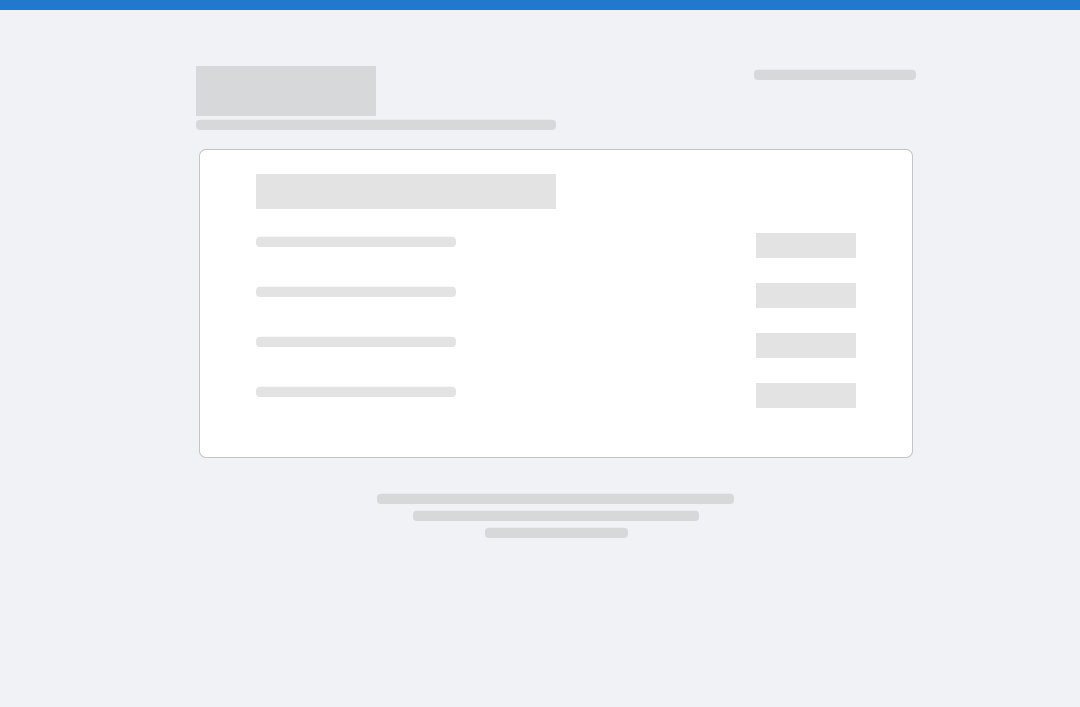 scroll, scrollTop: 0, scrollLeft: 0, axis: both 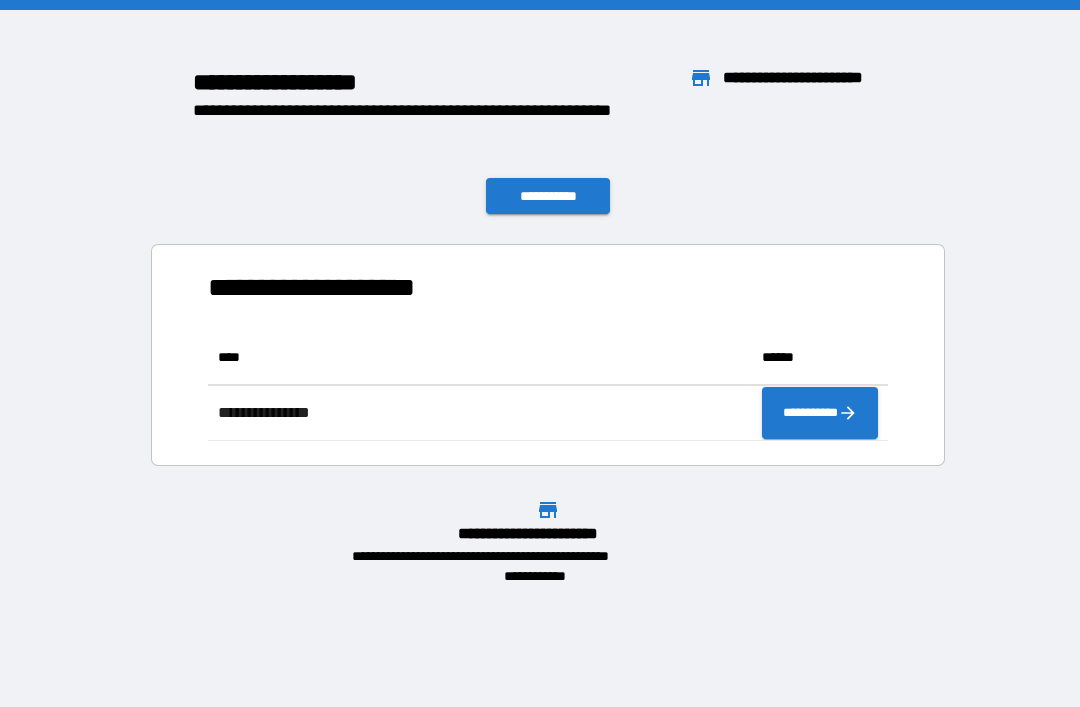 click on "**********" at bounding box center [548, 196] 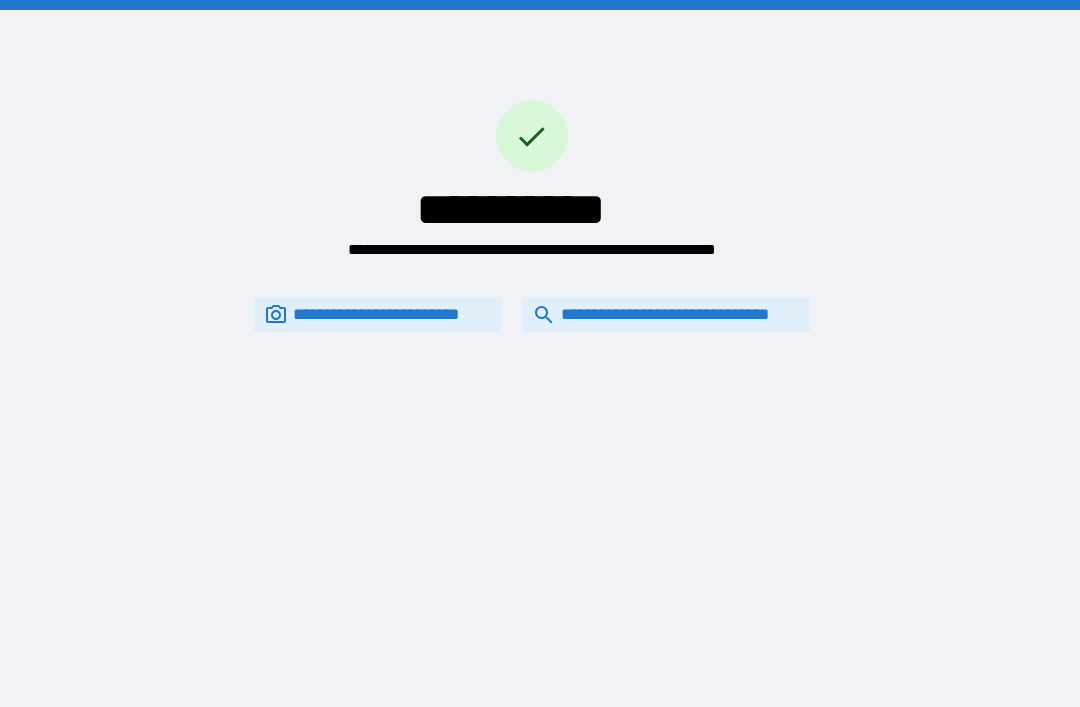 click on "**********" at bounding box center (666, 314) 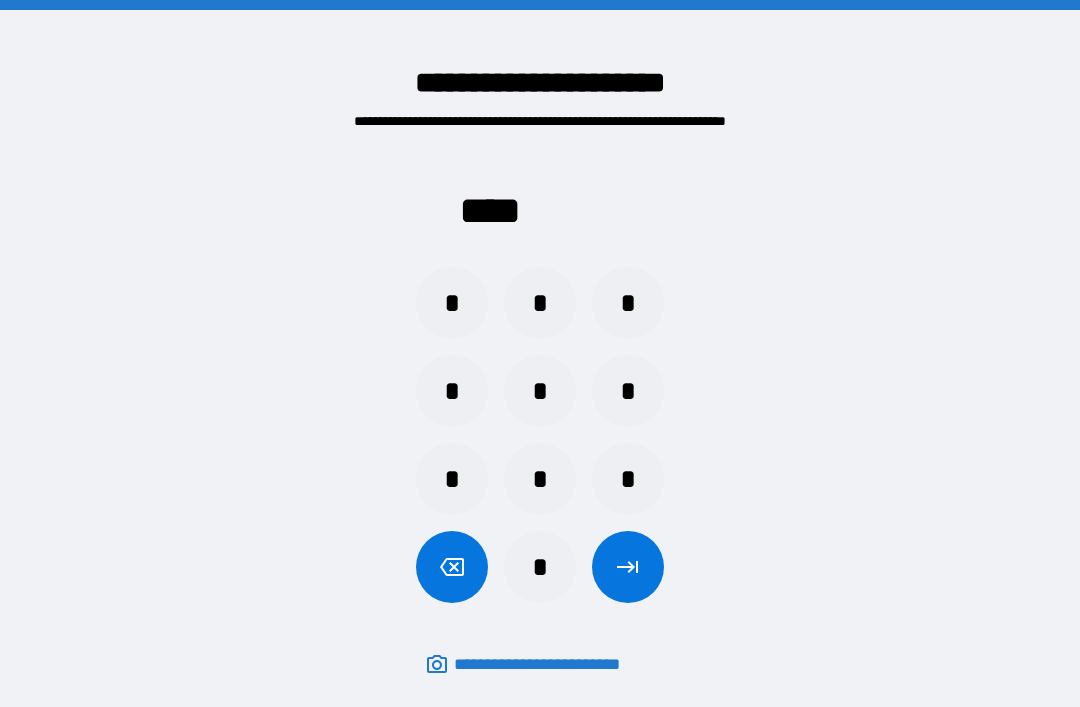 click on "*" at bounding box center (540, 391) 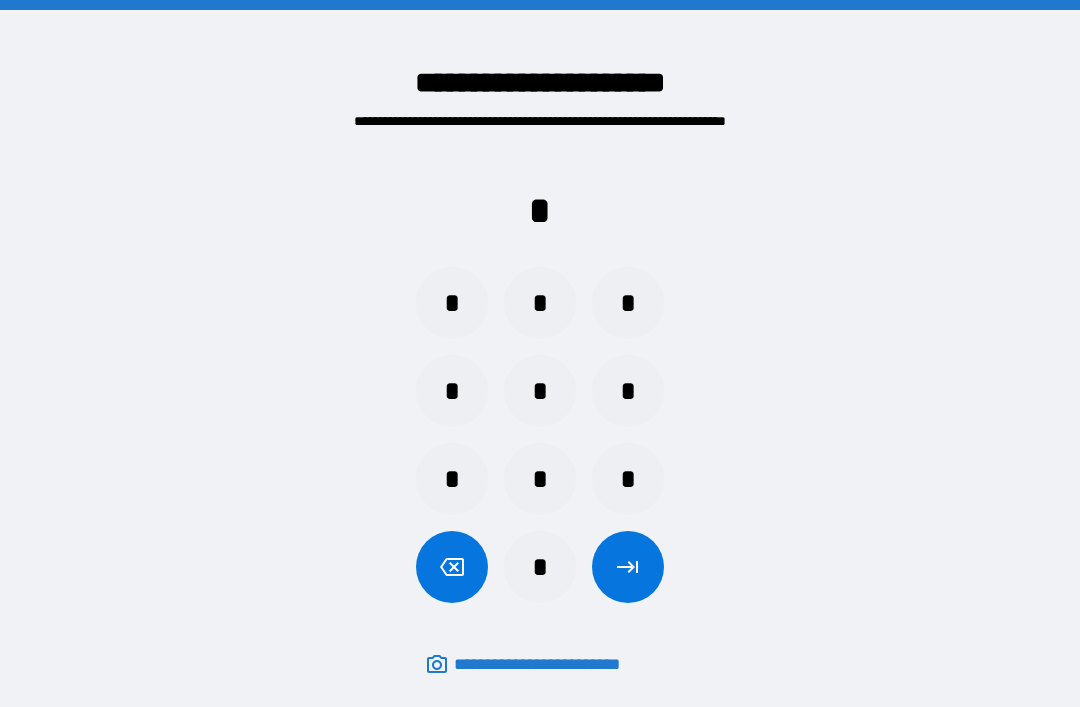 click on "*" at bounding box center [452, 391] 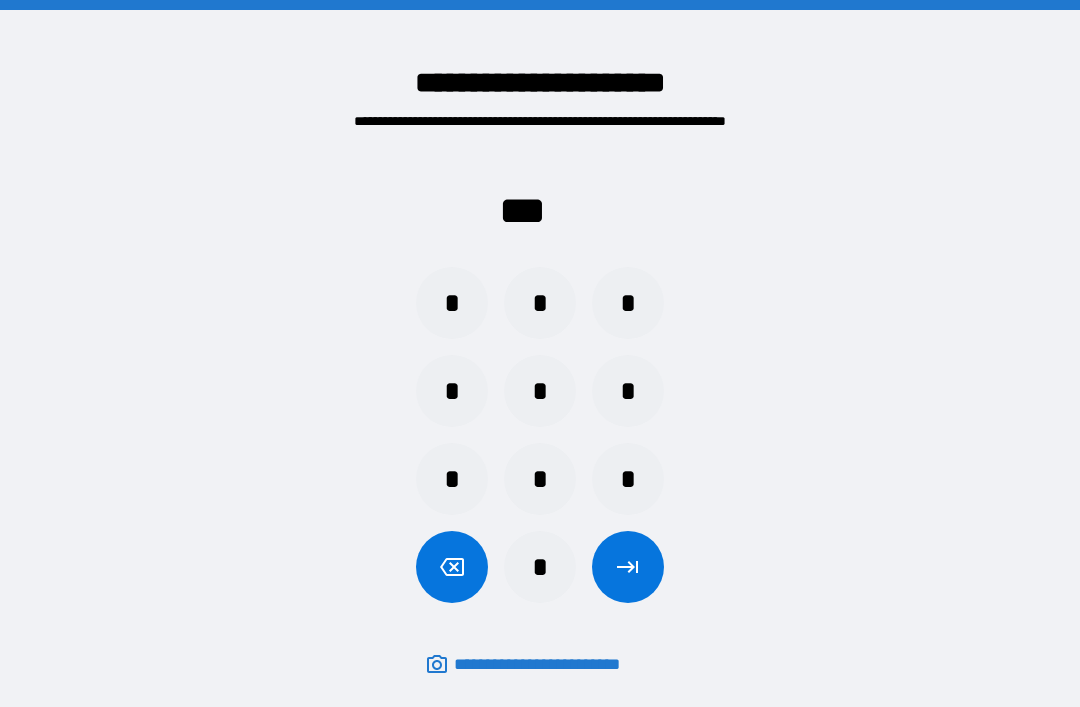 click on "*" at bounding box center (452, 391) 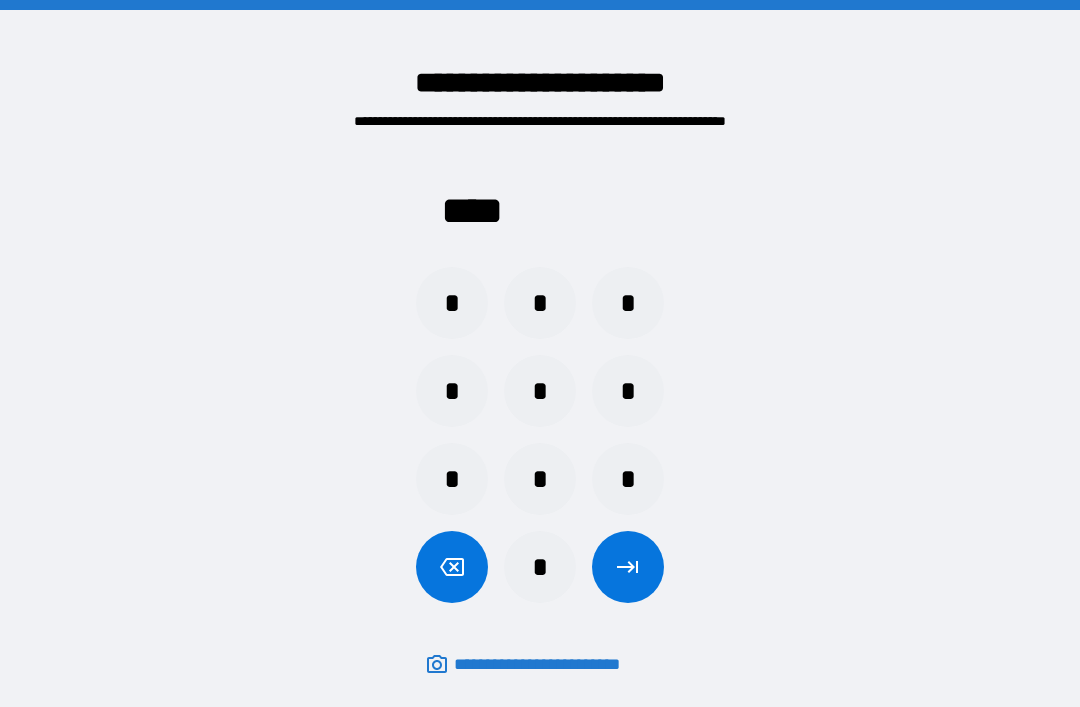 click 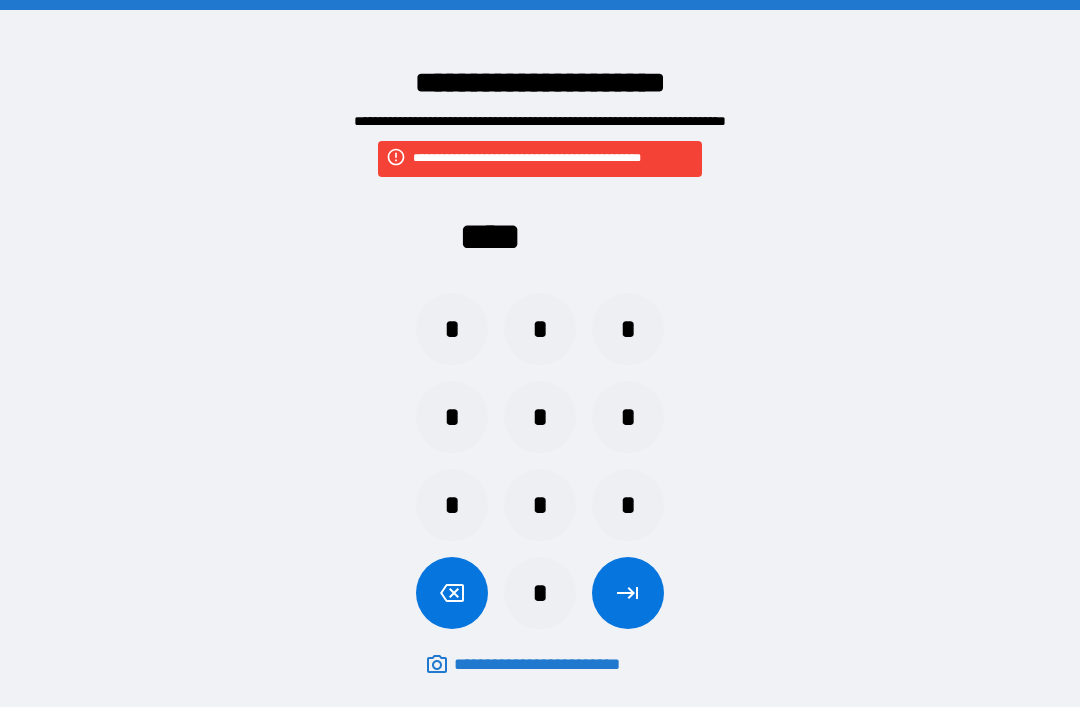 click on "*" at bounding box center (540, 417) 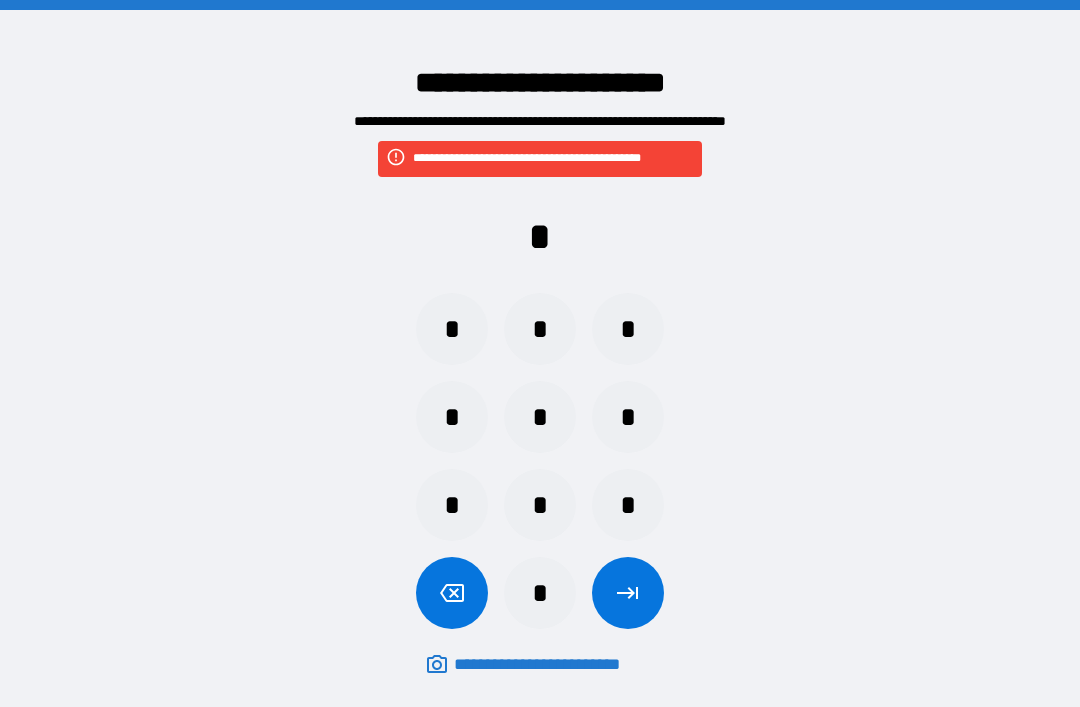 click on "*" at bounding box center [452, 417] 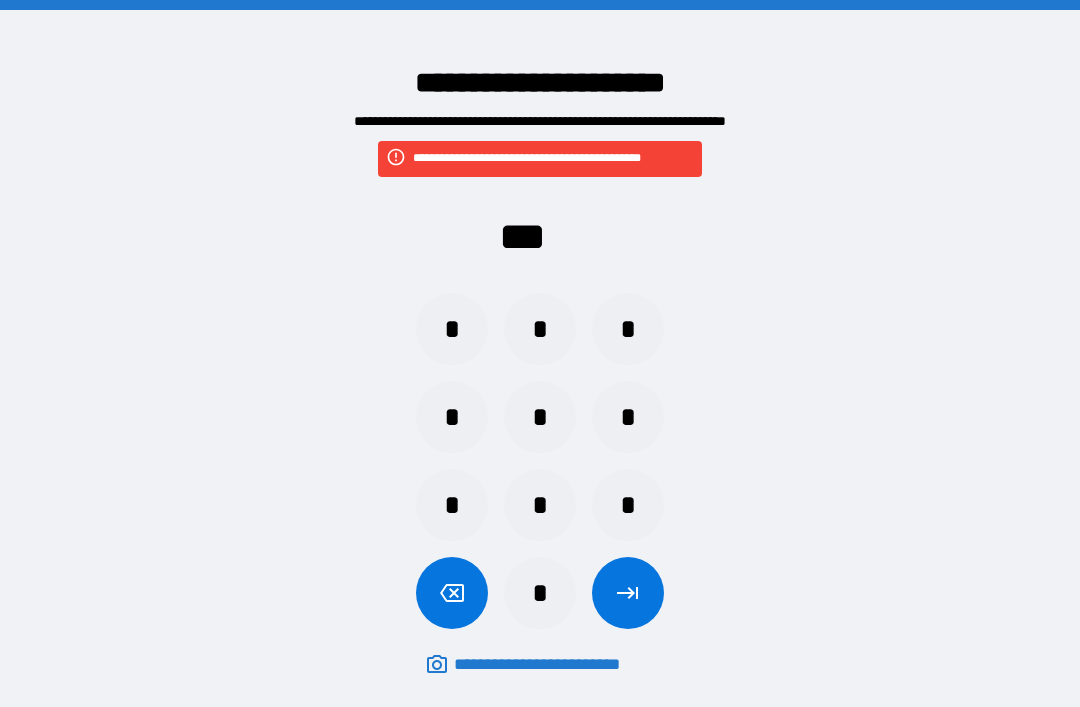 click on "*" at bounding box center [452, 329] 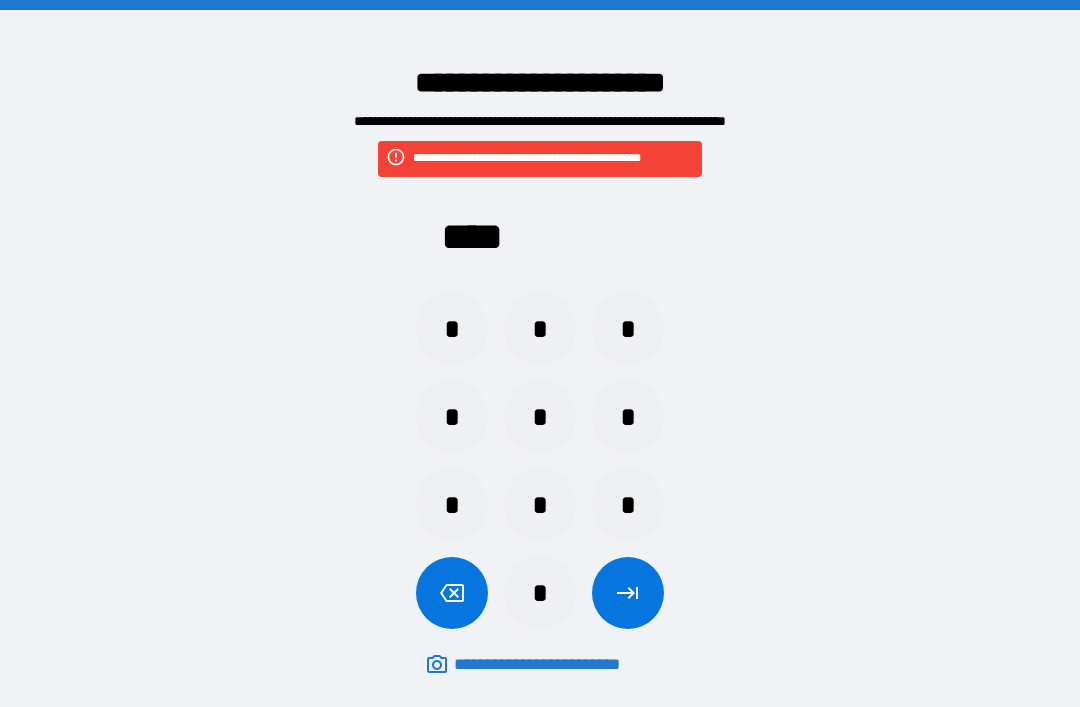 click at bounding box center [628, 593] 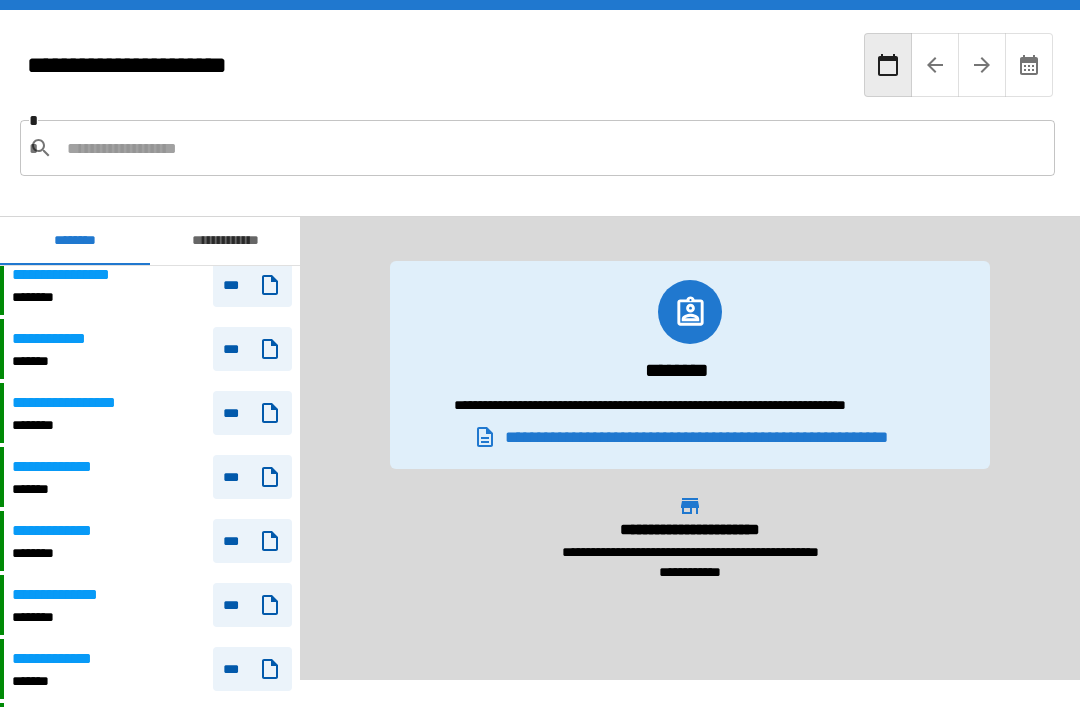 scroll, scrollTop: 527, scrollLeft: 0, axis: vertical 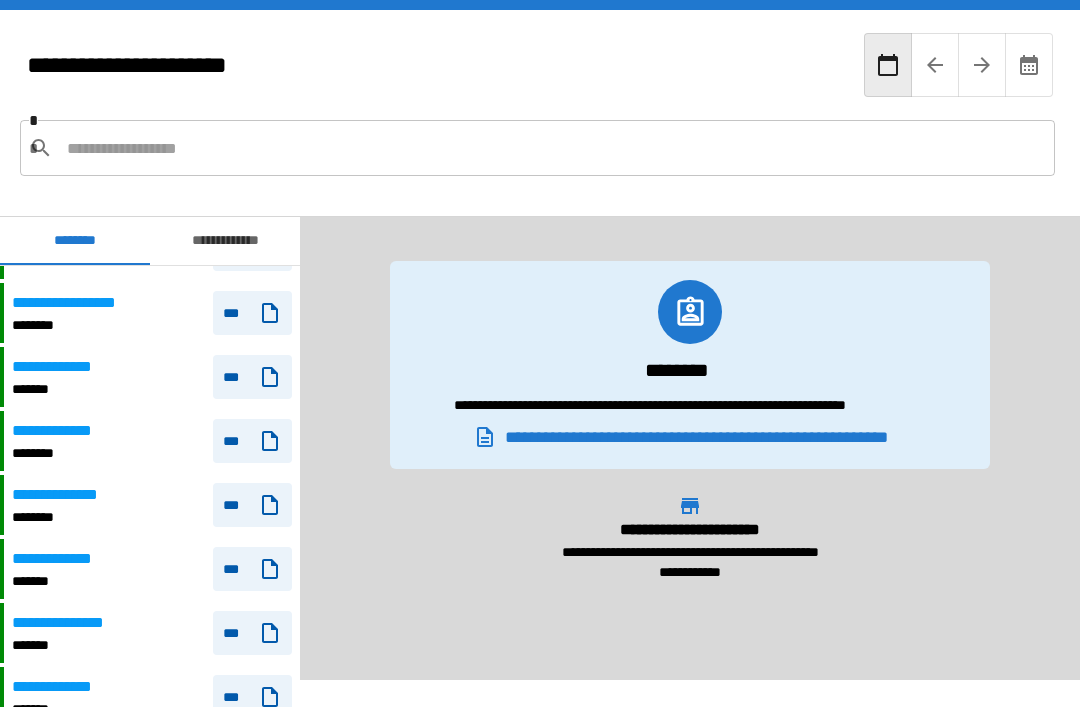 click on "**********" at bounding box center (152, 441) 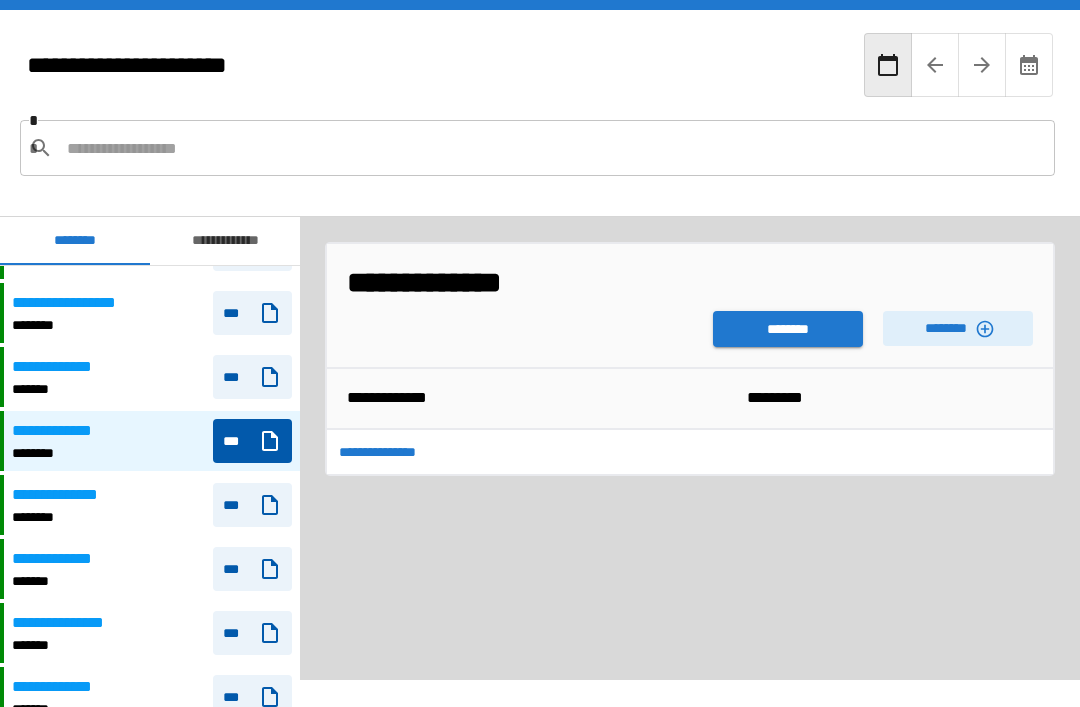 click on "********" at bounding box center [788, 329] 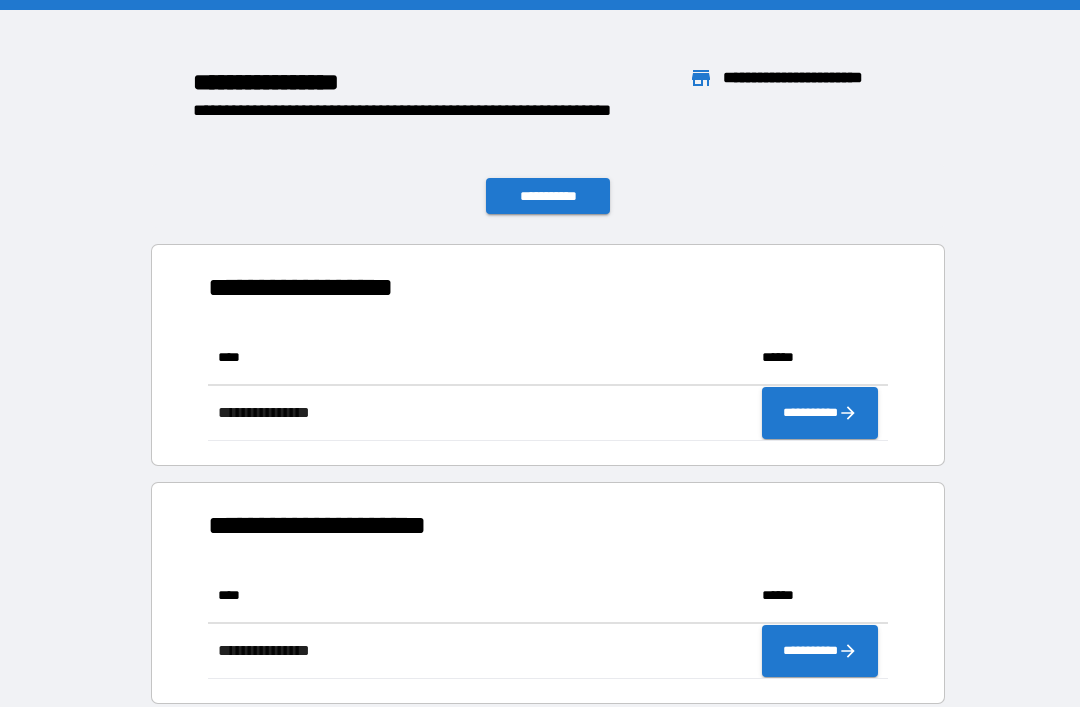 scroll, scrollTop: 111, scrollLeft: 680, axis: both 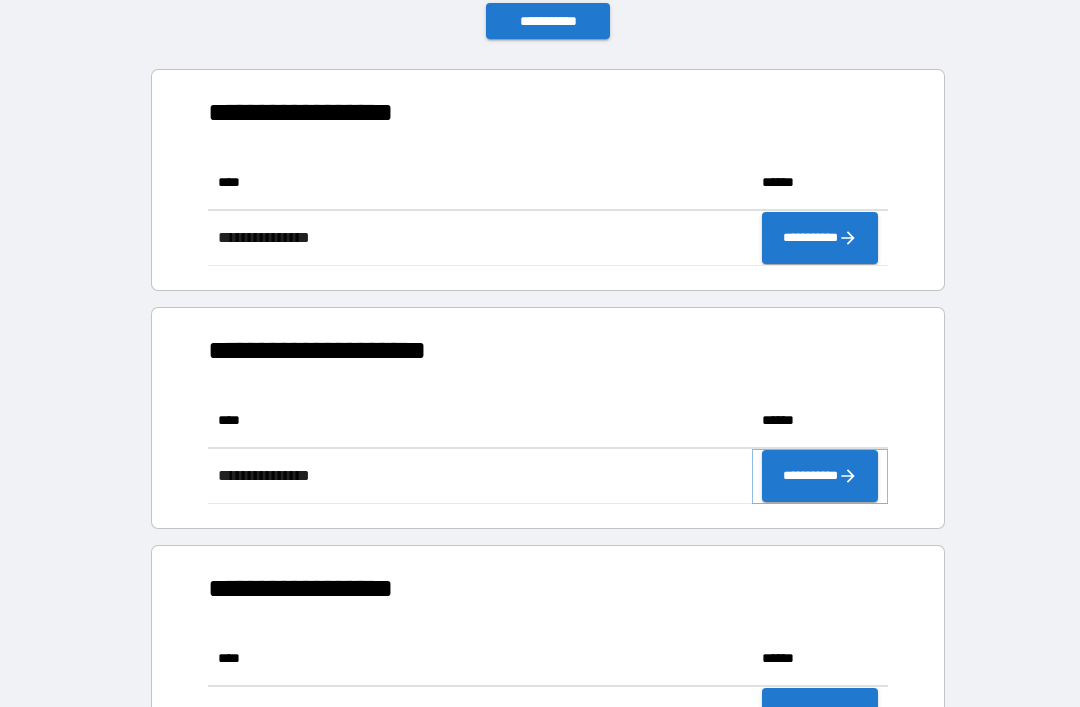 click on "**********" at bounding box center [820, 476] 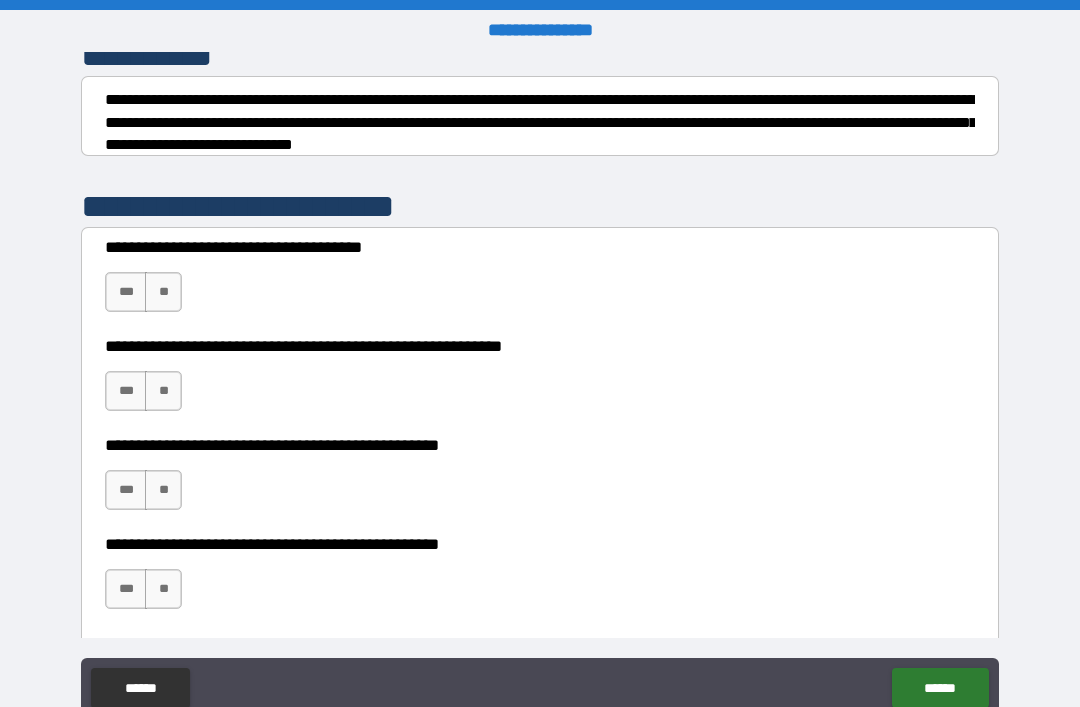 scroll, scrollTop: 293, scrollLeft: 0, axis: vertical 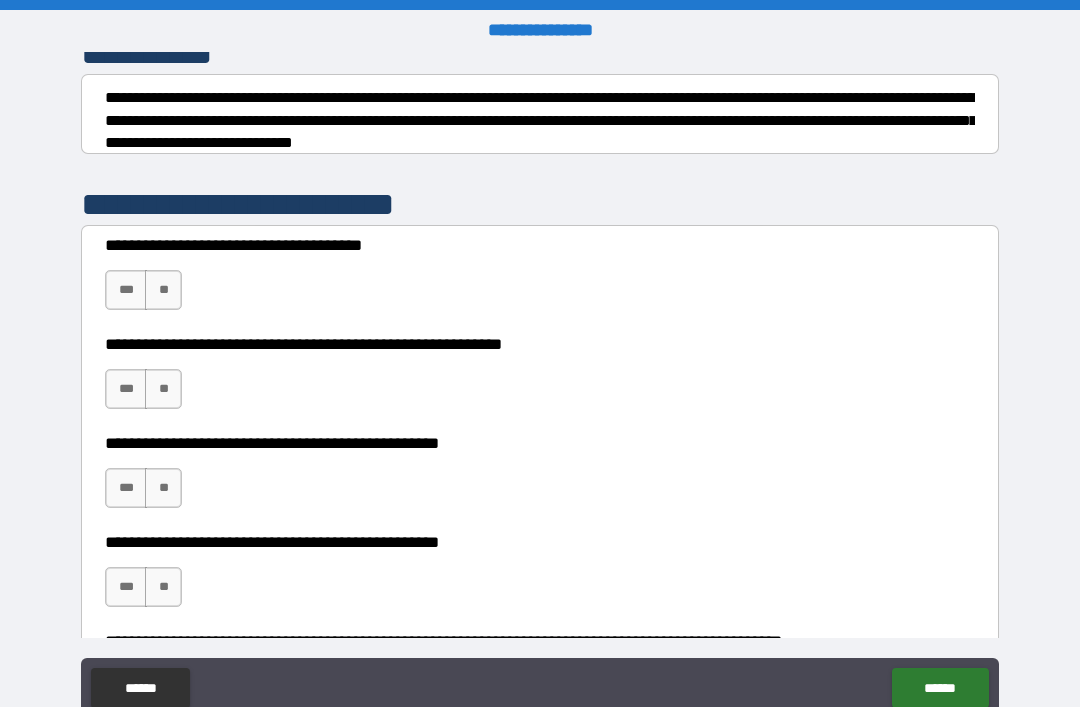 click on "**" at bounding box center (163, 290) 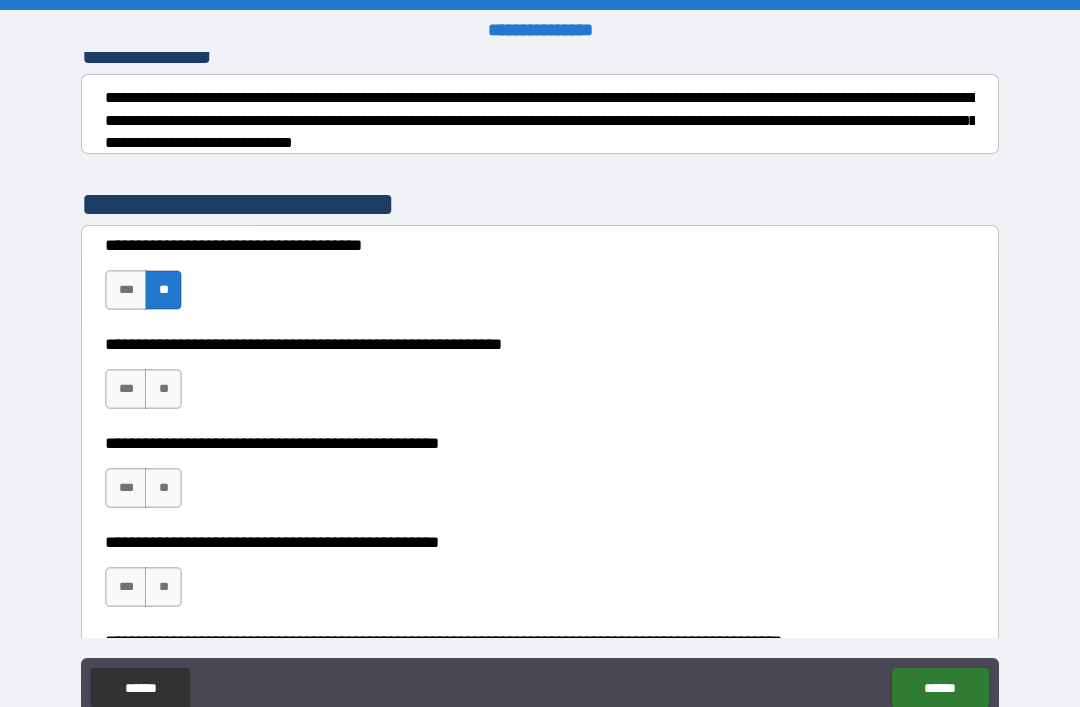 click on "***" at bounding box center [126, 290] 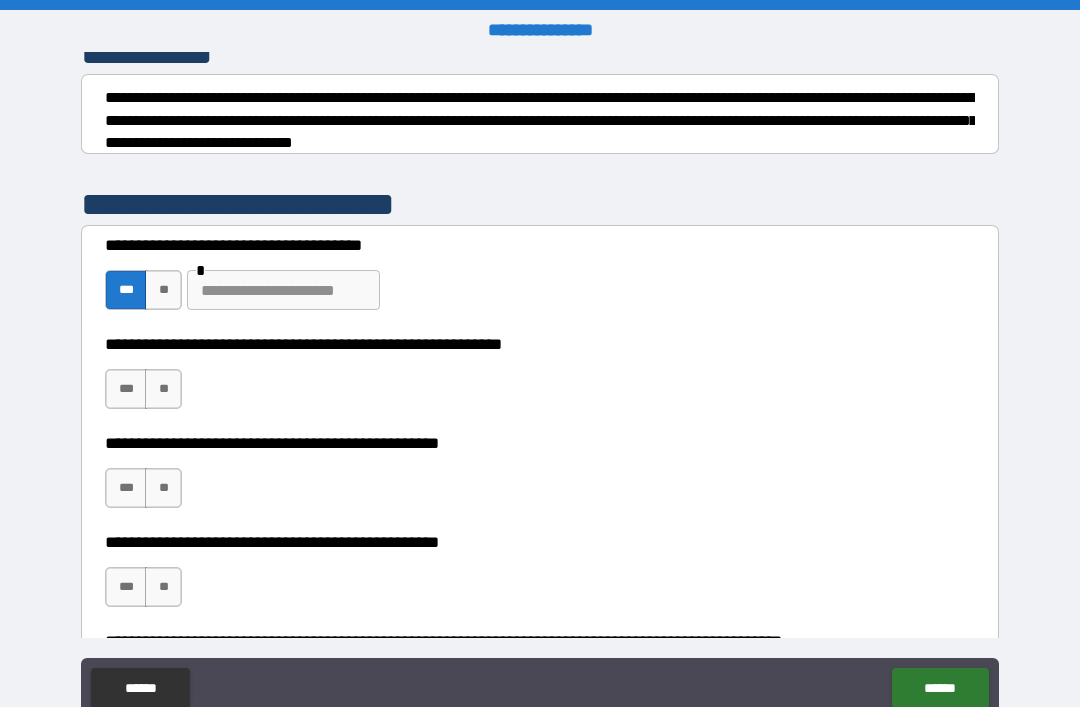 click on "**" at bounding box center (163, 290) 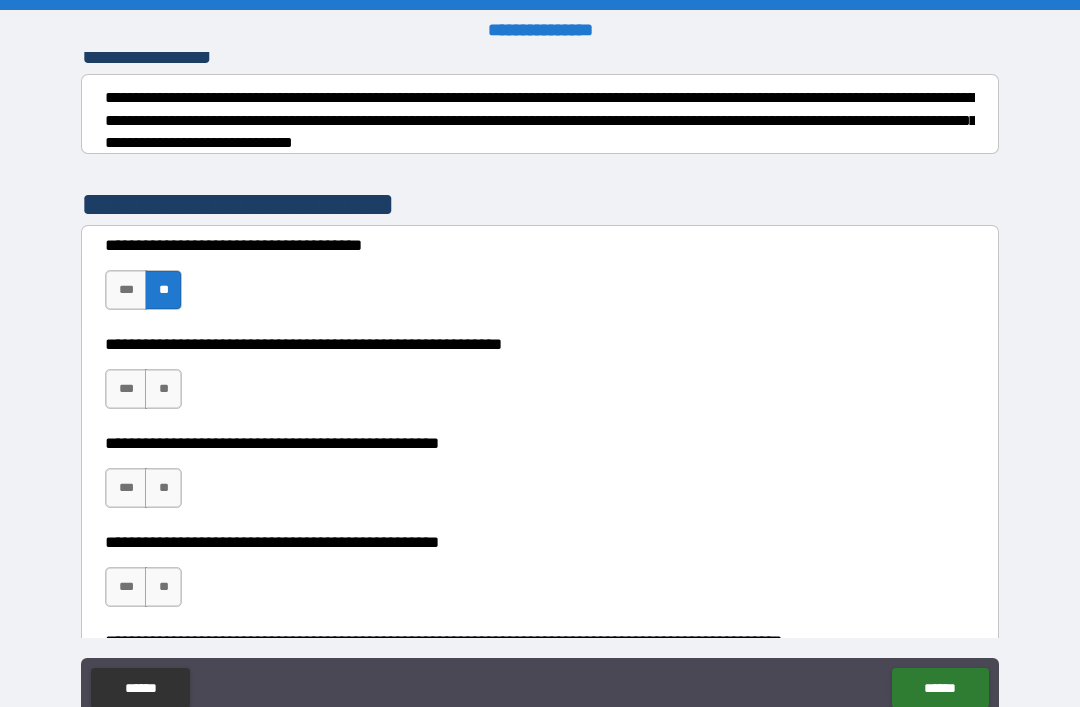 click on "**" at bounding box center (163, 389) 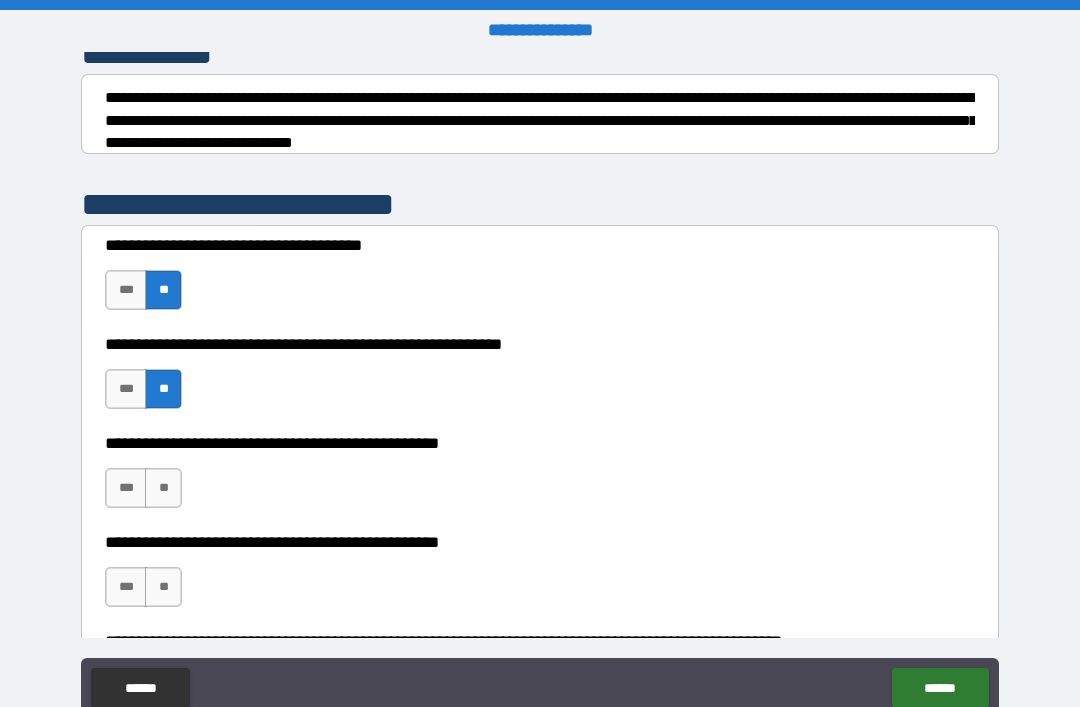 click on "**" at bounding box center [163, 488] 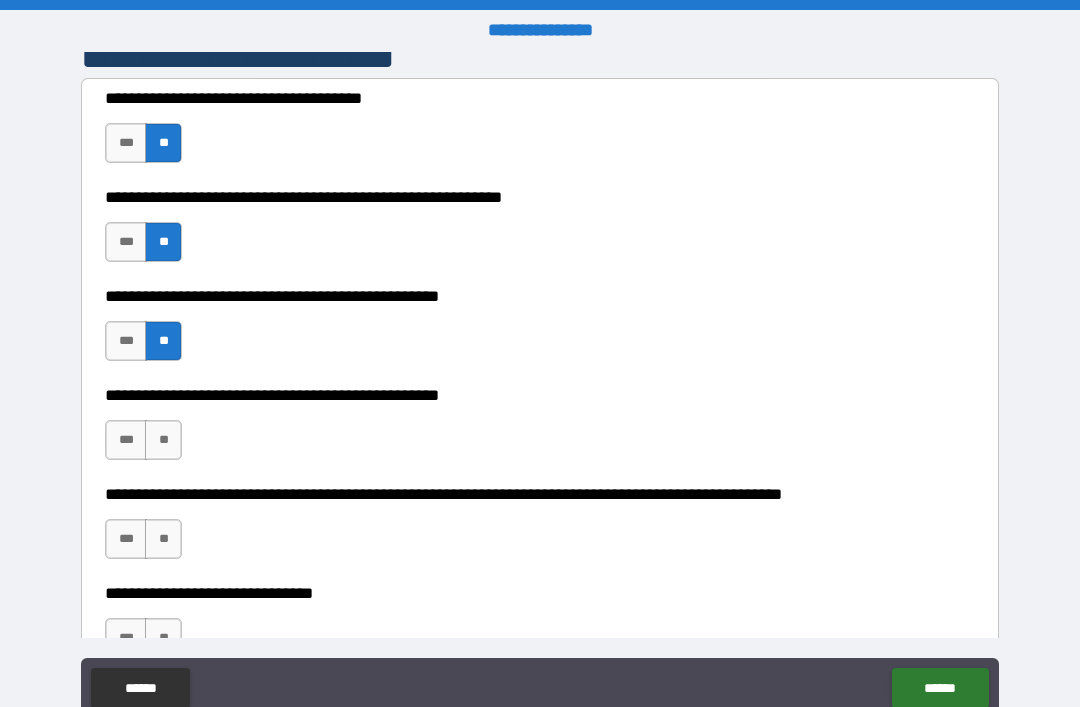 scroll, scrollTop: 480, scrollLeft: 0, axis: vertical 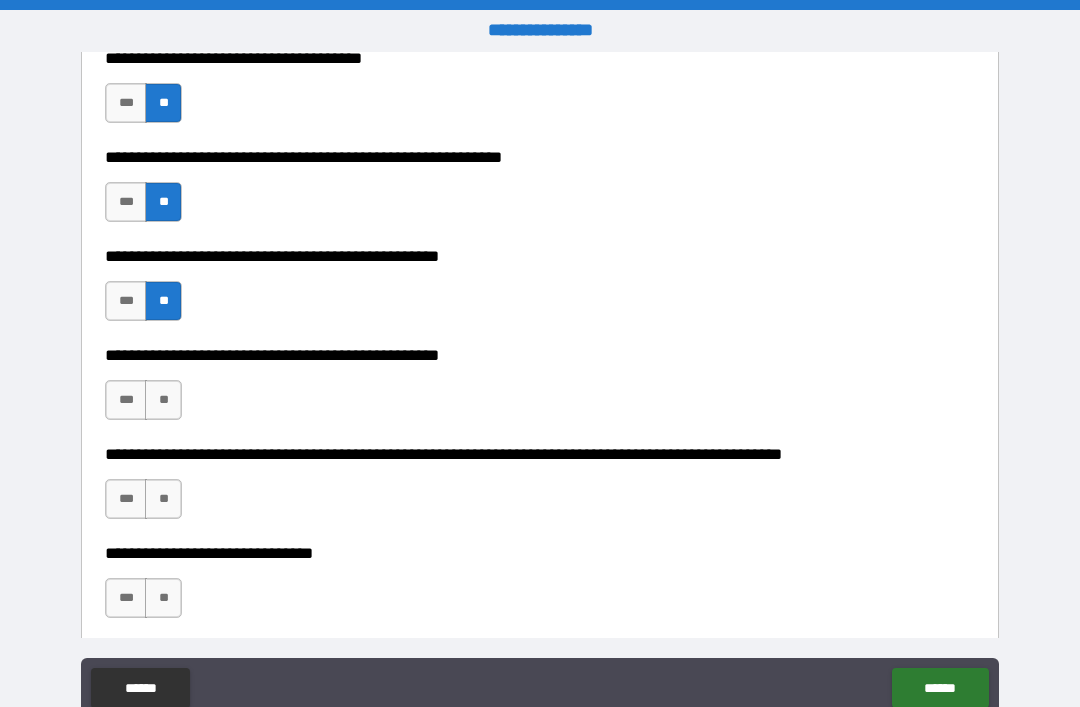 click on "***" at bounding box center [126, 400] 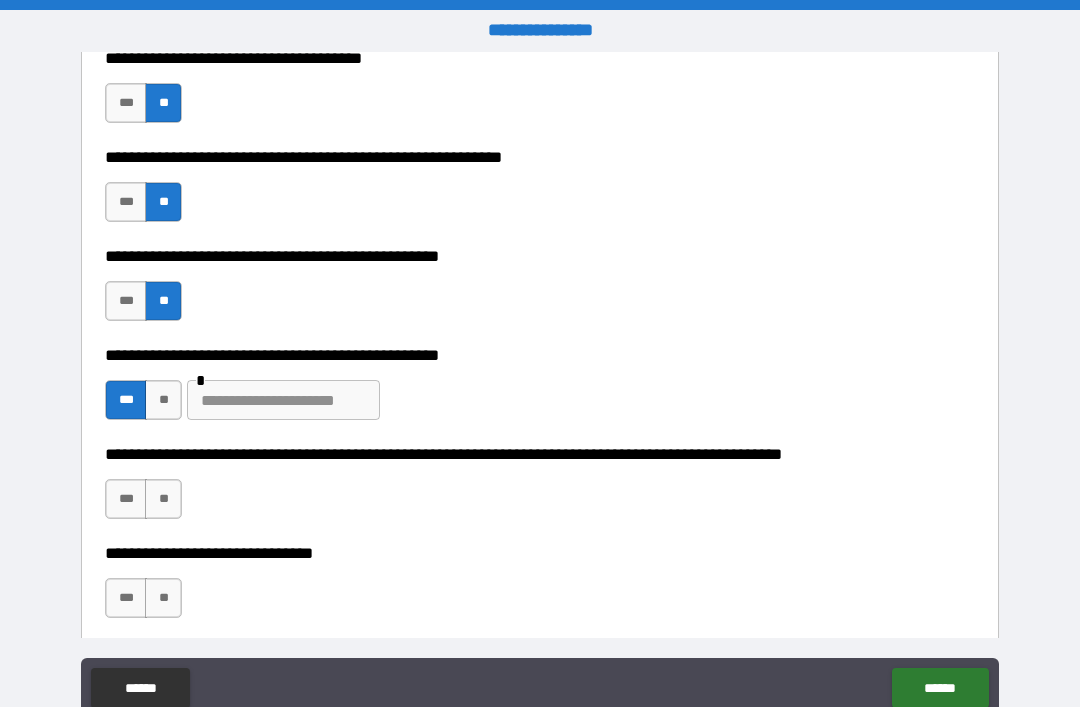 click at bounding box center [283, 400] 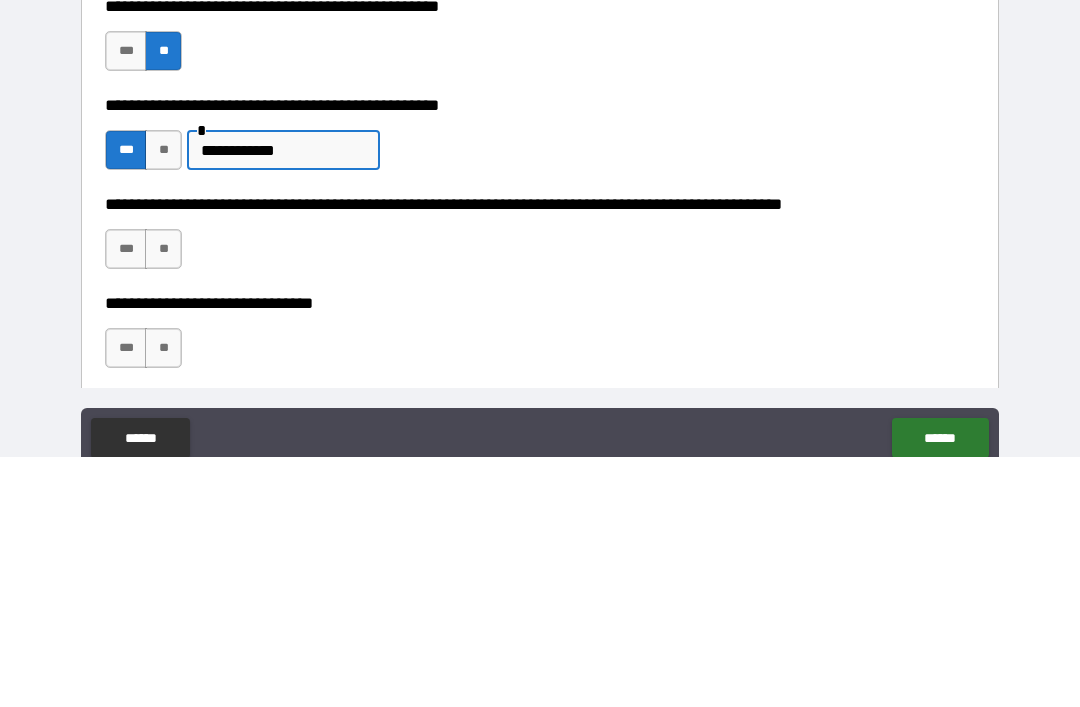 click on "**********" at bounding box center (283, 400) 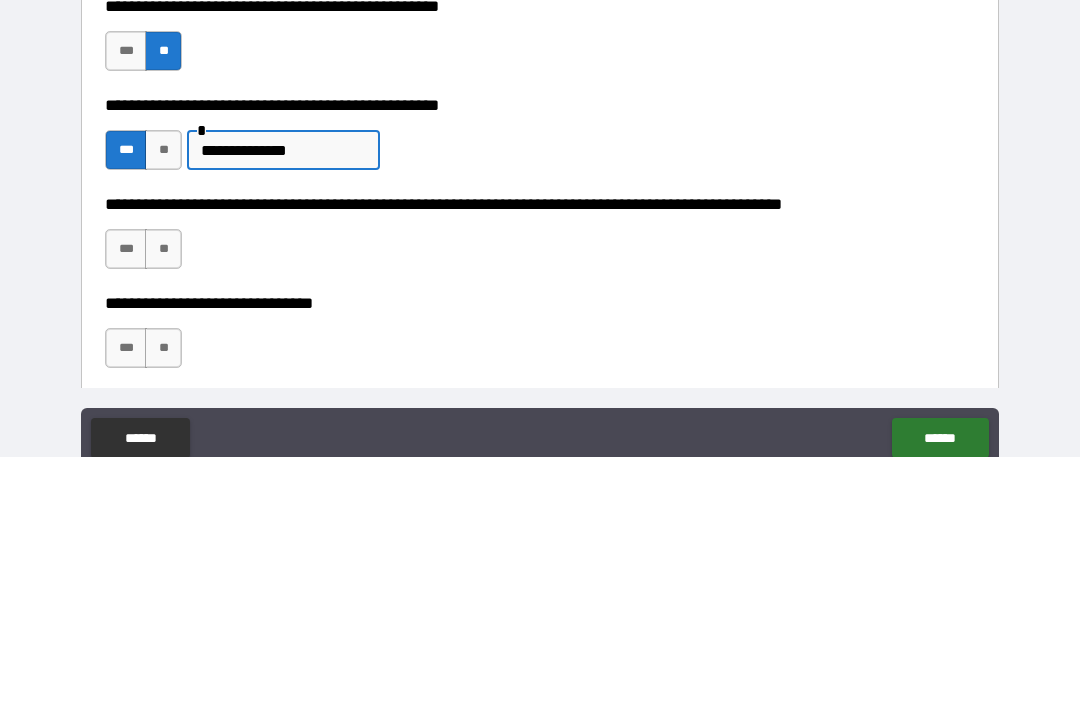 click on "**********" at bounding box center (283, 400) 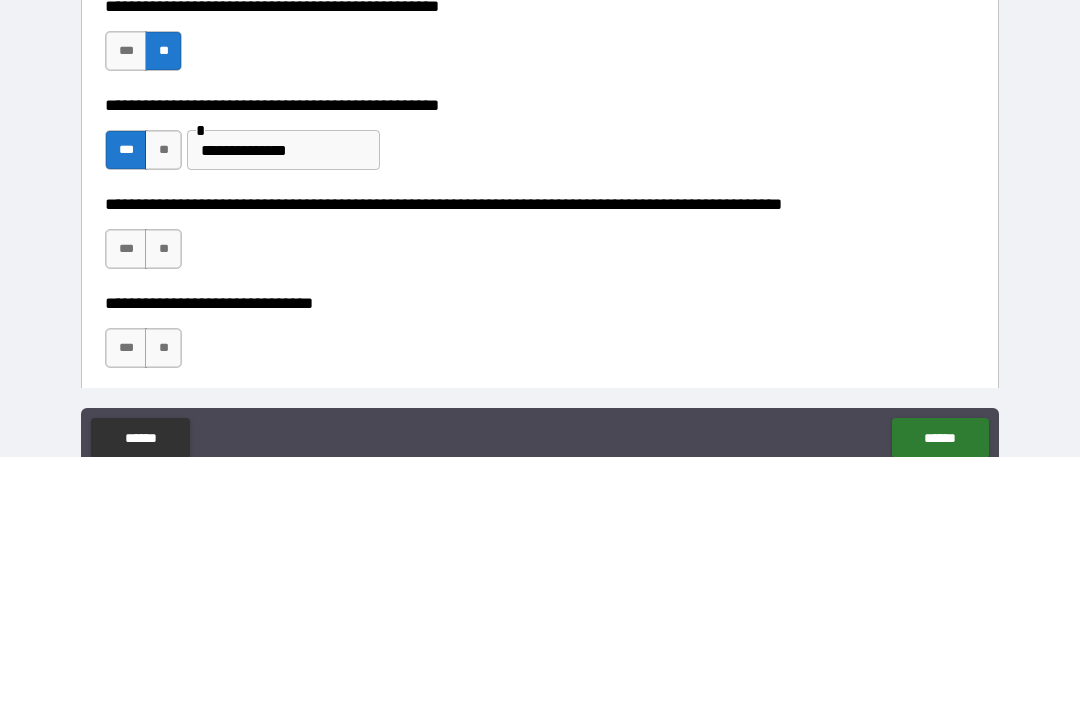 scroll, scrollTop: 64, scrollLeft: 0, axis: vertical 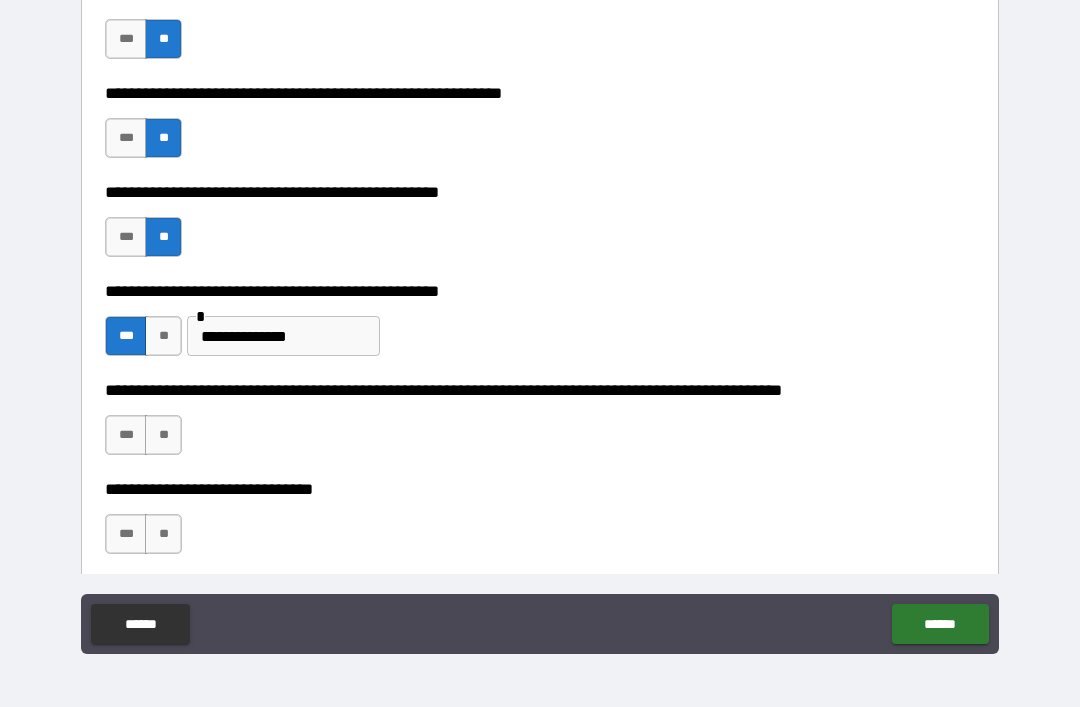 click on "**********" at bounding box center [283, 336] 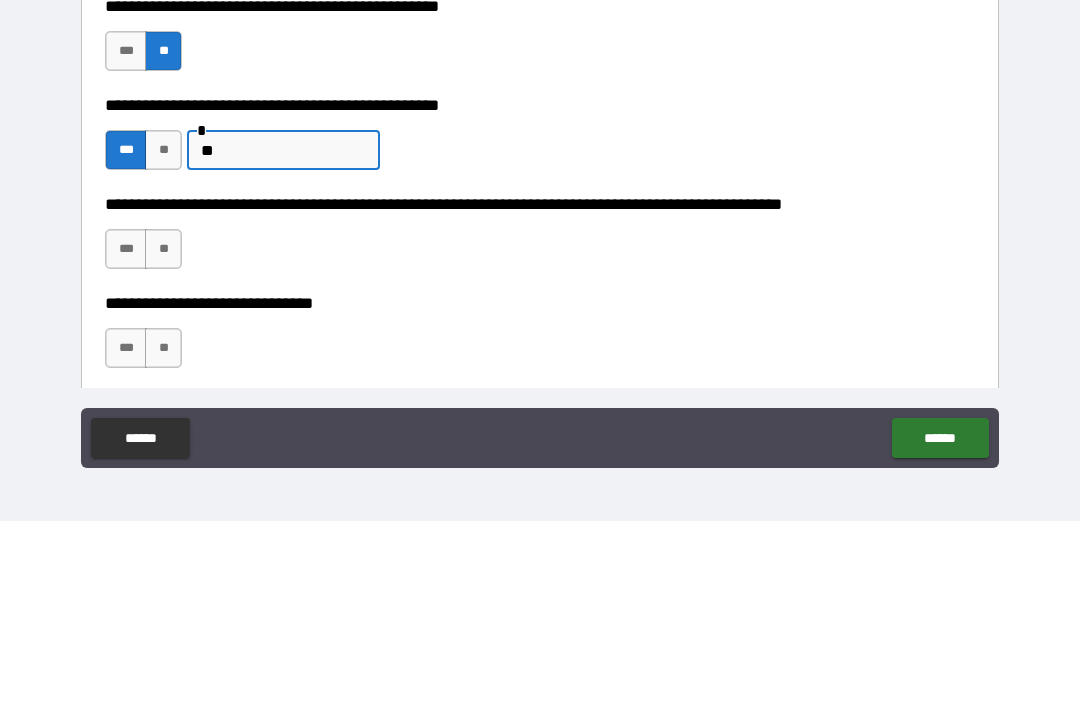 type on "*" 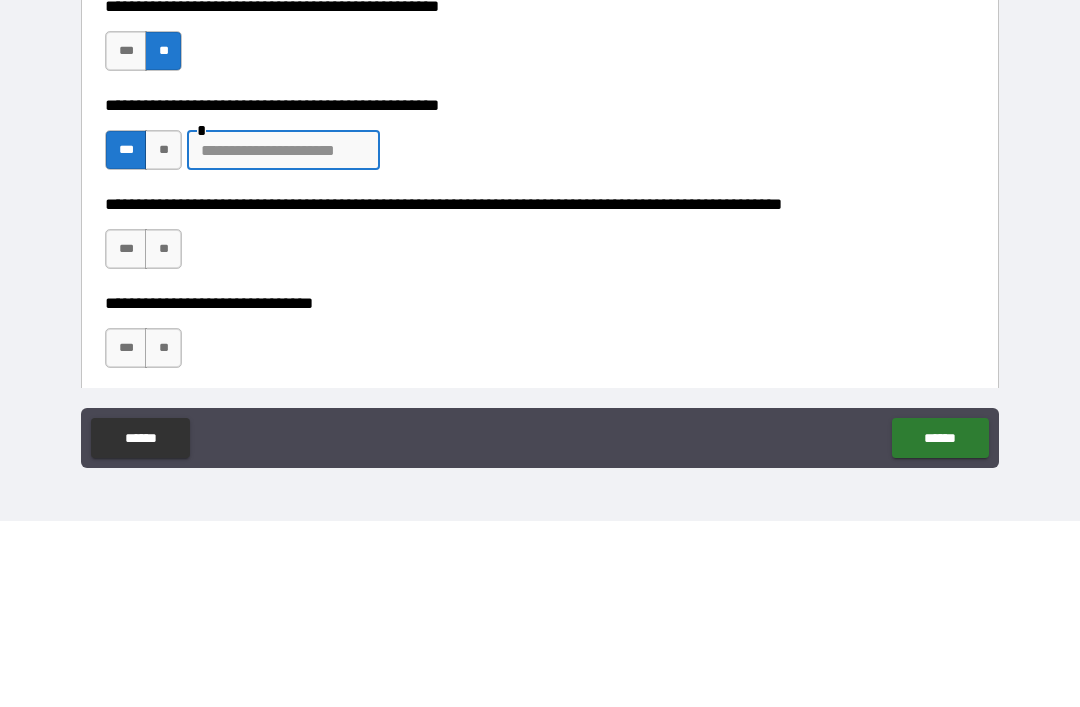 click on "**" at bounding box center [163, 435] 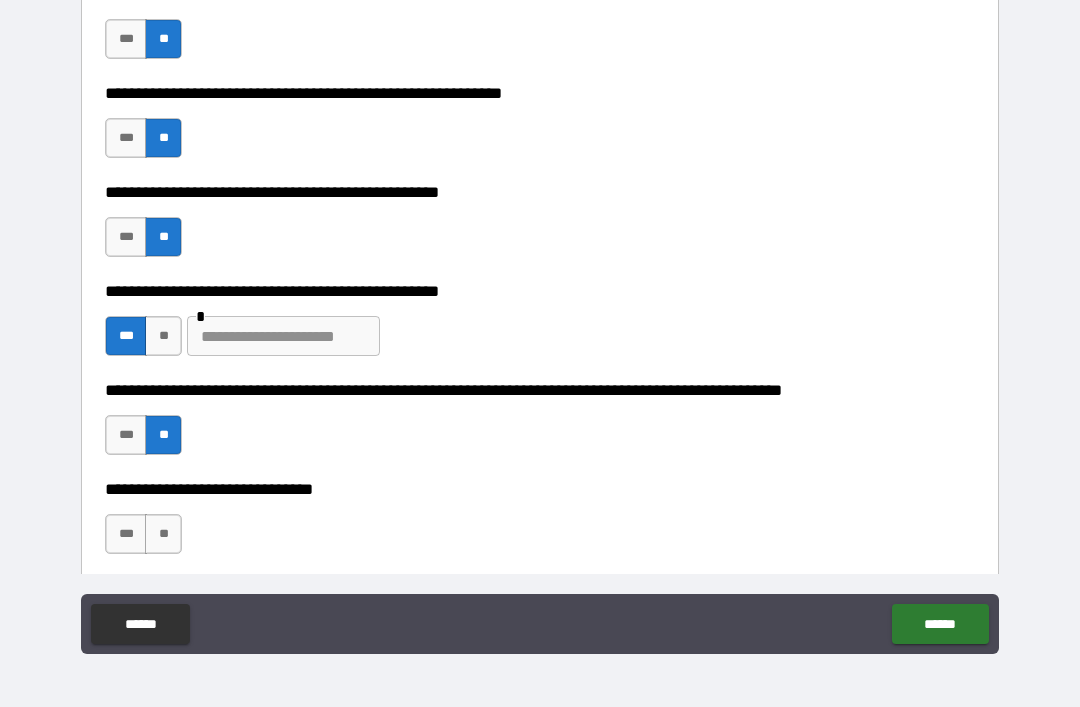 click on "**" at bounding box center [163, 534] 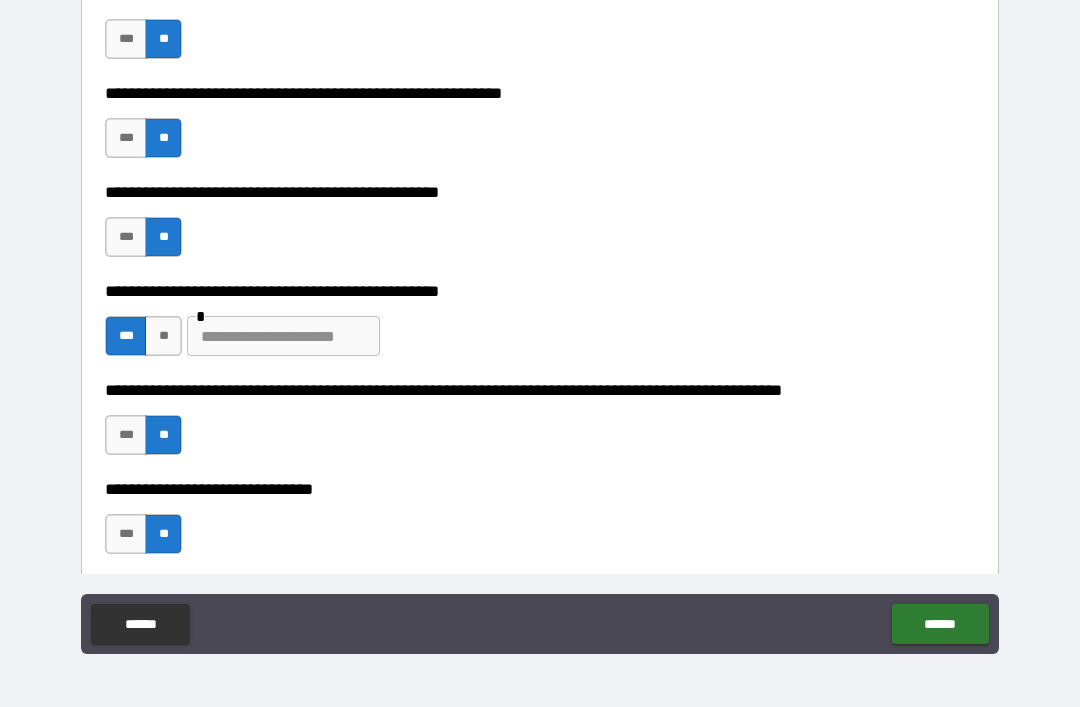 click at bounding box center (283, 336) 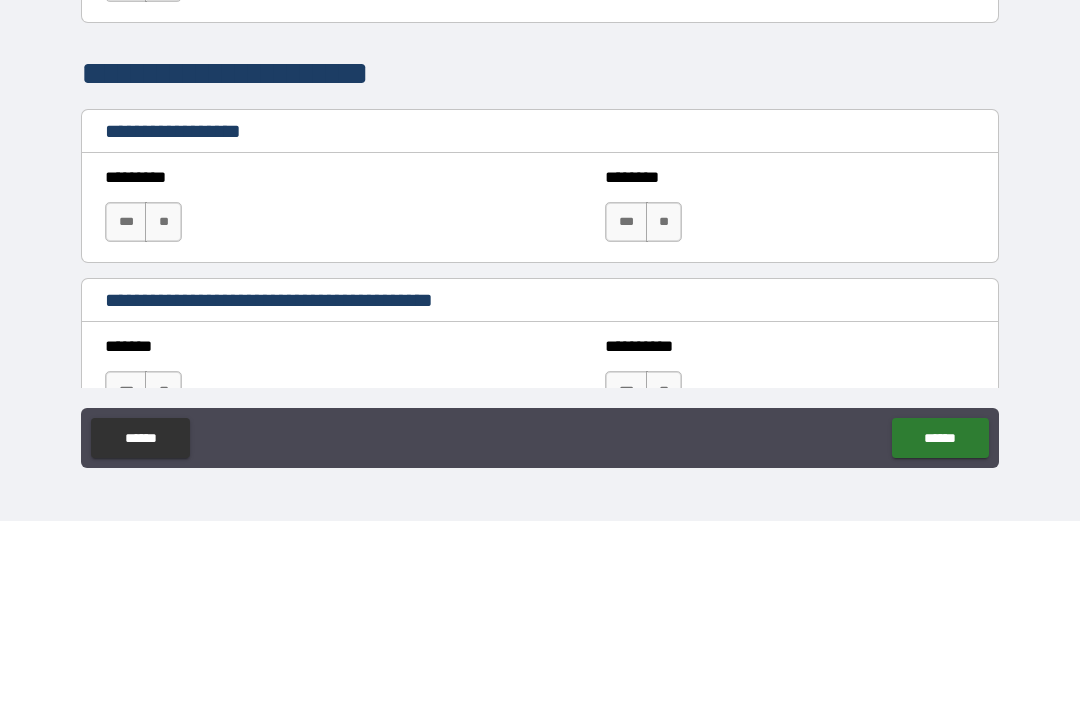 scroll, scrollTop: 999, scrollLeft: 0, axis: vertical 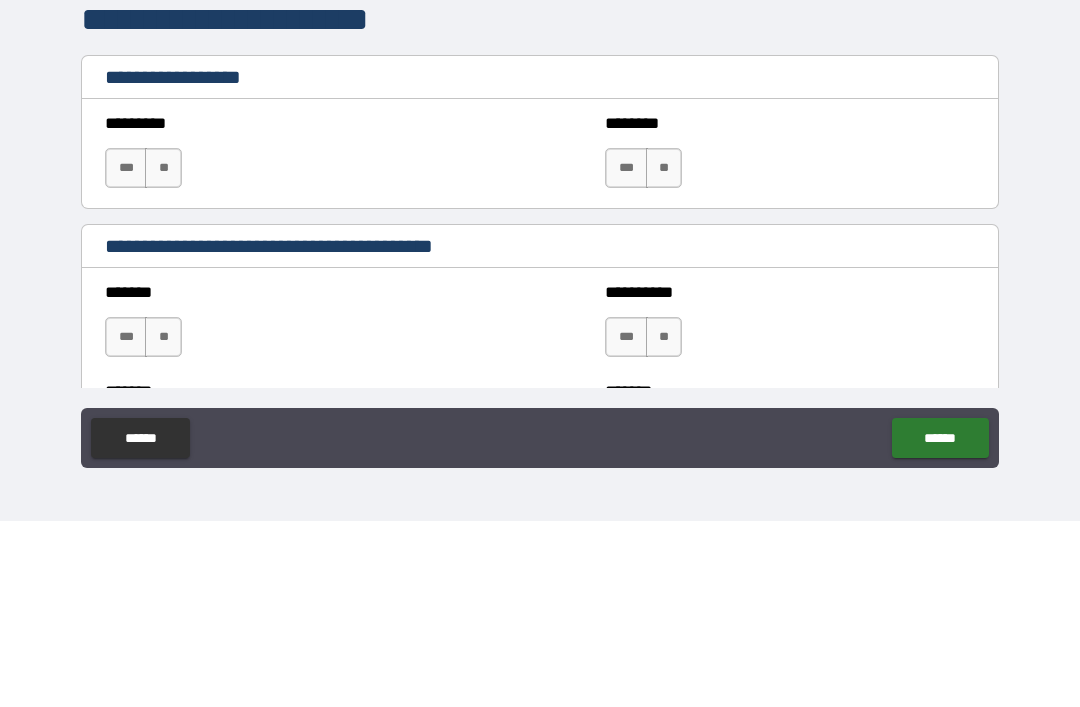 type on "**********" 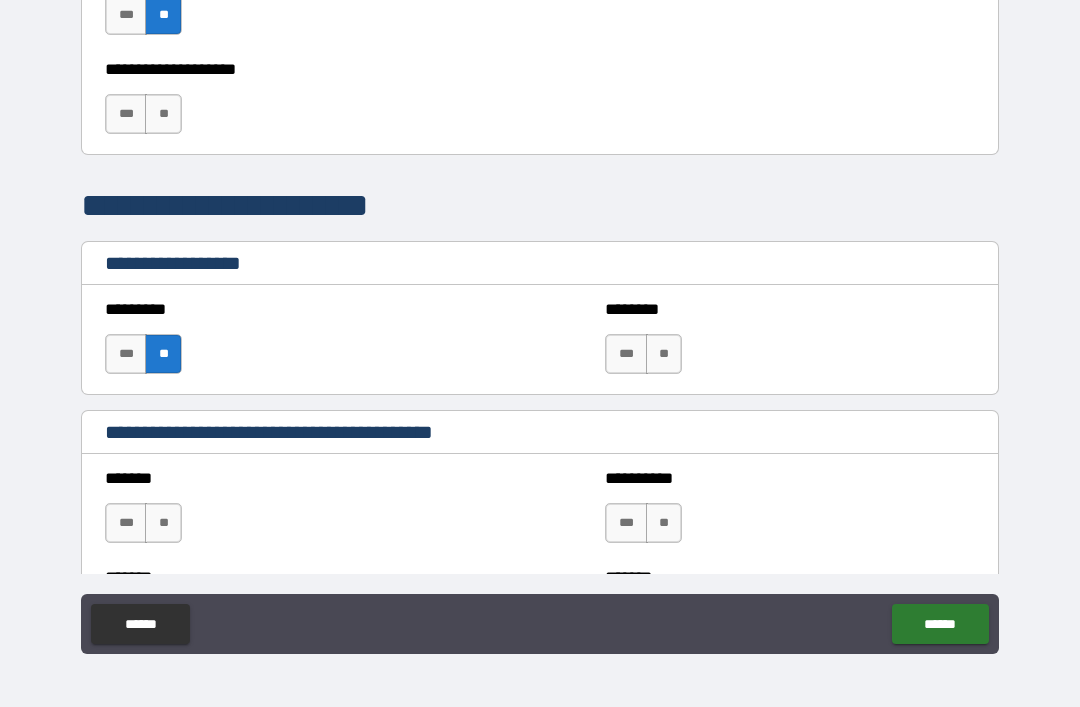 click on "**" at bounding box center [664, 354] 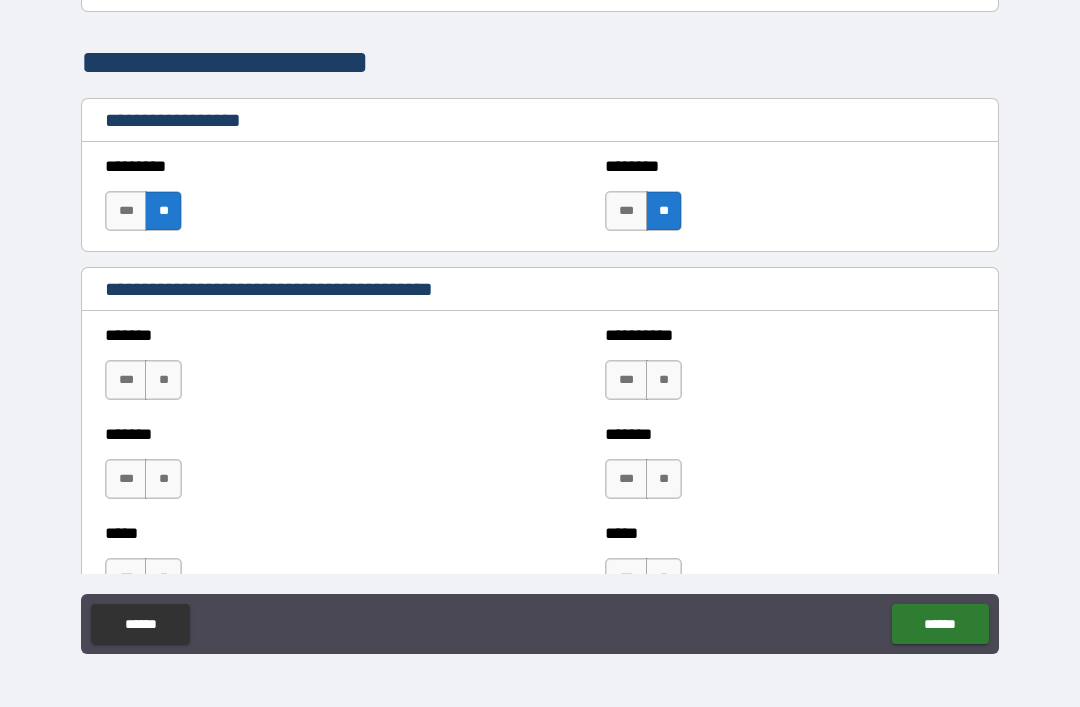 scroll, scrollTop: 1154, scrollLeft: 0, axis: vertical 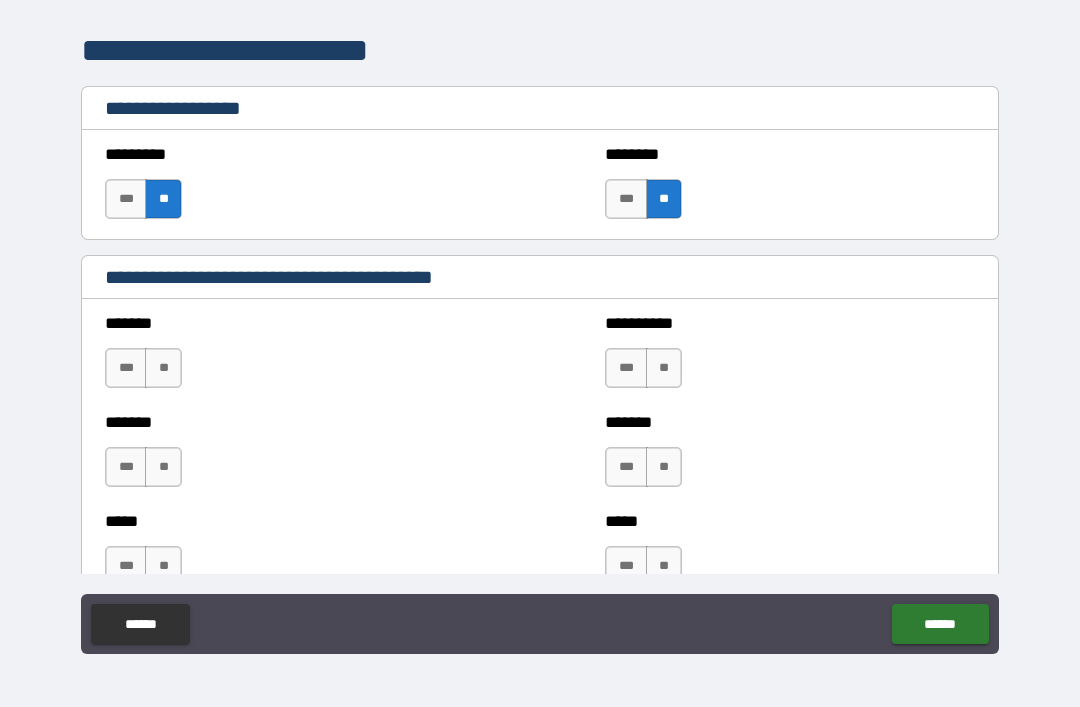click on "**" at bounding box center [664, 368] 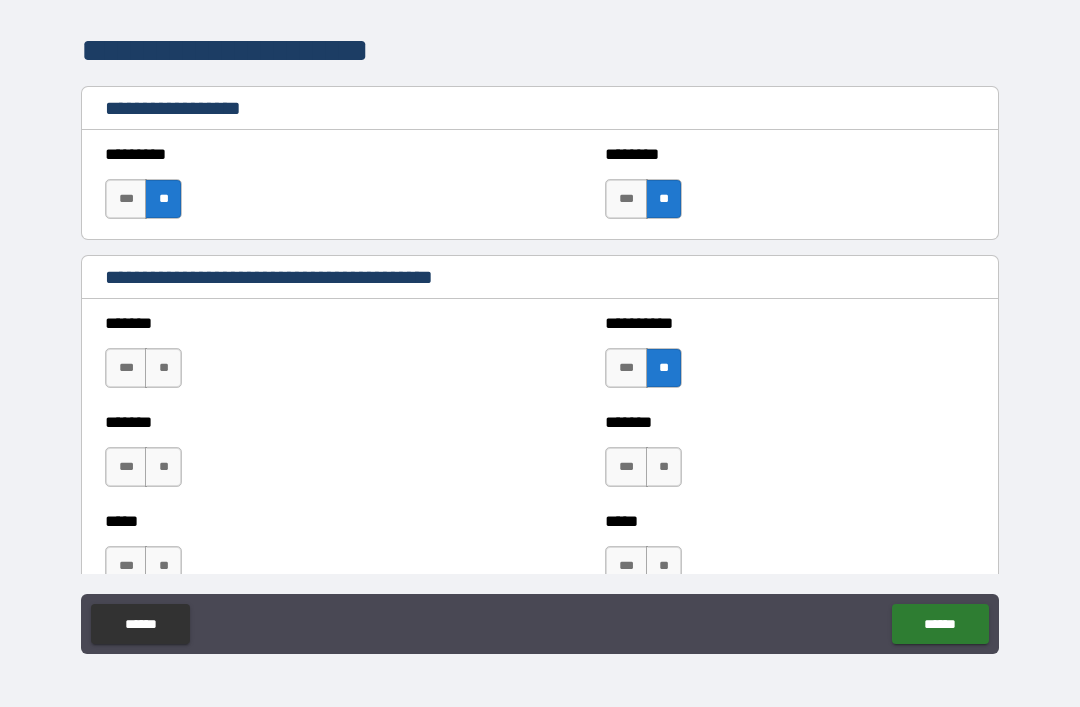 click on "**" at bounding box center (163, 368) 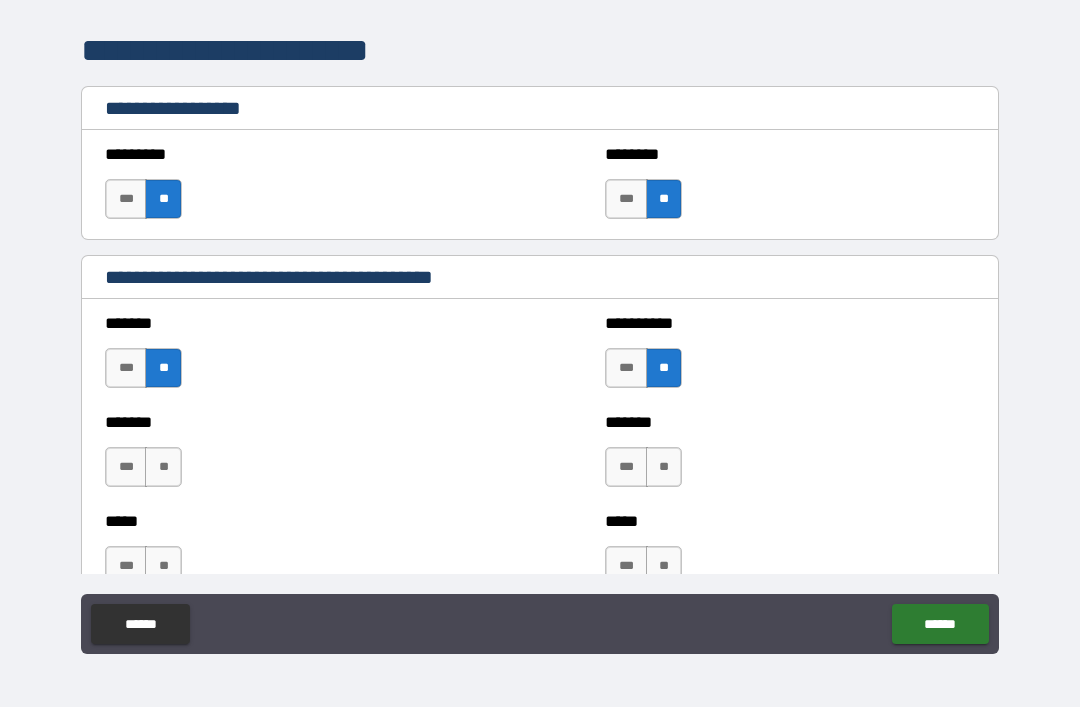click on "**" at bounding box center [163, 467] 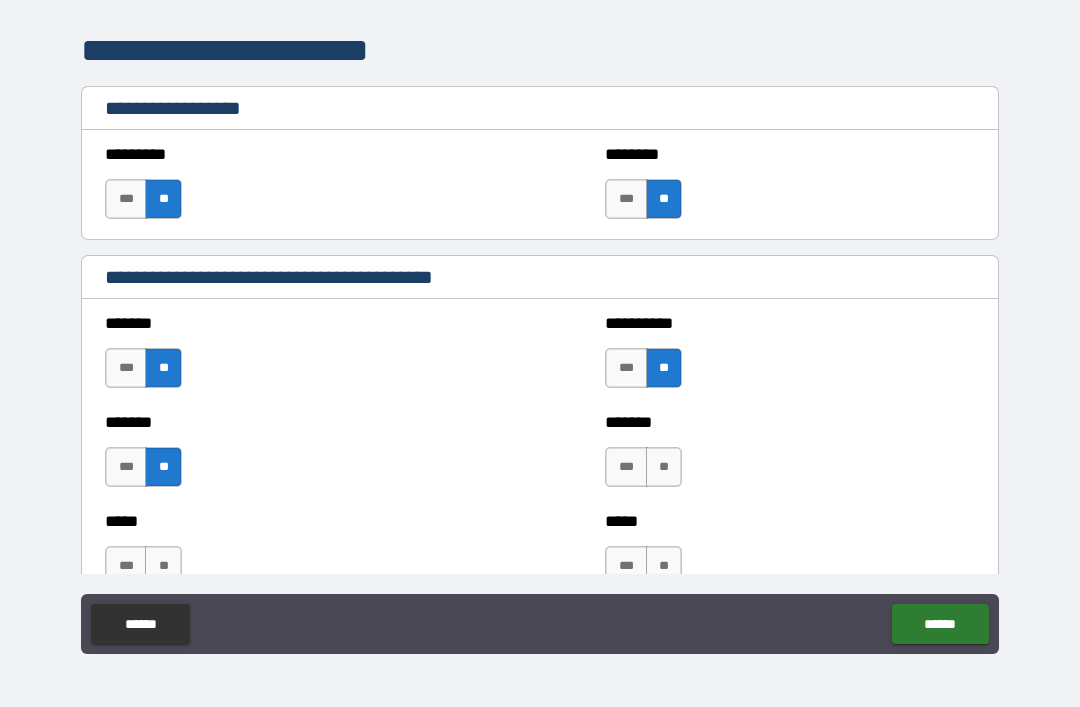 click on "**" at bounding box center [664, 467] 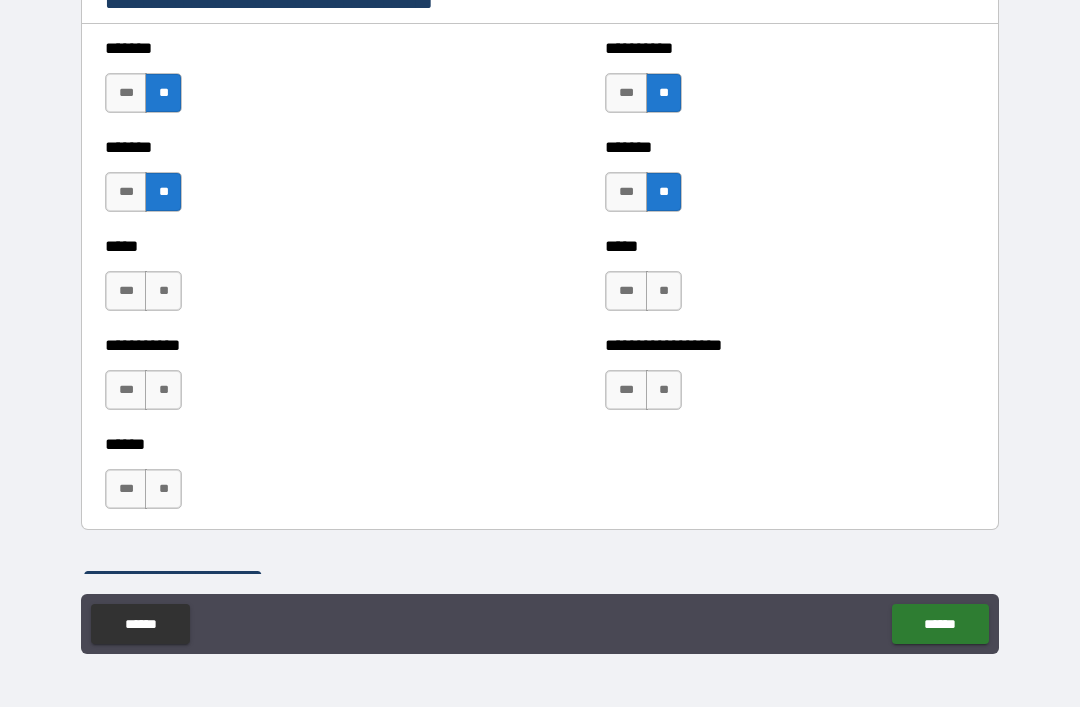 scroll, scrollTop: 1443, scrollLeft: 0, axis: vertical 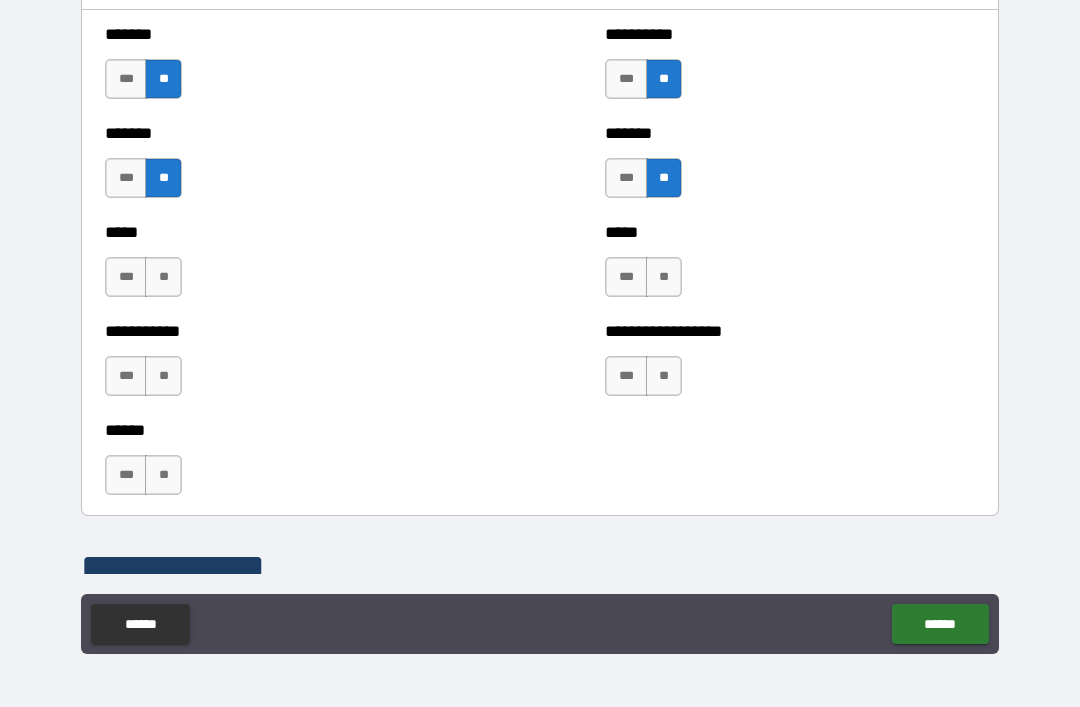 click on "**" at bounding box center [163, 277] 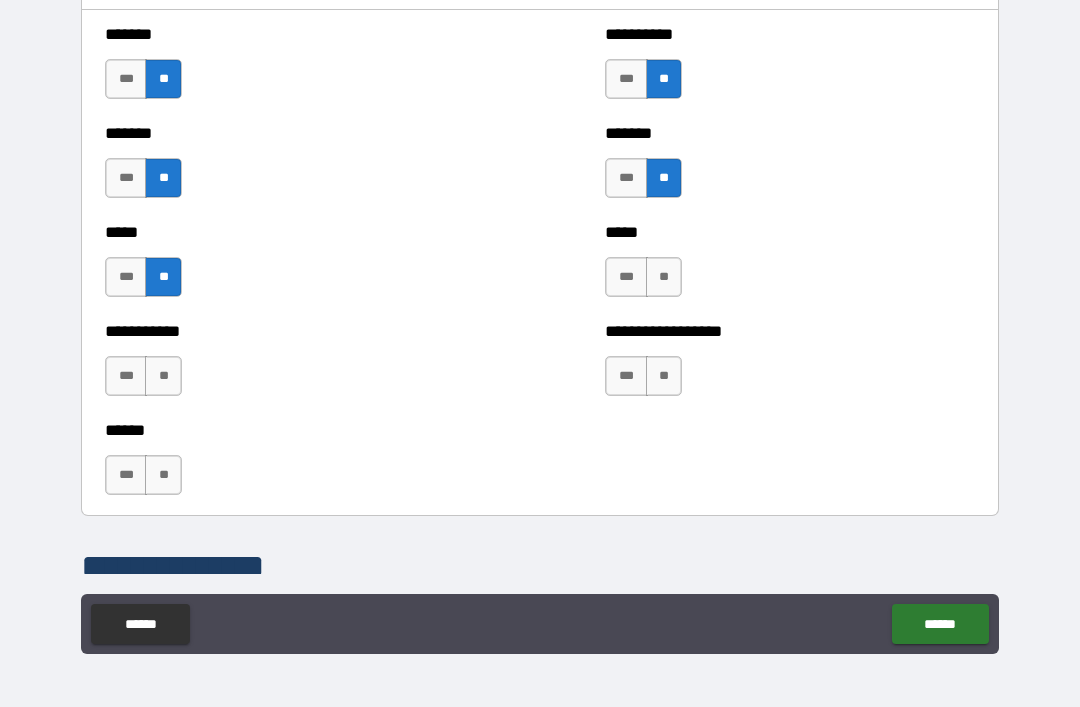 click on "**" at bounding box center (163, 376) 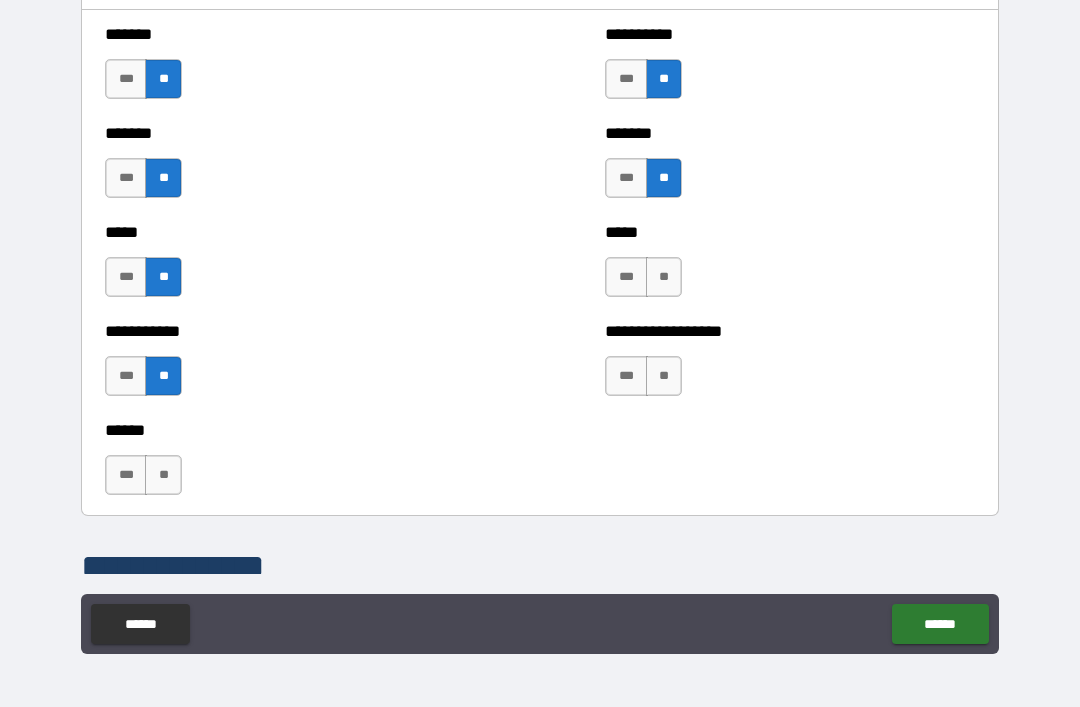 click on "**" at bounding box center (163, 475) 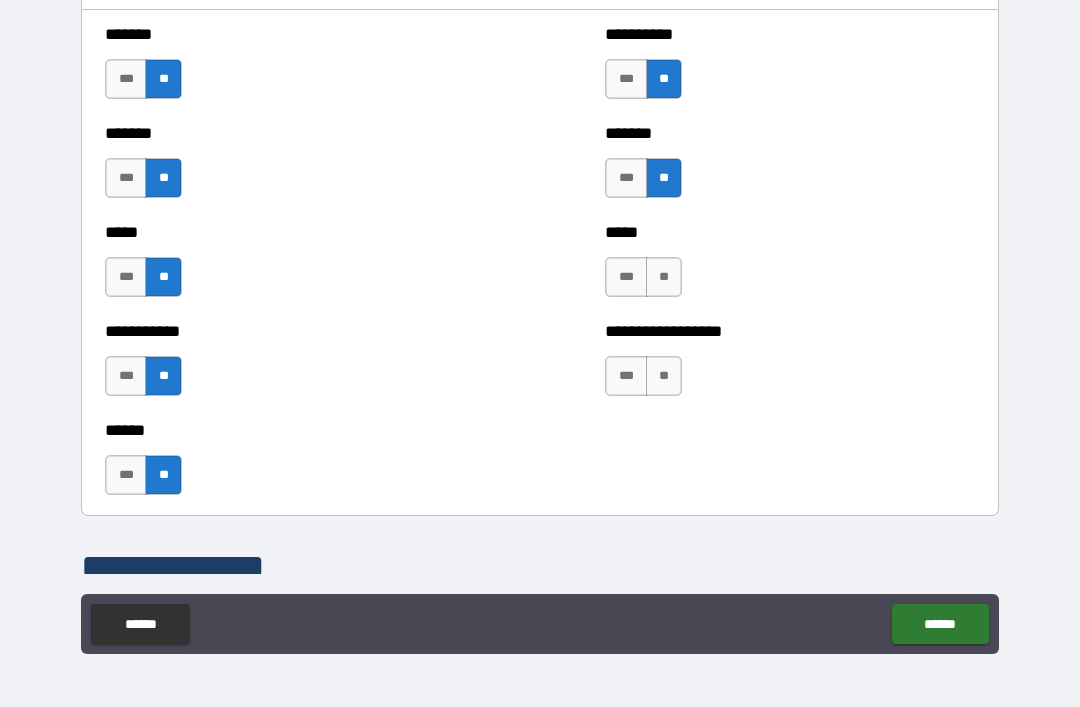 click on "**" at bounding box center (664, 277) 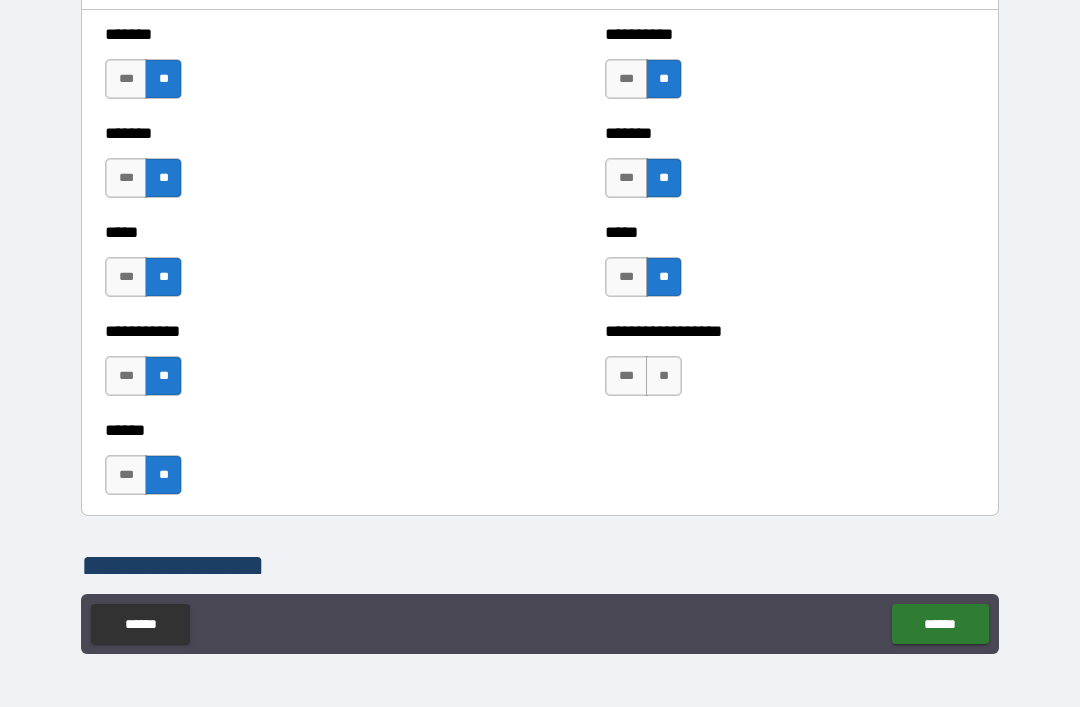 click on "**" at bounding box center [664, 376] 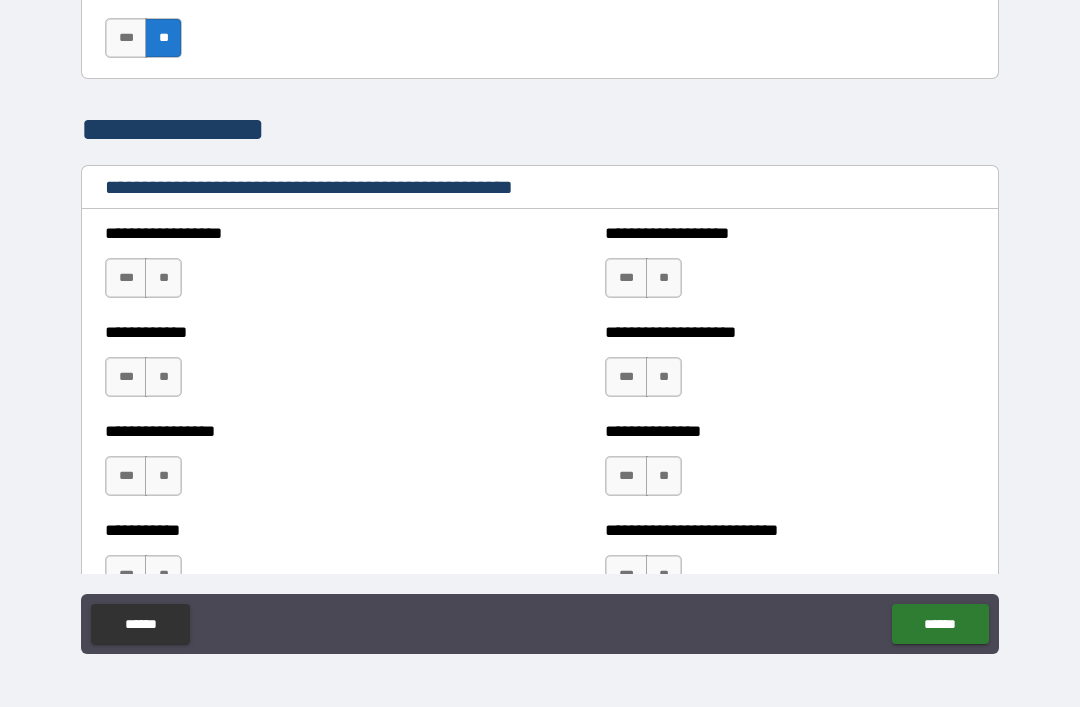 scroll, scrollTop: 1885, scrollLeft: 0, axis: vertical 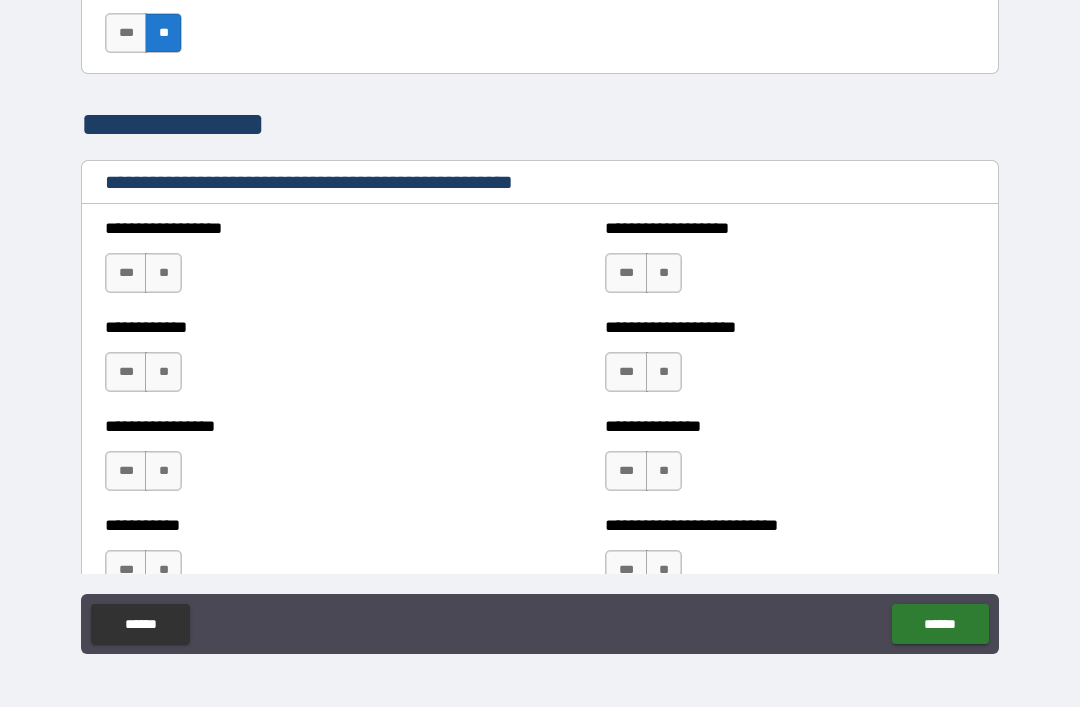 click on "**" at bounding box center (163, 273) 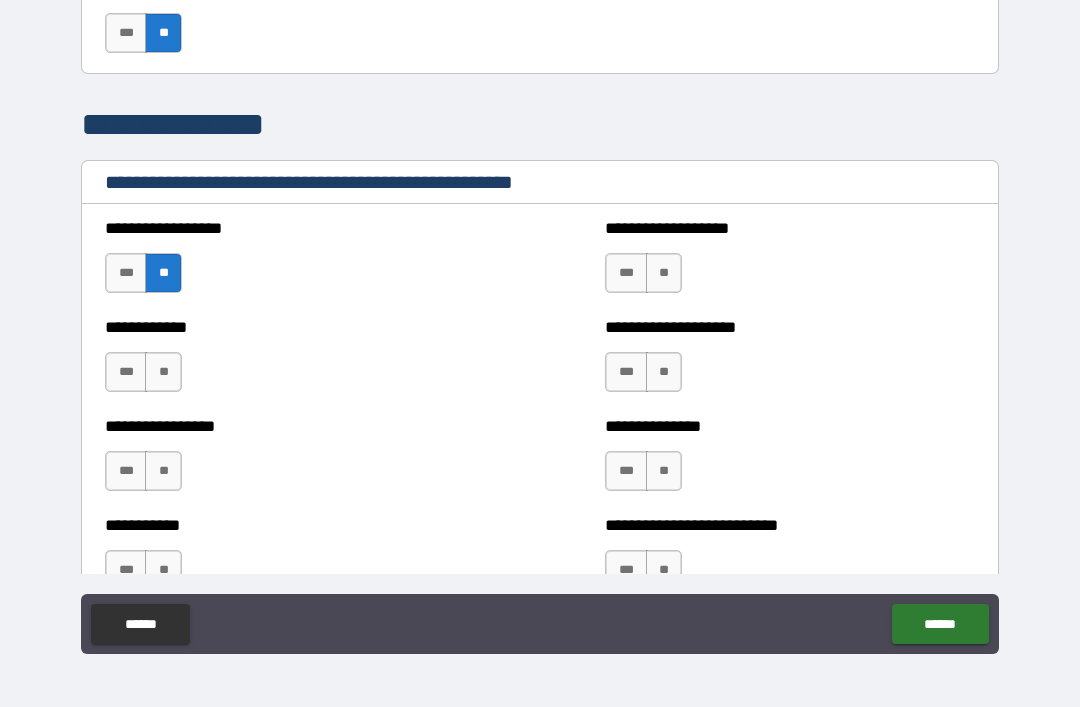 click on "**" at bounding box center (163, 372) 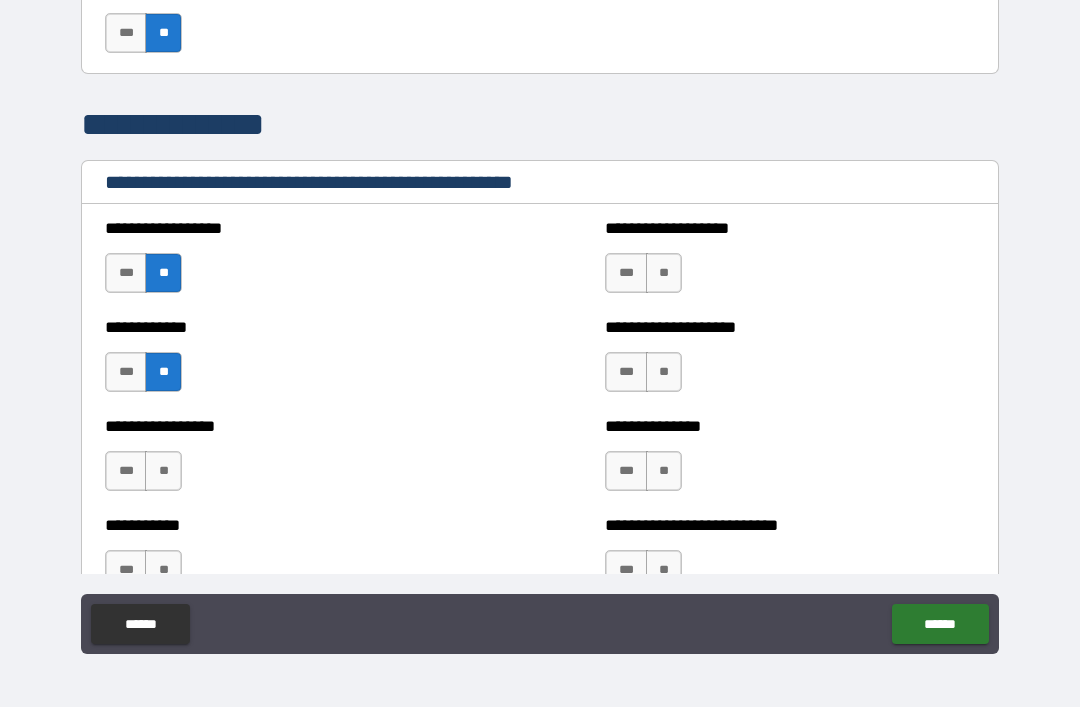 click on "**" at bounding box center [163, 471] 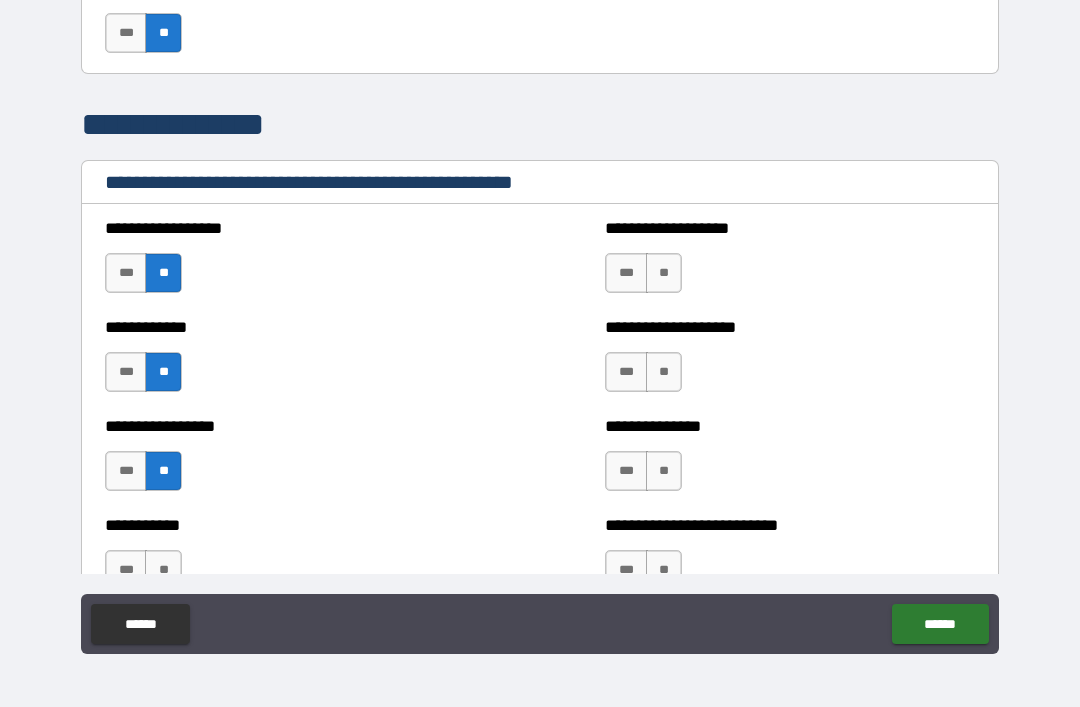 click on "**" at bounding box center [664, 273] 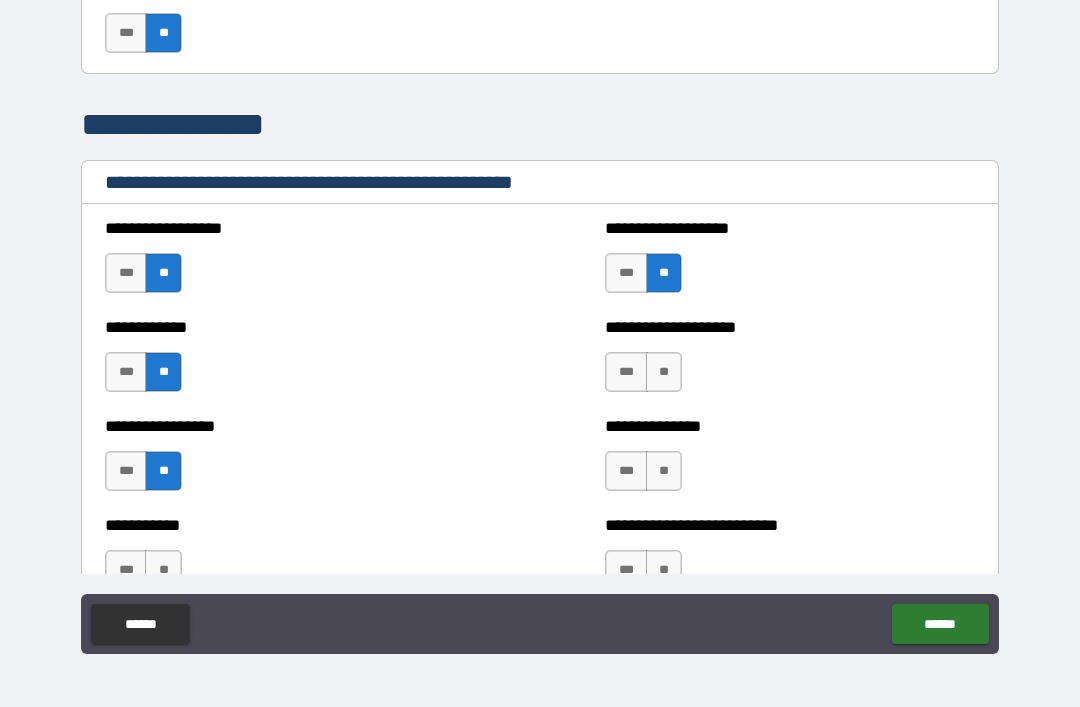 click on "**" at bounding box center (664, 372) 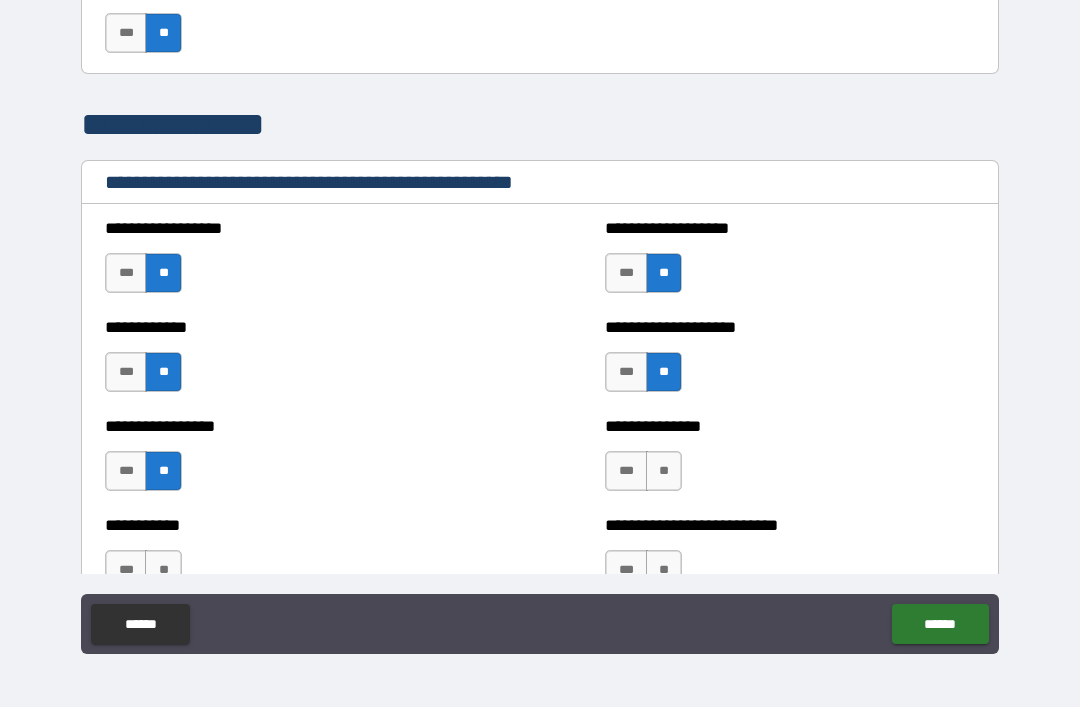 click on "**" at bounding box center [664, 471] 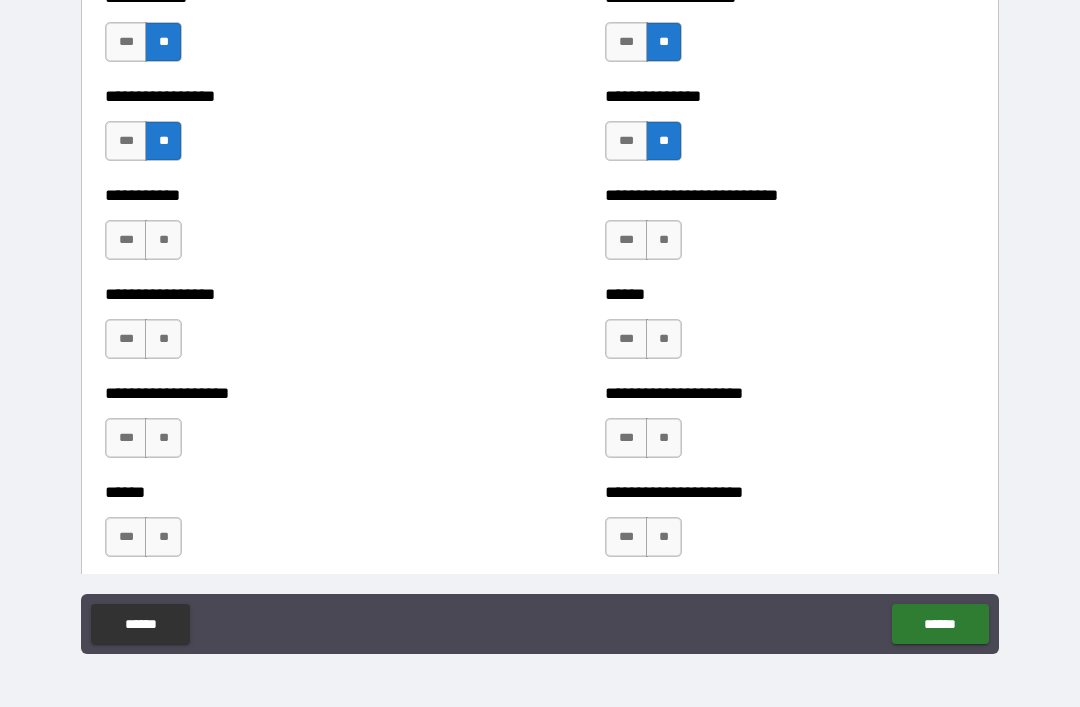 scroll, scrollTop: 2219, scrollLeft: 0, axis: vertical 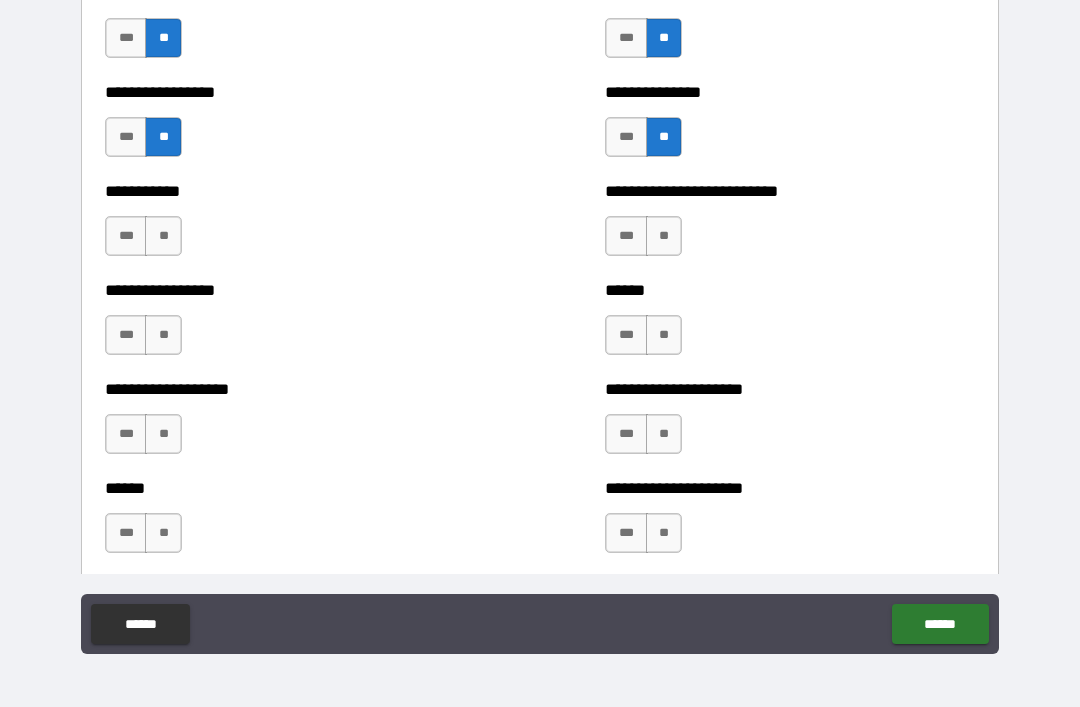 click on "**" at bounding box center (664, 236) 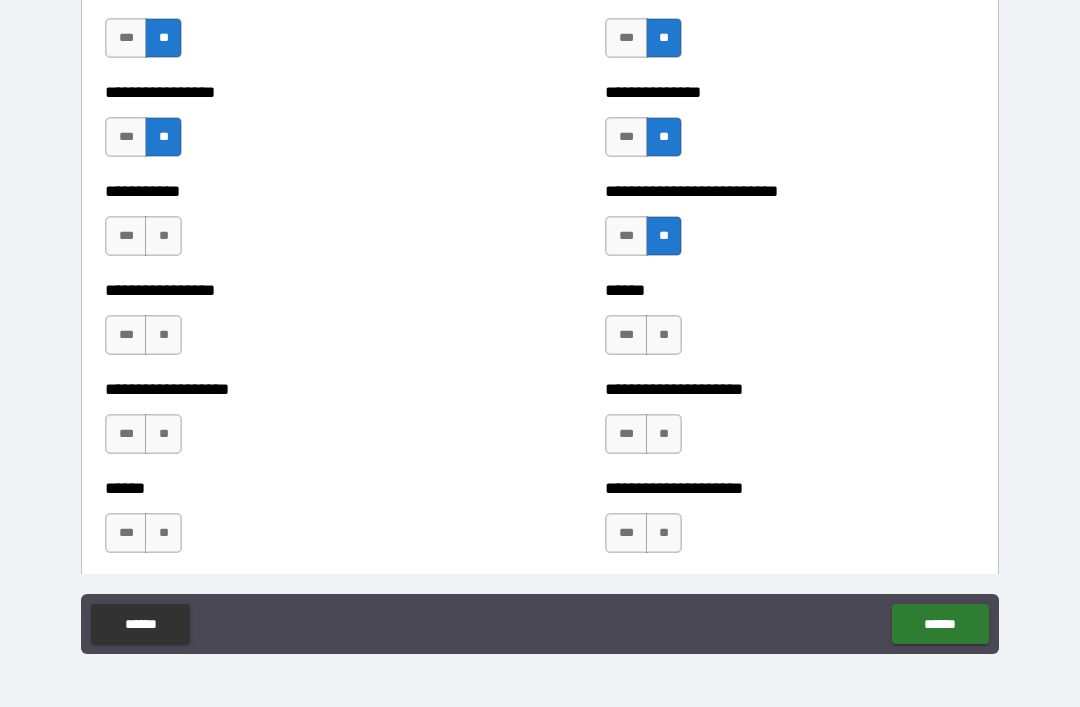 click on "**" at bounding box center (163, 236) 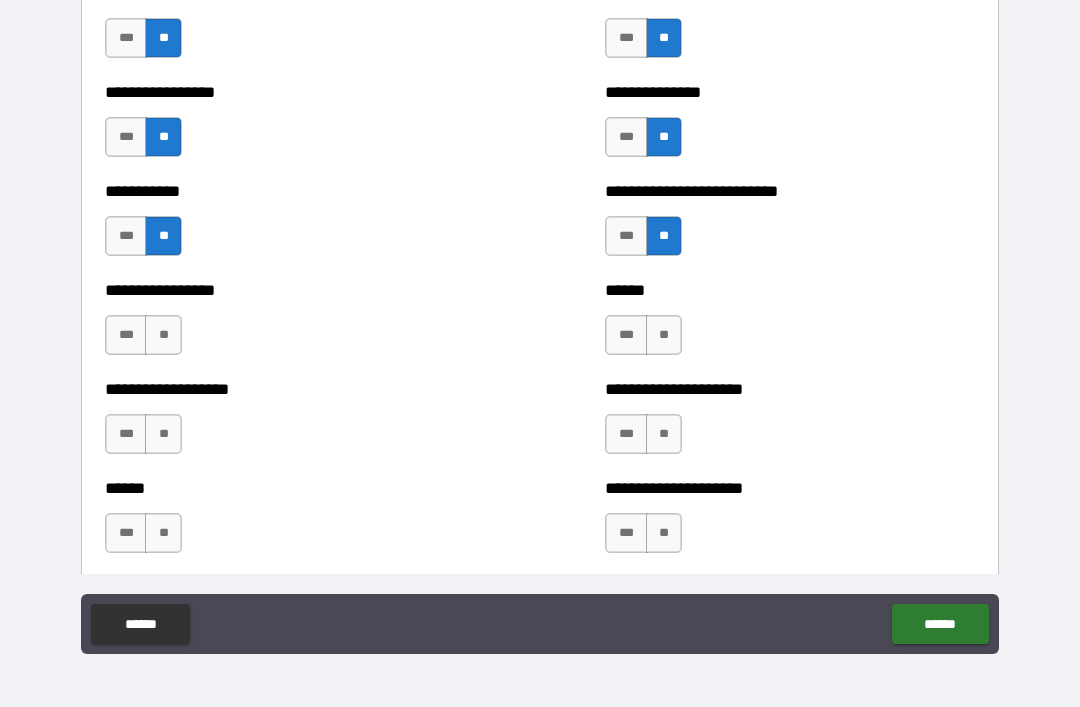 click on "**********" at bounding box center [290, 325] 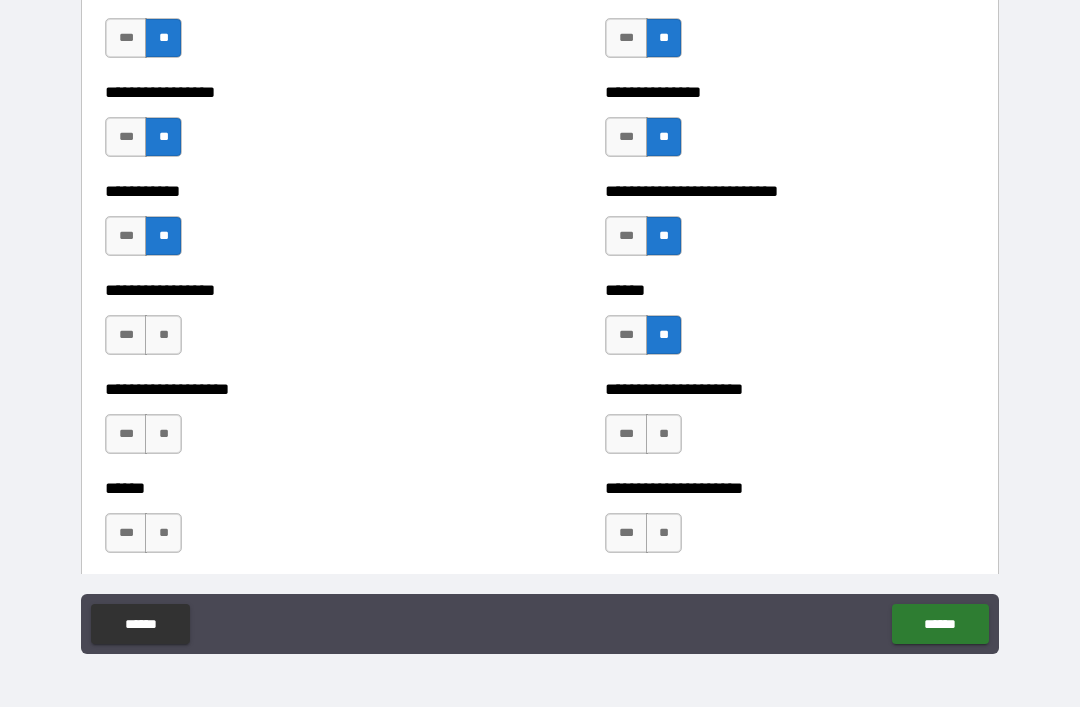 click on "**" at bounding box center (664, 434) 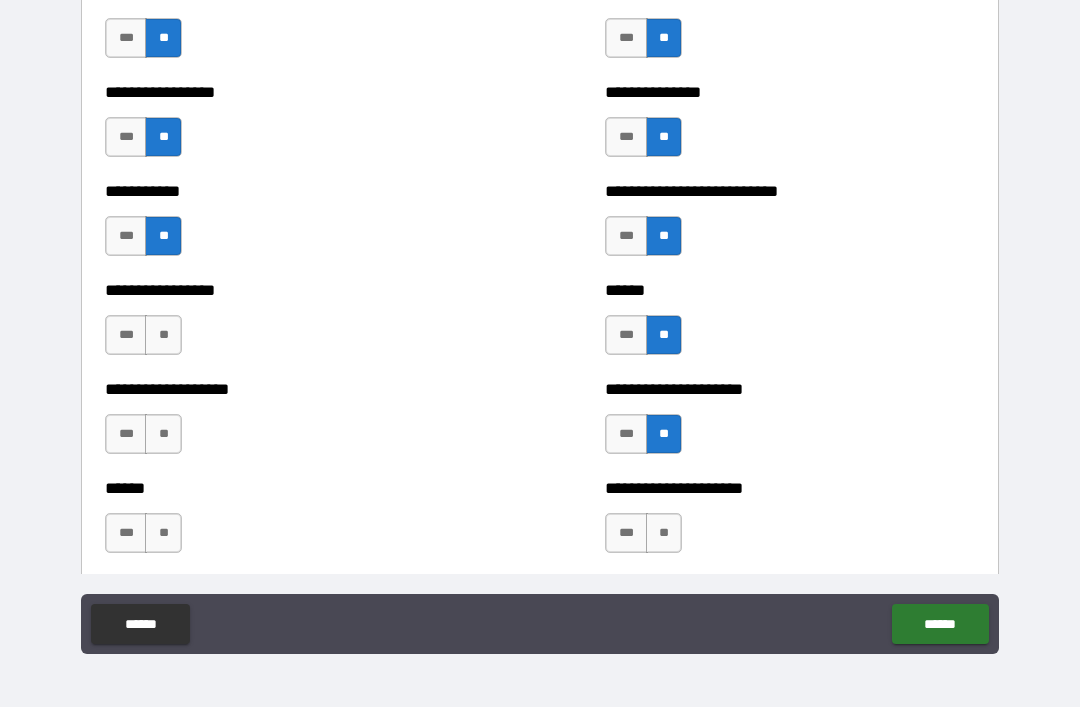 click on "**" at bounding box center (163, 434) 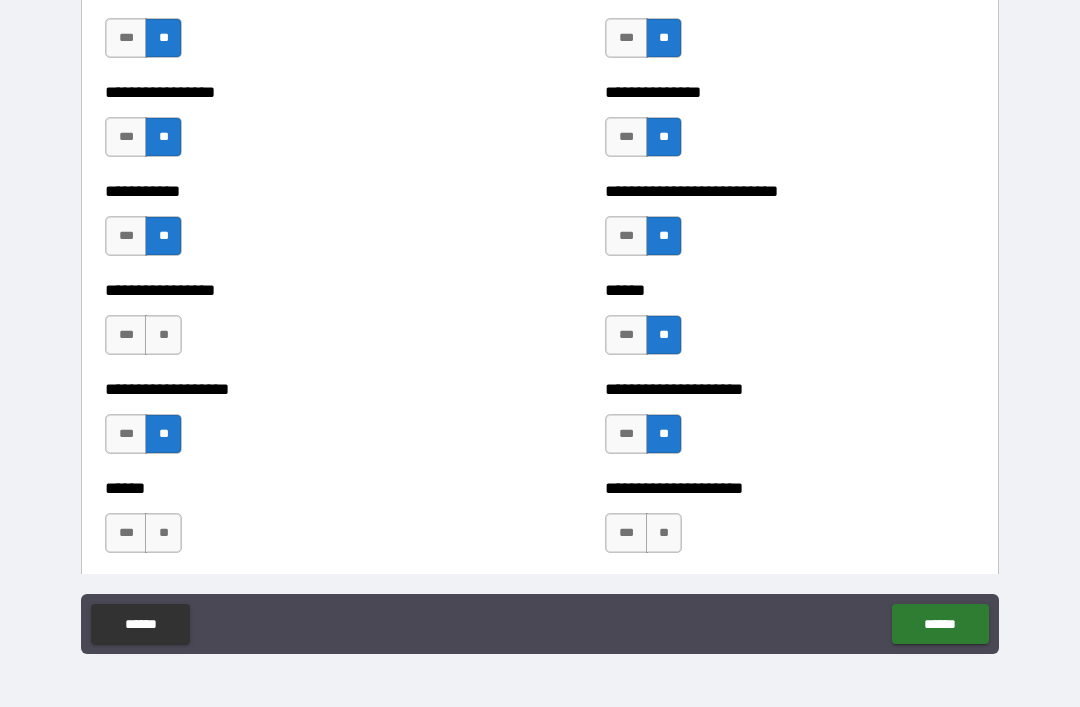click on "**" at bounding box center [163, 533] 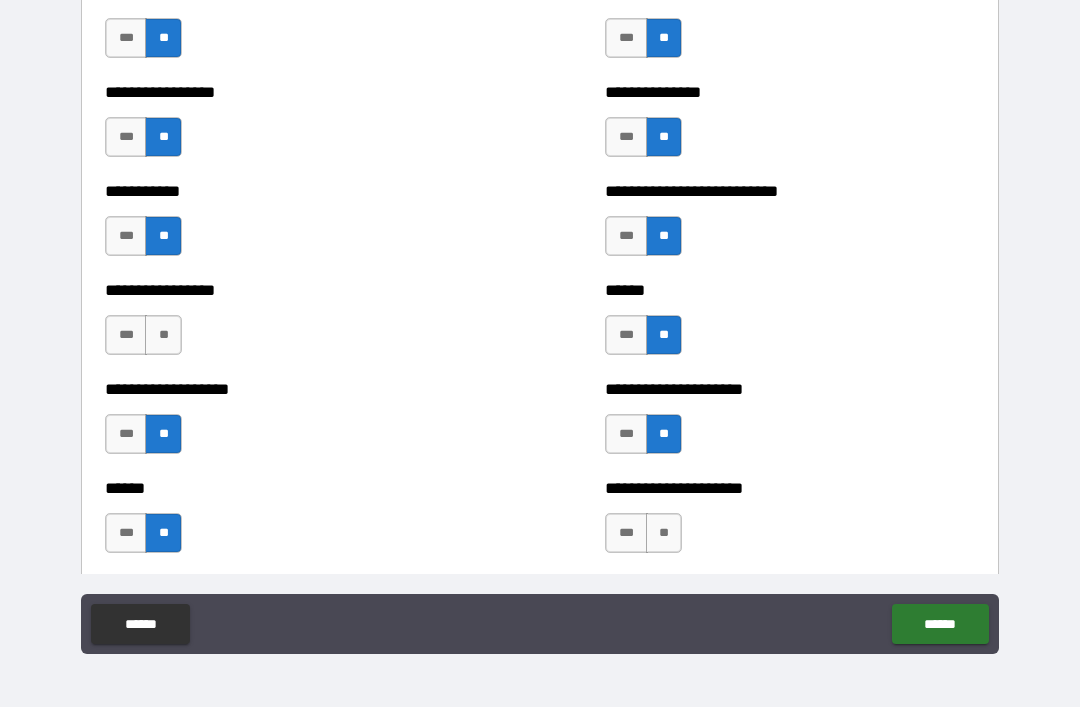 click on "**" at bounding box center [163, 335] 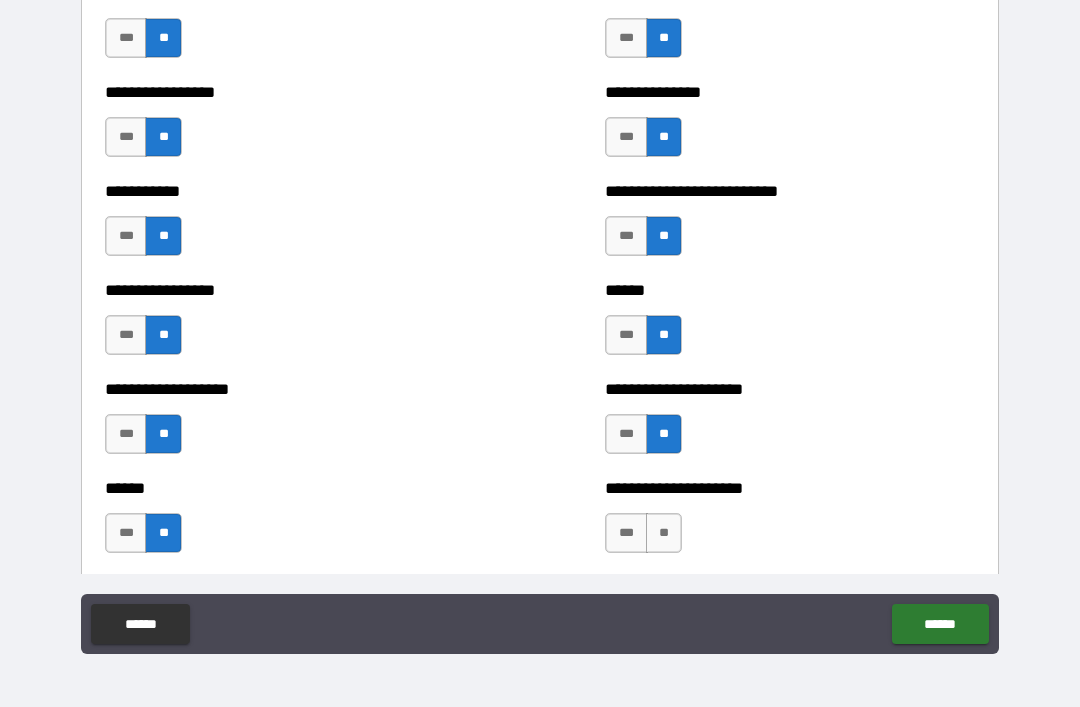 click on "**" at bounding box center [664, 533] 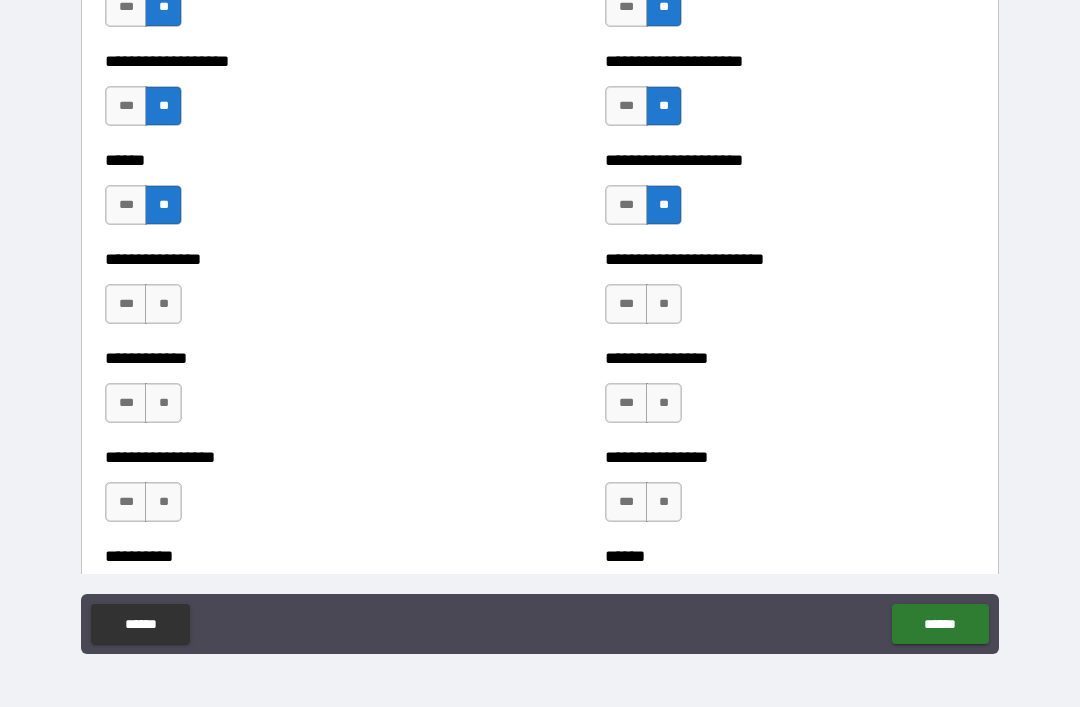 scroll, scrollTop: 2546, scrollLeft: 0, axis: vertical 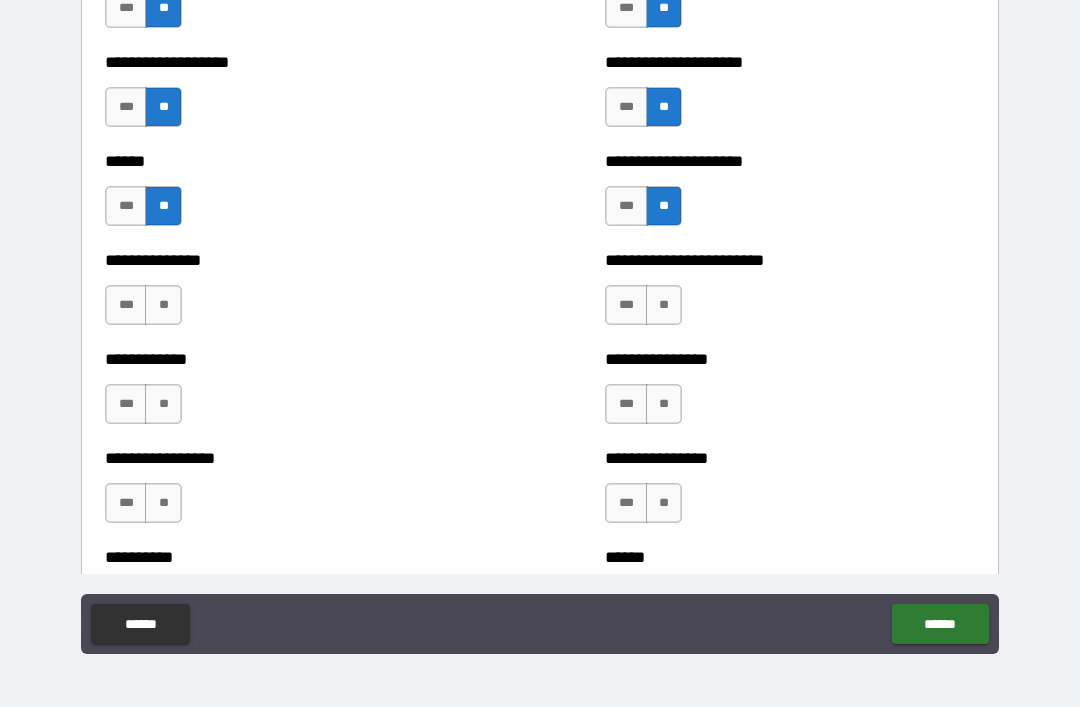 click on "**" at bounding box center [664, 305] 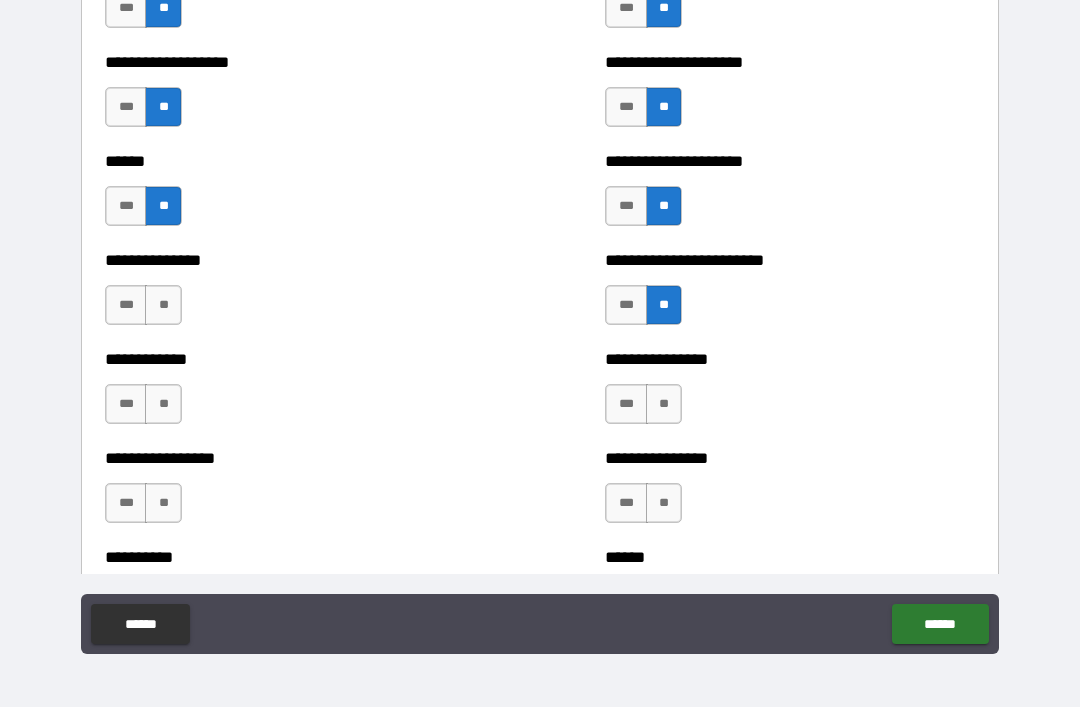 click on "**" at bounding box center (664, 404) 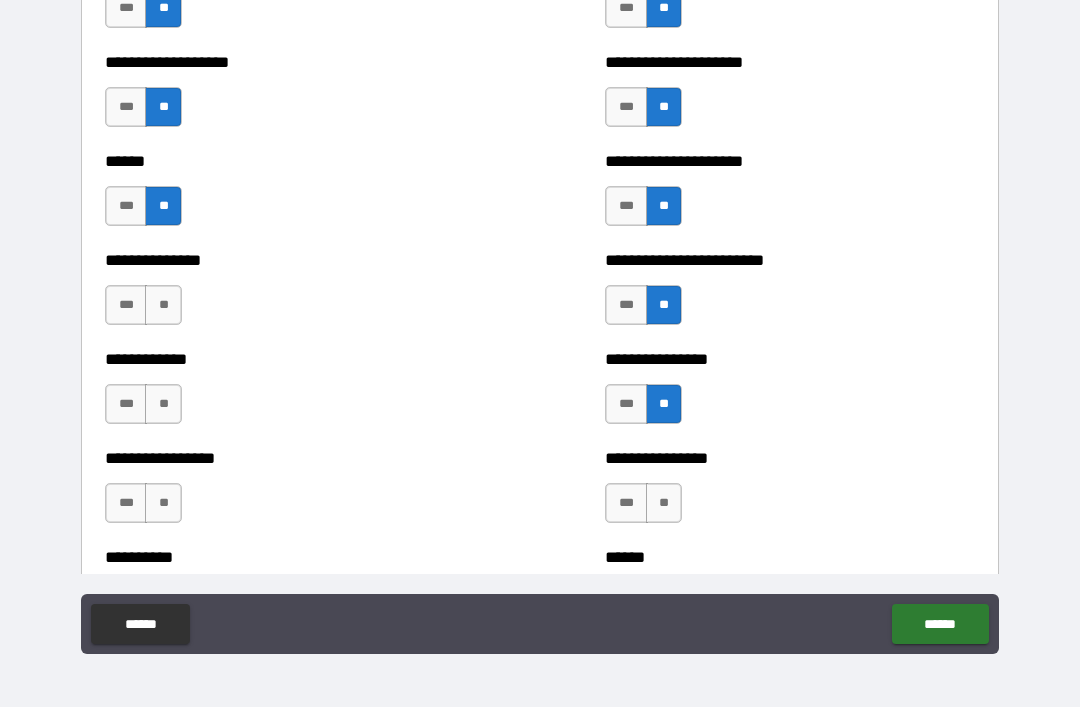 click on "**" at bounding box center [664, 503] 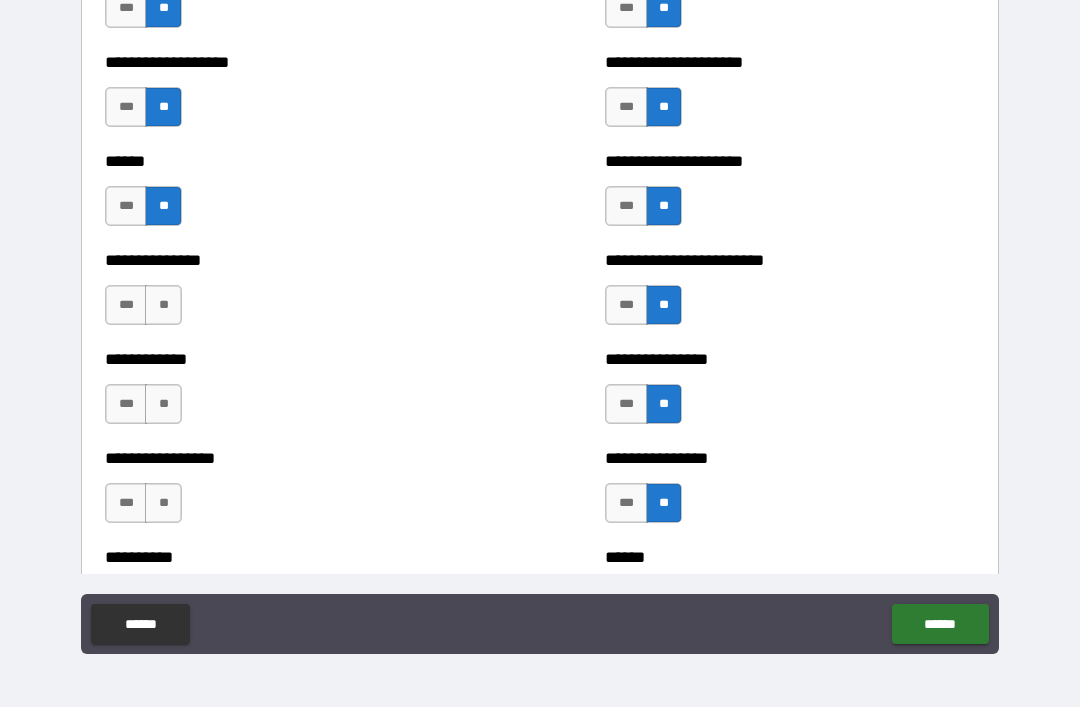 click on "**" at bounding box center [163, 305] 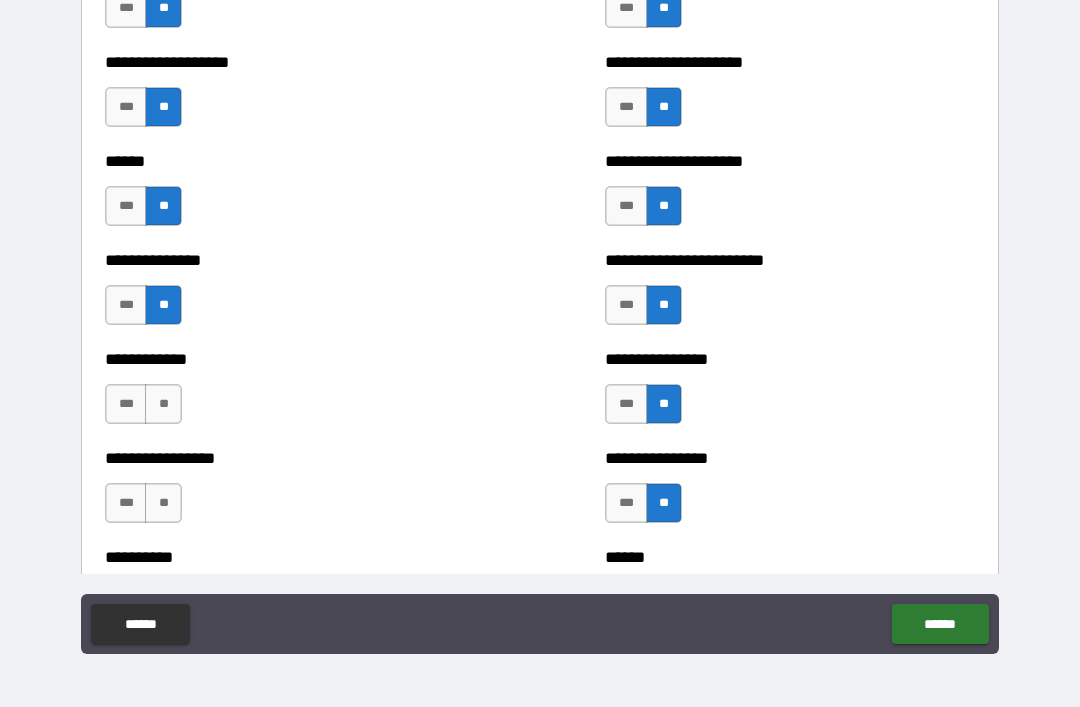 click on "**" at bounding box center [163, 404] 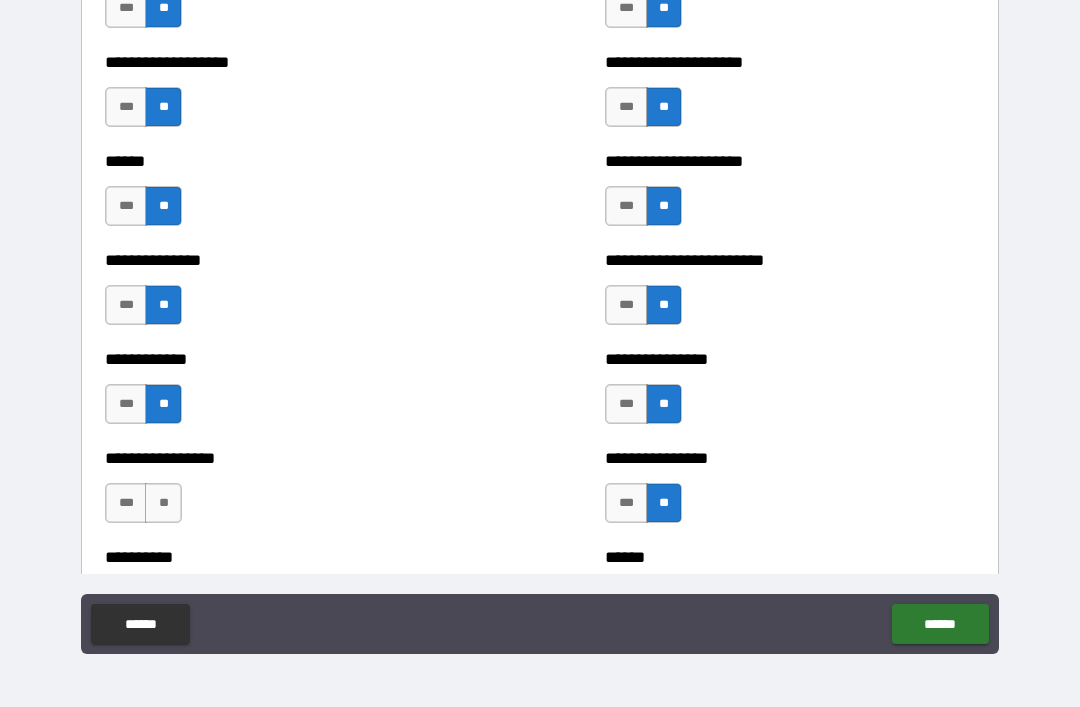 click on "**" at bounding box center (163, 503) 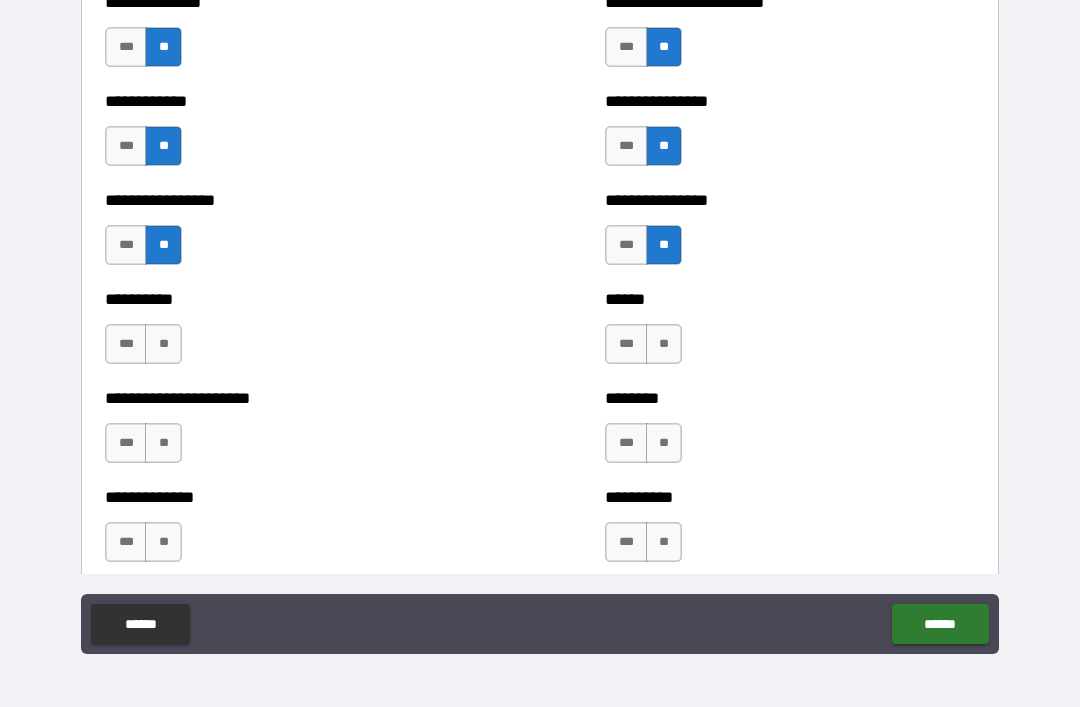 scroll, scrollTop: 2815, scrollLeft: 0, axis: vertical 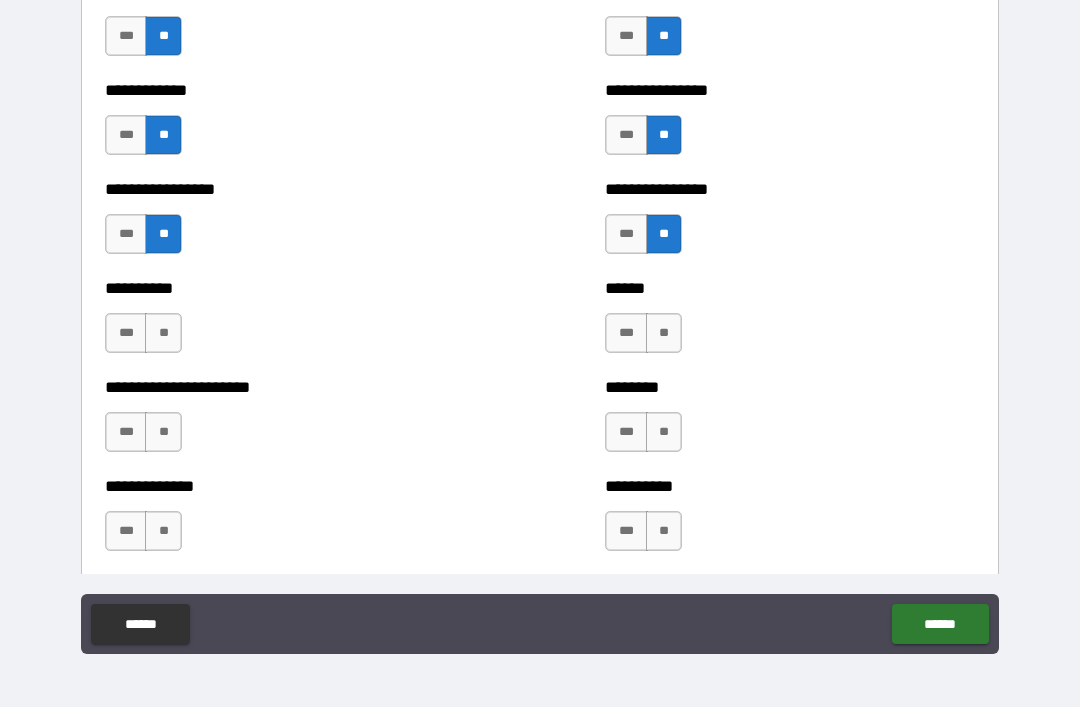click on "**" at bounding box center [664, 333] 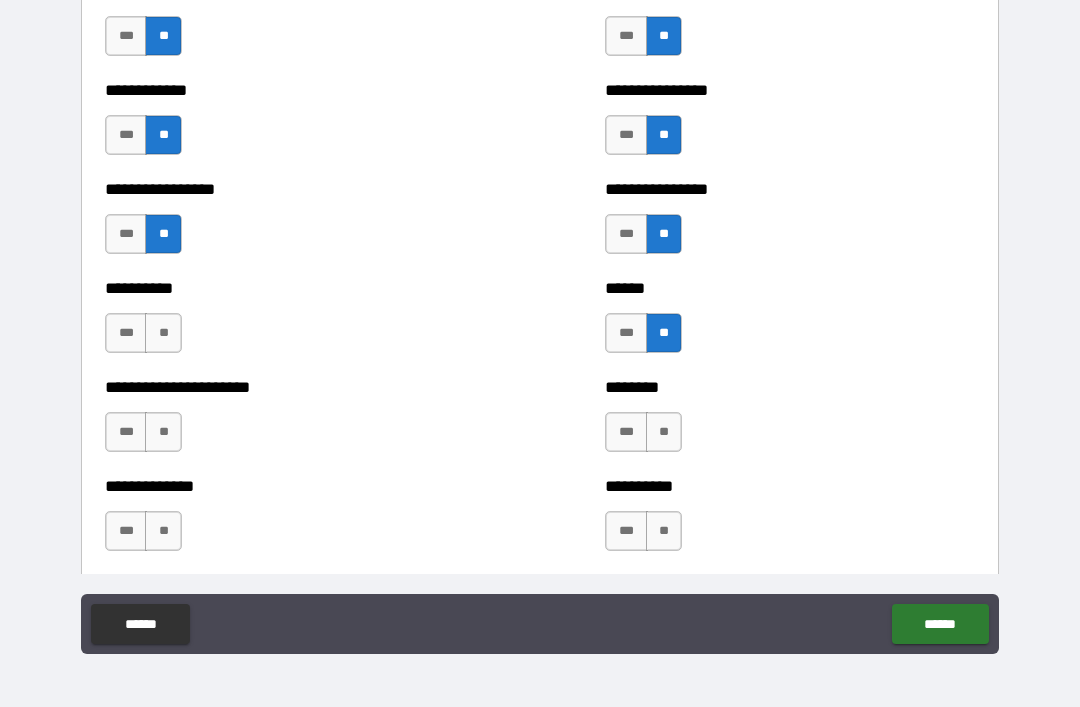 click on "**" at bounding box center (664, 432) 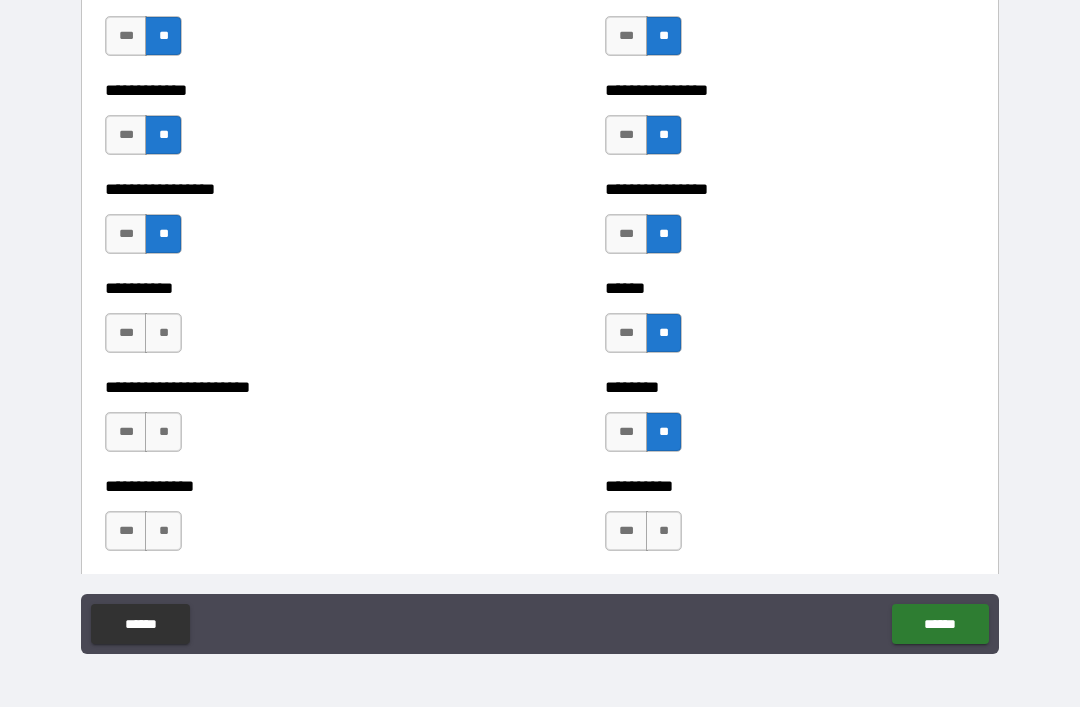 click on "**" at bounding box center (664, 531) 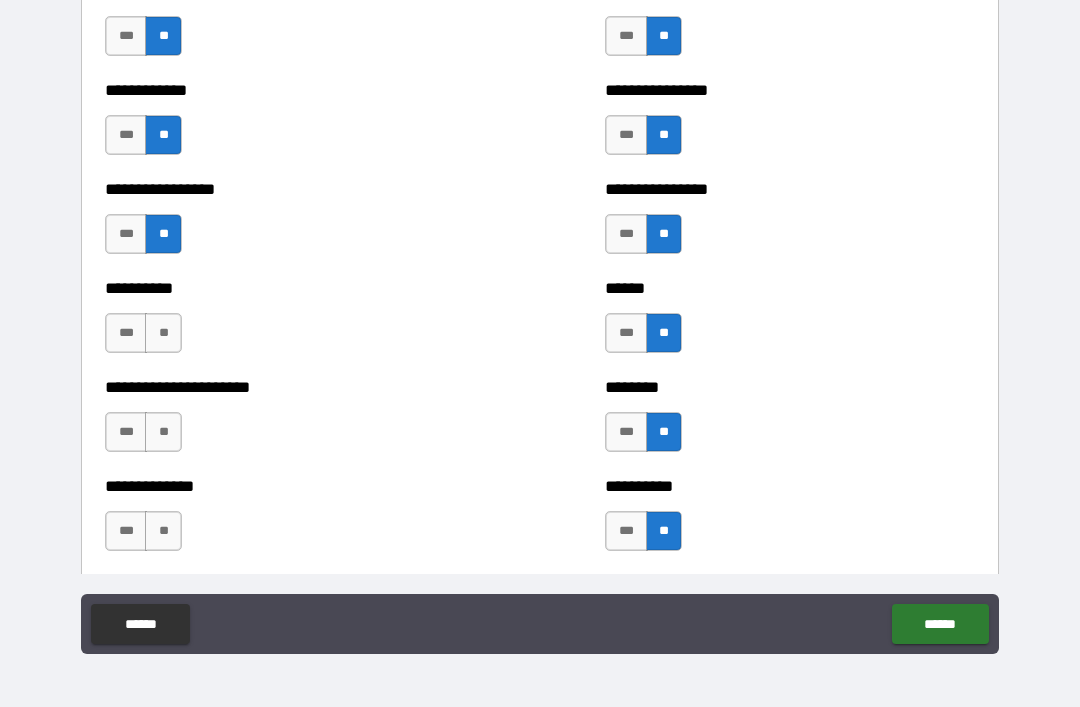 click on "**" at bounding box center (163, 333) 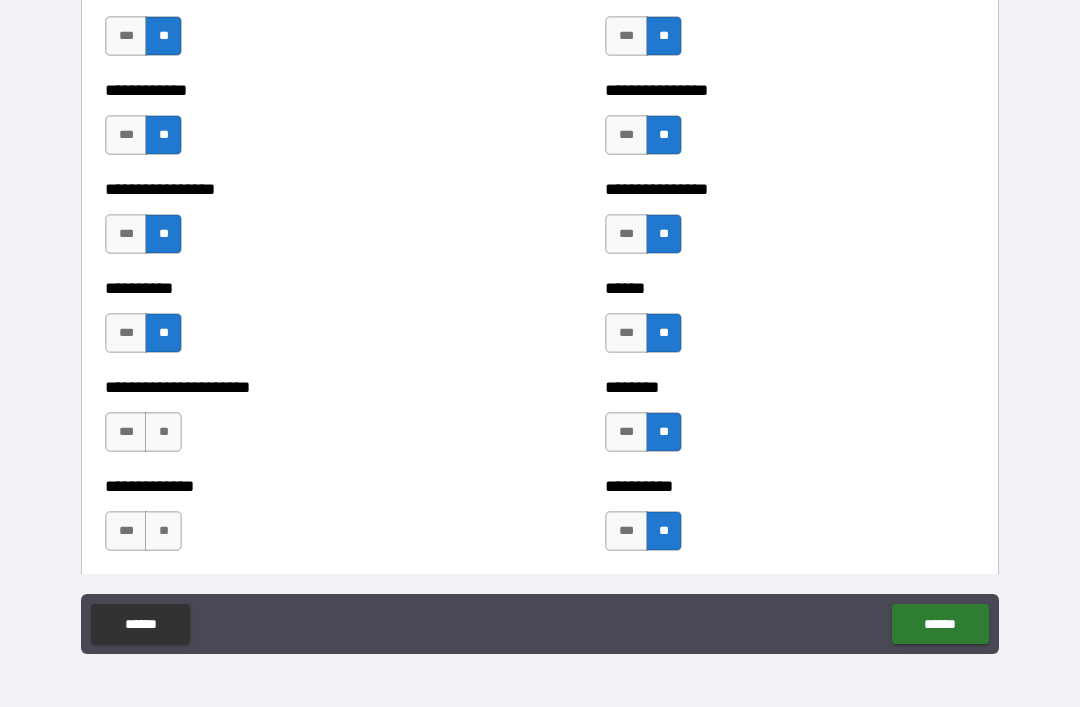click on "**********" at bounding box center [290, 422] 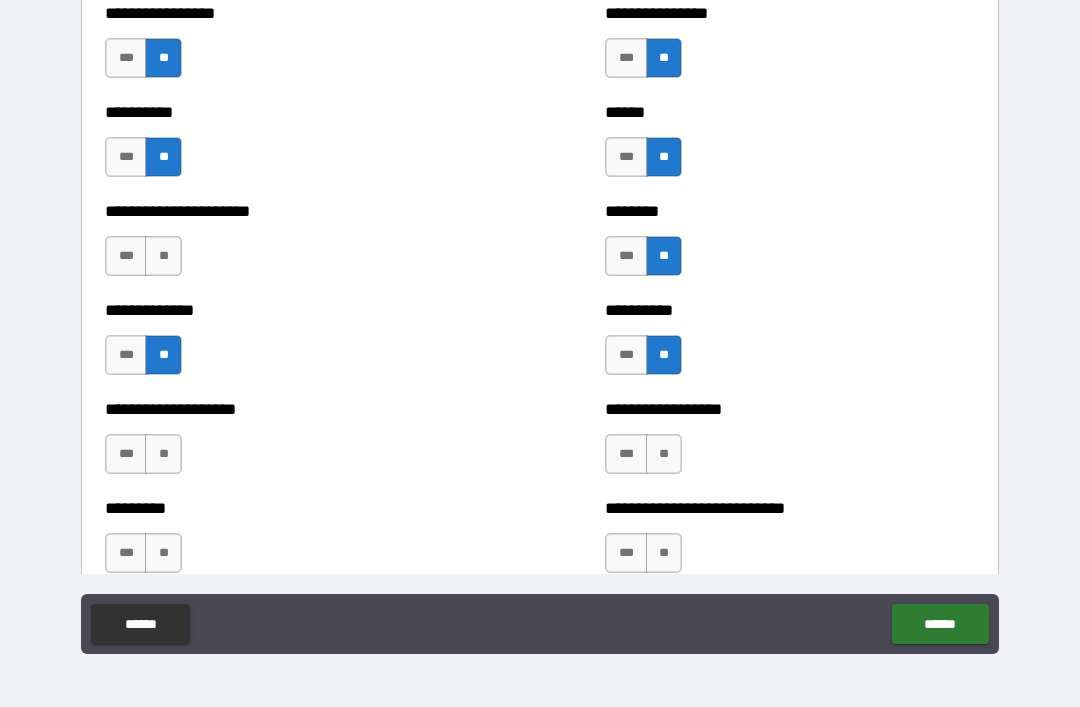 scroll, scrollTop: 2994, scrollLeft: 0, axis: vertical 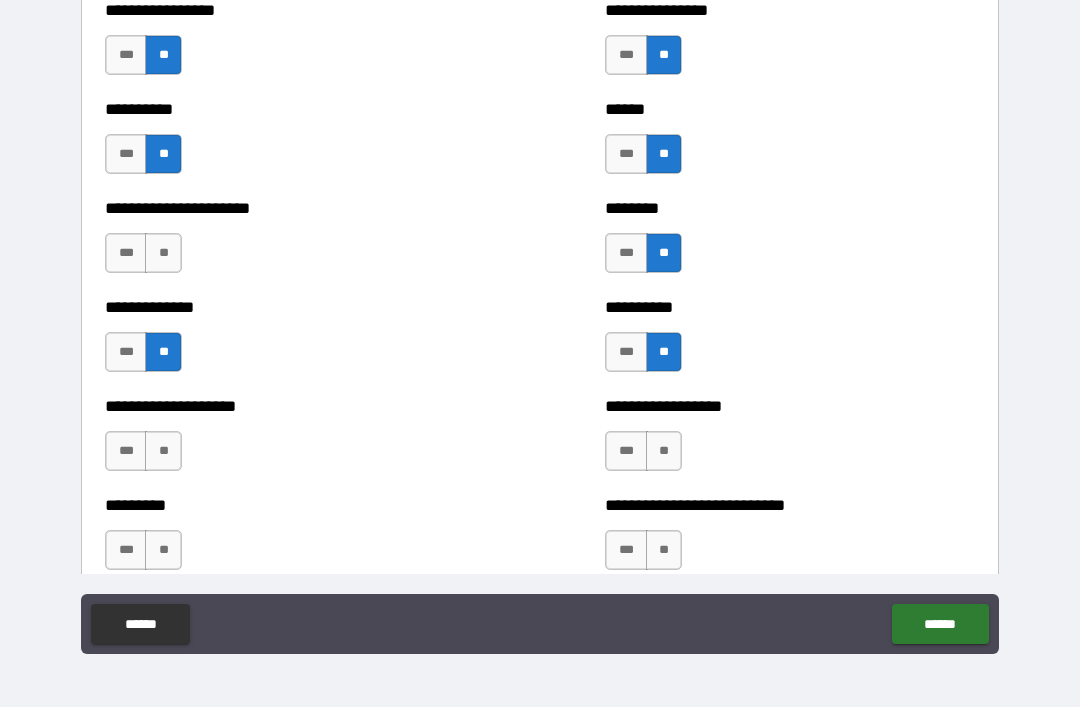 click on "**" at bounding box center [163, 253] 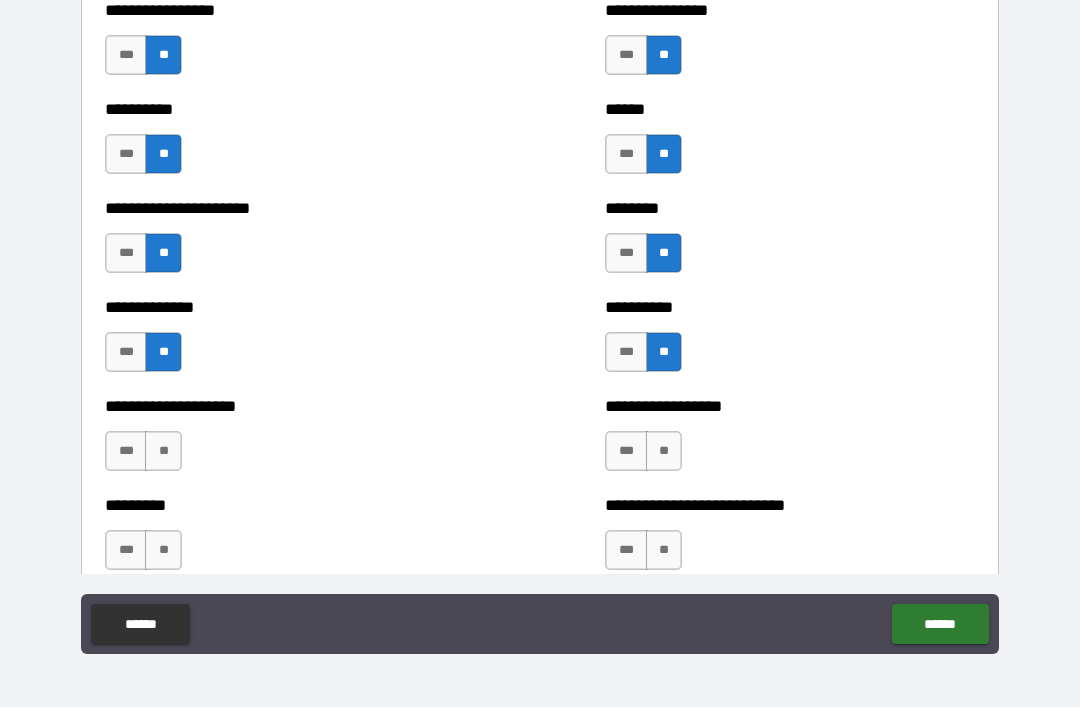 click on "**" at bounding box center [163, 451] 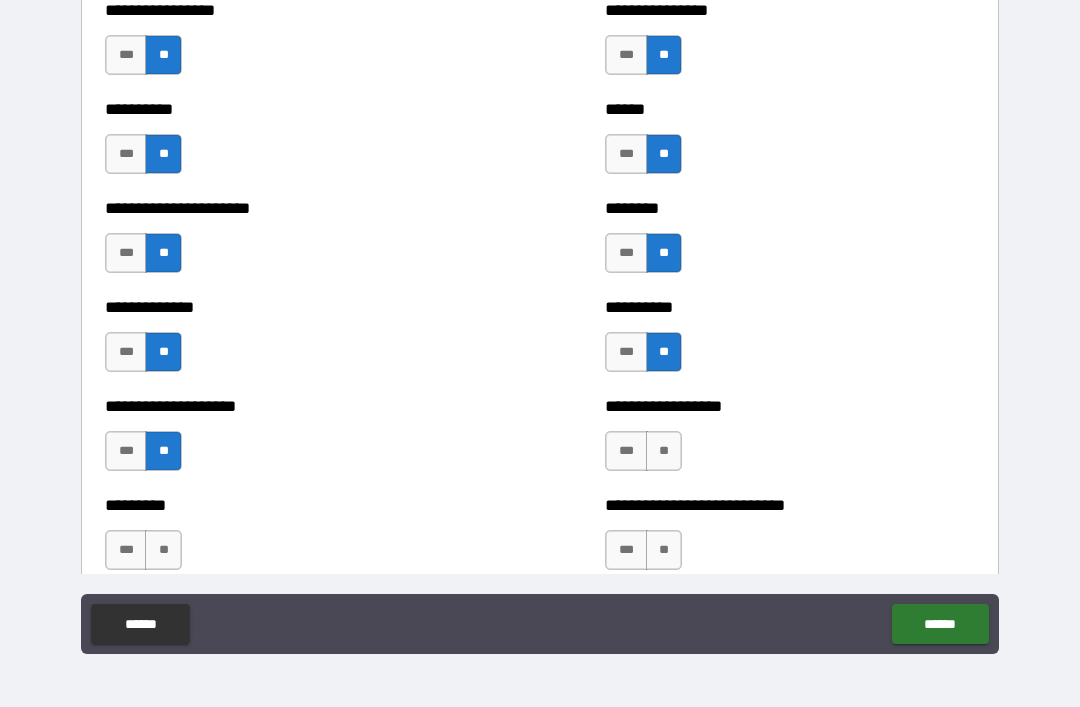 click on "**" at bounding box center (664, 451) 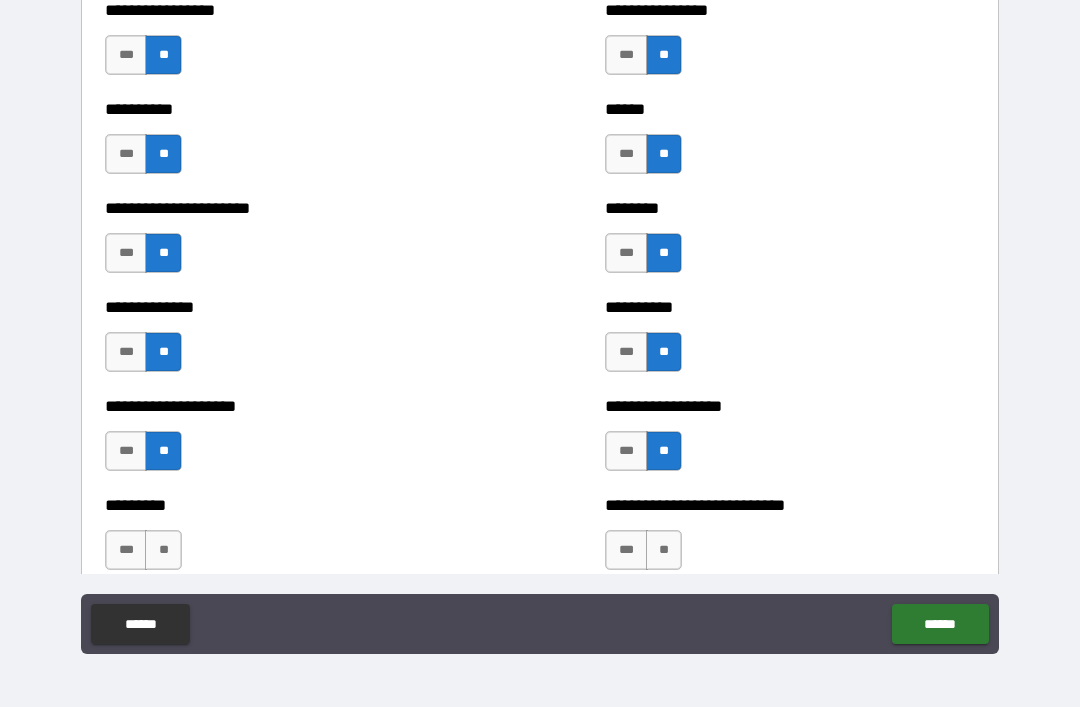 click on "**" at bounding box center [664, 550] 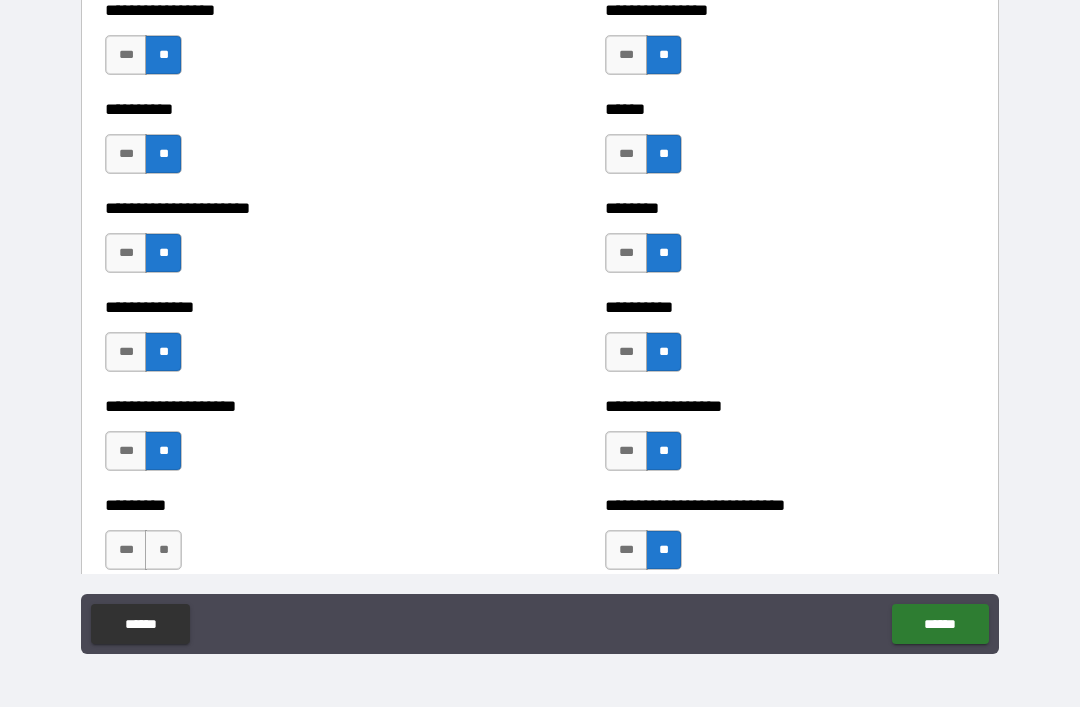 click on "**" at bounding box center [163, 550] 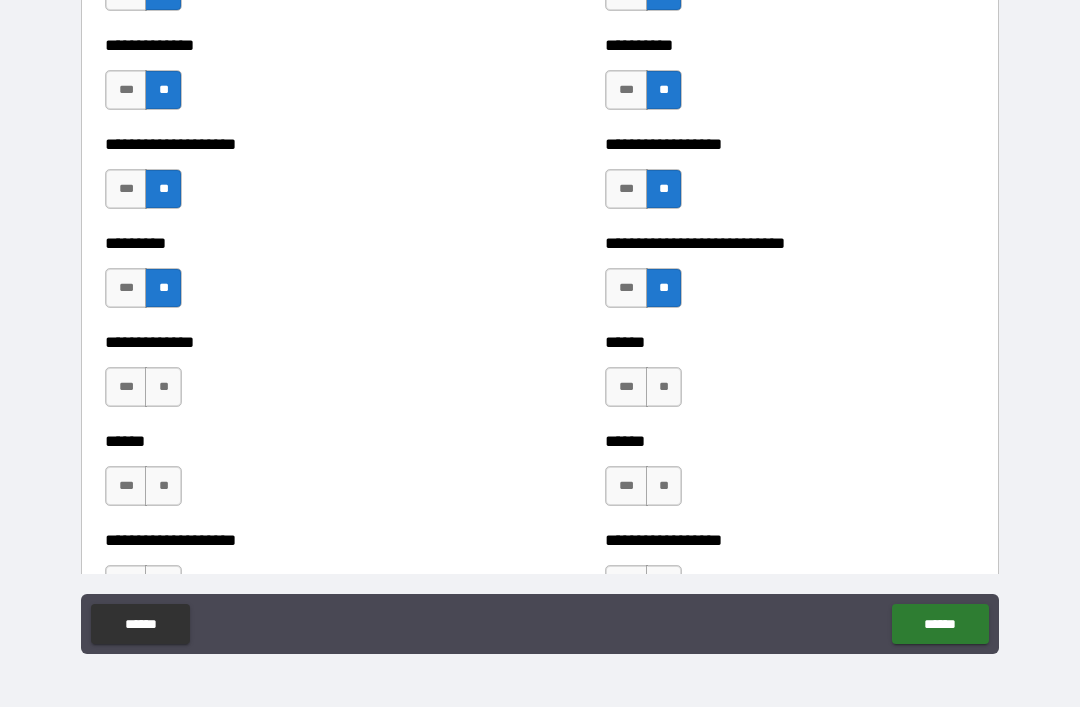 scroll, scrollTop: 3268, scrollLeft: 0, axis: vertical 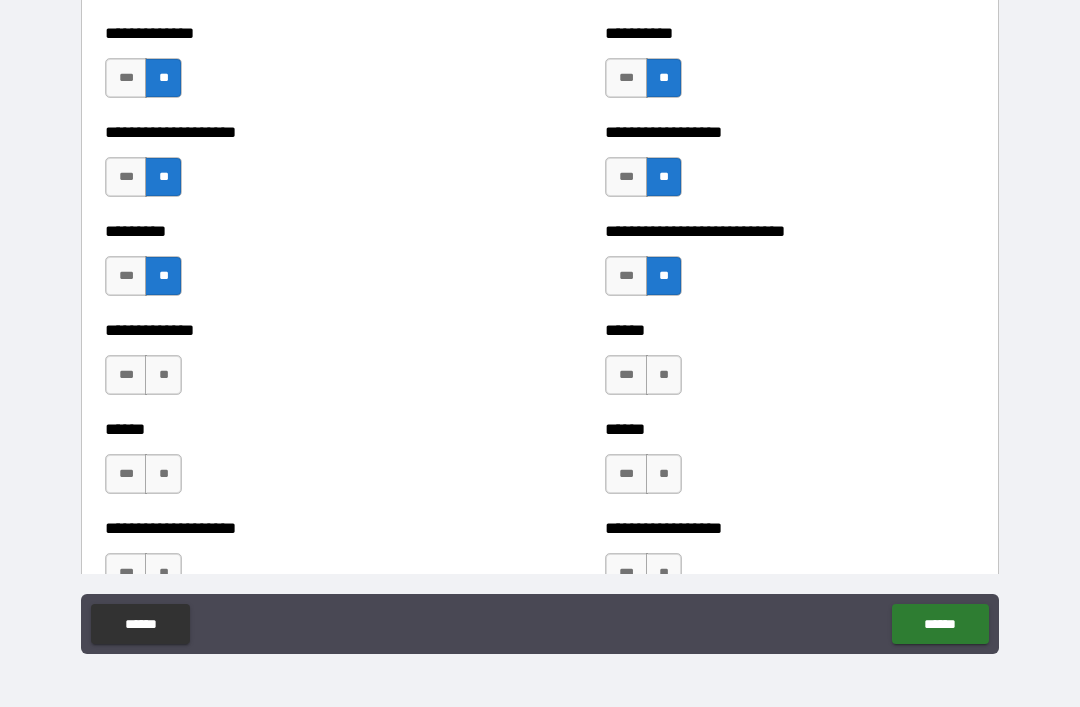click on "**" at bounding box center (163, 375) 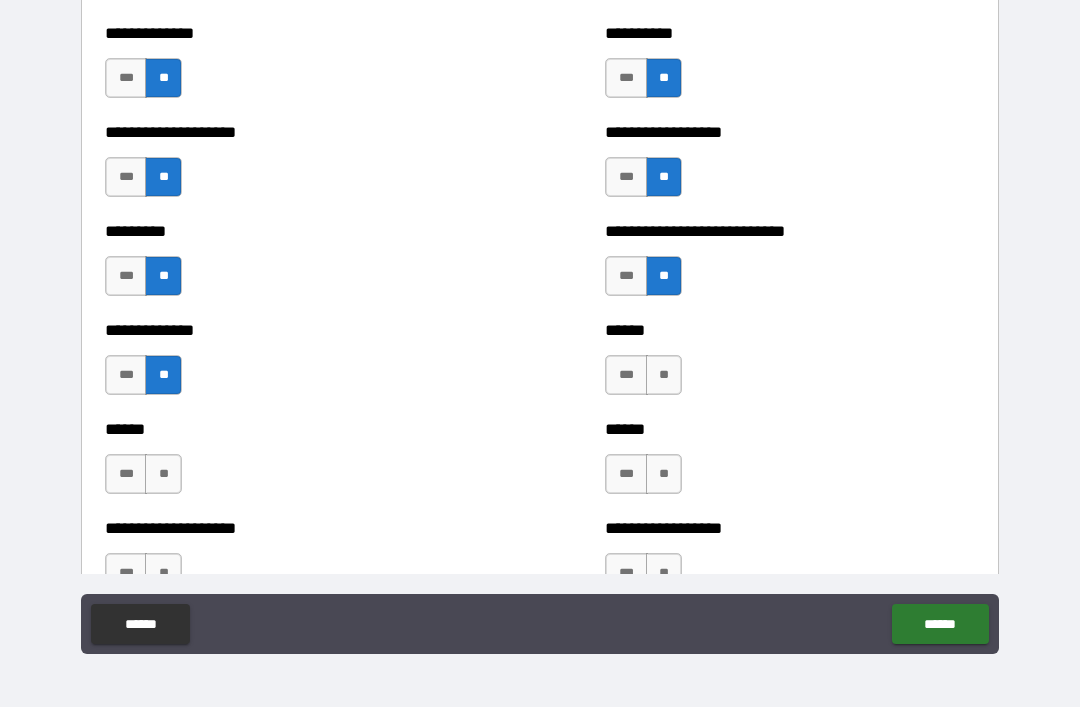 click on "**" at bounding box center (664, 375) 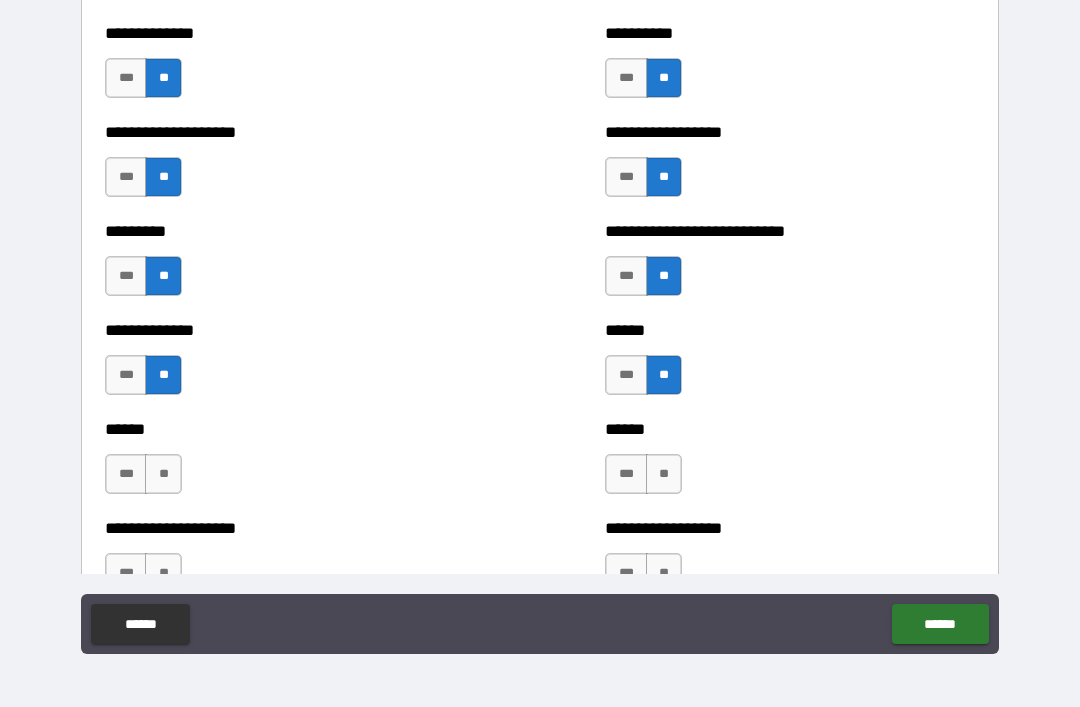 click on "**" at bounding box center [664, 474] 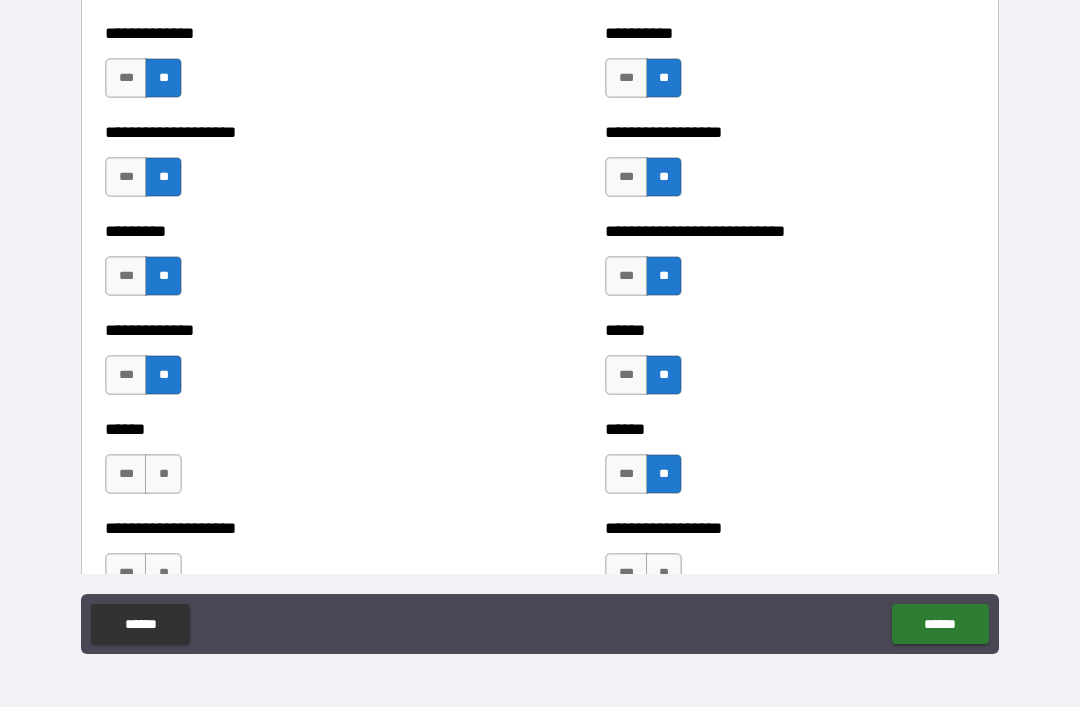click on "**" at bounding box center (163, 474) 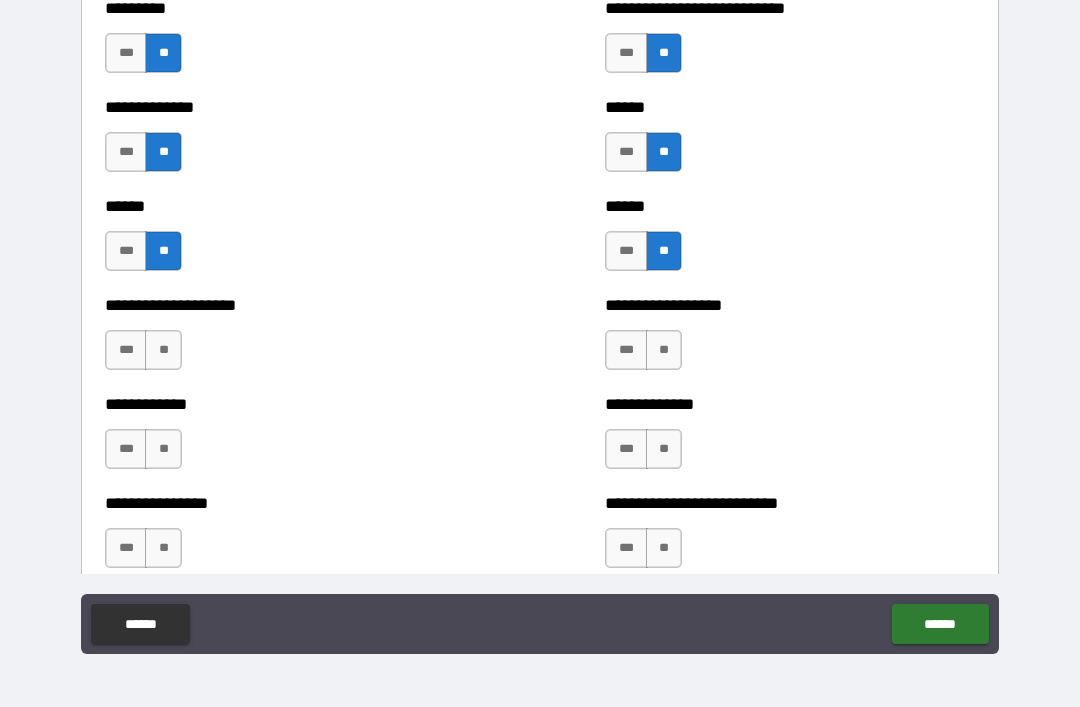 scroll, scrollTop: 3492, scrollLeft: 0, axis: vertical 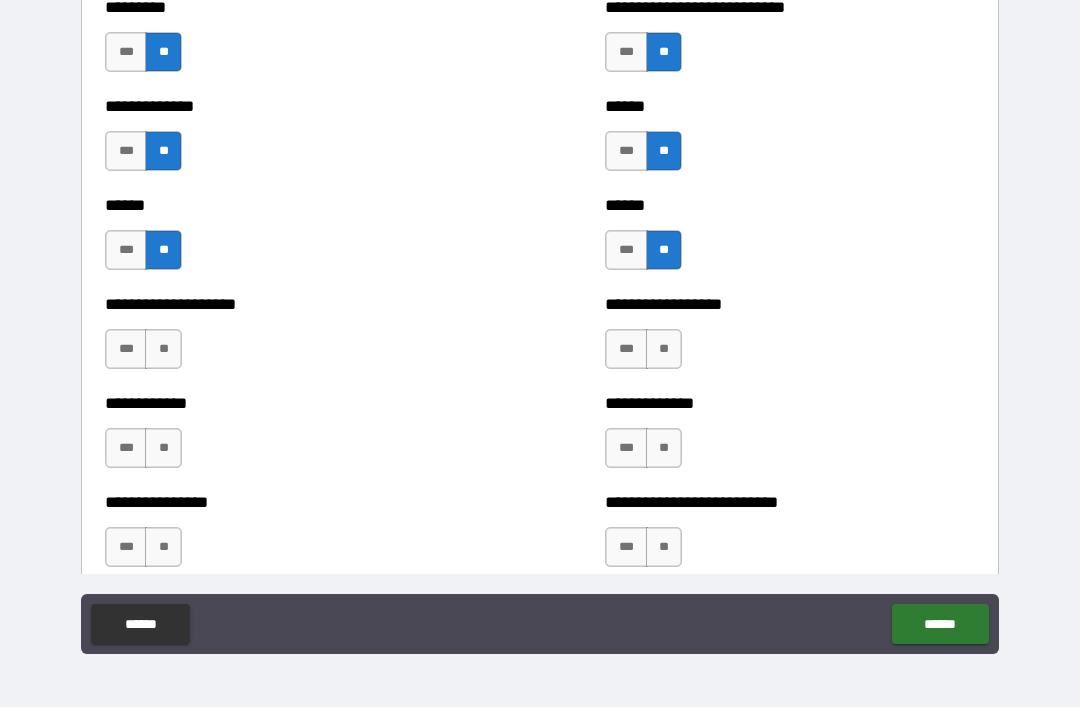 click on "**" at bounding box center (664, 349) 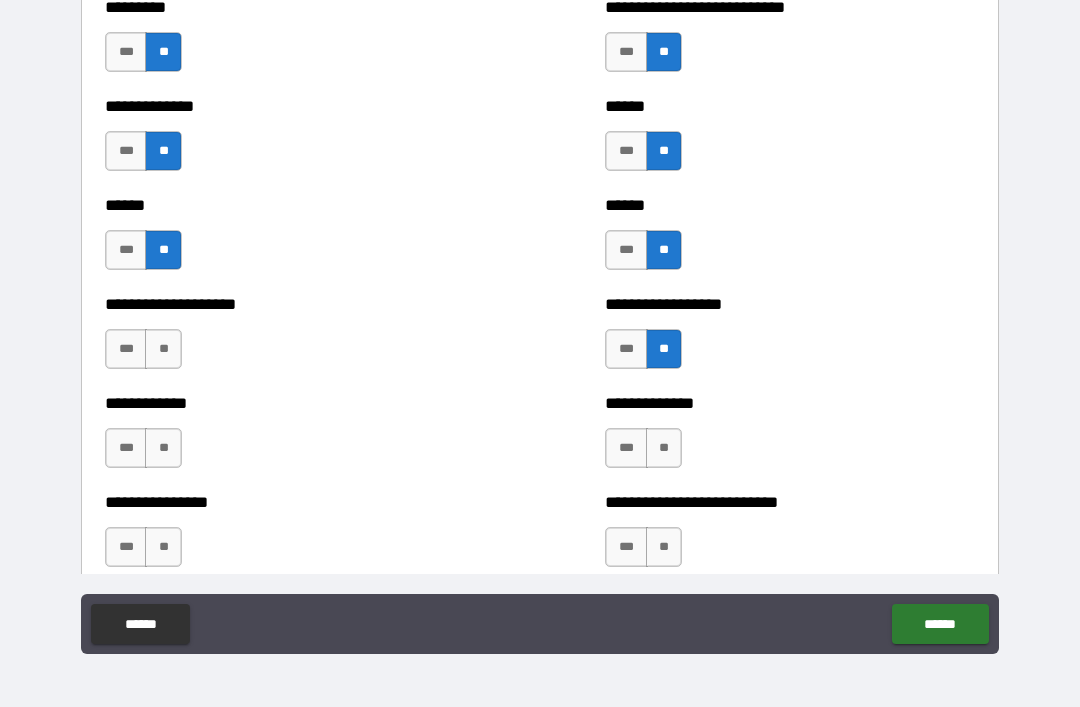 click on "**" at bounding box center [163, 349] 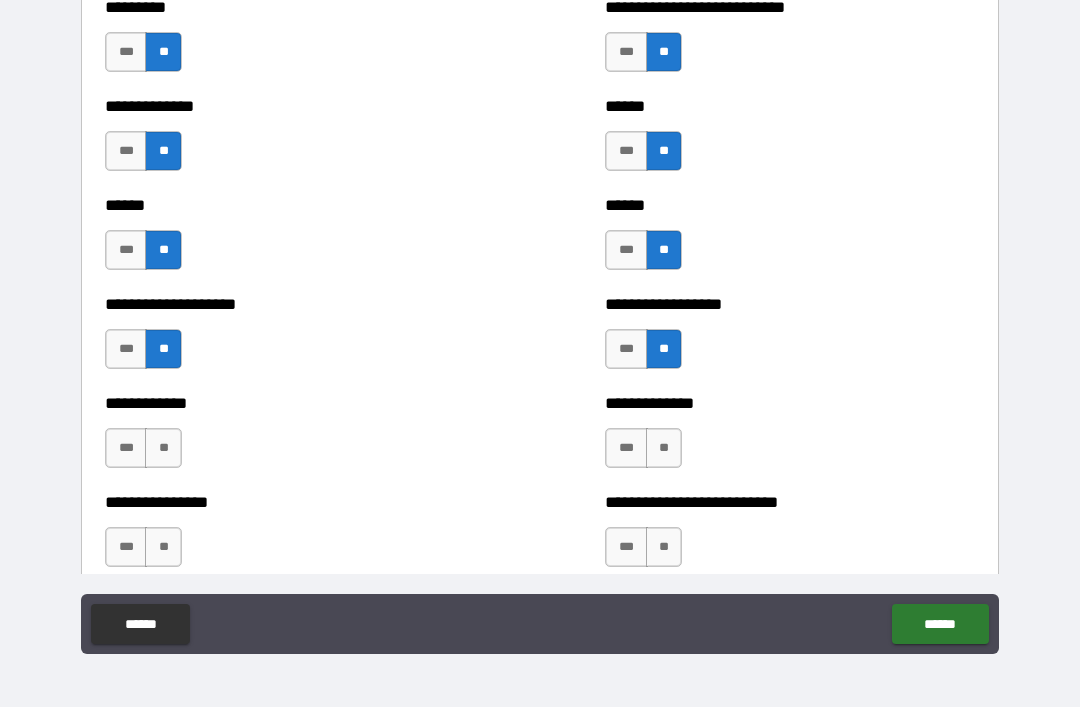 click on "**" at bounding box center (163, 448) 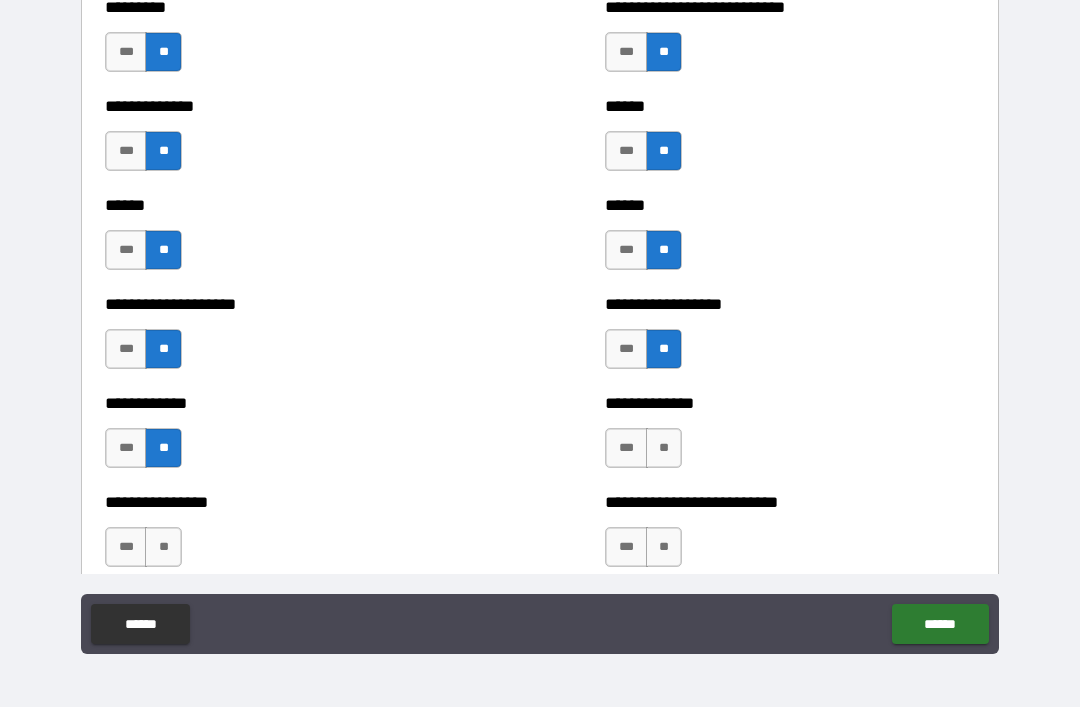 click on "**" at bounding box center (664, 448) 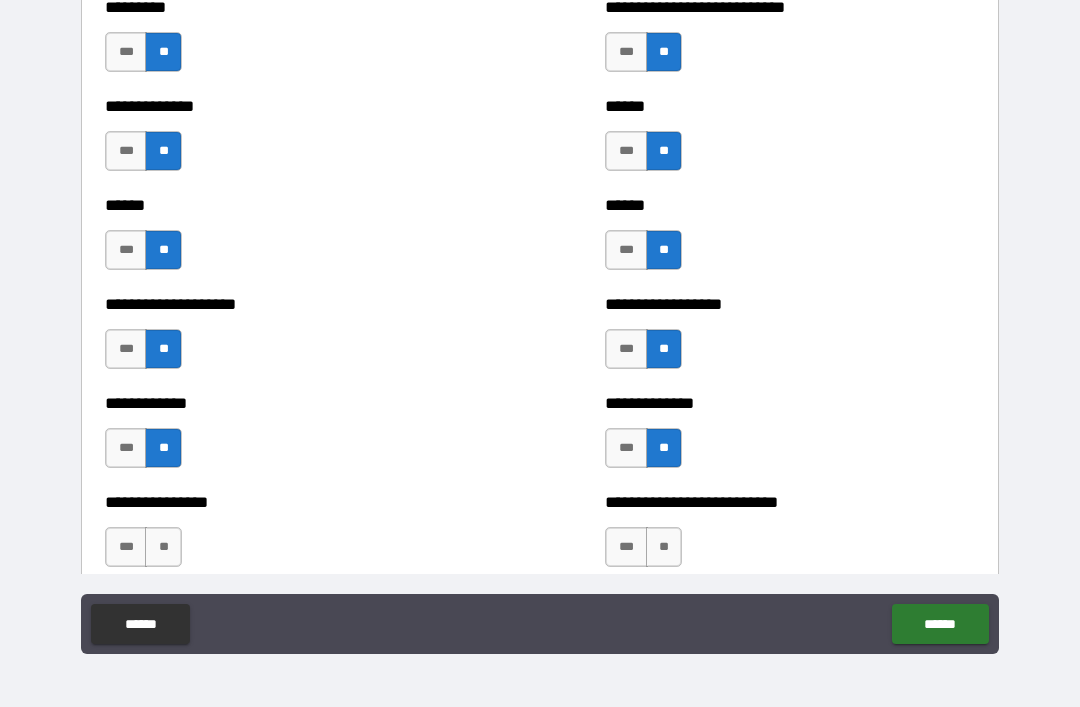 click on "**" at bounding box center [664, 547] 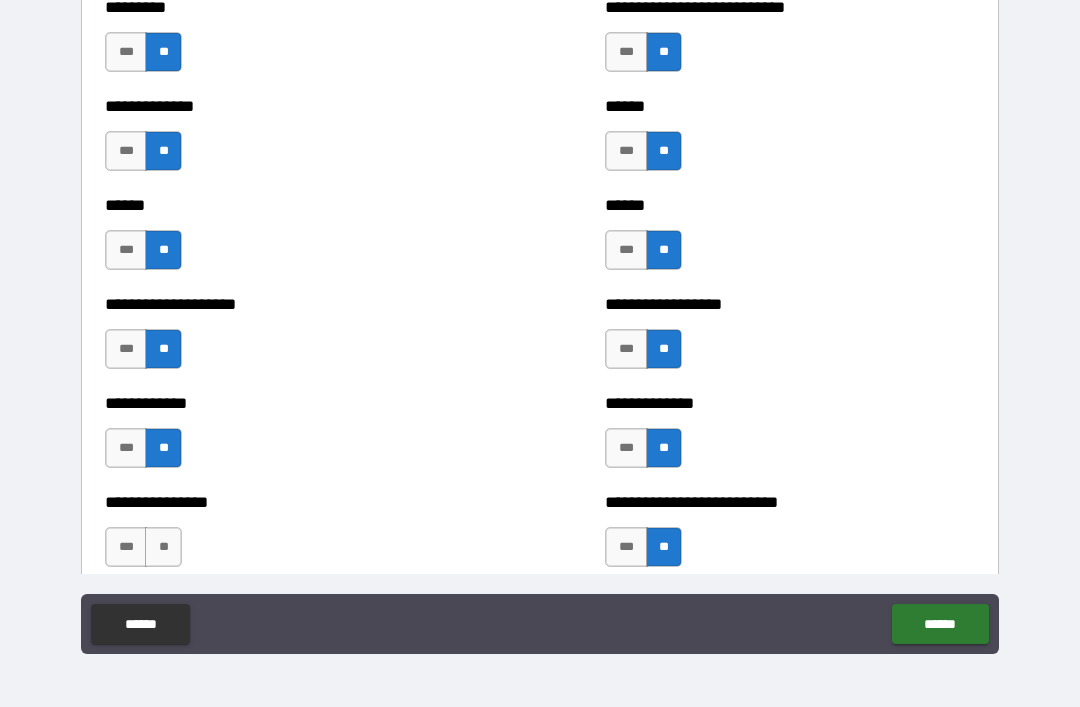click on "**" at bounding box center (163, 547) 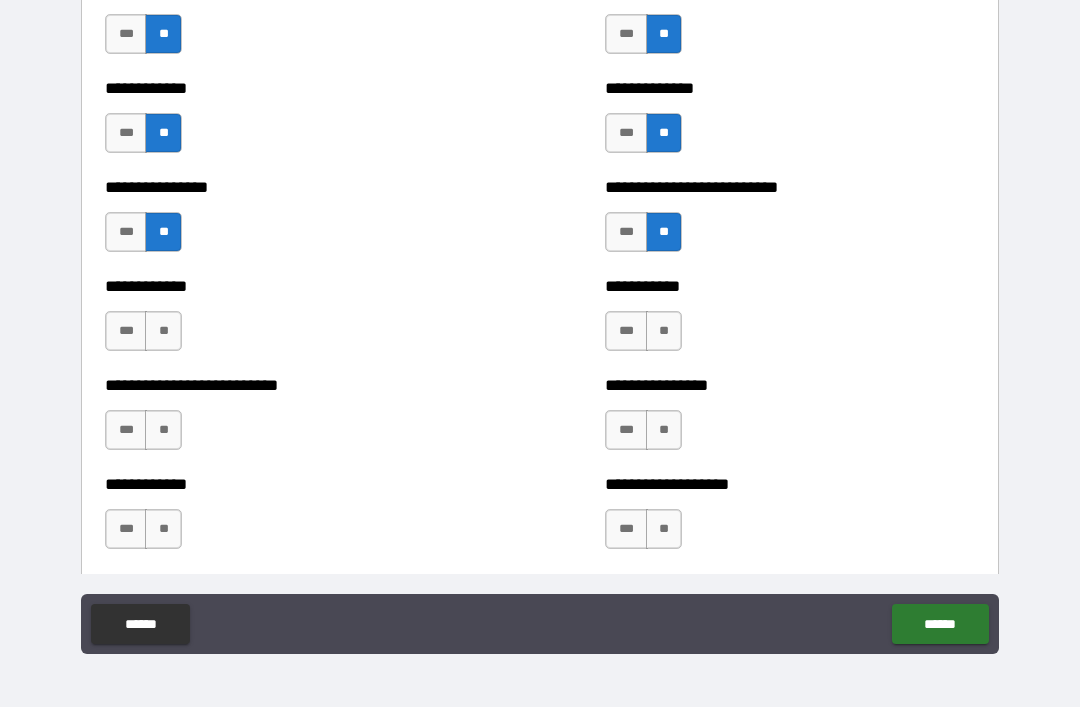 scroll, scrollTop: 3809, scrollLeft: 0, axis: vertical 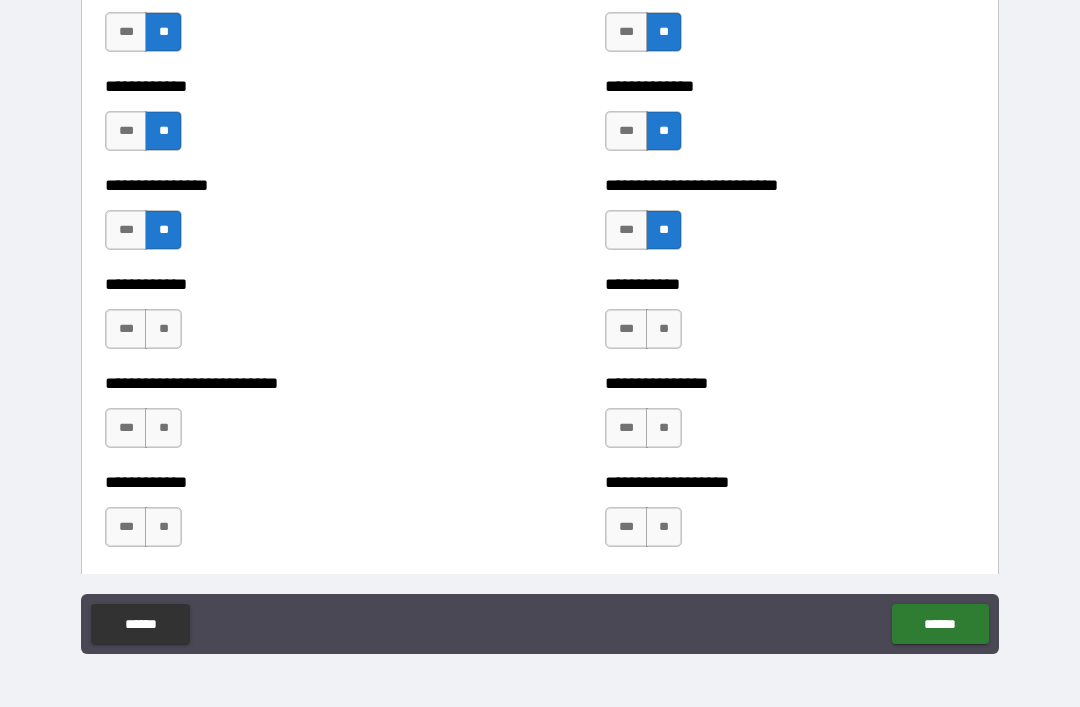 click on "**" at bounding box center (664, 329) 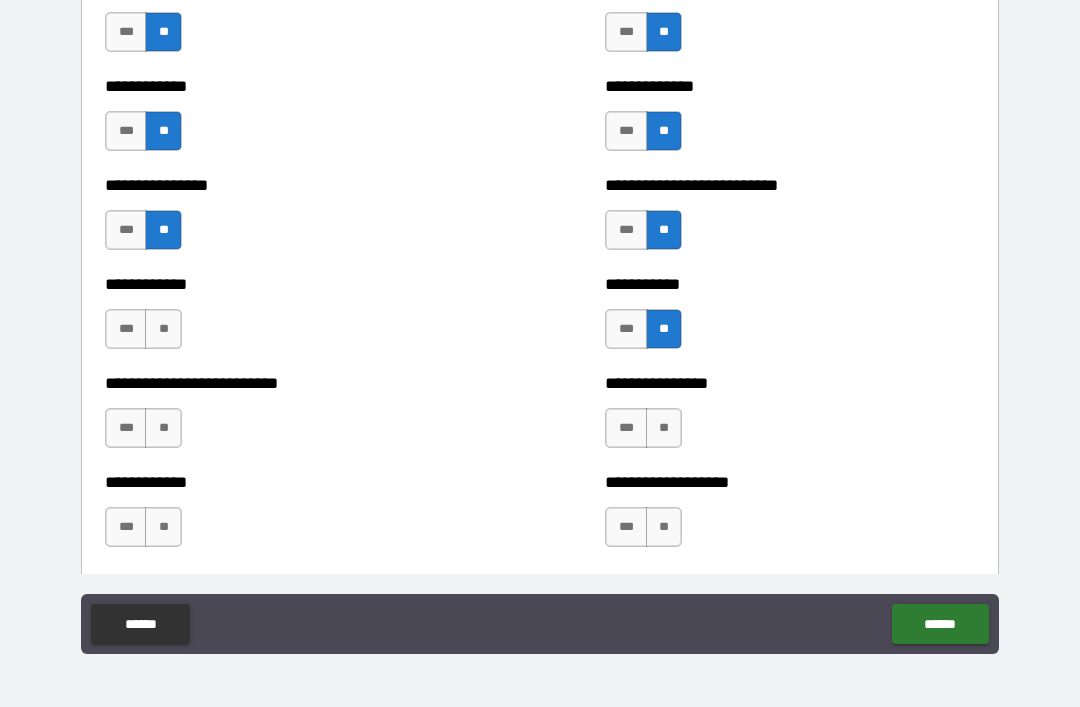 click on "**" at bounding box center [163, 329] 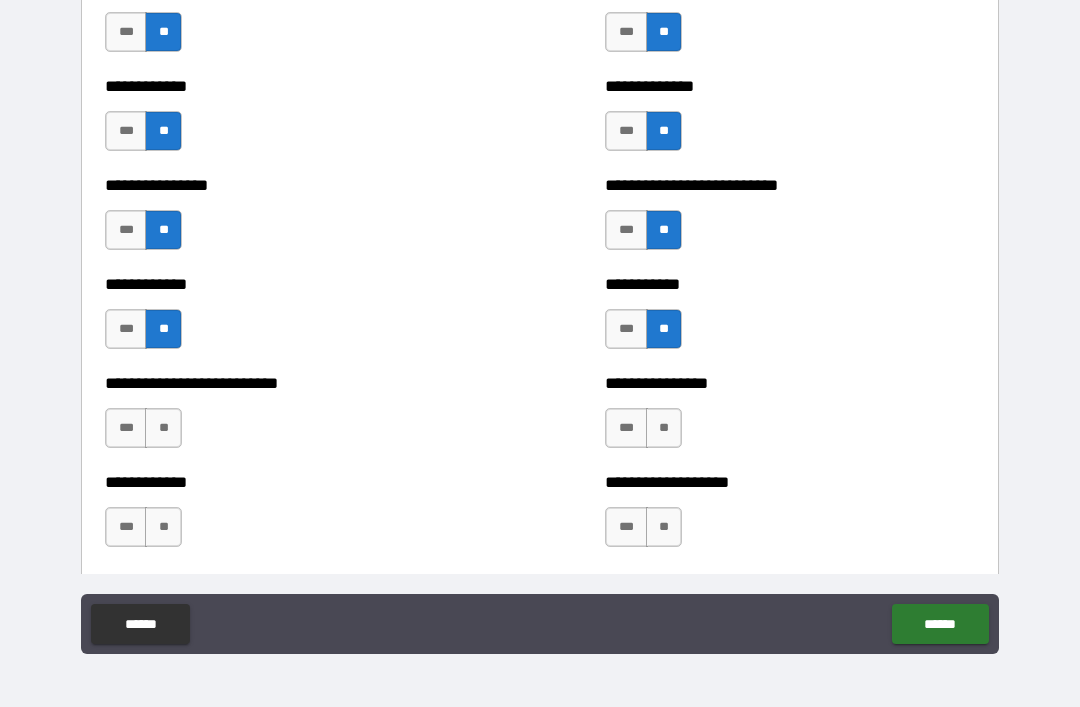 click on "**" at bounding box center (163, 428) 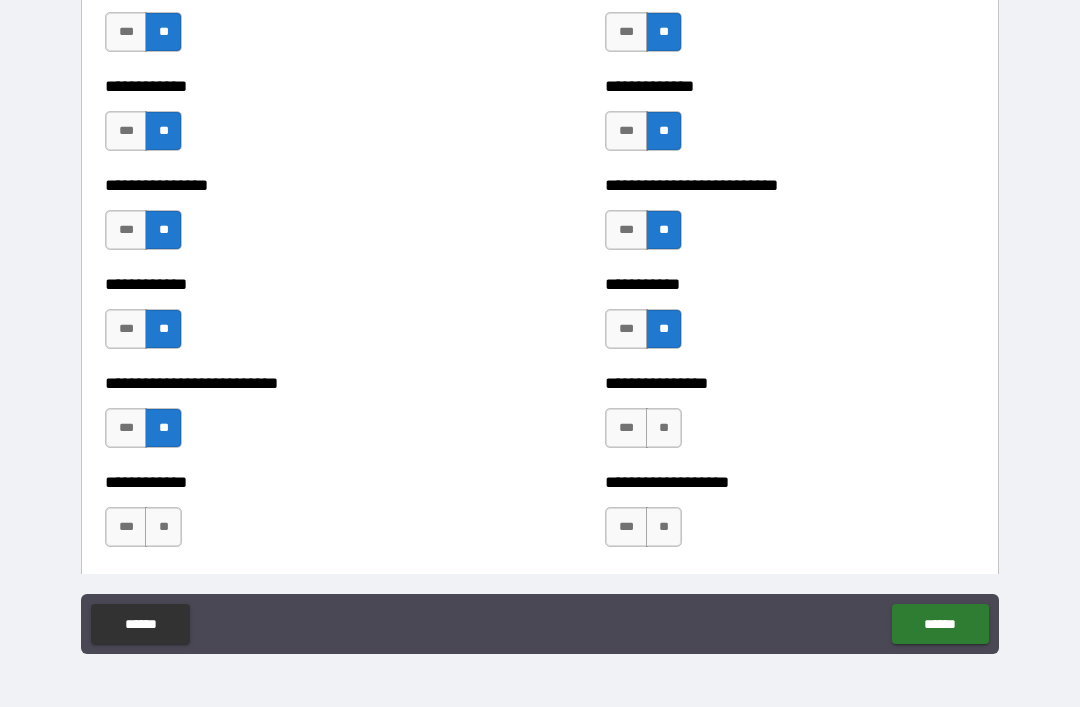 click on "**" at bounding box center [664, 428] 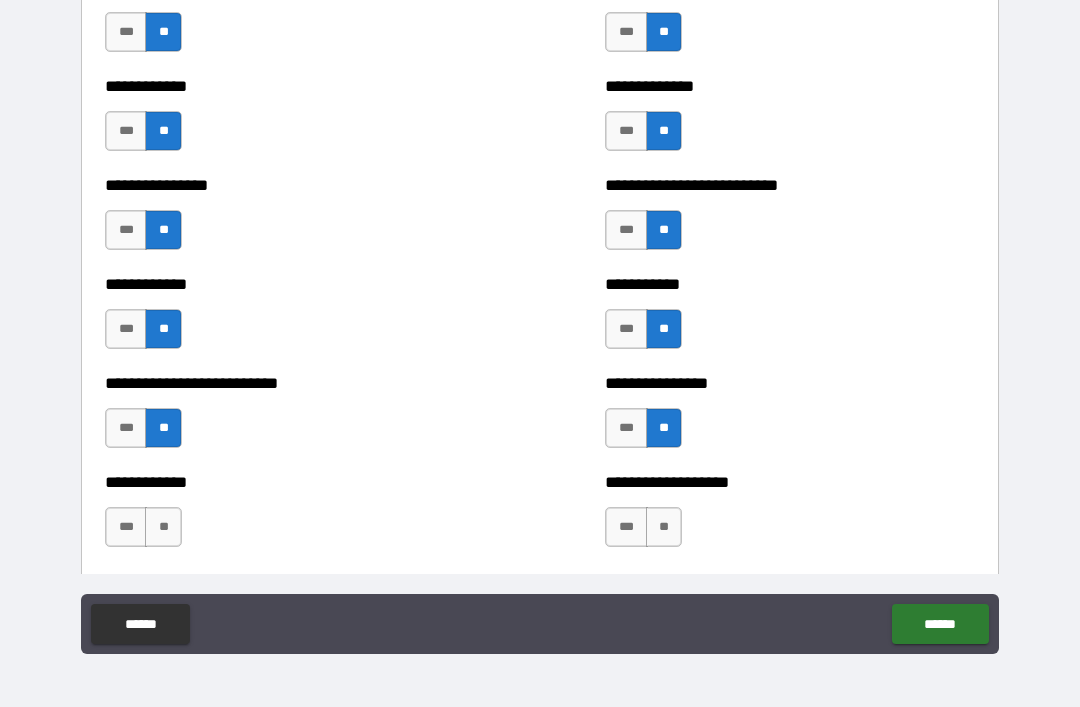 click on "**" at bounding box center (664, 527) 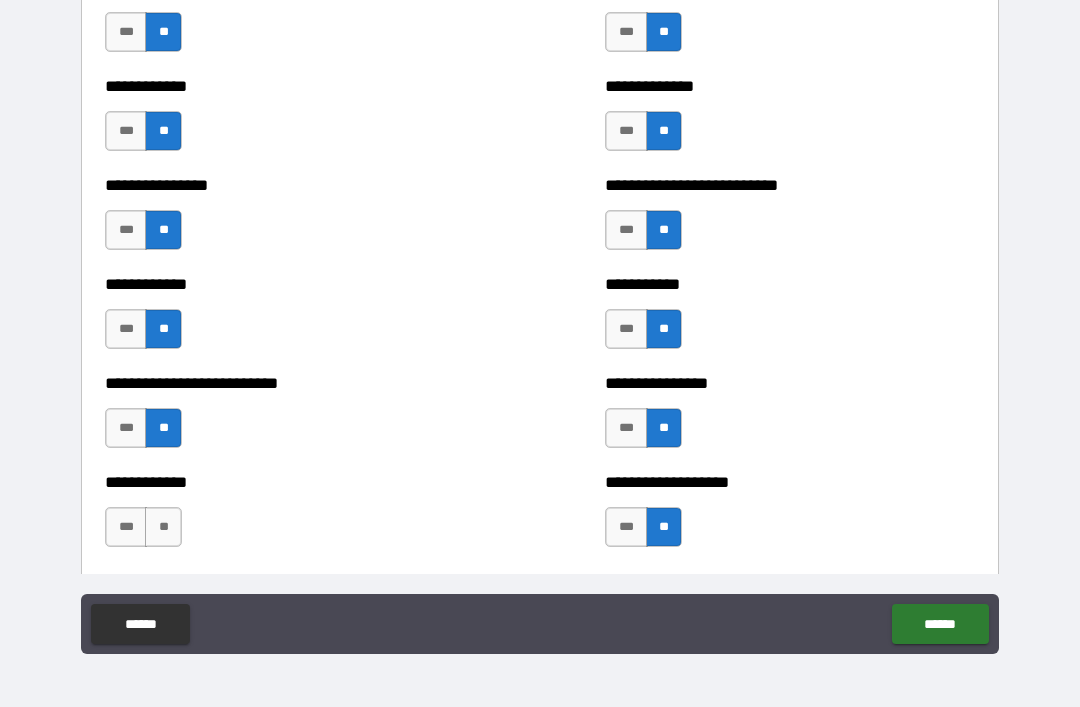 click on "**" at bounding box center [163, 527] 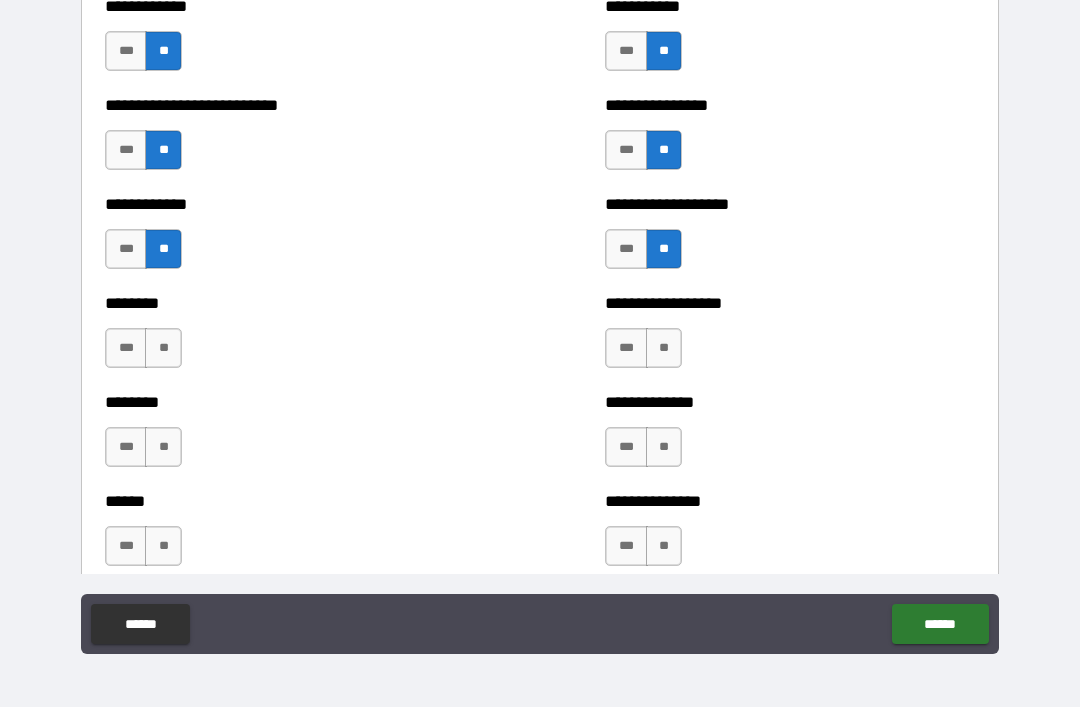 scroll, scrollTop: 4098, scrollLeft: 0, axis: vertical 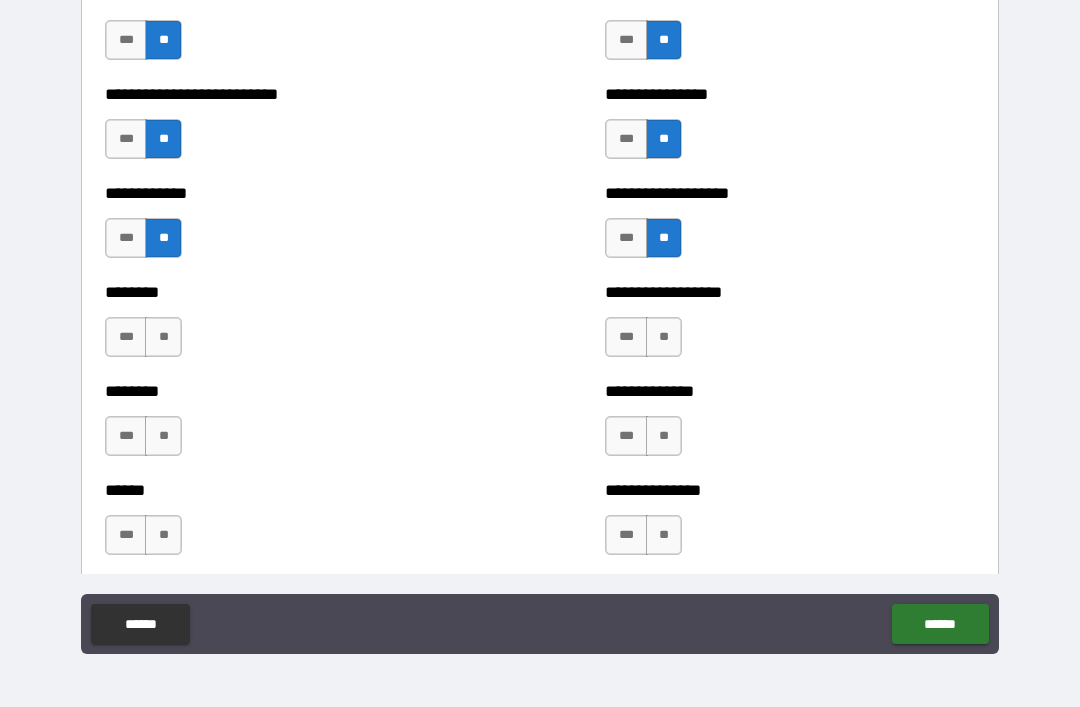click on "**" at bounding box center (664, 337) 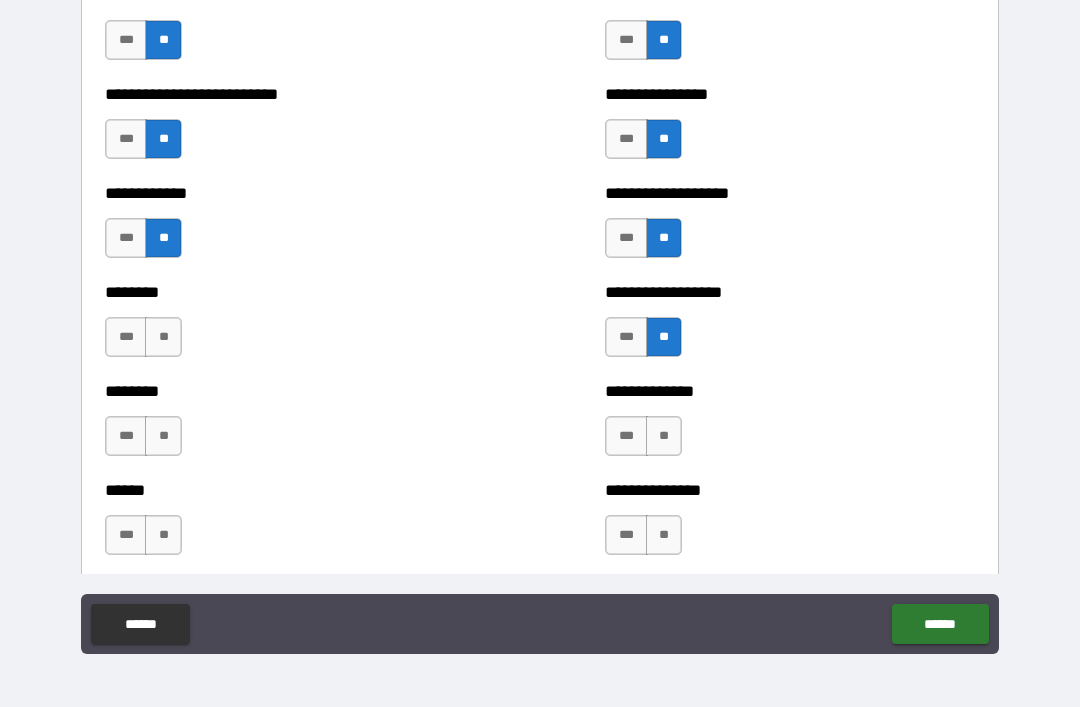 click on "**" at bounding box center (664, 436) 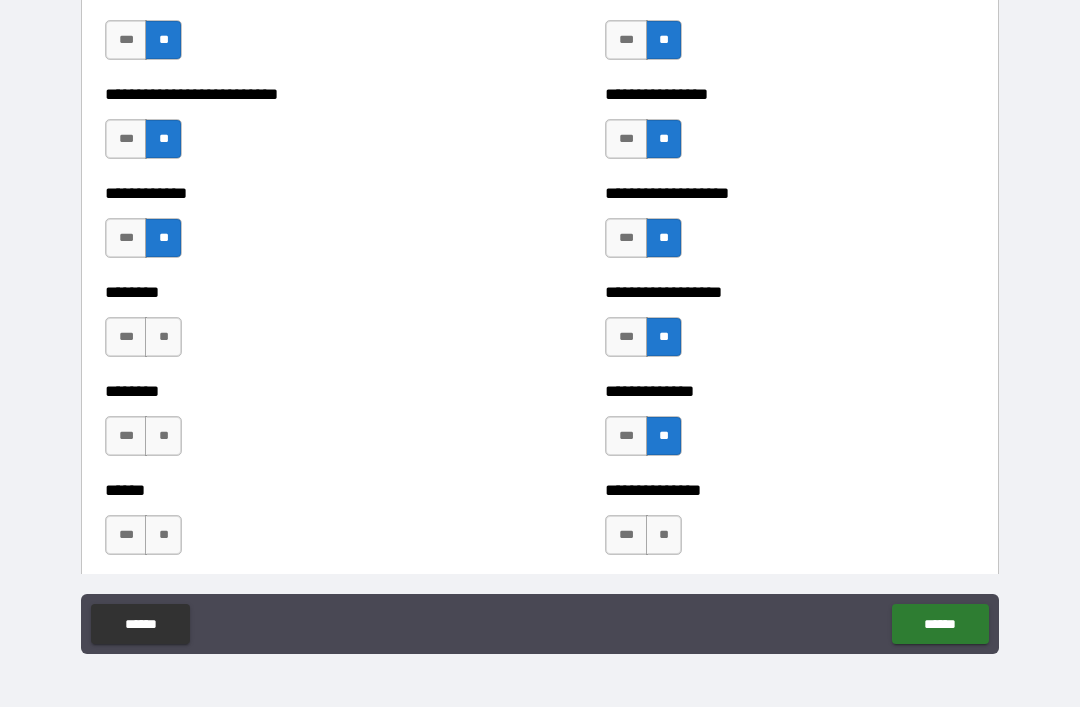 click on "**" at bounding box center (664, 535) 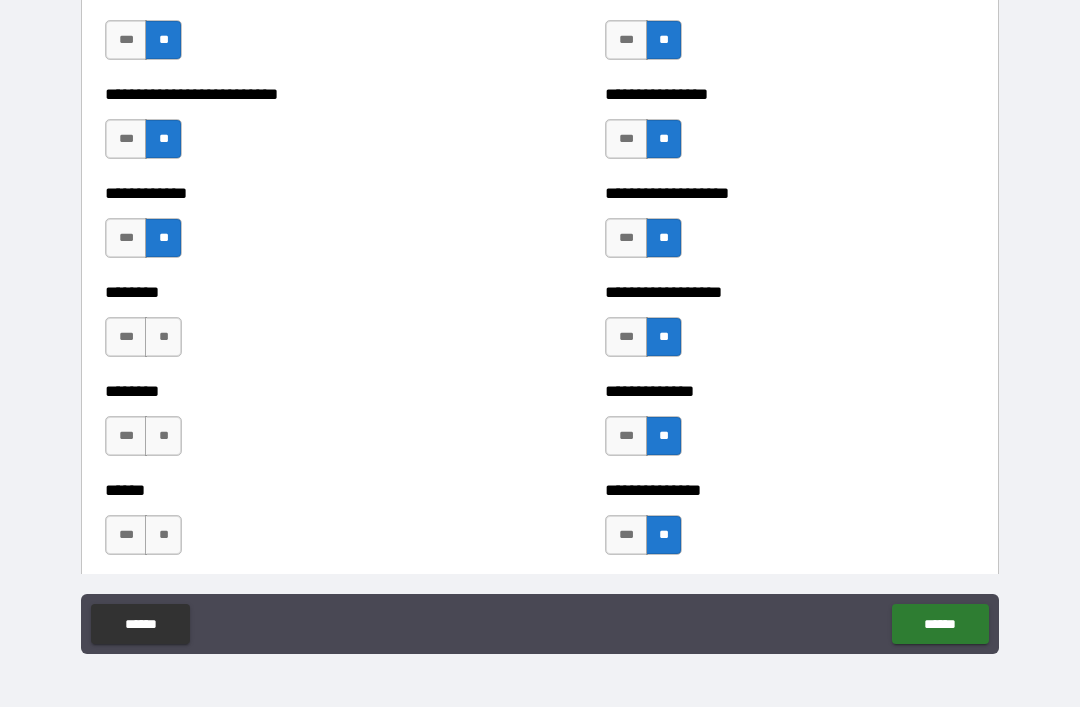 click on "**" at bounding box center (163, 337) 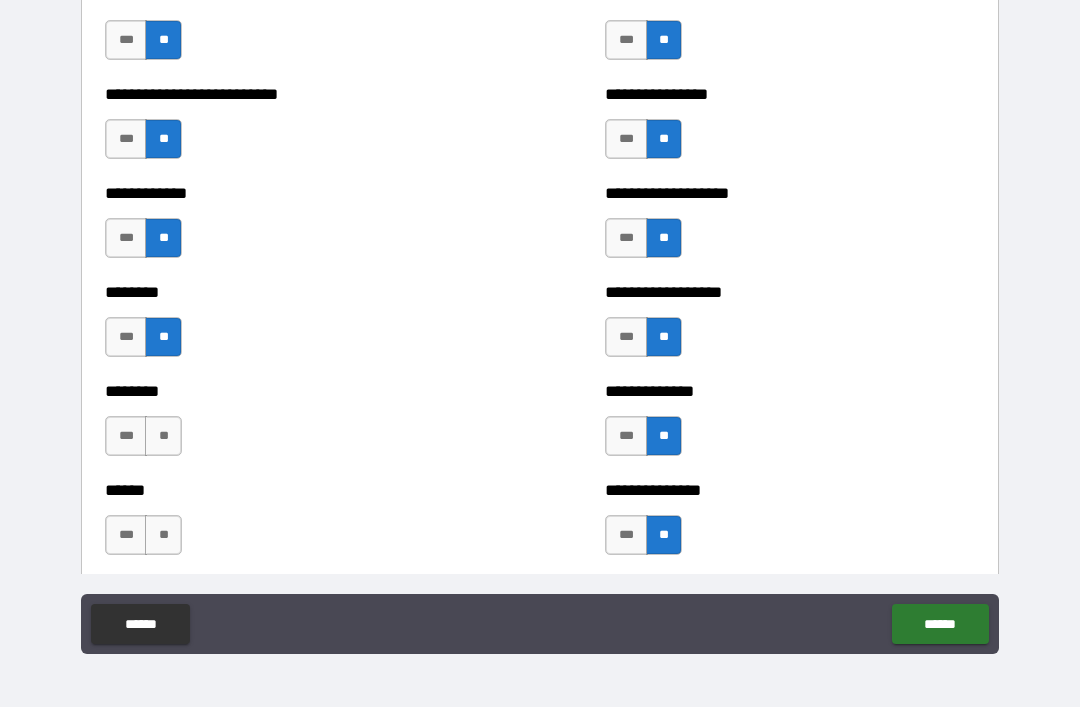 click on "**" at bounding box center (163, 436) 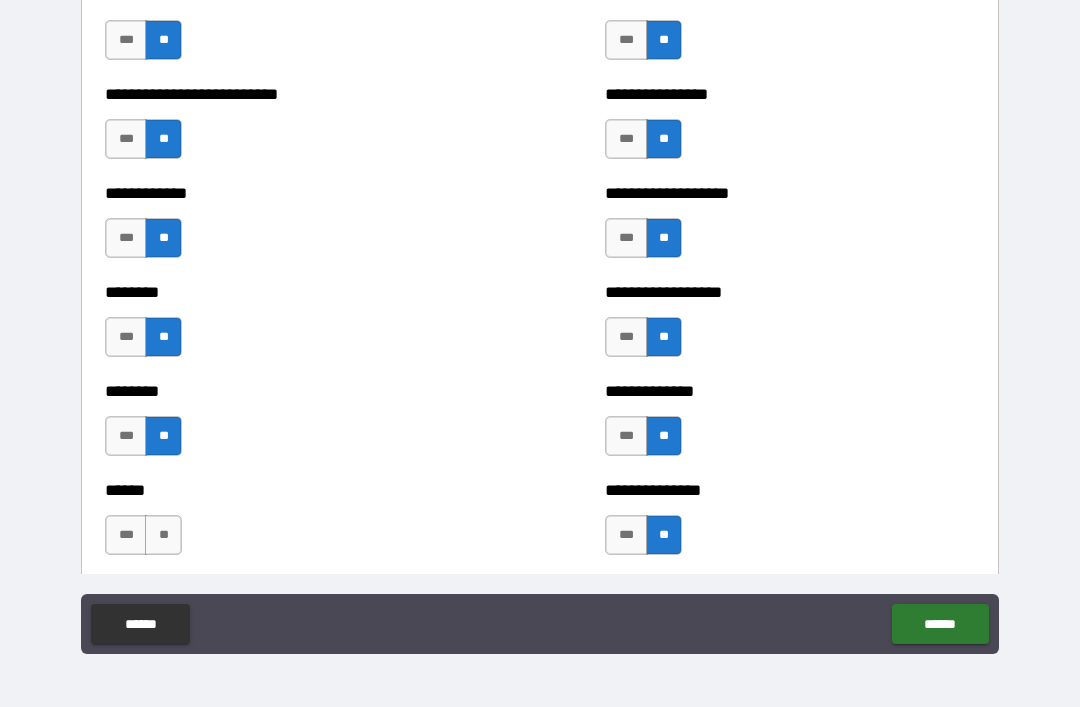 click on "******   ******" at bounding box center (540, 626) 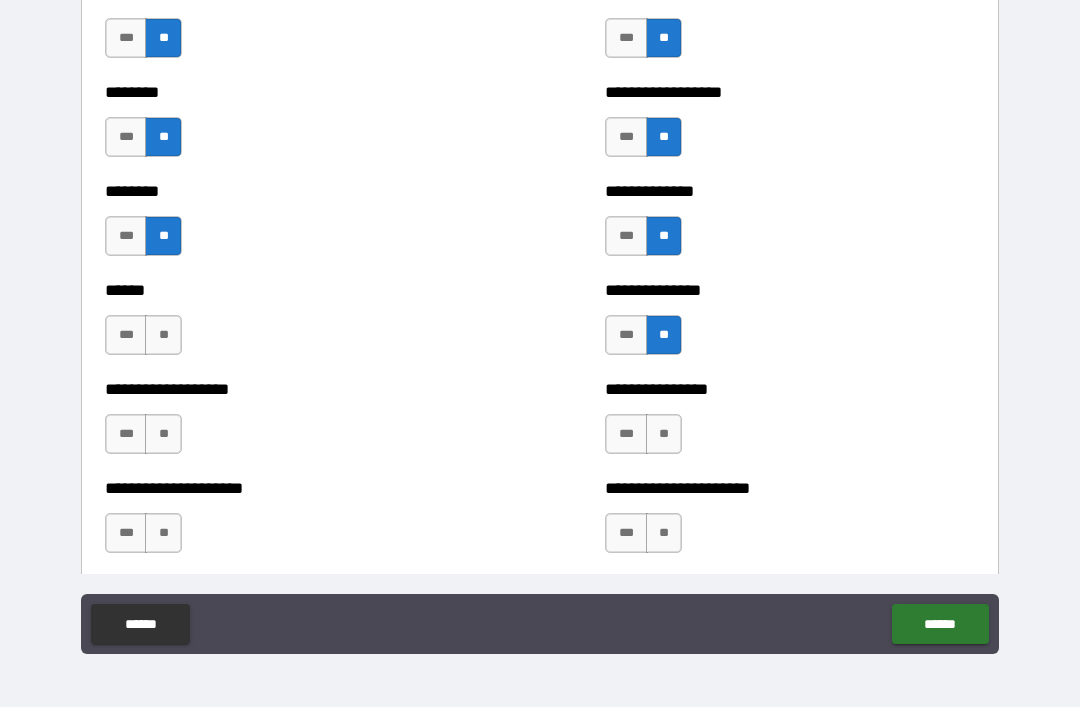 scroll, scrollTop: 4302, scrollLeft: 0, axis: vertical 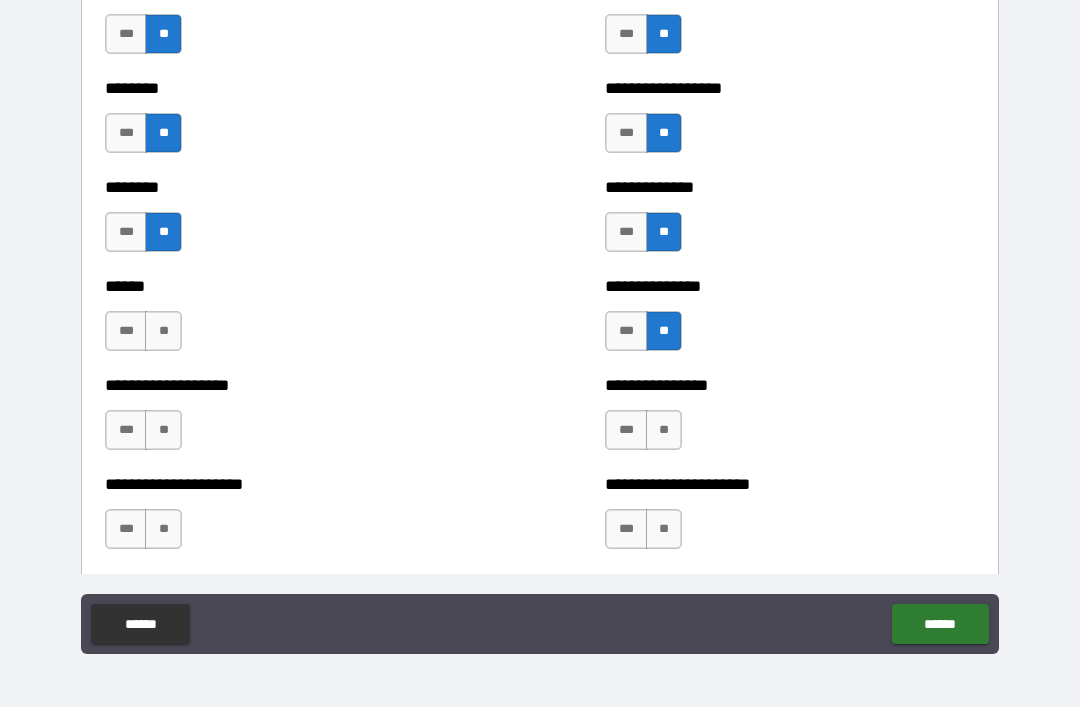click on "**" at bounding box center [163, 331] 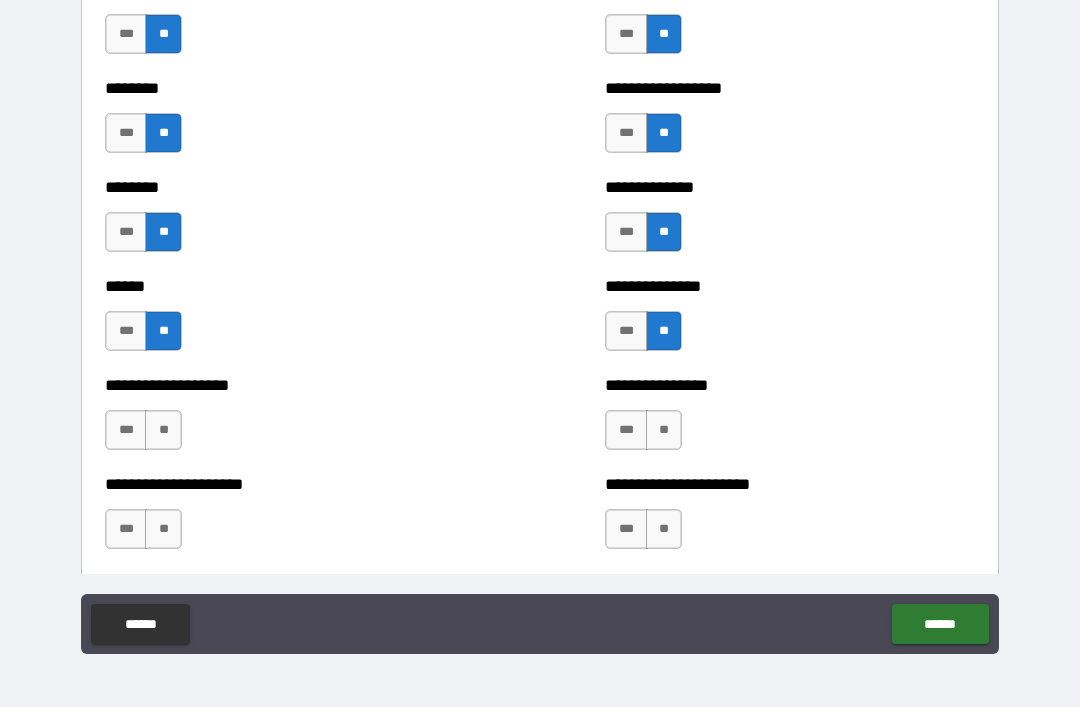 click on "**" at bounding box center (163, 430) 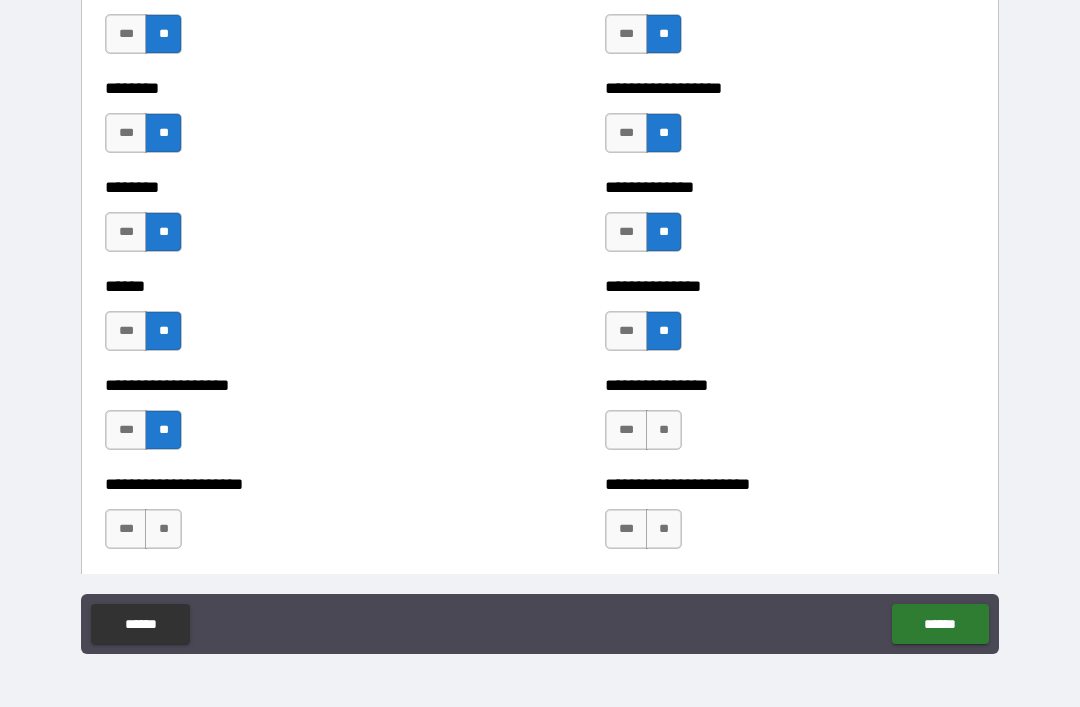 click on "**" at bounding box center [163, 529] 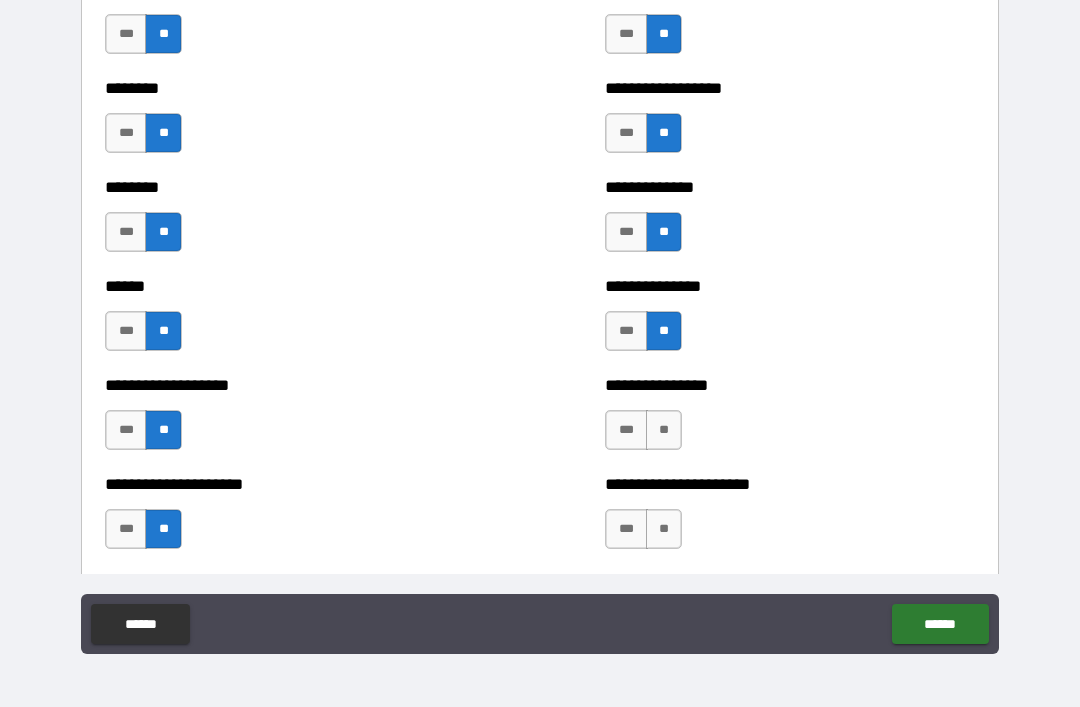 click on "**" at bounding box center [664, 430] 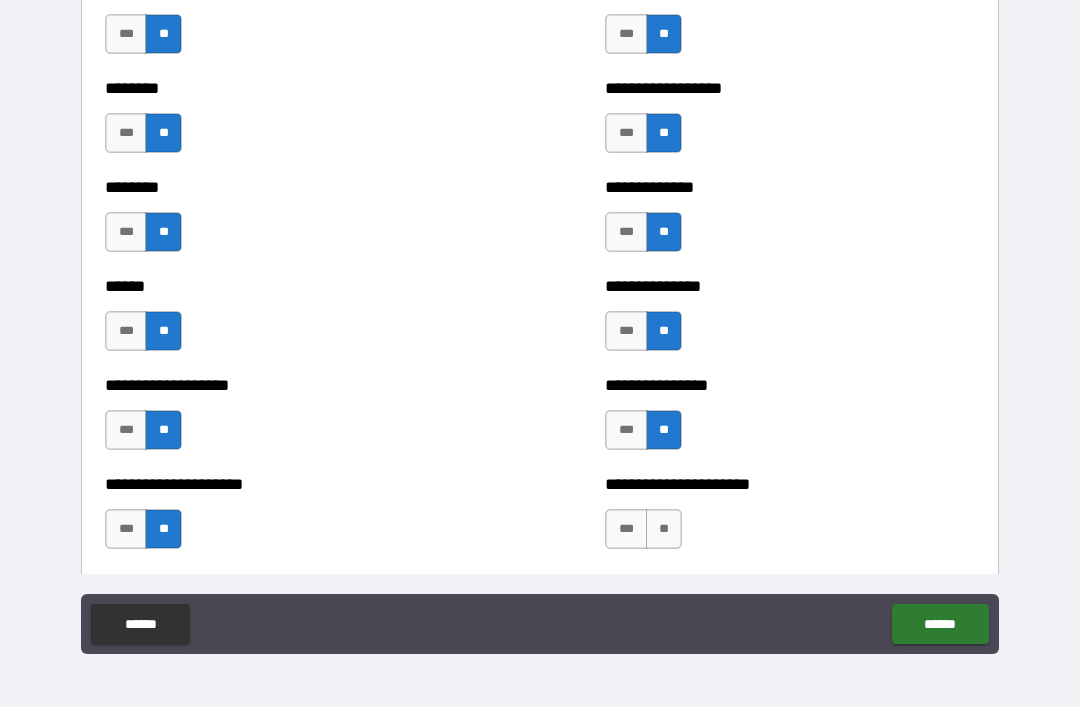 click on "**" at bounding box center (664, 529) 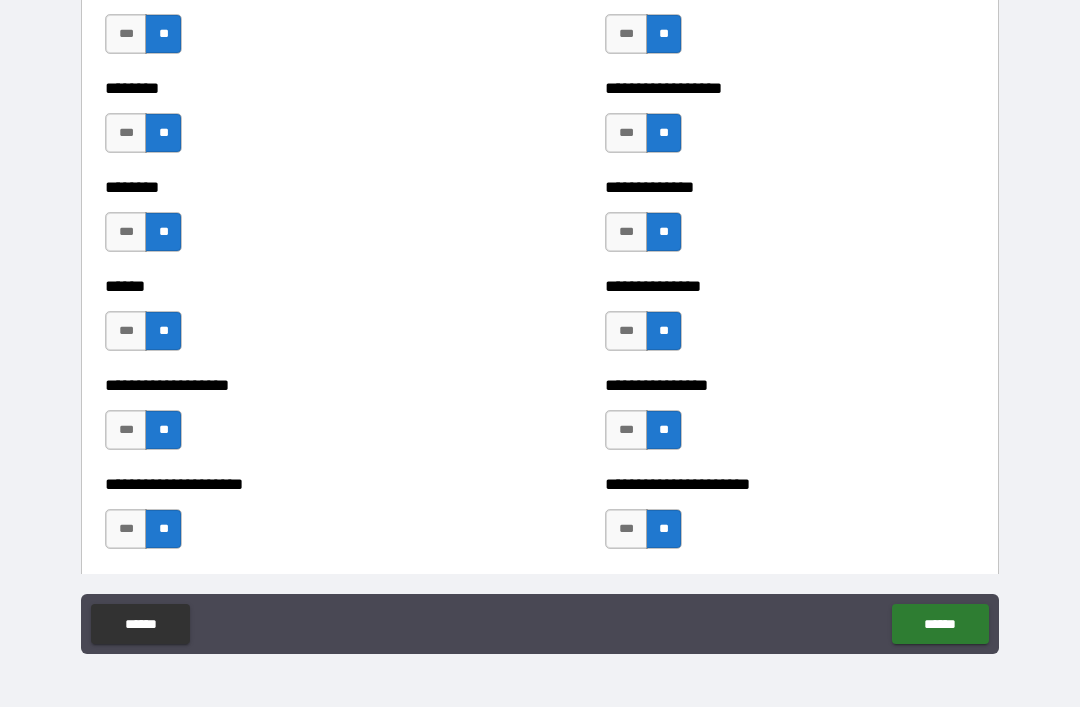 click on "***" at bounding box center (126, 529) 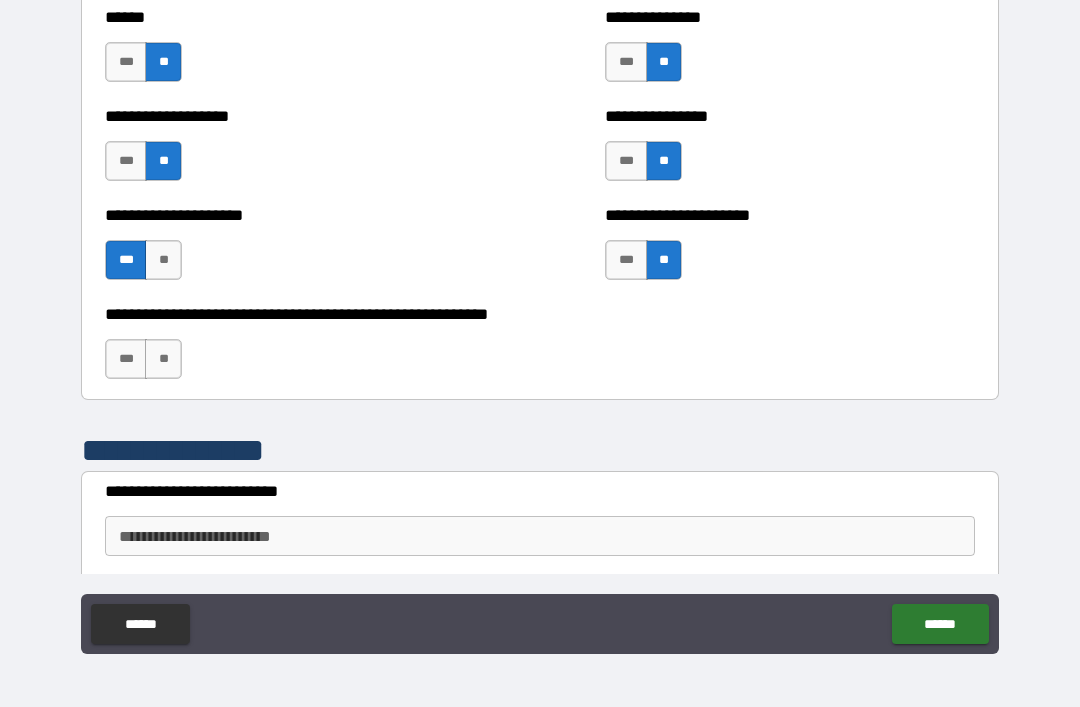 scroll, scrollTop: 4580, scrollLeft: 0, axis: vertical 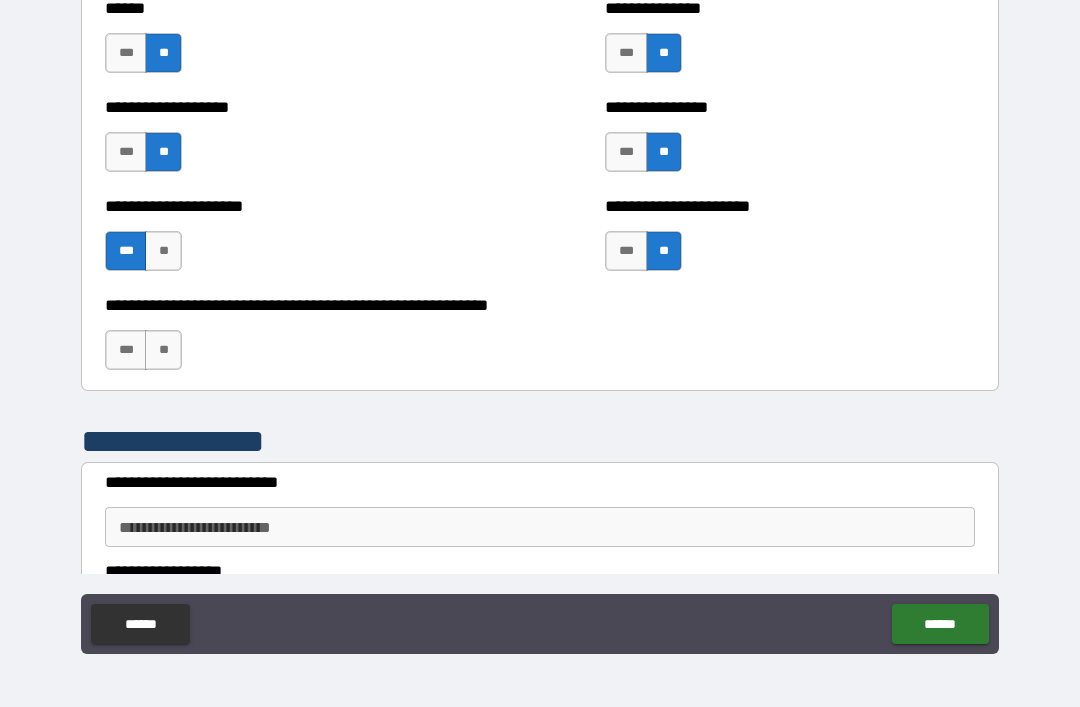 click on "**" at bounding box center [163, 350] 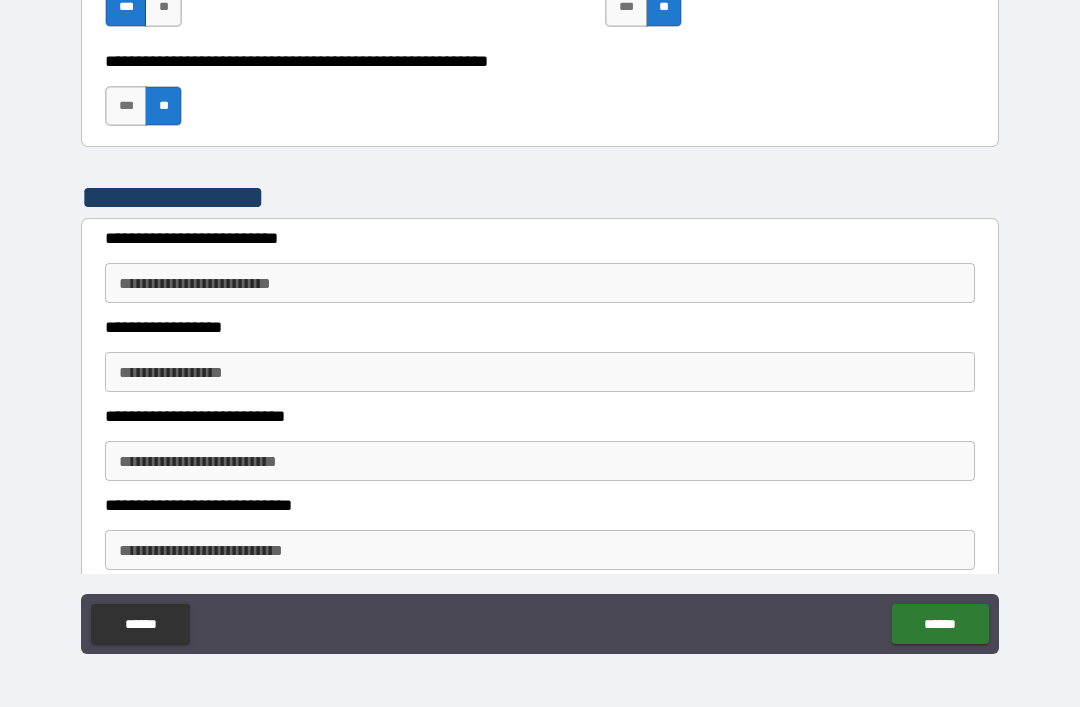 scroll, scrollTop: 4843, scrollLeft: 0, axis: vertical 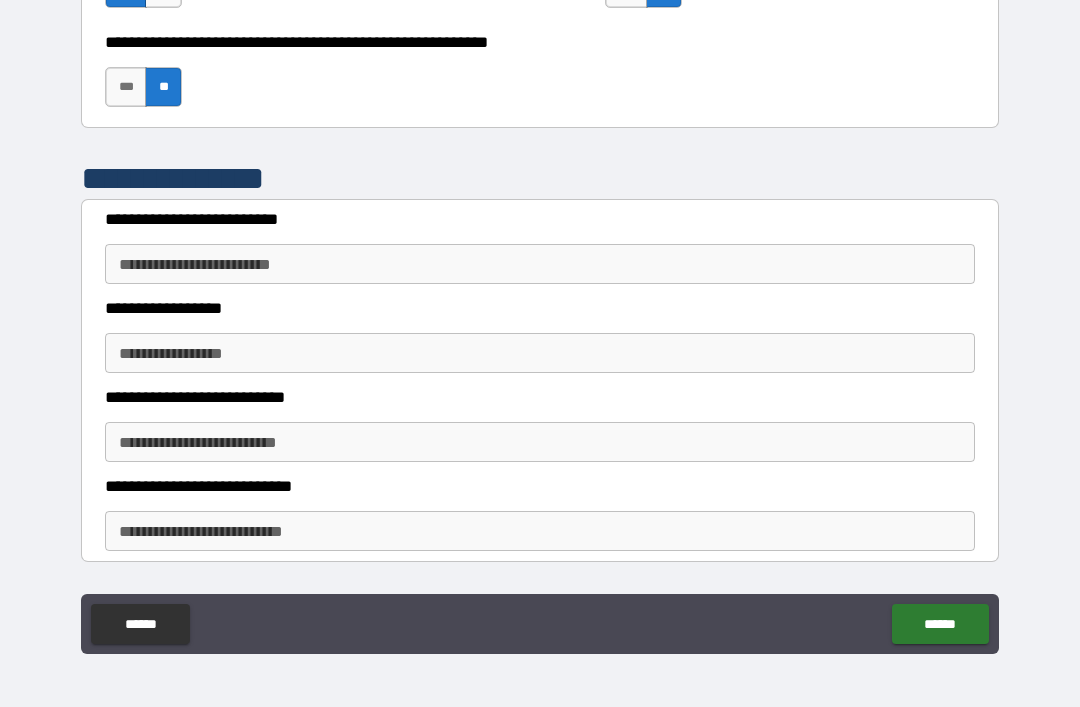 click on "**********" at bounding box center [540, 264] 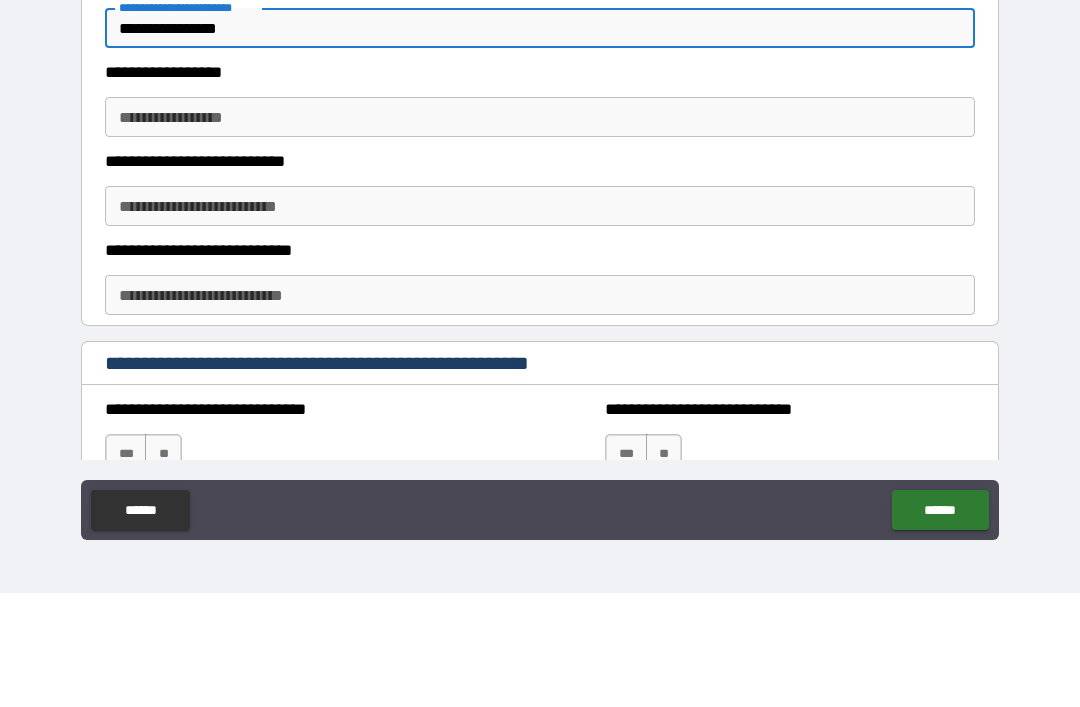 scroll, scrollTop: 4971, scrollLeft: 0, axis: vertical 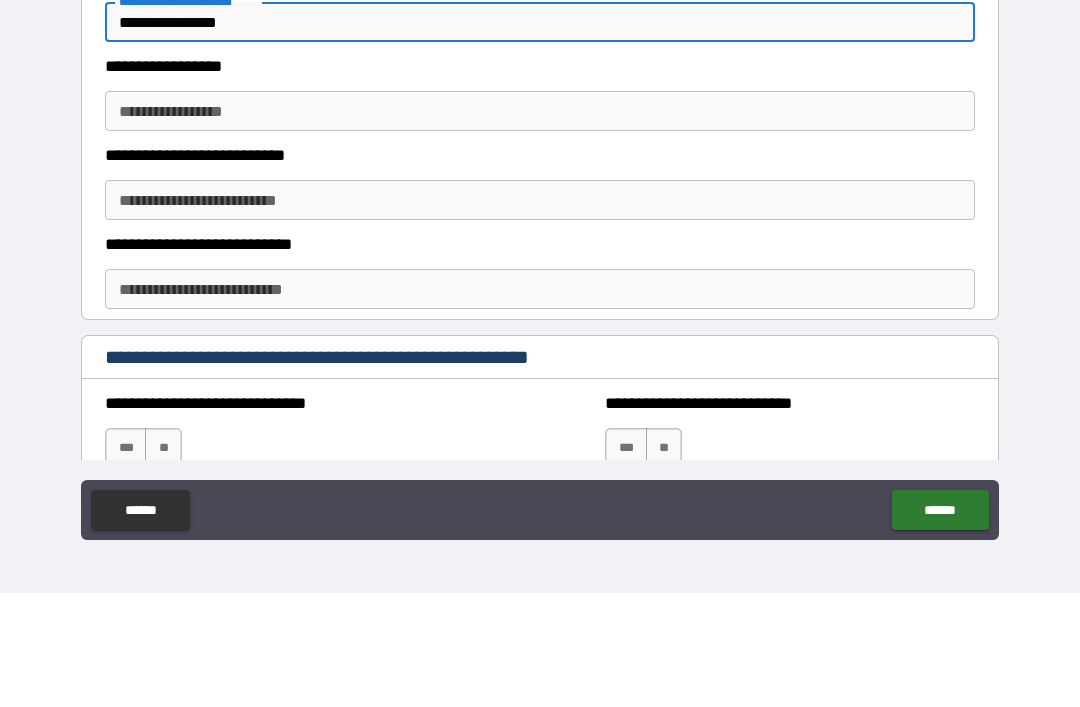 type on "**********" 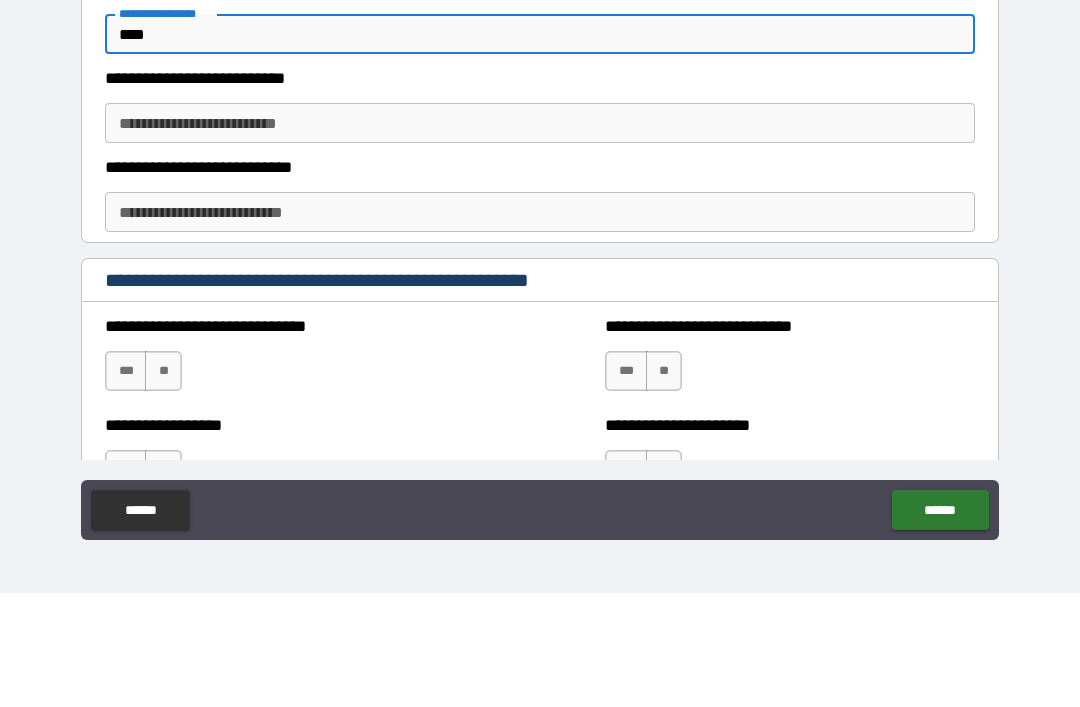 scroll, scrollTop: 5065, scrollLeft: 0, axis: vertical 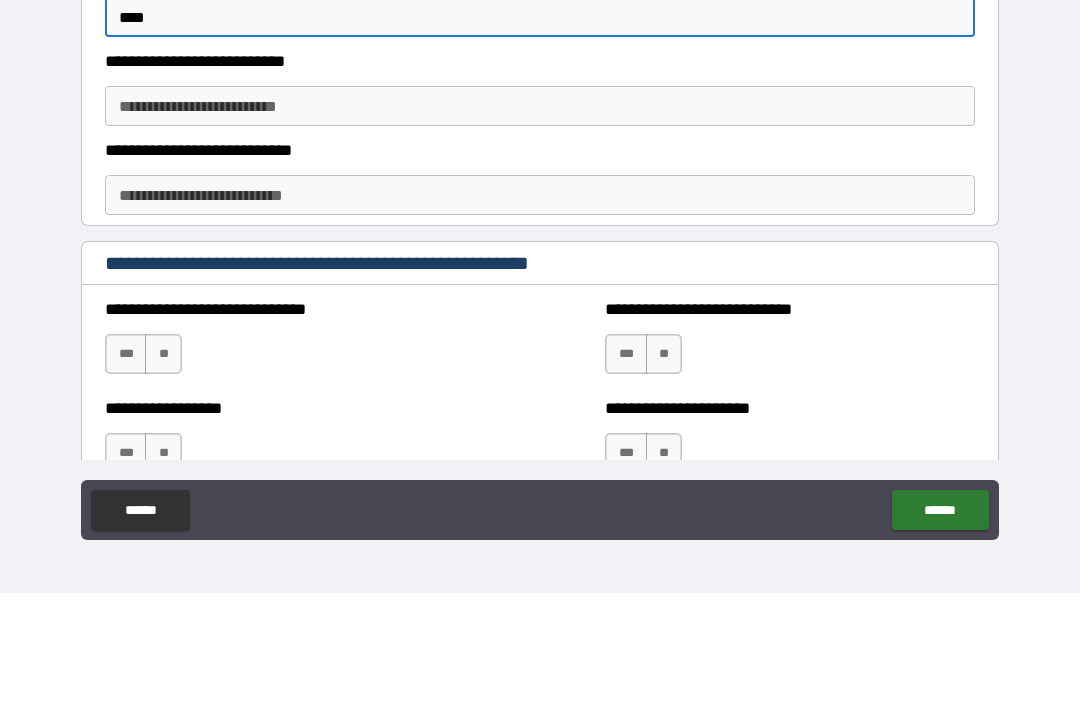 type on "****" 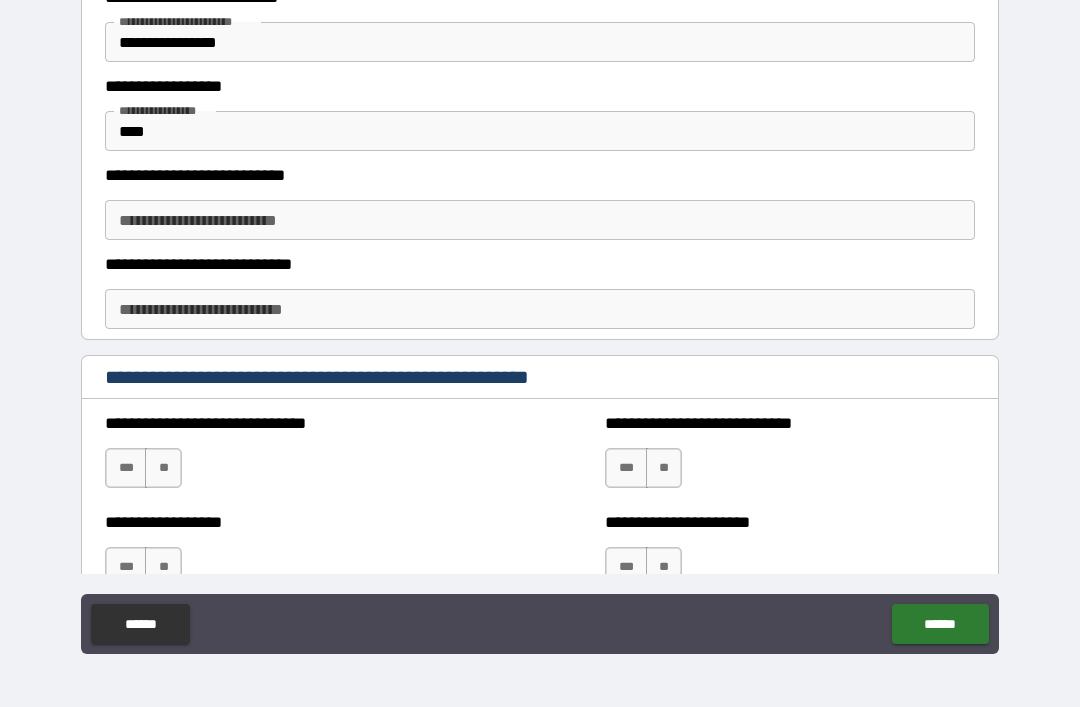 click on "**********" at bounding box center [540, 220] 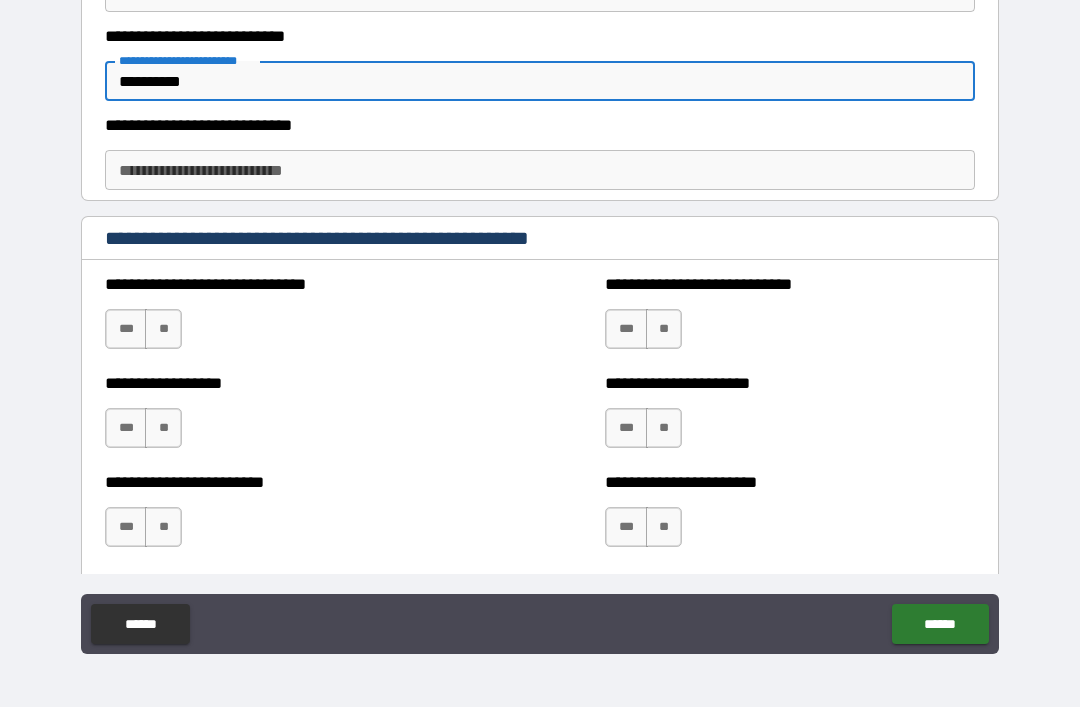 scroll, scrollTop: 5205, scrollLeft: 0, axis: vertical 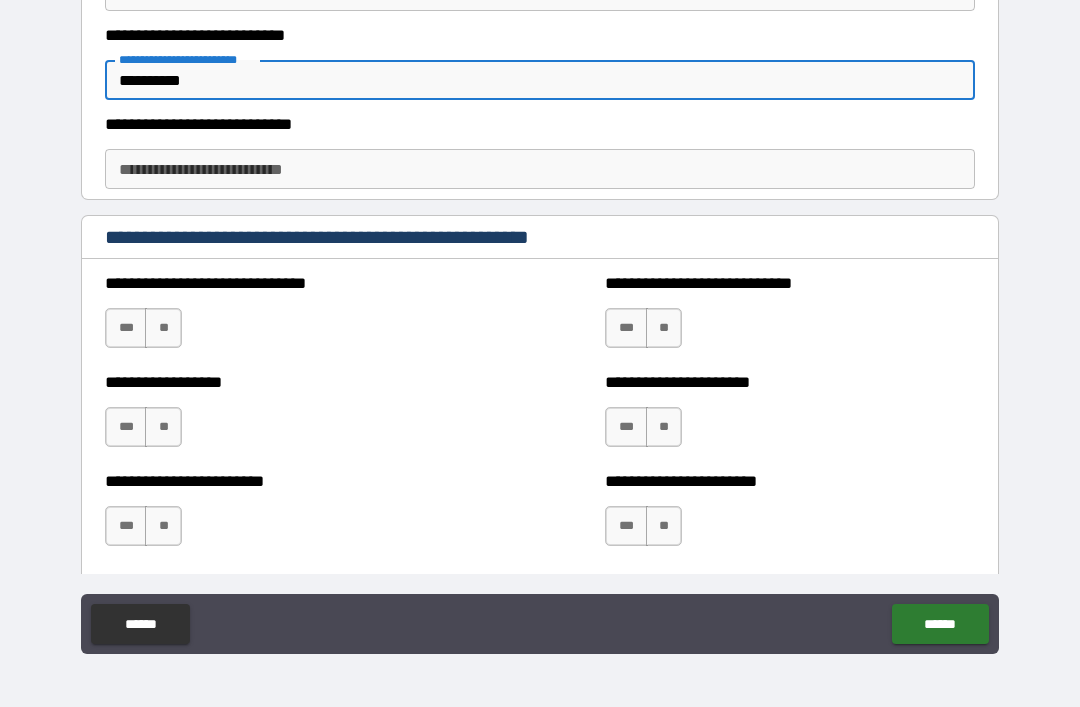 type on "**********" 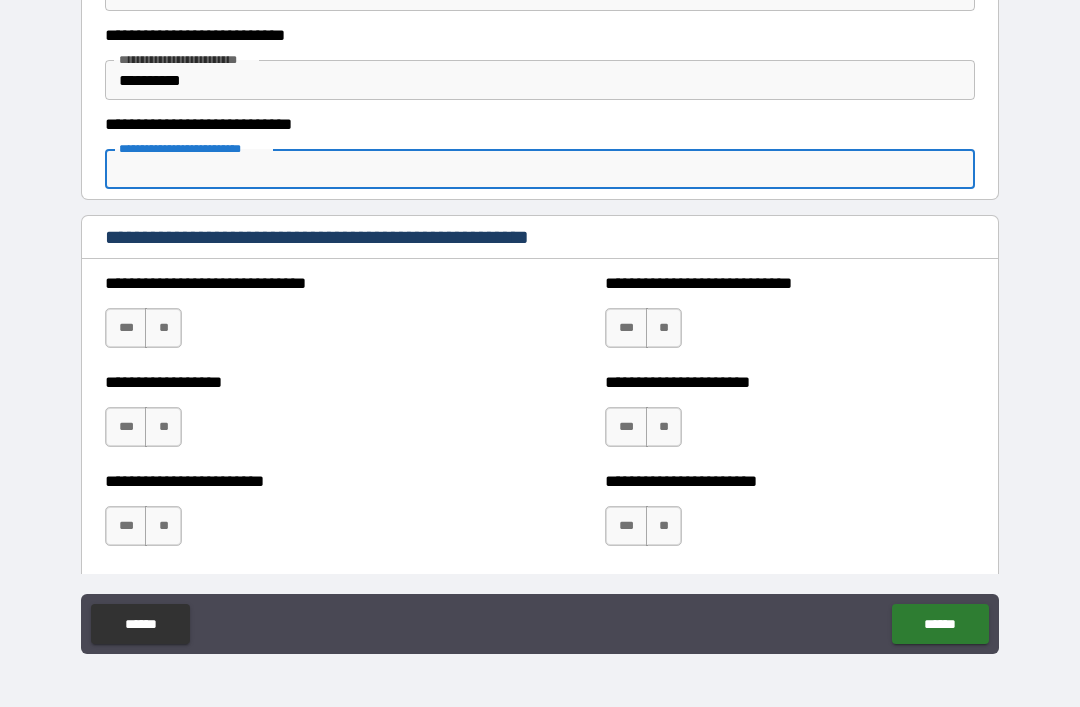 type on "*" 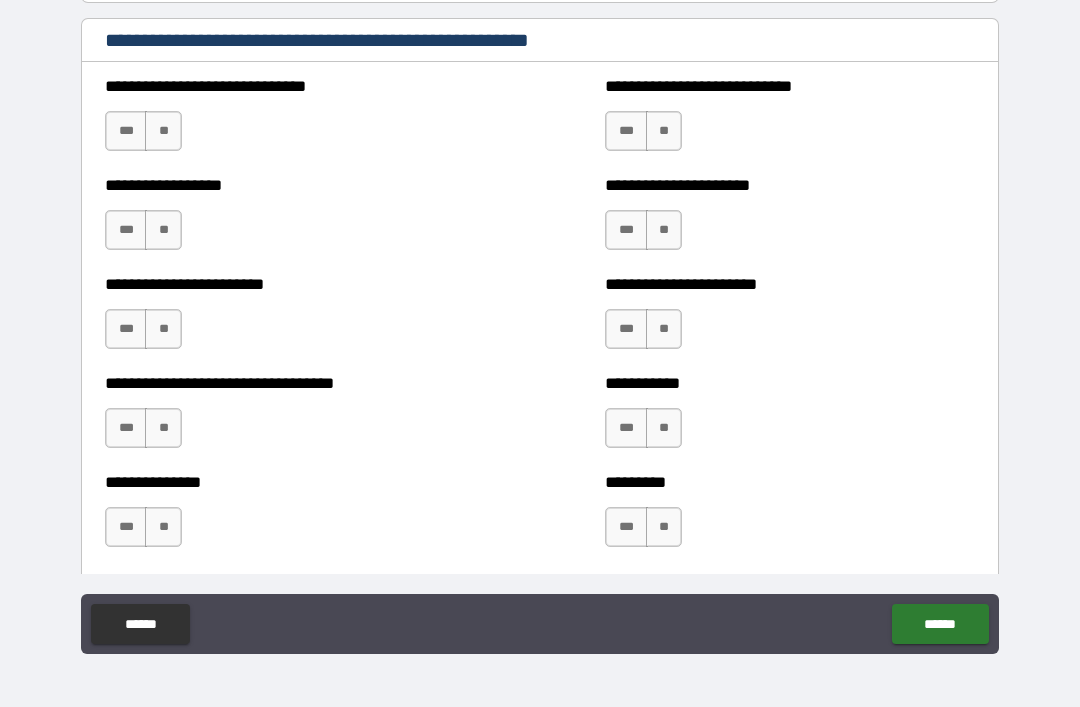 scroll, scrollTop: 5419, scrollLeft: 0, axis: vertical 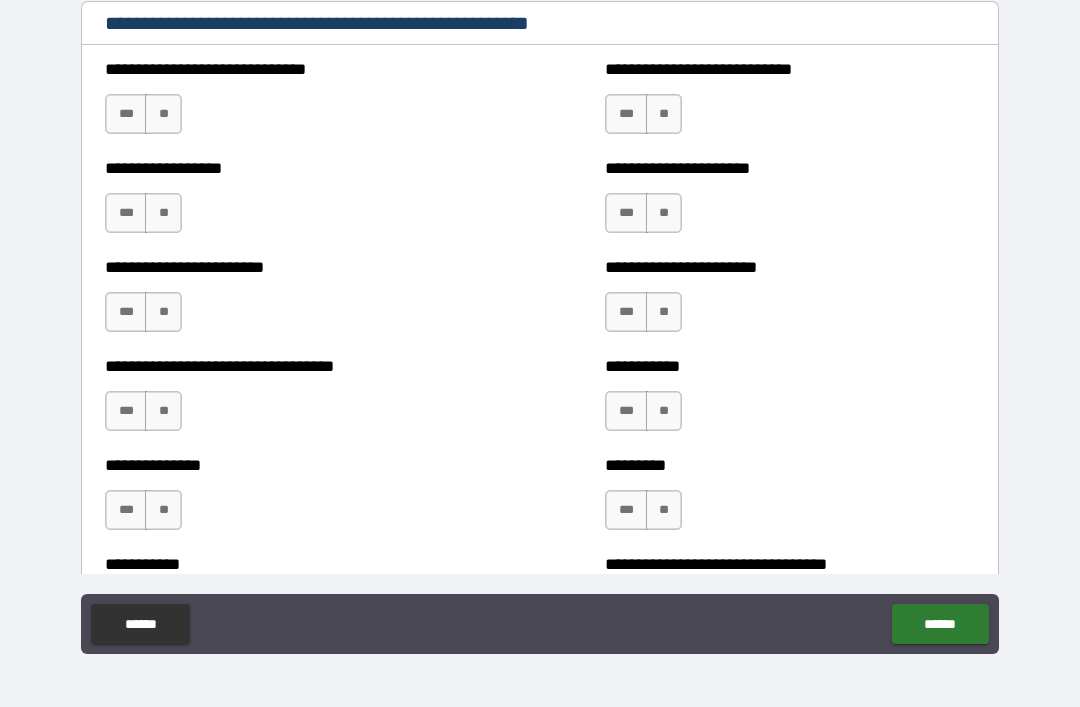 type on "*" 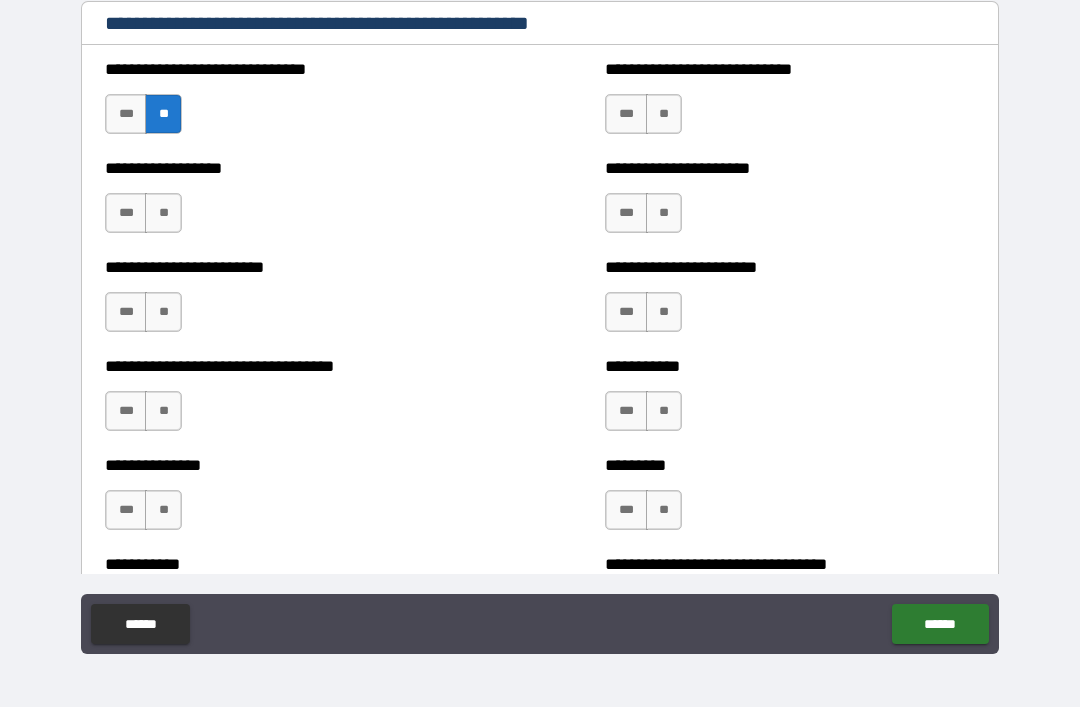 click on "**" at bounding box center [163, 213] 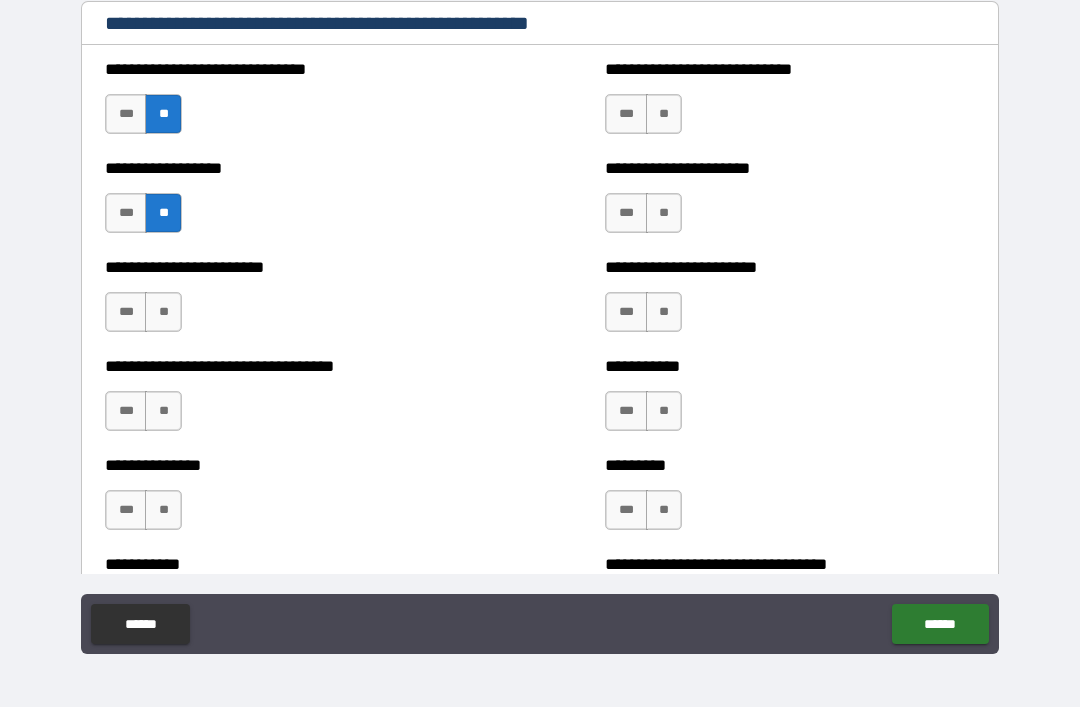 click on "***" at bounding box center [126, 213] 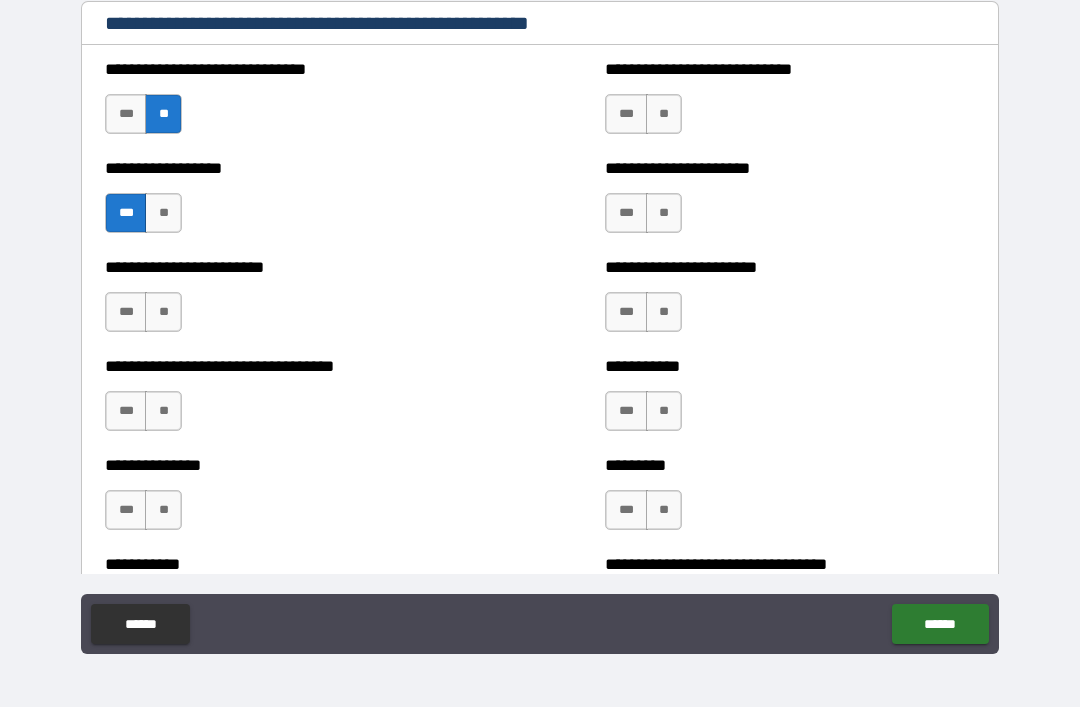 click on "***" at bounding box center [626, 114] 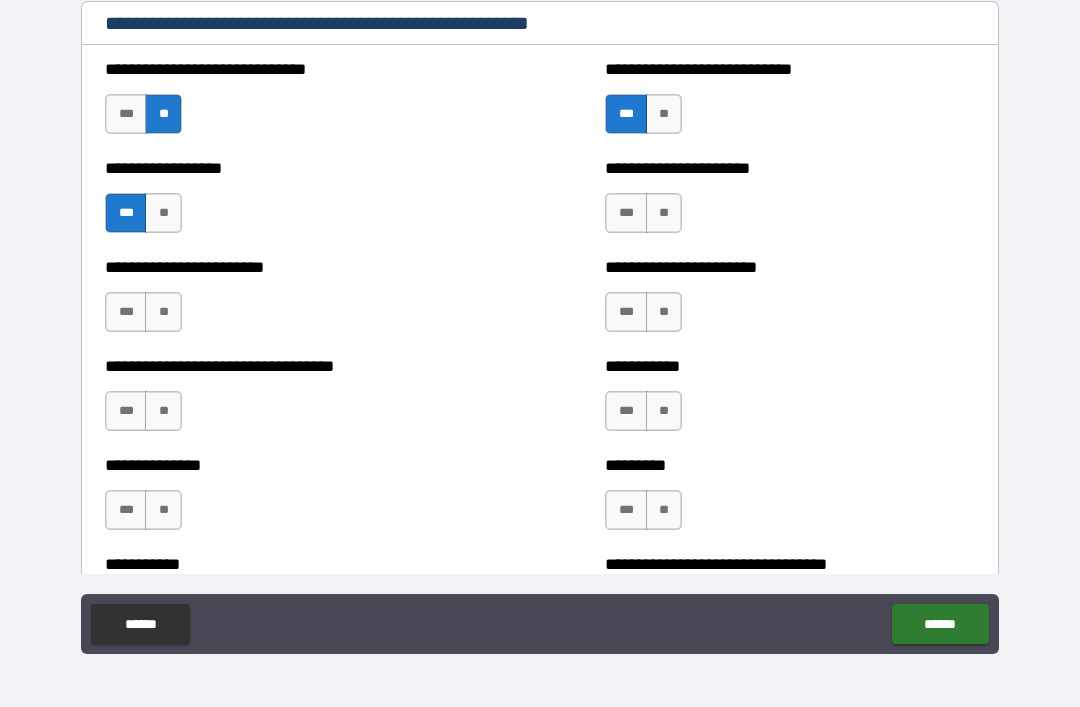 click on "**" at bounding box center (664, 213) 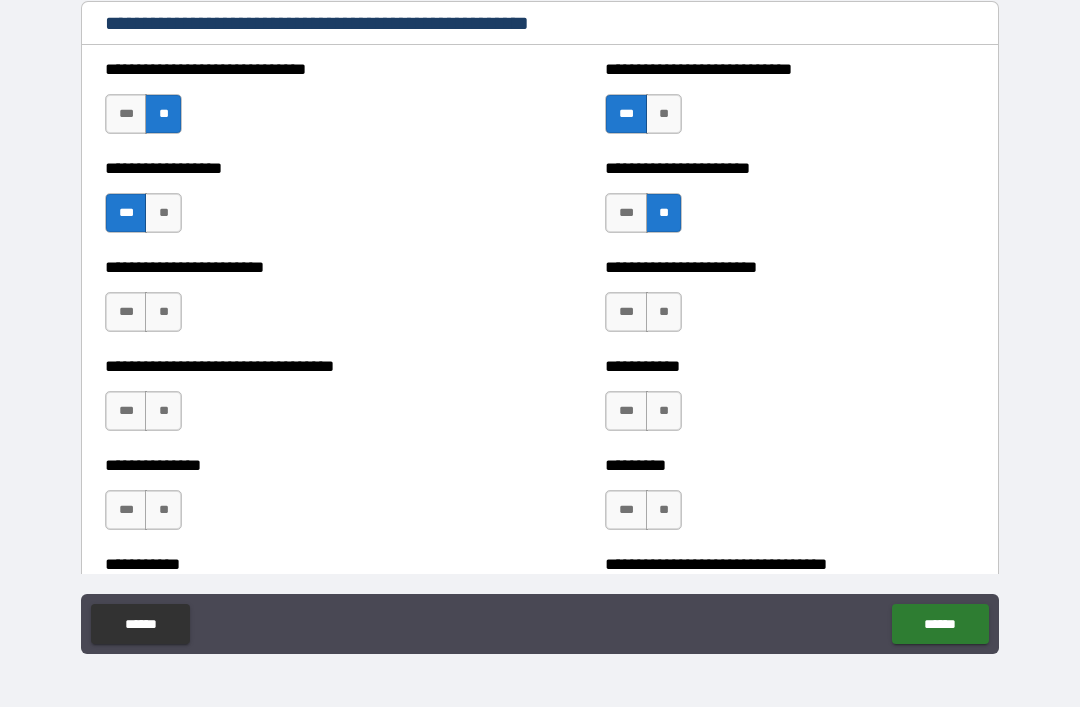 click on "**" at bounding box center [664, 312] 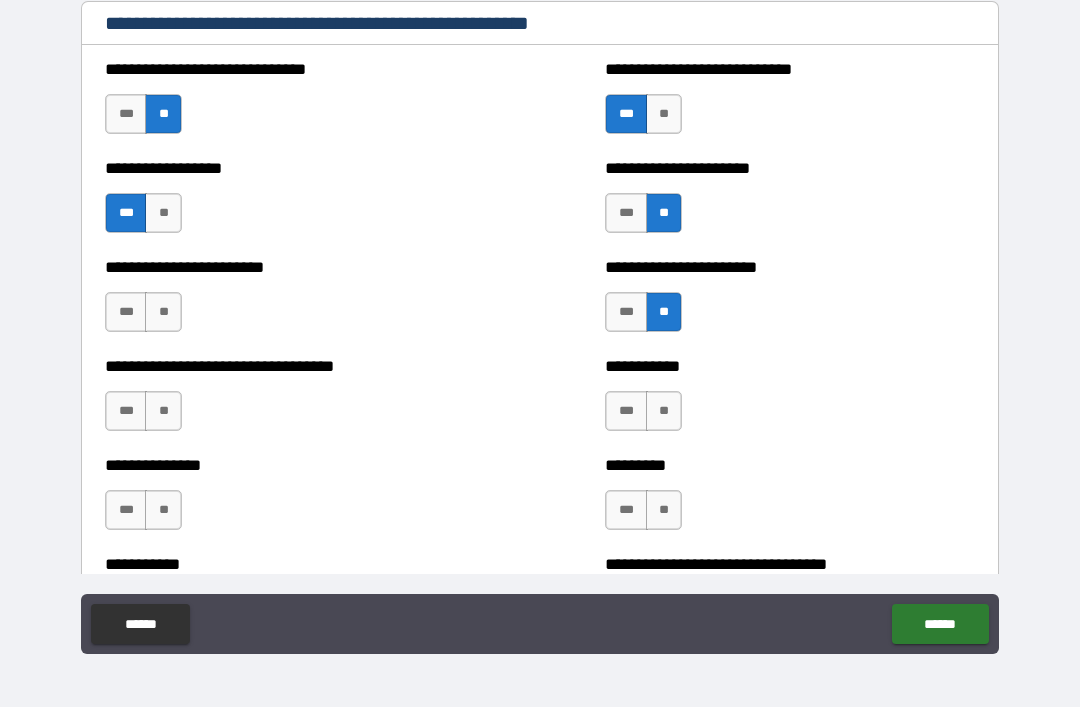 click on "**" at bounding box center (163, 312) 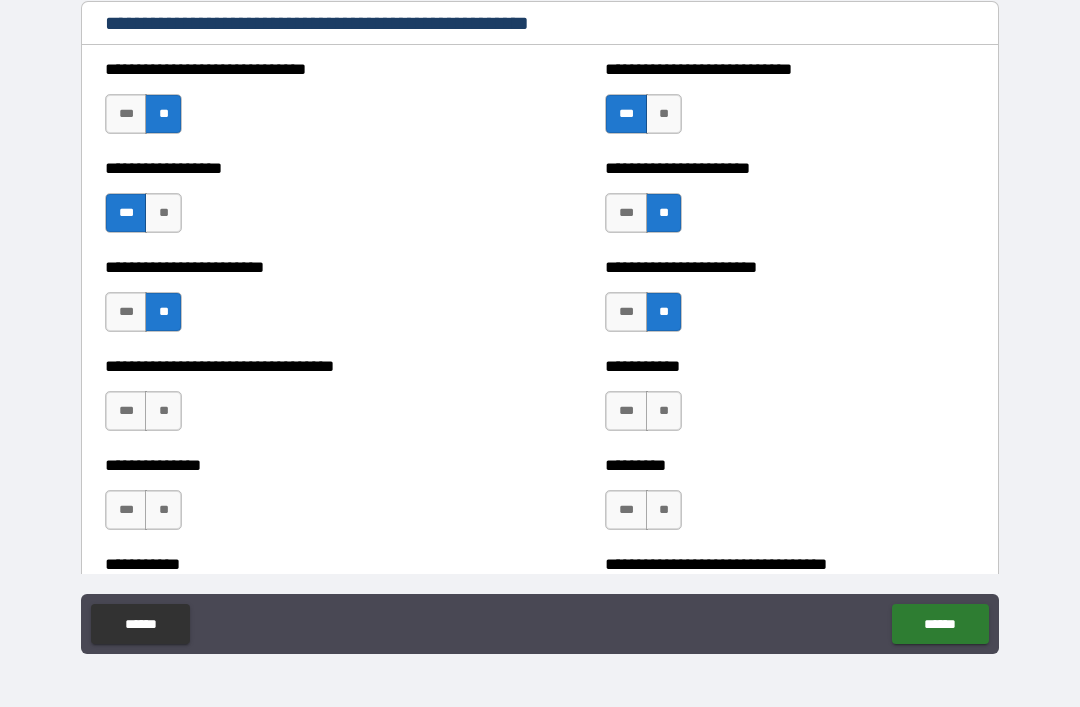 click on "**" at bounding box center (163, 411) 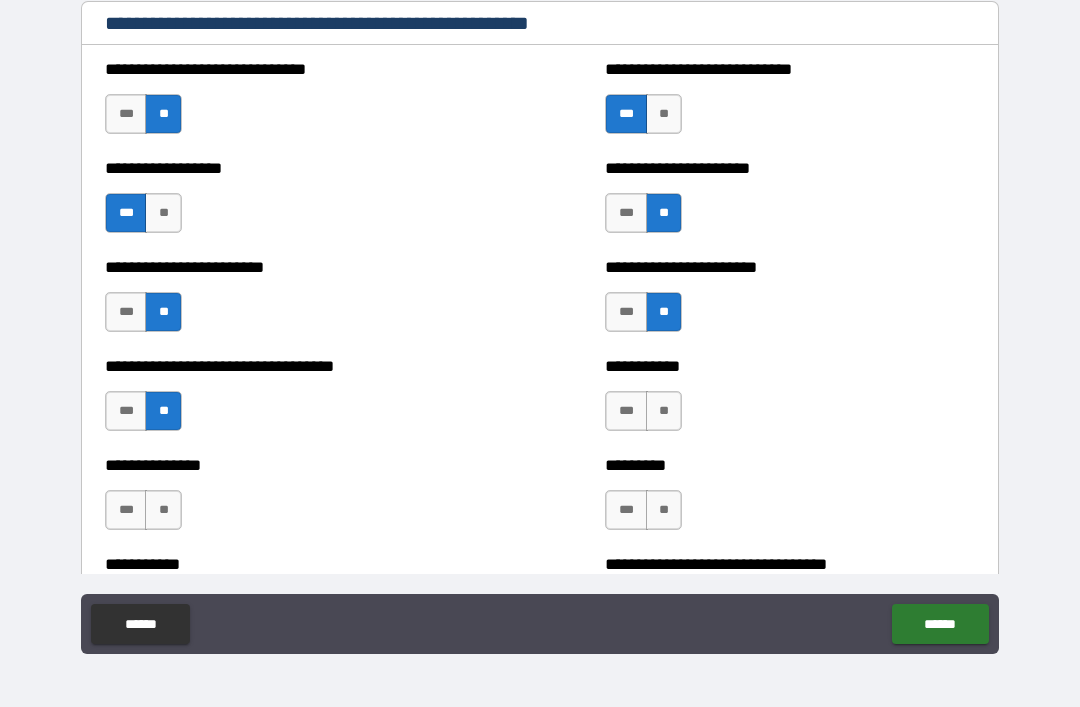 click on "**" at bounding box center [664, 411] 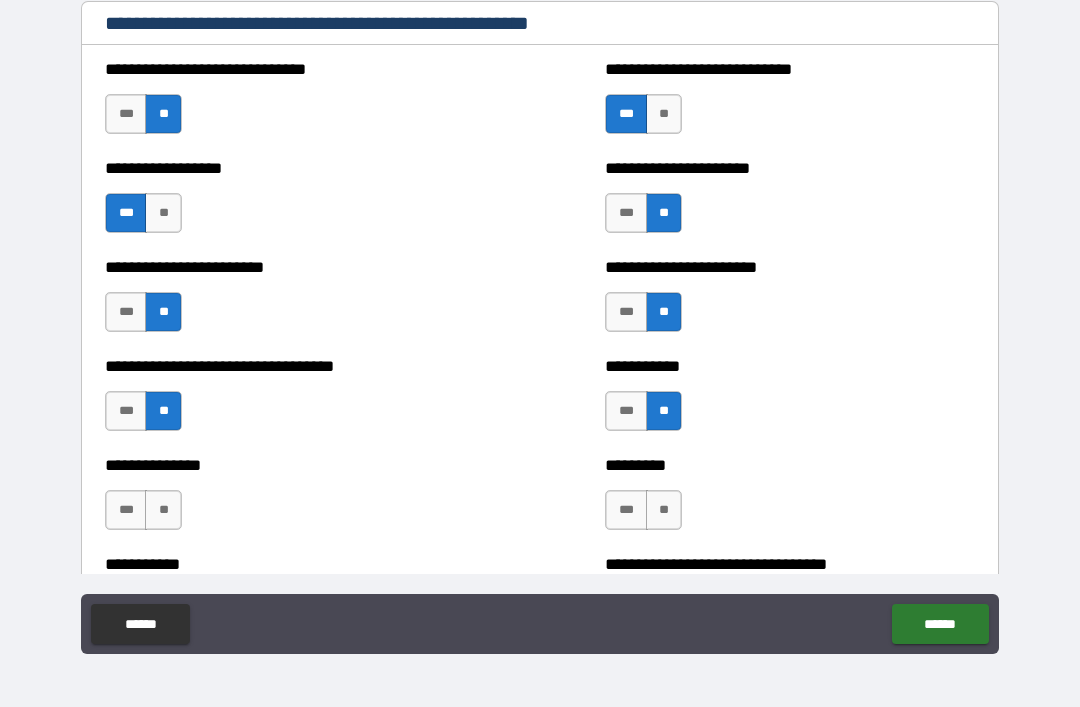 click on "***" at bounding box center [626, 411] 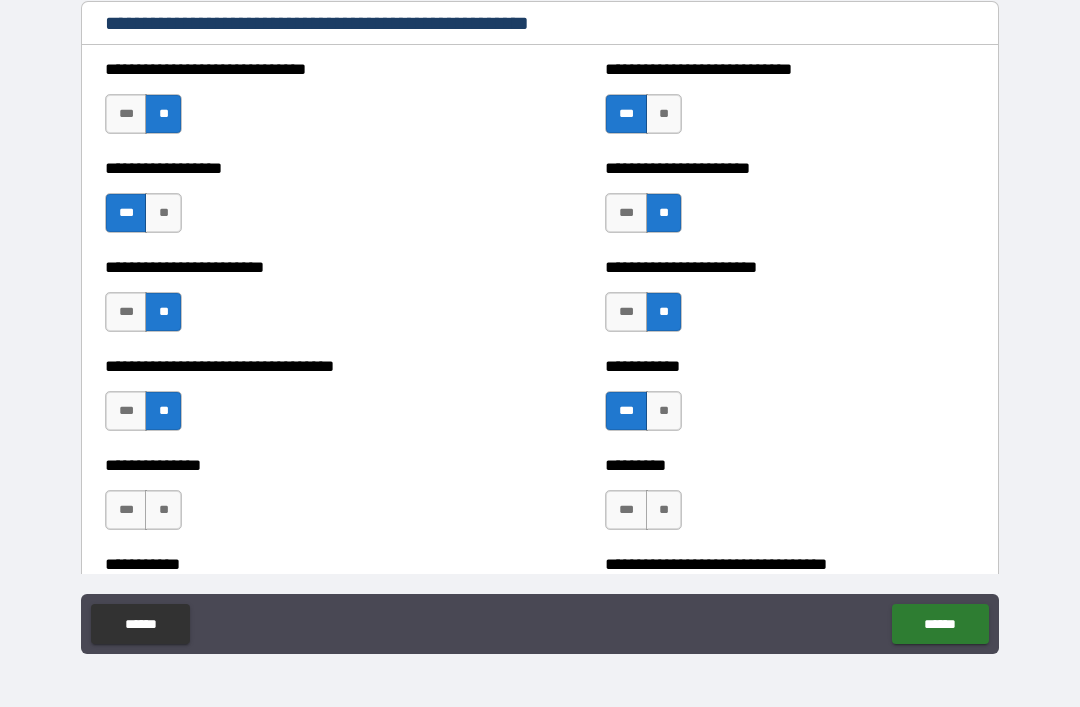 click on "**" at bounding box center [664, 510] 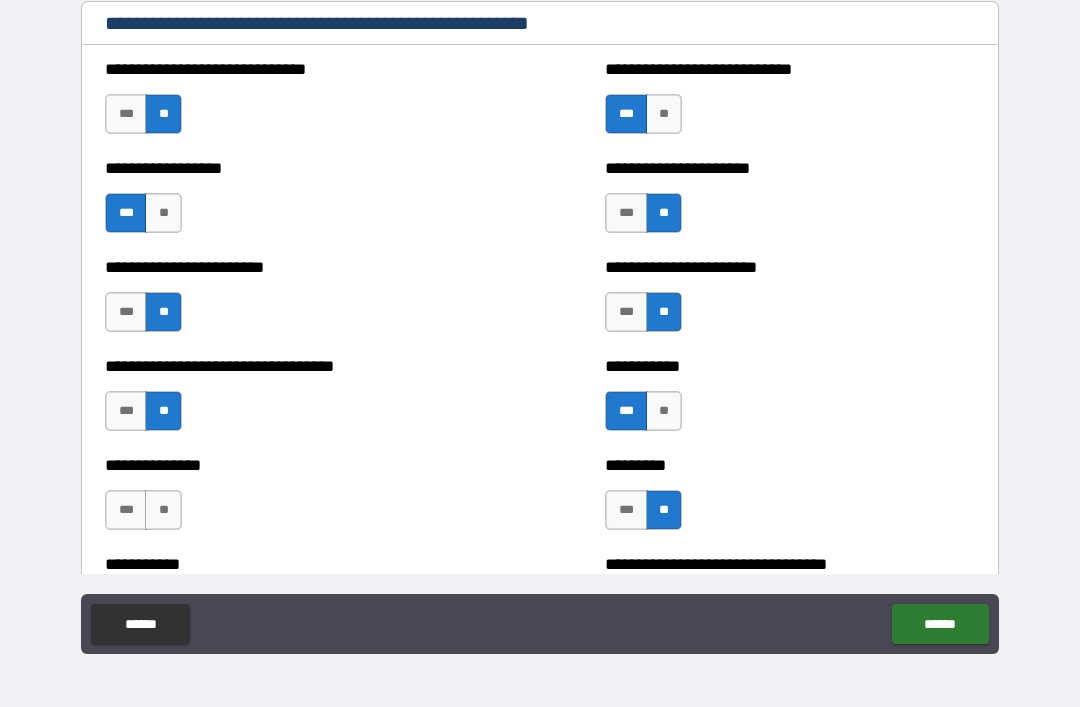 click on "**" at bounding box center [163, 510] 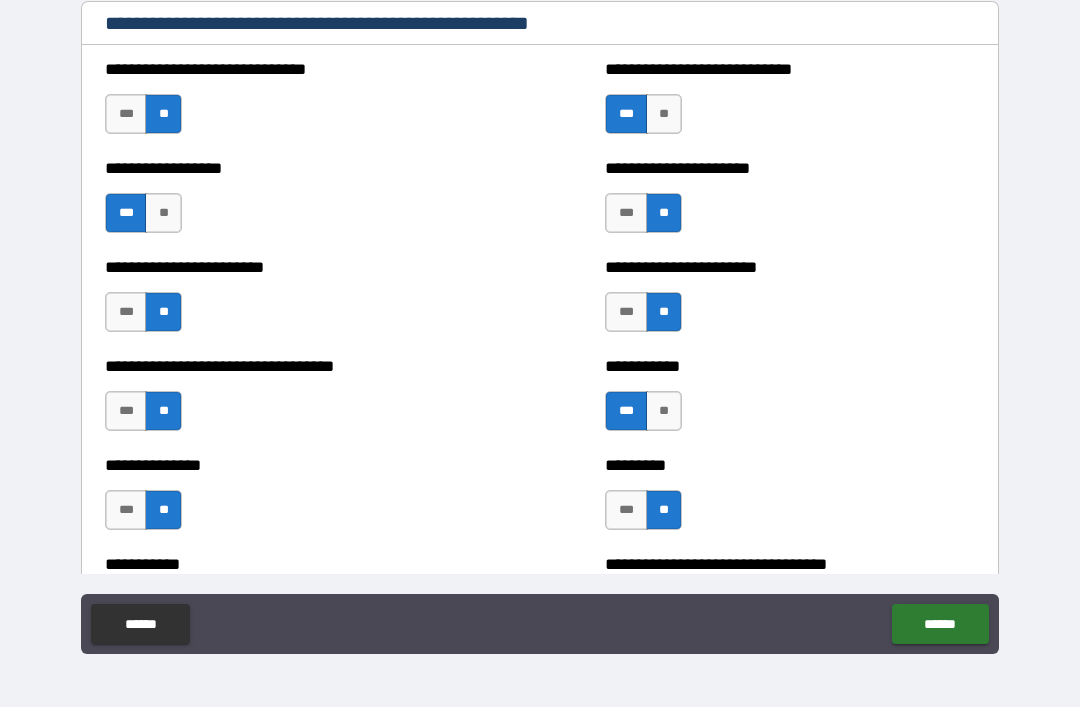 click on "******" at bounding box center [940, 624] 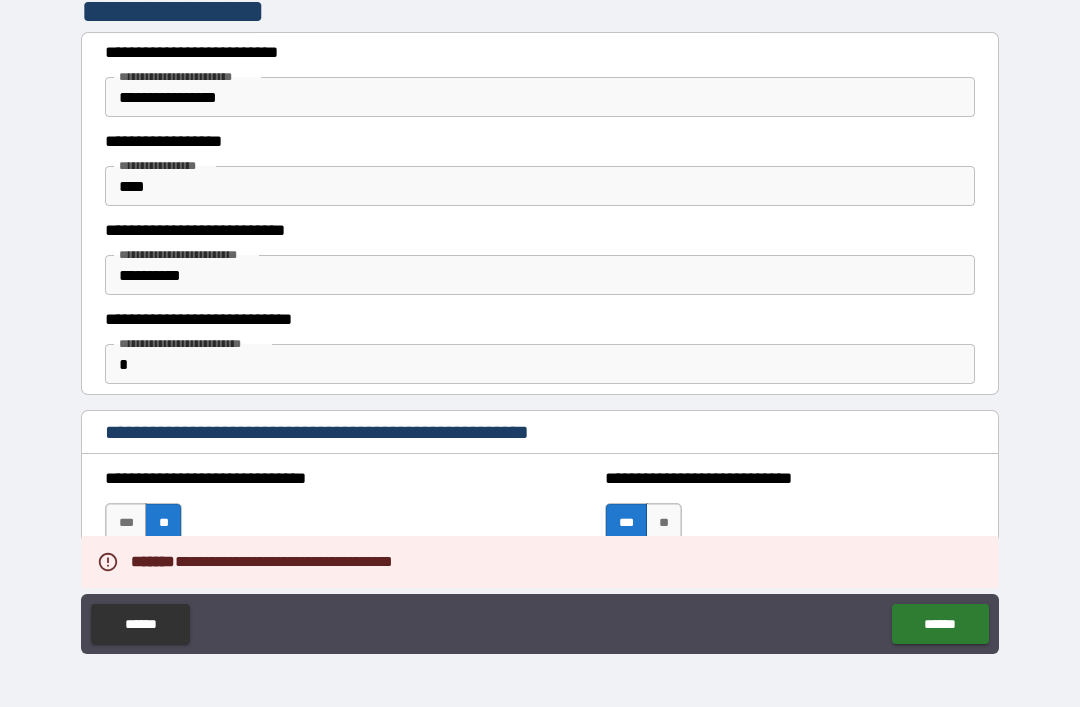 scroll, scrollTop: 5006, scrollLeft: 0, axis: vertical 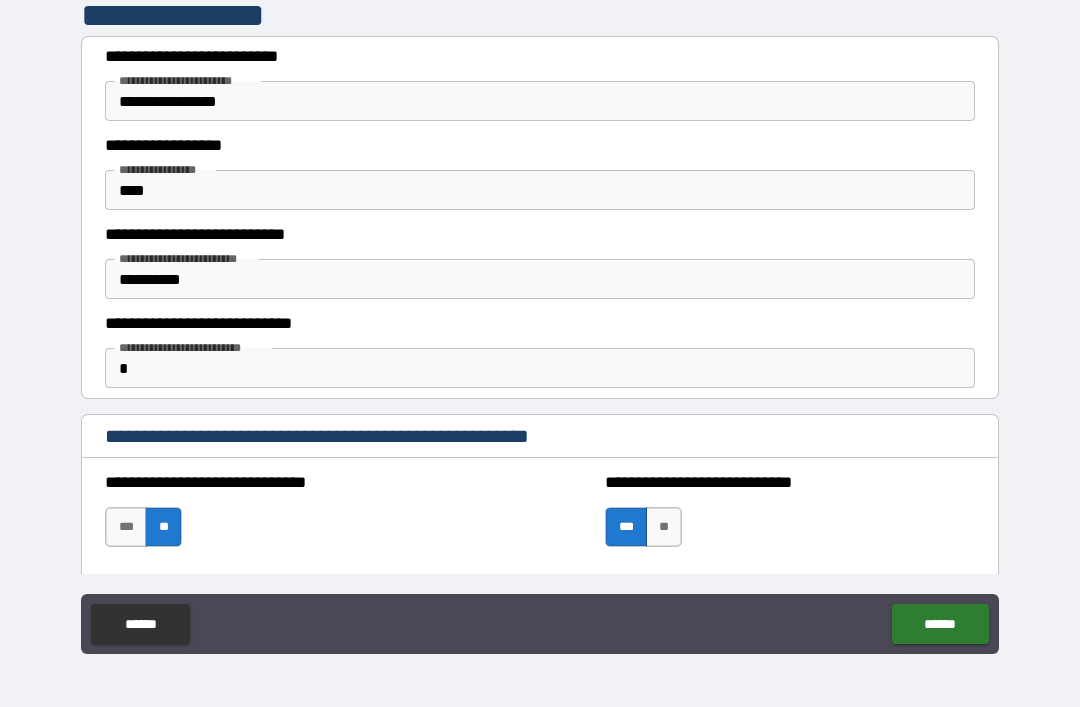 click on "*" at bounding box center [540, 368] 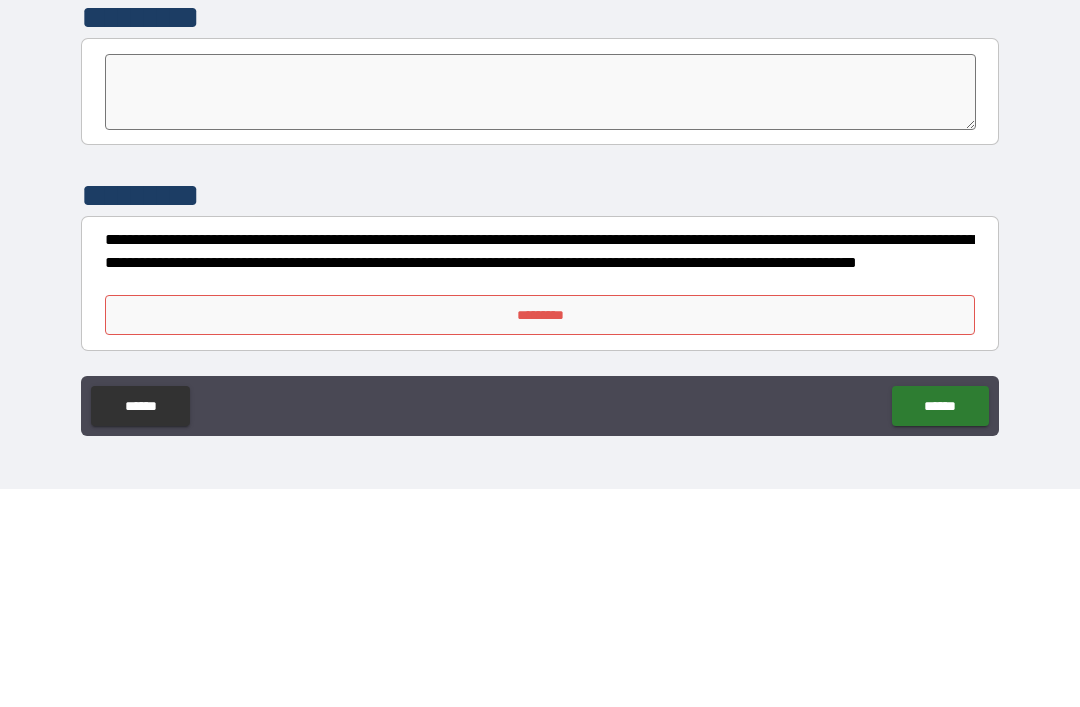 scroll, scrollTop: 6676, scrollLeft: 0, axis: vertical 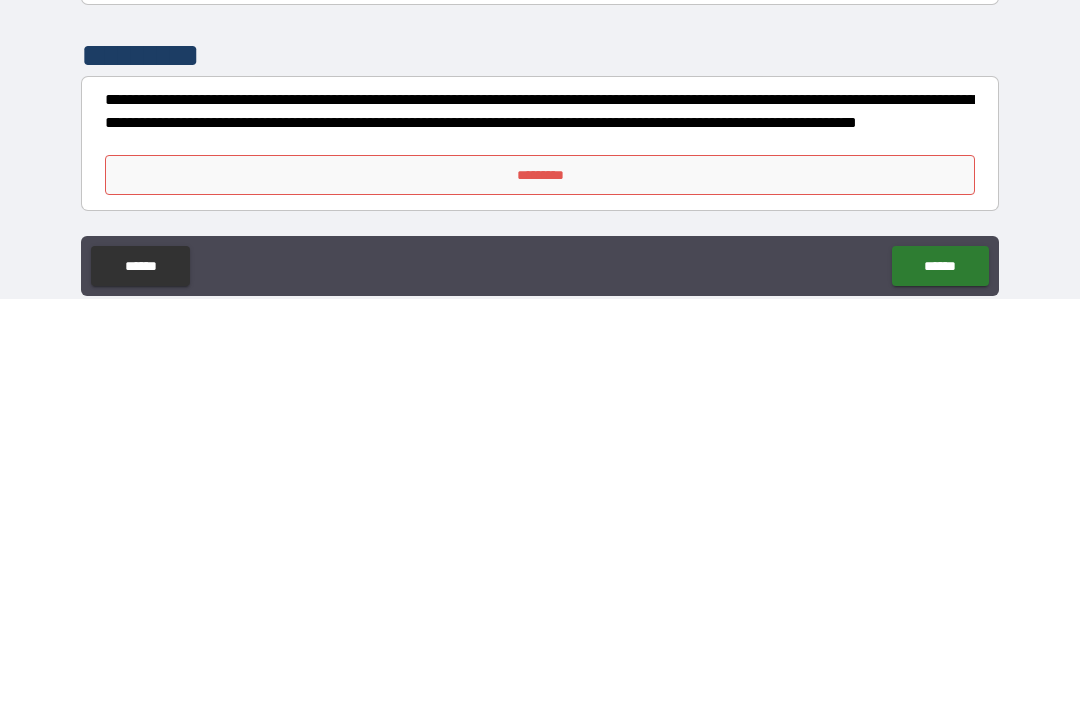 type on "*******" 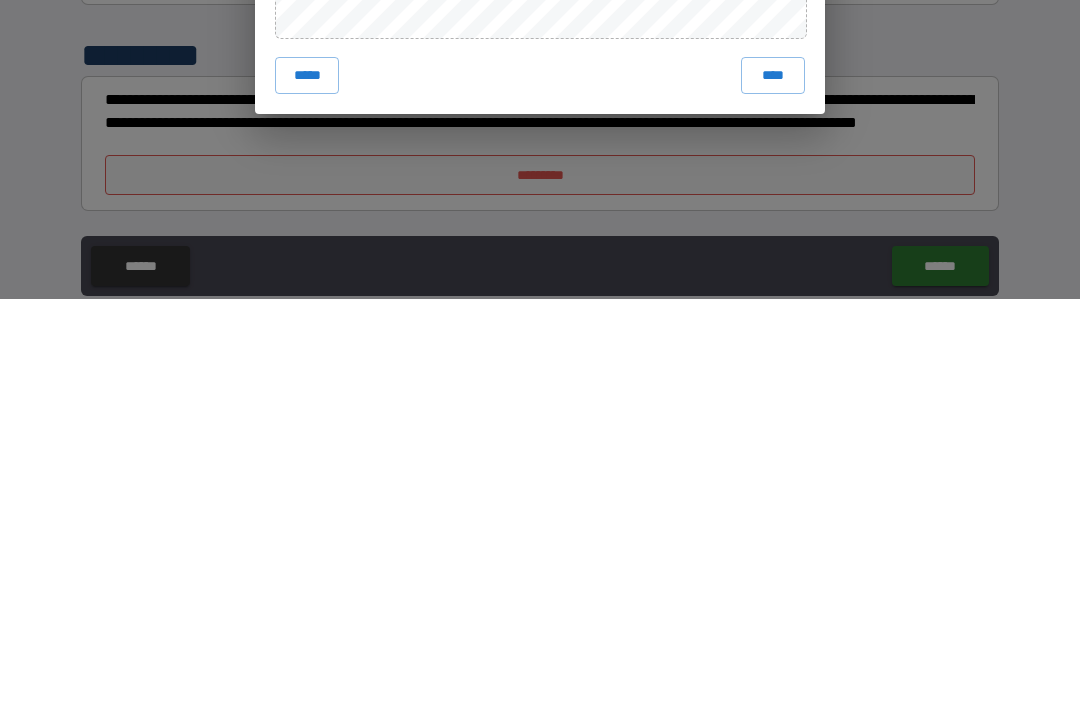 scroll, scrollTop: 64, scrollLeft: 0, axis: vertical 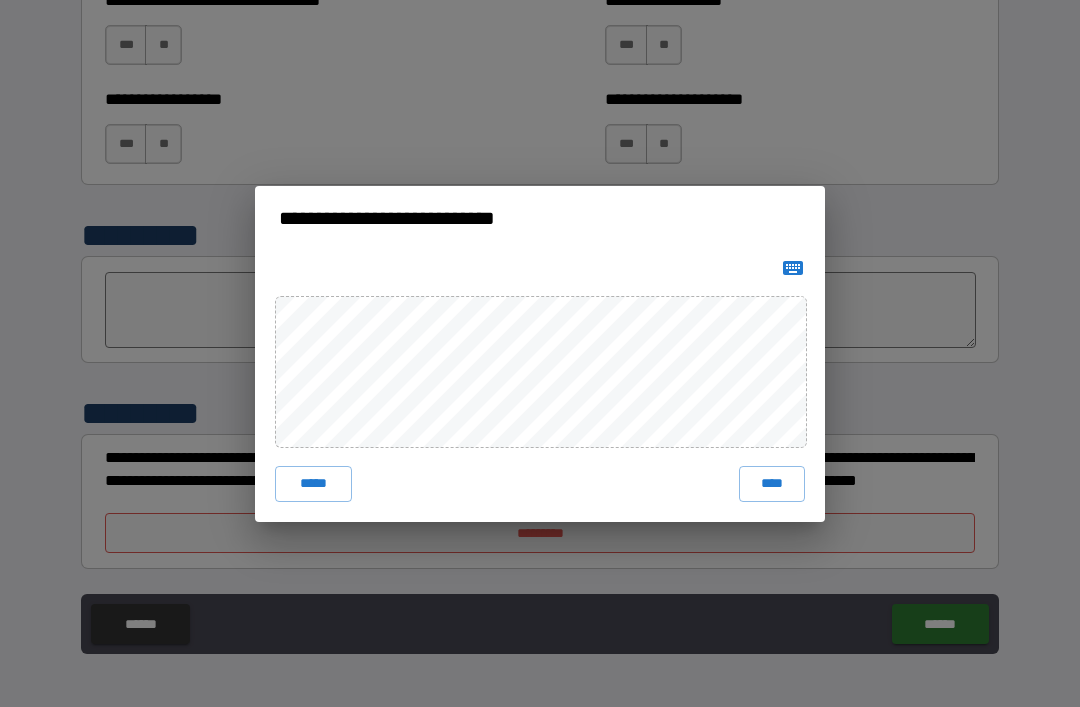 click on "****" at bounding box center [772, 484] 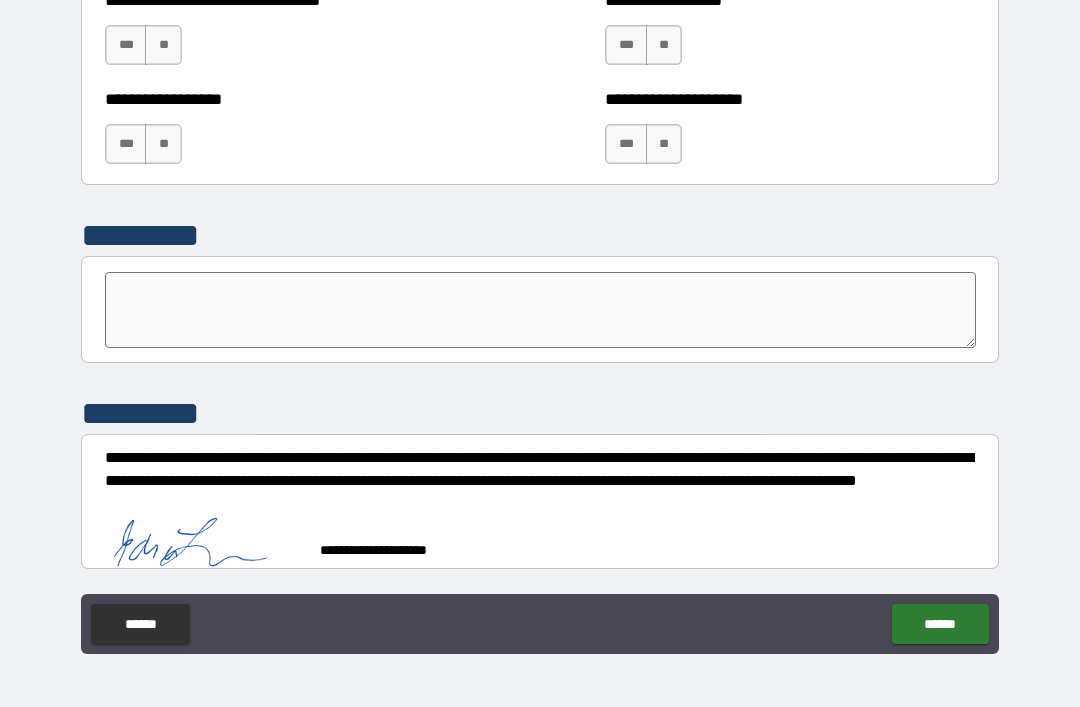 scroll, scrollTop: 6666, scrollLeft: 0, axis: vertical 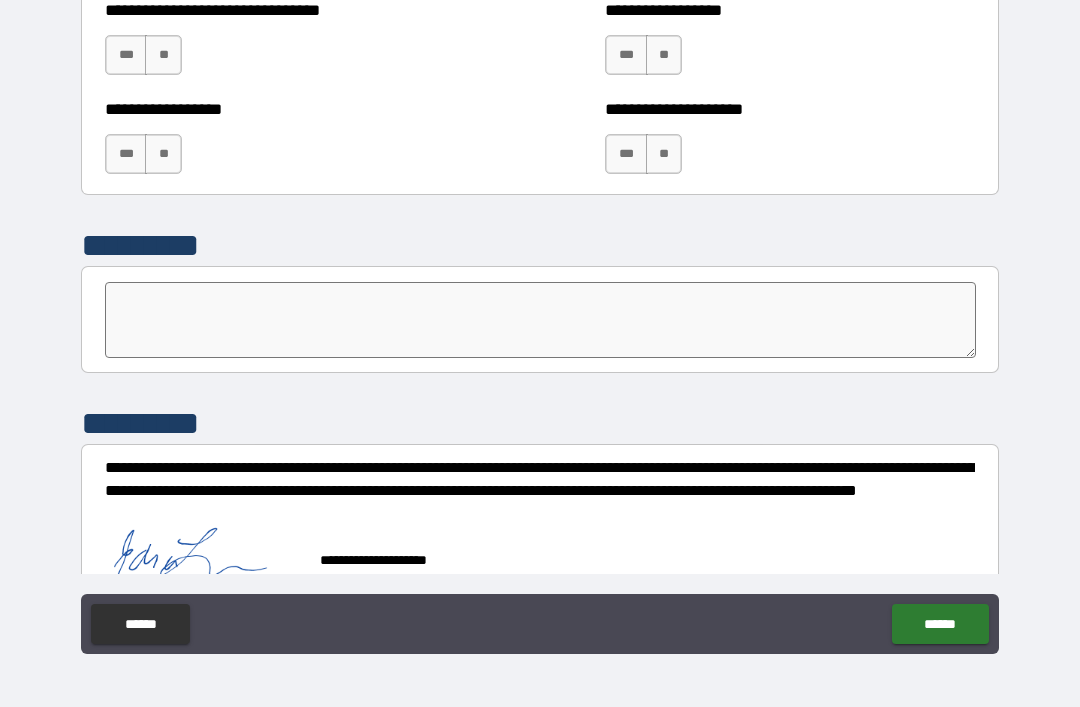 click on "******" at bounding box center [940, 624] 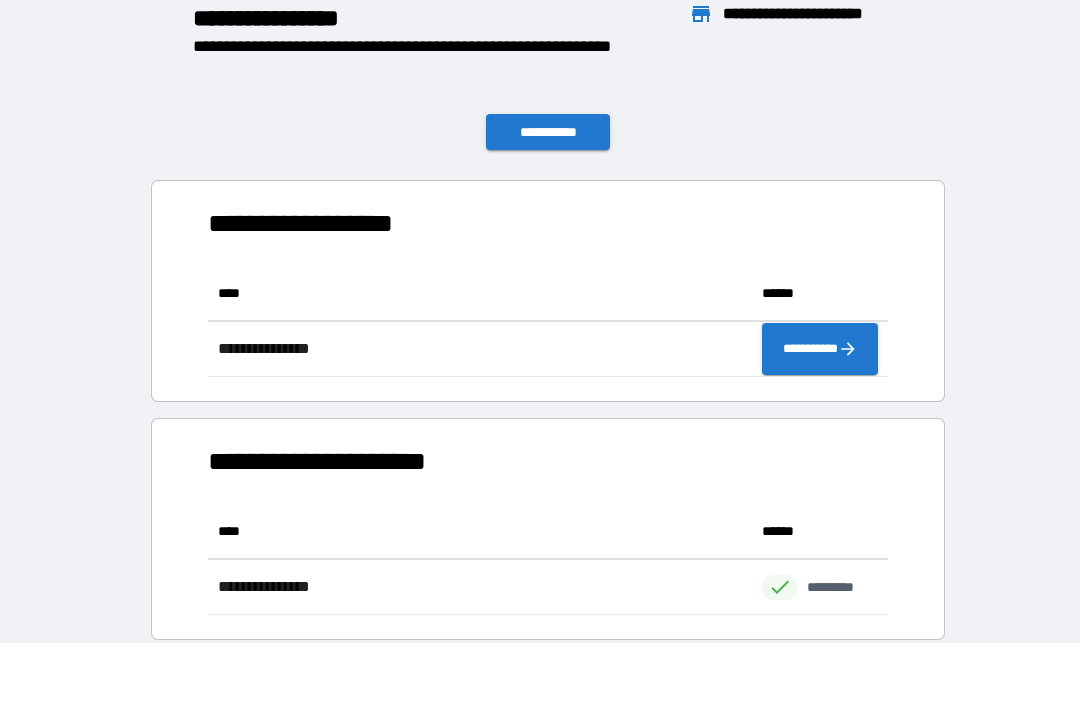 scroll, scrollTop: 111, scrollLeft: 680, axis: both 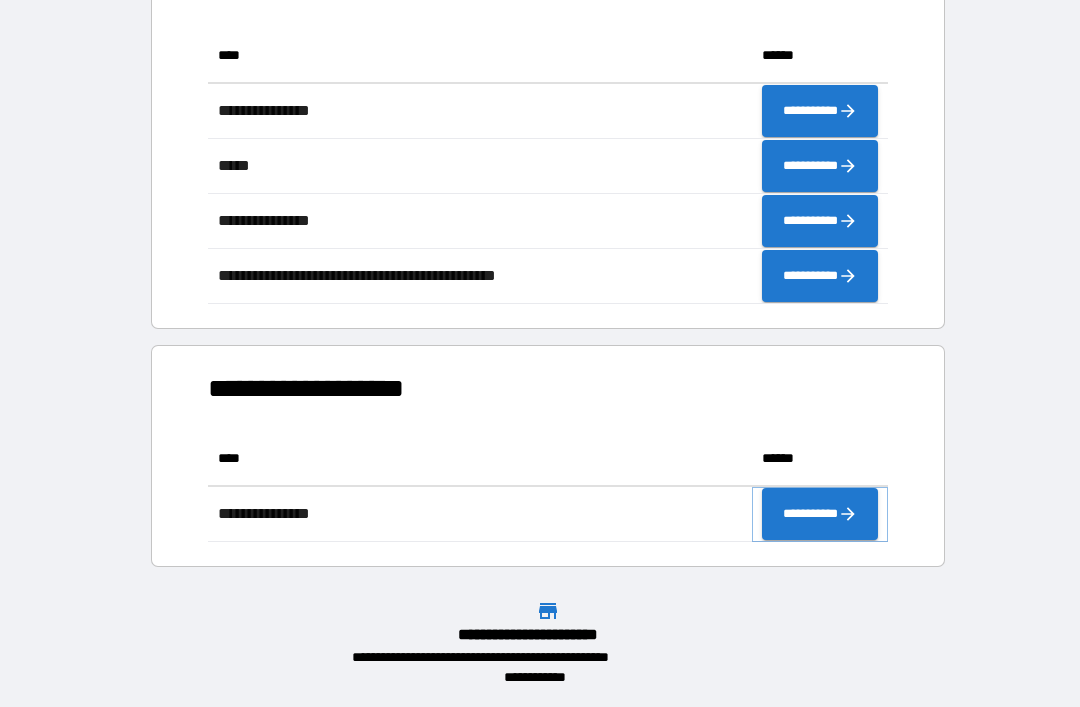 click on "**********" at bounding box center (820, 514) 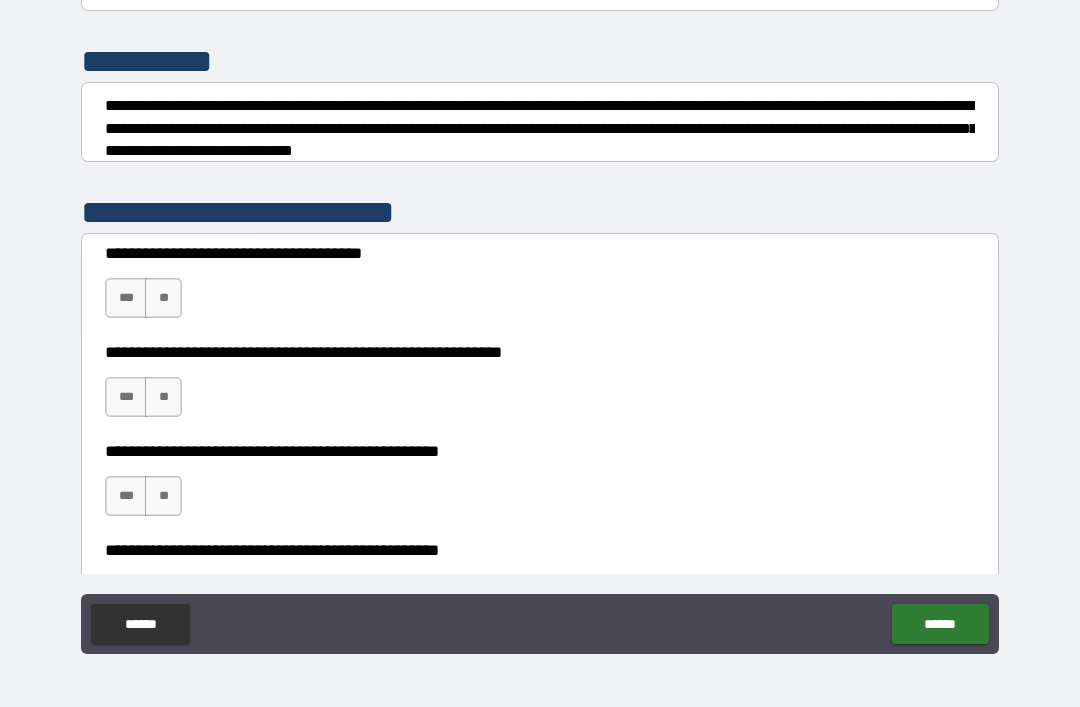 scroll, scrollTop: 223, scrollLeft: 0, axis: vertical 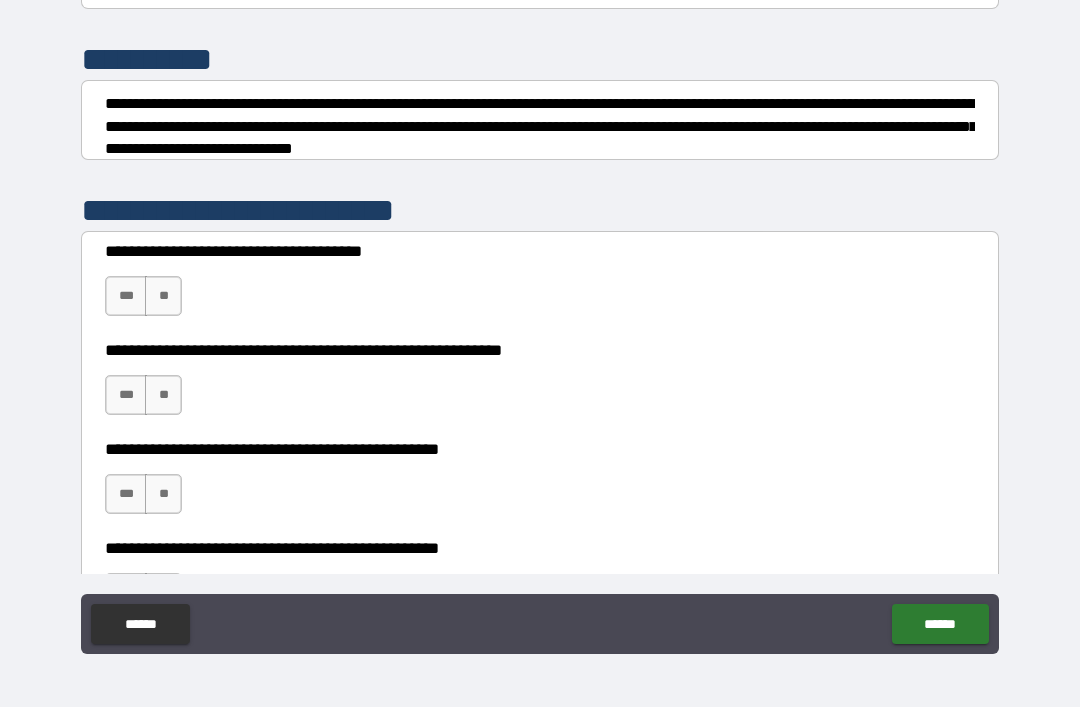 click on "**" at bounding box center (163, 296) 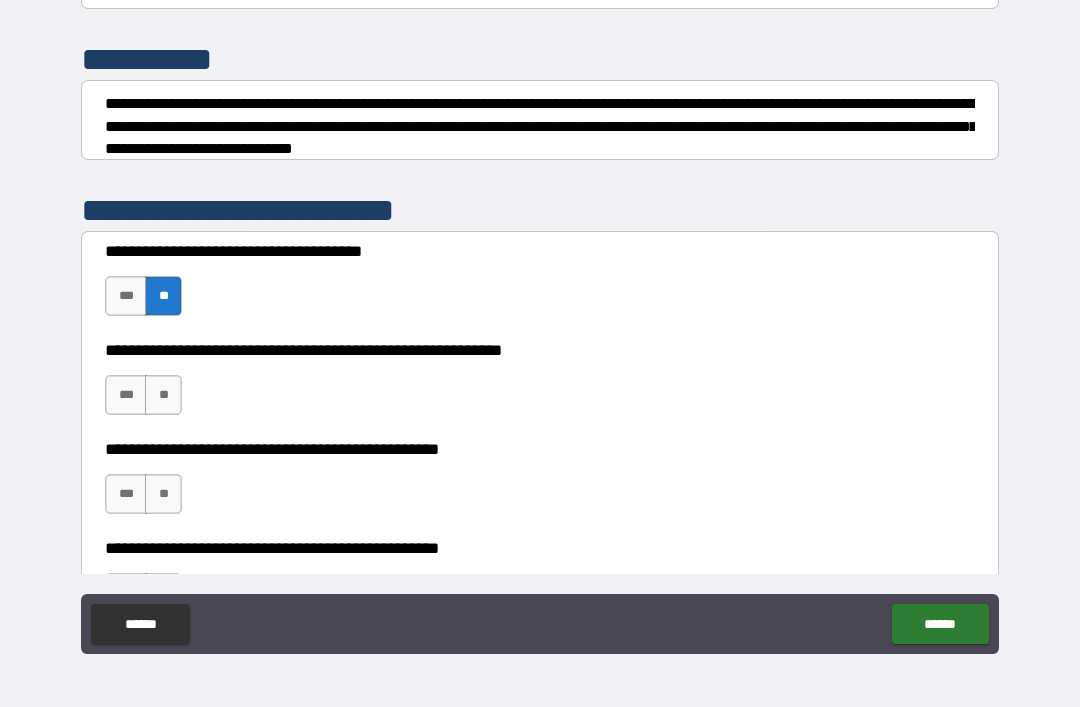 click on "**" at bounding box center [163, 395] 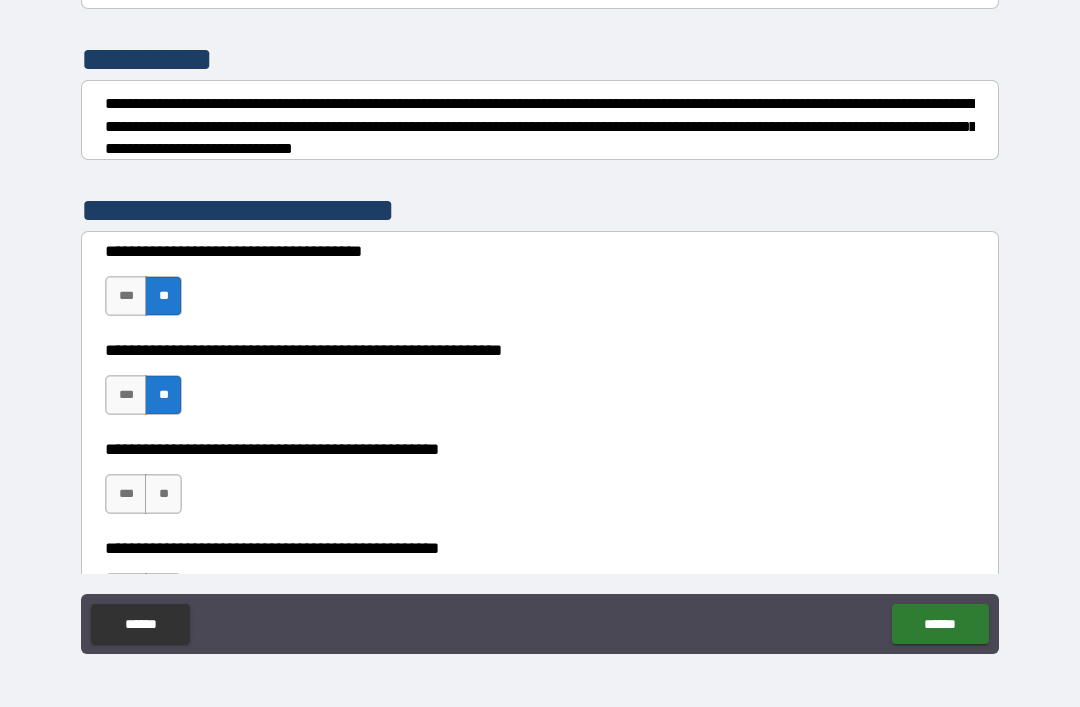 click on "**" at bounding box center (163, 494) 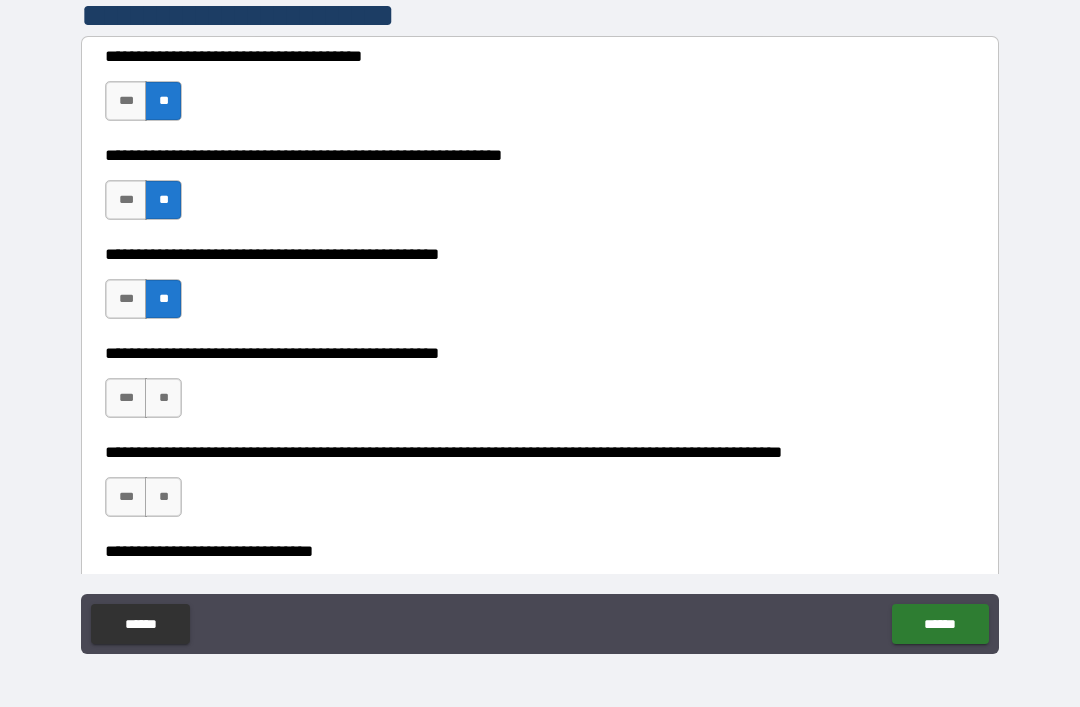 scroll, scrollTop: 427, scrollLeft: 0, axis: vertical 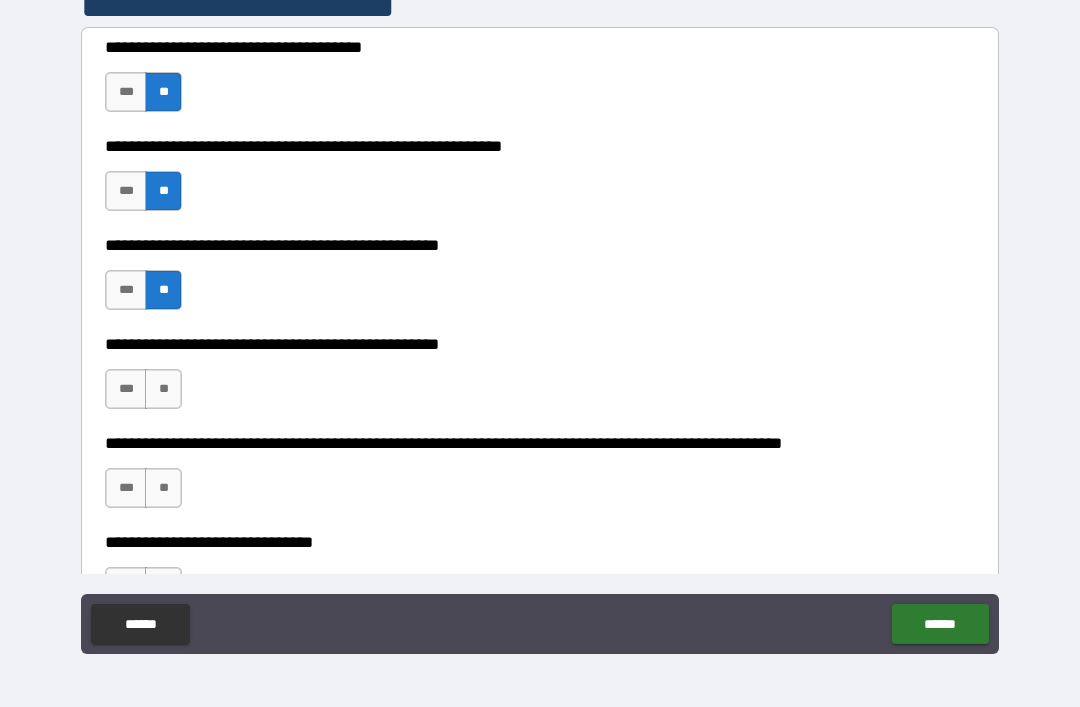 click on "**" at bounding box center (163, 389) 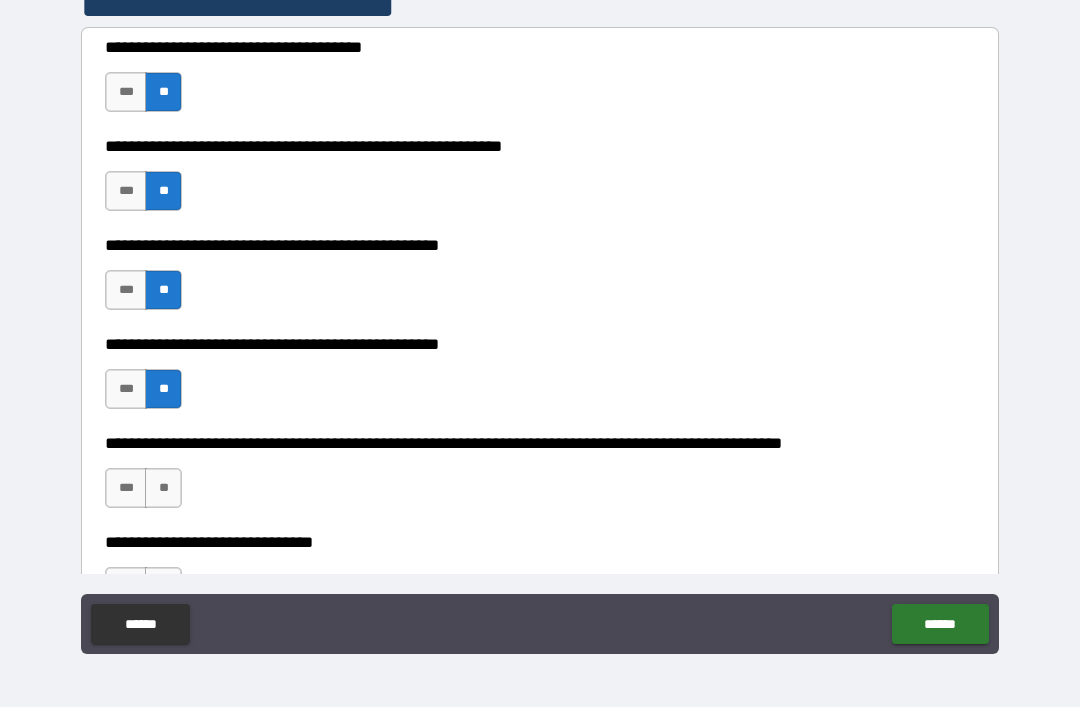 click on "**" at bounding box center [163, 488] 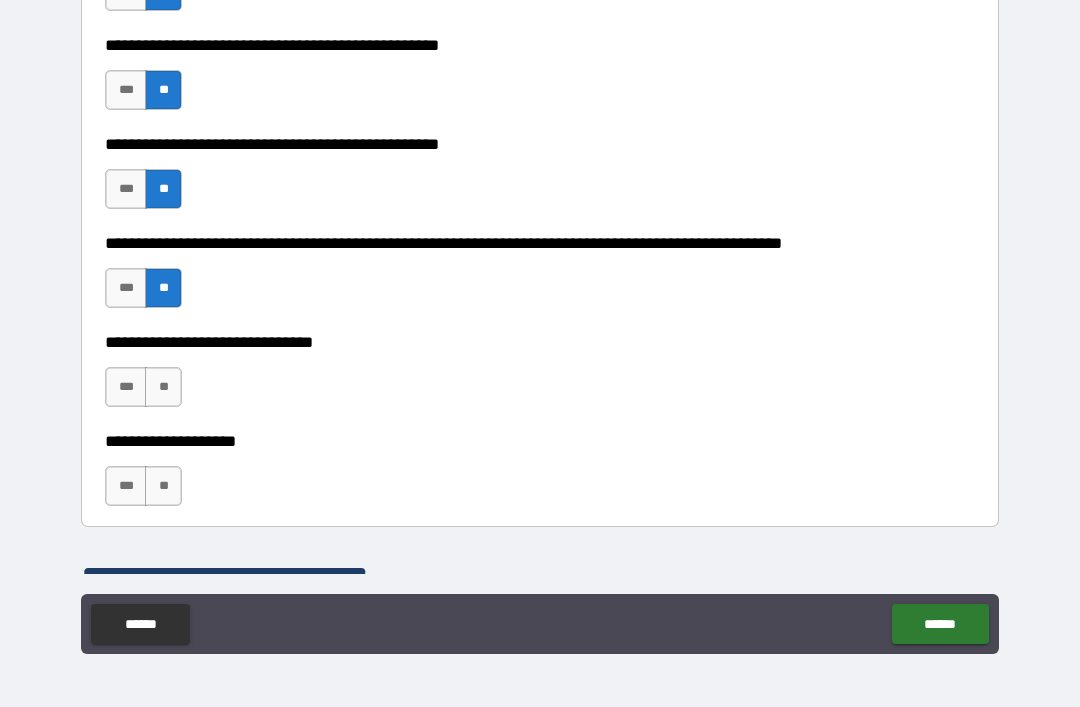 scroll, scrollTop: 630, scrollLeft: 0, axis: vertical 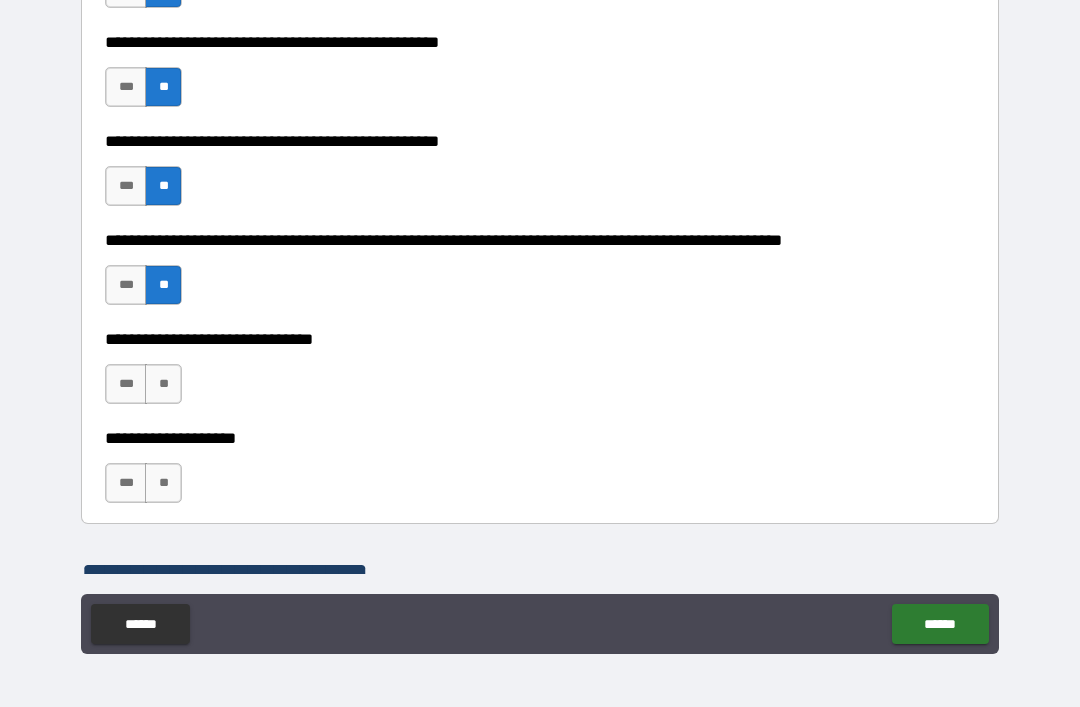 click on "**" at bounding box center (163, 384) 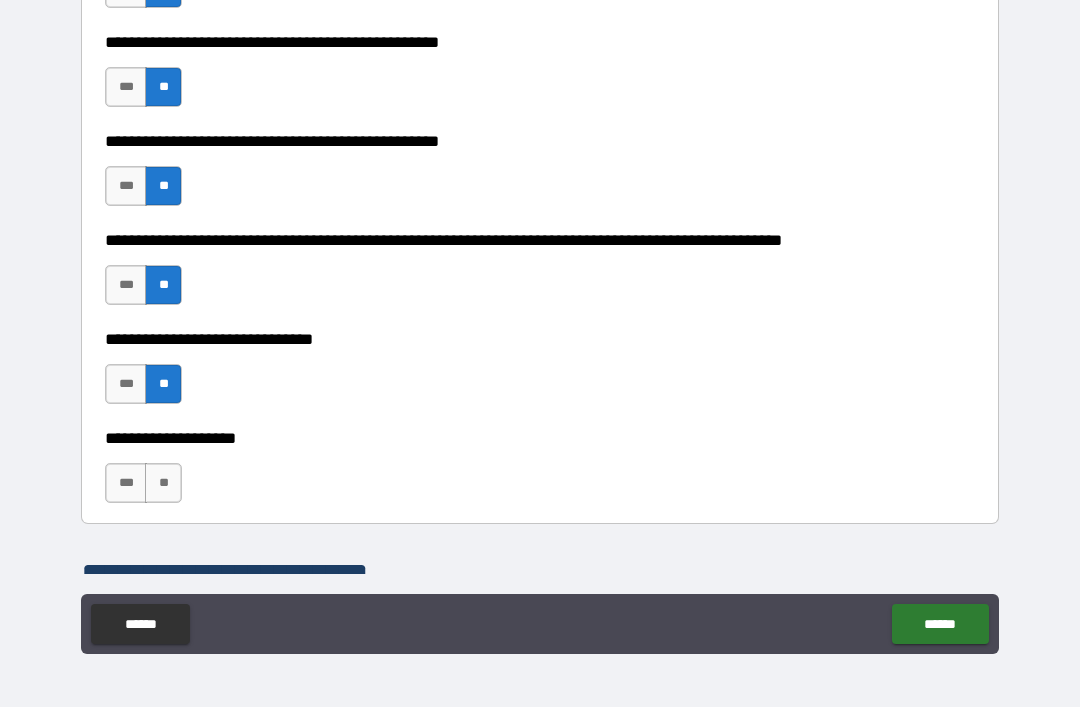 click on "**" at bounding box center (163, 483) 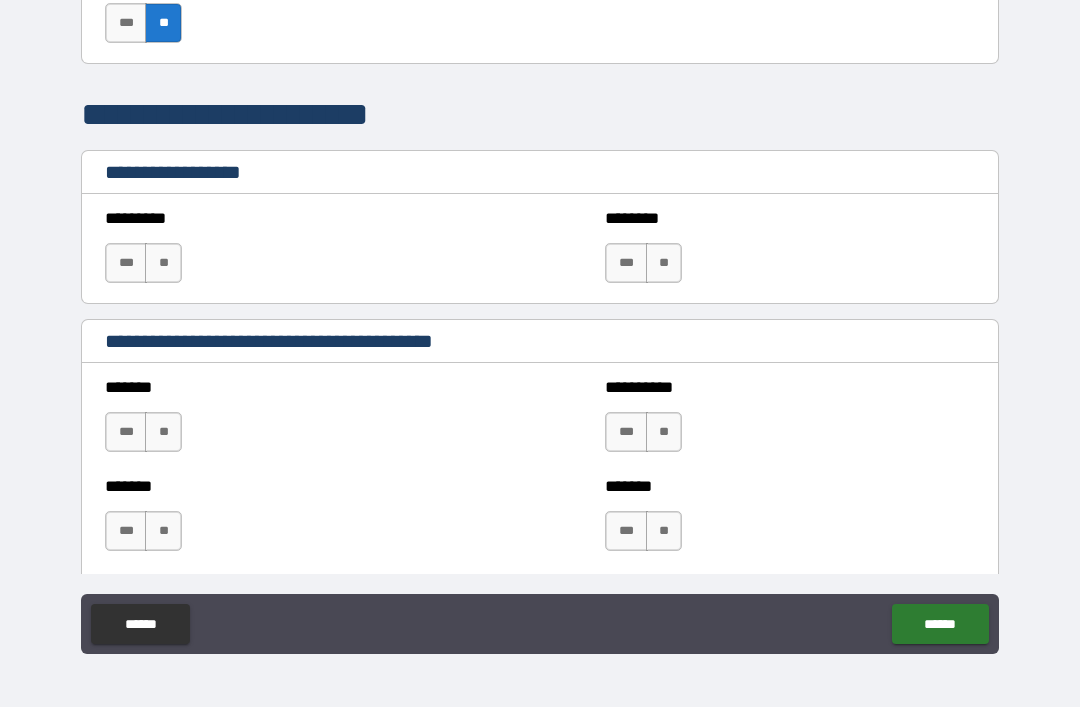 scroll, scrollTop: 1115, scrollLeft: 0, axis: vertical 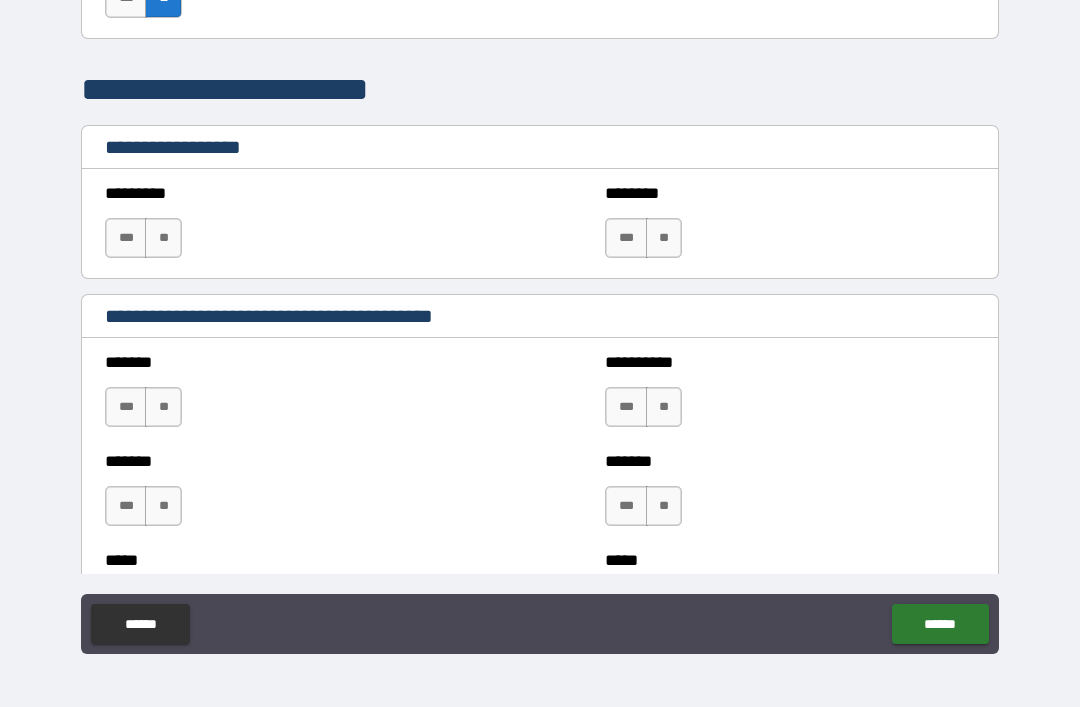 click on "**" at bounding box center (163, 238) 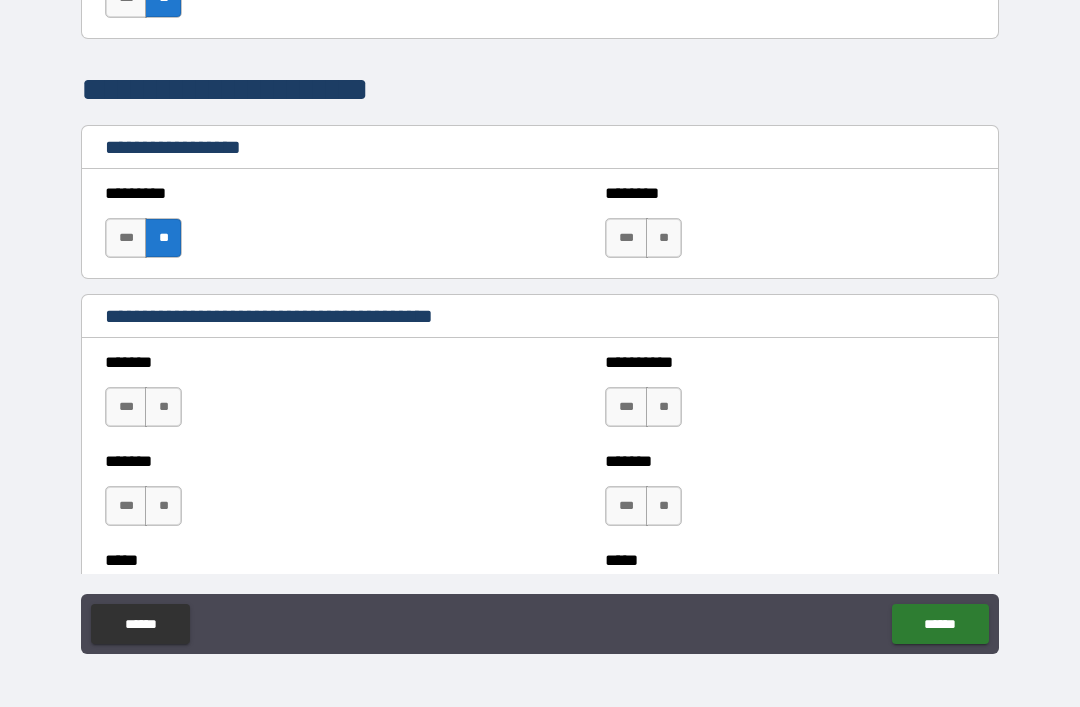 click on "**" at bounding box center (664, 238) 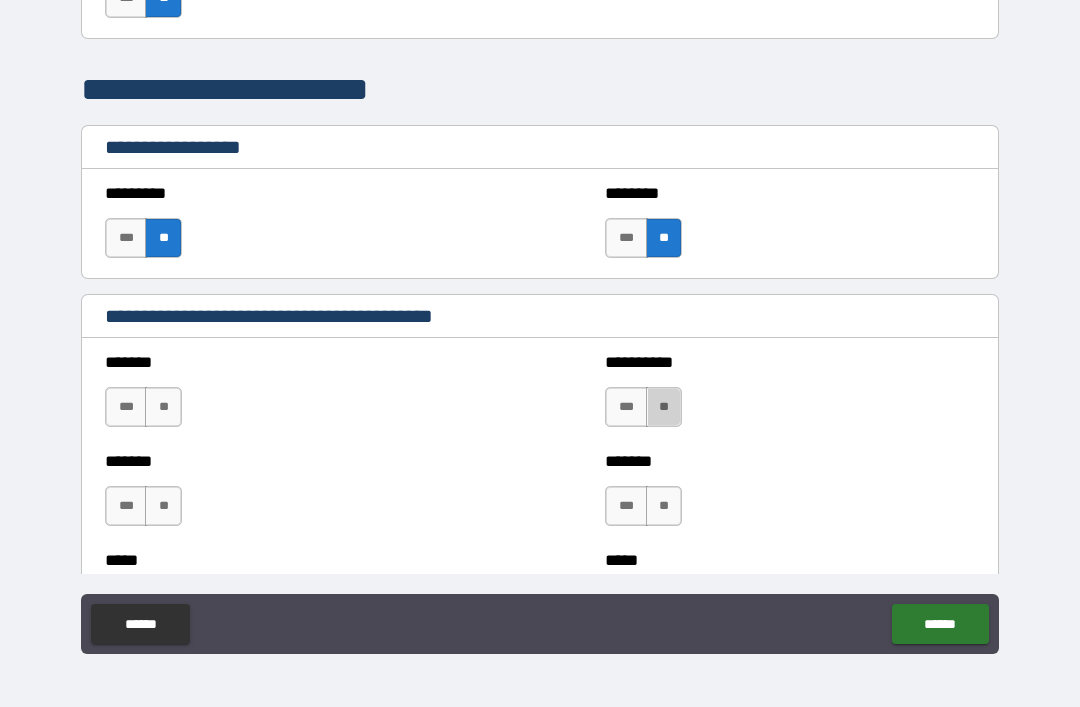 click on "**" at bounding box center [664, 407] 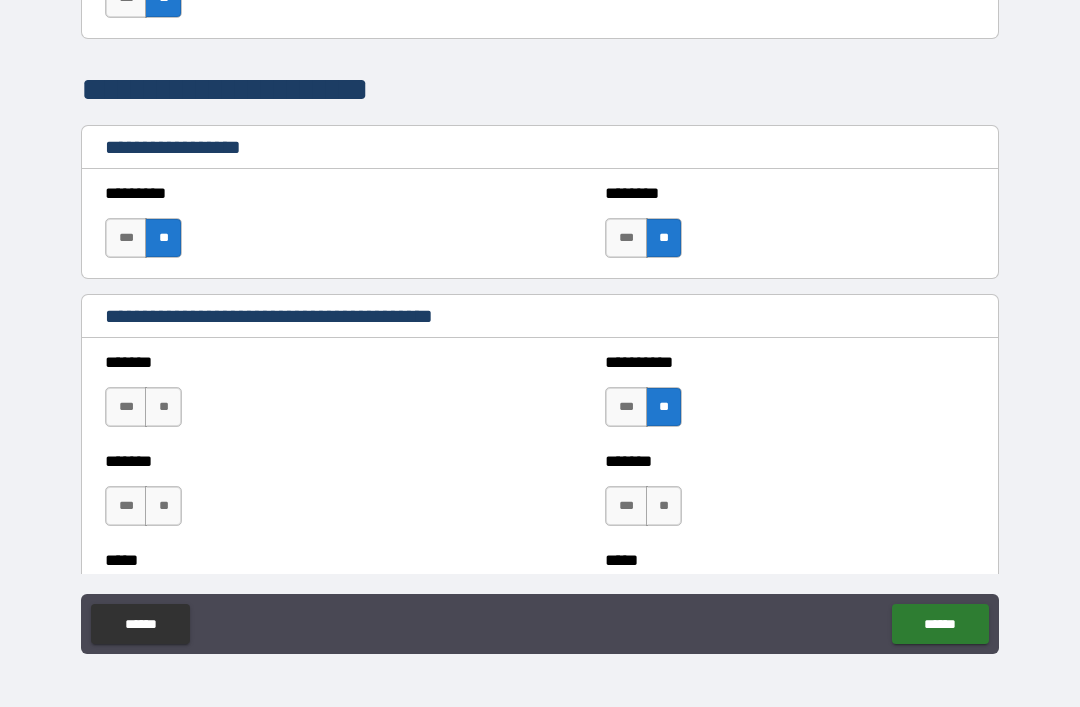 click on "**" at bounding box center [163, 407] 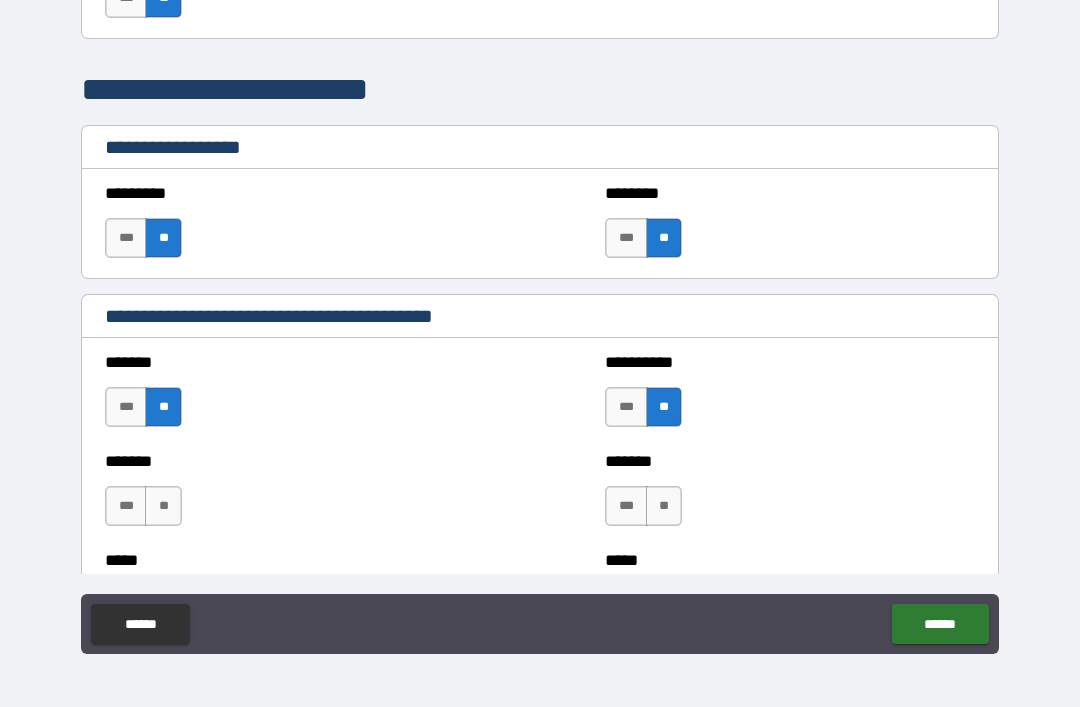 click on "**" at bounding box center [163, 506] 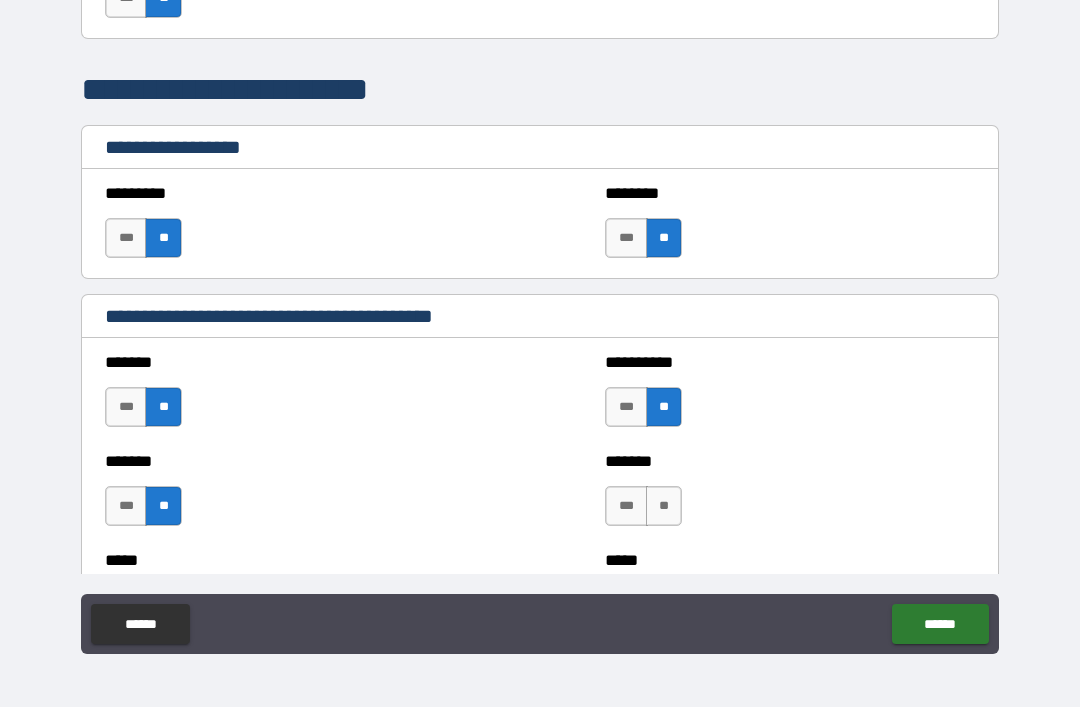 click on "**" at bounding box center (664, 506) 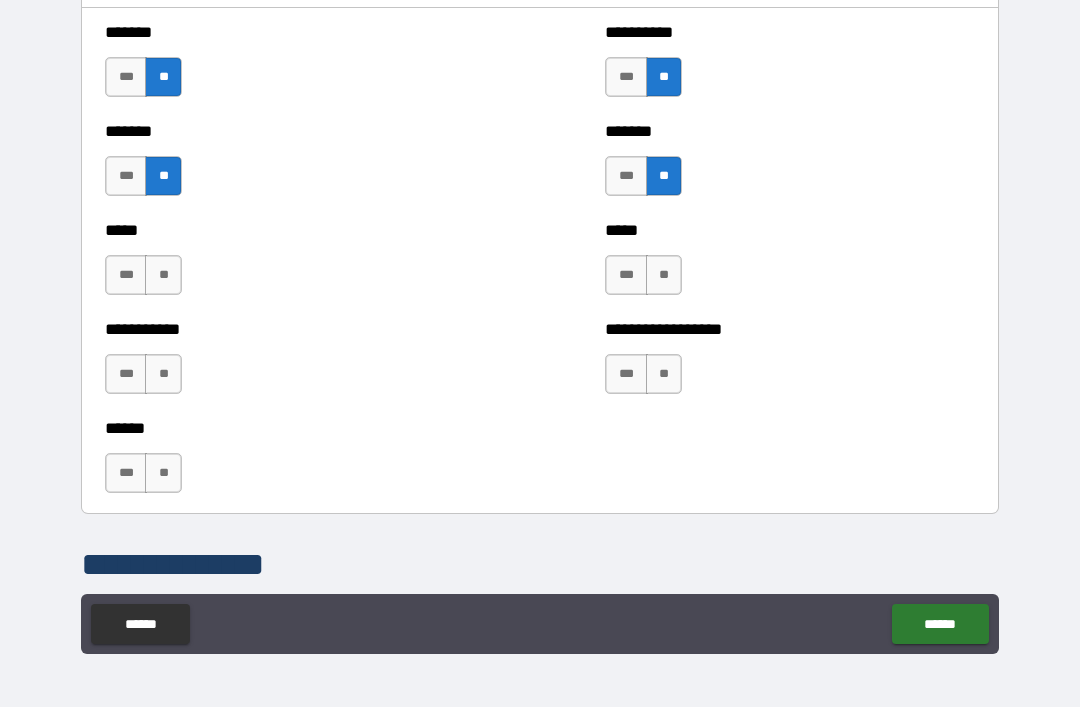 scroll, scrollTop: 1439, scrollLeft: 0, axis: vertical 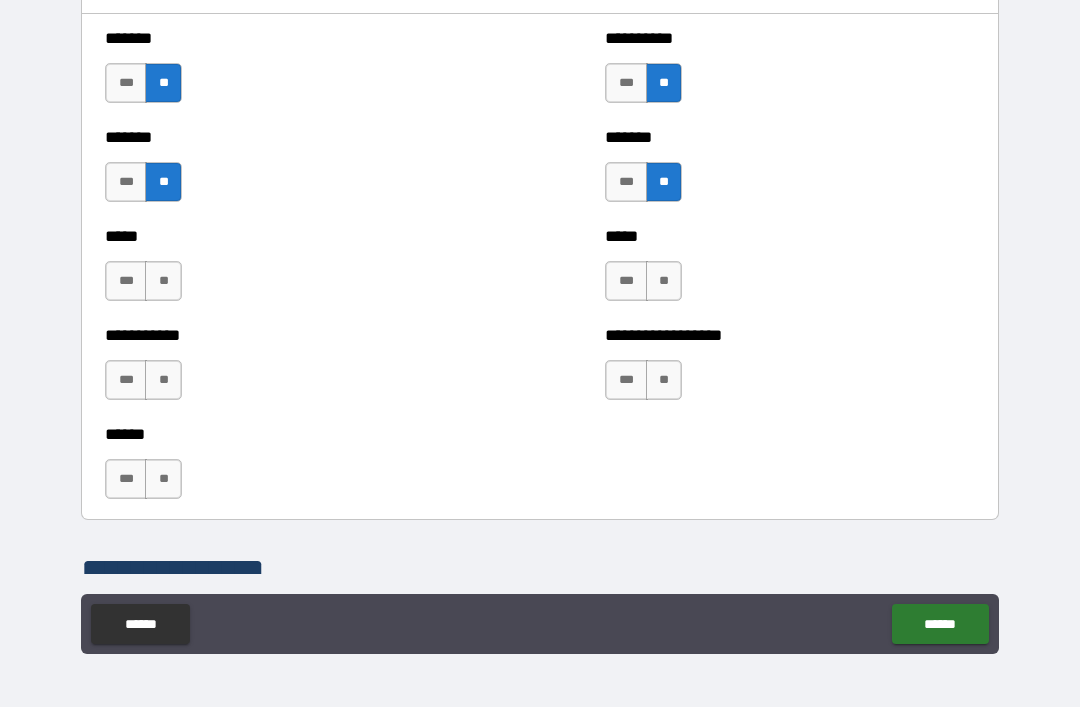 click on "**" at bounding box center [664, 281] 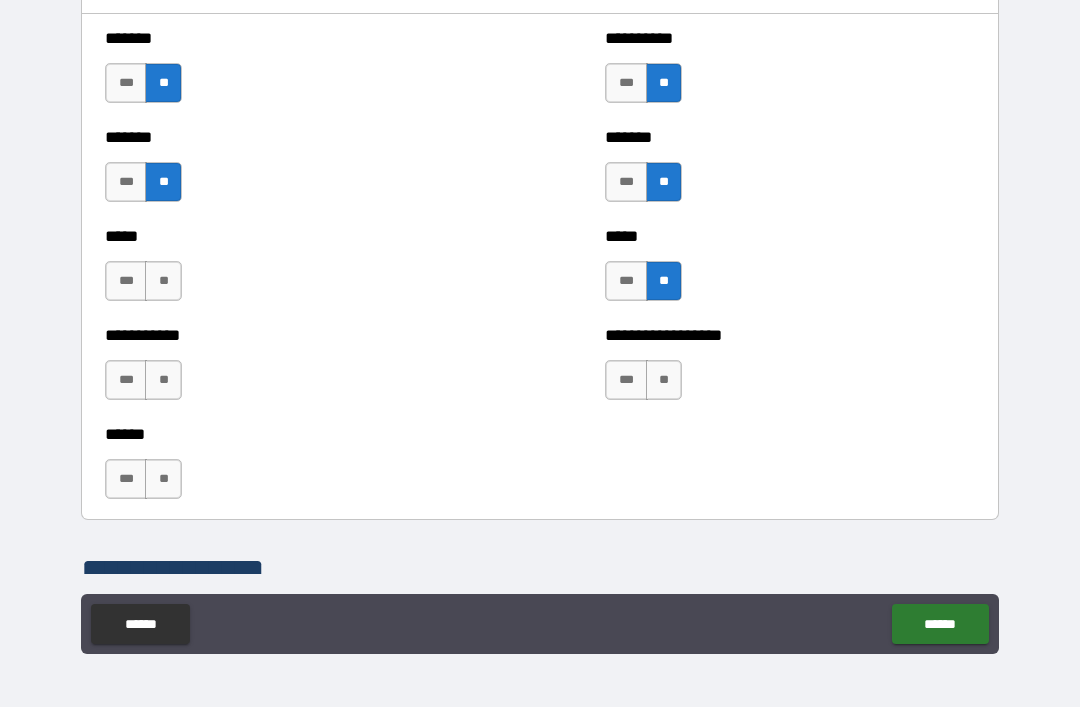 click on "**" at bounding box center (664, 380) 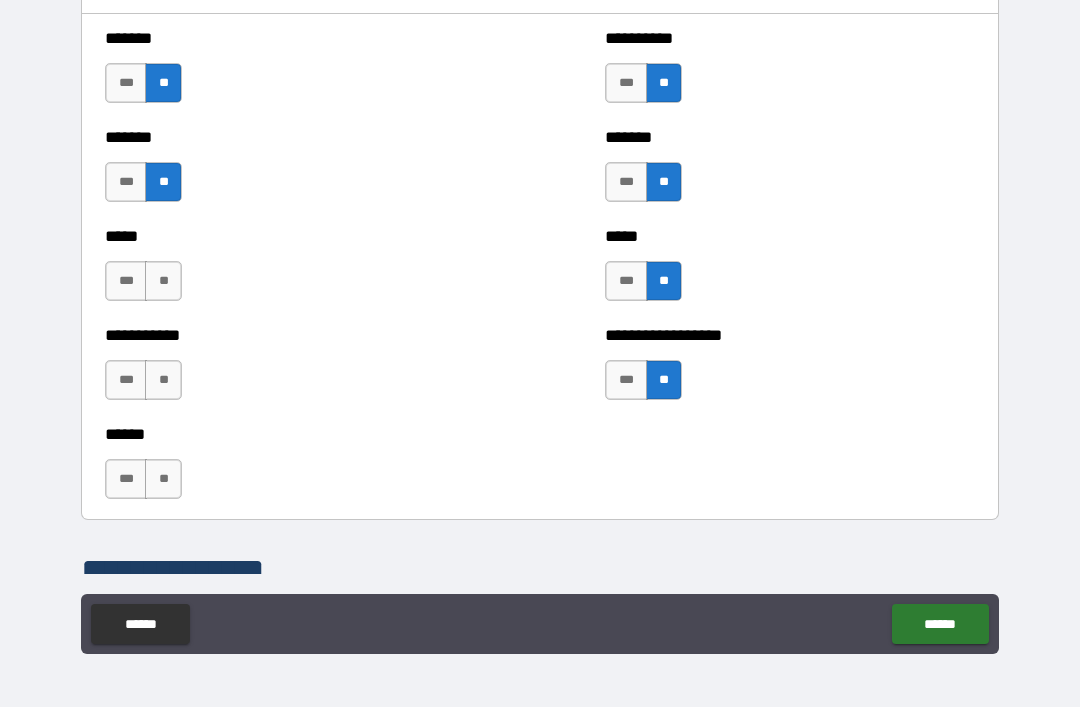 click on "**" at bounding box center (163, 281) 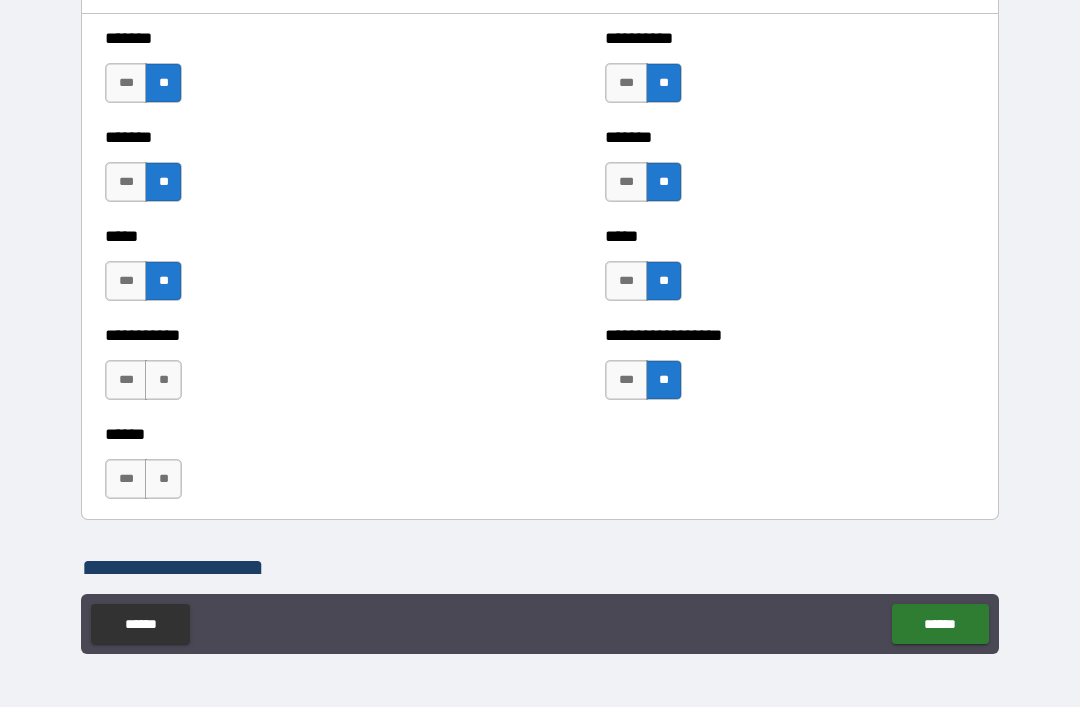 click on "**" at bounding box center [163, 380] 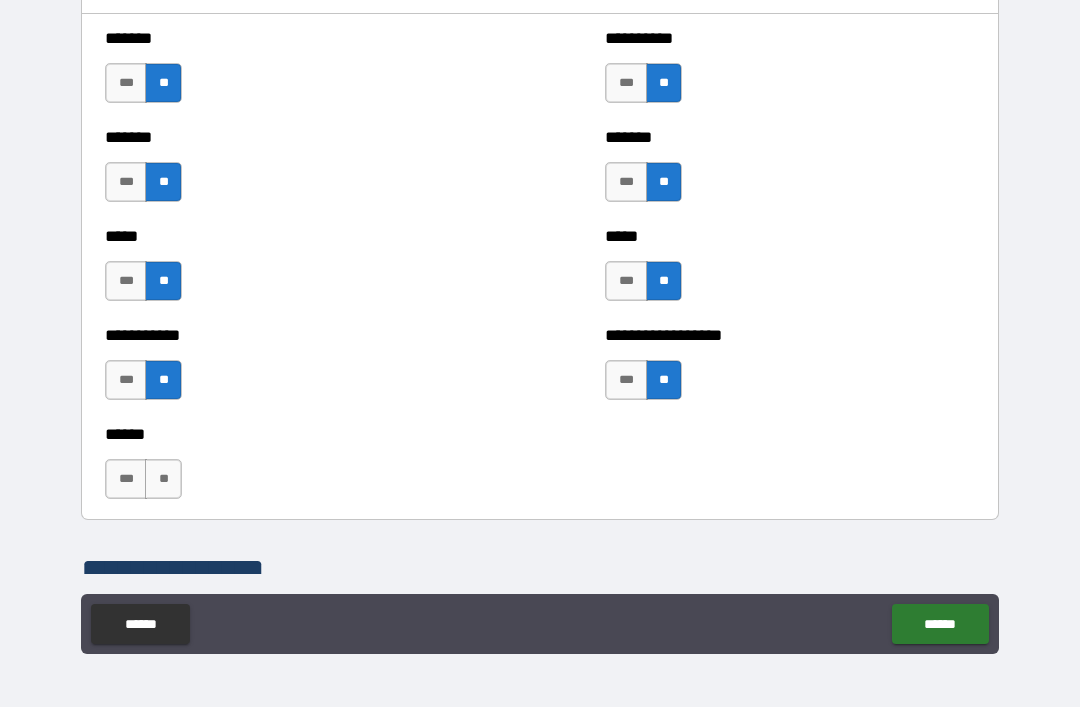 click on "**" at bounding box center (163, 479) 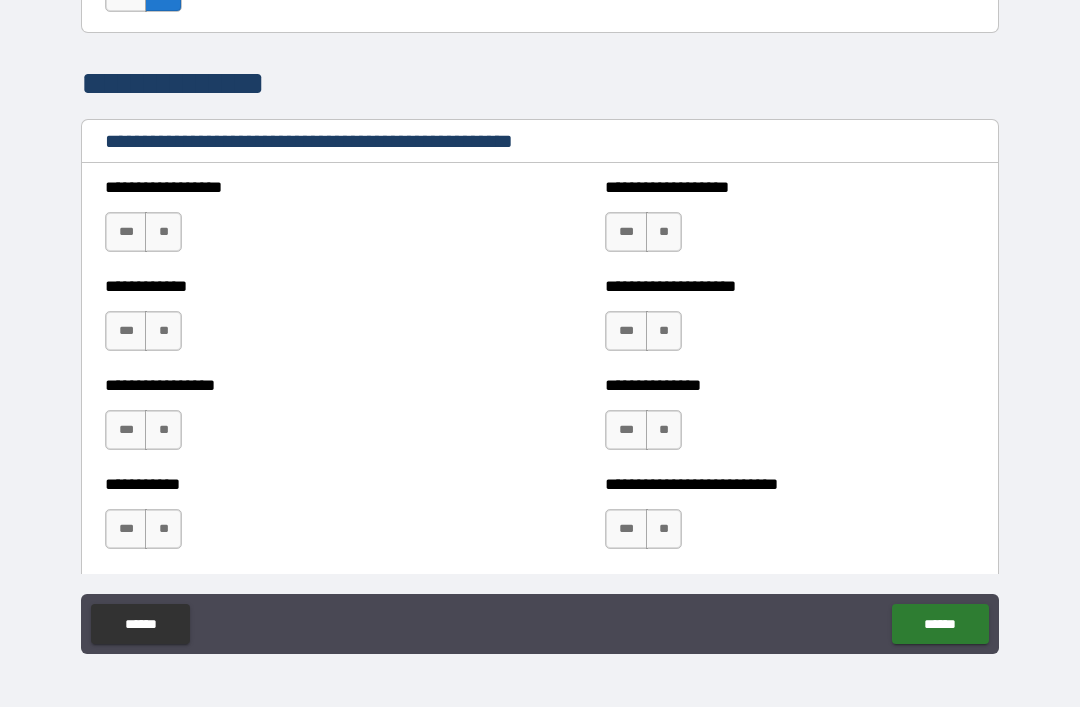 scroll, scrollTop: 1928, scrollLeft: 0, axis: vertical 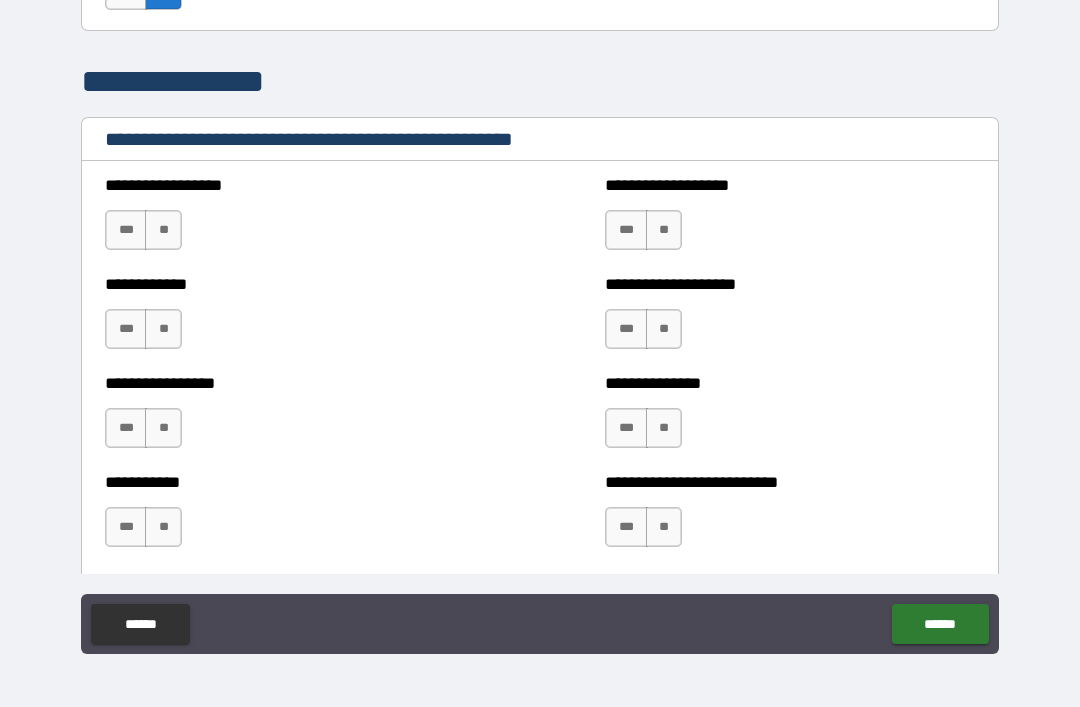 click on "**" at bounding box center (664, 230) 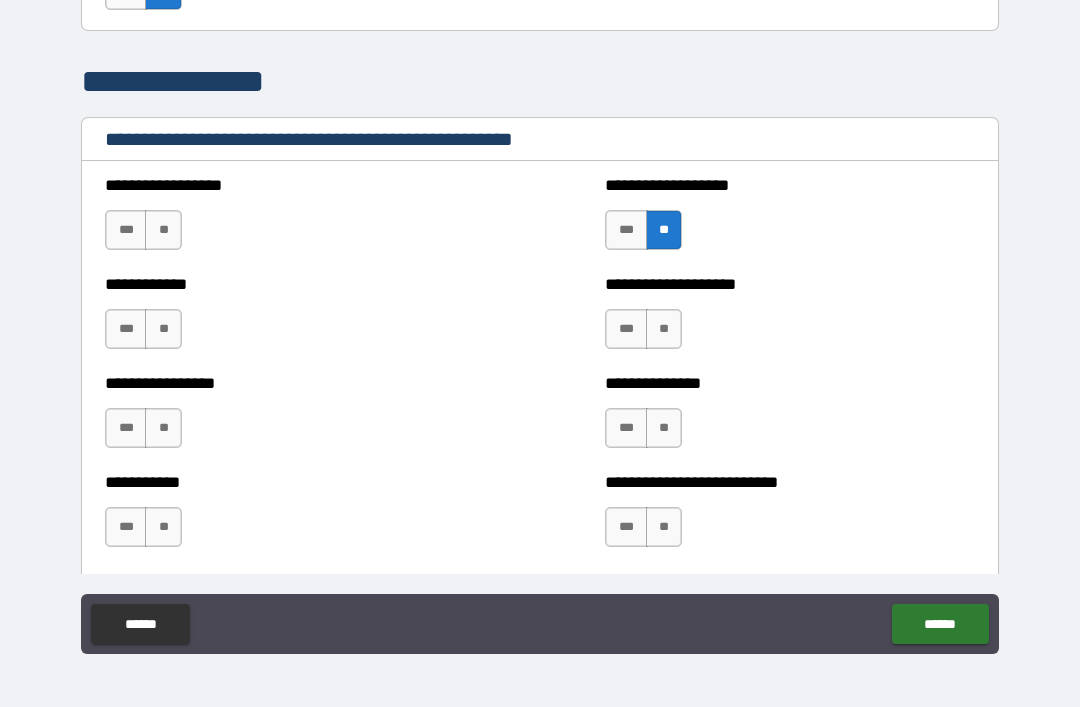 click on "**" at bounding box center [664, 329] 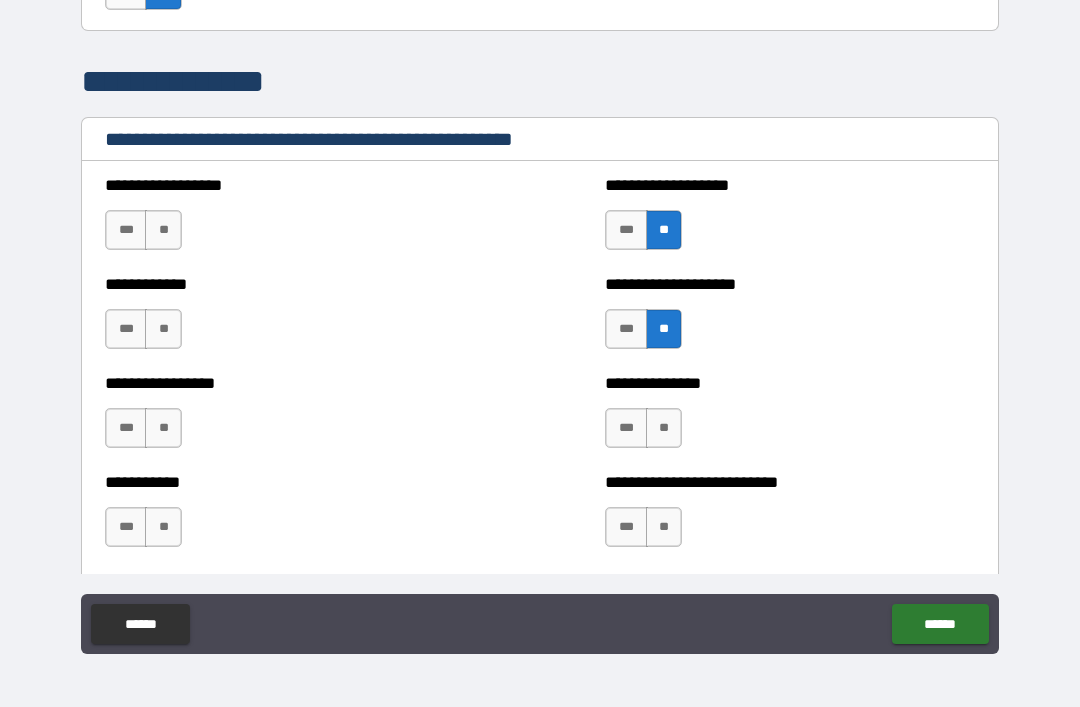 click on "**" at bounding box center (664, 428) 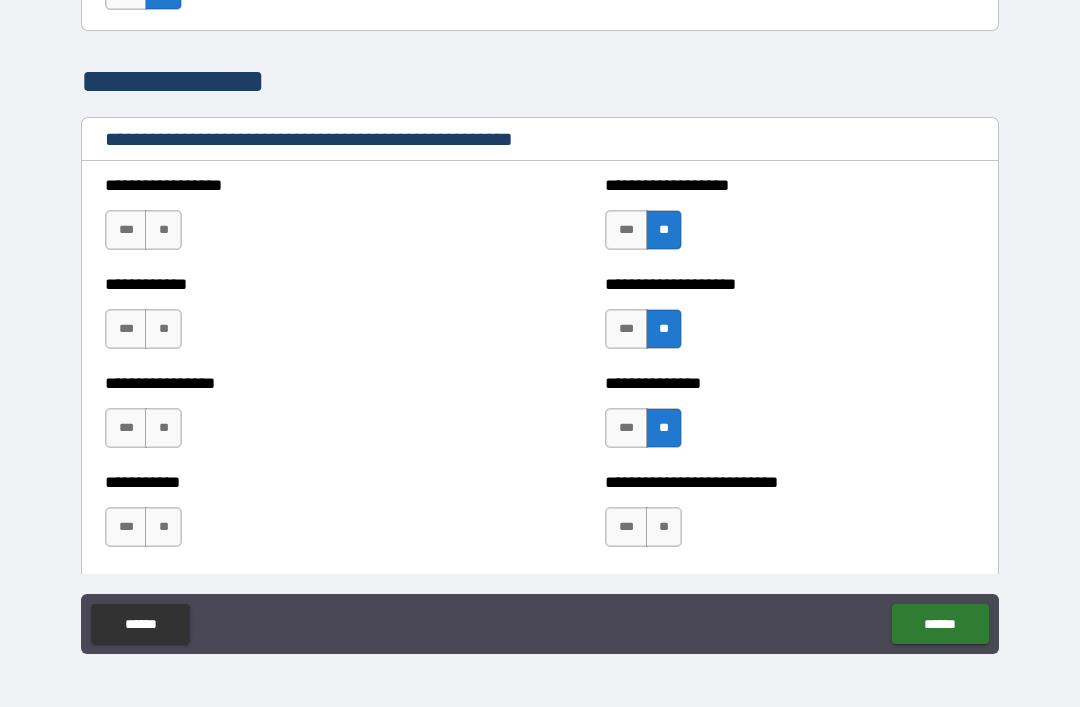 click on "**" at bounding box center (664, 527) 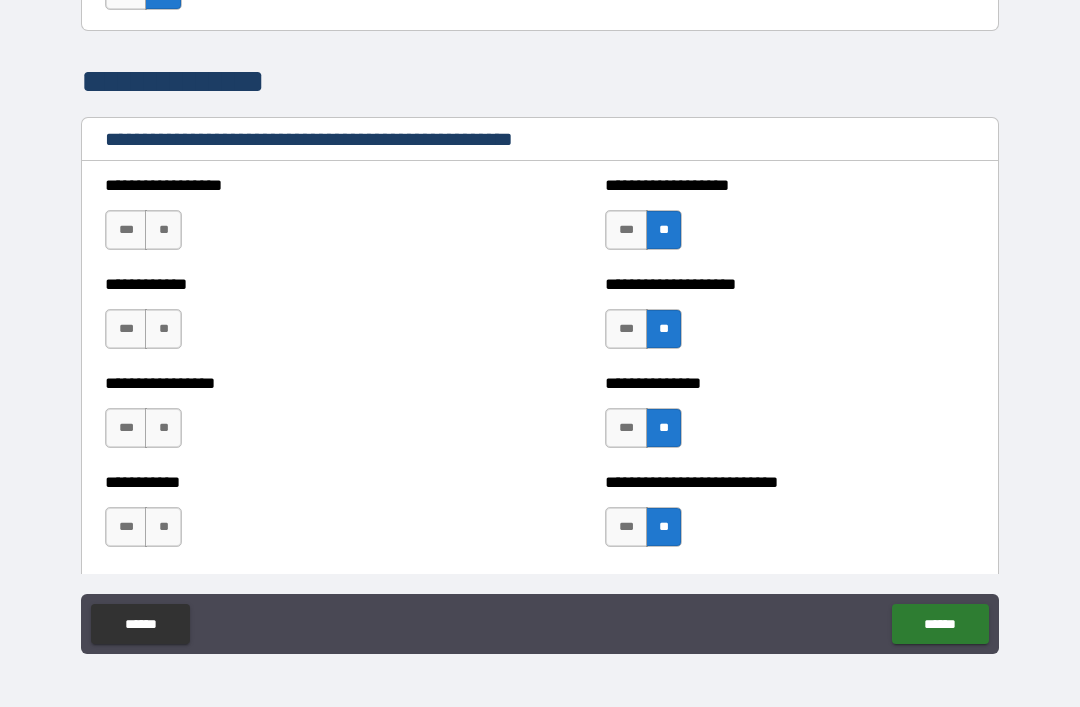 click on "**" at bounding box center [163, 527] 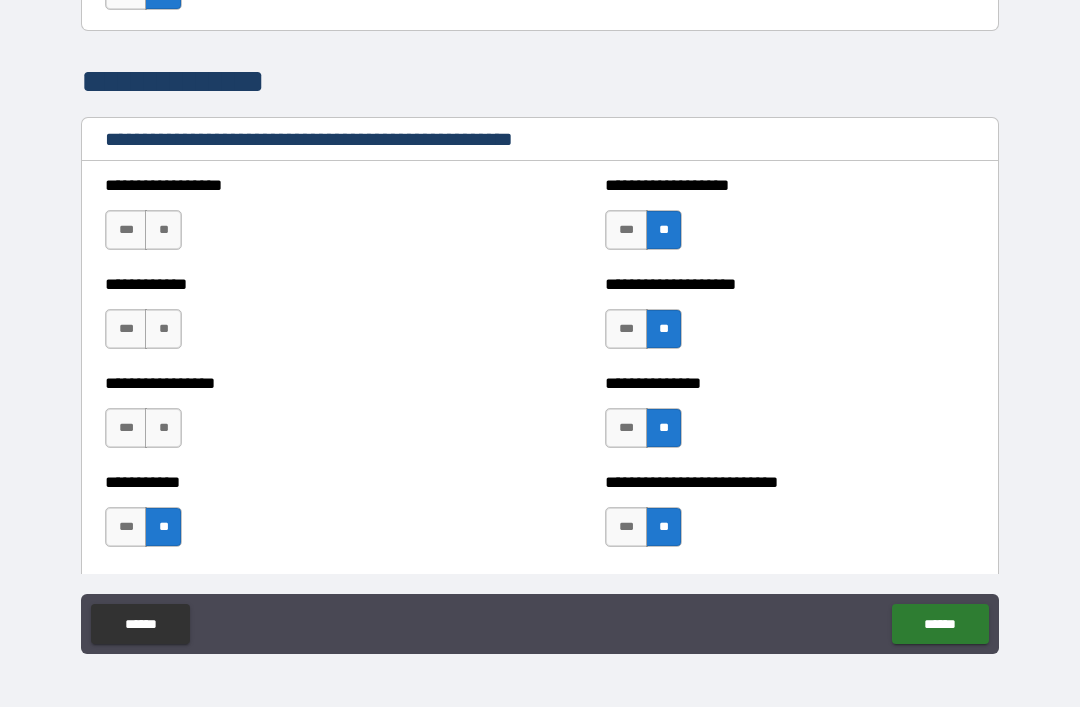 click on "**" at bounding box center (163, 428) 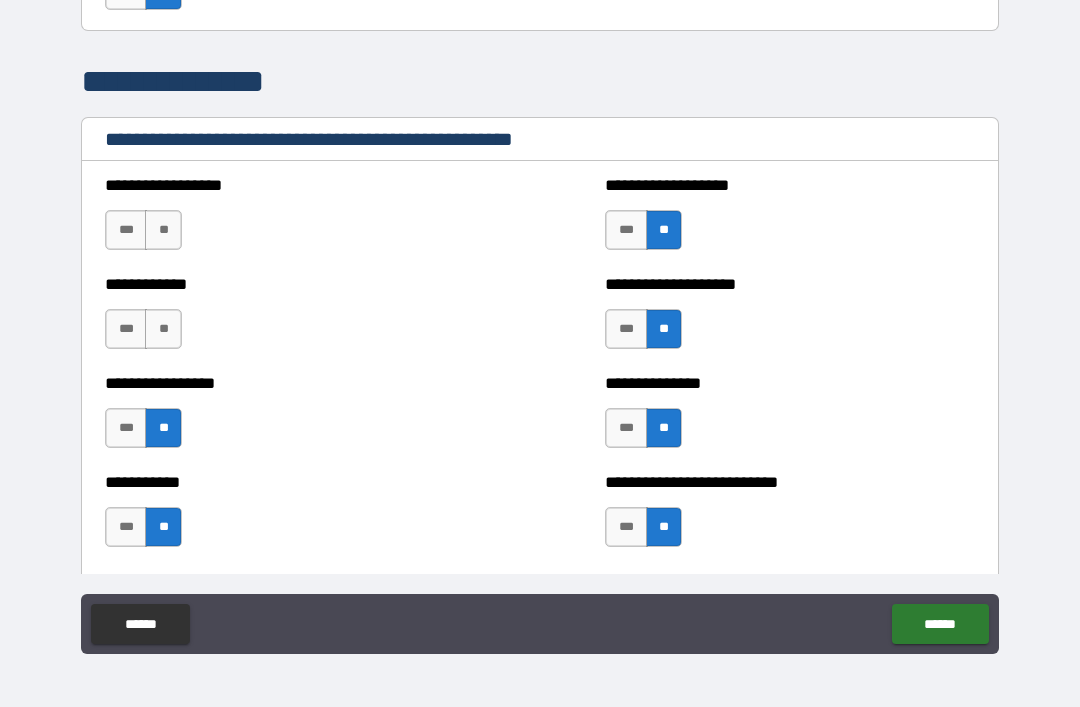 click on "**" at bounding box center [163, 329] 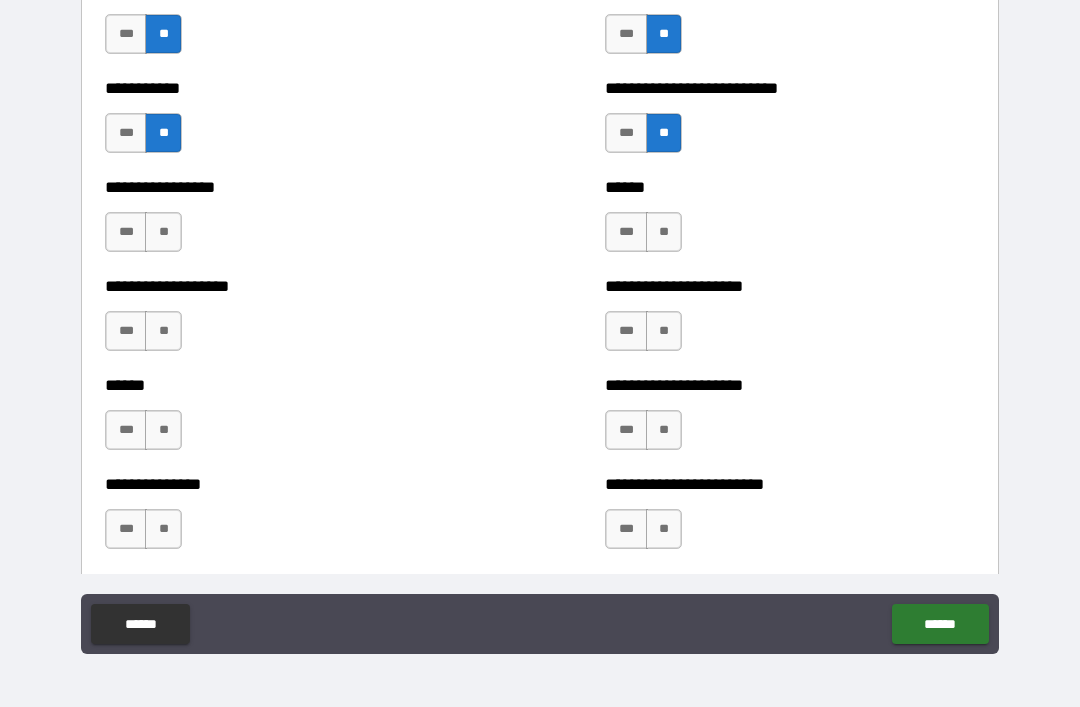 scroll, scrollTop: 2334, scrollLeft: 0, axis: vertical 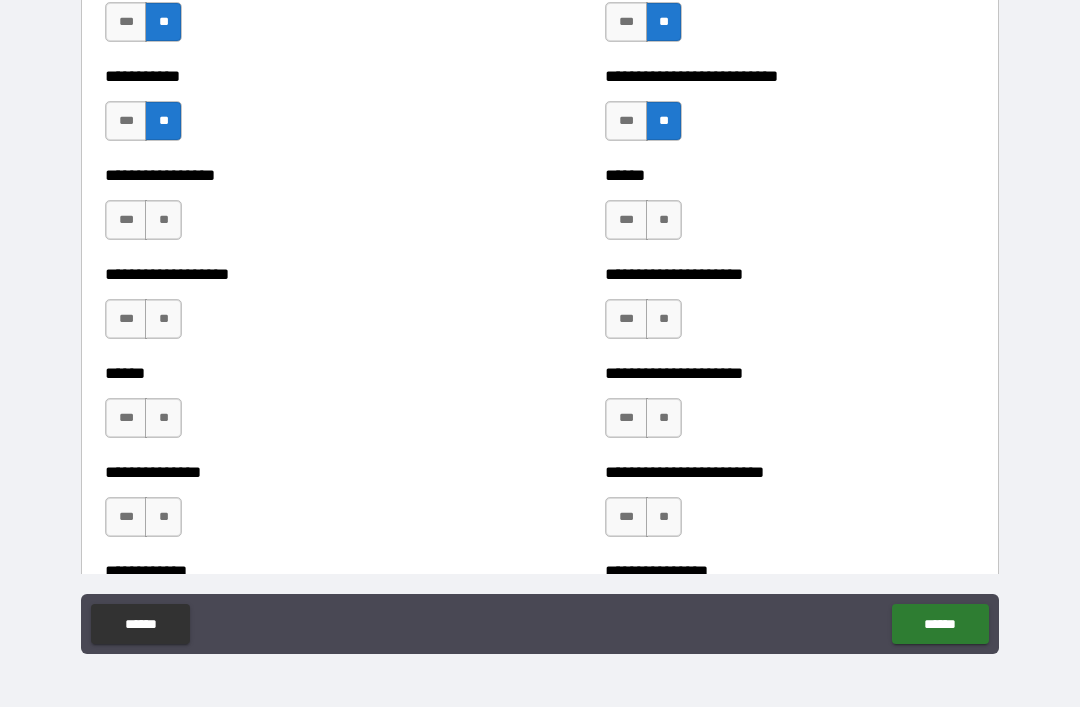 click on "**" at bounding box center (664, 220) 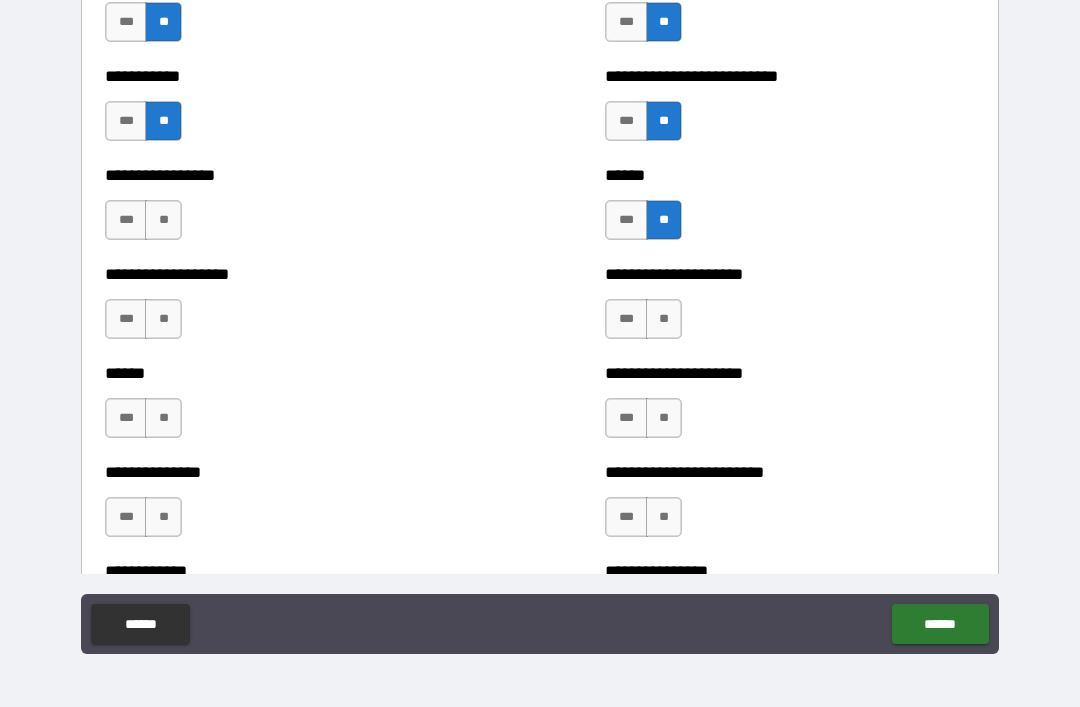 click on "**" at bounding box center [664, 319] 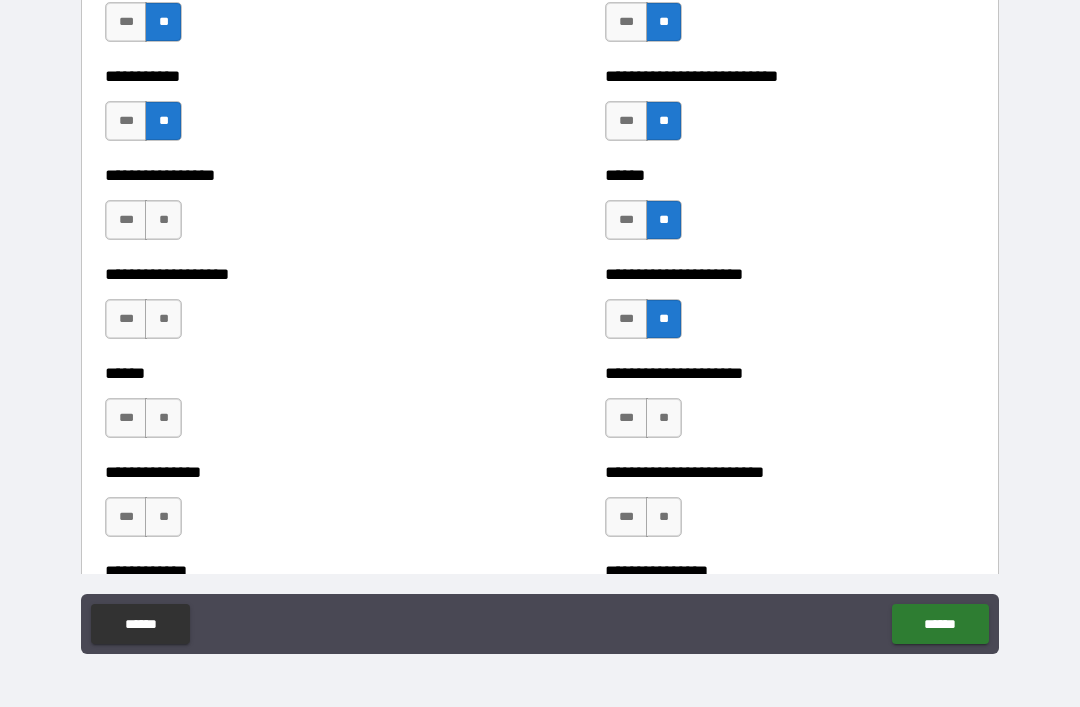 click on "**" at bounding box center [664, 418] 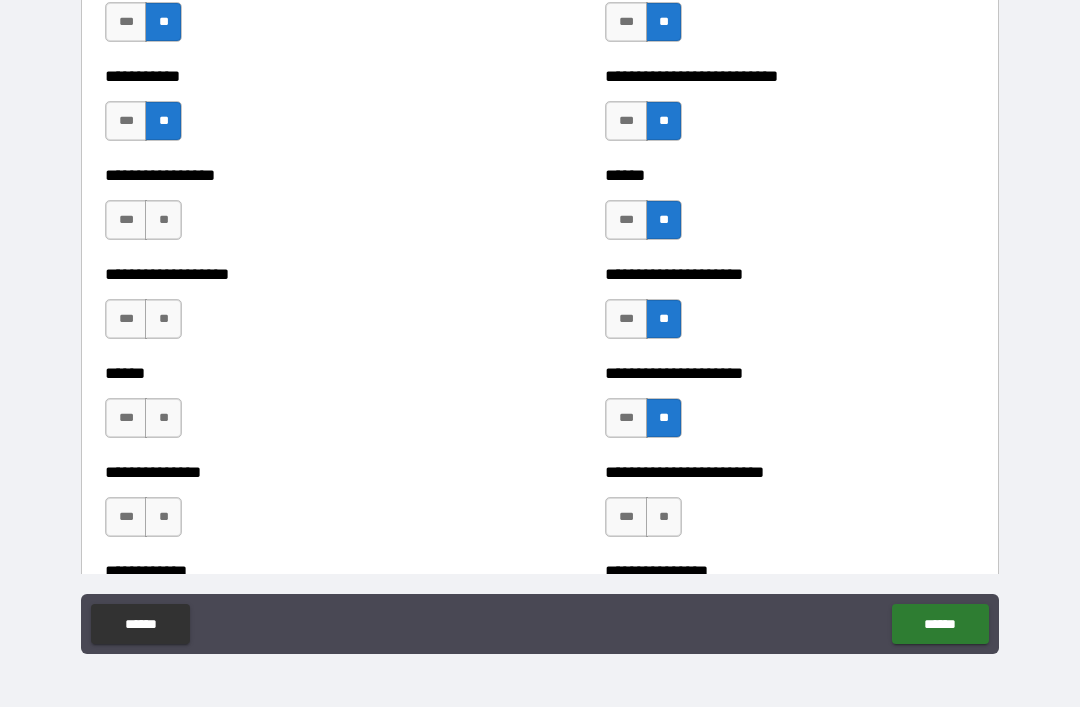 click on "**" at bounding box center [664, 517] 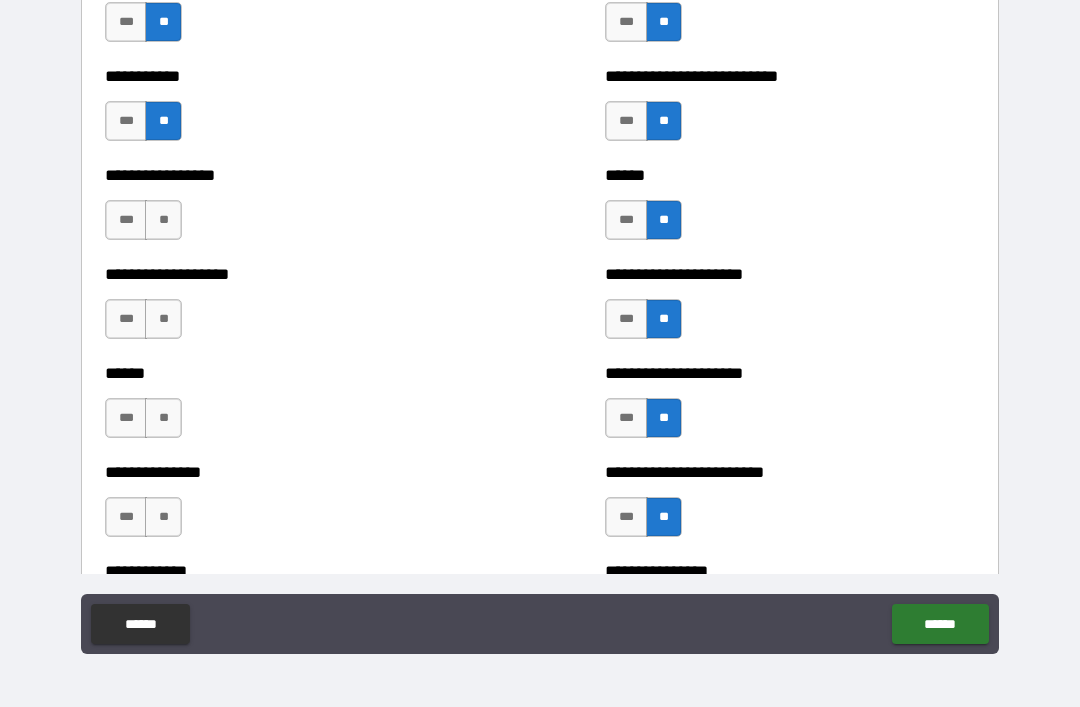 click on "**" at bounding box center (163, 220) 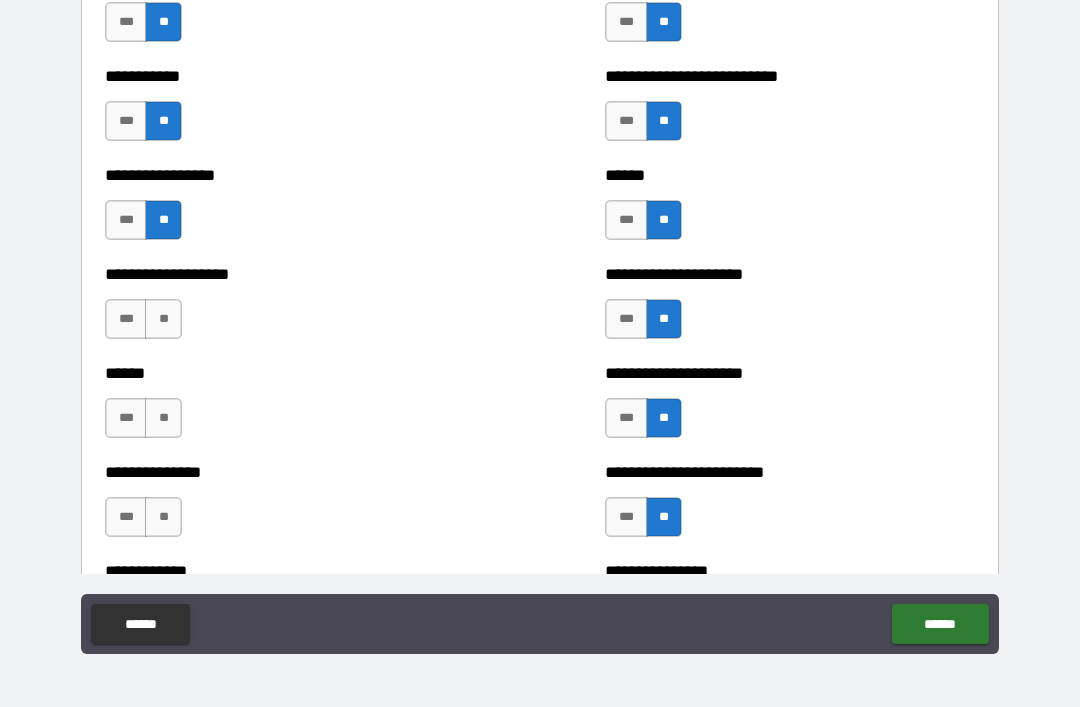 click on "**********" at bounding box center (290, 309) 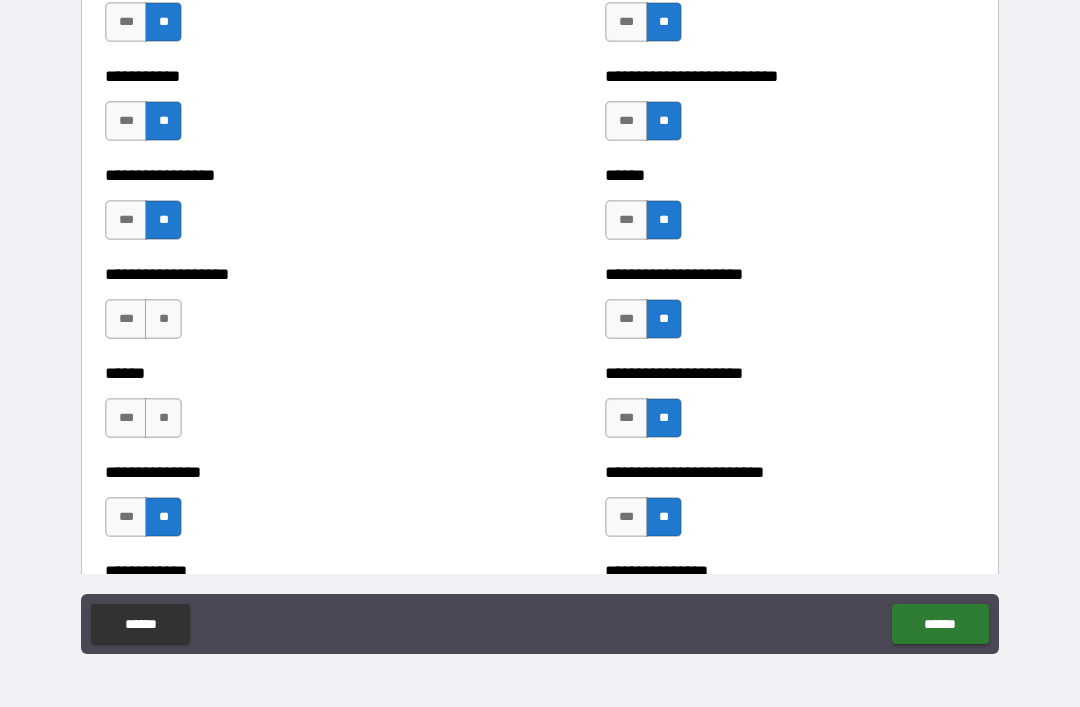 click on "**" at bounding box center [163, 418] 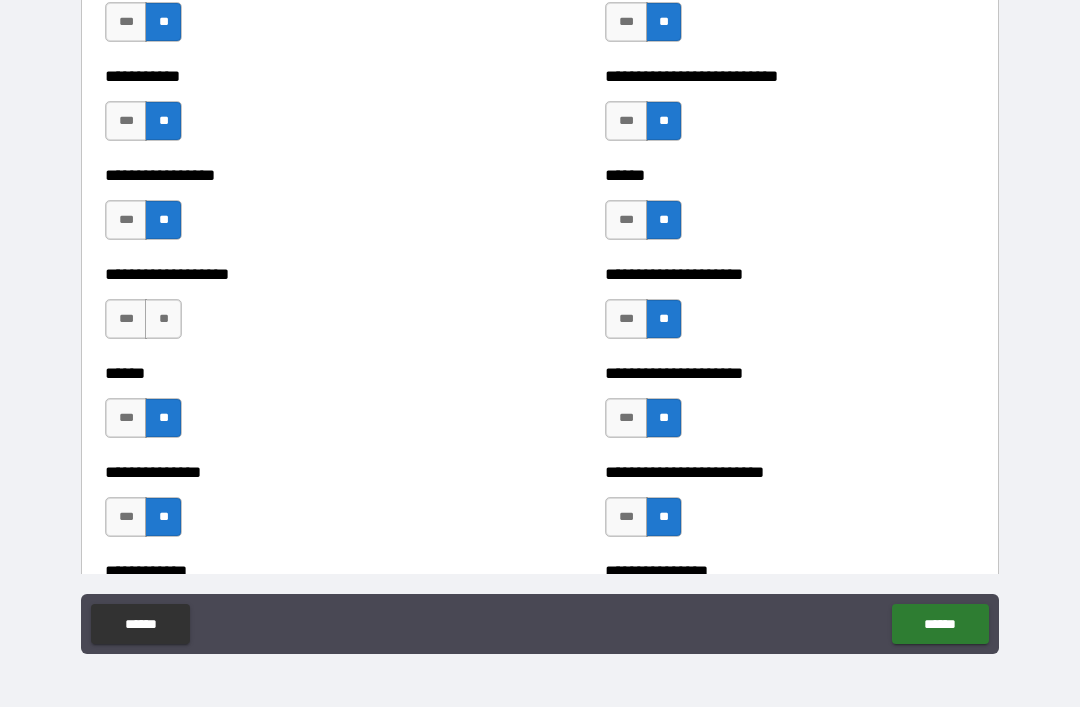 click on "**" at bounding box center (163, 319) 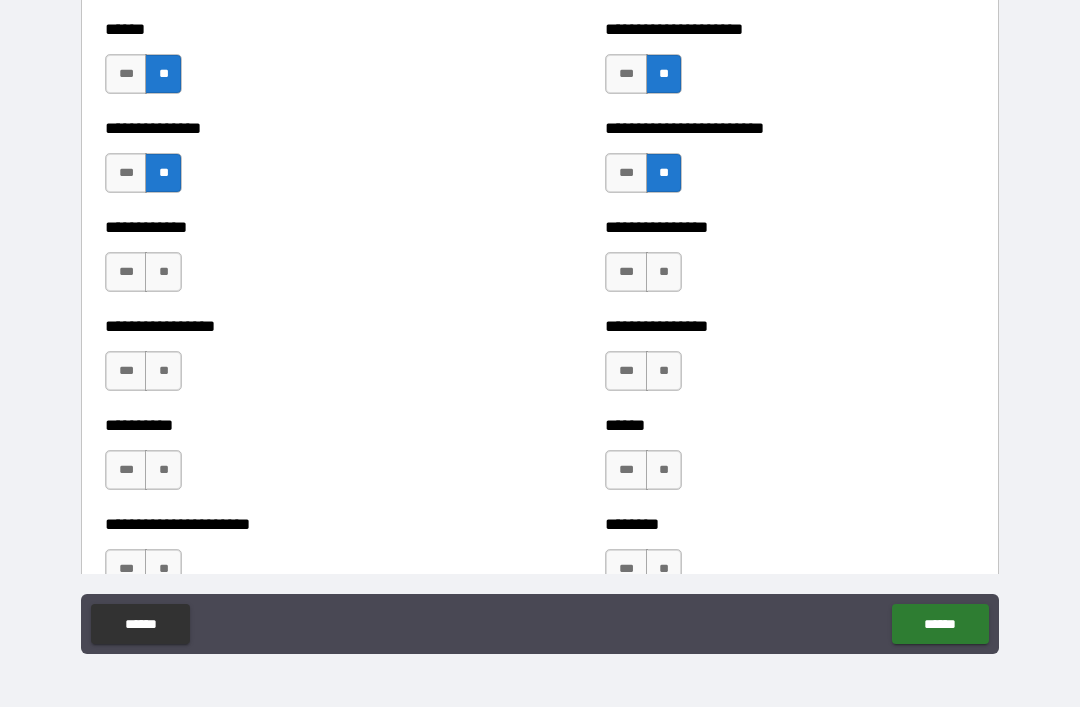 scroll, scrollTop: 2713, scrollLeft: 0, axis: vertical 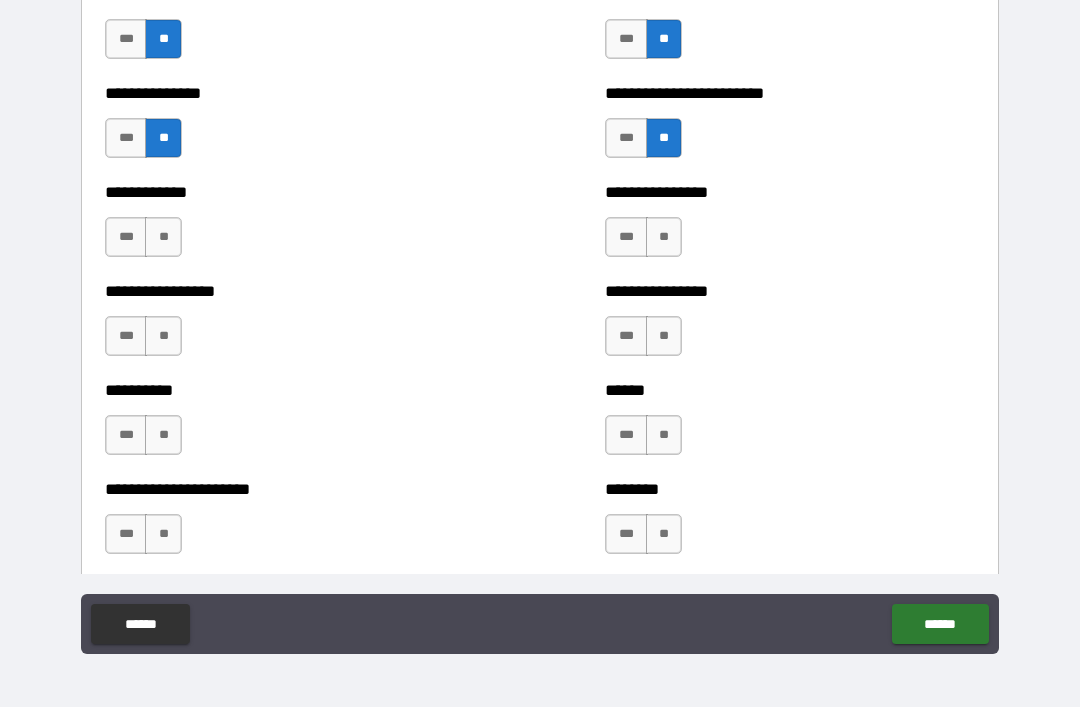 click on "**" at bounding box center (664, 237) 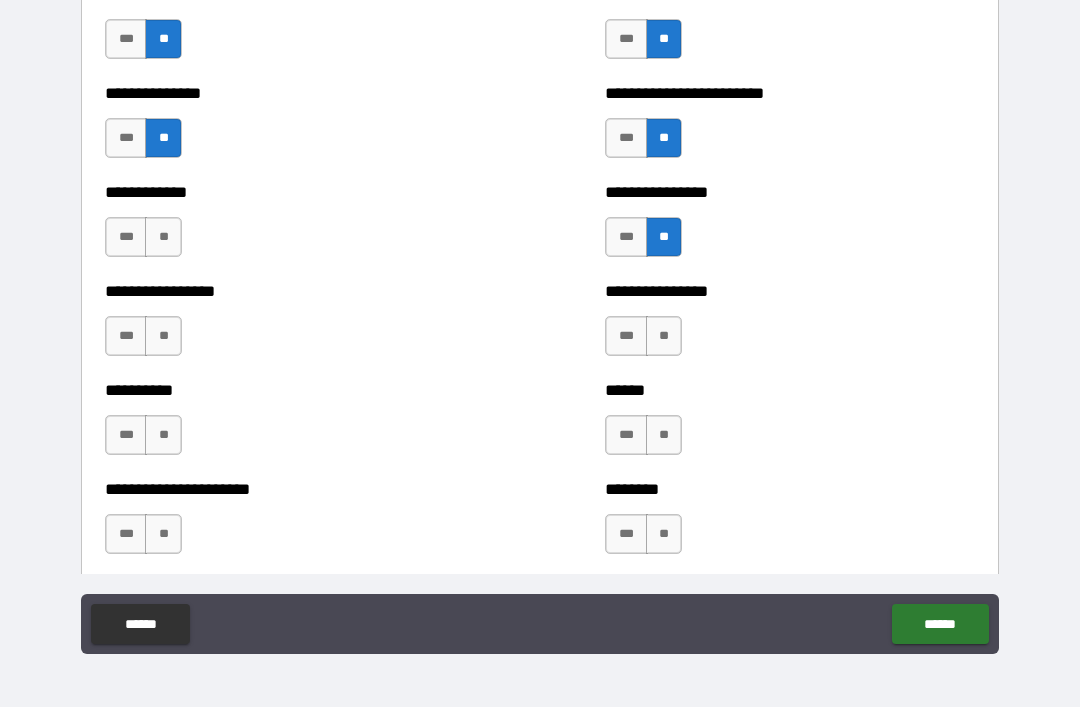 click on "**" at bounding box center [664, 336] 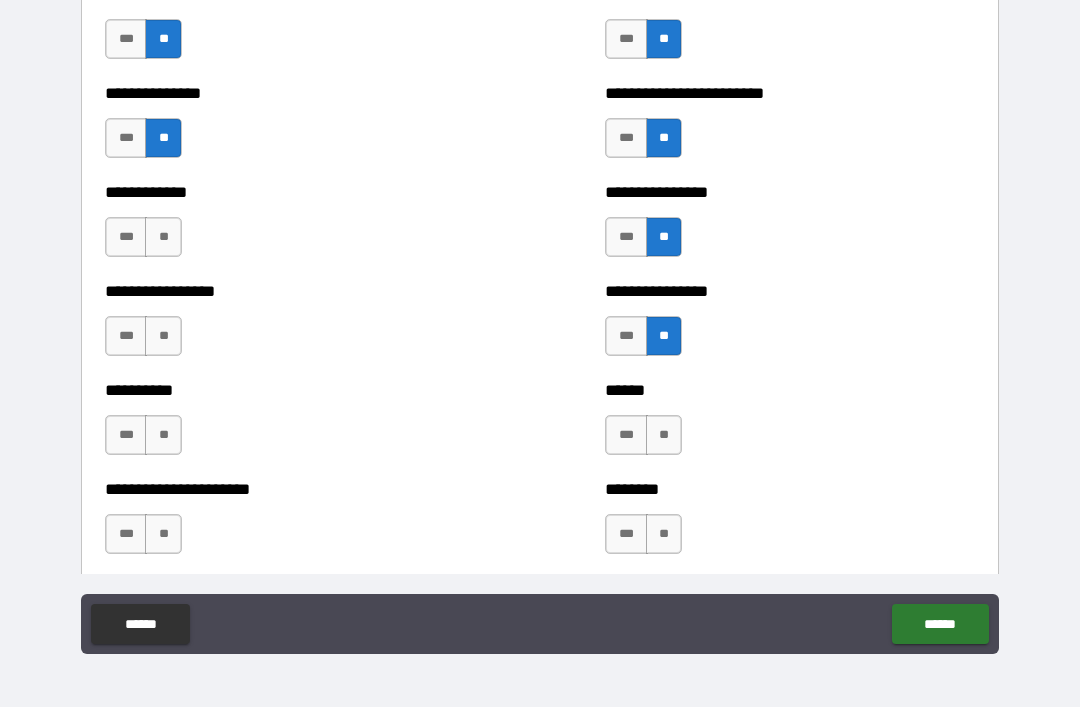 click on "**" at bounding box center (664, 435) 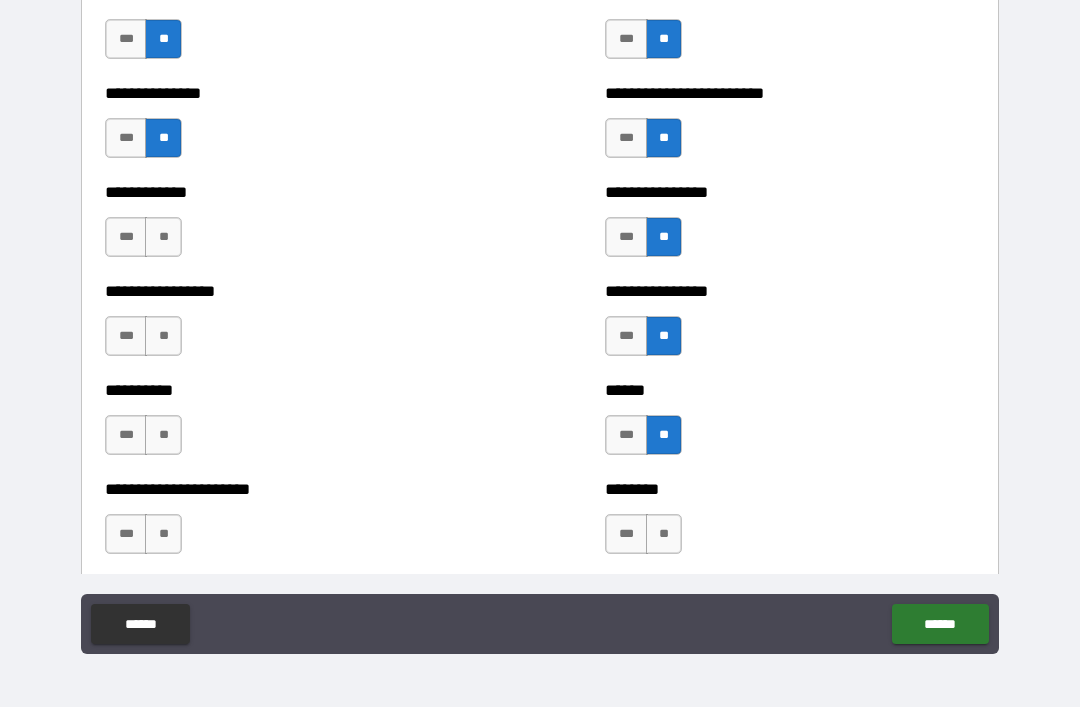 click on "**" at bounding box center (664, 534) 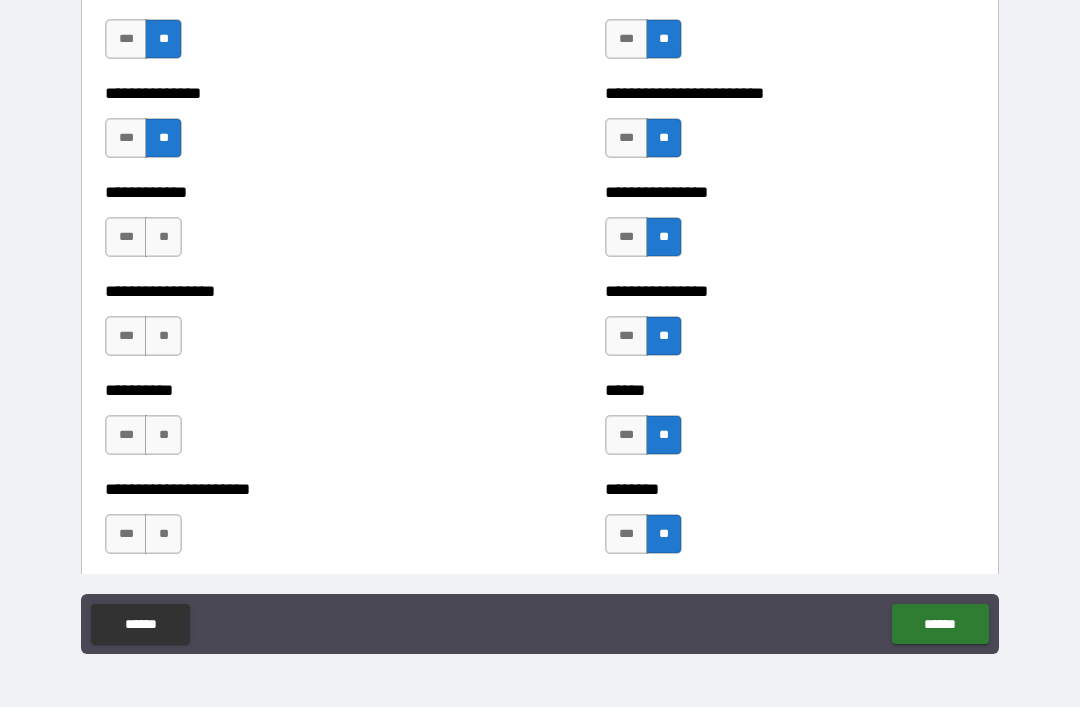 click on "**" at bounding box center (163, 237) 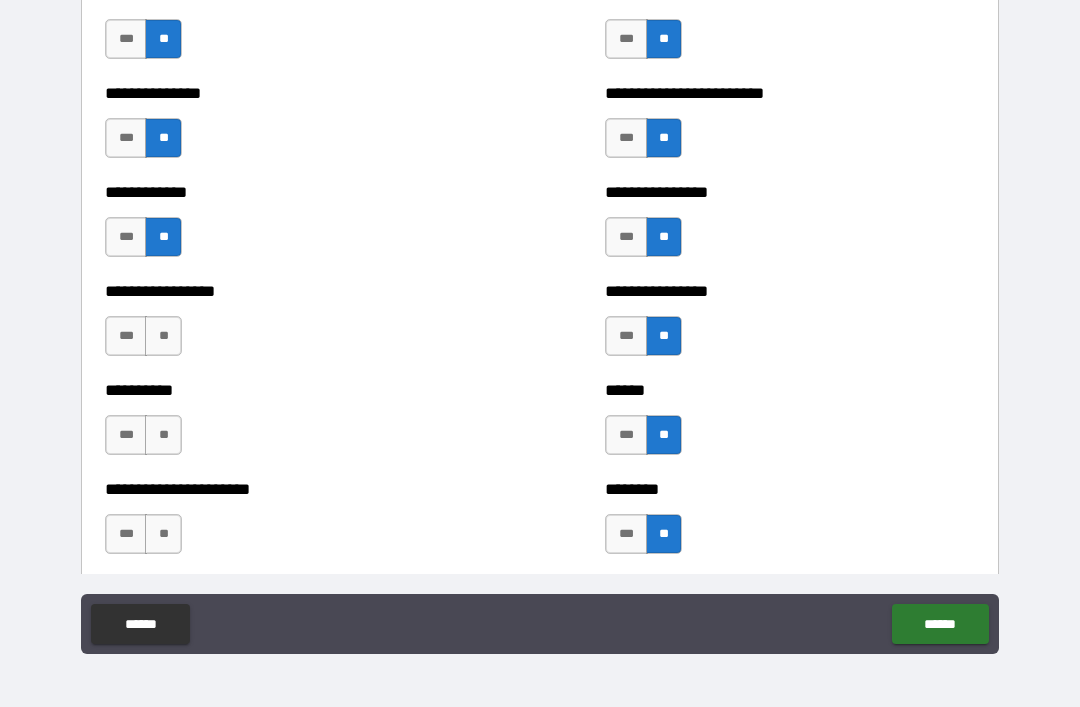 click on "**" at bounding box center [163, 336] 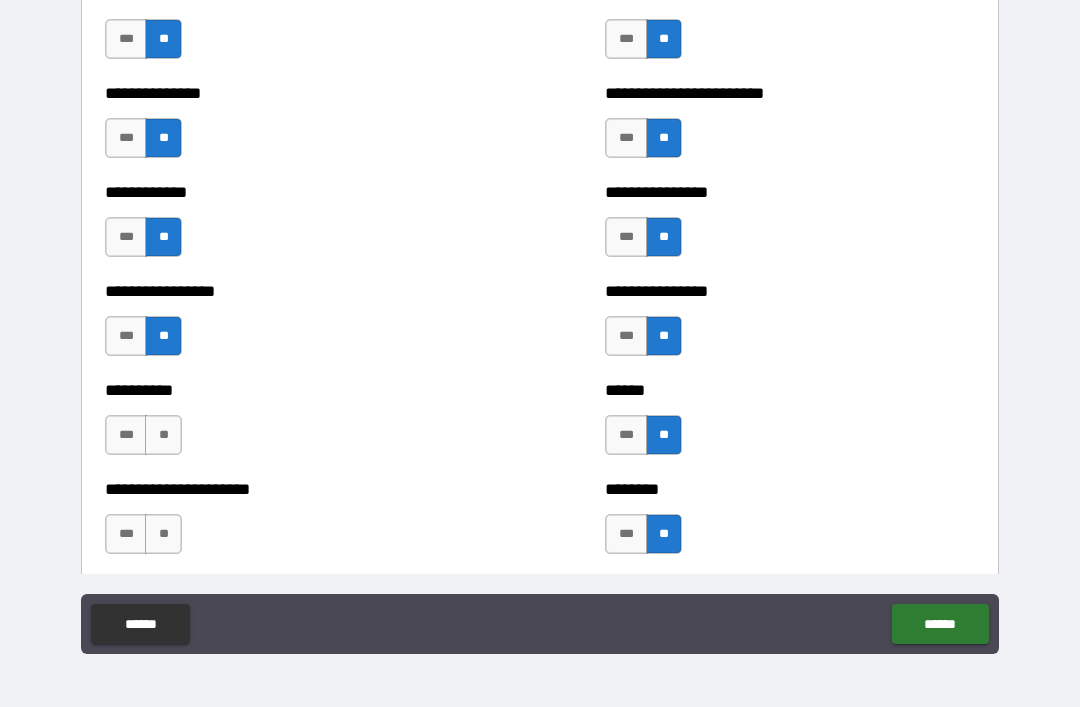 click on "**********" at bounding box center (290, 425) 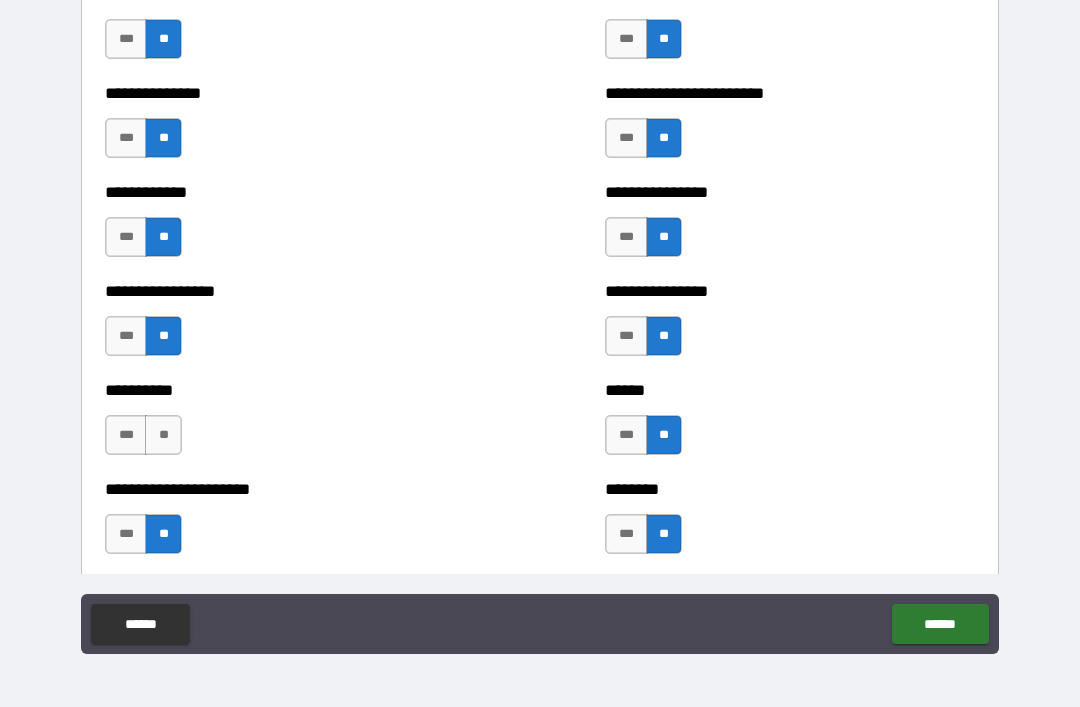 click on "*** **" at bounding box center [146, 440] 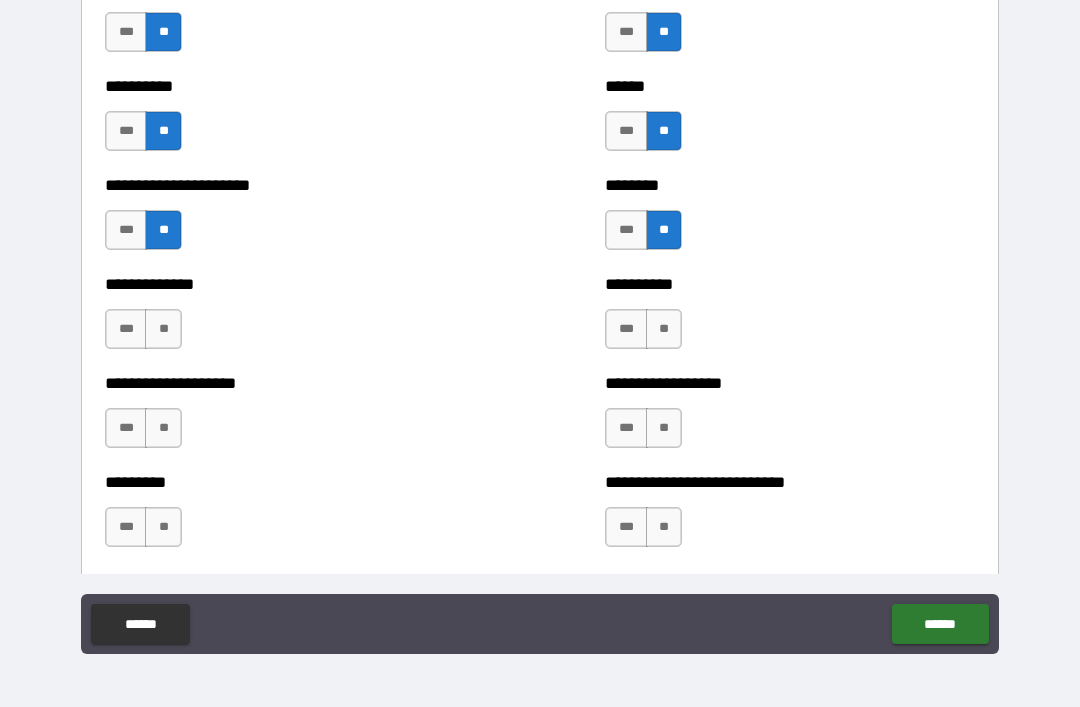 scroll, scrollTop: 3037, scrollLeft: 0, axis: vertical 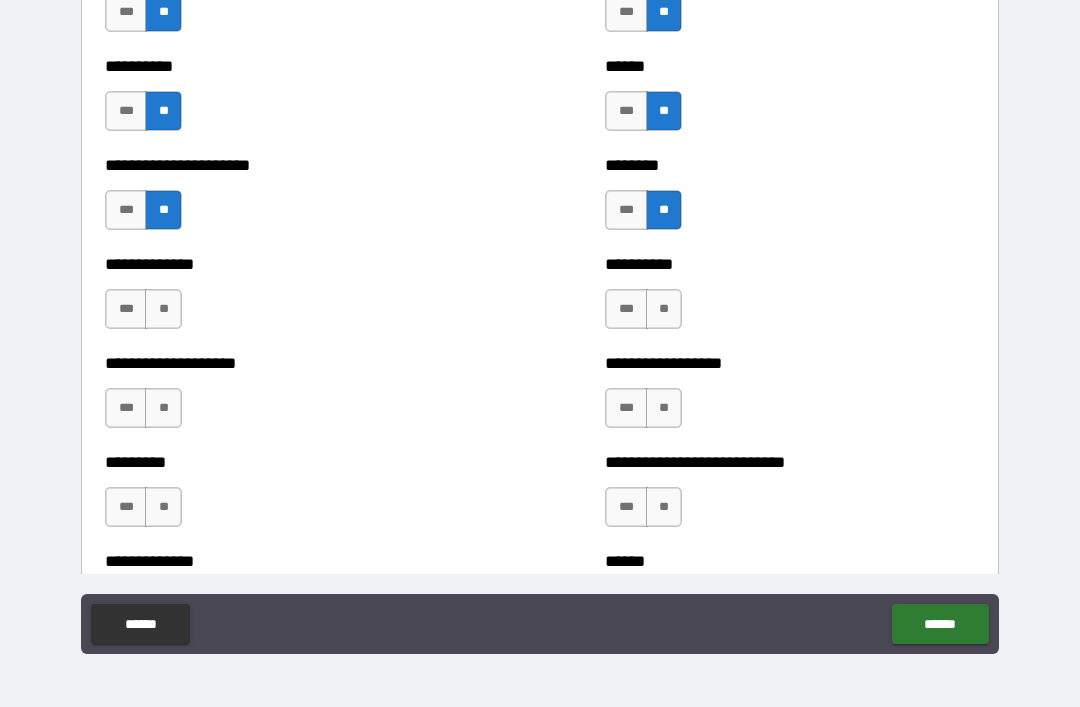 click on "**" at bounding box center [664, 309] 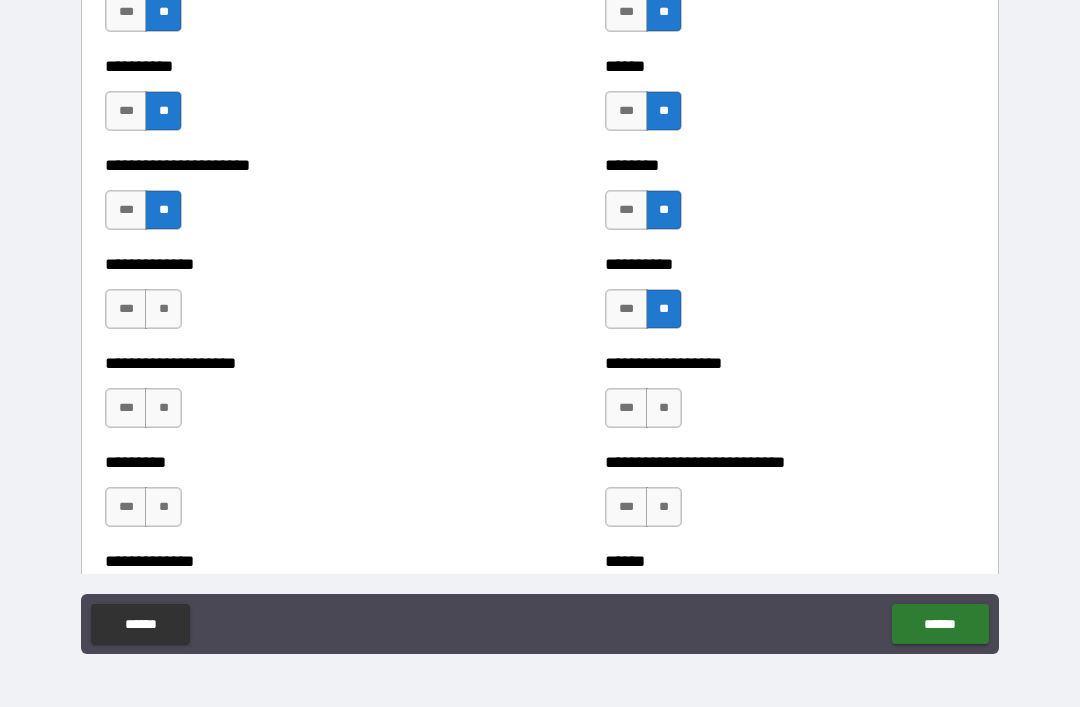 click on "**" at bounding box center [664, 408] 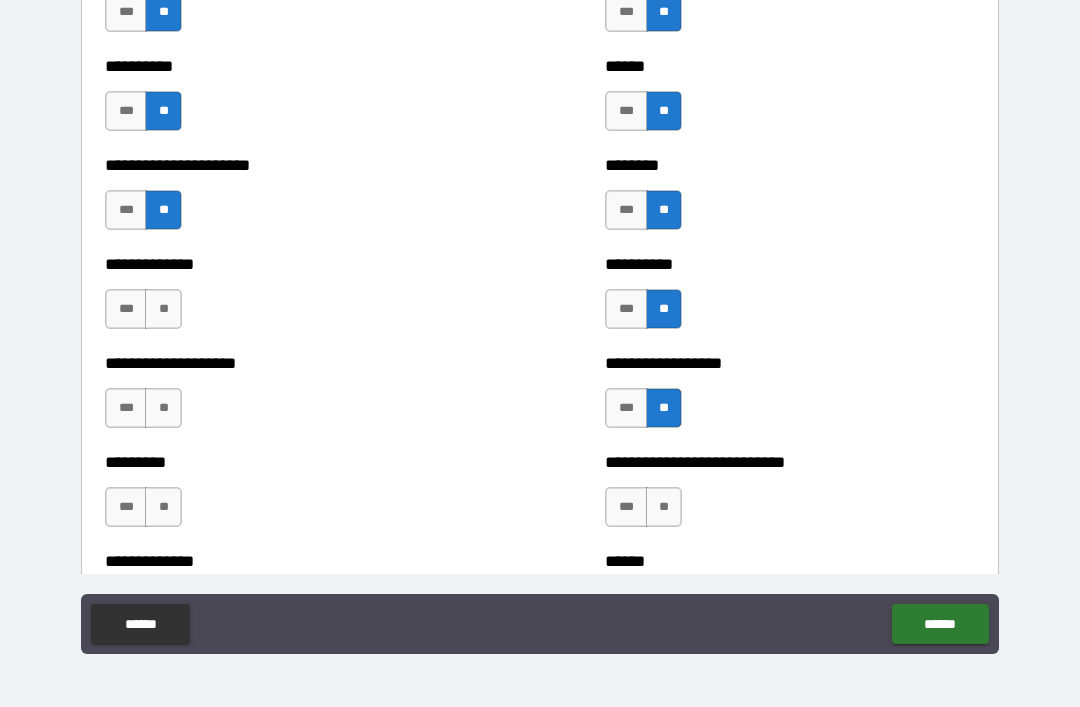 click on "**" at bounding box center [664, 507] 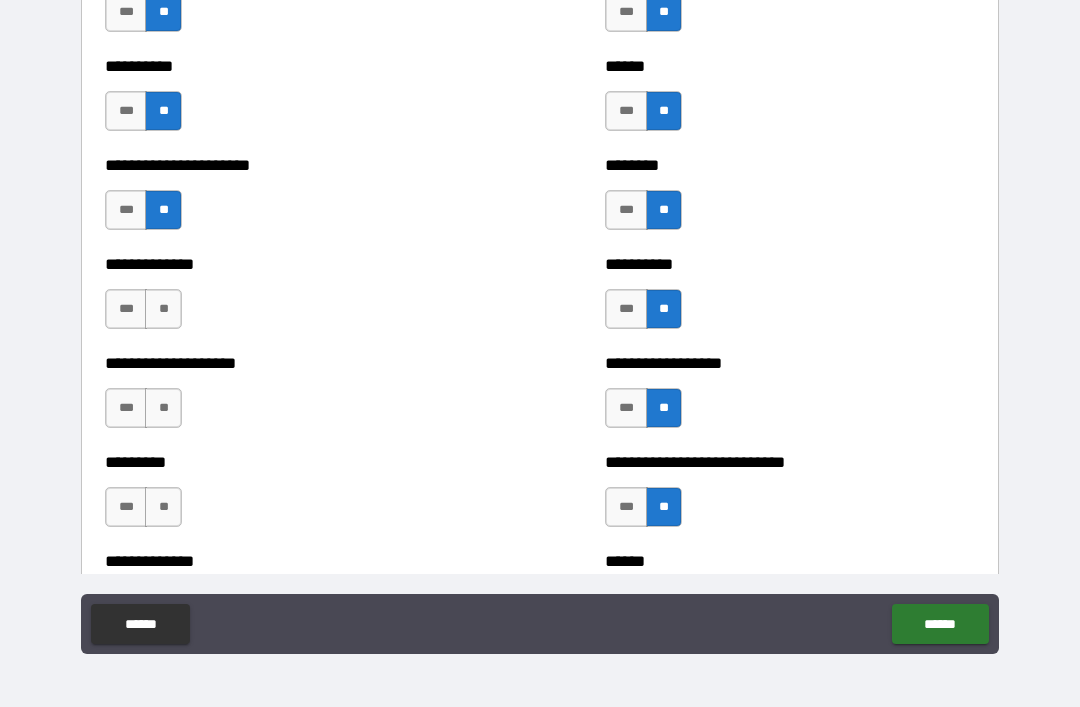 click on "**" at bounding box center (163, 309) 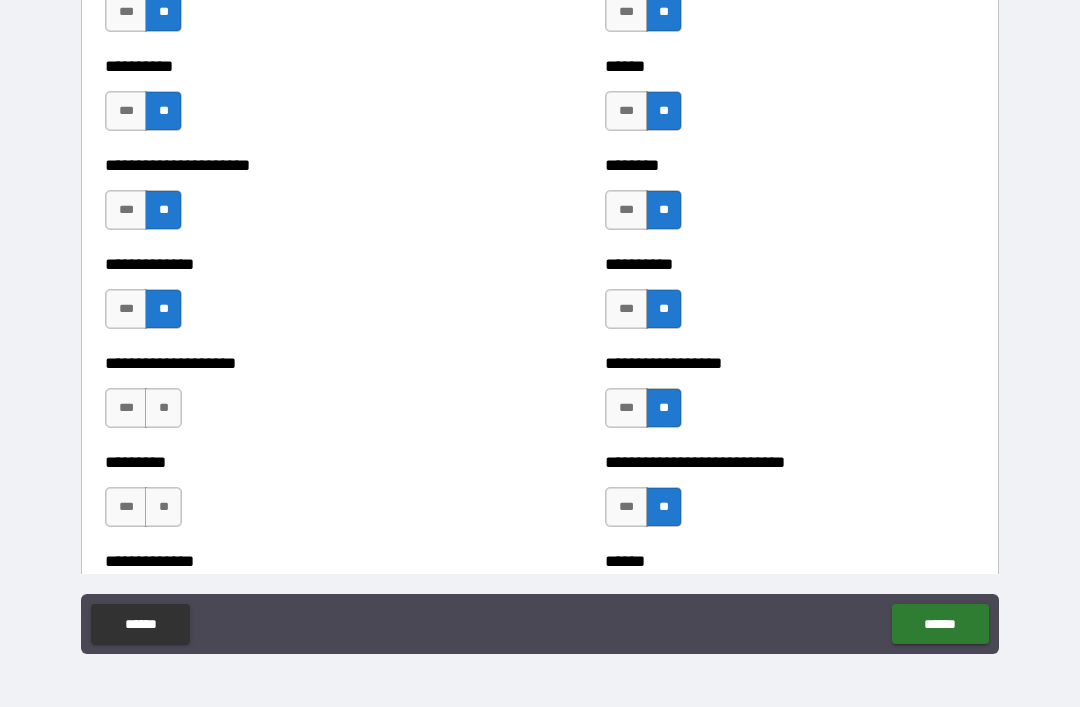 click on "**********" at bounding box center (290, 398) 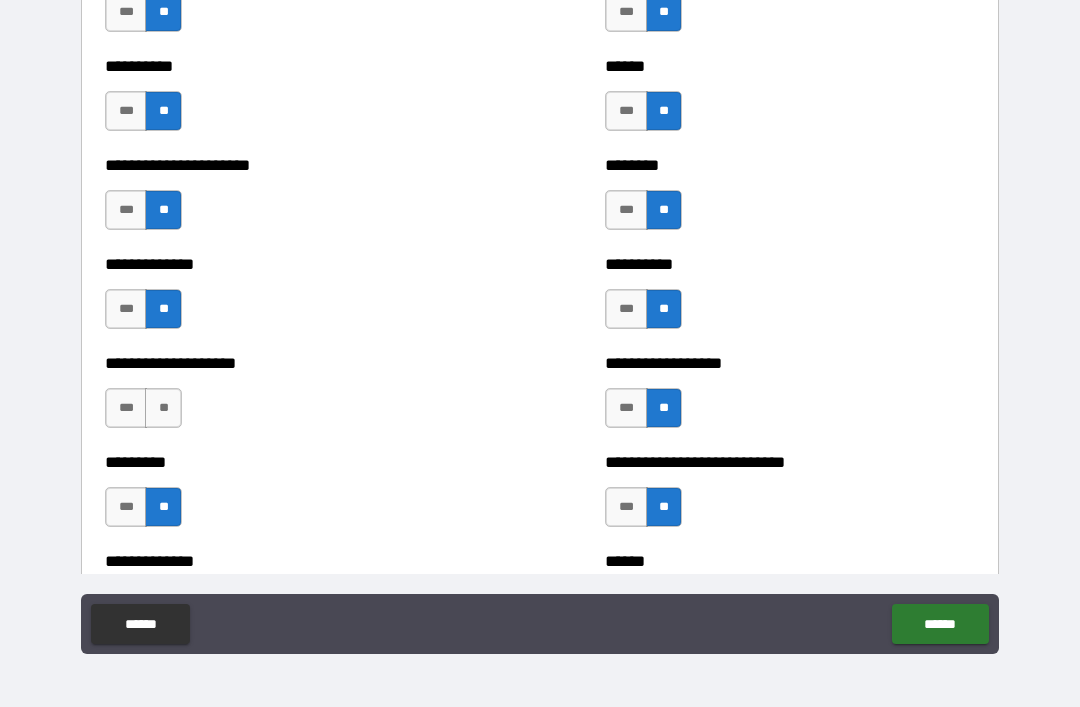 click on "**" at bounding box center [163, 408] 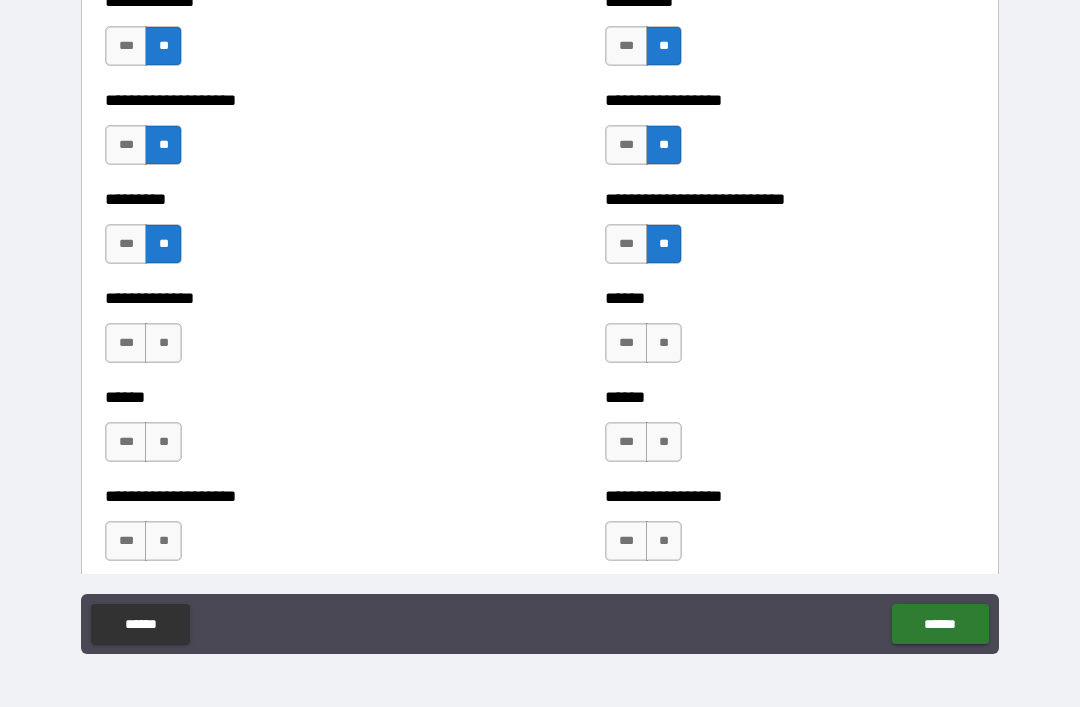 scroll, scrollTop: 3303, scrollLeft: 0, axis: vertical 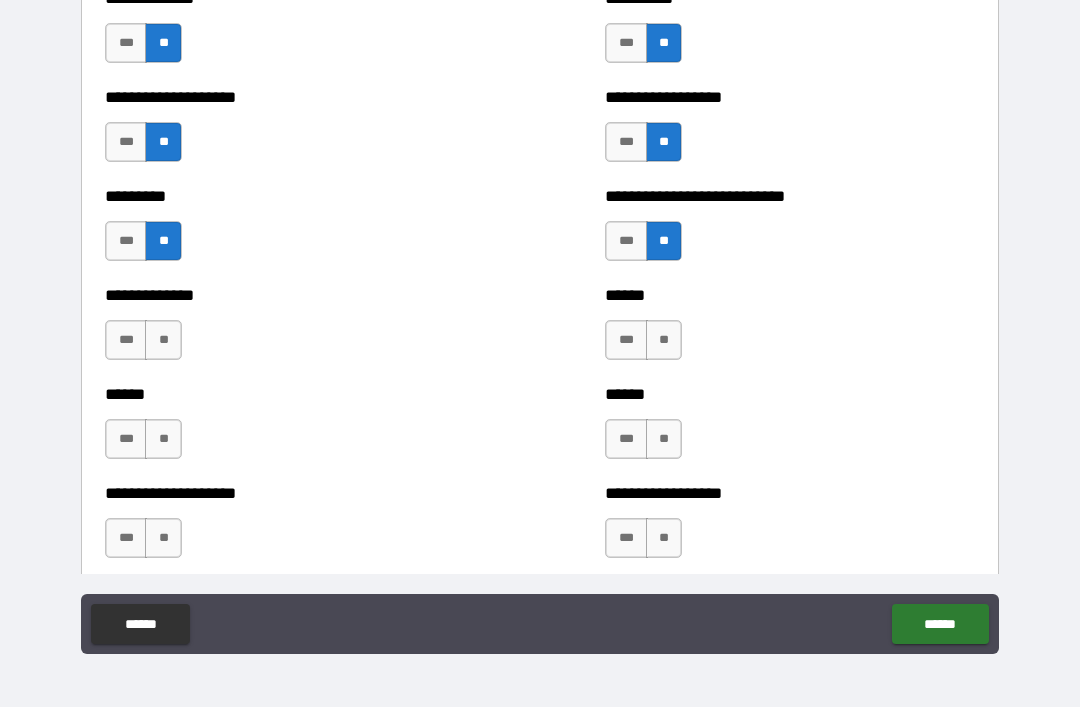 click on "**" at bounding box center (664, 340) 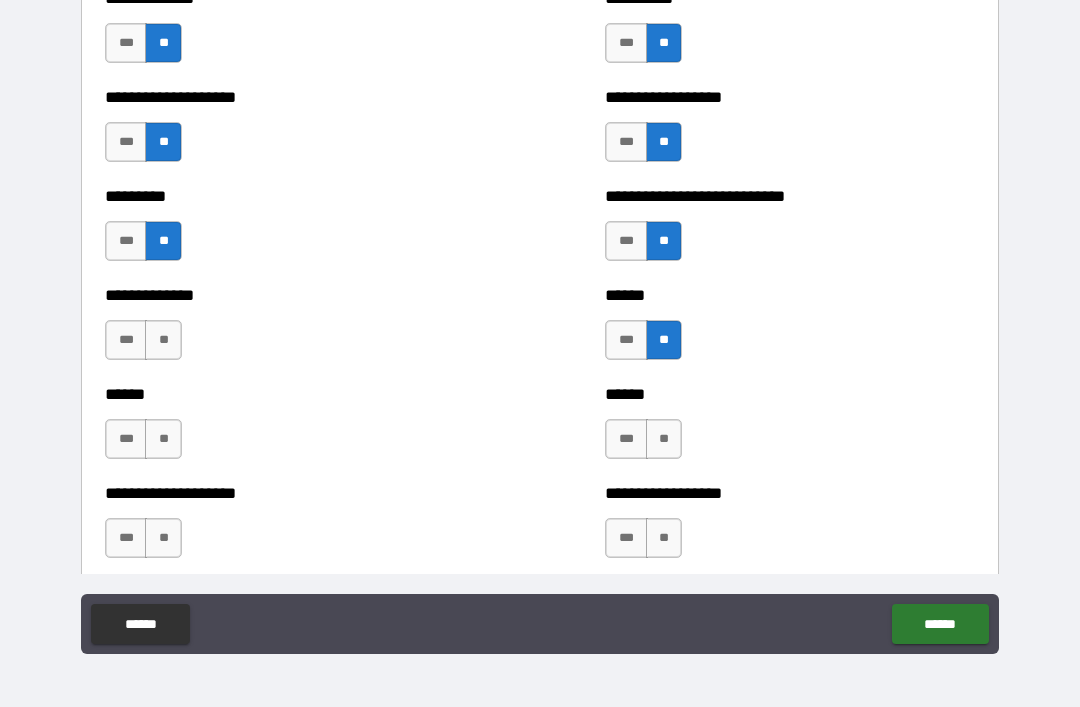 click on "**" at bounding box center (664, 439) 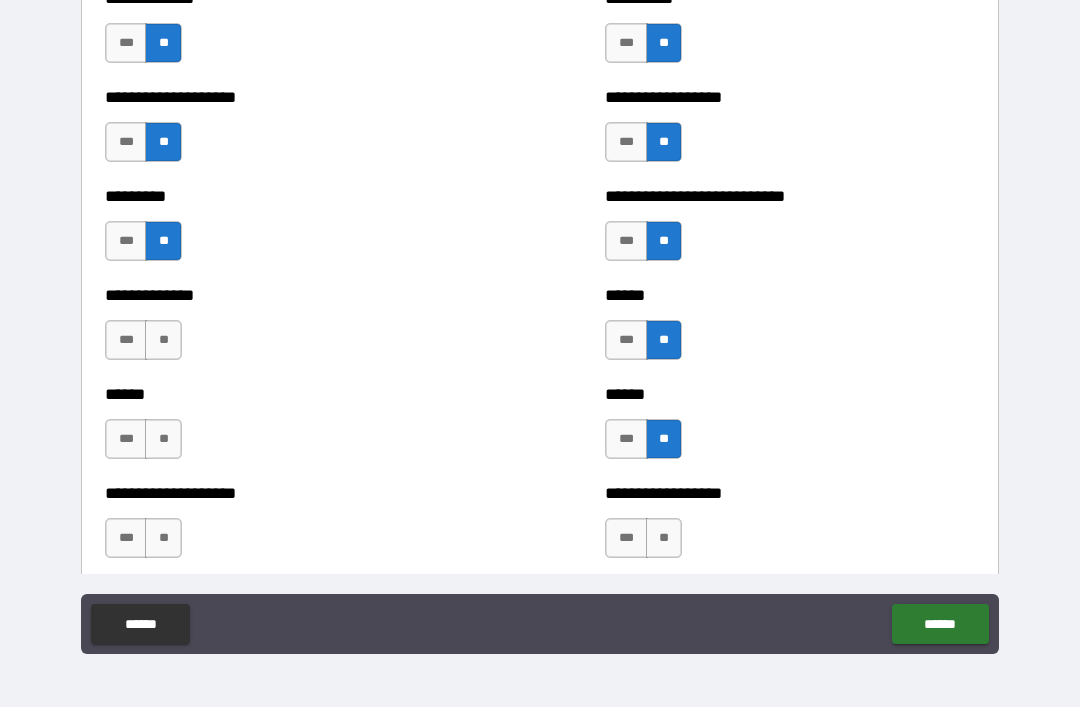 click on "**" at bounding box center [664, 538] 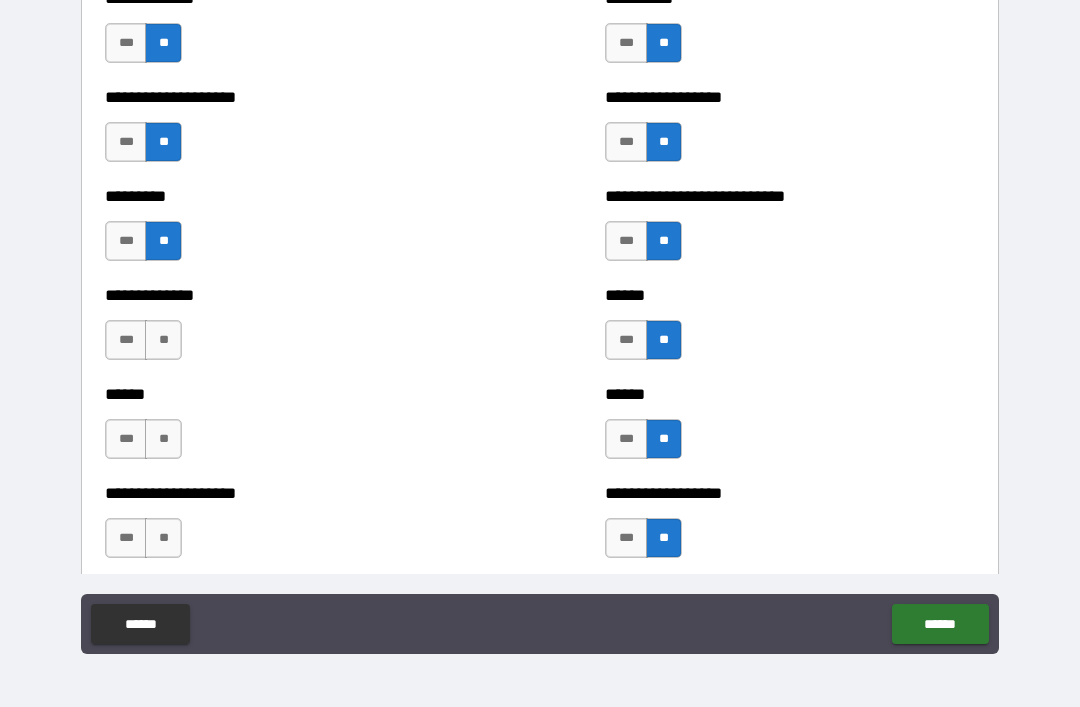 click on "**" at bounding box center (163, 340) 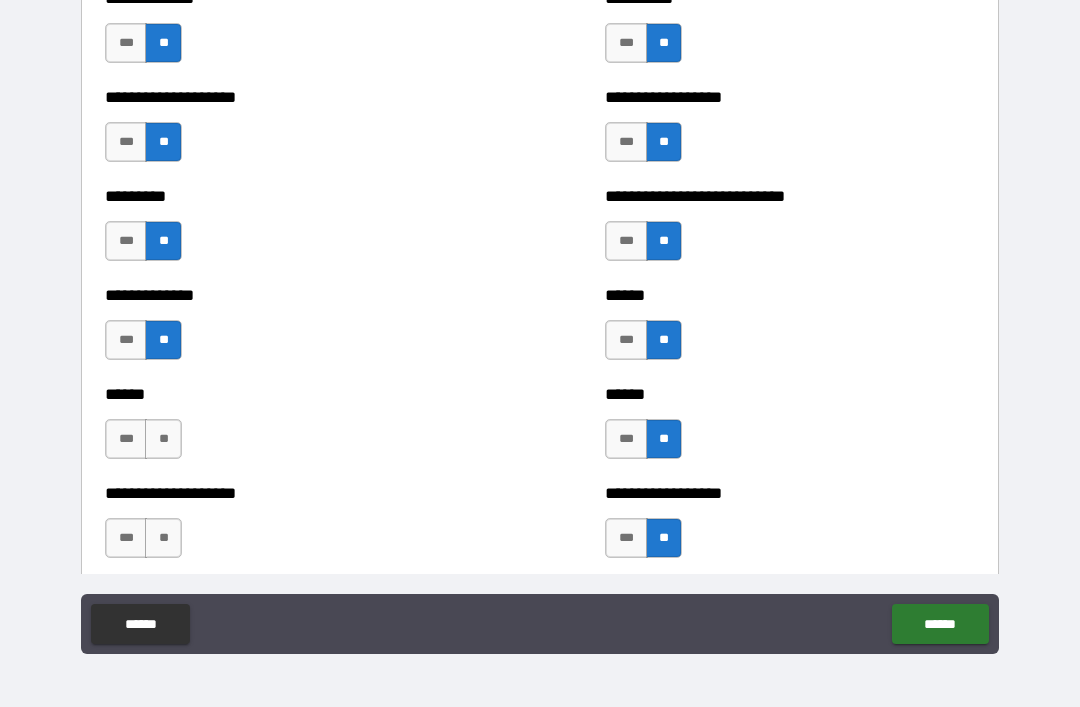 click on "**" at bounding box center (163, 439) 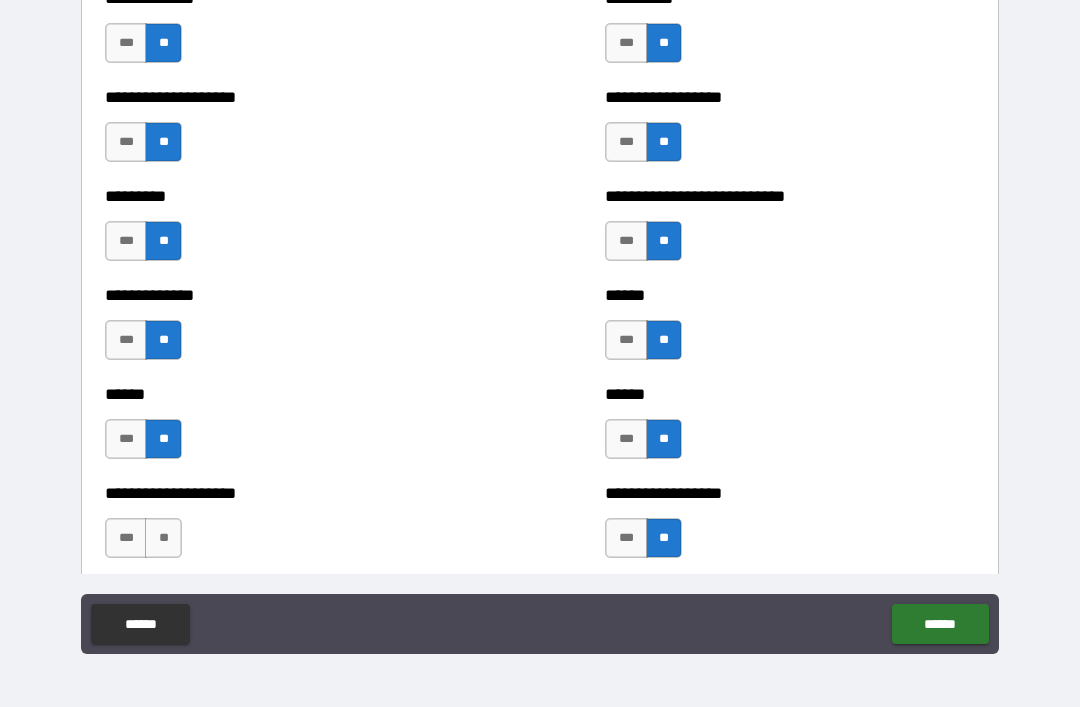 click on "**" at bounding box center [163, 538] 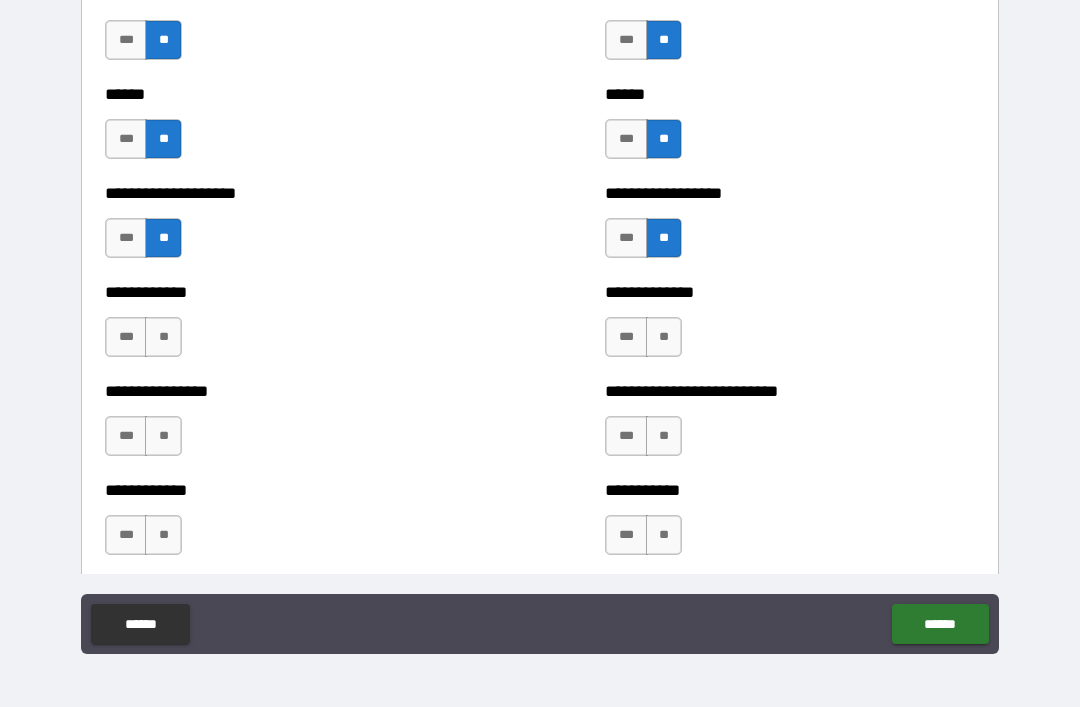 scroll, scrollTop: 3635, scrollLeft: 0, axis: vertical 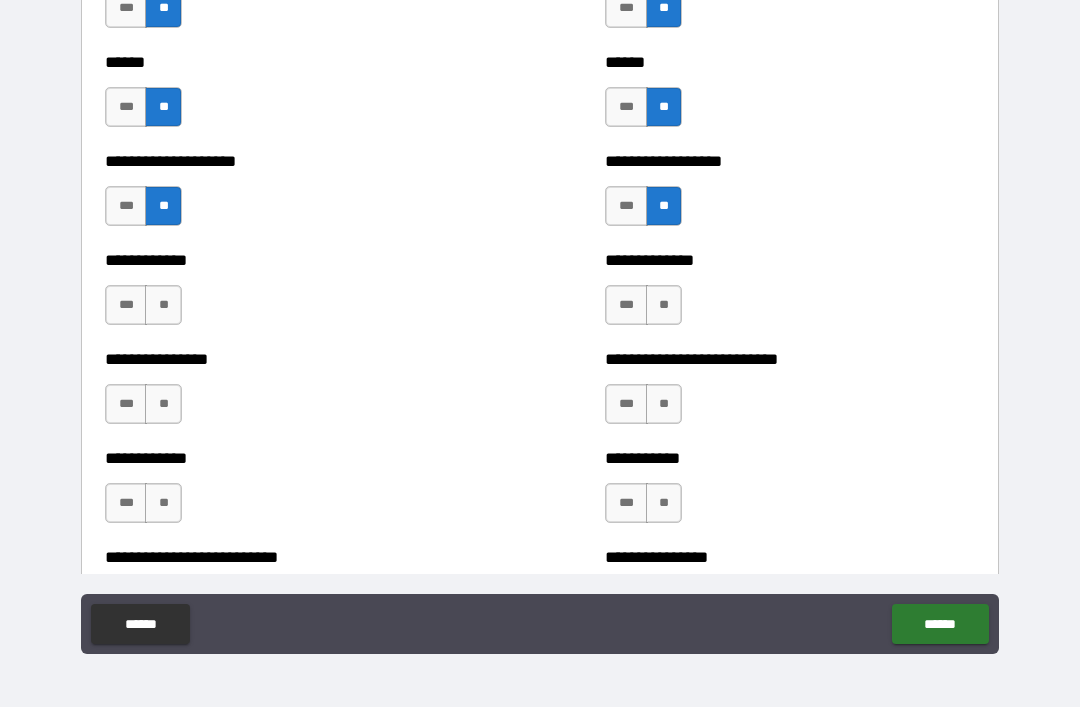 click on "**" at bounding box center [664, 305] 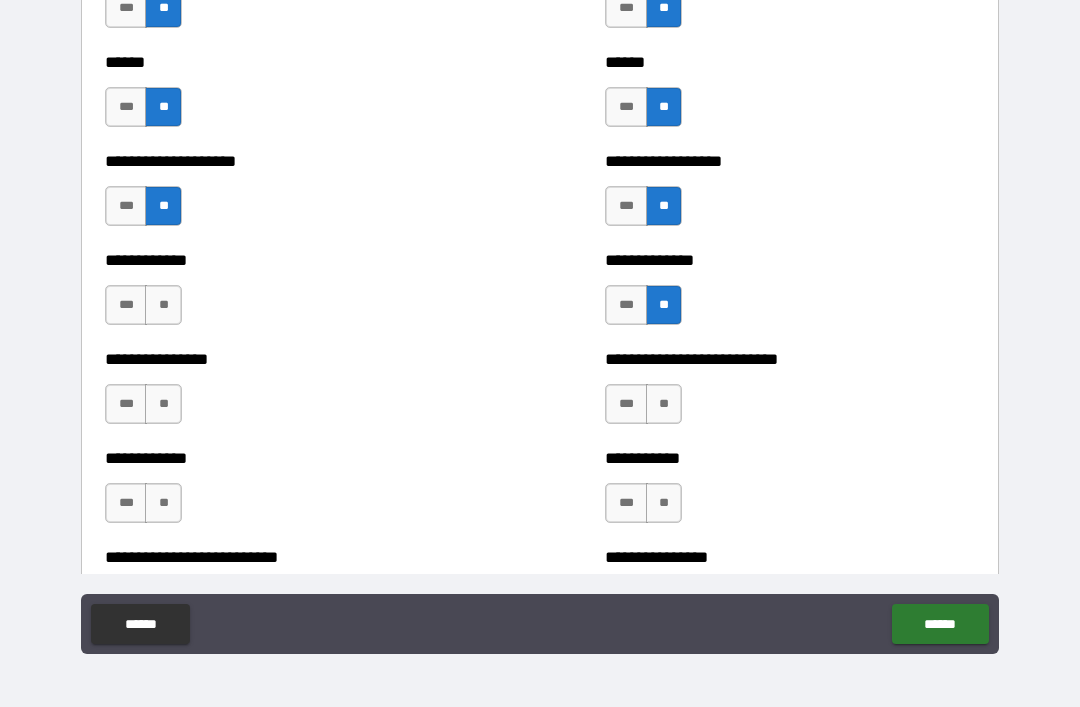 click on "**" at bounding box center (664, 404) 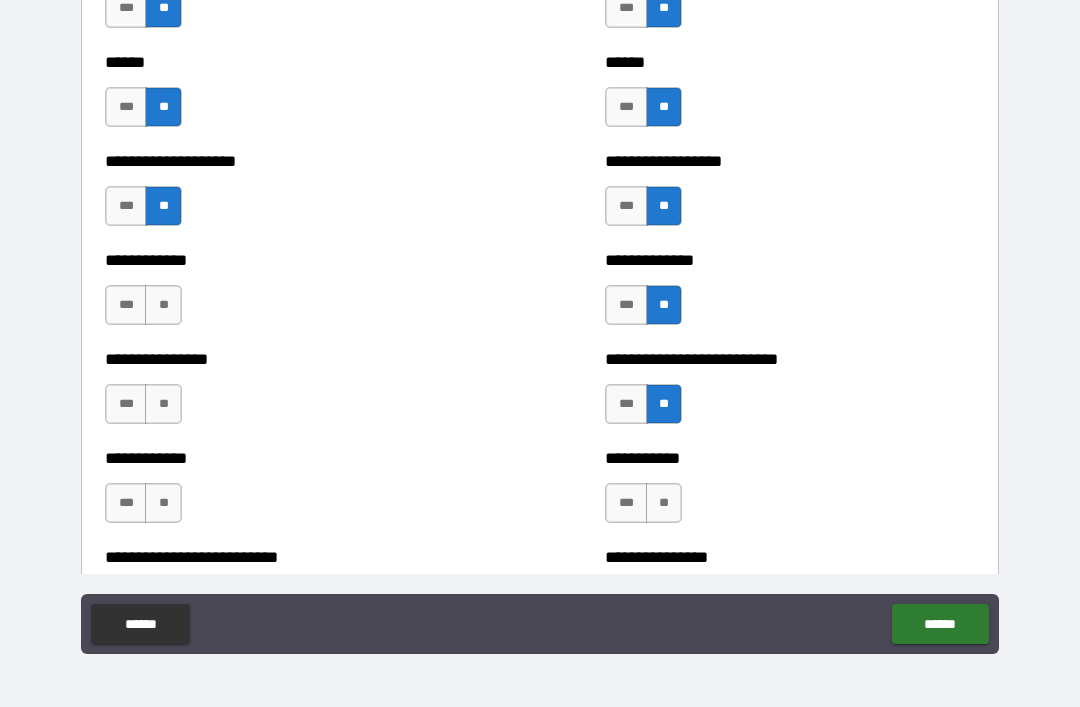 click on "**" at bounding box center [664, 503] 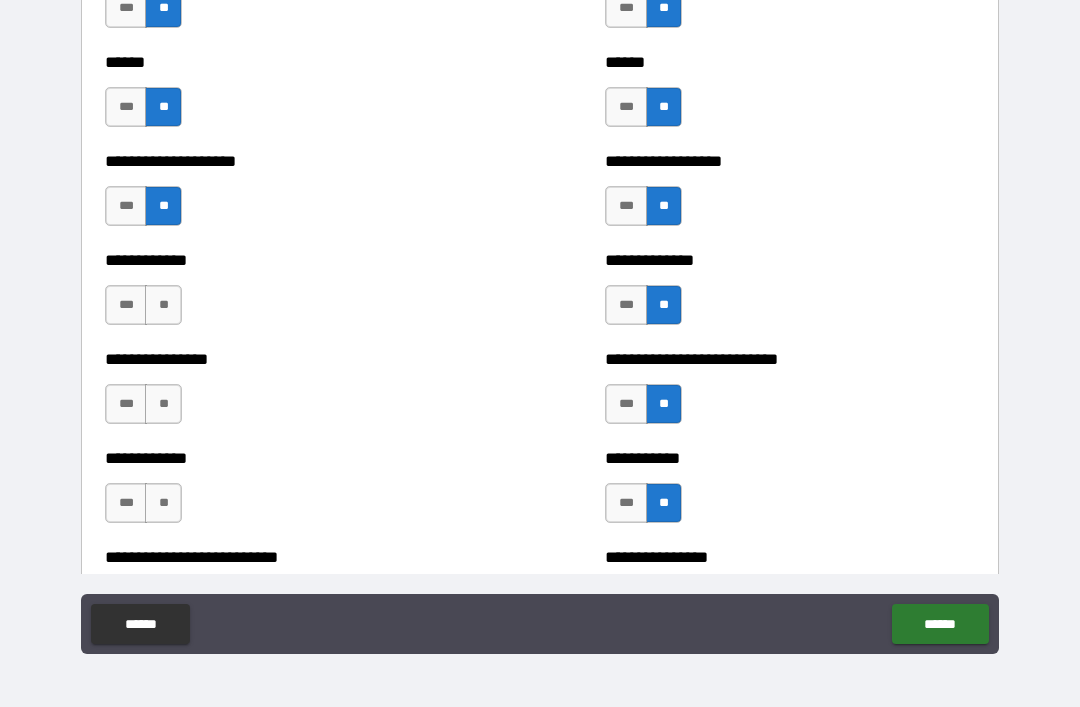 click on "**" at bounding box center [163, 305] 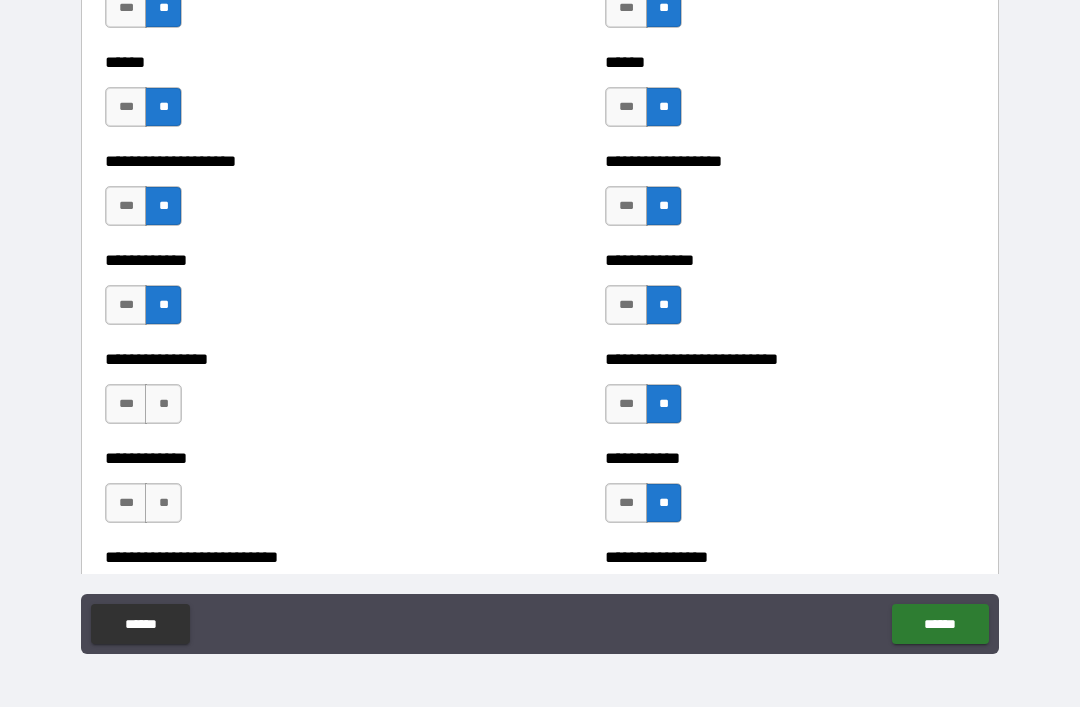 click on "**" at bounding box center [163, 404] 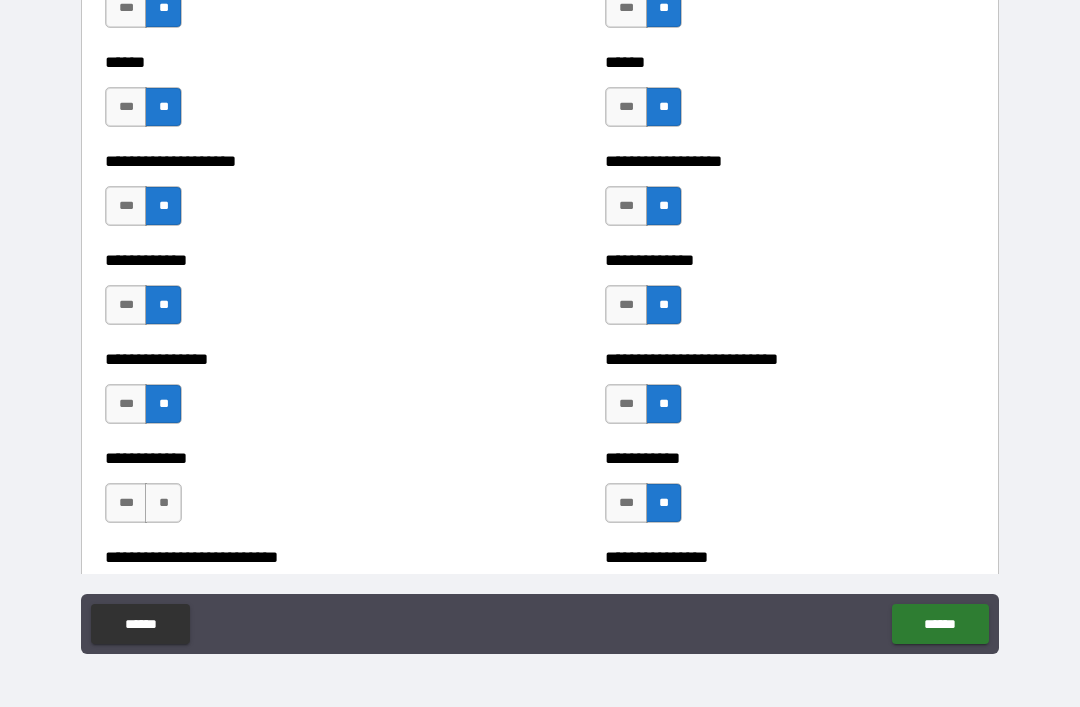 click on "**" at bounding box center (163, 503) 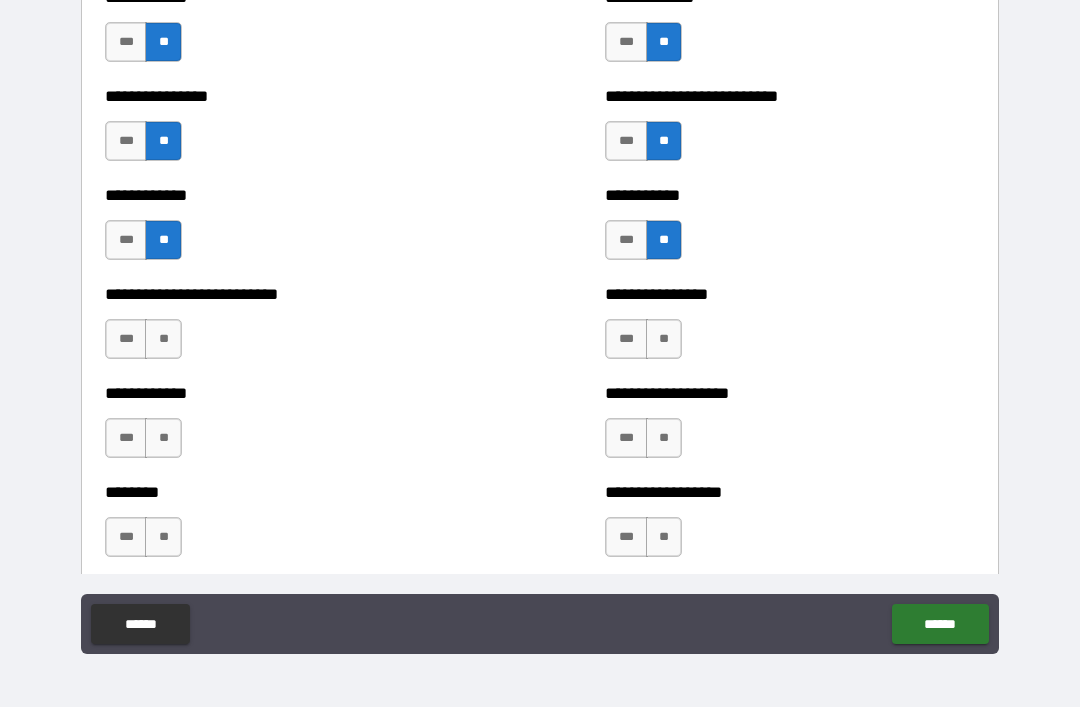 scroll, scrollTop: 3914, scrollLeft: 0, axis: vertical 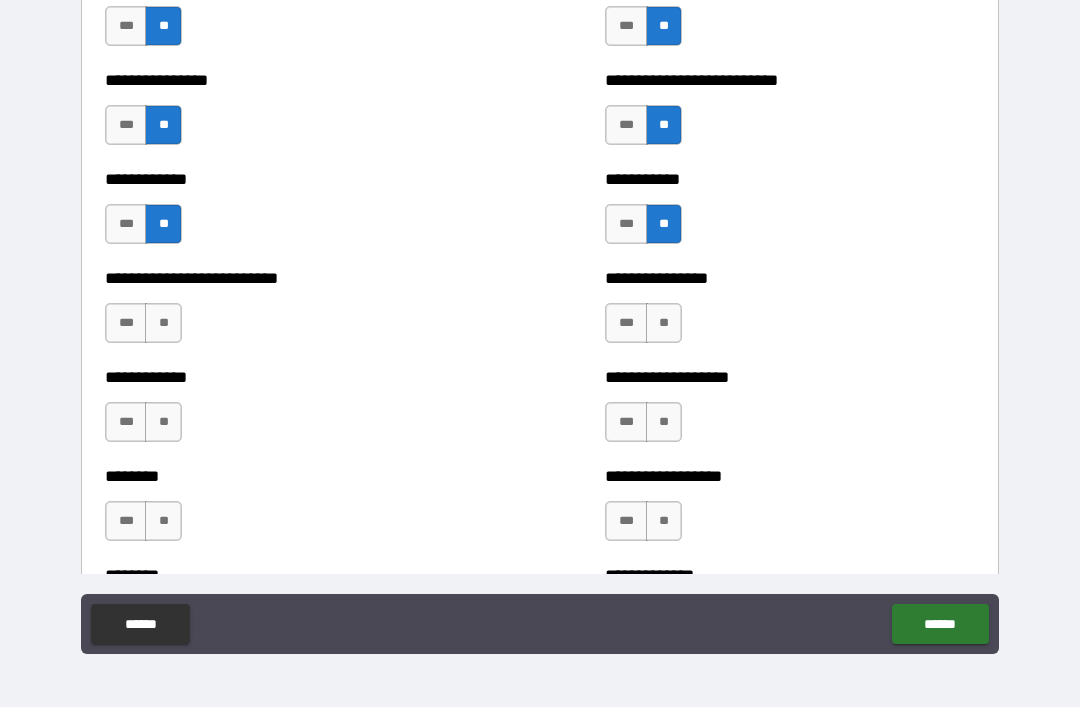 click on "**" at bounding box center [664, 323] 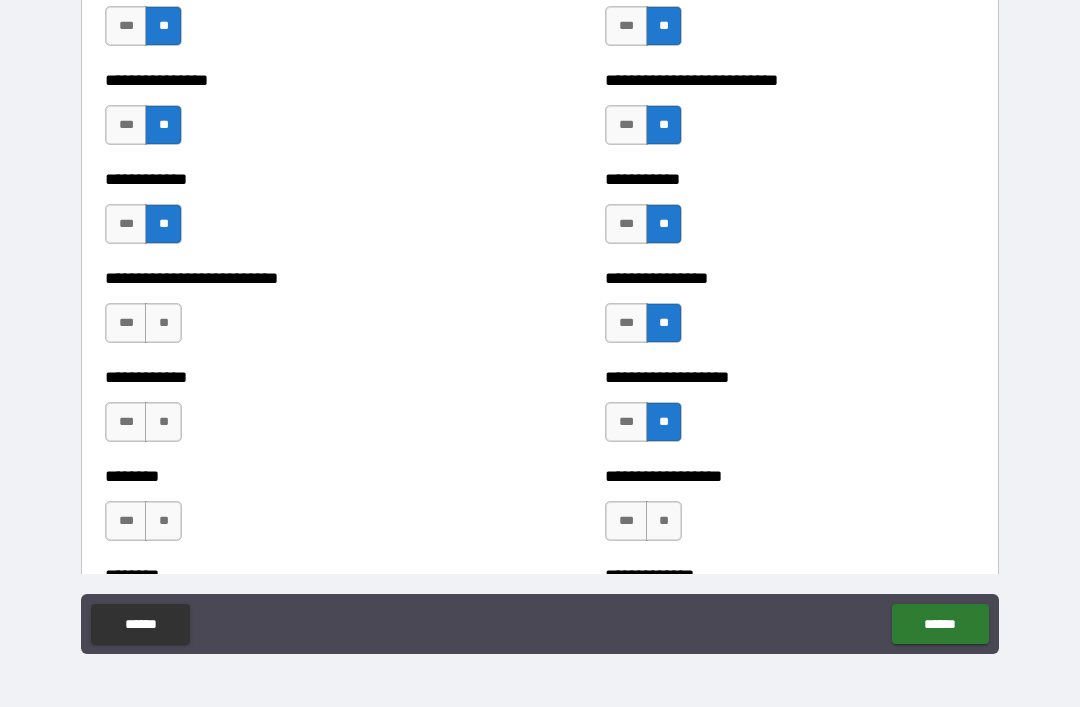 click on "**" at bounding box center (664, 521) 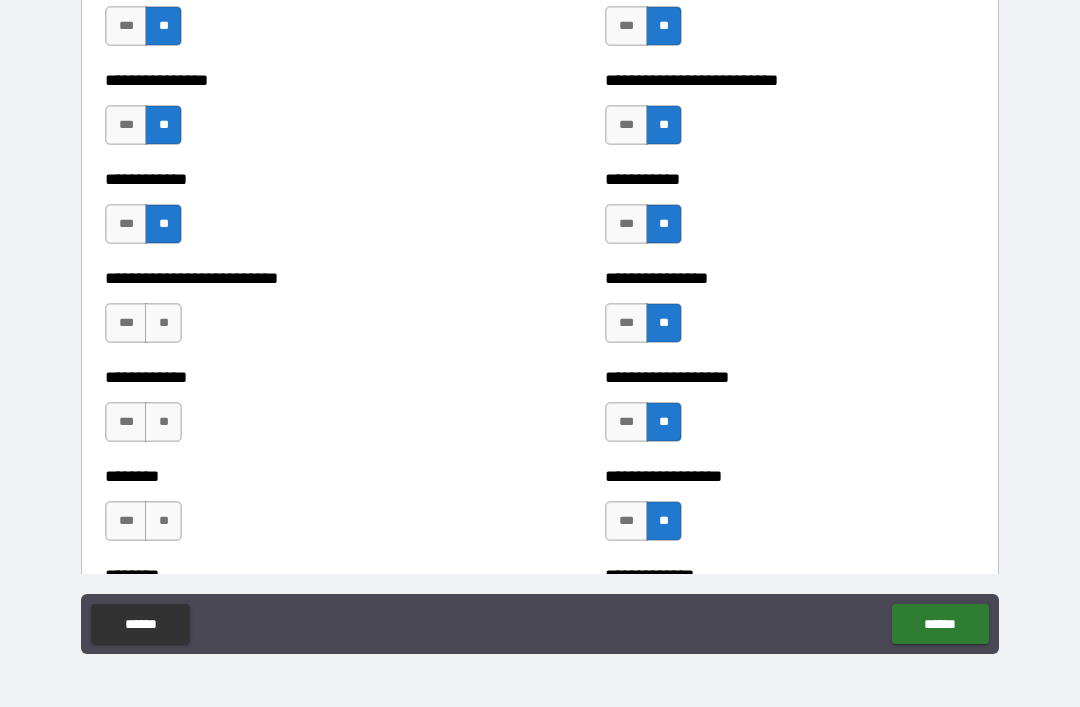 click on "**" at bounding box center [163, 323] 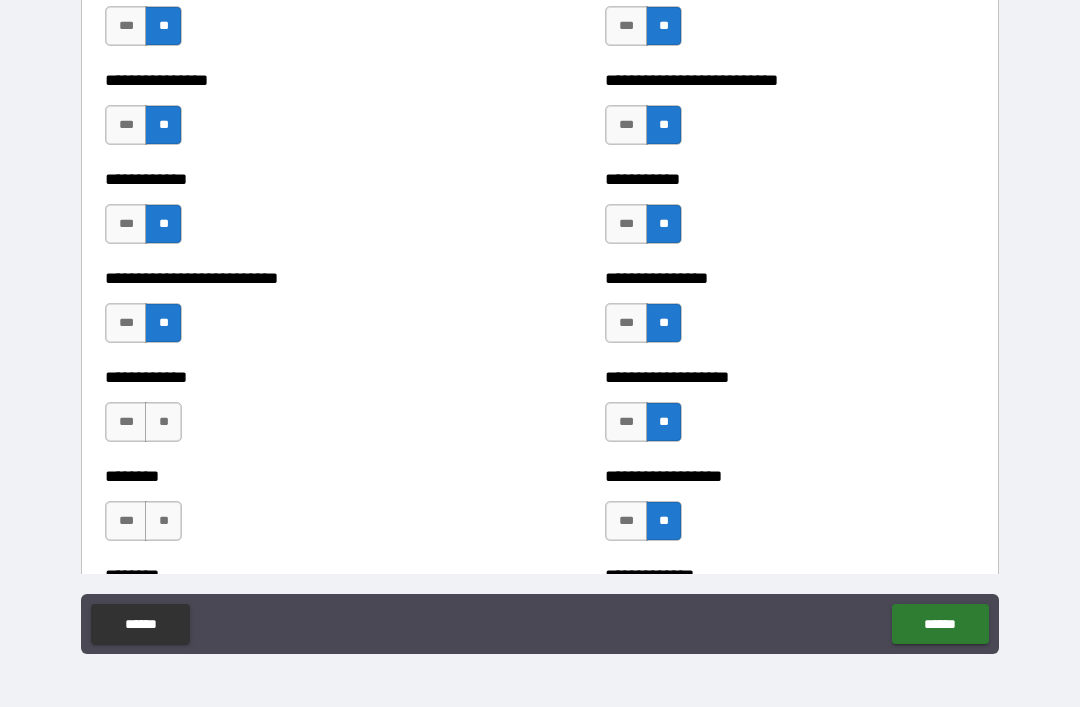 click on "**" at bounding box center (163, 422) 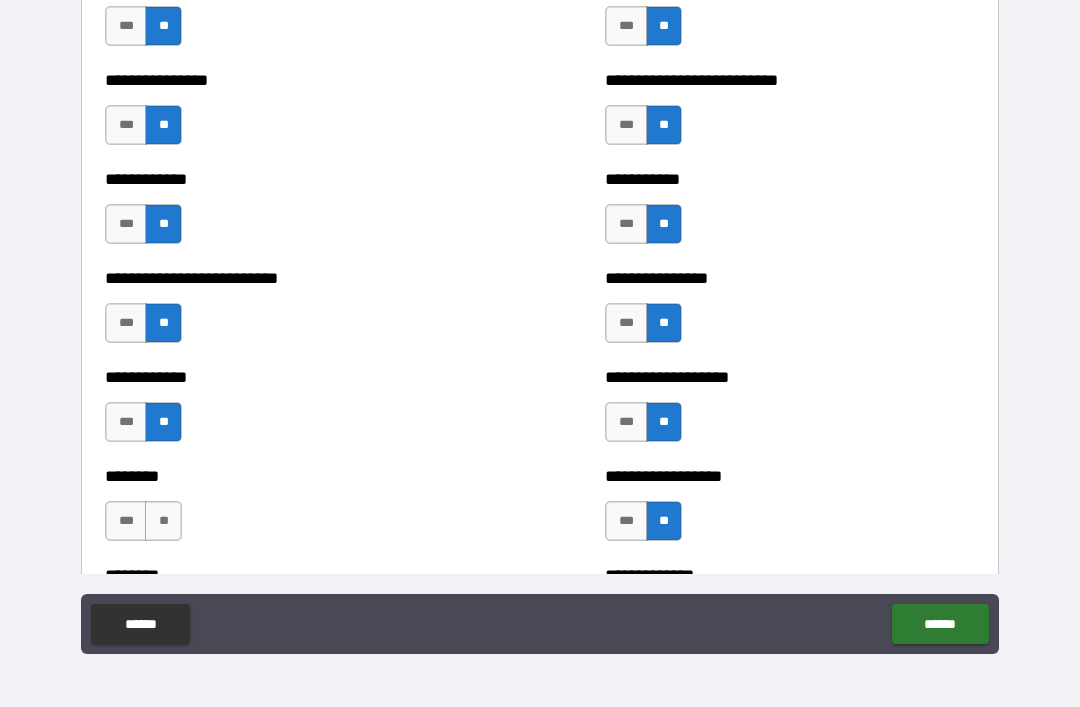 click on "******** *** **" at bounding box center (290, 511) 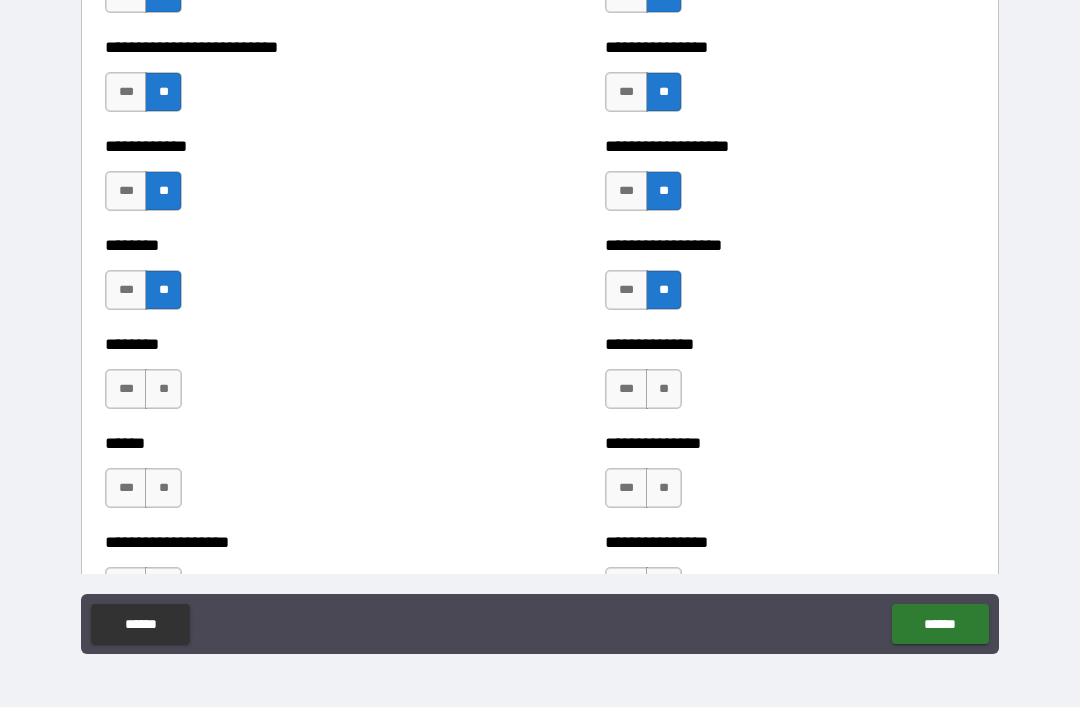 scroll, scrollTop: 4156, scrollLeft: 0, axis: vertical 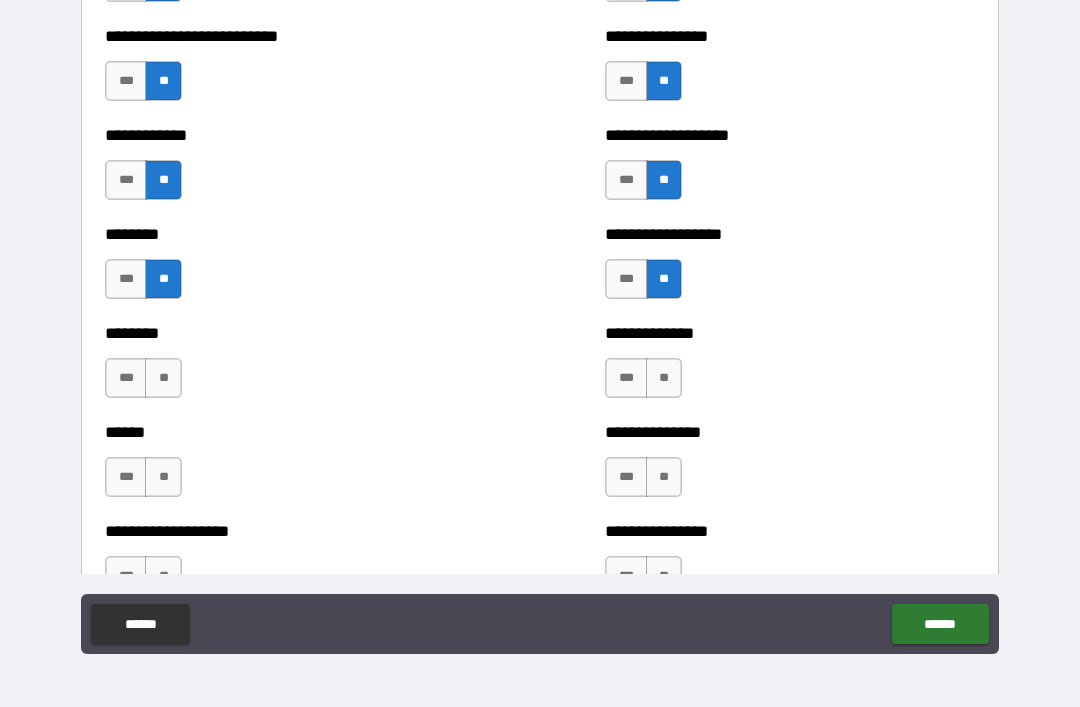 click on "**" at bounding box center [664, 378] 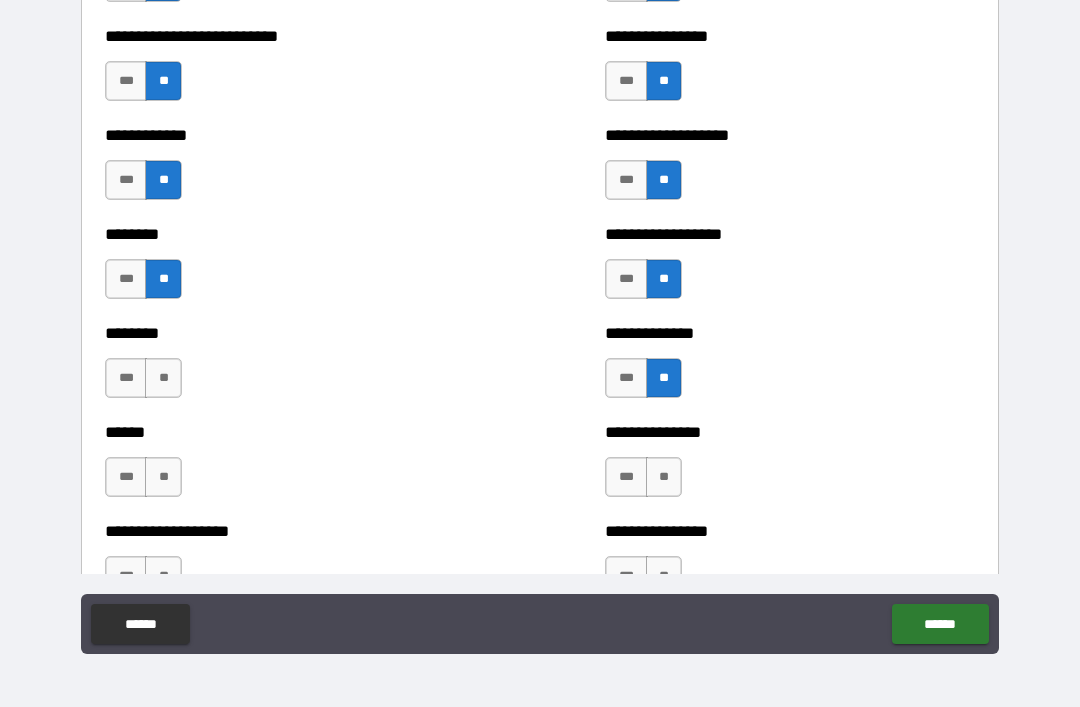 click on "**" at bounding box center [664, 477] 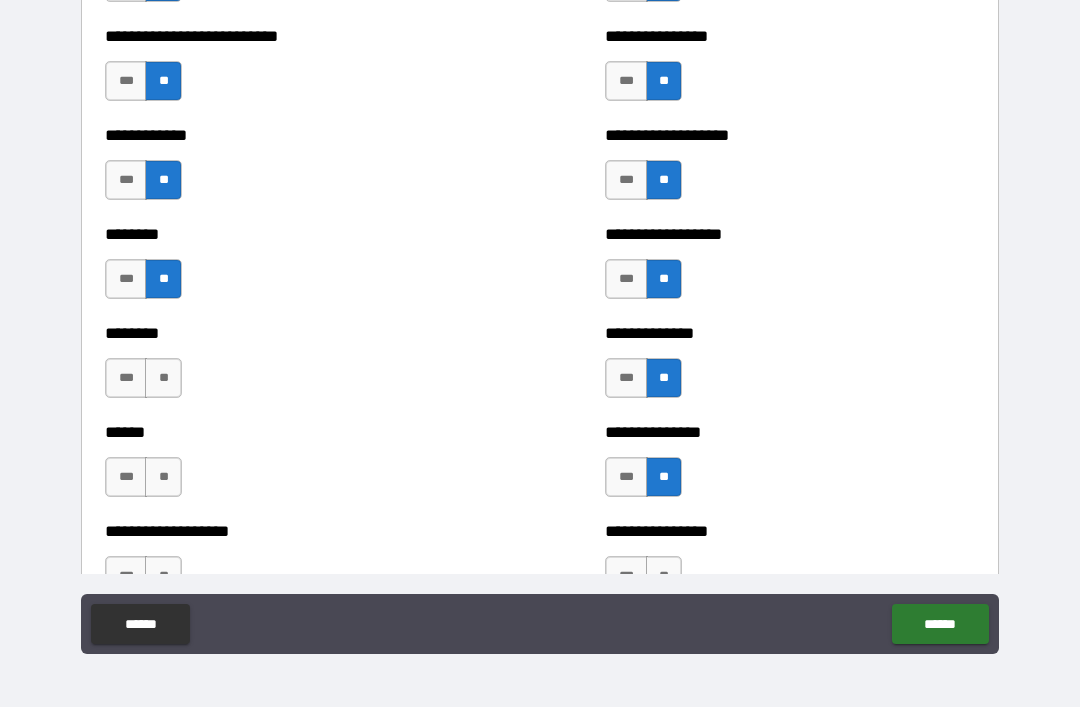 click on "**" at bounding box center [664, 576] 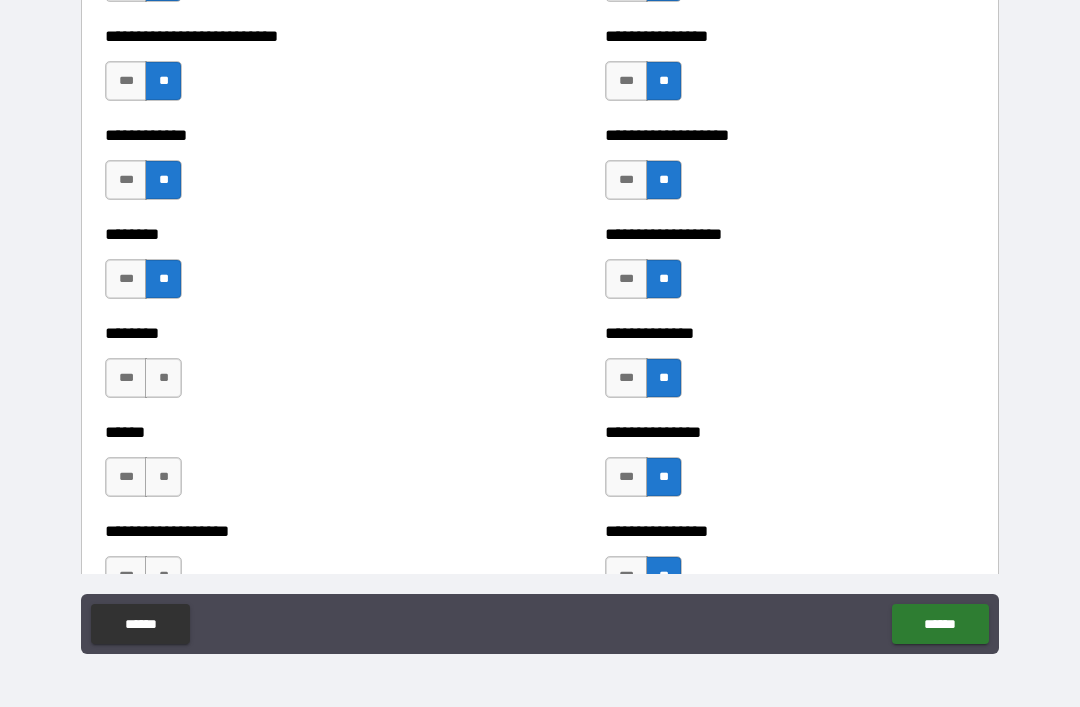 click on "**" at bounding box center (163, 378) 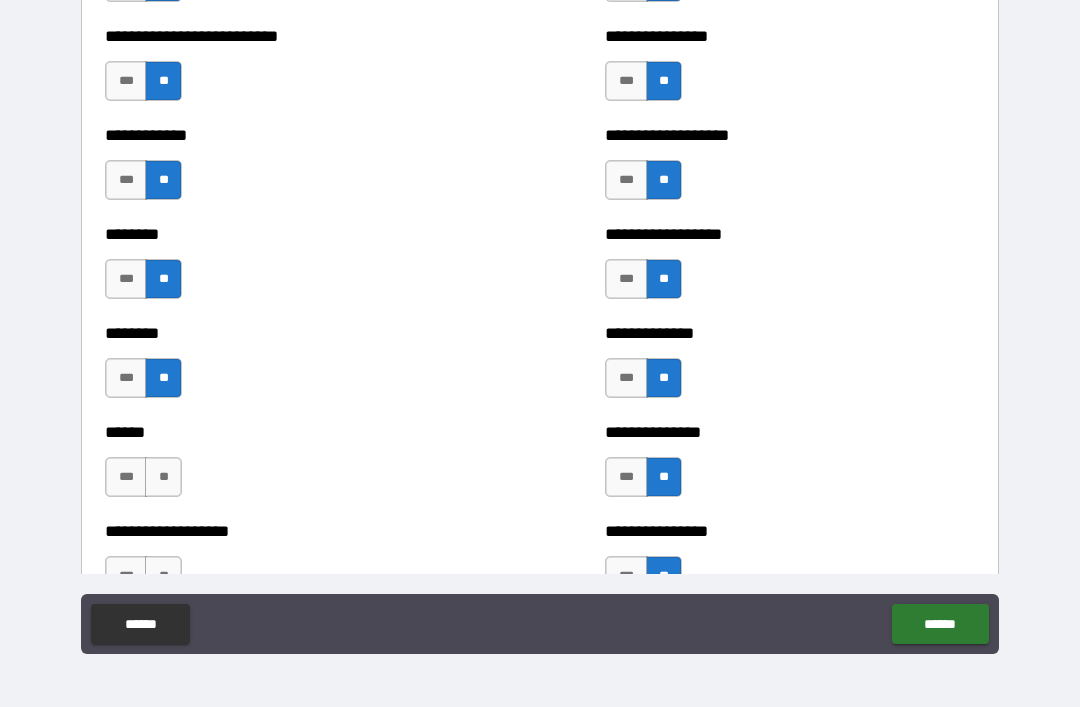 click on "**" at bounding box center (163, 477) 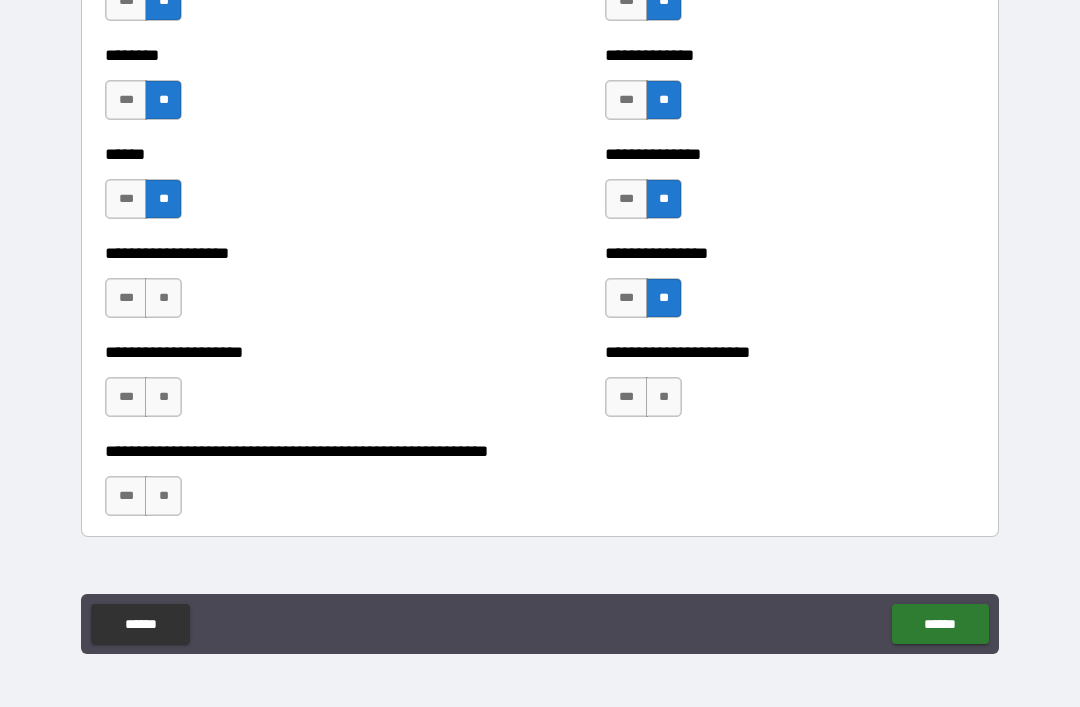 scroll, scrollTop: 4438, scrollLeft: 0, axis: vertical 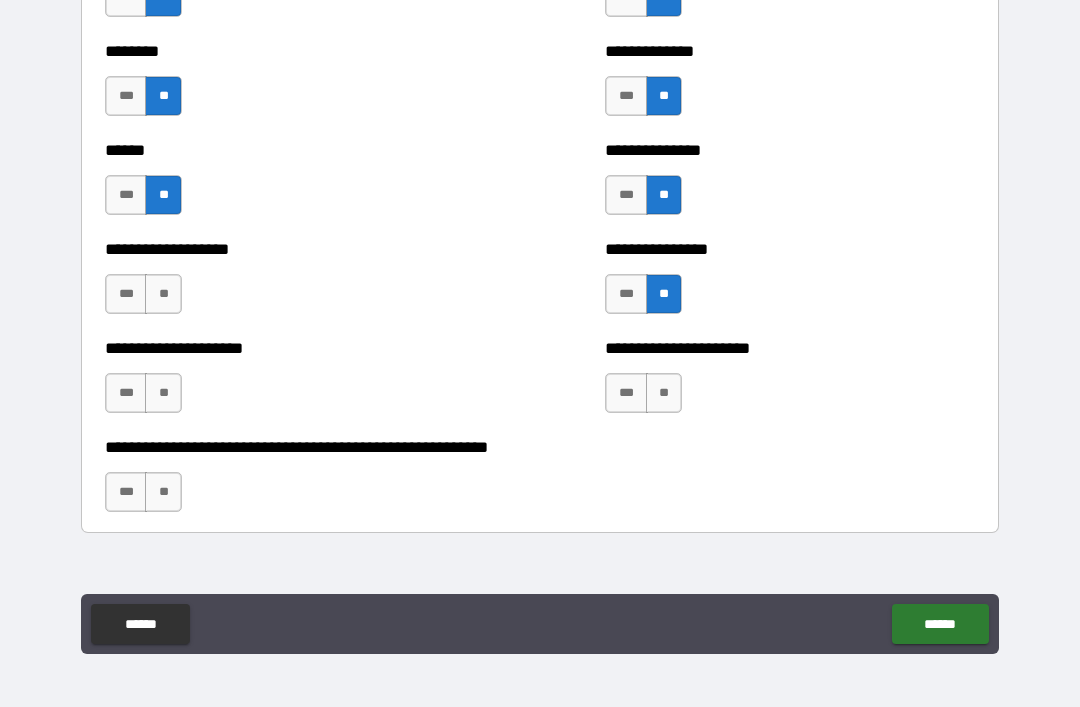 click on "**" at bounding box center [163, 294] 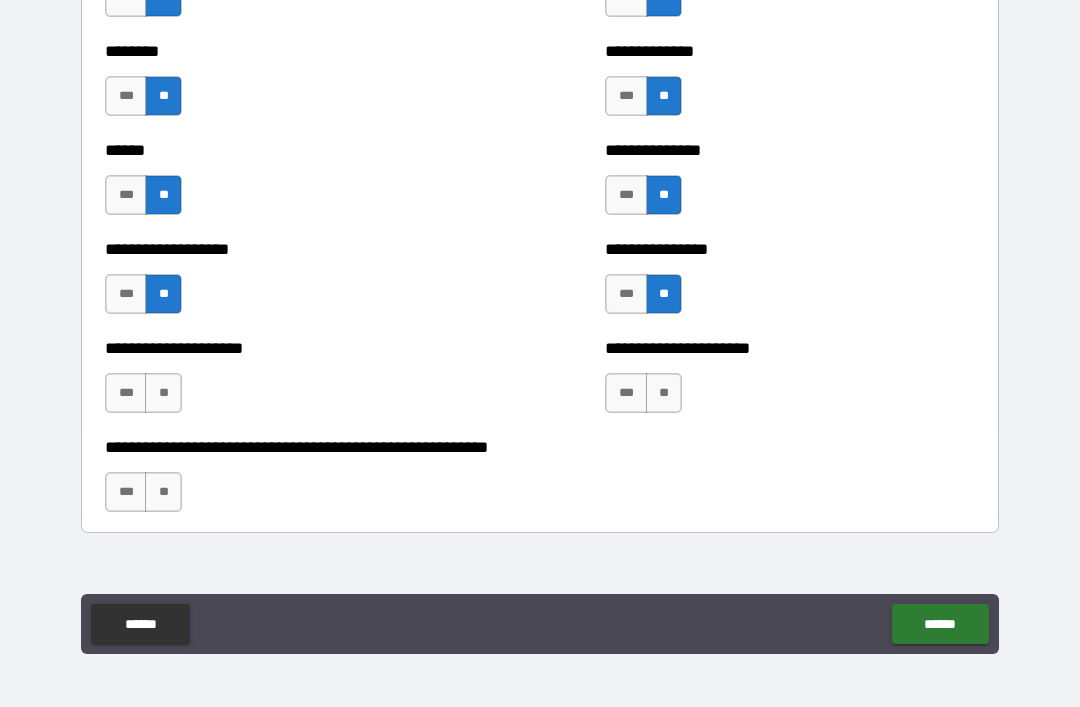 click on "**" at bounding box center [163, 393] 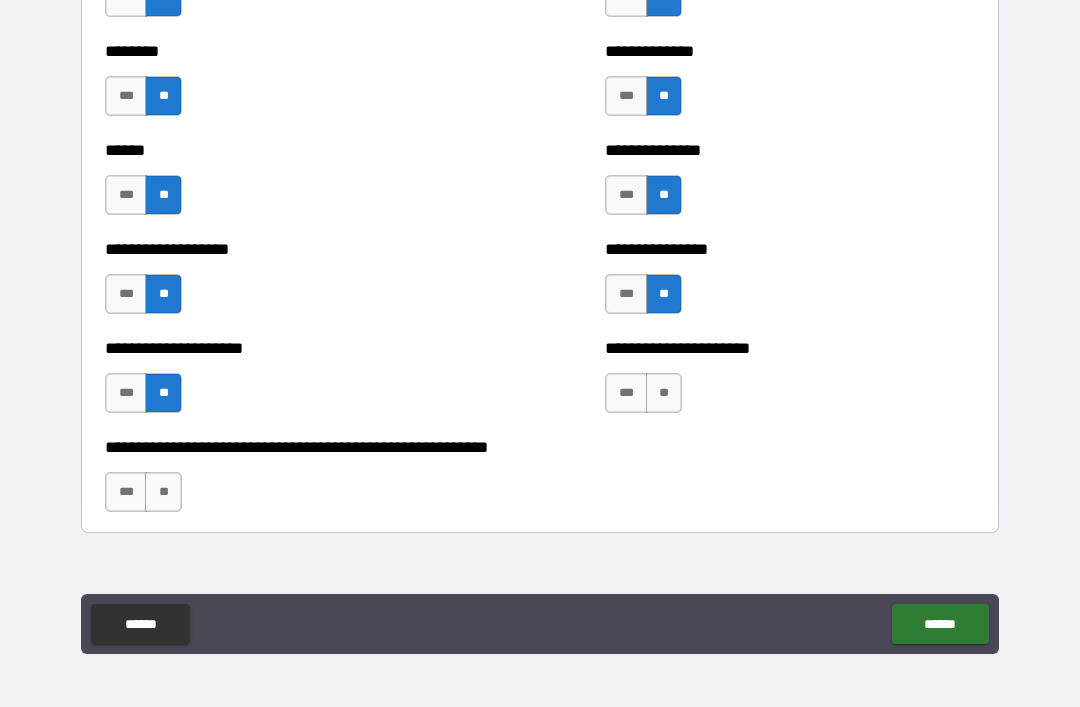 click on "**" at bounding box center [664, 393] 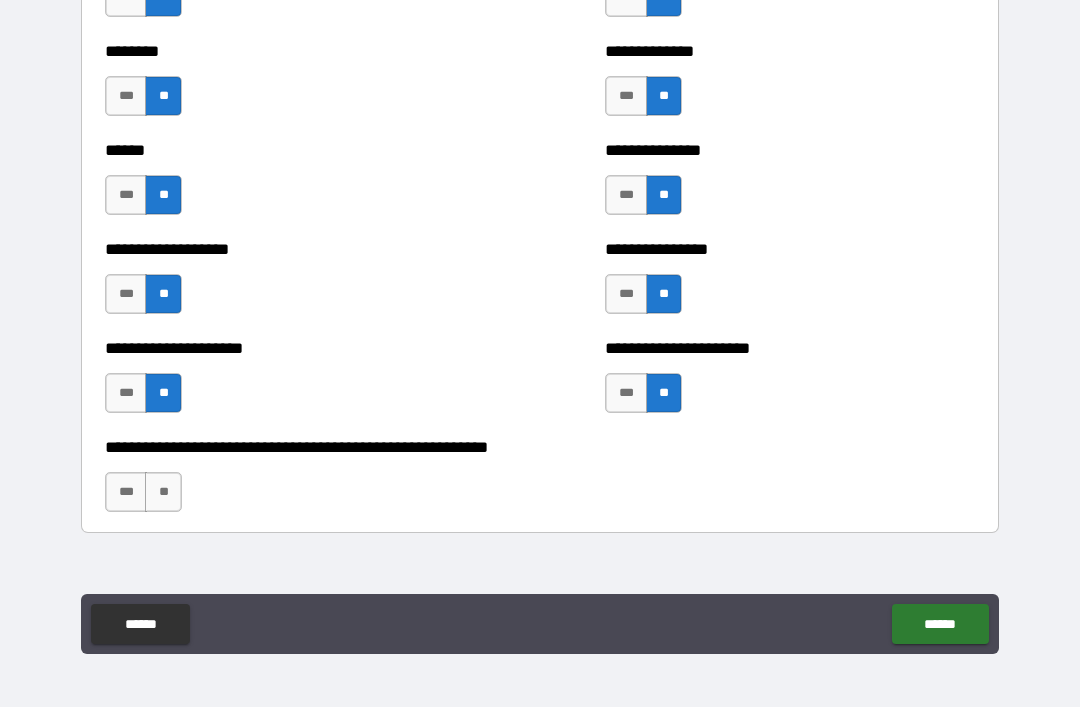 click on "**" at bounding box center (163, 492) 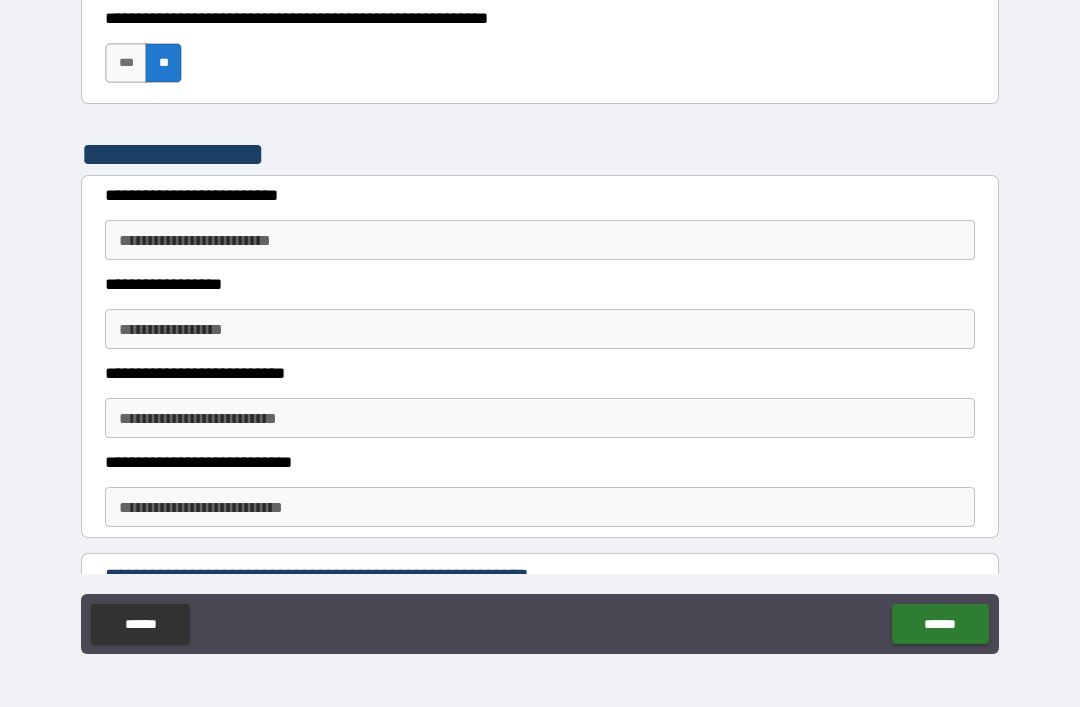 scroll, scrollTop: 4908, scrollLeft: 0, axis: vertical 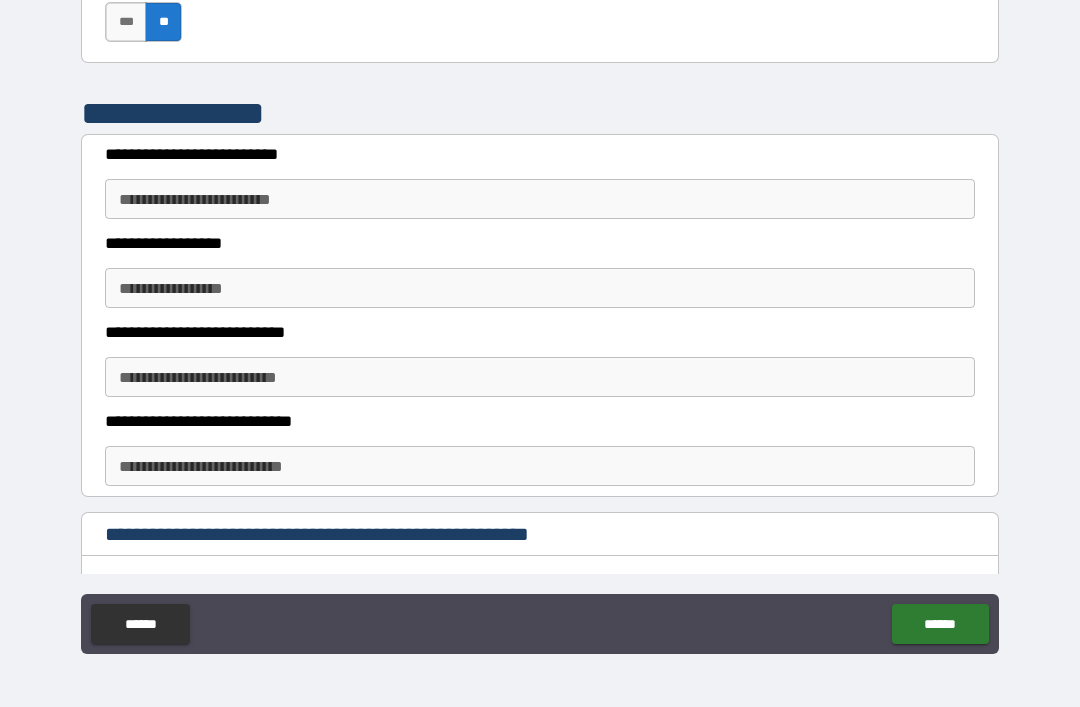 click on "**********" at bounding box center (540, 199) 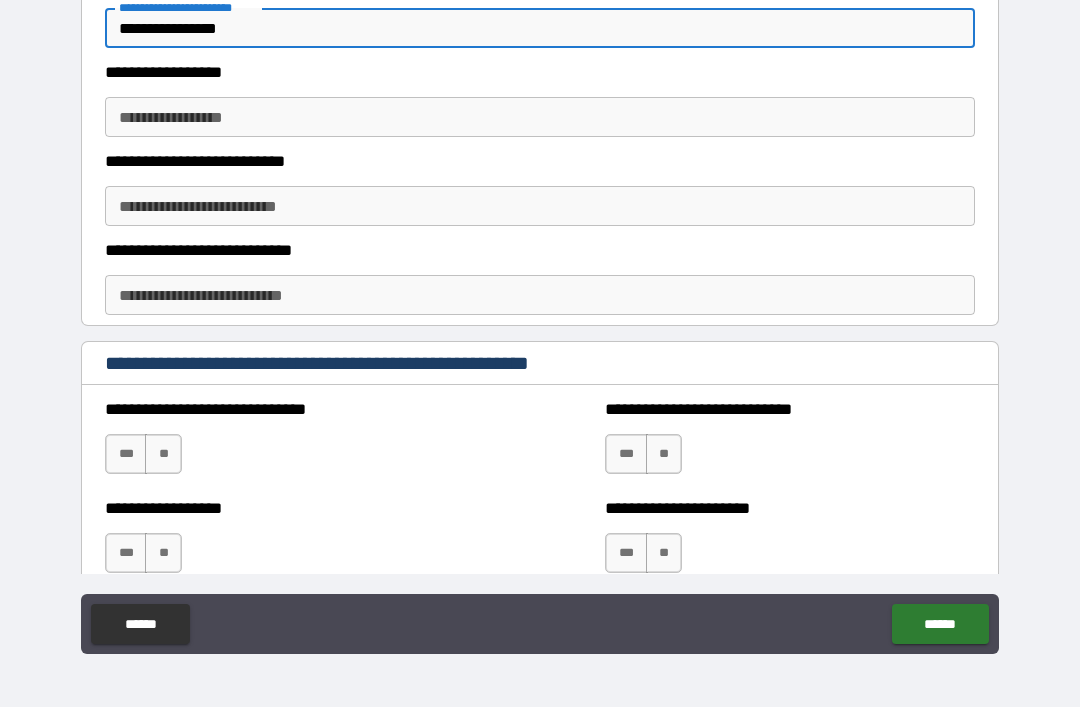 scroll, scrollTop: 5082, scrollLeft: 0, axis: vertical 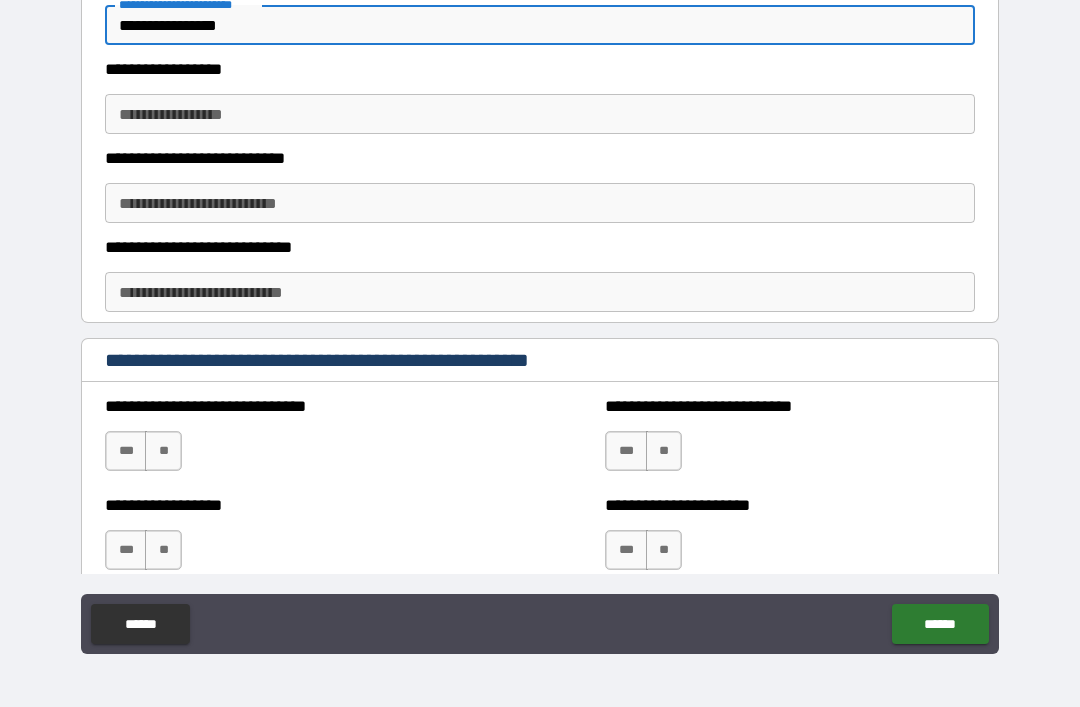 type on "**********" 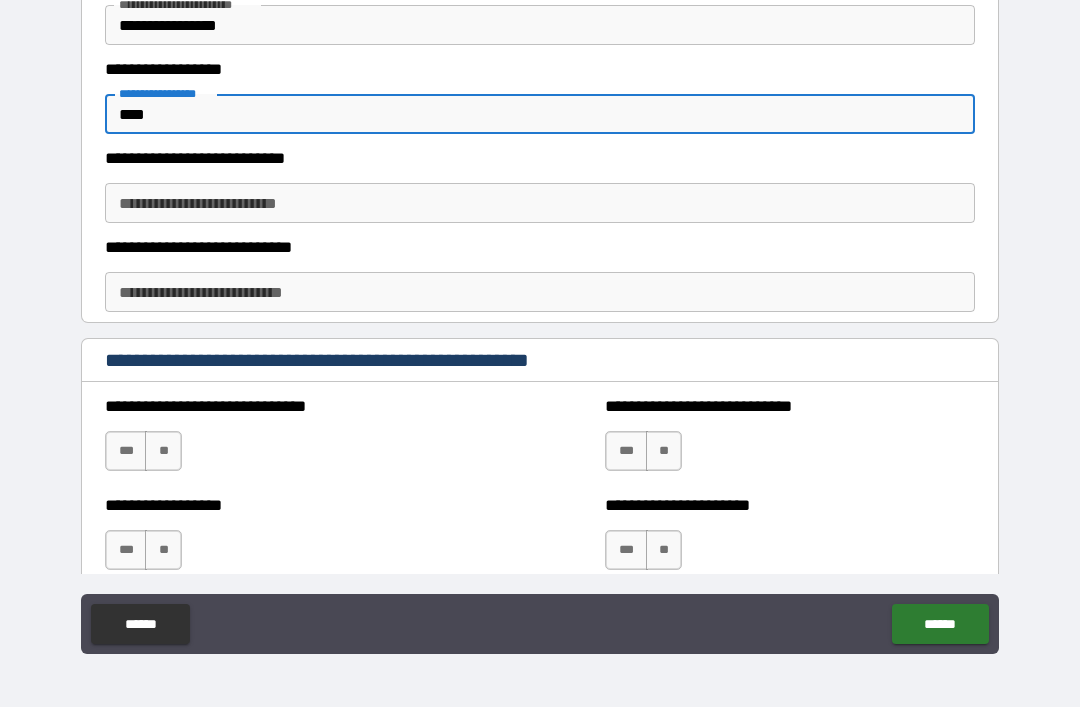 type on "****" 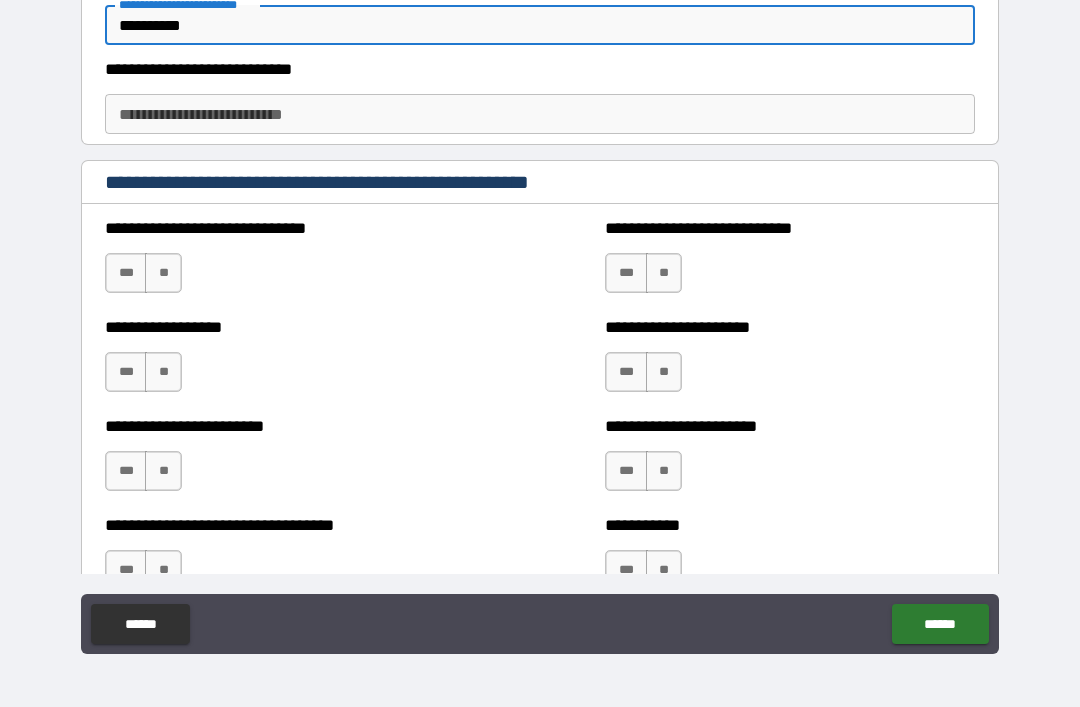 scroll, scrollTop: 5262, scrollLeft: 0, axis: vertical 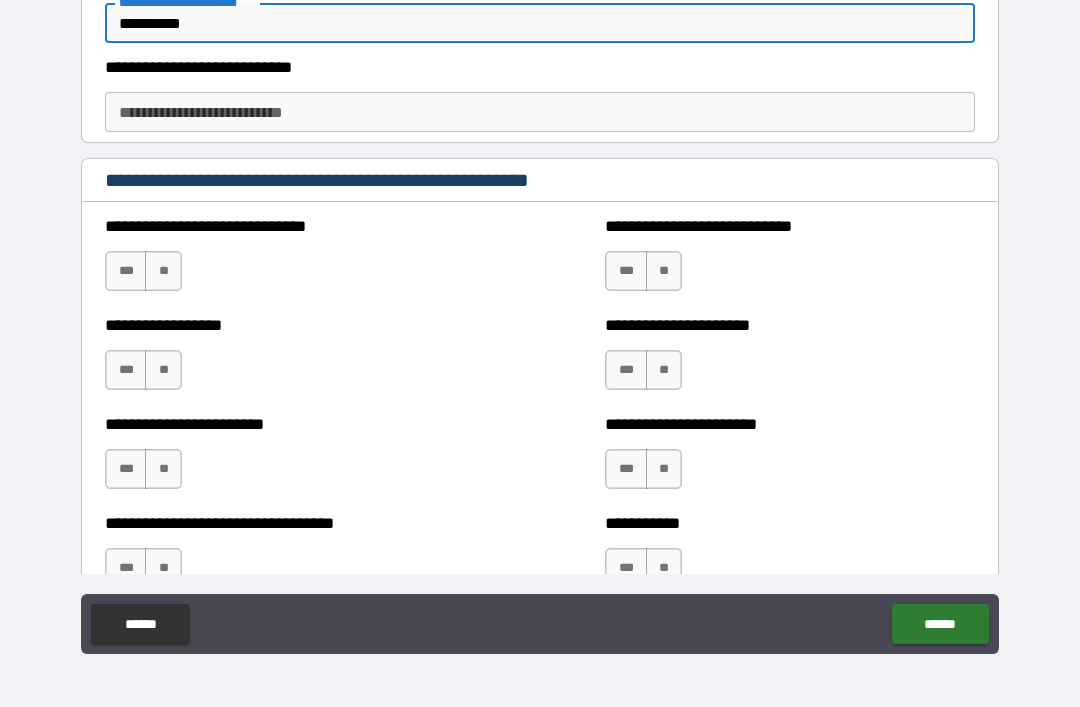 type on "**********" 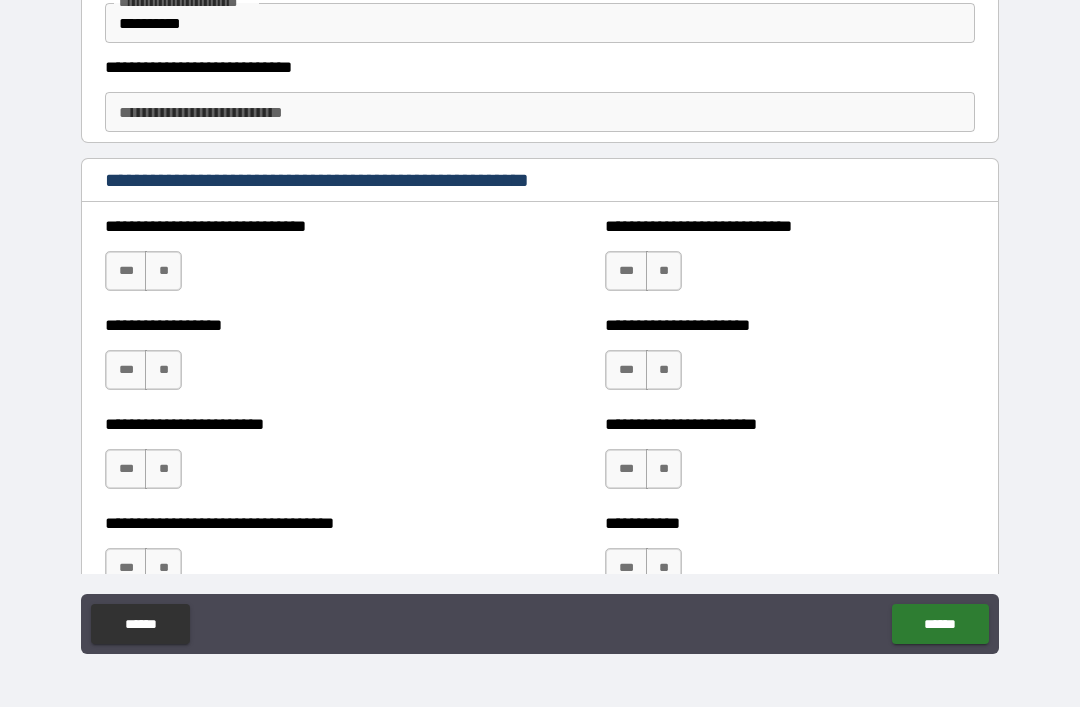 click on "**********" at bounding box center (540, 112) 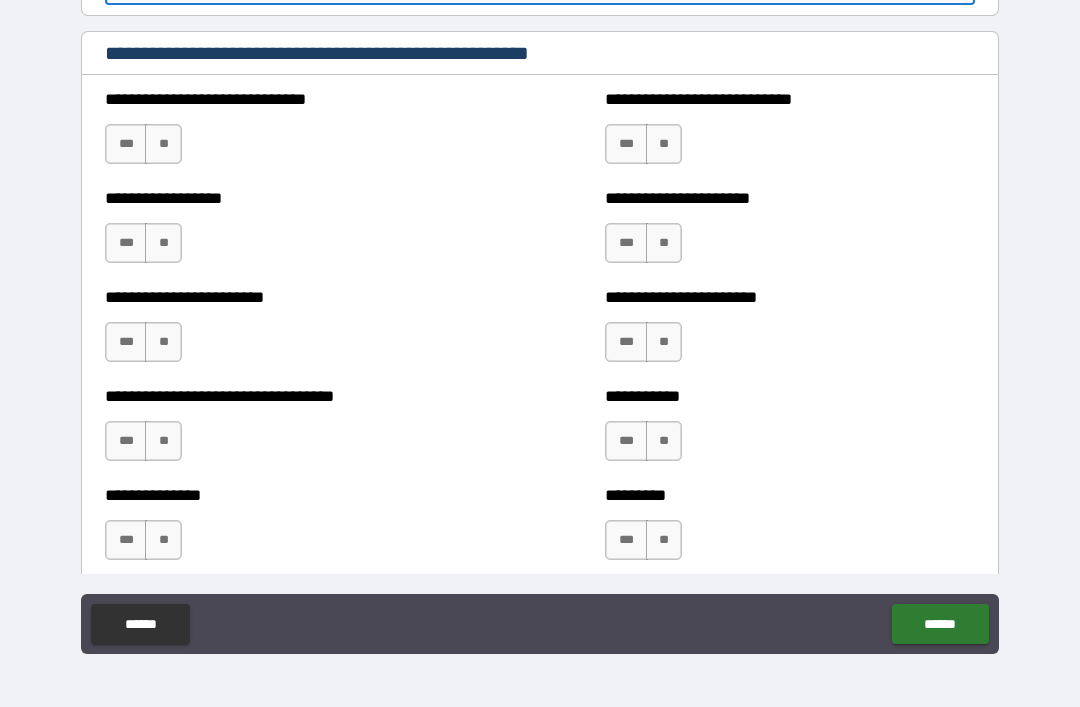 scroll, scrollTop: 5390, scrollLeft: 0, axis: vertical 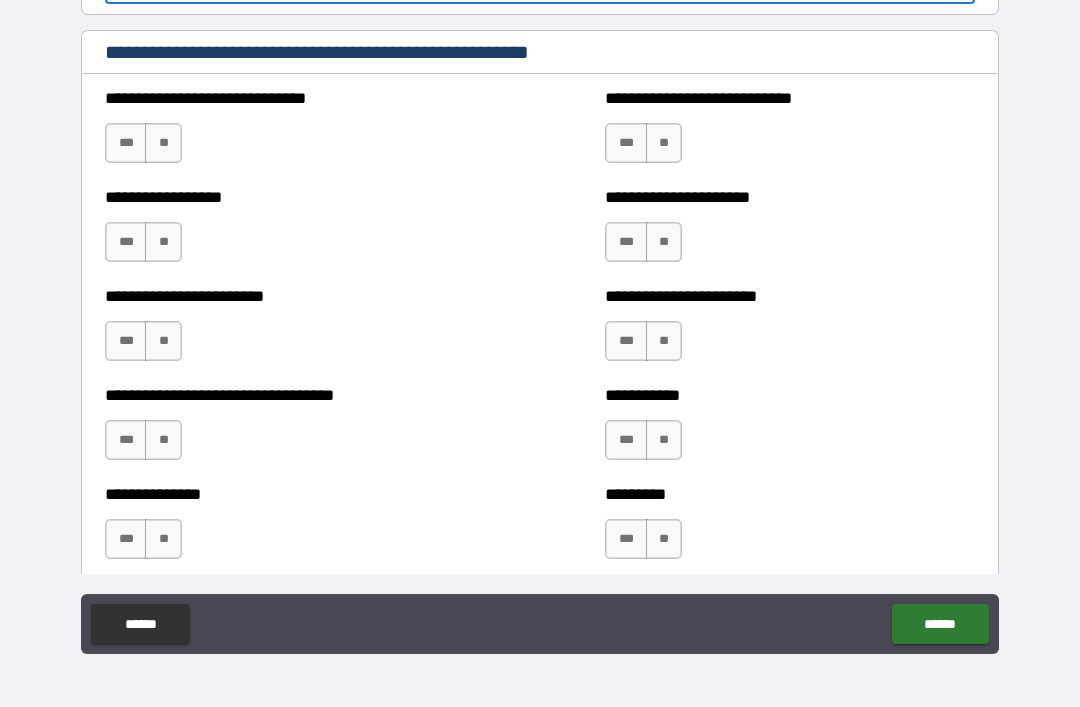 type on "*******" 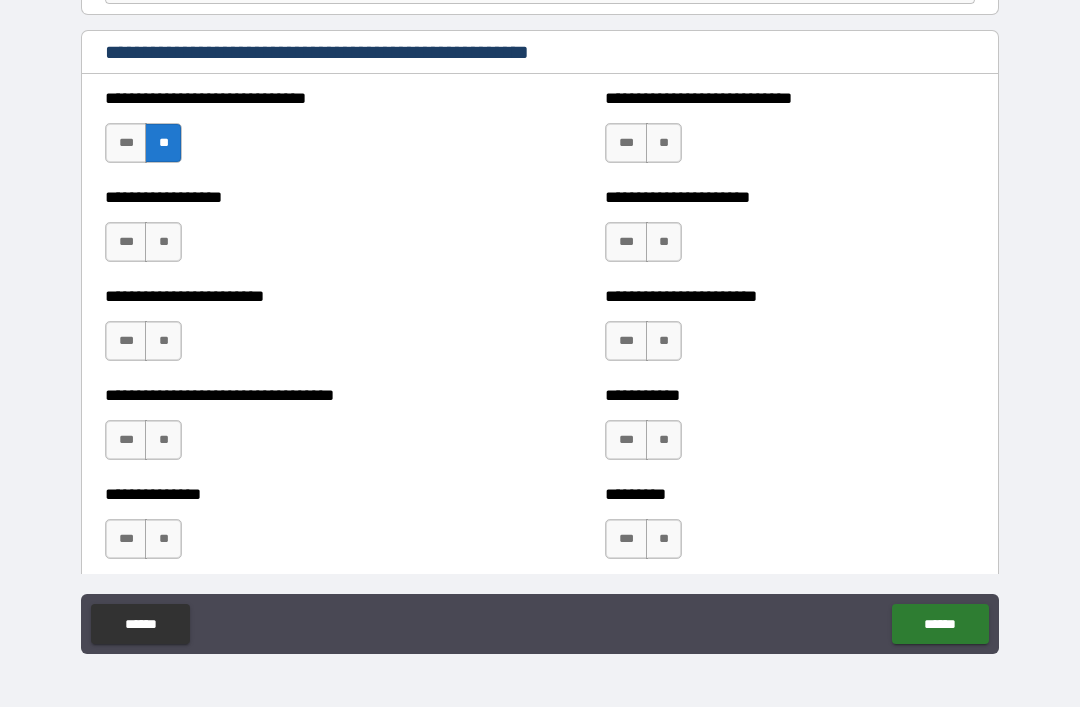click on "**" at bounding box center (664, 143) 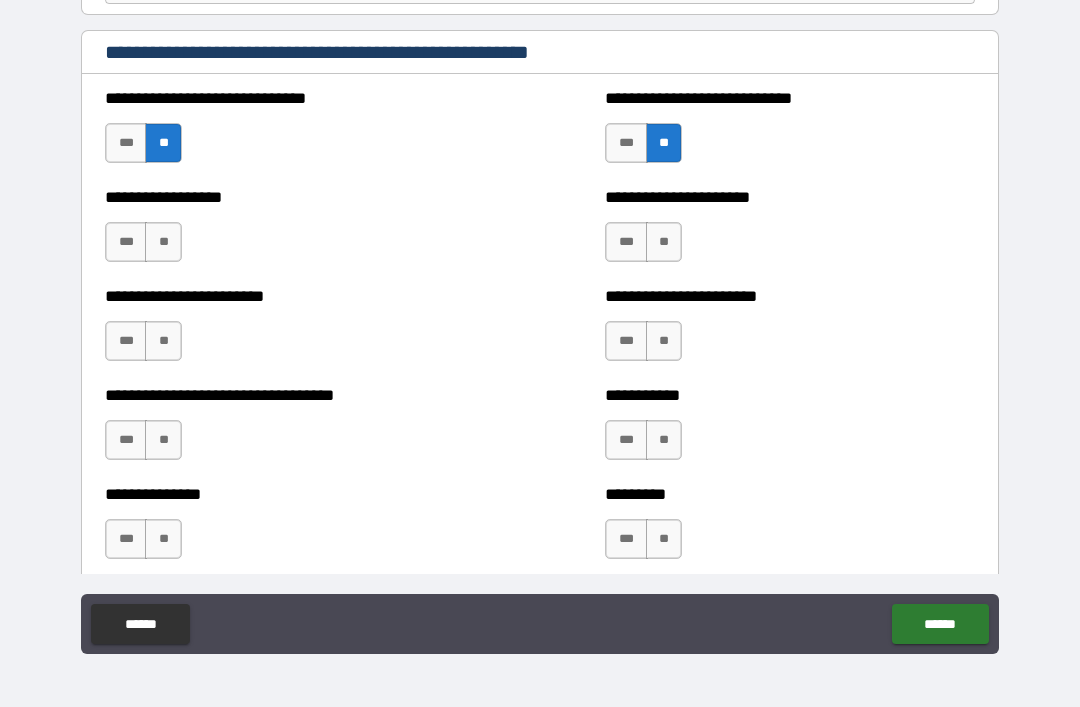 click on "**" at bounding box center (664, 242) 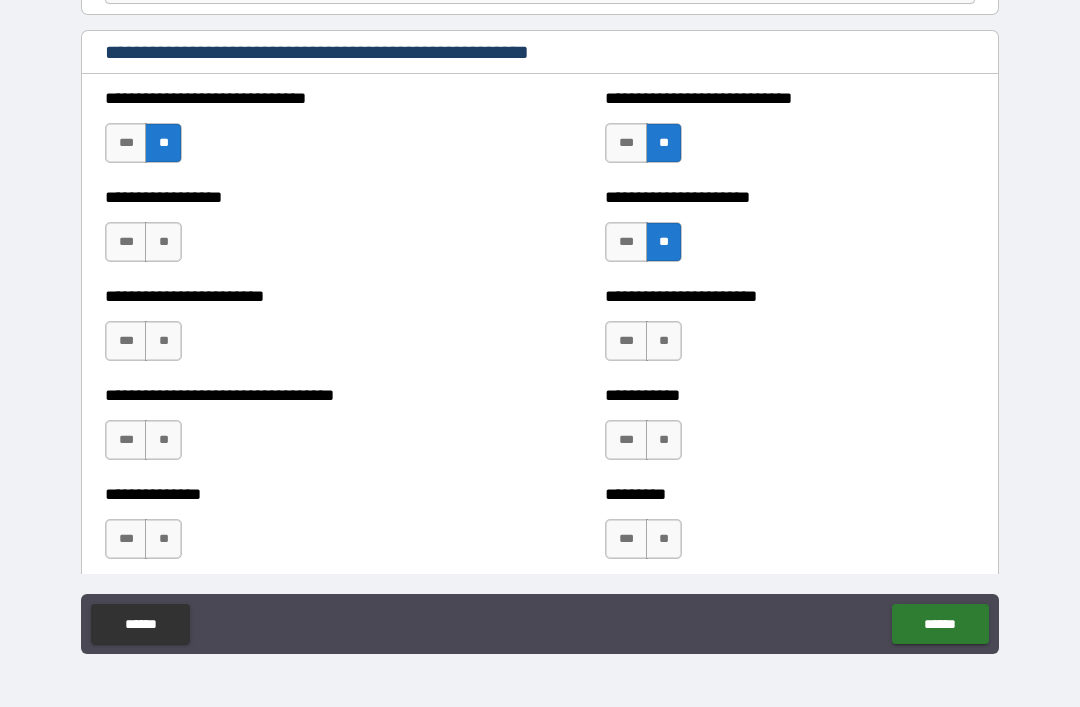 click on "**" at bounding box center (163, 242) 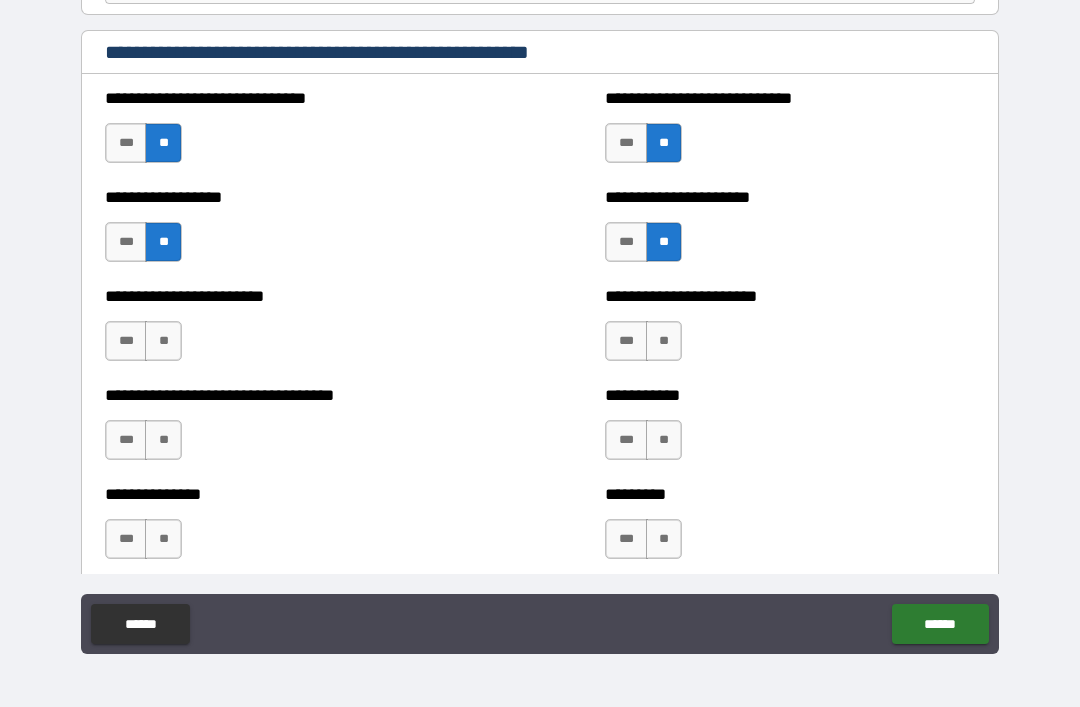 click on "*** **" at bounding box center [146, 346] 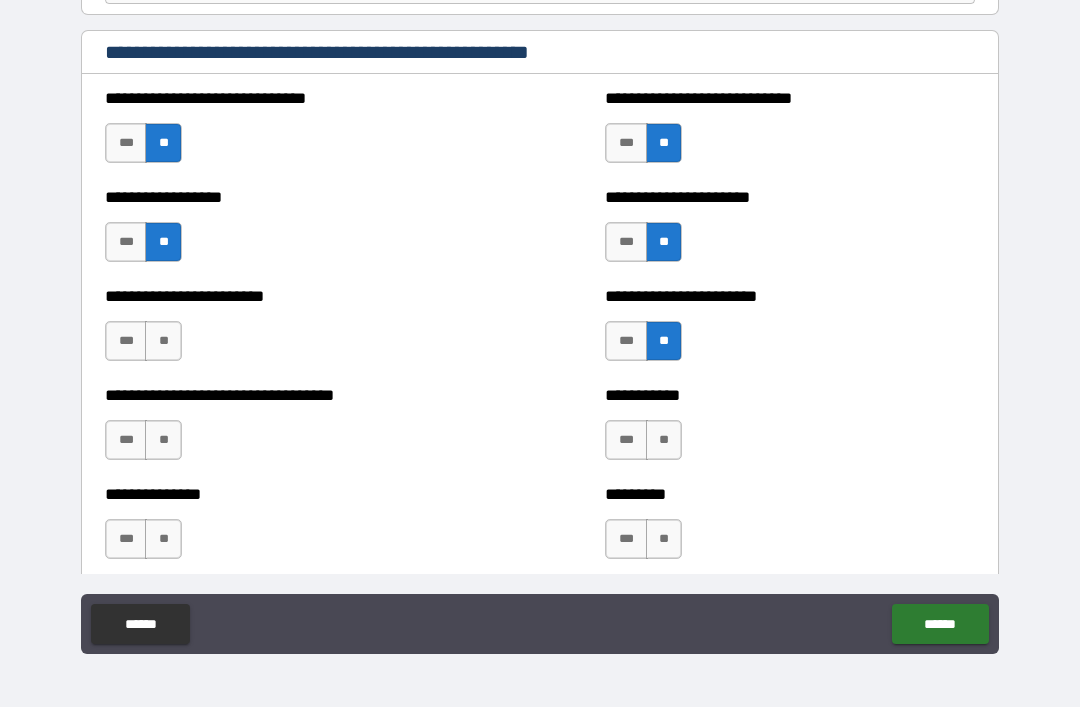 click on "**" at bounding box center [664, 440] 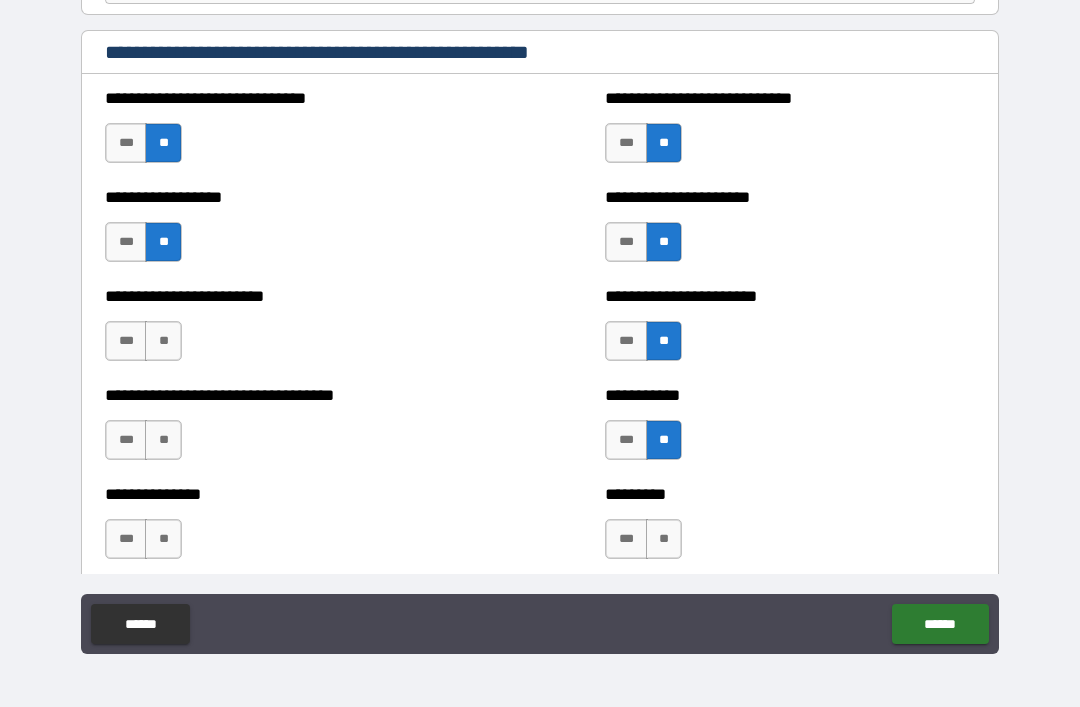 click on "**" at bounding box center (664, 539) 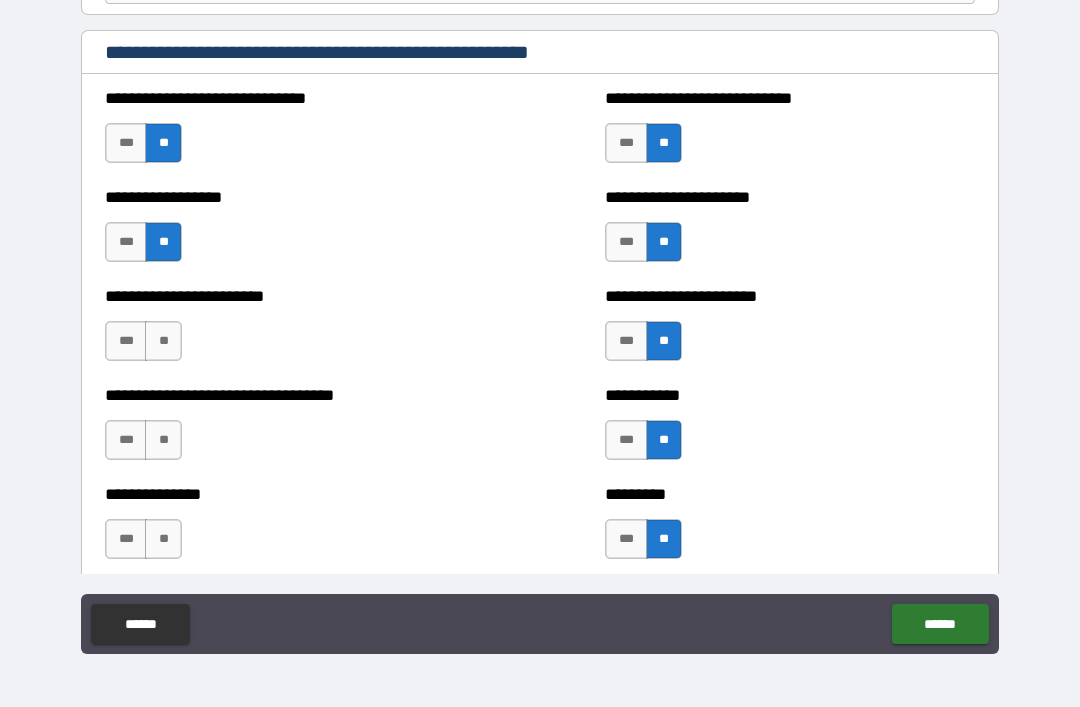 click on "**" at bounding box center (163, 341) 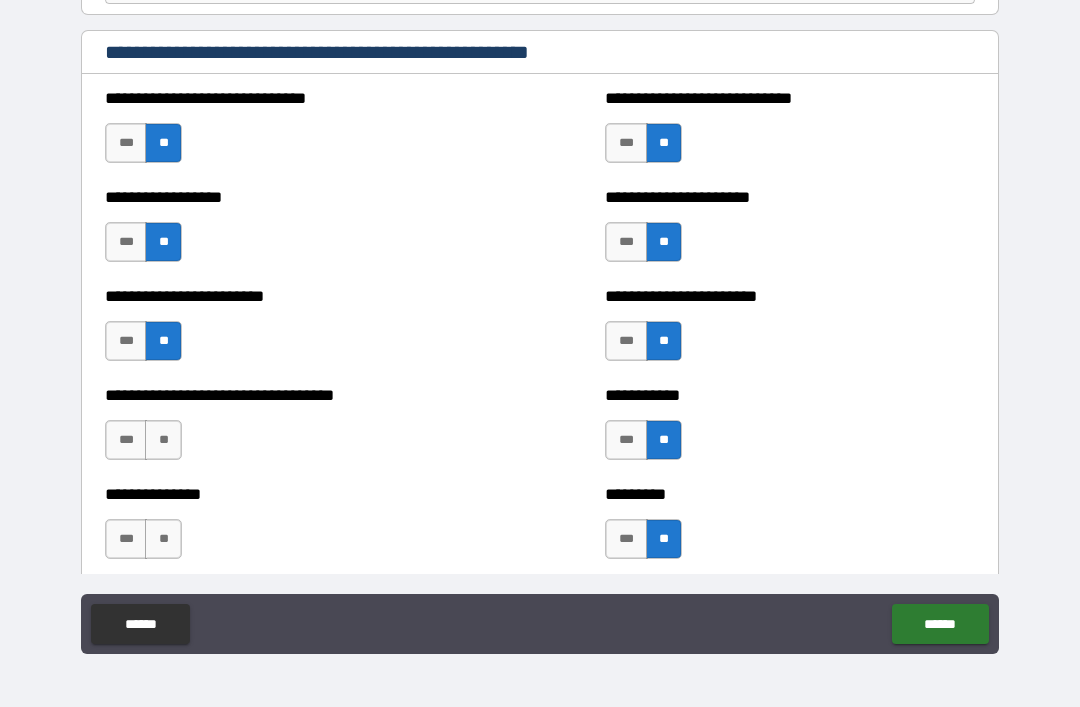 click on "**" at bounding box center (163, 440) 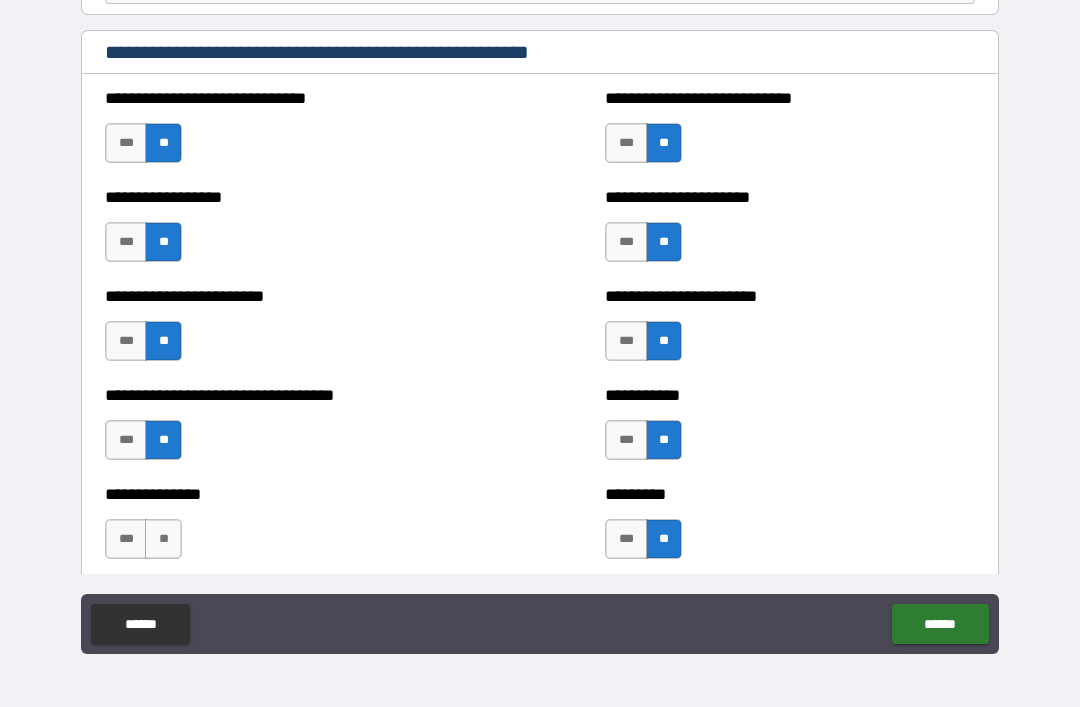 click on "**" at bounding box center (163, 539) 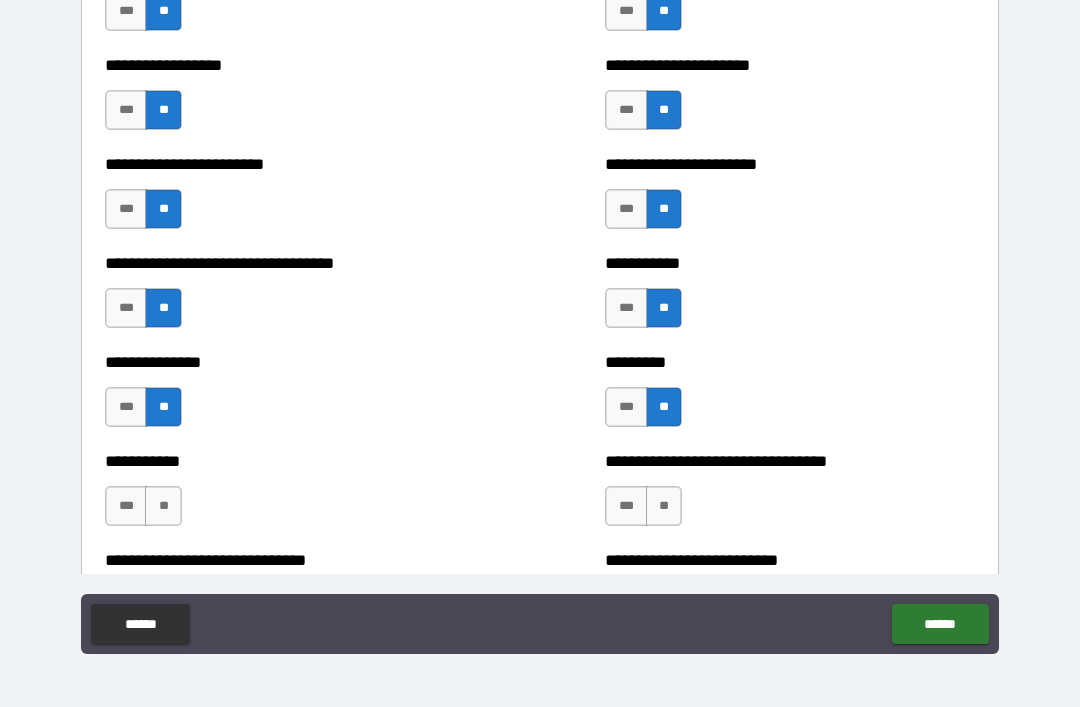 scroll, scrollTop: 5523, scrollLeft: 0, axis: vertical 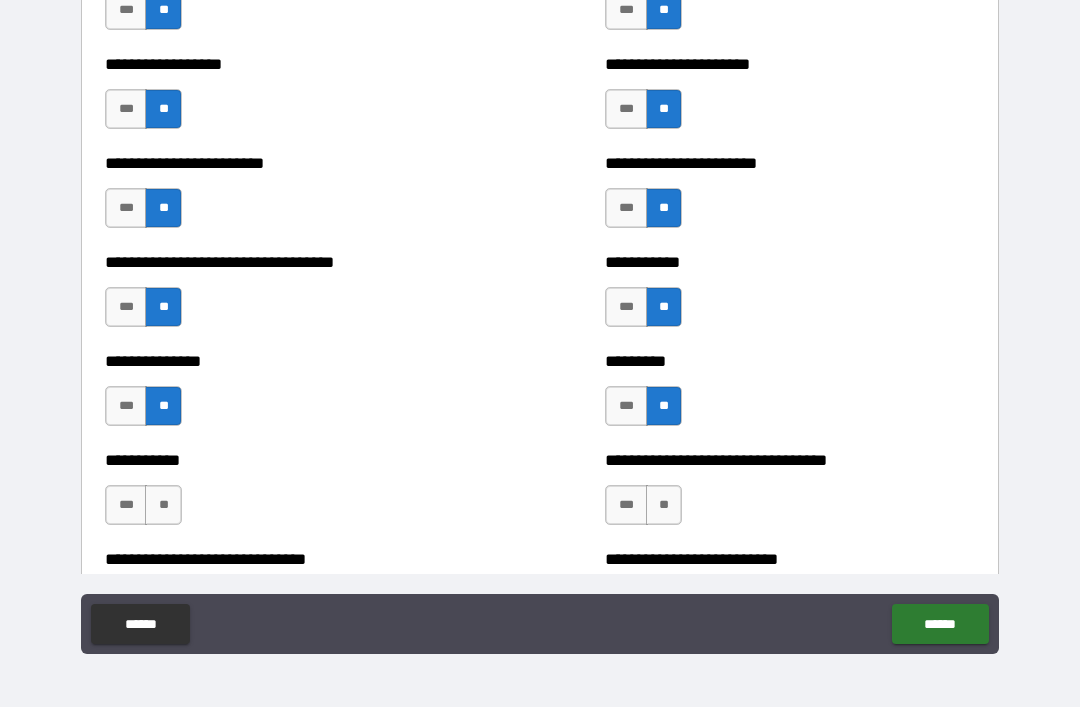 click on "***" at bounding box center (126, 109) 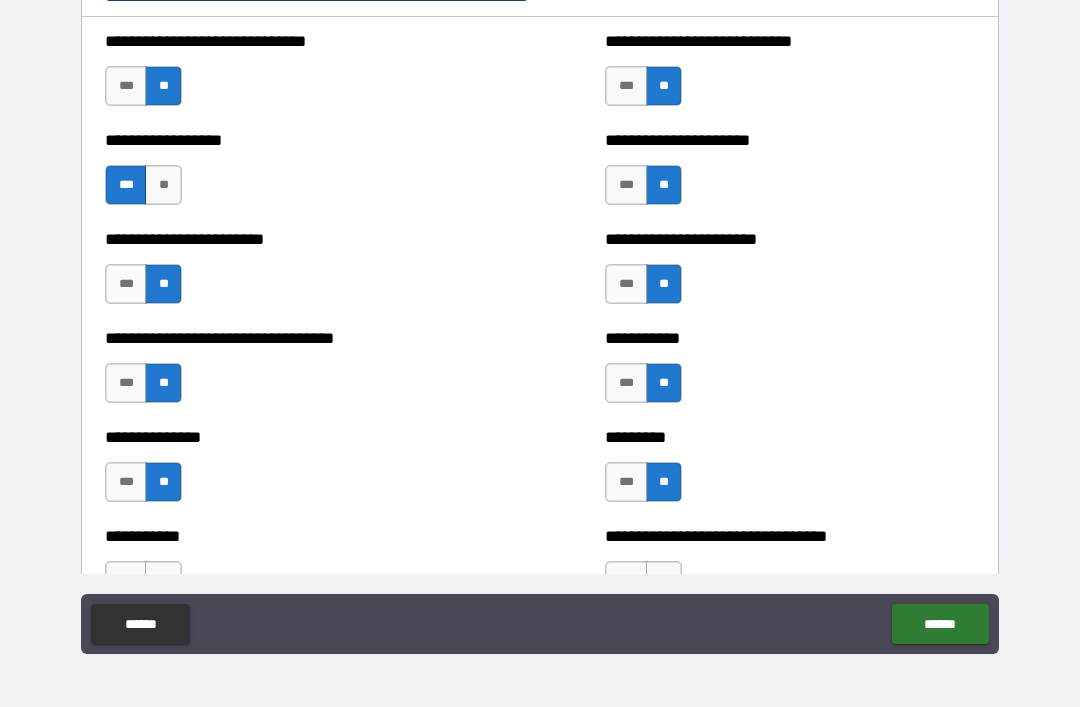 scroll, scrollTop: 5389, scrollLeft: 0, axis: vertical 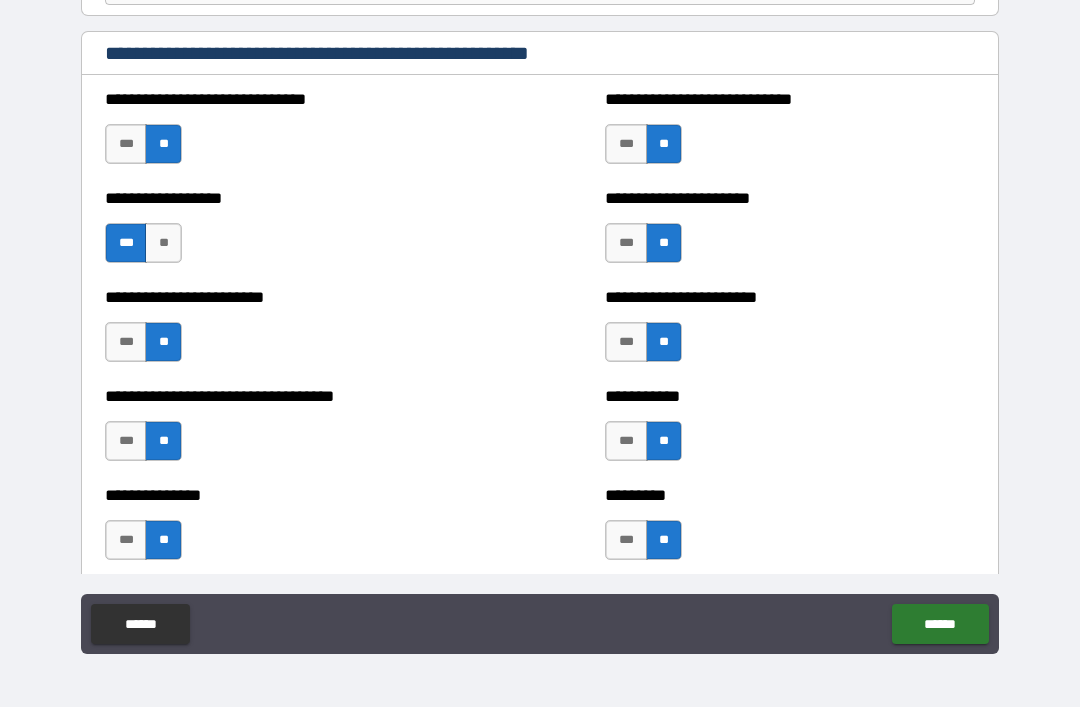 click on "***" at bounding box center [626, 144] 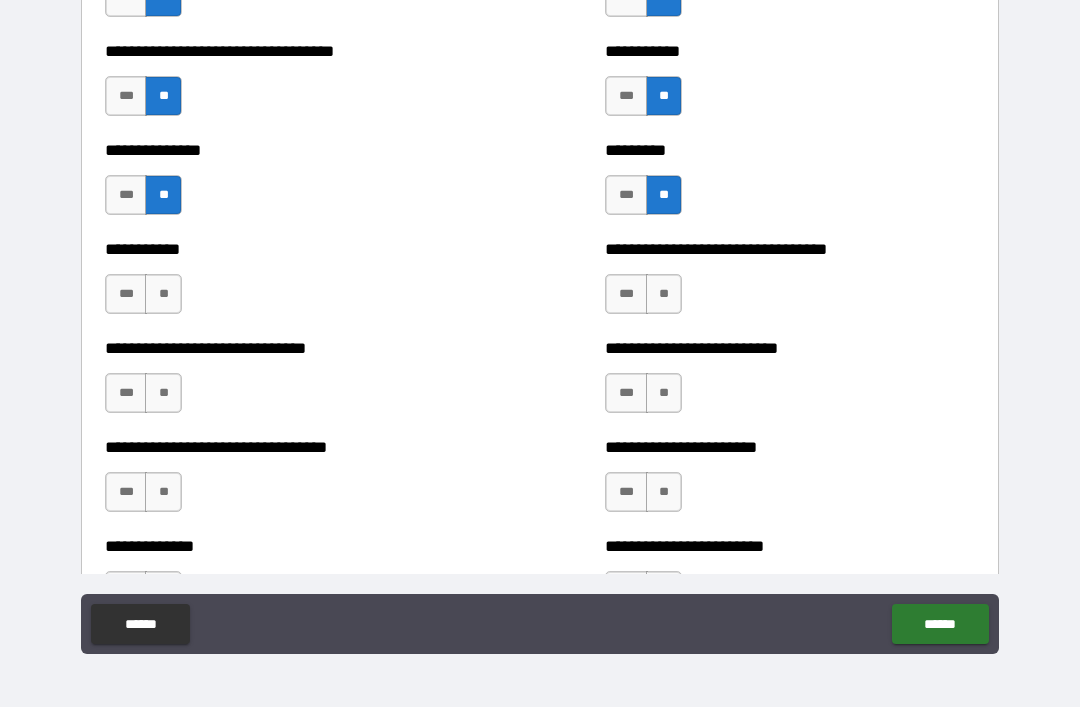 scroll, scrollTop: 5737, scrollLeft: 0, axis: vertical 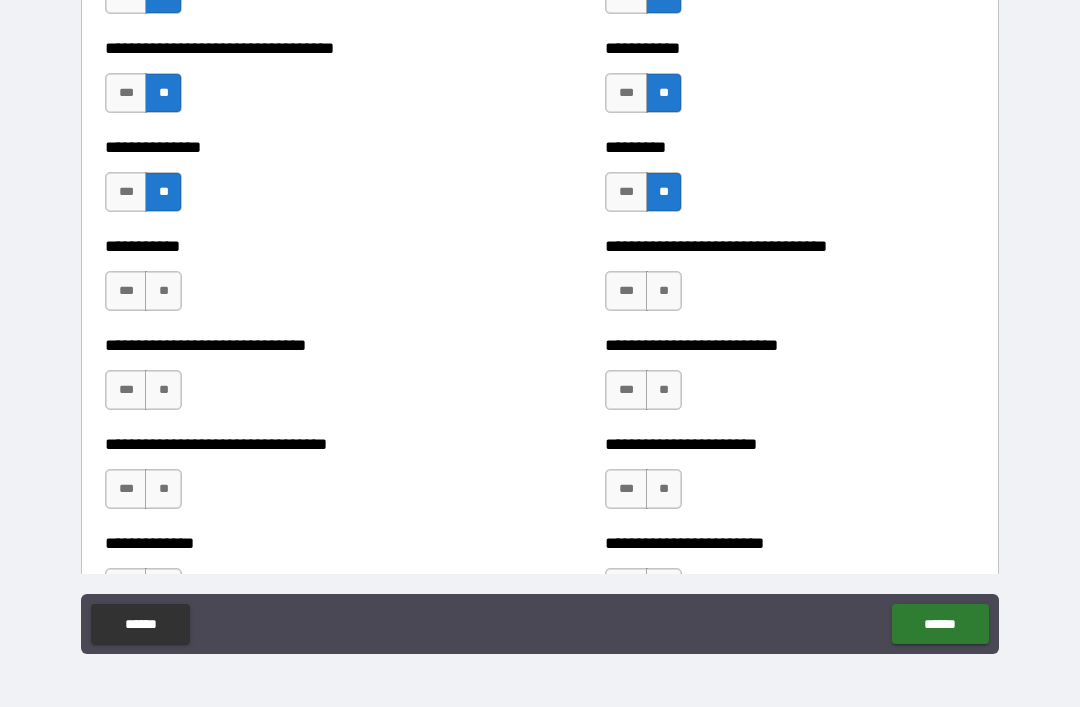 click on "**" at bounding box center (664, 291) 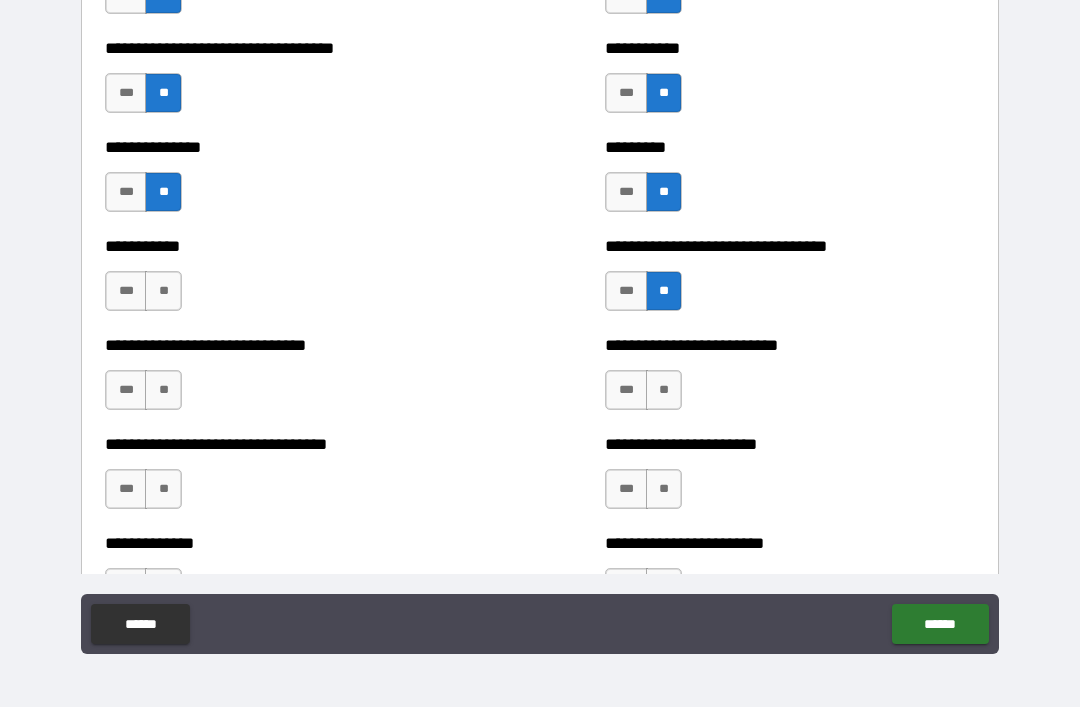 click on "***" at bounding box center [626, 93] 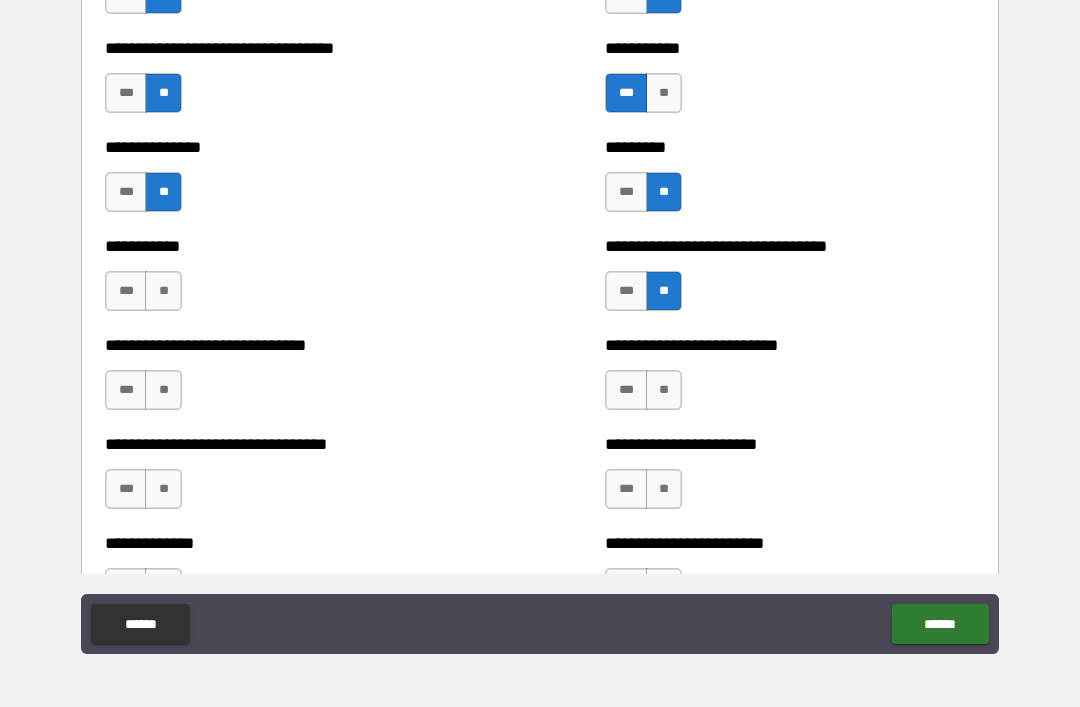 click on "**" at bounding box center [163, 291] 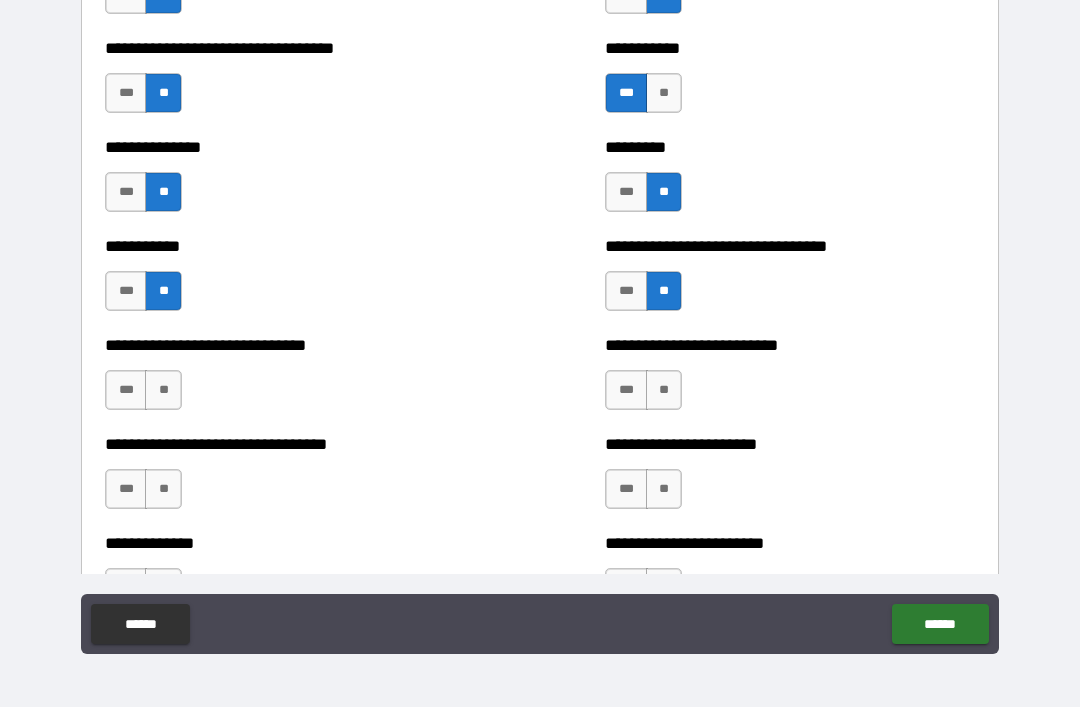 click on "**" at bounding box center [163, 390] 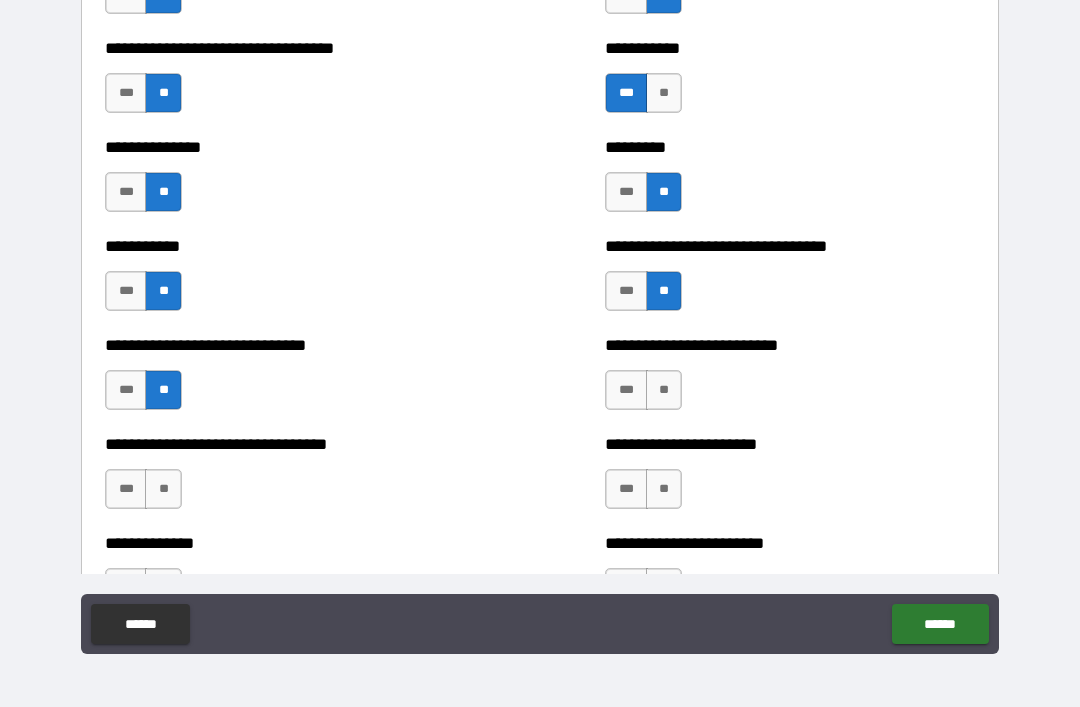 click on "**" at bounding box center [664, 390] 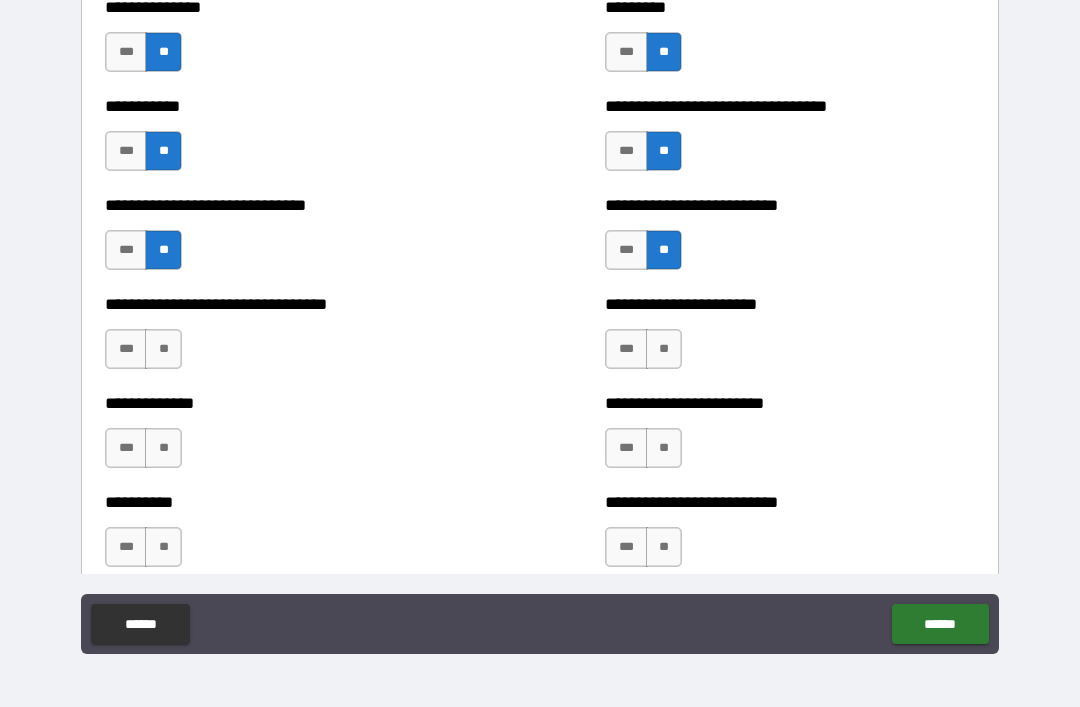 scroll, scrollTop: 5888, scrollLeft: 0, axis: vertical 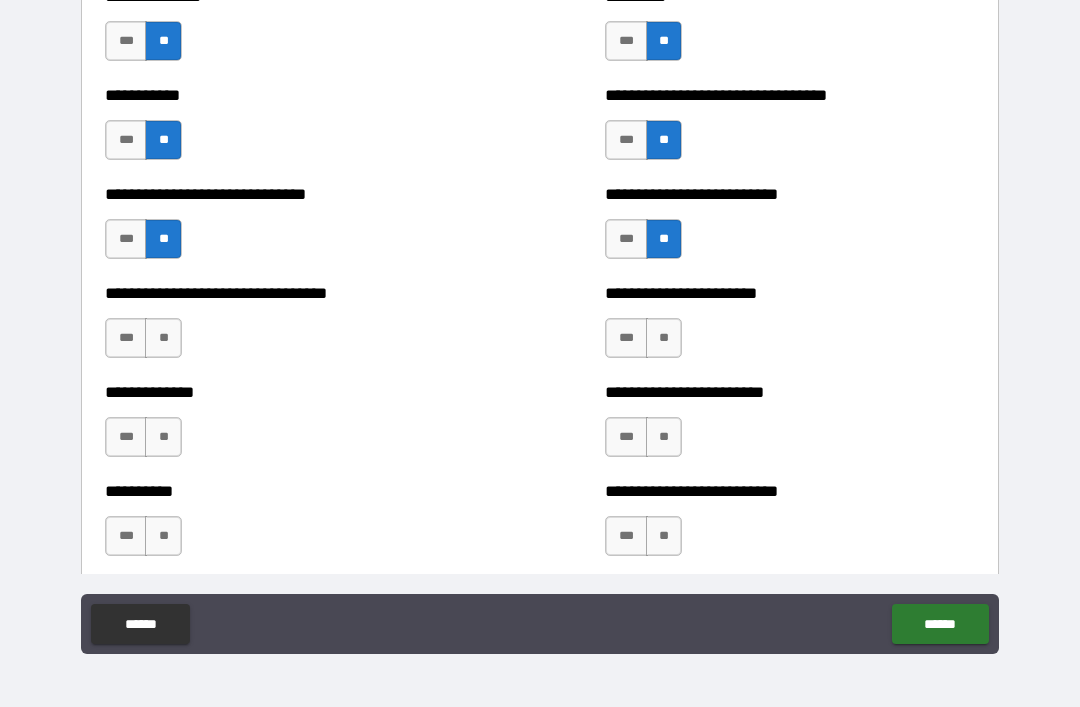 click on "**" at bounding box center (664, 338) 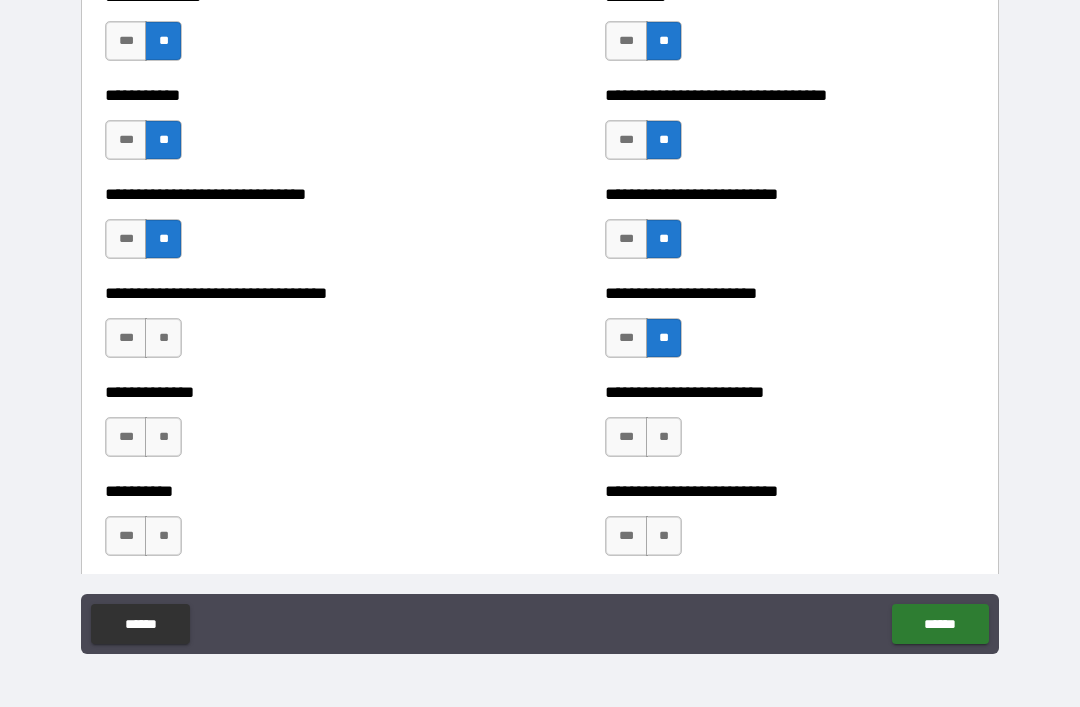 click on "**" at bounding box center (664, 437) 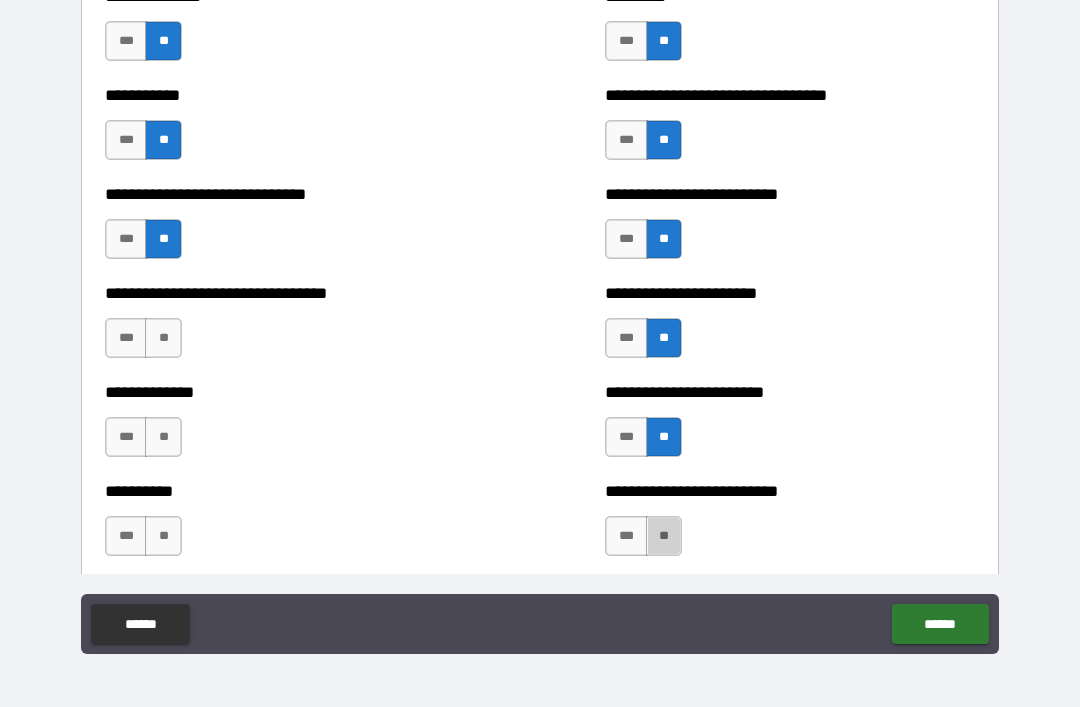click on "**" at bounding box center (664, 536) 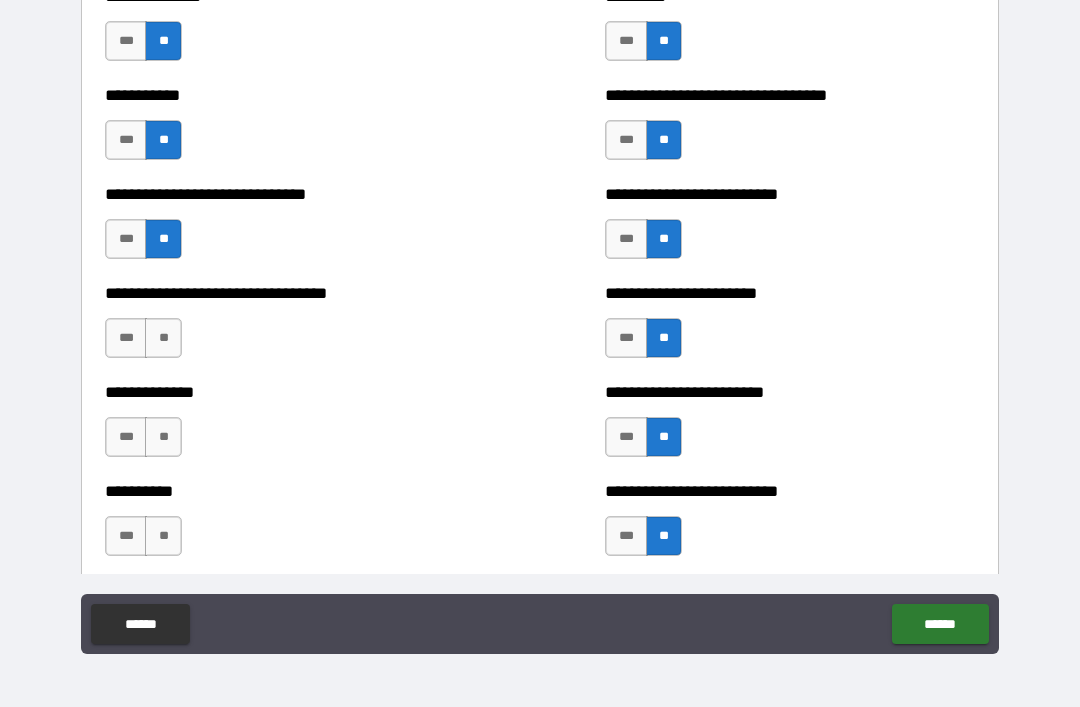 click on "**" at bounding box center [163, 437] 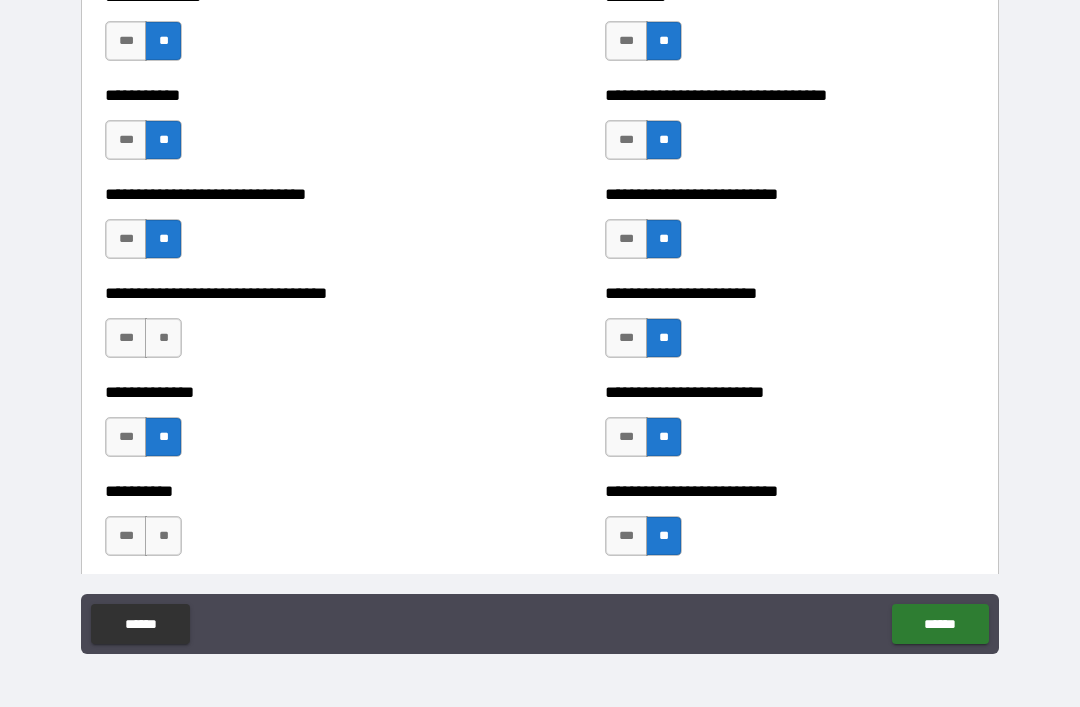 click on "**" at bounding box center (163, 338) 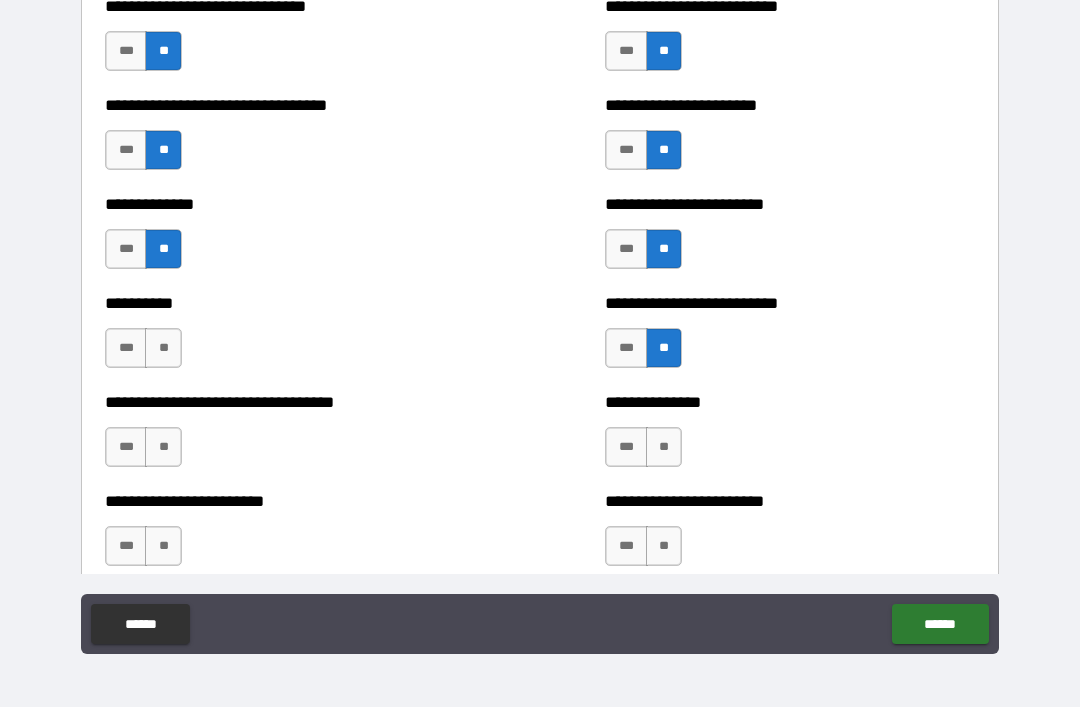 scroll, scrollTop: 6079, scrollLeft: 0, axis: vertical 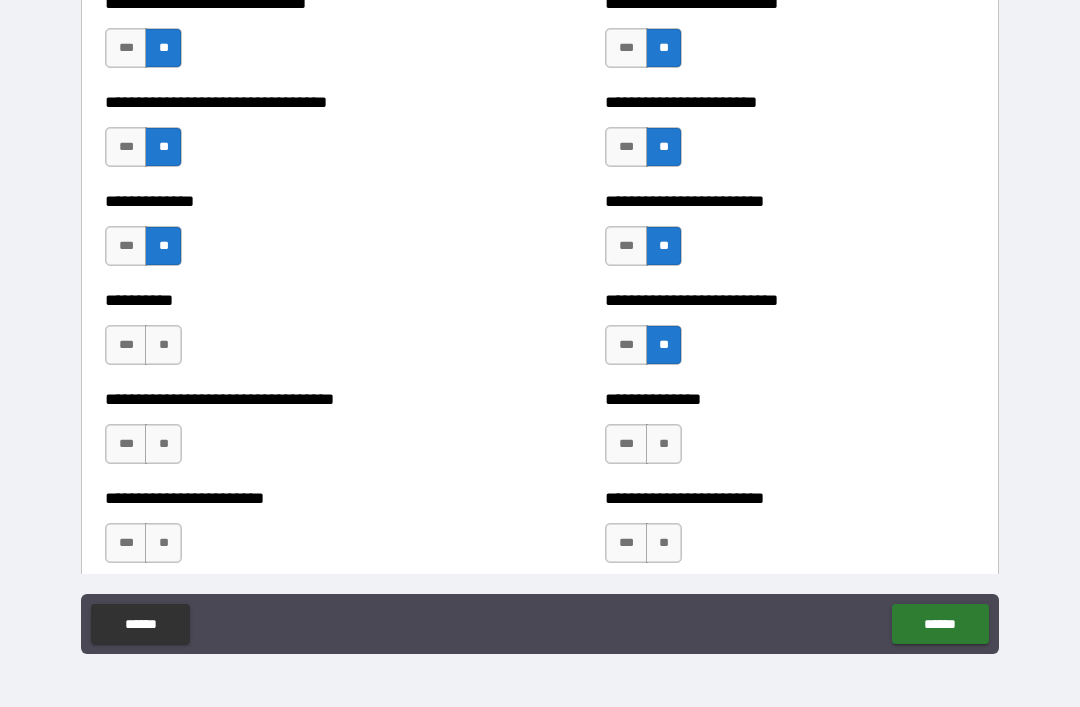 click on "**" at bounding box center (163, 345) 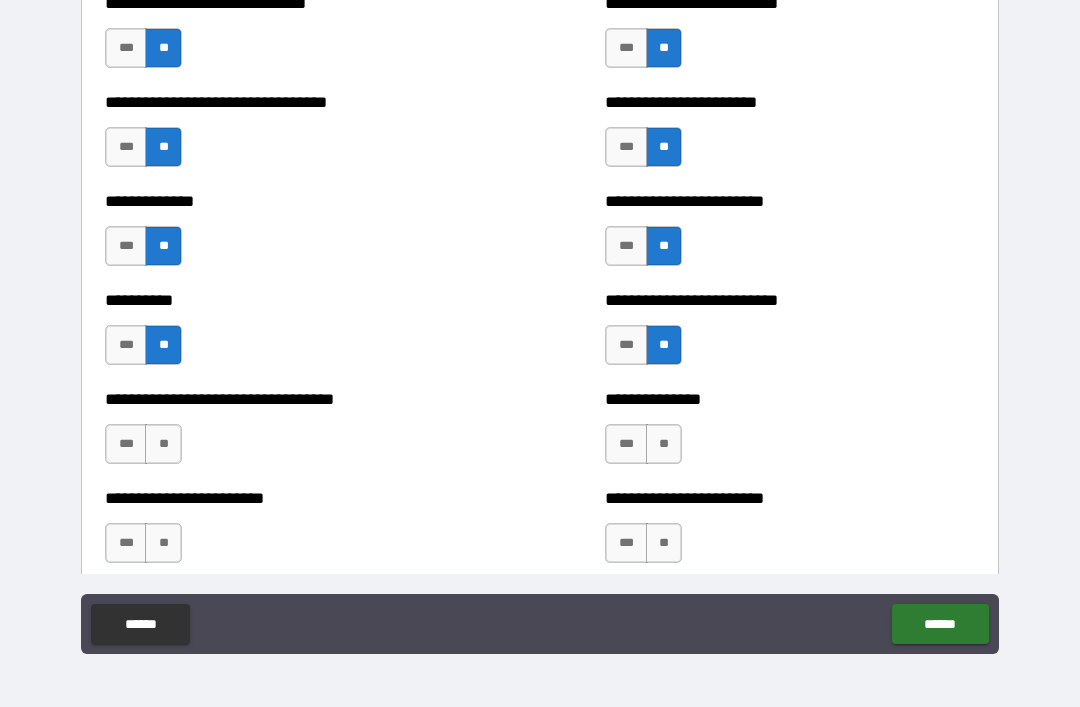 click on "**" at bounding box center [163, 444] 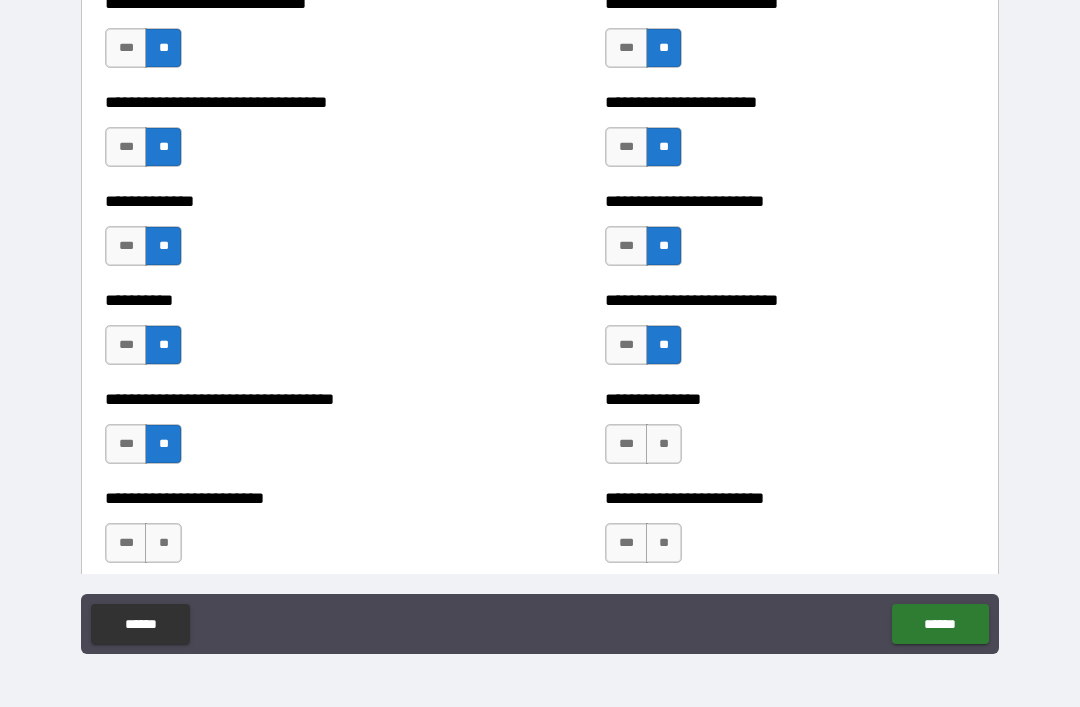 click on "**" at bounding box center [664, 444] 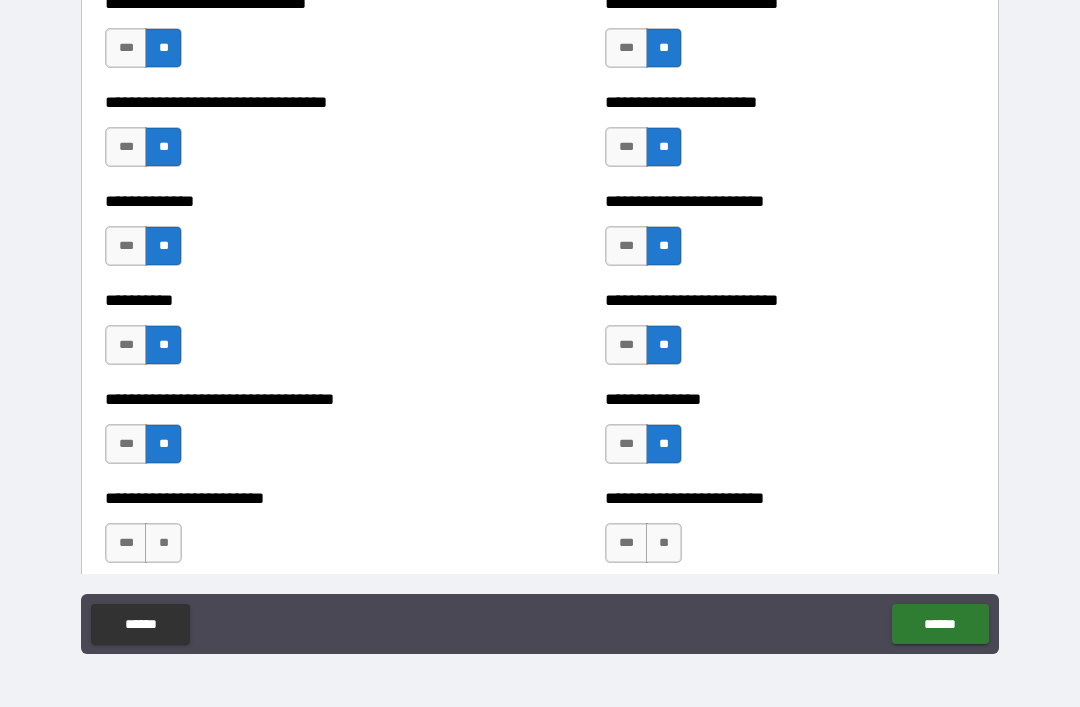 click on "**" at bounding box center [664, 543] 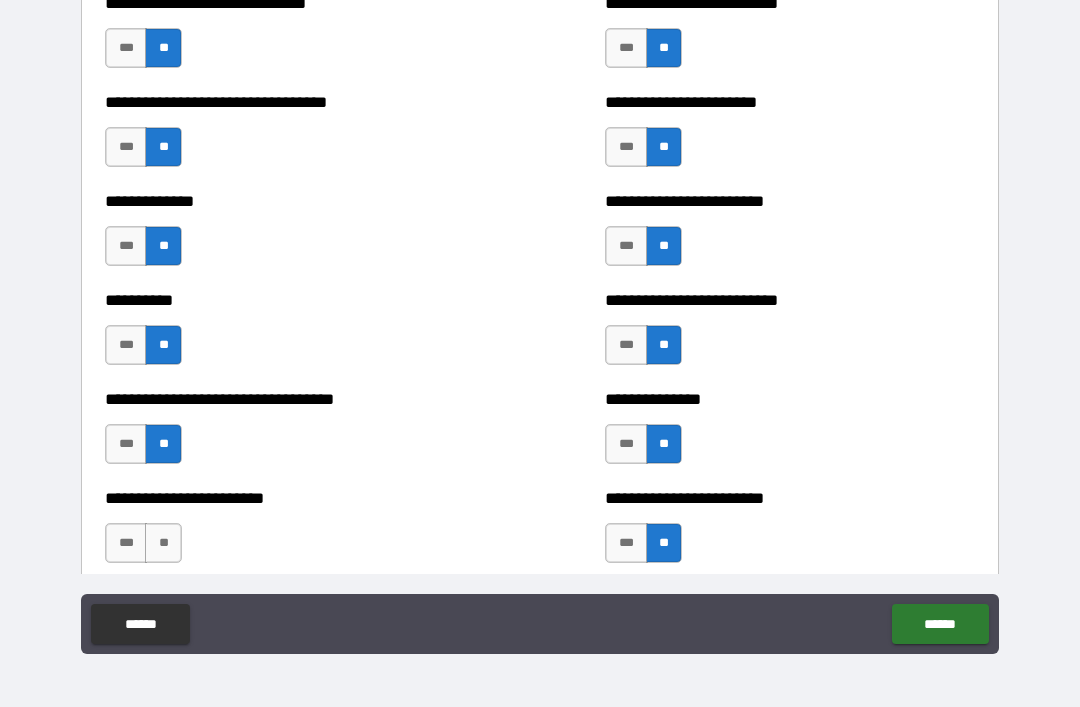 click on "**" at bounding box center [163, 543] 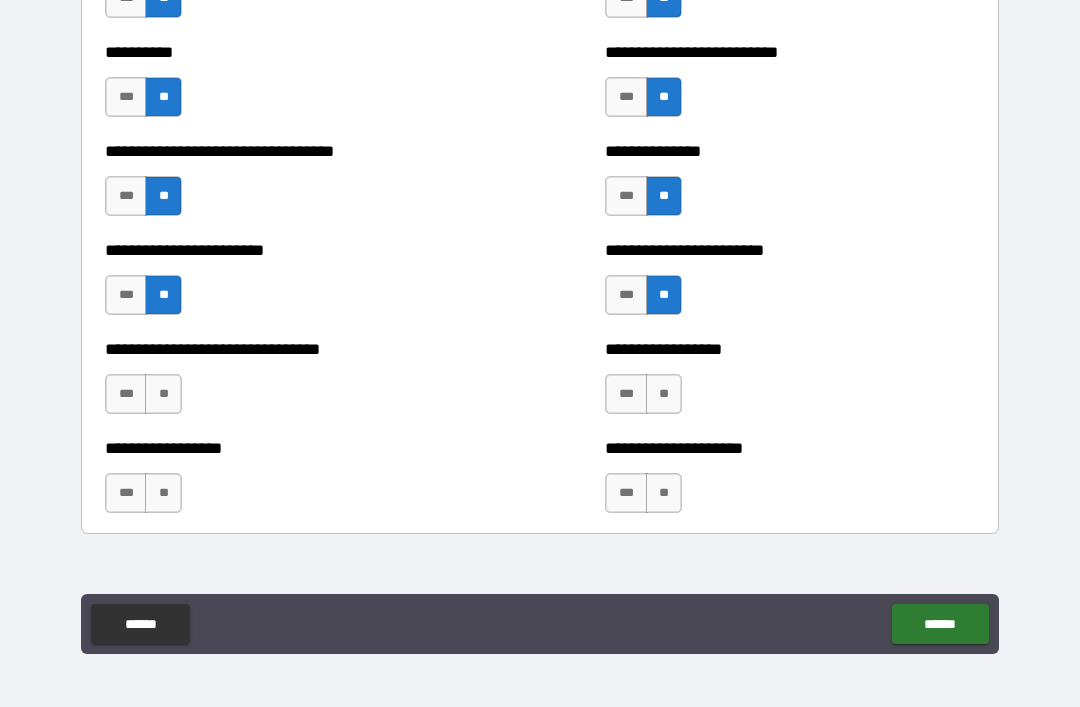 scroll, scrollTop: 6338, scrollLeft: 0, axis: vertical 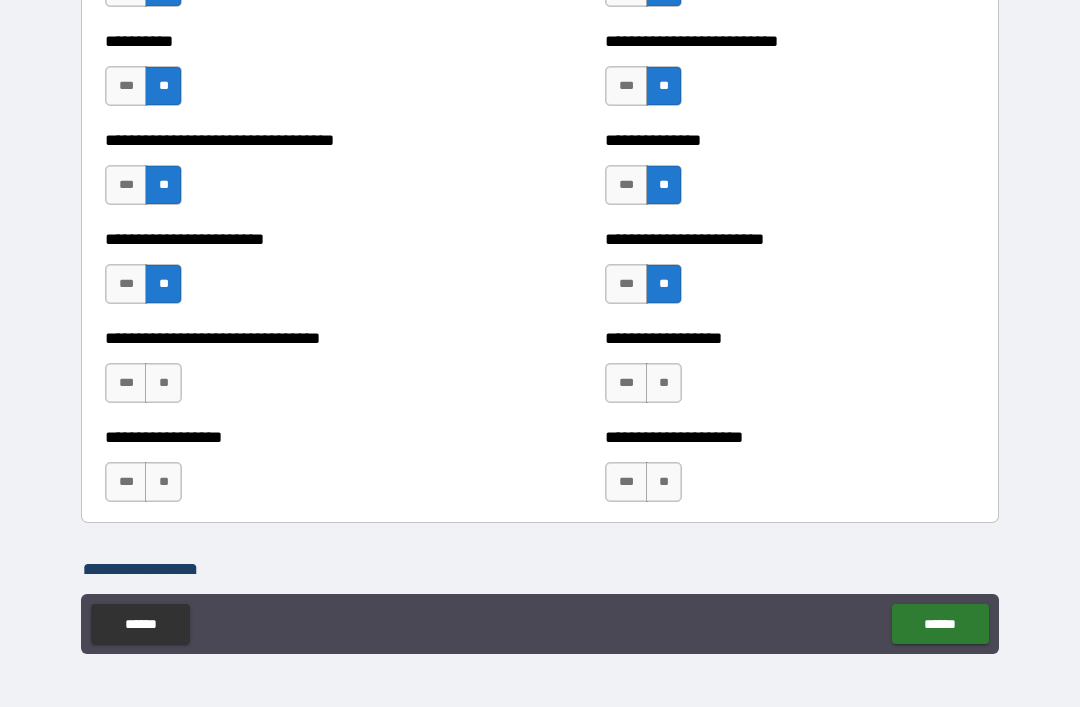 click on "**********" at bounding box center [290, 373] 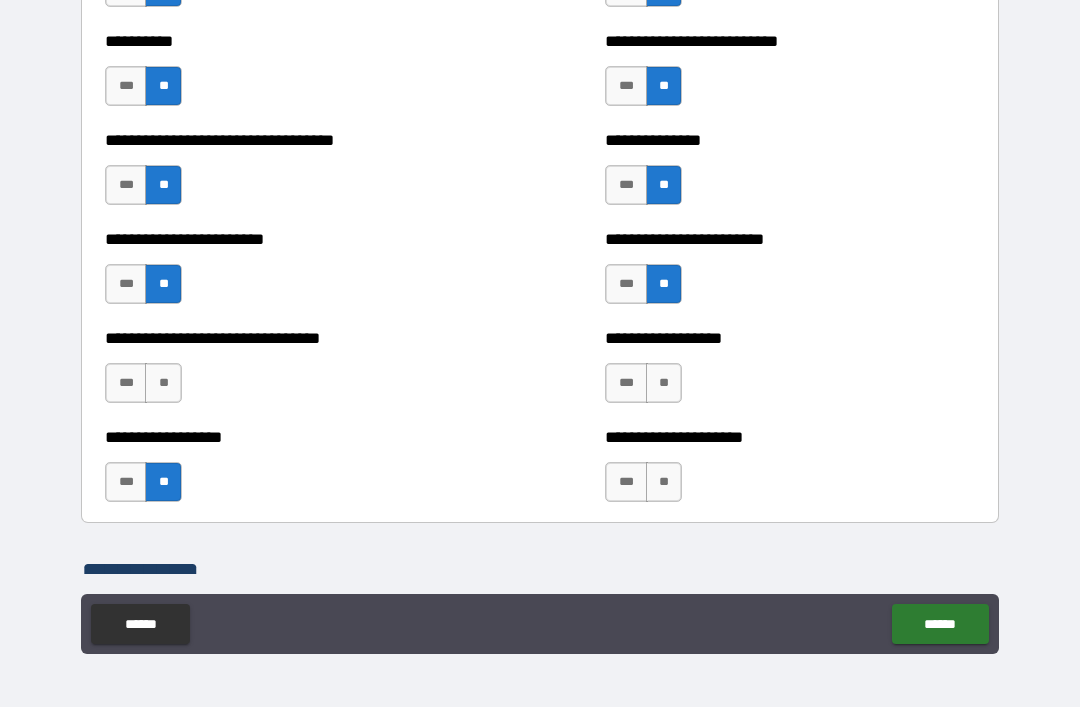 click on "**" at bounding box center (163, 383) 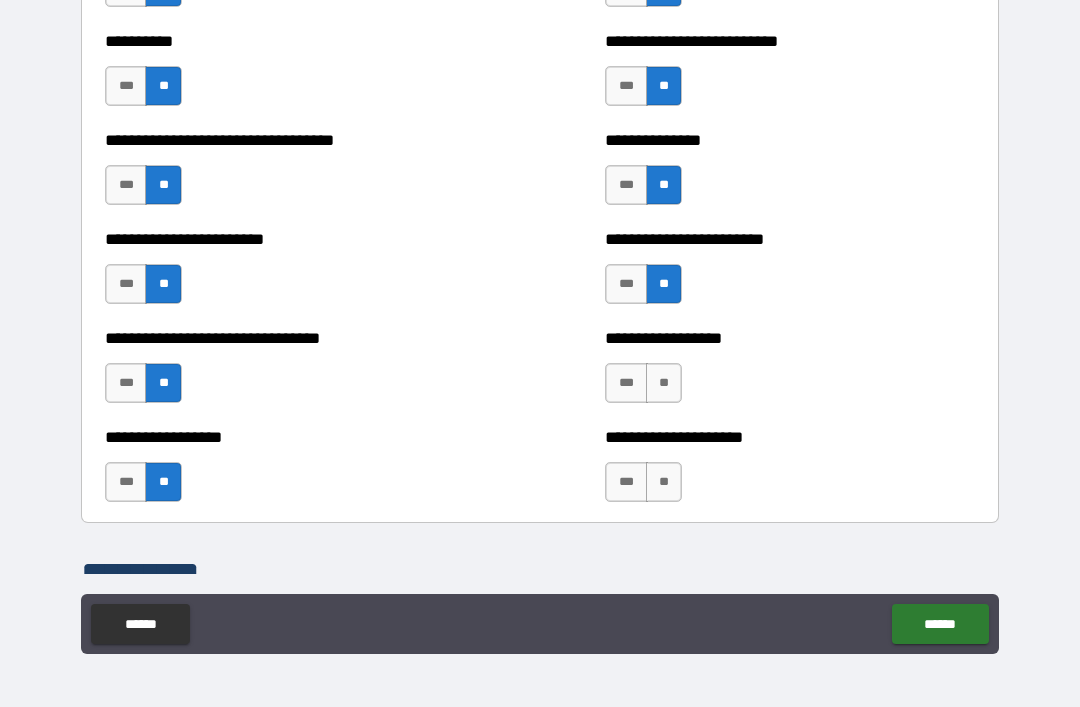 click on "**" at bounding box center [664, 383] 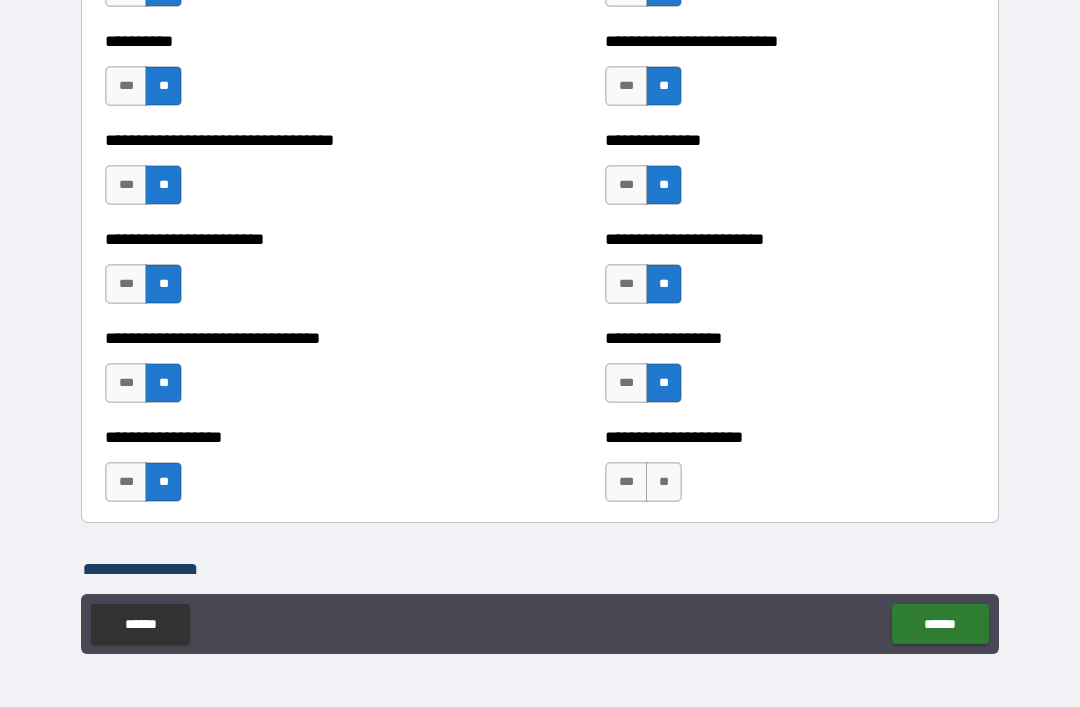 click on "**" at bounding box center [664, 482] 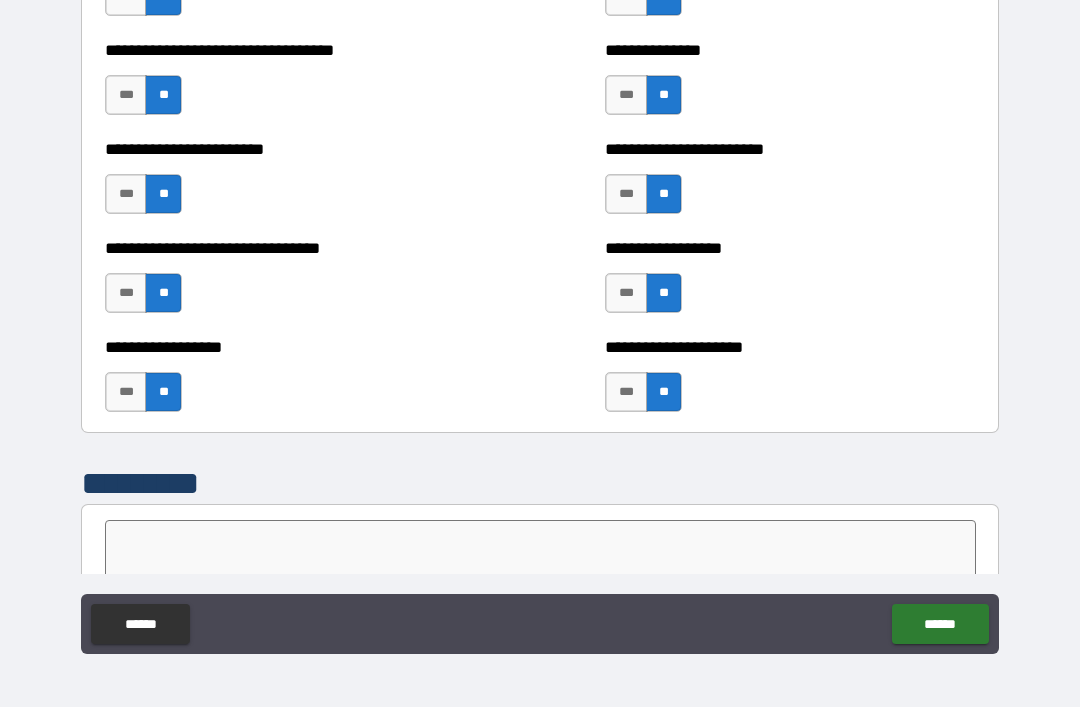 scroll, scrollTop: 6429, scrollLeft: 0, axis: vertical 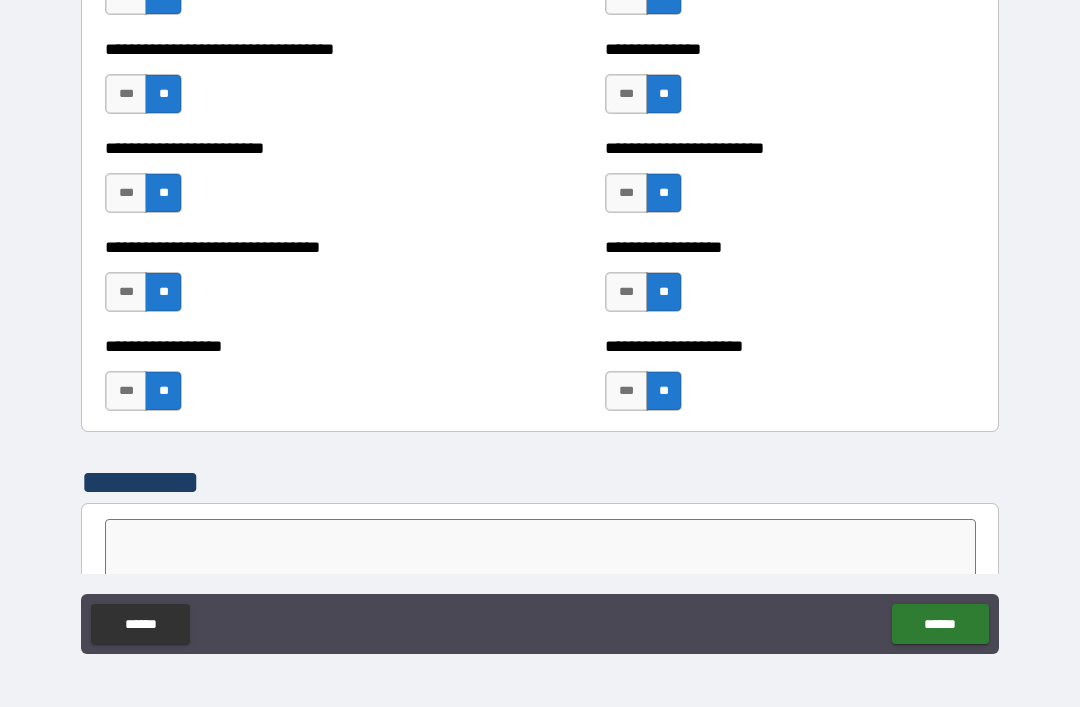 click on "***" at bounding box center [626, 292] 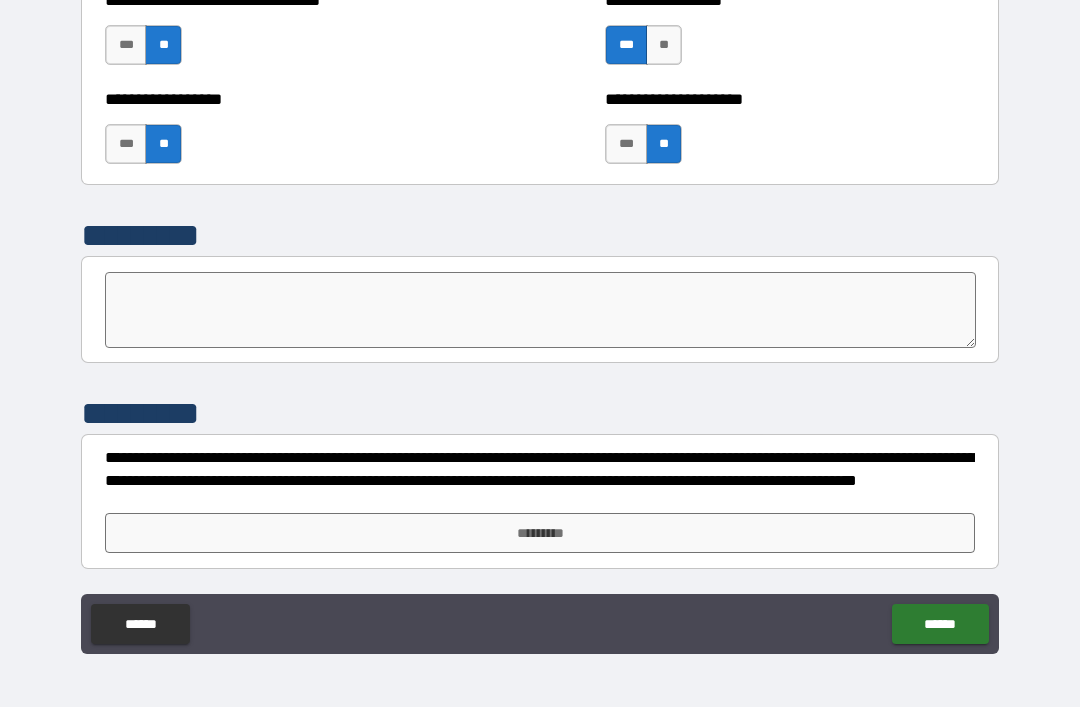 scroll, scrollTop: 6676, scrollLeft: 0, axis: vertical 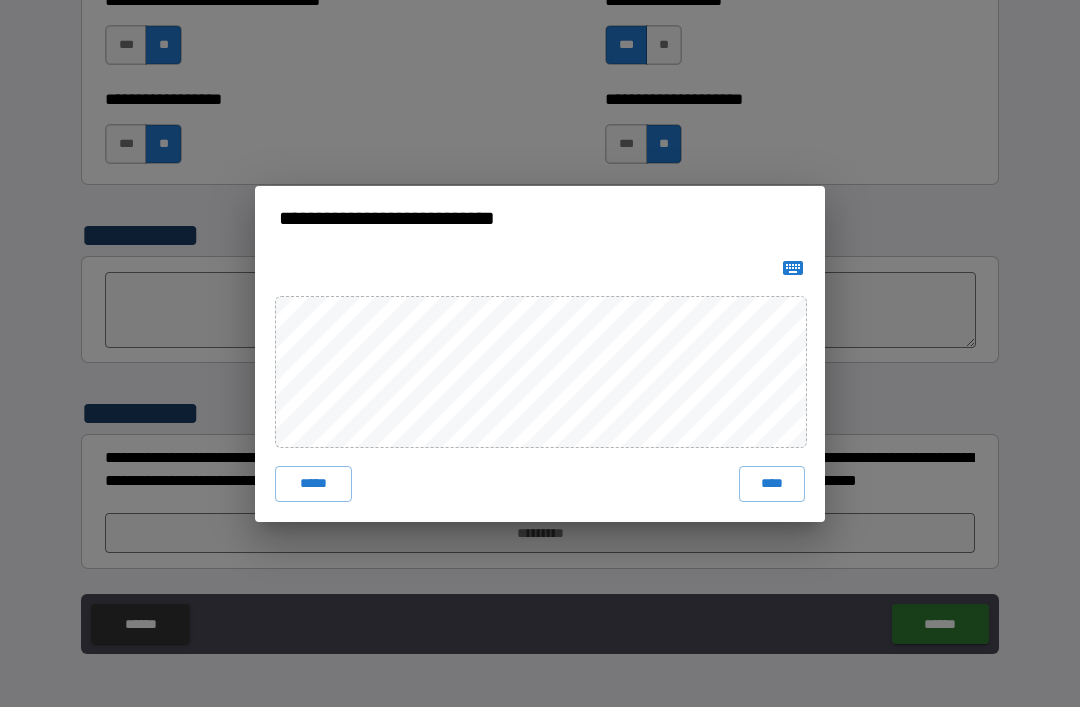 click on "****" at bounding box center (772, 484) 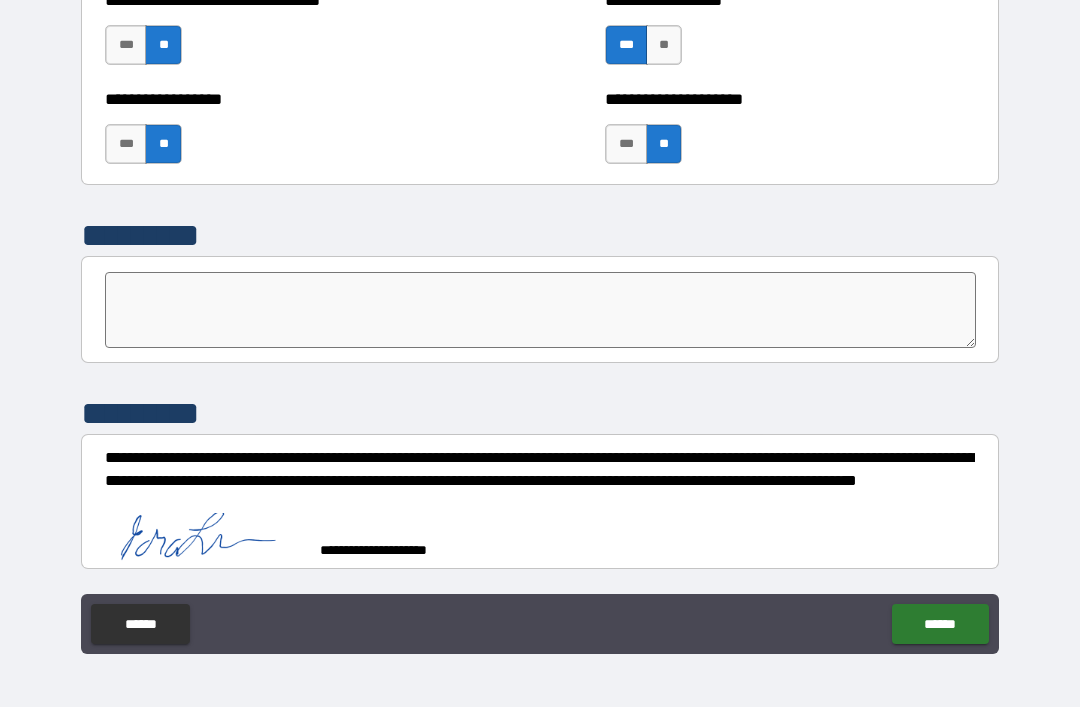 scroll, scrollTop: 6666, scrollLeft: 0, axis: vertical 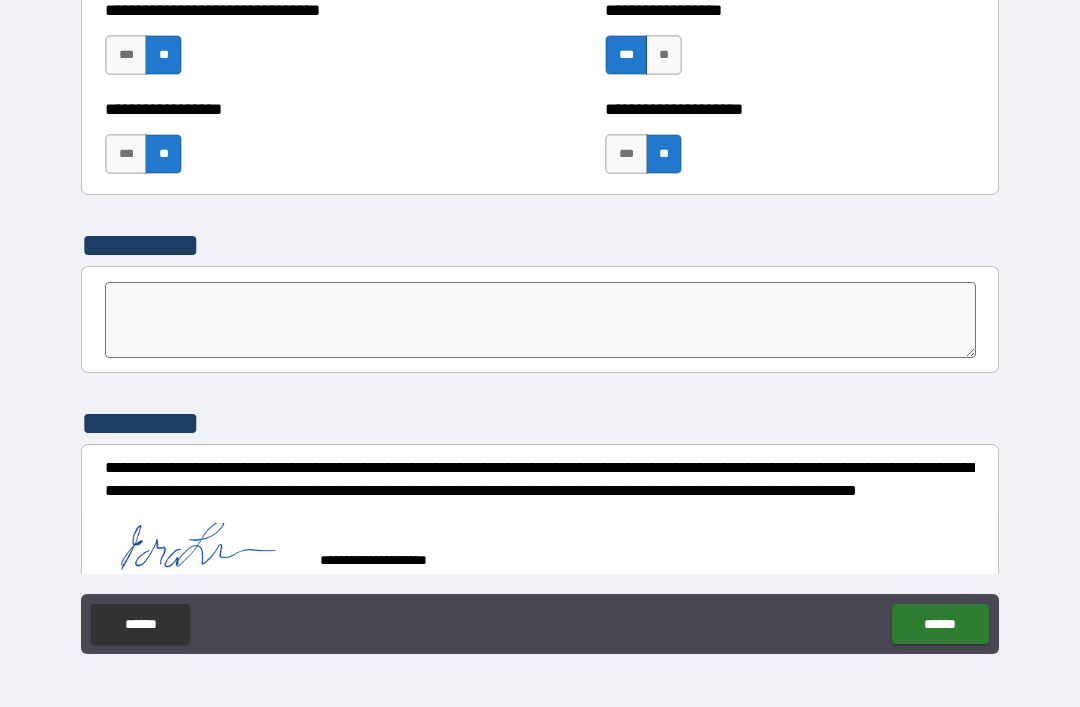 click on "******" at bounding box center [940, 624] 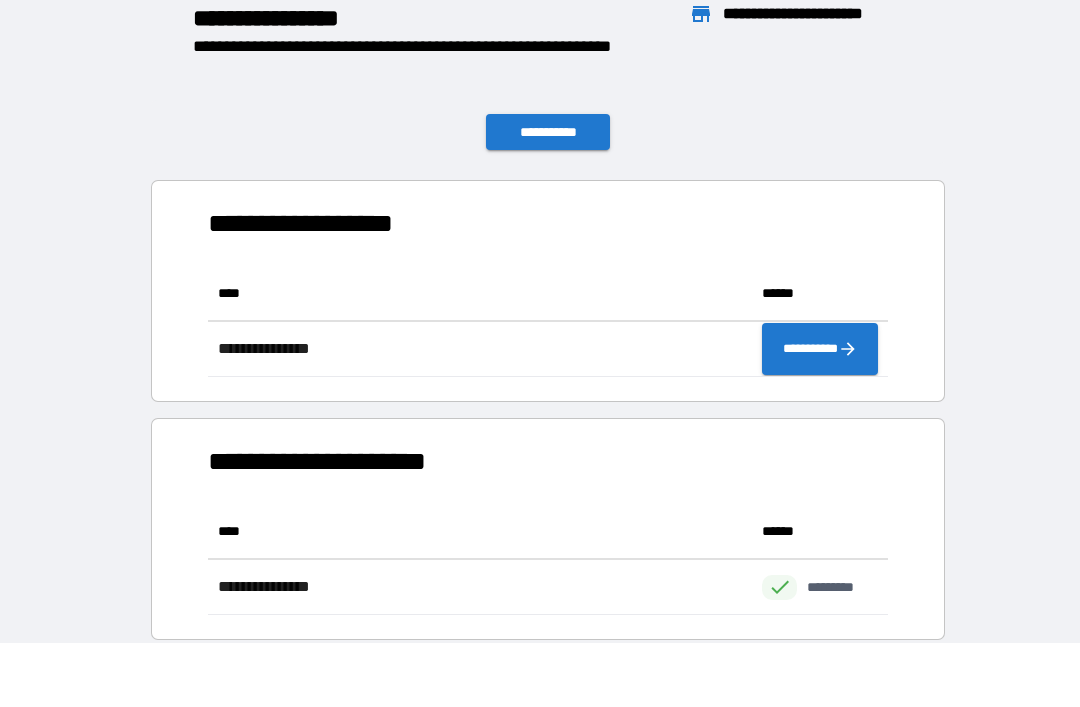 scroll, scrollTop: 1, scrollLeft: 1, axis: both 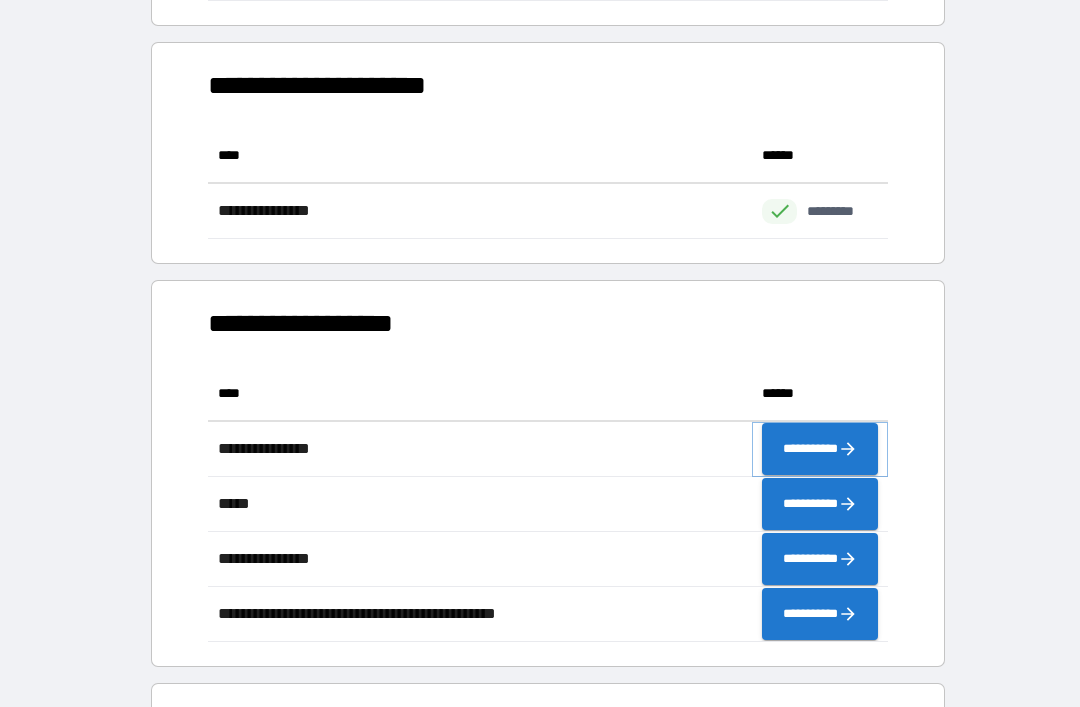 click on "**********" at bounding box center (820, 449) 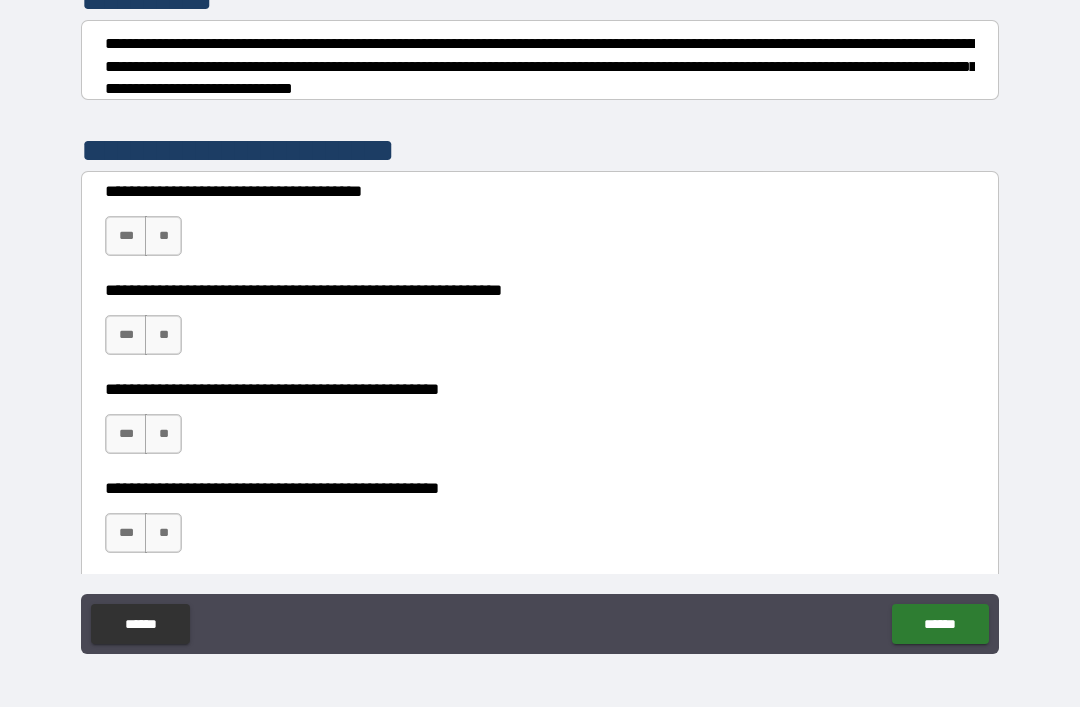 scroll, scrollTop: 296, scrollLeft: 0, axis: vertical 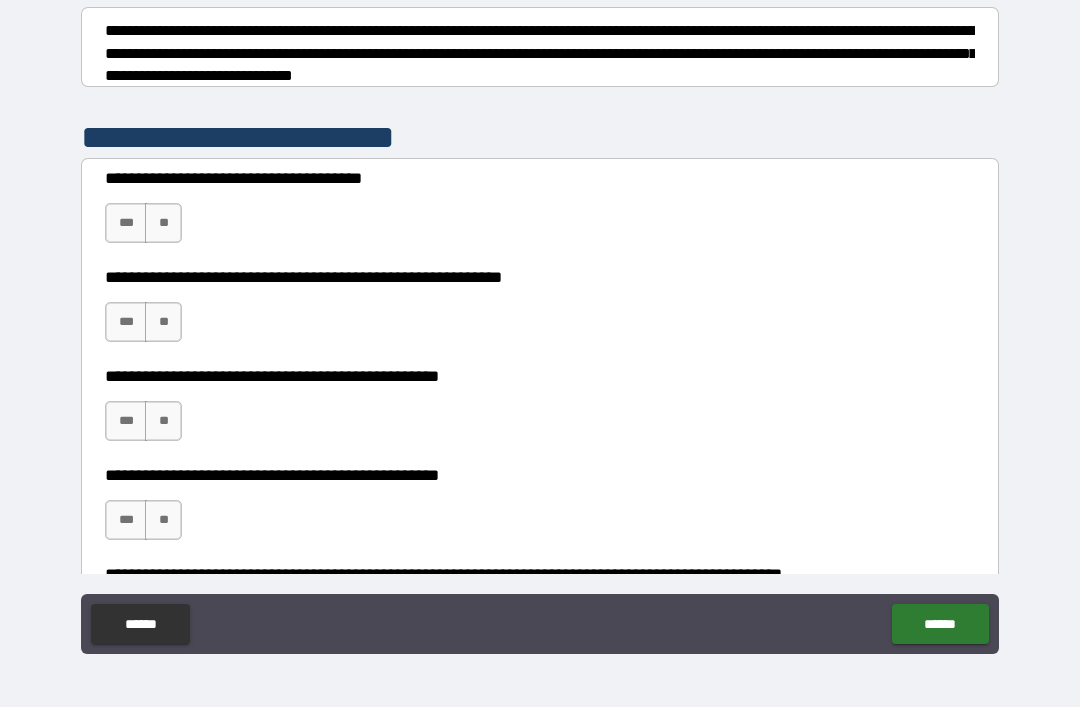 click on "***" at bounding box center [126, 223] 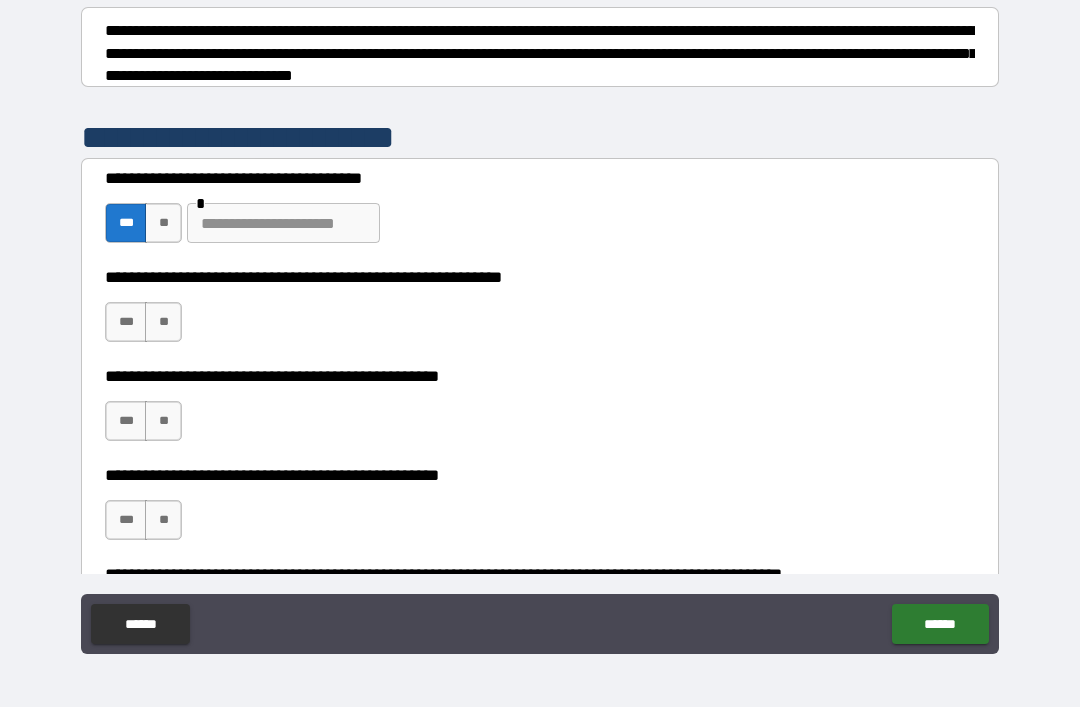 click at bounding box center [283, 223] 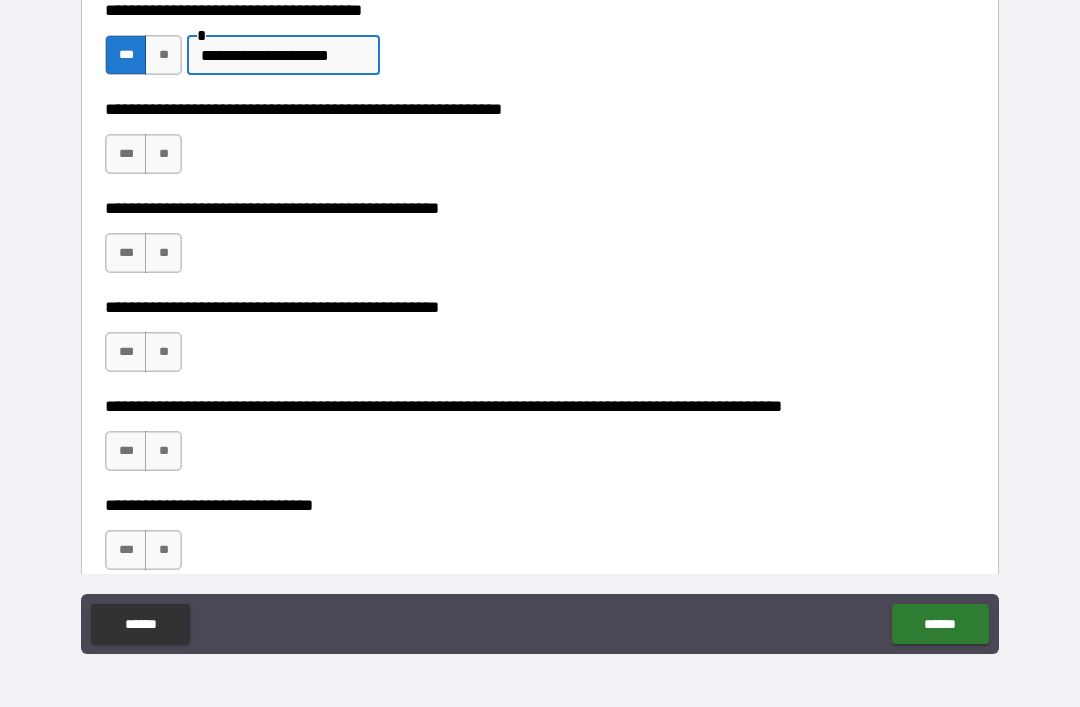 scroll, scrollTop: 466, scrollLeft: 0, axis: vertical 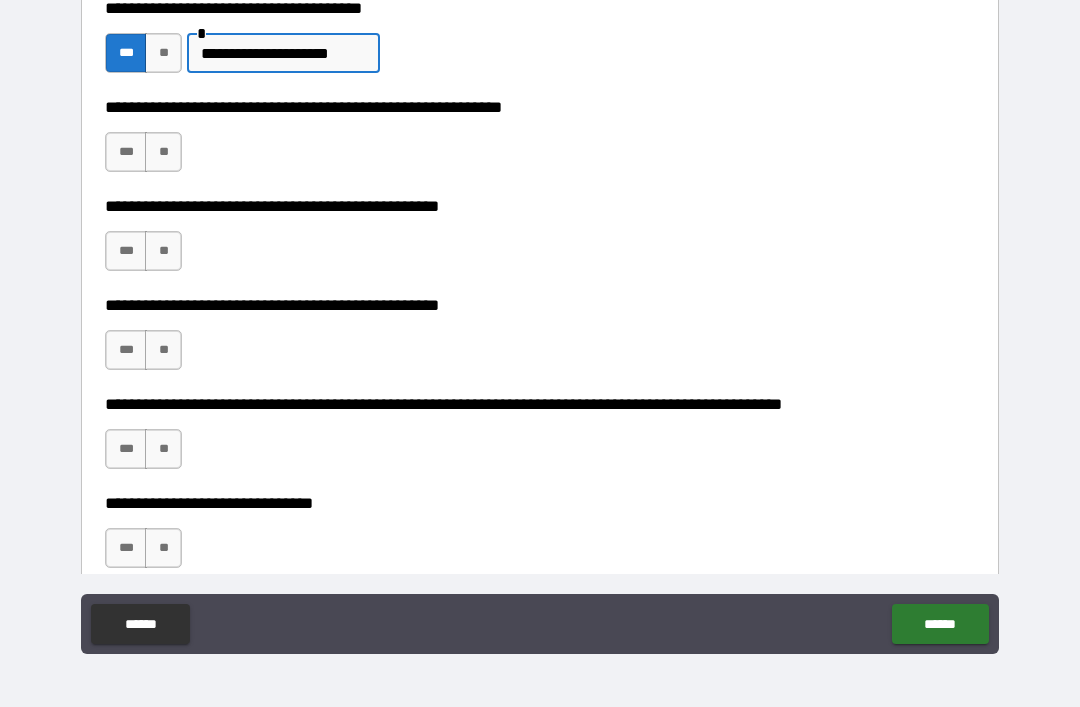 type on "**********" 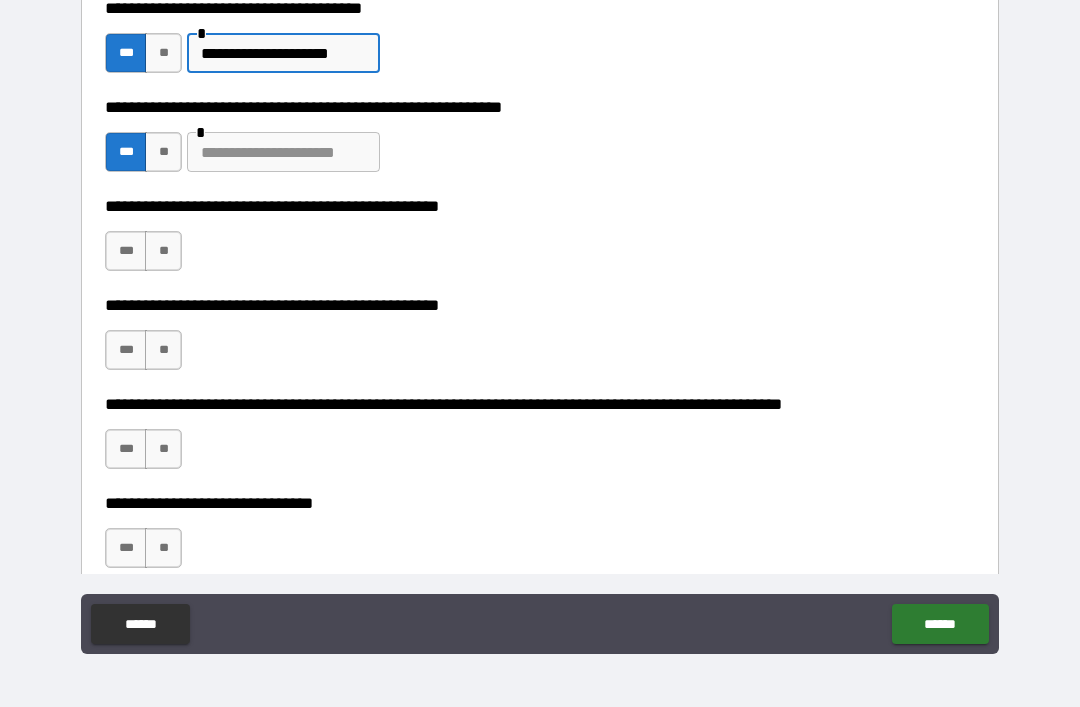 click at bounding box center (283, 152) 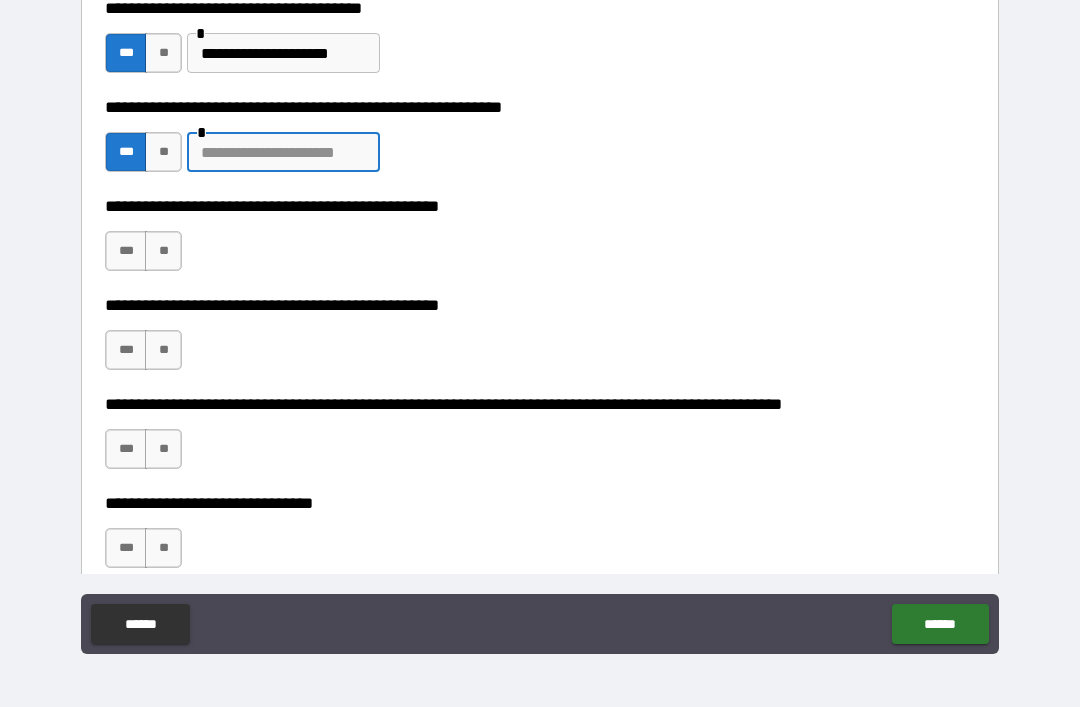 click at bounding box center (283, 152) 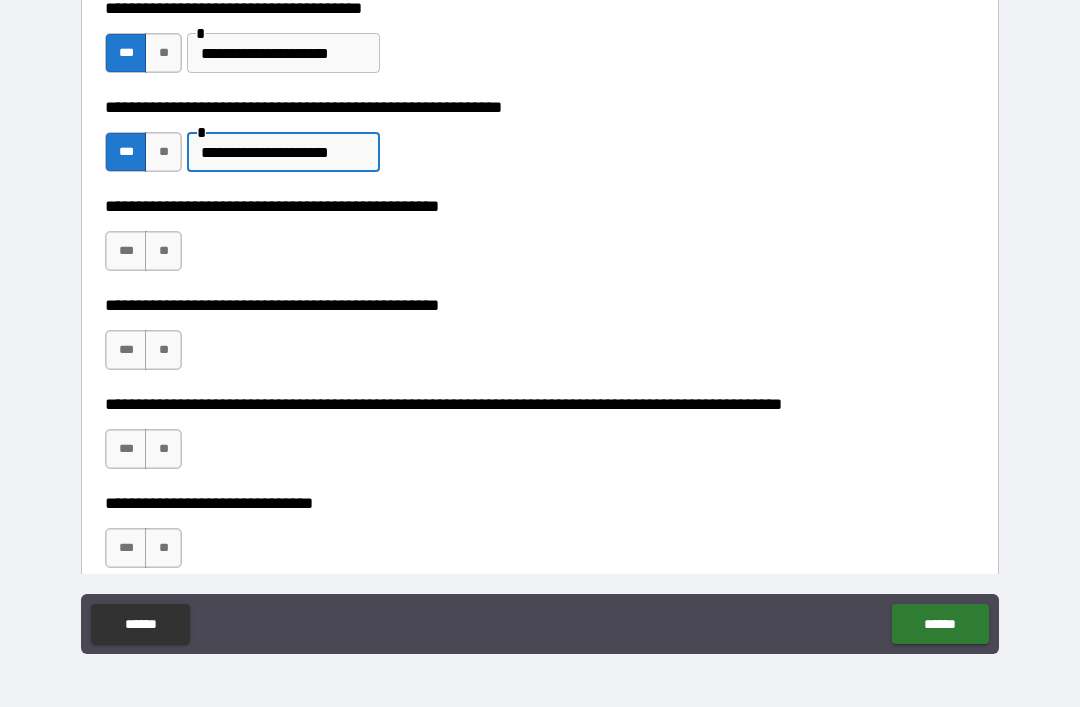 type on "**********" 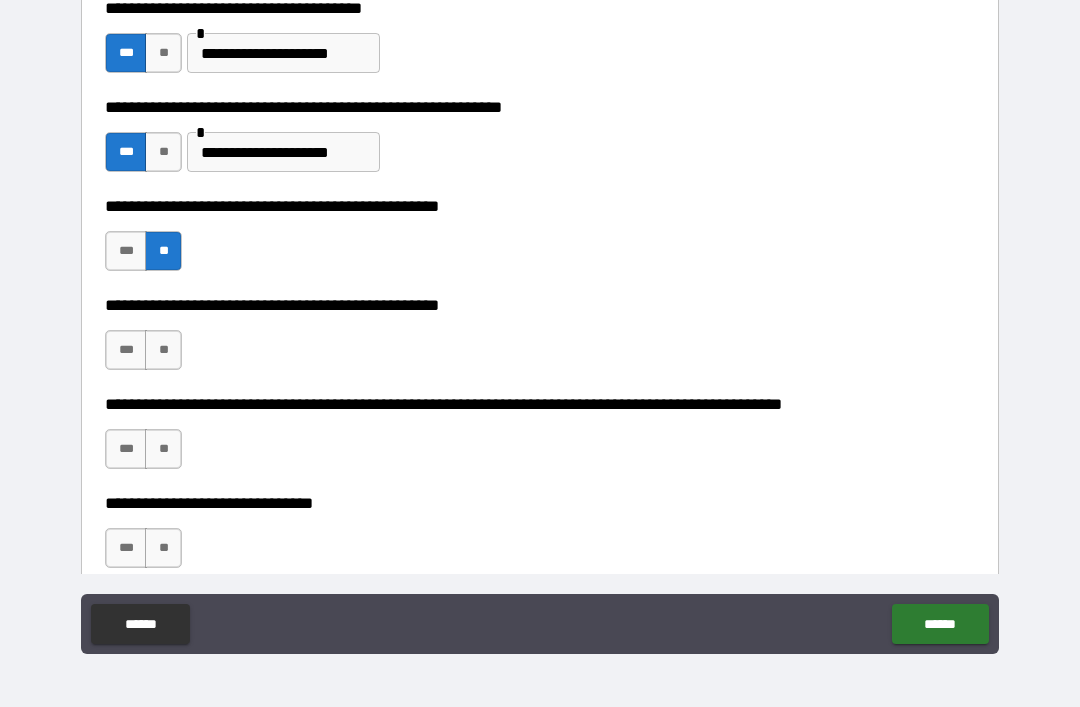click on "***" at bounding box center [126, 350] 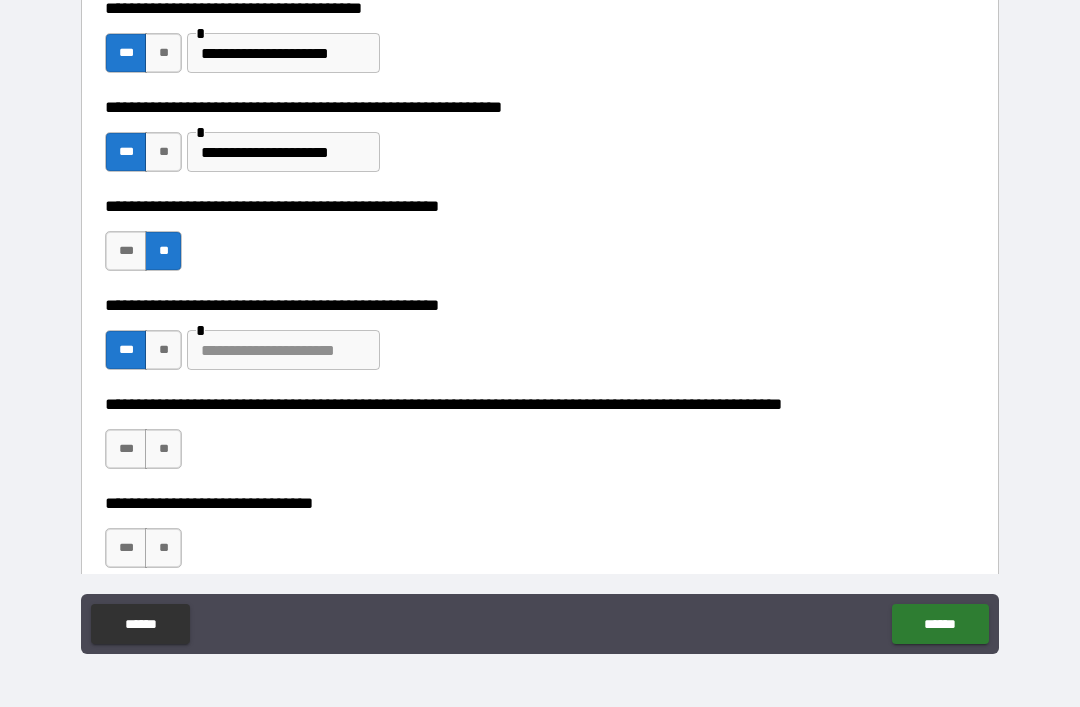 click at bounding box center [283, 350] 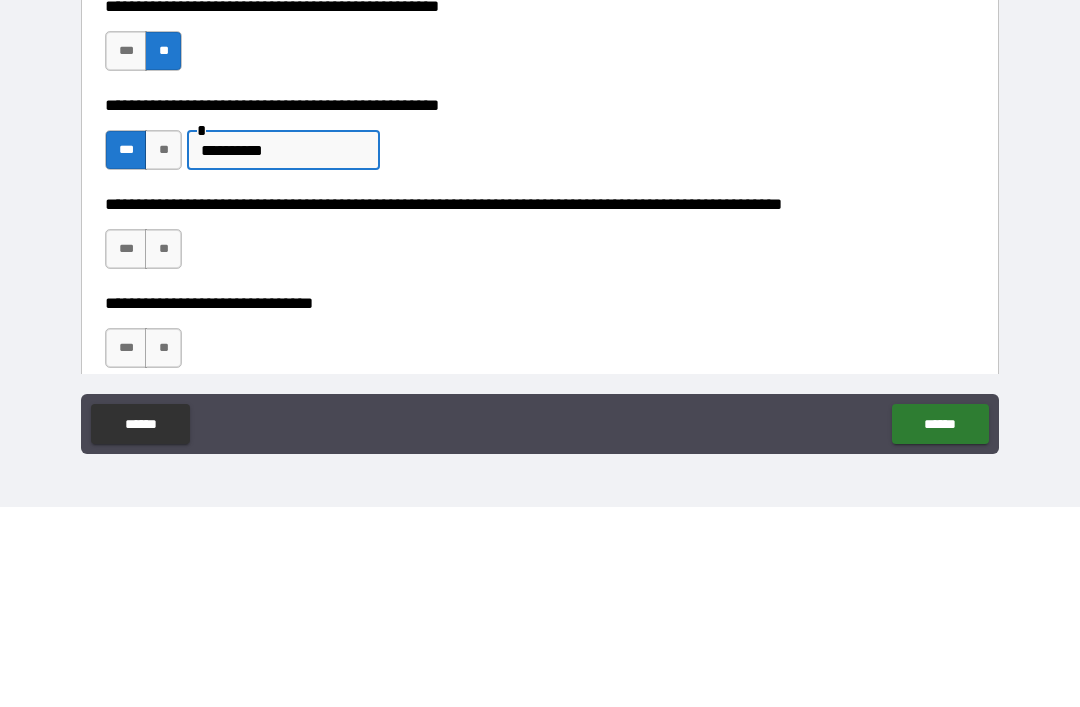click on "*********" at bounding box center (283, 350) 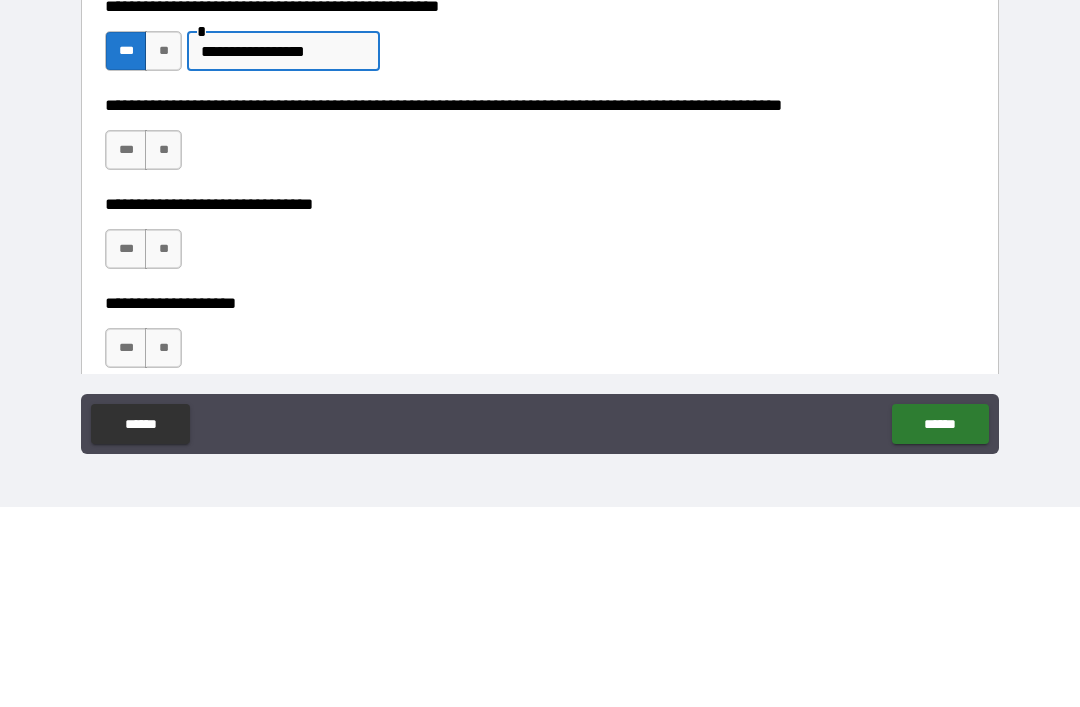 scroll, scrollTop: 566, scrollLeft: 0, axis: vertical 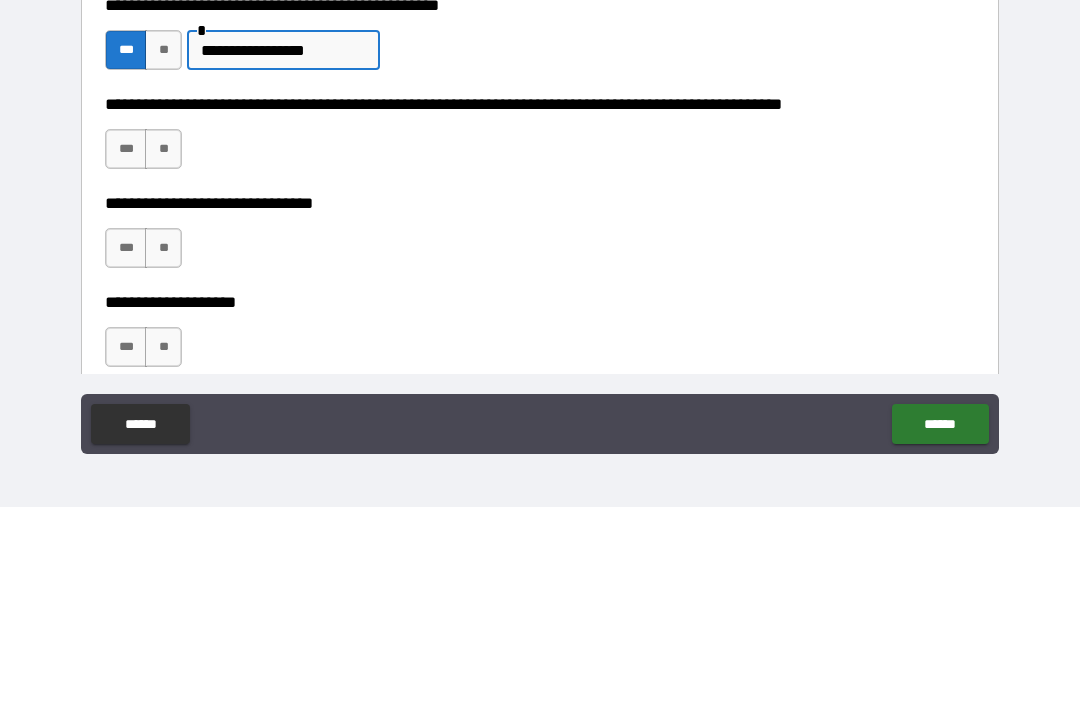 type on "**********" 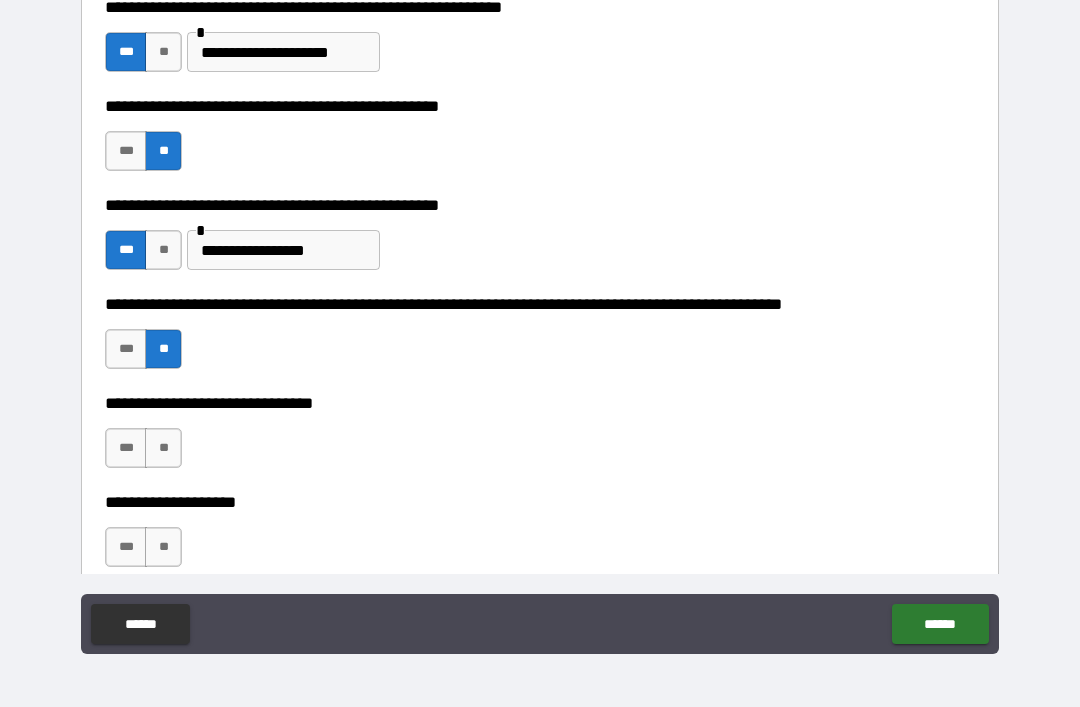 click on "**" at bounding box center [163, 448] 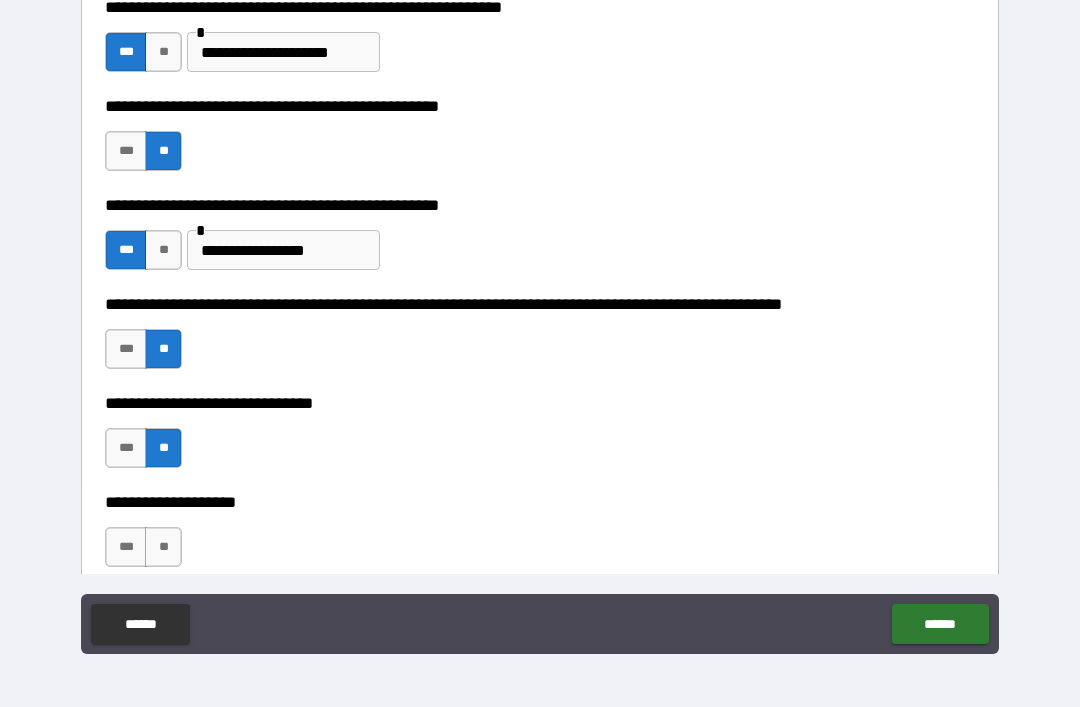 click on "**" at bounding box center (163, 547) 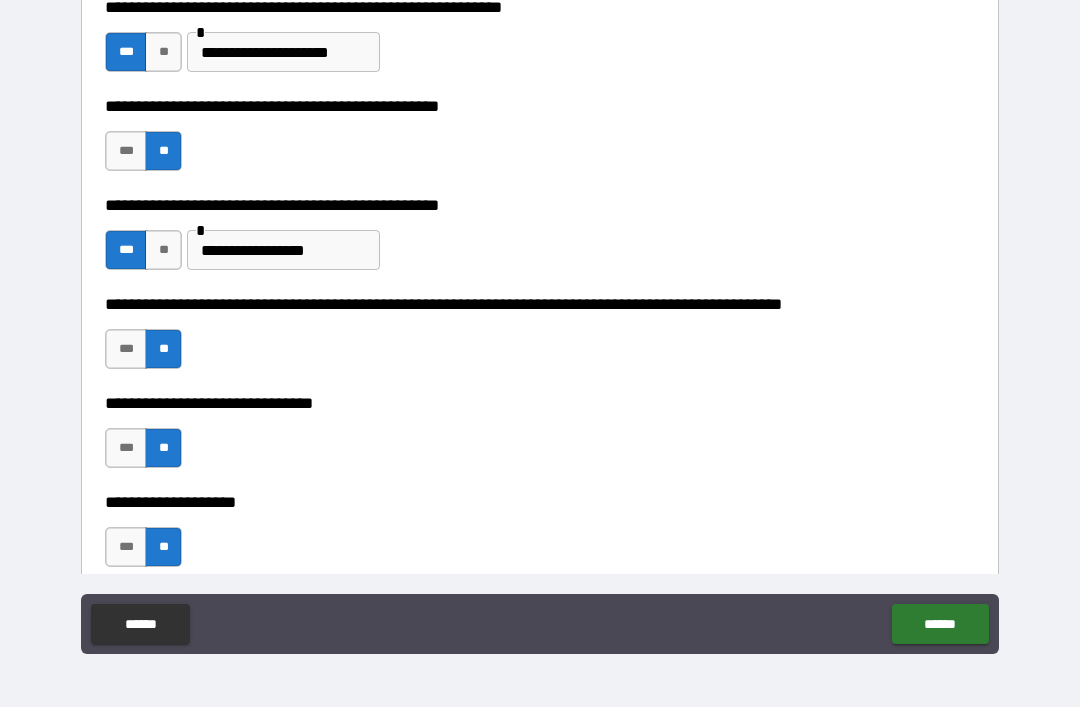 click on "******" at bounding box center (940, 624) 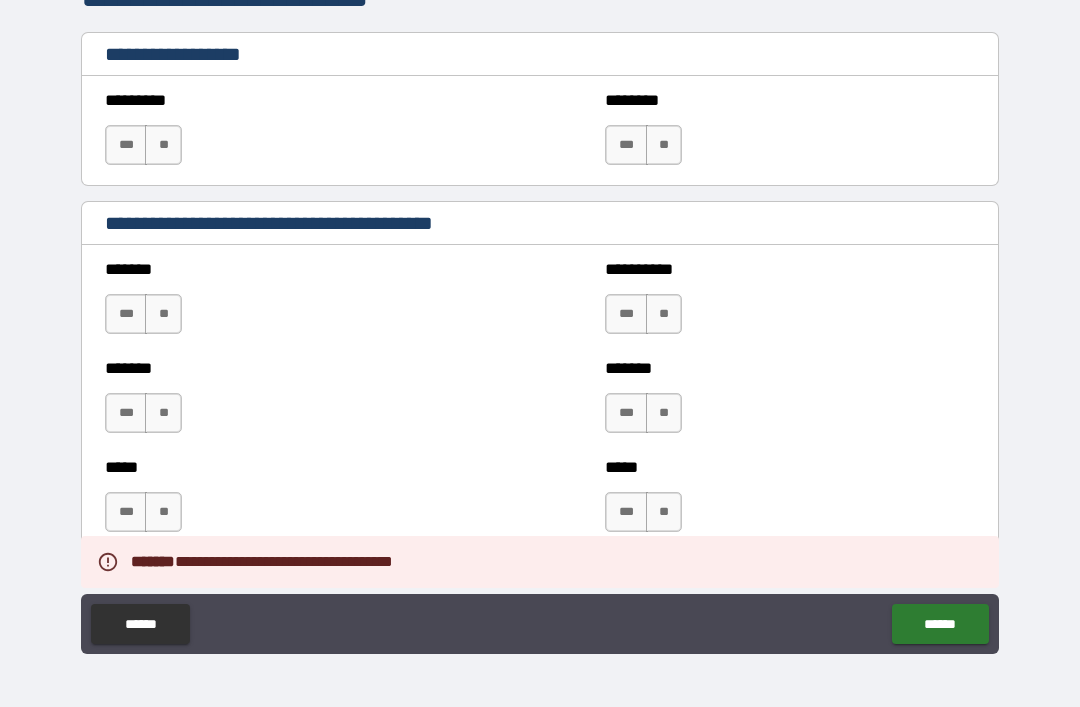 scroll, scrollTop: 1209, scrollLeft: 0, axis: vertical 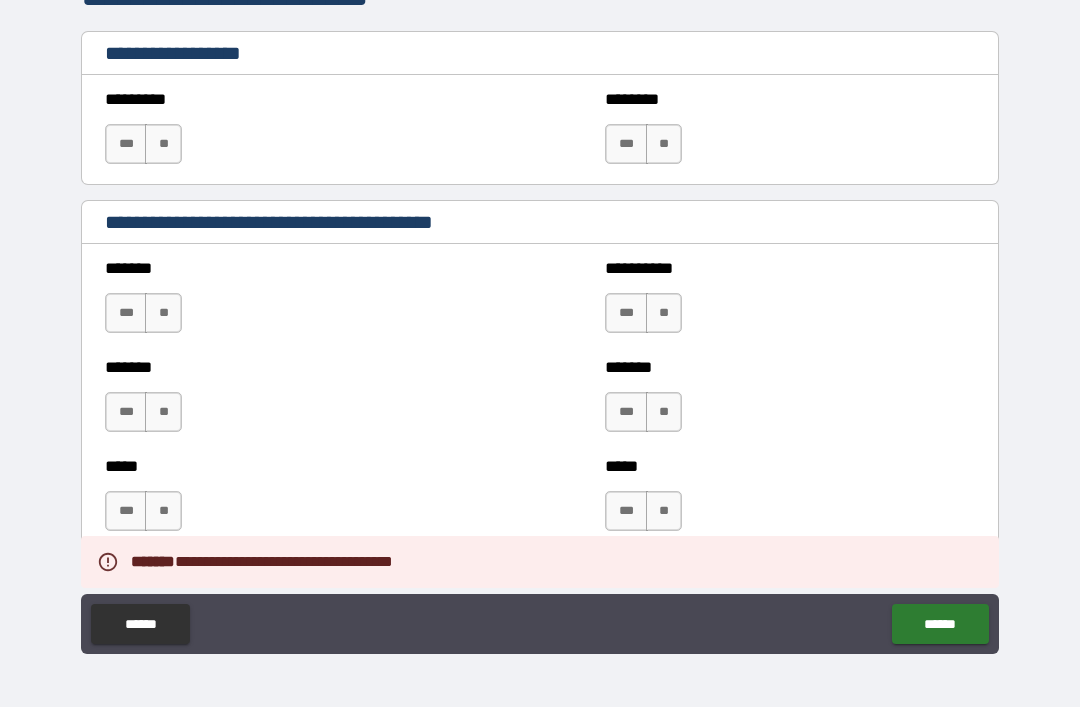 click on "**" at bounding box center [163, 144] 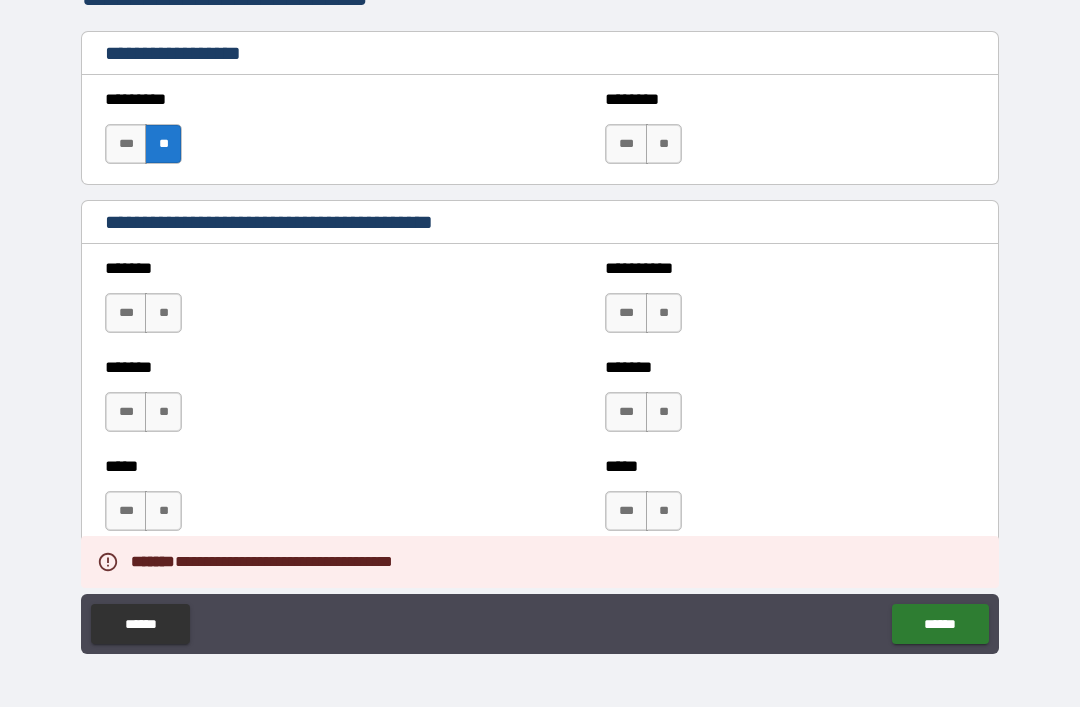 click on "**" at bounding box center (664, 144) 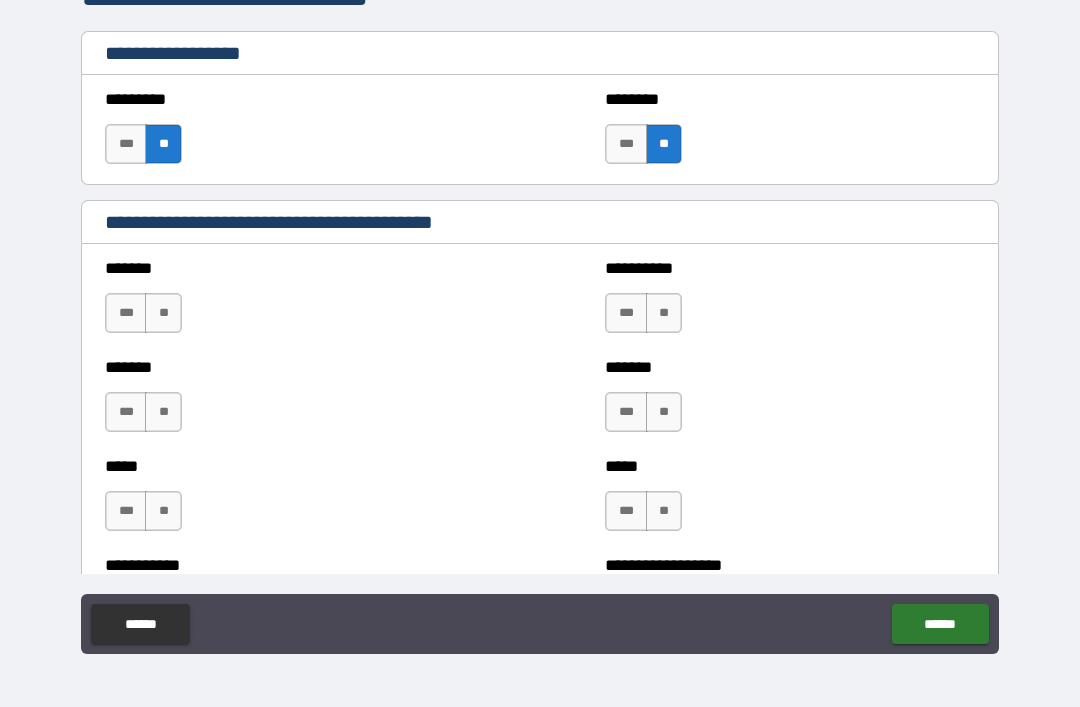 click on "**" at bounding box center (163, 313) 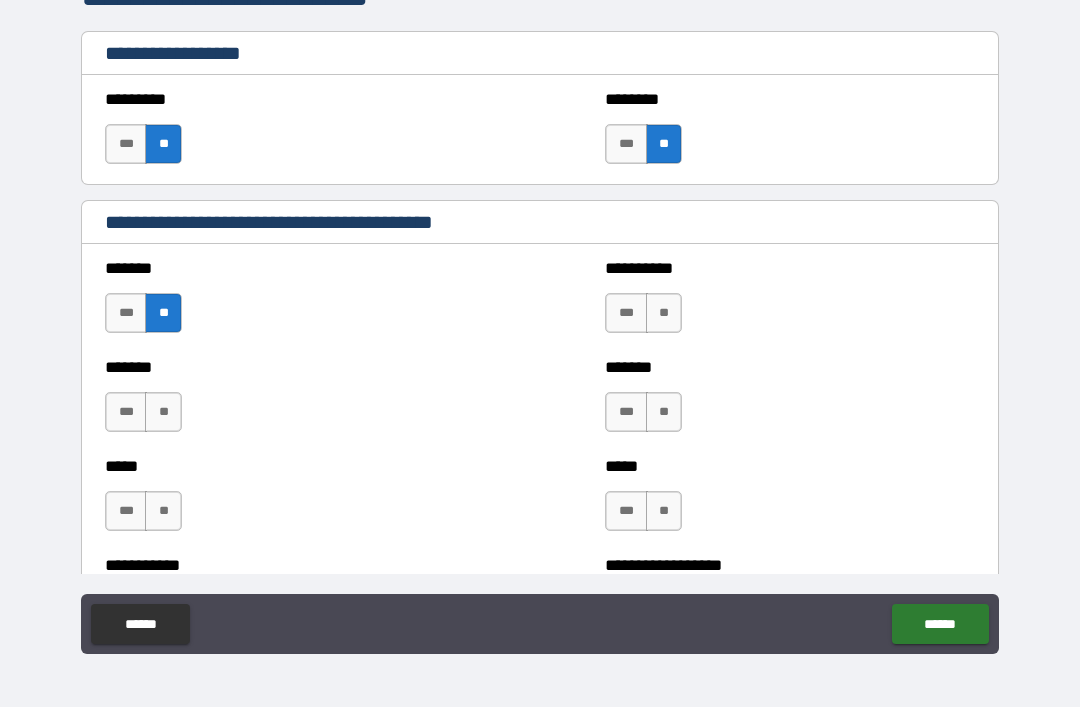 click on "**" at bounding box center (163, 412) 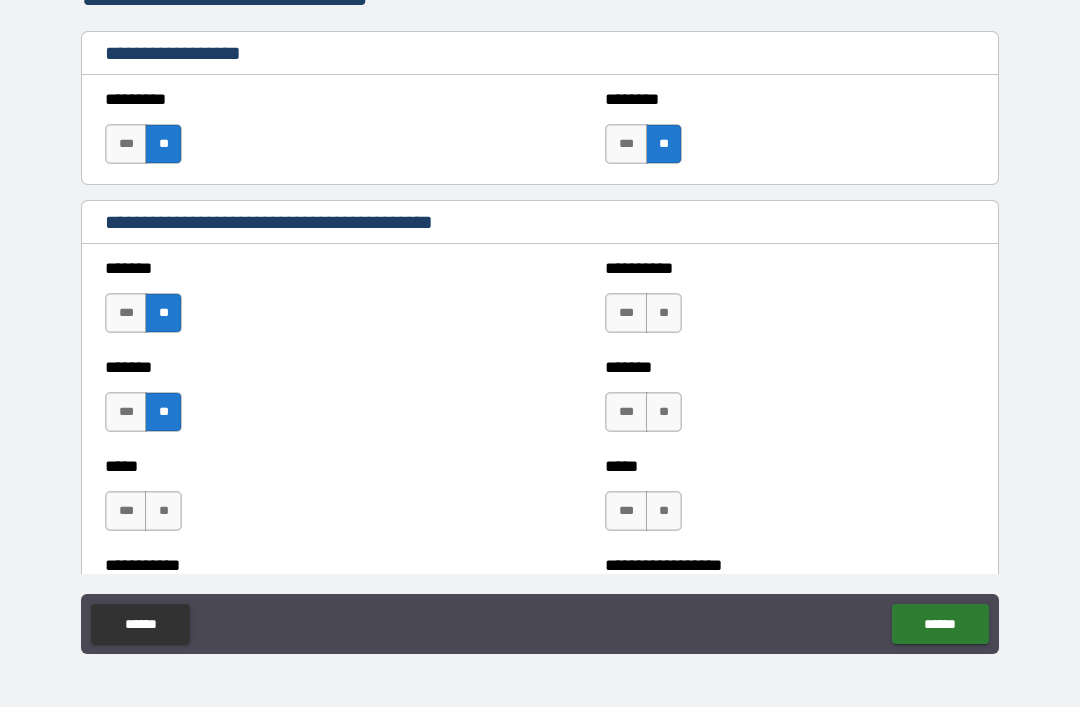 click on "**" at bounding box center (163, 511) 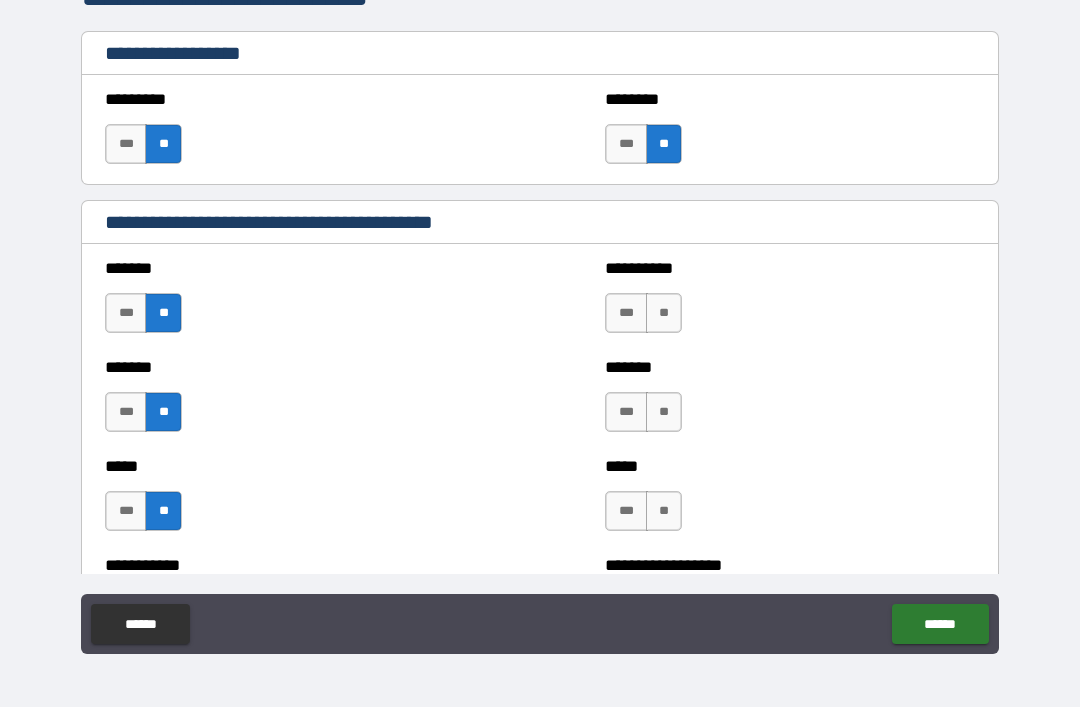 click on "**" at bounding box center (664, 313) 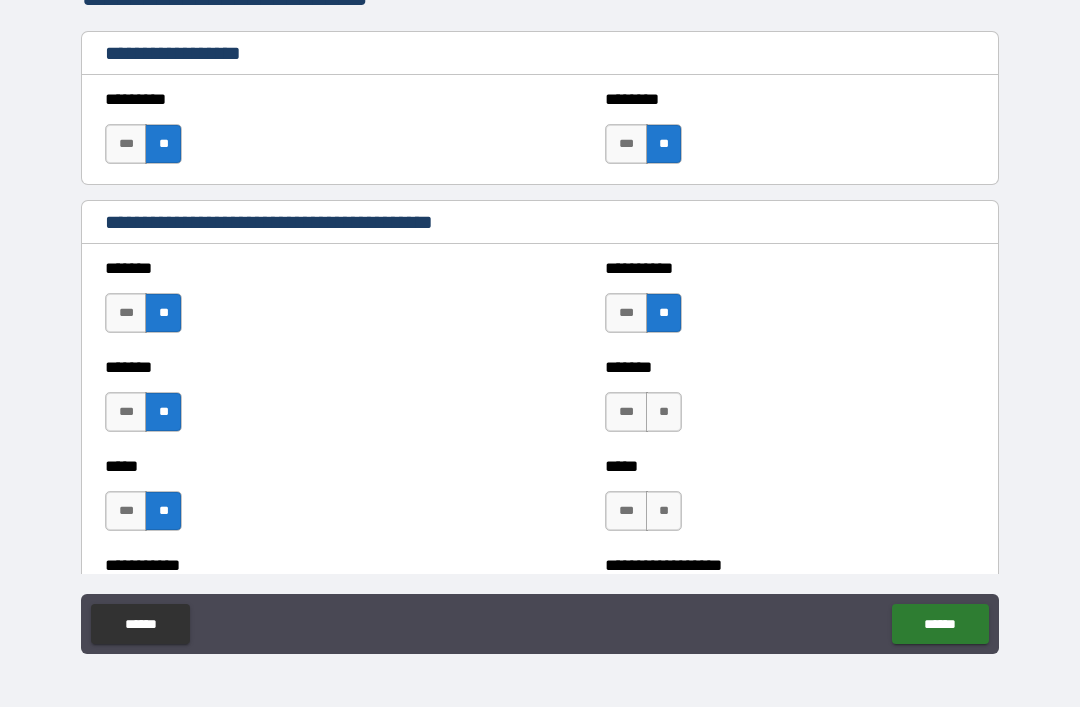 click on "**" at bounding box center (664, 412) 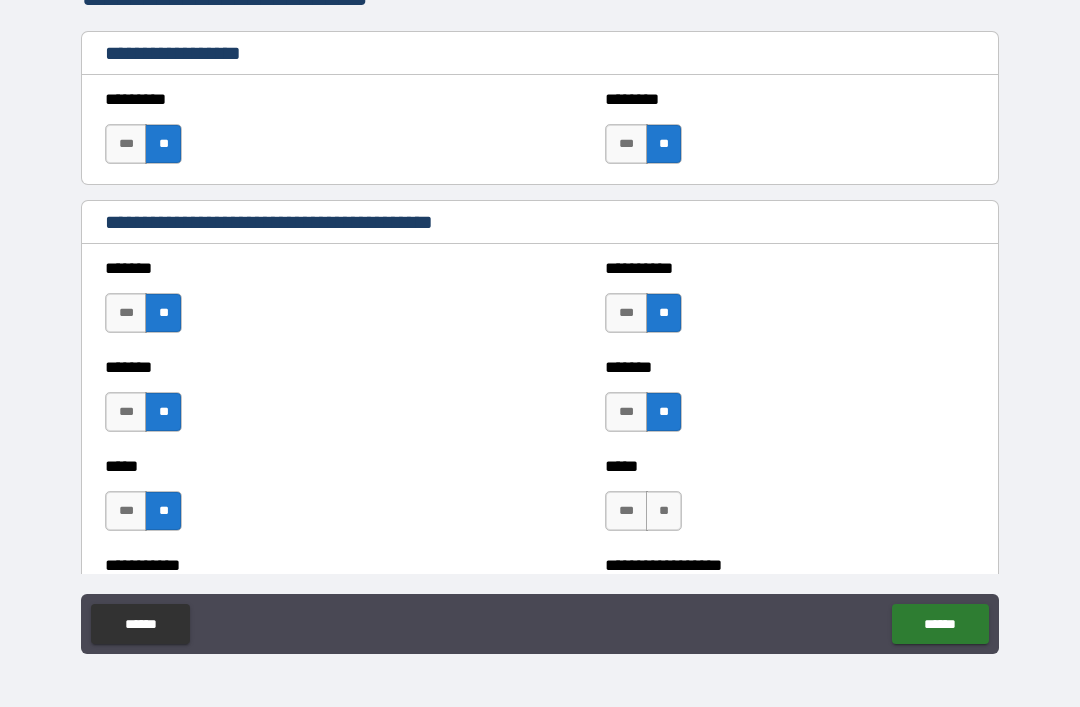 click on "**" at bounding box center [664, 511] 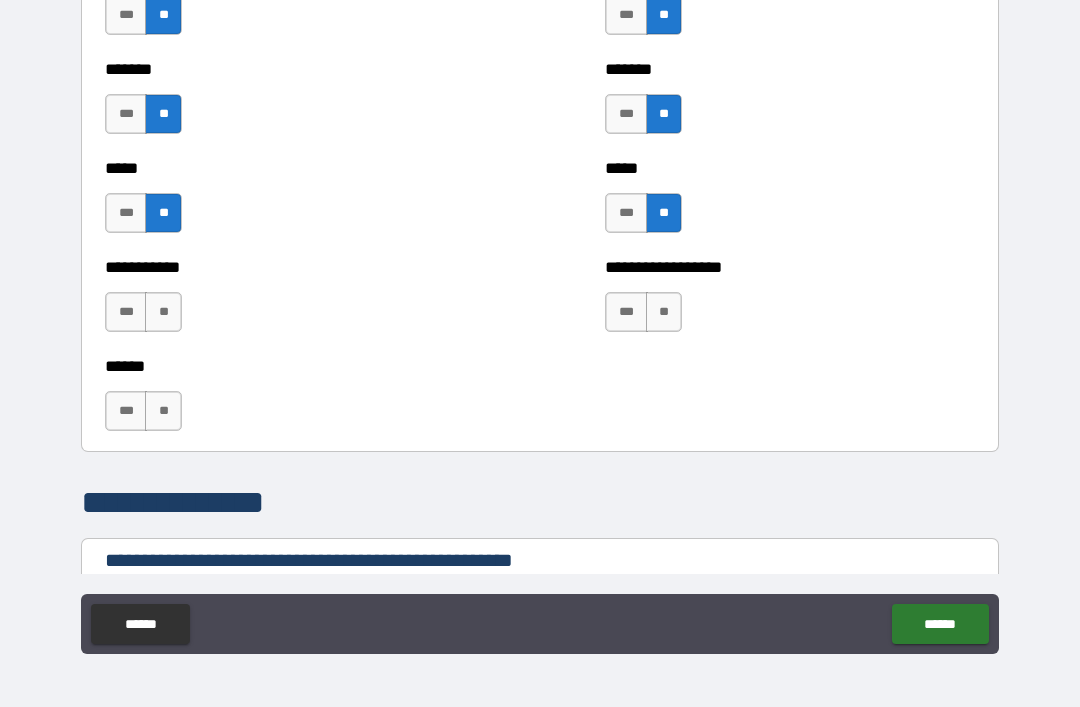 scroll, scrollTop: 1508, scrollLeft: 0, axis: vertical 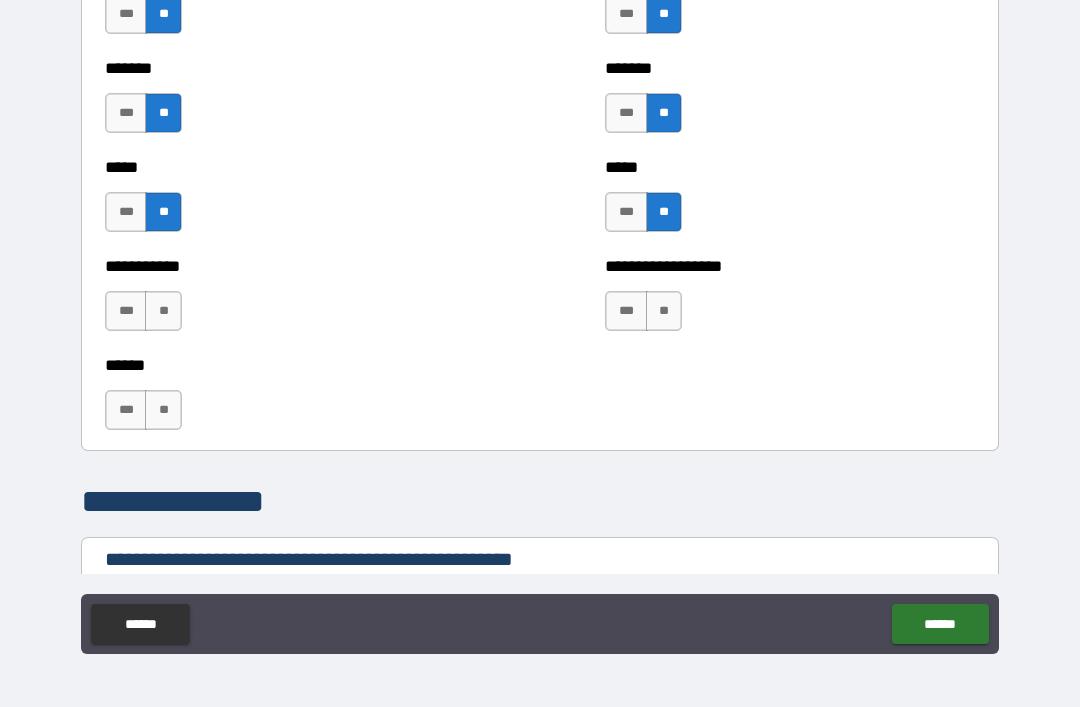 click on "**" at bounding box center [664, 311] 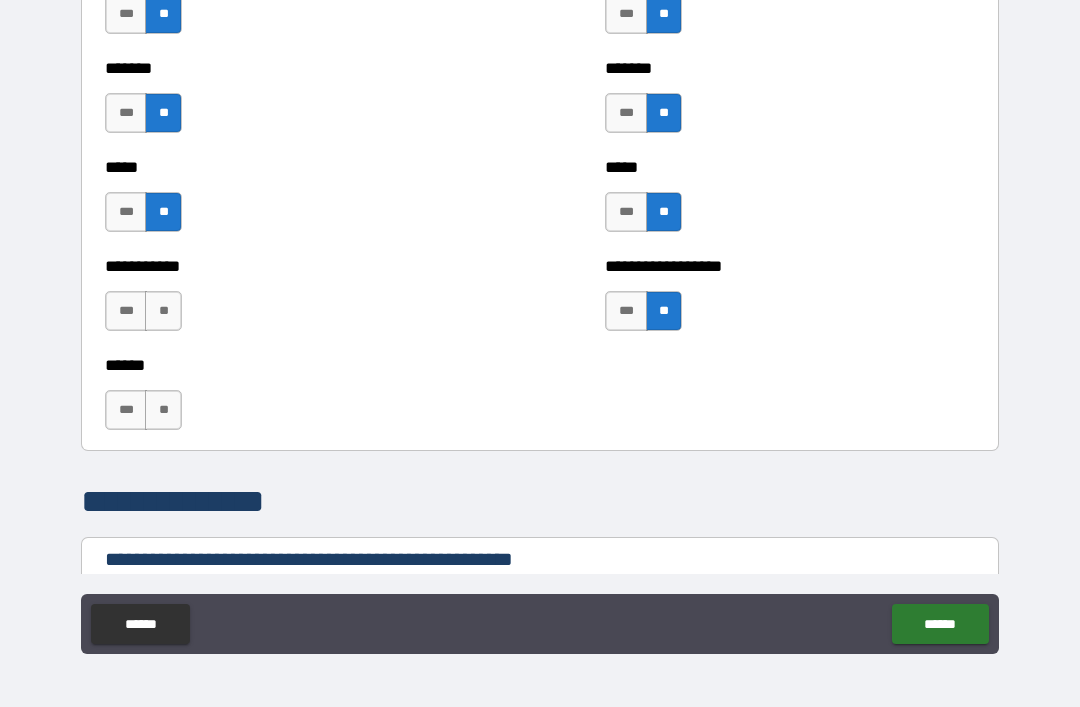 click on "**" at bounding box center (163, 311) 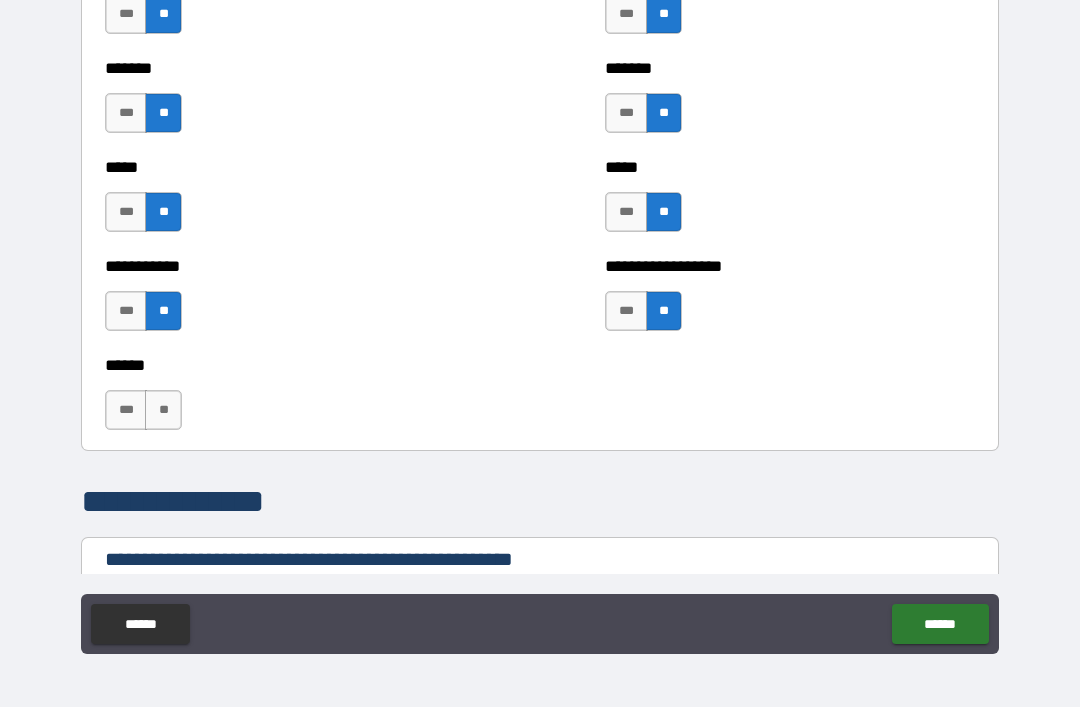 click on "**" at bounding box center (163, 410) 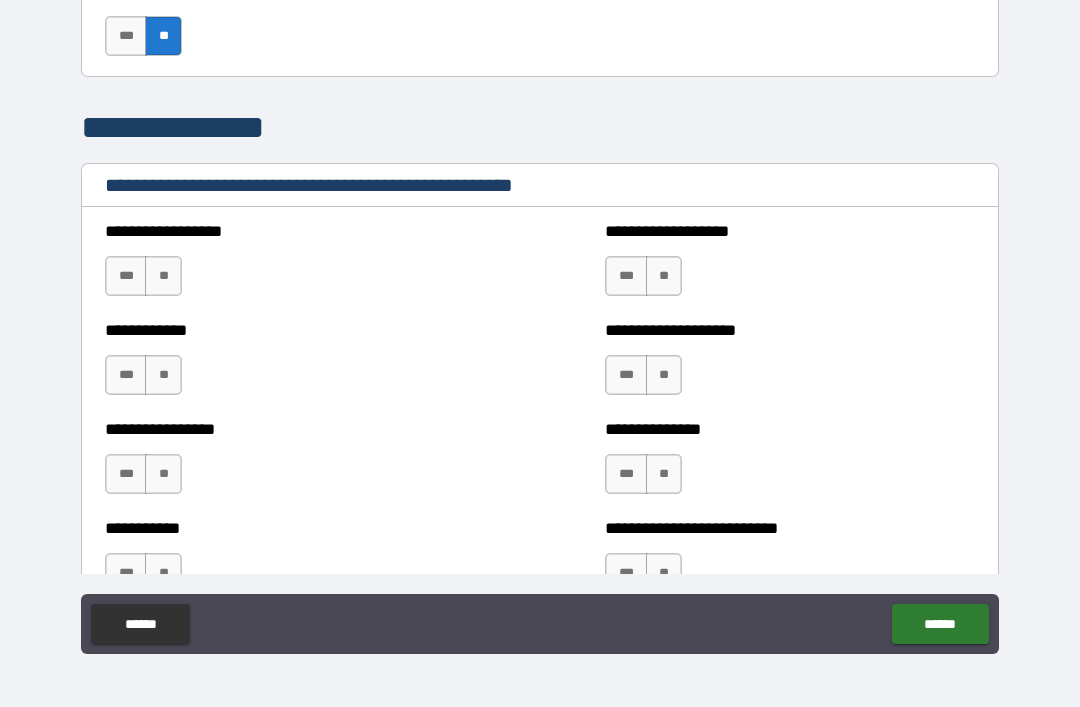 scroll, scrollTop: 1883, scrollLeft: 0, axis: vertical 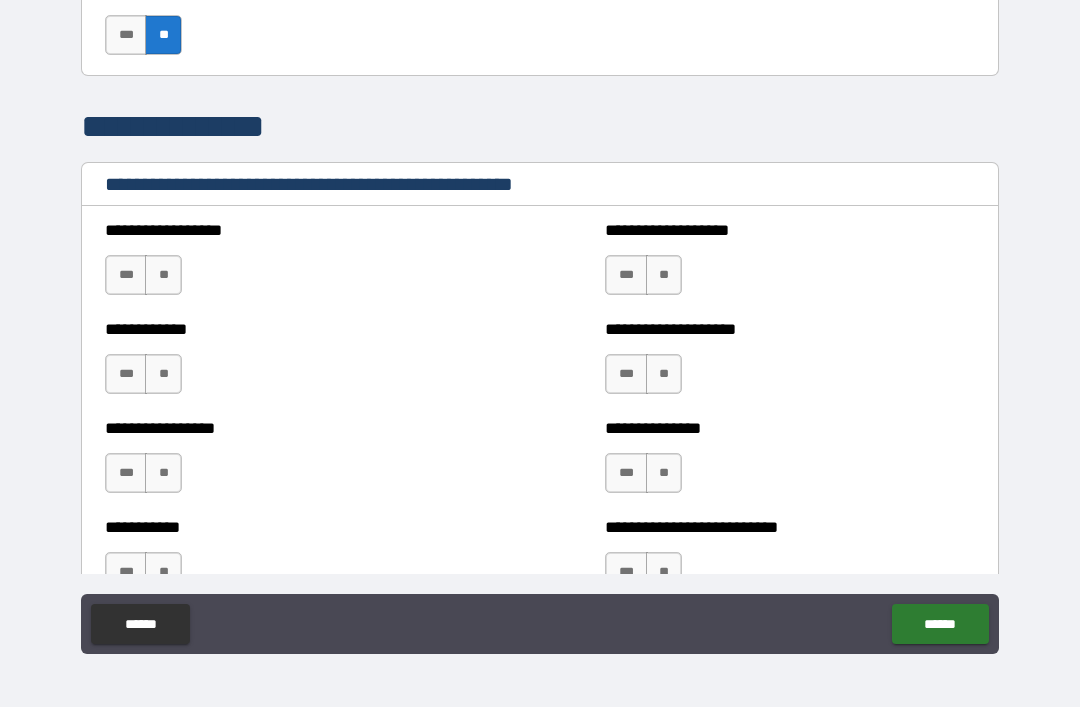 click on "**" at bounding box center (163, 275) 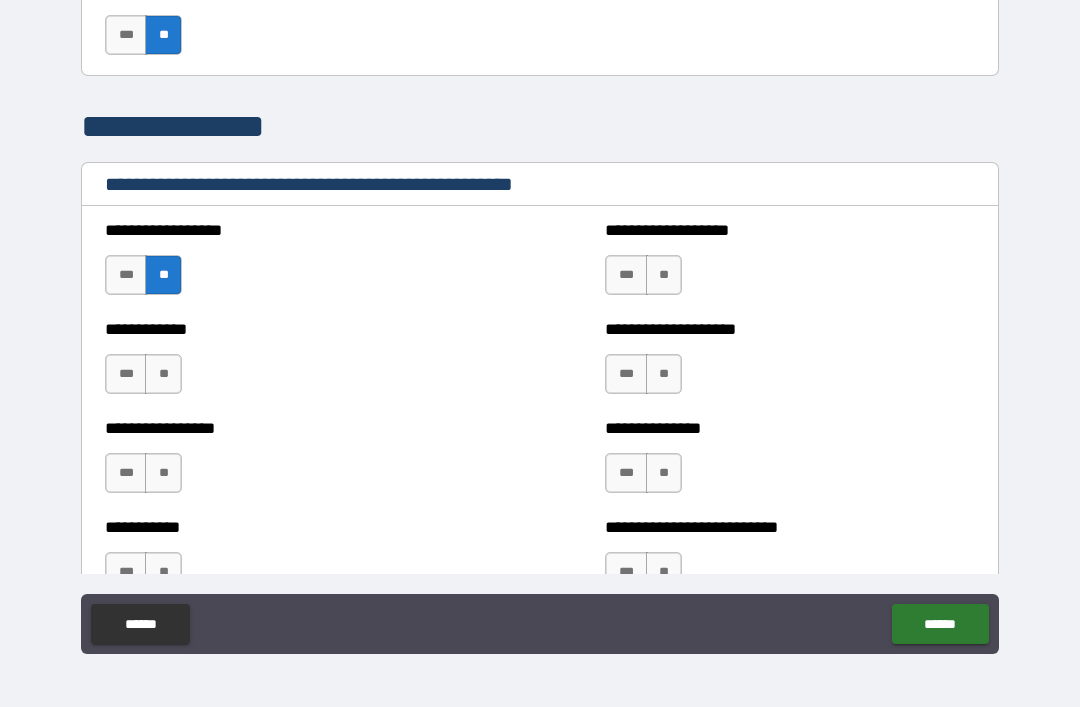 click on "**" at bounding box center [163, 374] 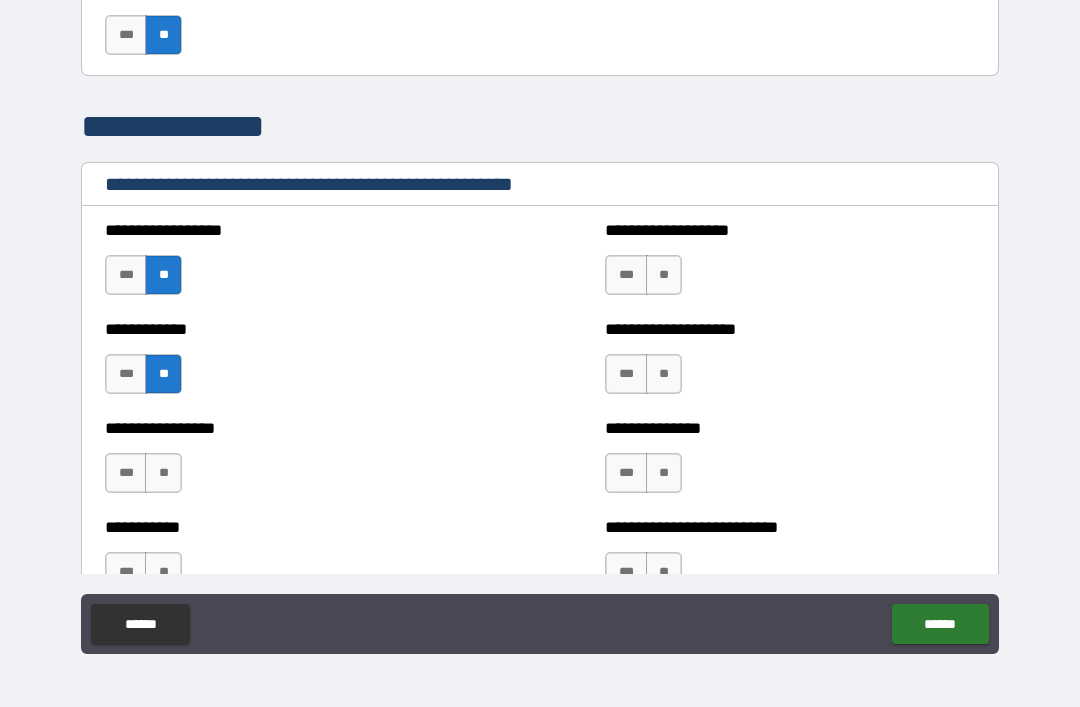 click on "**" at bounding box center [163, 473] 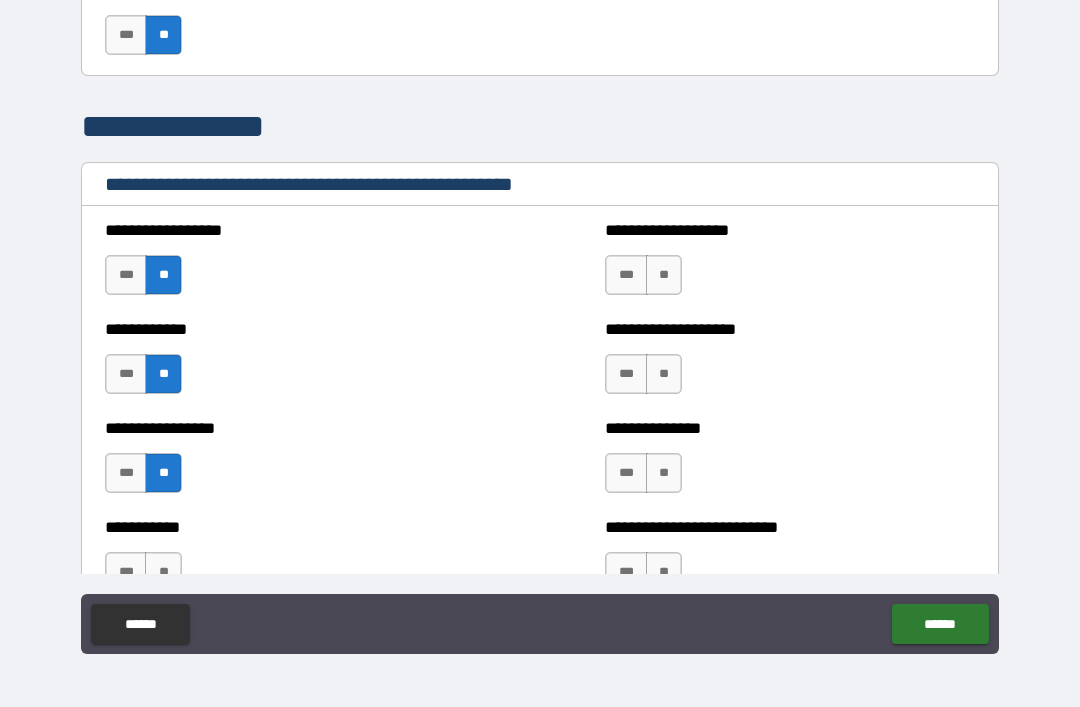 click on "**" at bounding box center [664, 275] 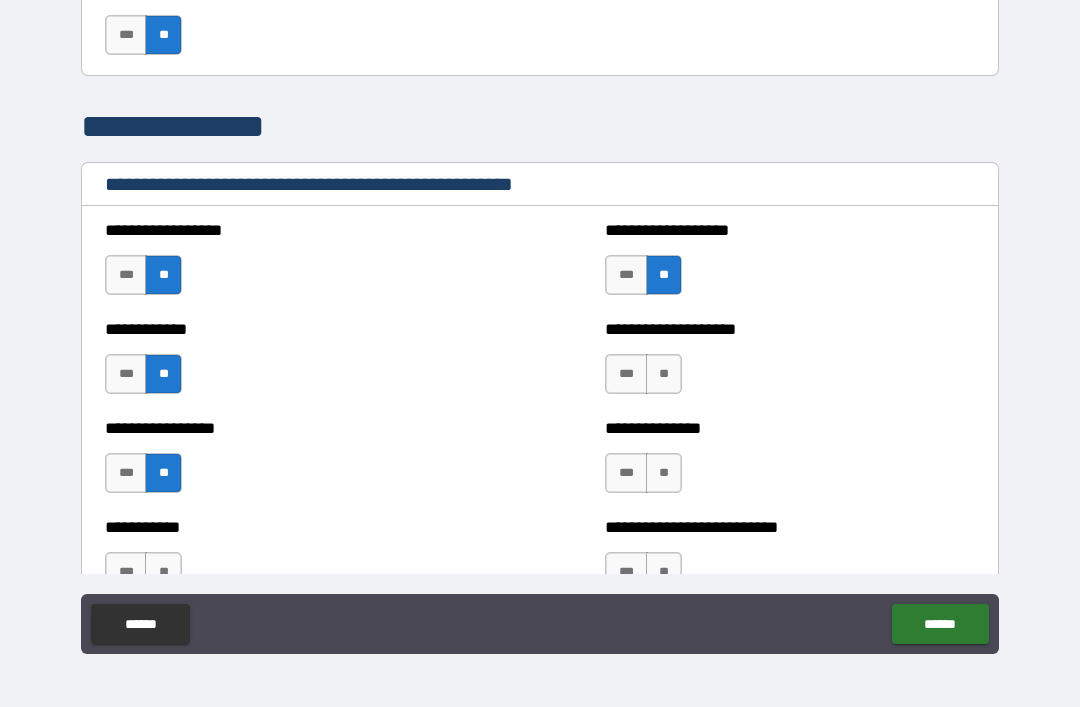 click on "**" at bounding box center [664, 374] 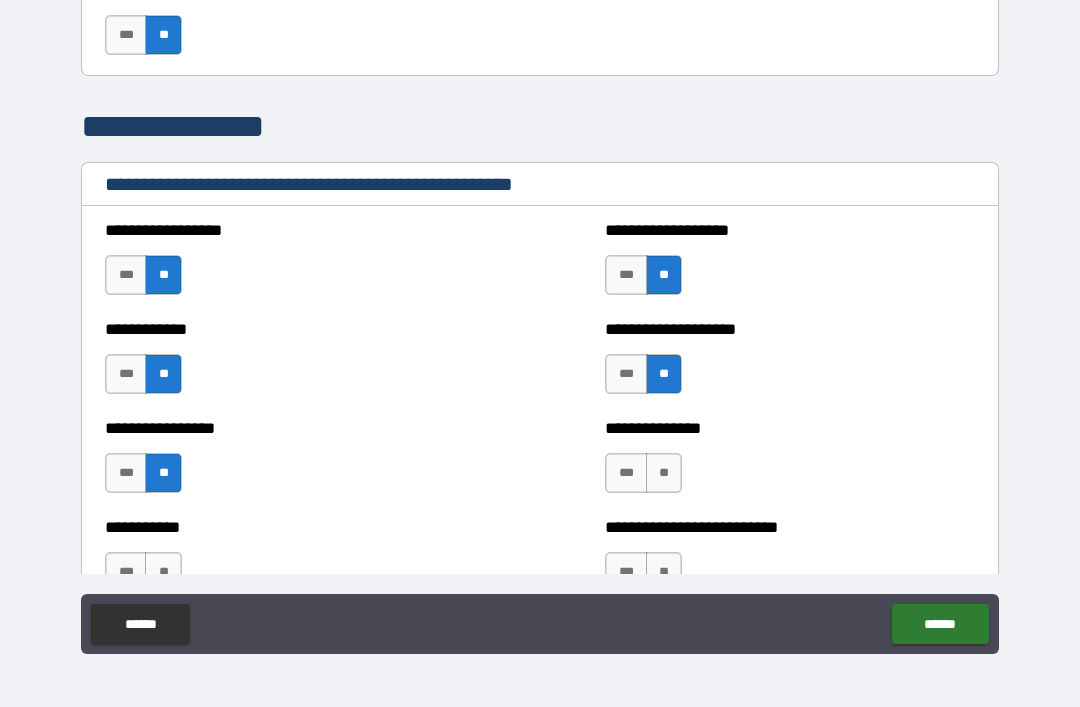 click on "**" at bounding box center [664, 473] 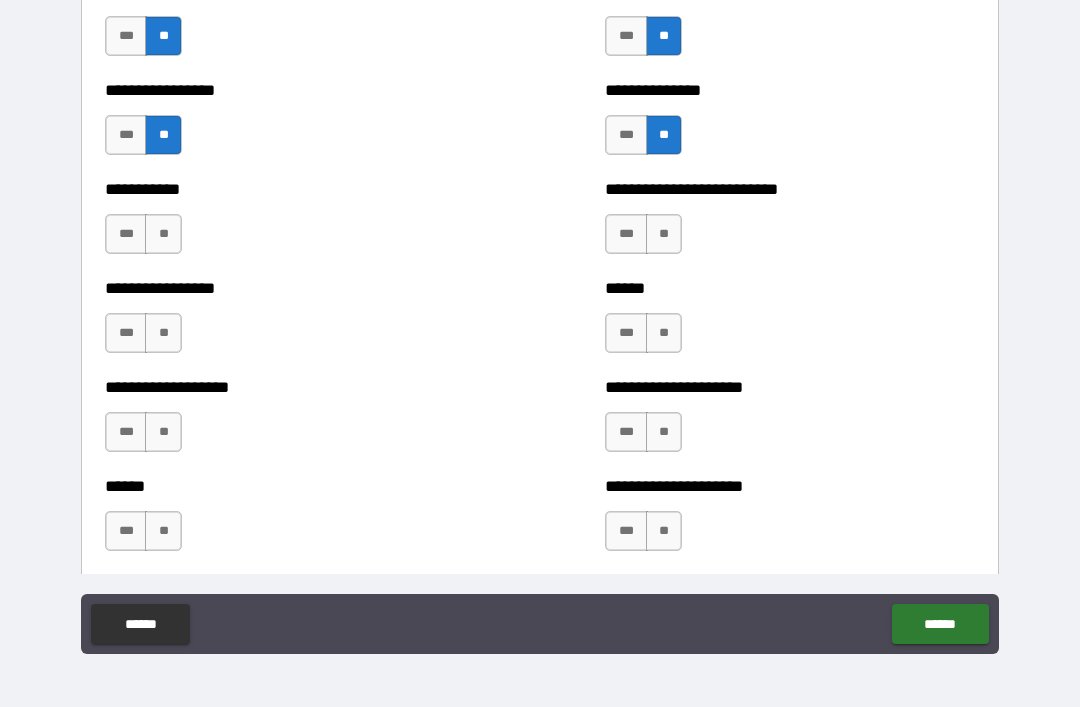 scroll, scrollTop: 2228, scrollLeft: 0, axis: vertical 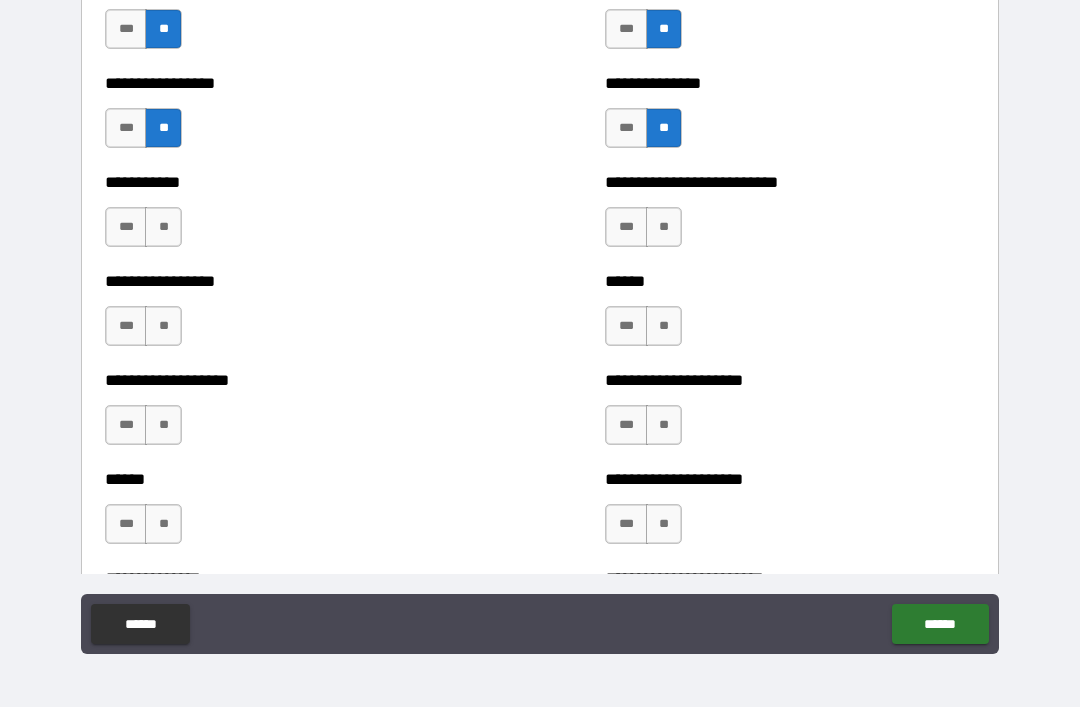 click on "**" at bounding box center [664, 227] 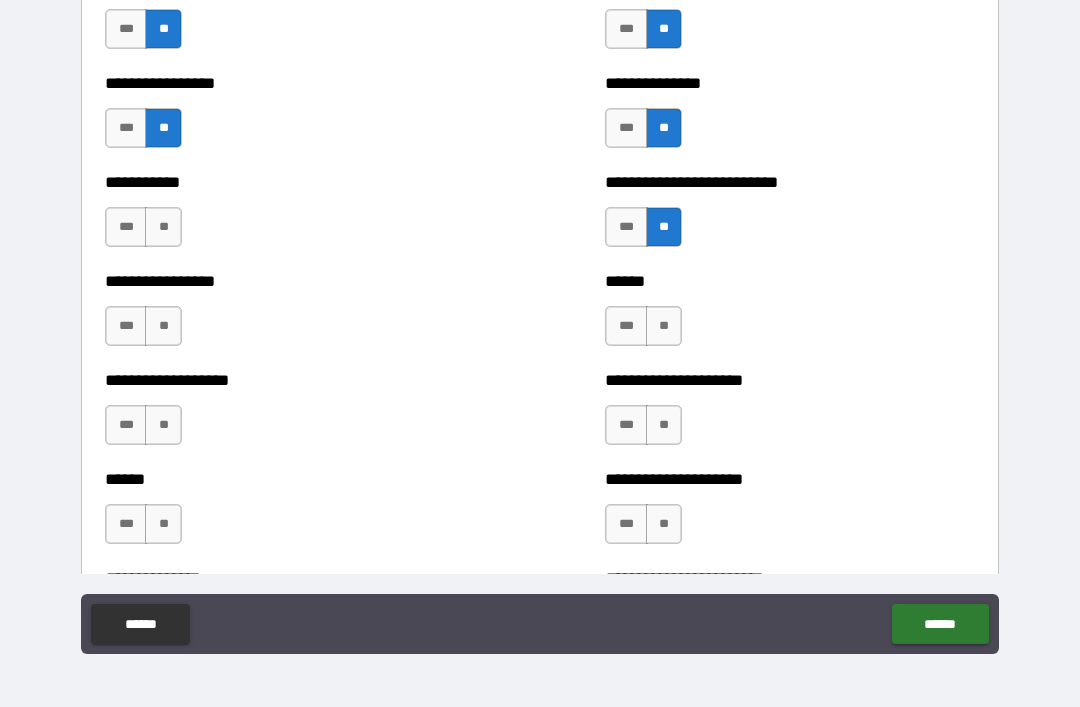click on "**" at bounding box center [664, 326] 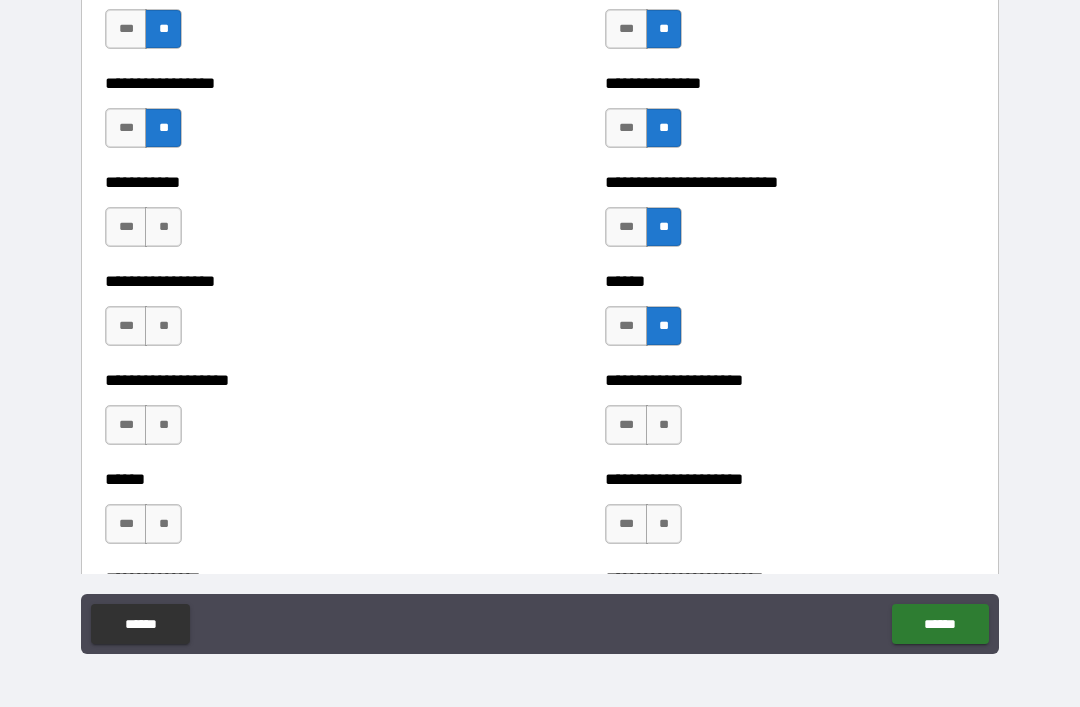 click on "**" at bounding box center [664, 425] 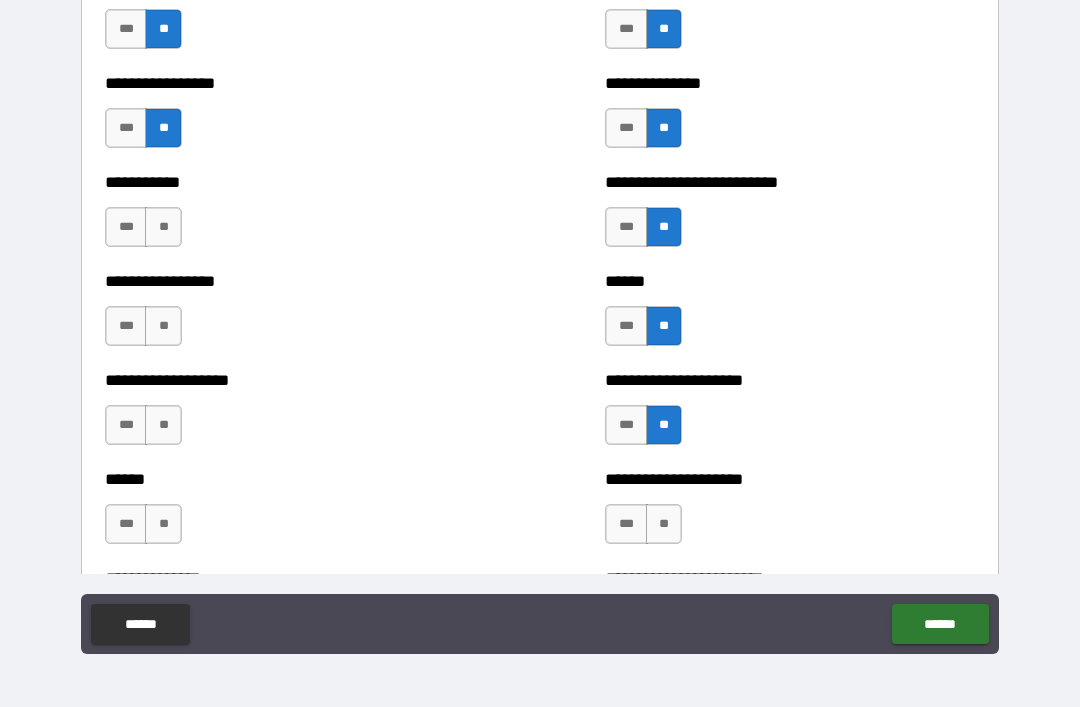 click on "**" at bounding box center (664, 524) 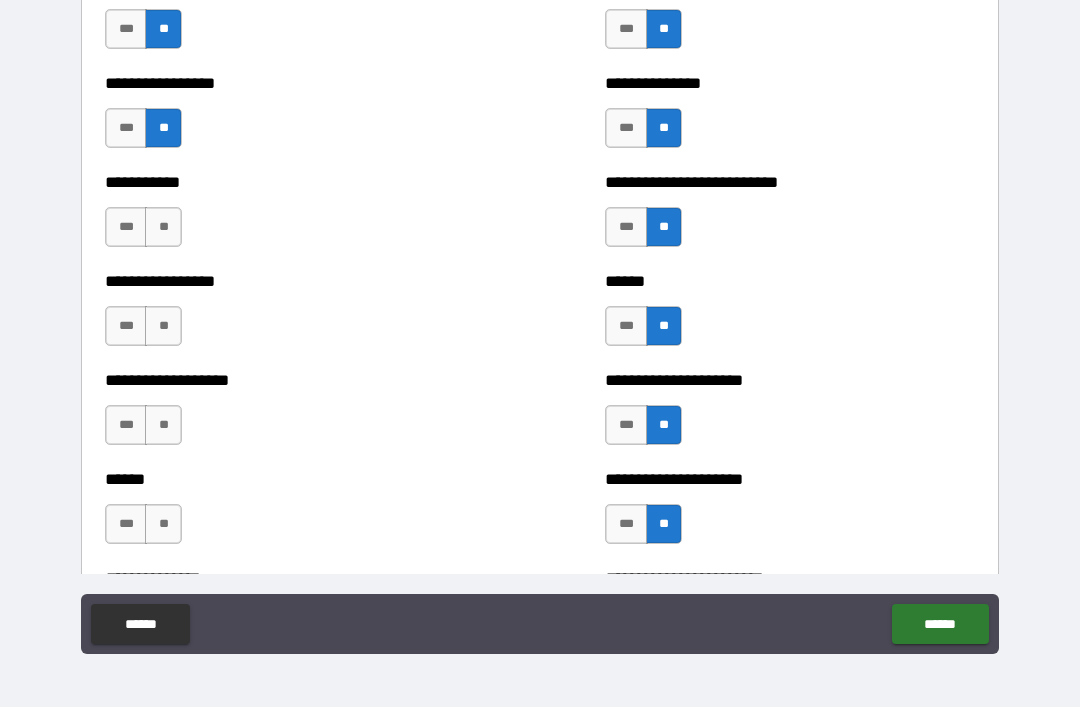 click on "**" at bounding box center (163, 227) 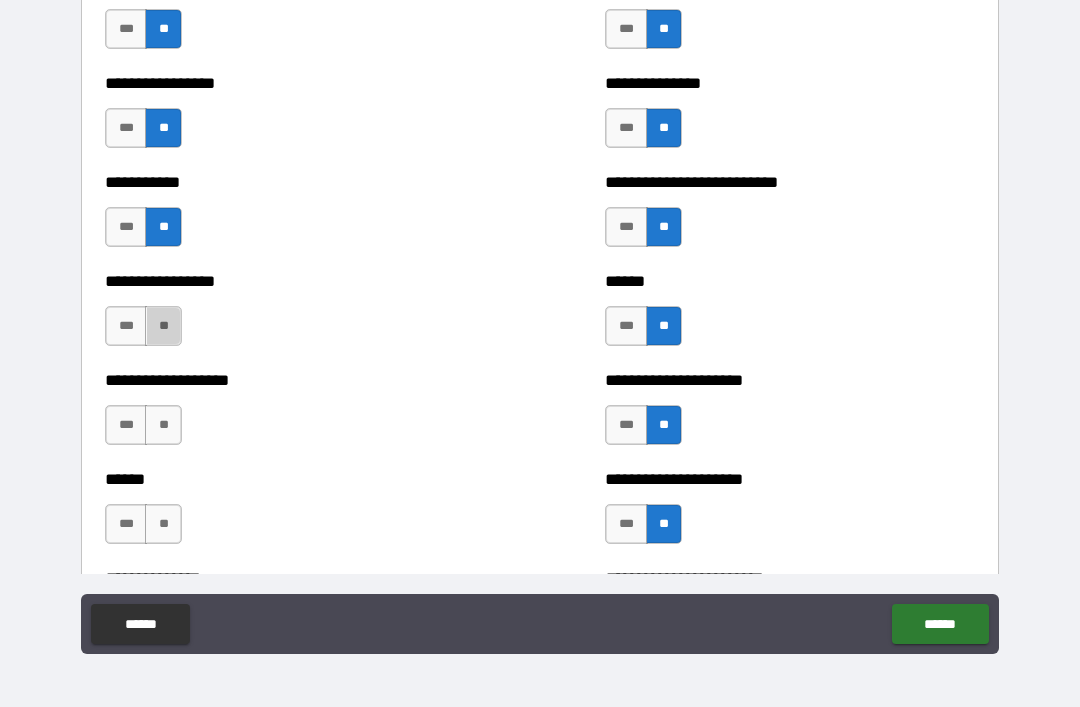 click on "**" at bounding box center (163, 326) 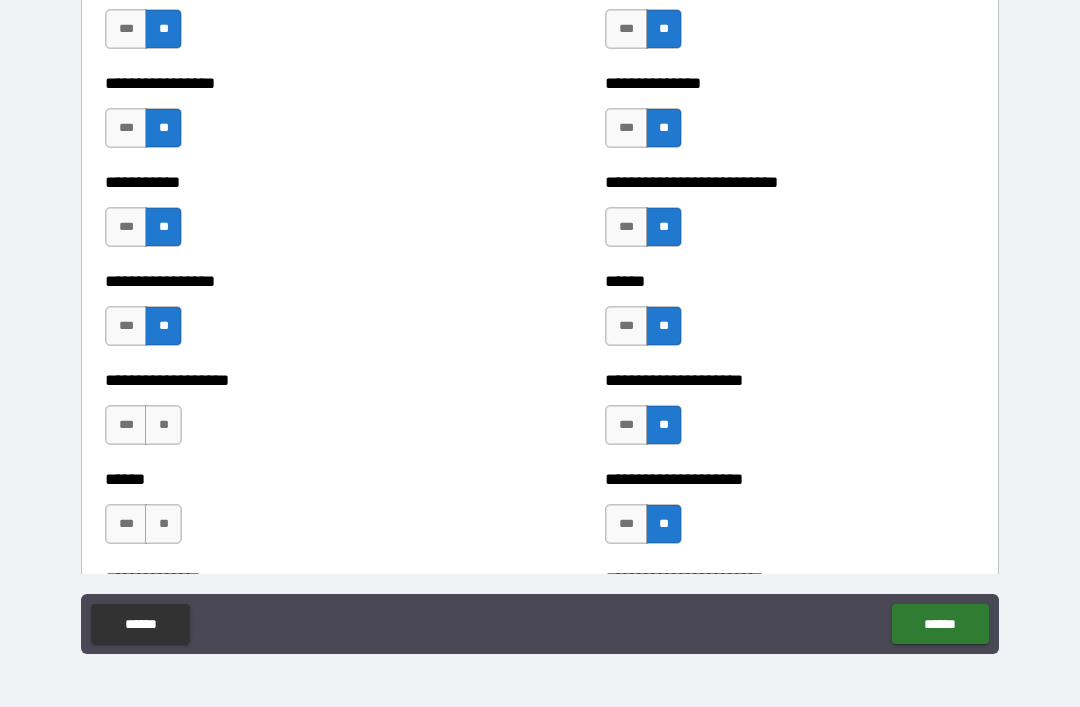 click on "**********" at bounding box center [290, 415] 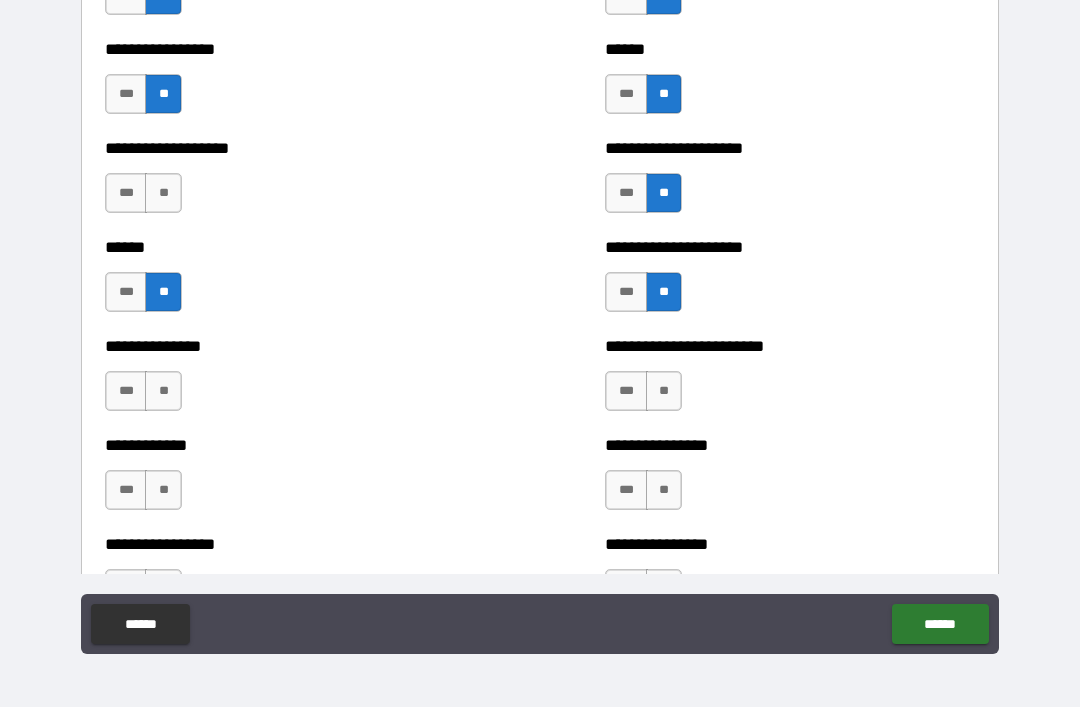 scroll, scrollTop: 2519, scrollLeft: 0, axis: vertical 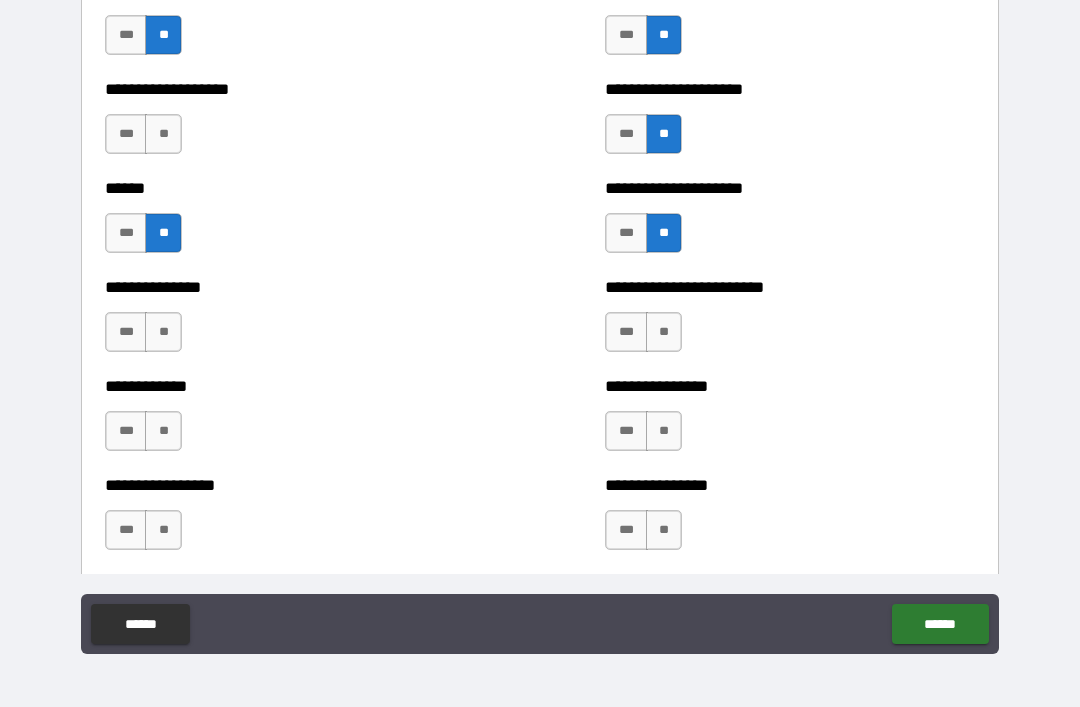 click on "**" at bounding box center [163, 134] 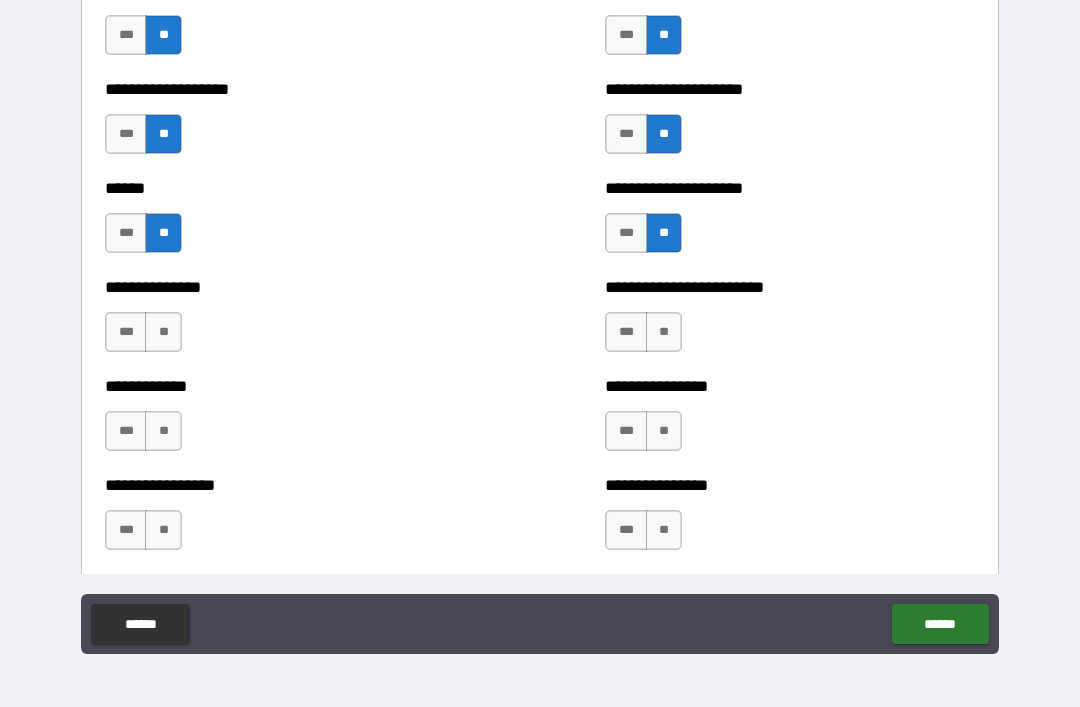 click on "**" at bounding box center [163, 332] 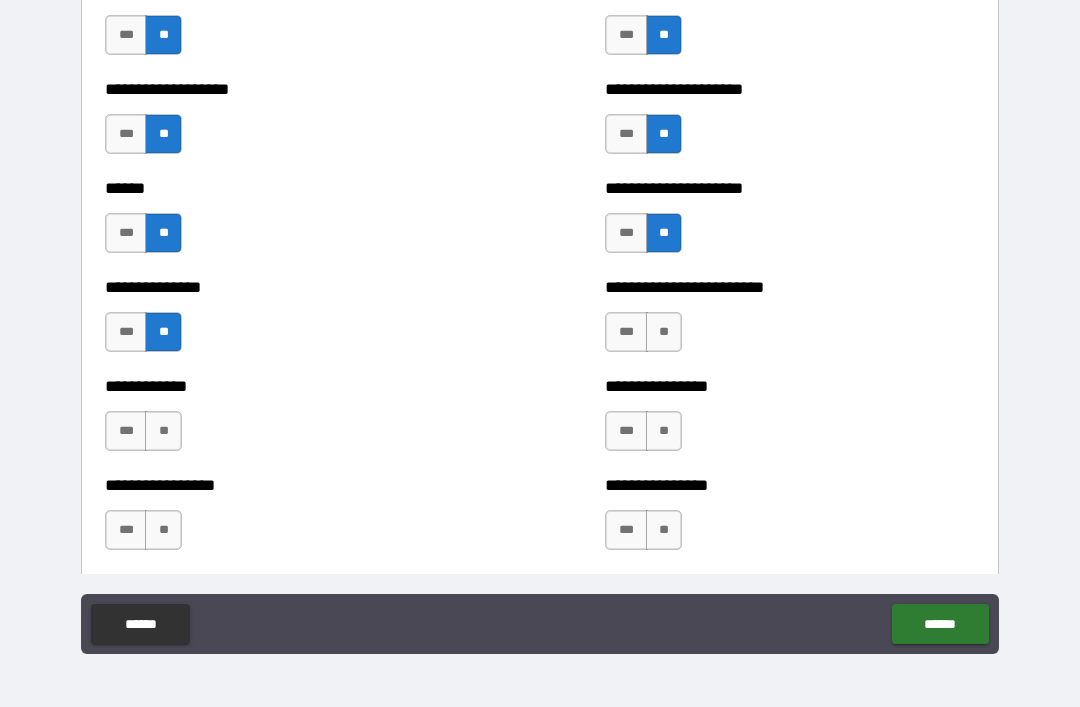 click on "**" at bounding box center [163, 431] 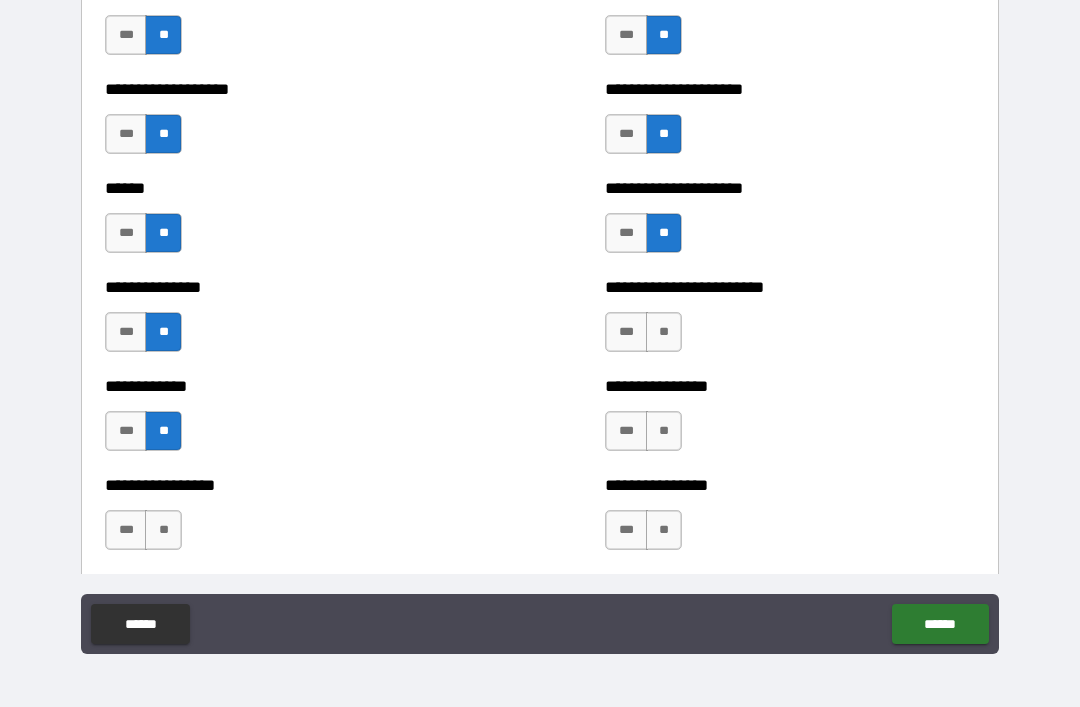 click on "**" at bounding box center [163, 530] 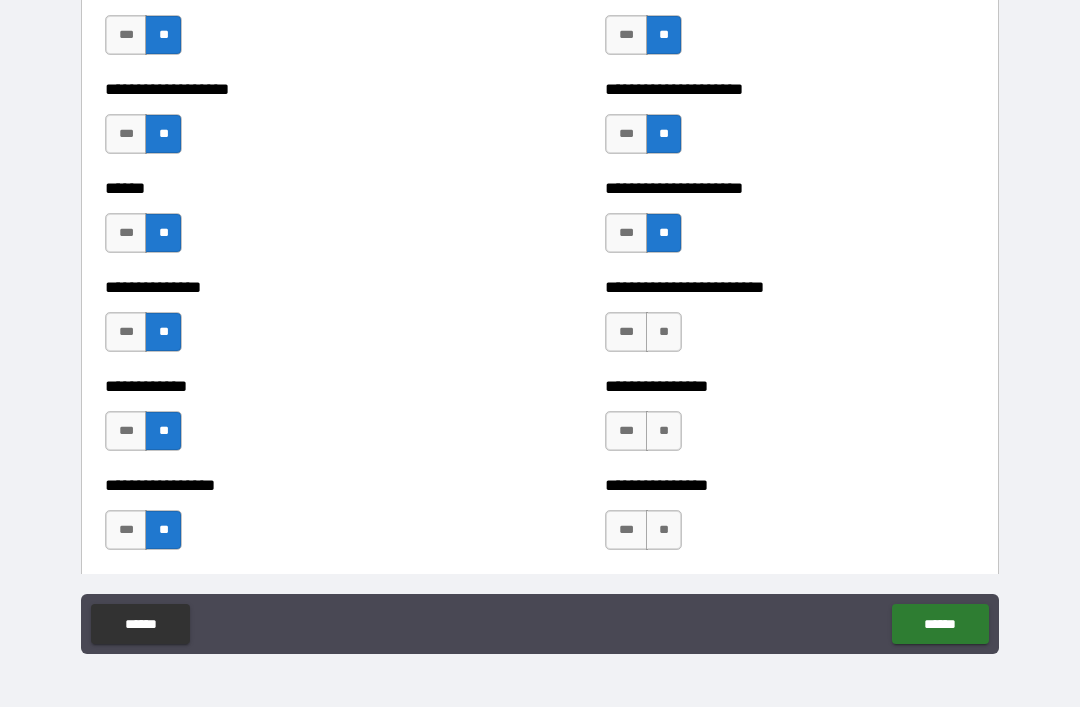 click on "**" at bounding box center (664, 332) 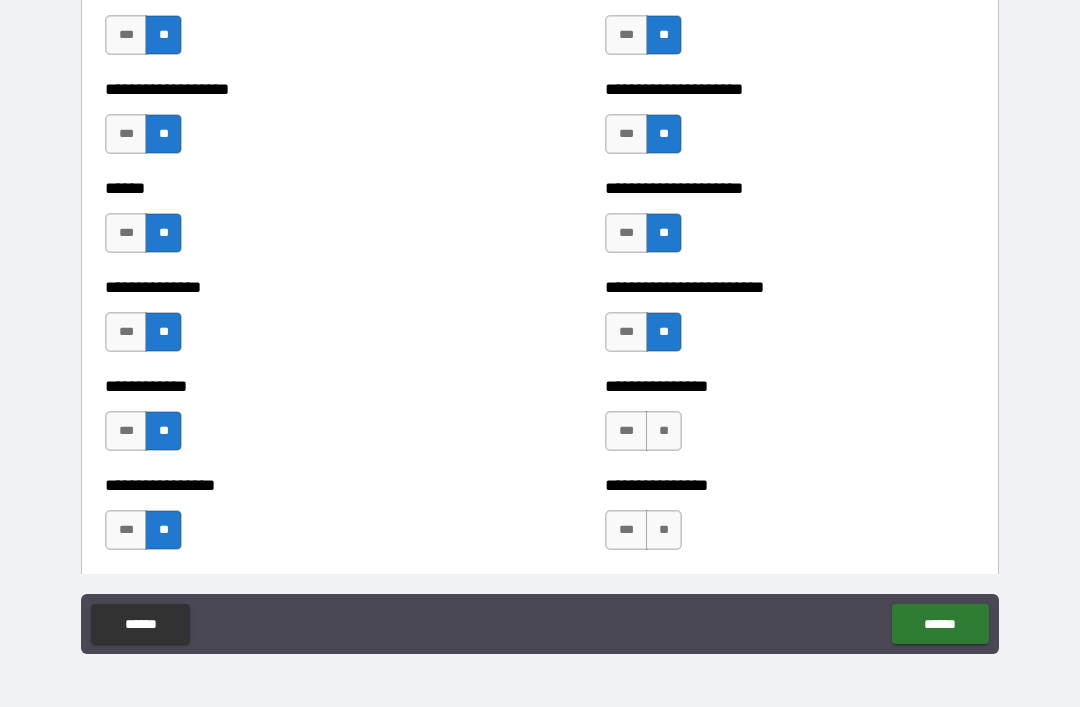 click on "**" at bounding box center [664, 431] 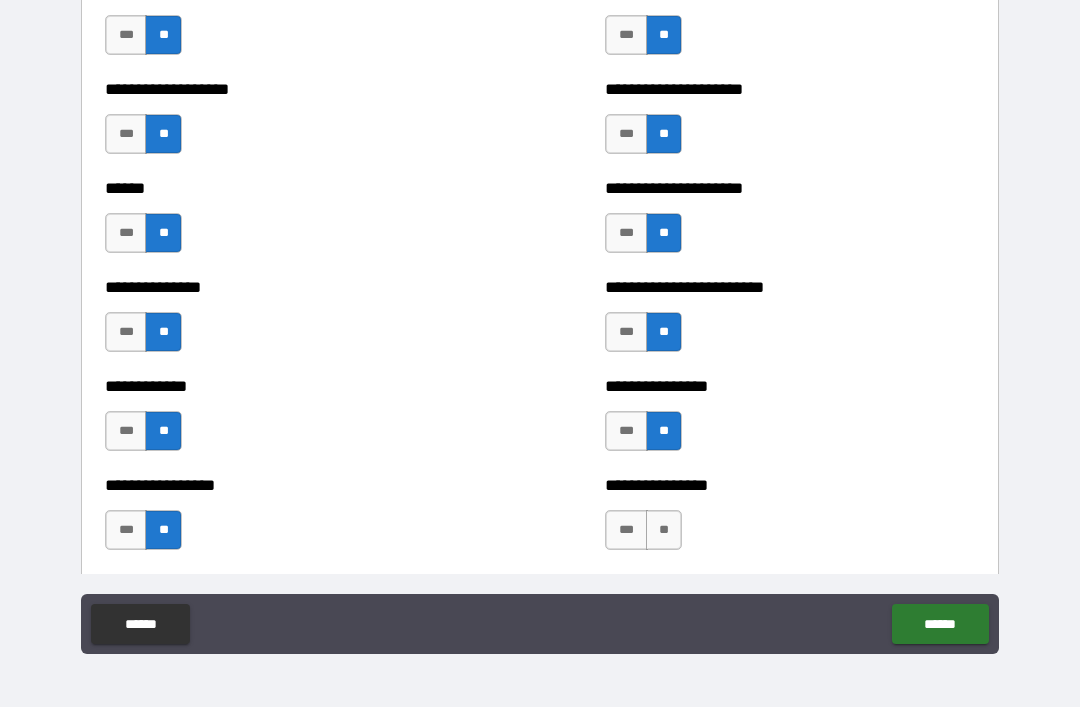 click on "**" at bounding box center [664, 530] 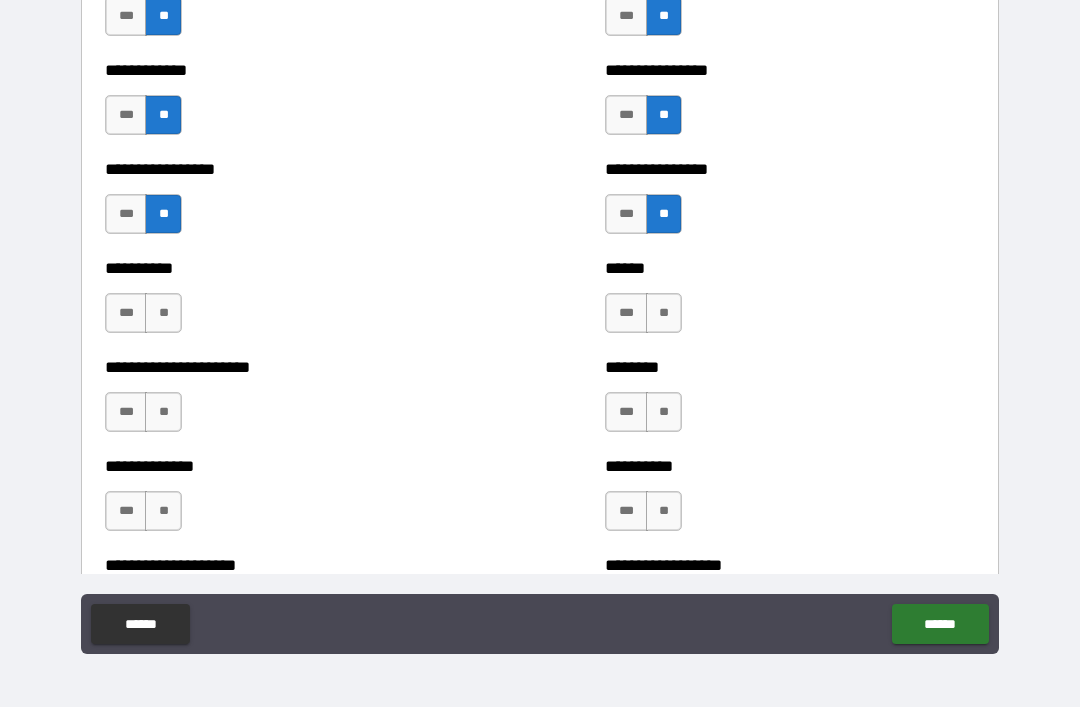 scroll, scrollTop: 2862, scrollLeft: 0, axis: vertical 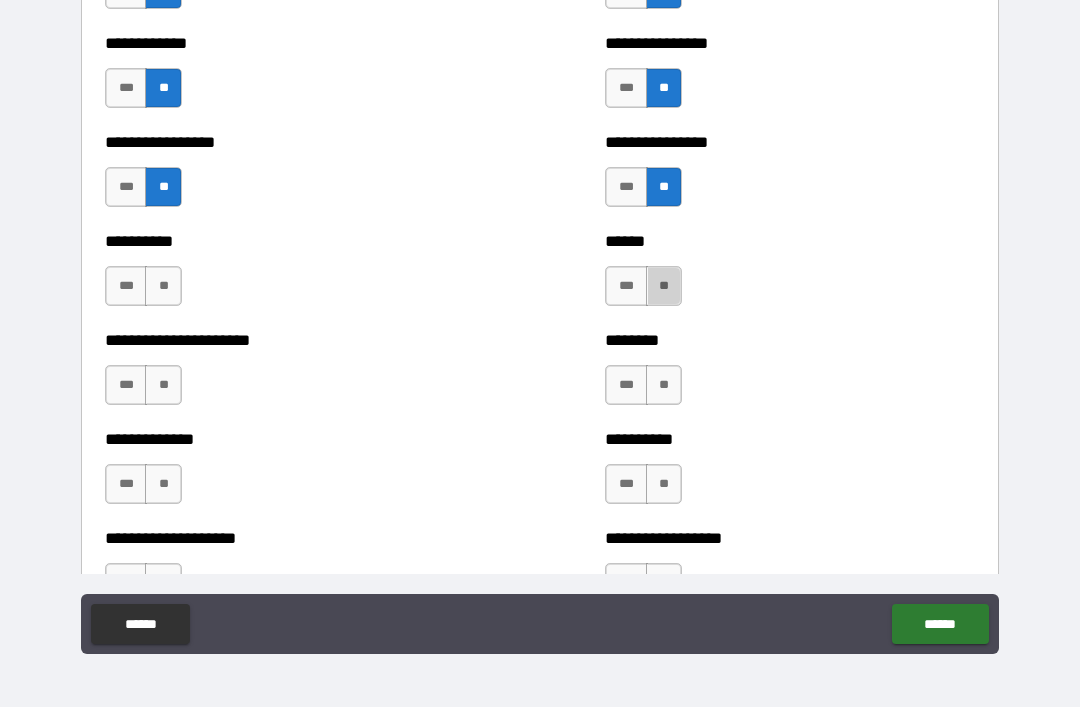 click on "**" at bounding box center [664, 286] 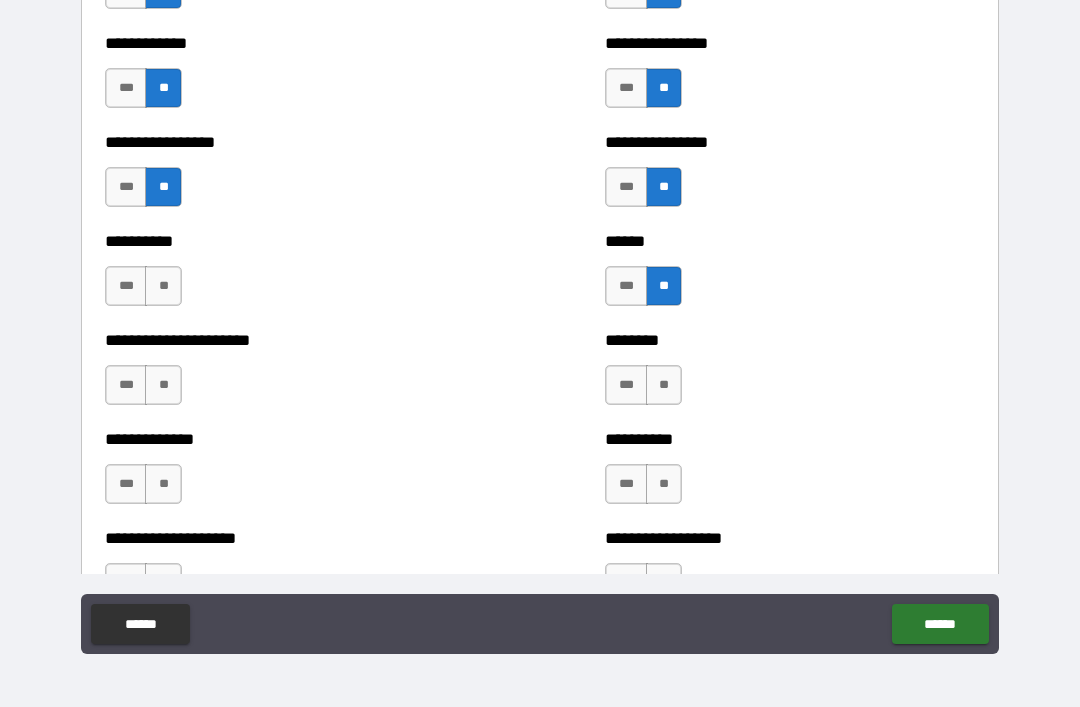 click on "**" at bounding box center (664, 385) 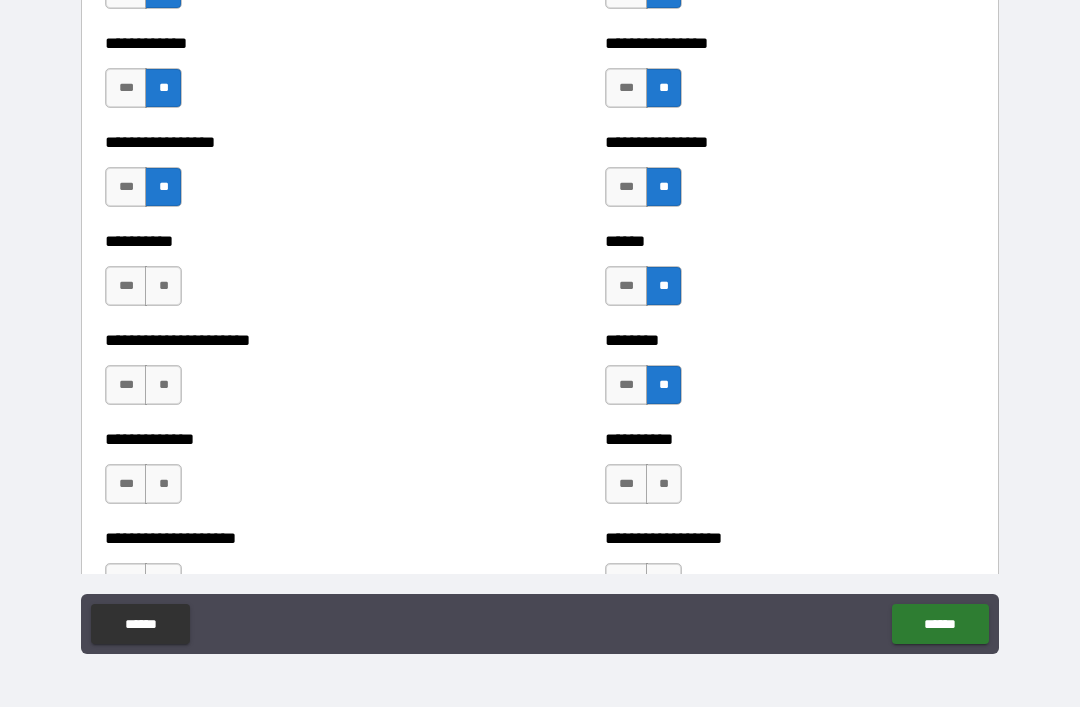 click on "**" at bounding box center [664, 484] 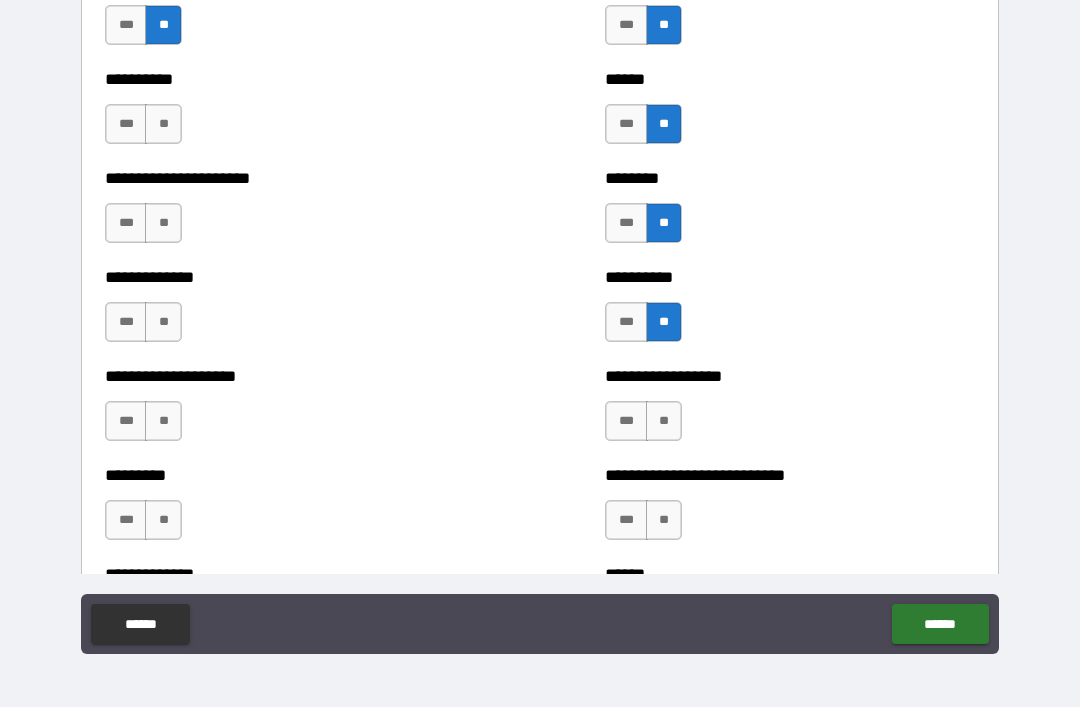 scroll, scrollTop: 3030, scrollLeft: 0, axis: vertical 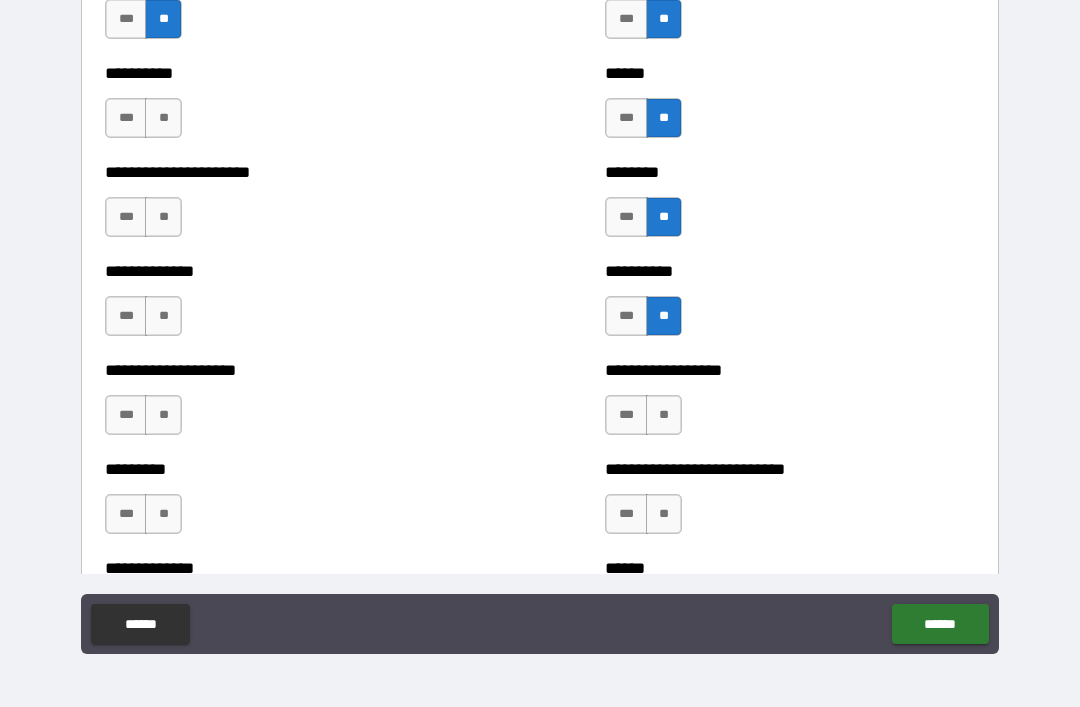 click on "**" at bounding box center (163, 118) 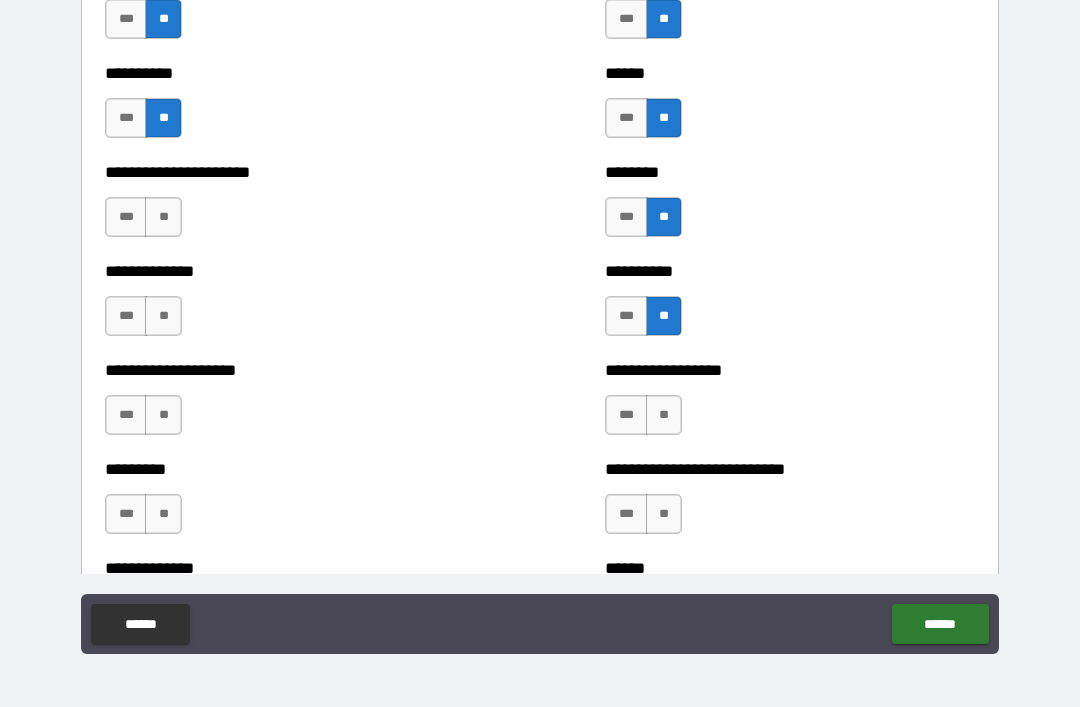 click on "**" at bounding box center [163, 217] 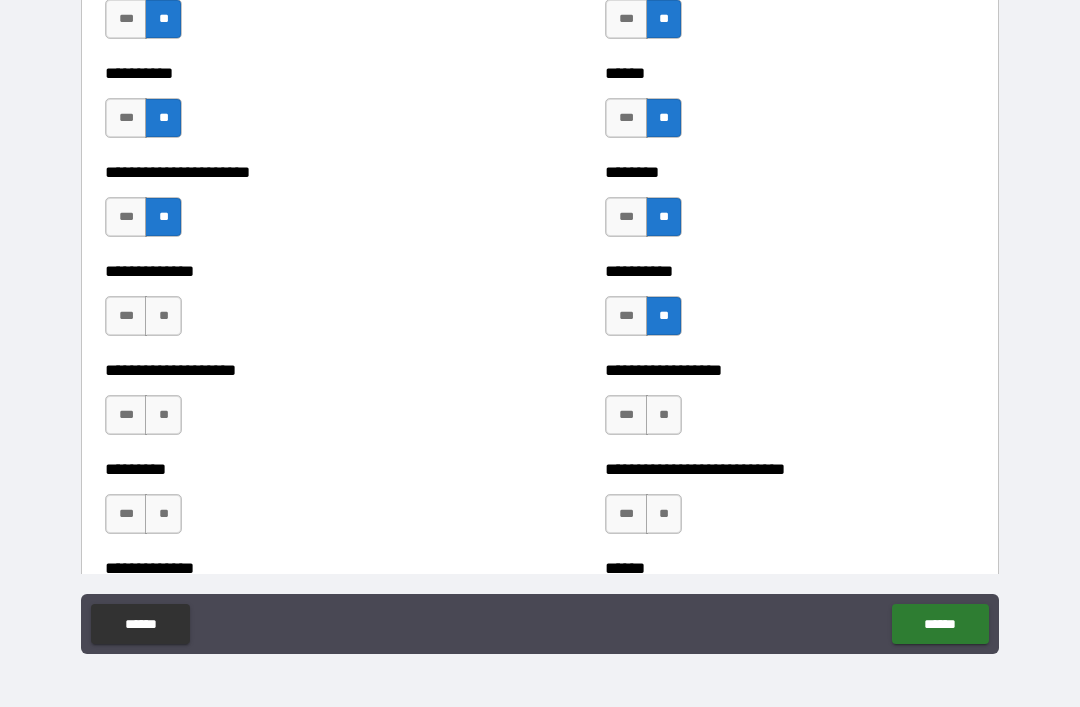 click on "**" at bounding box center [163, 316] 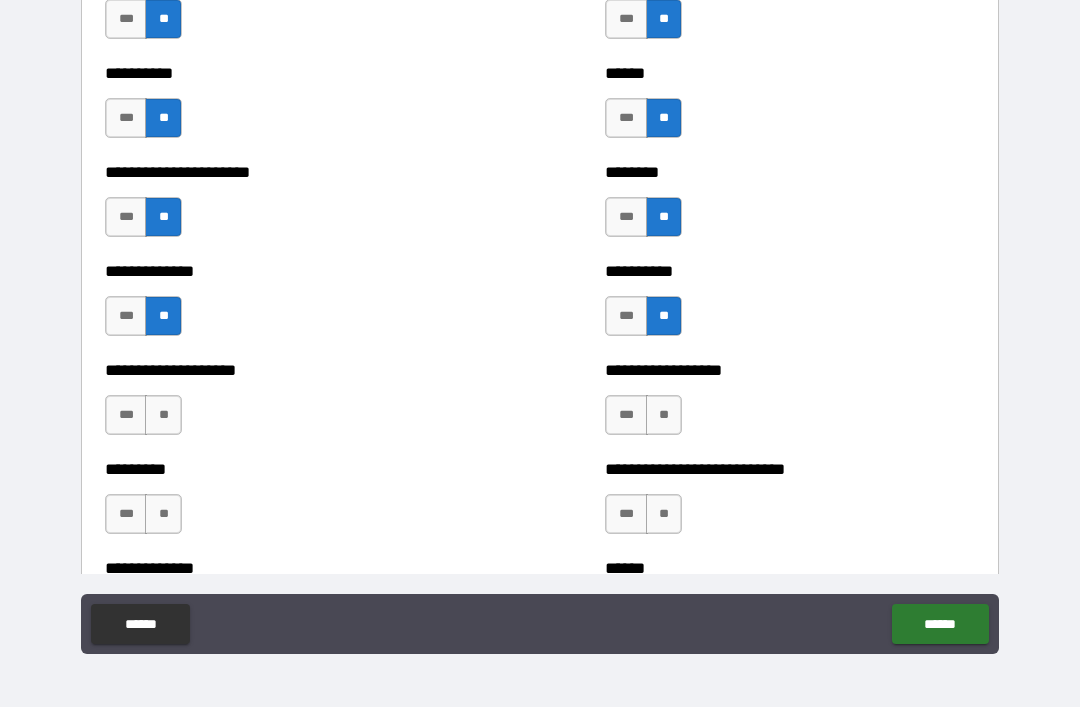click on "**" at bounding box center [163, 415] 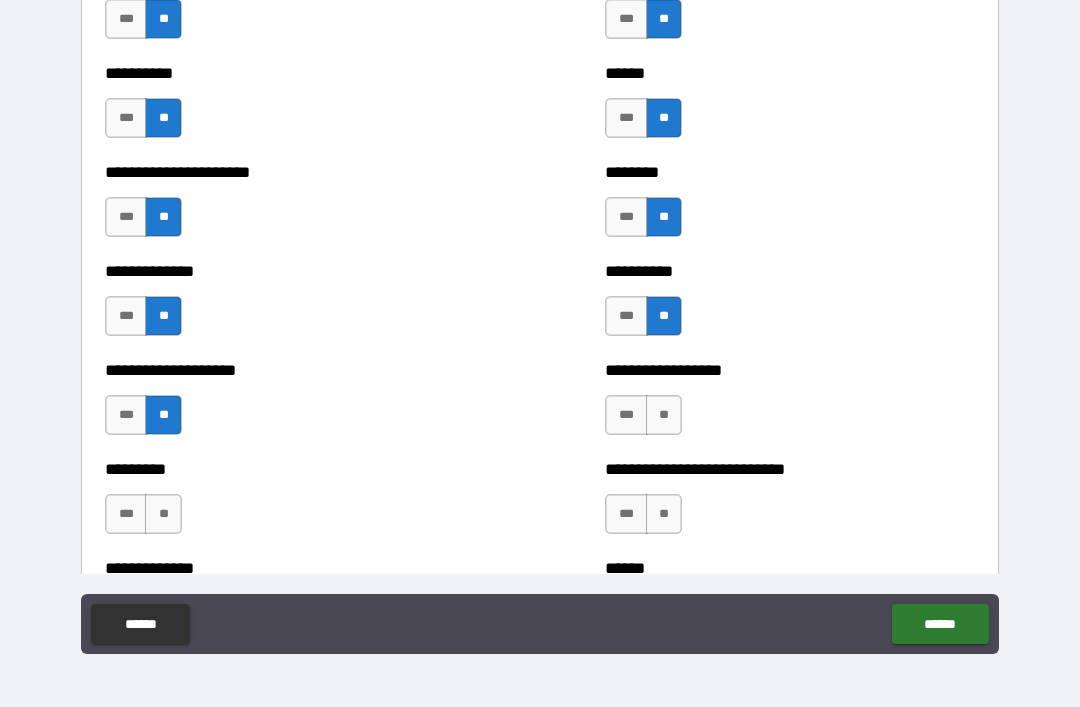 click on "**" at bounding box center (664, 415) 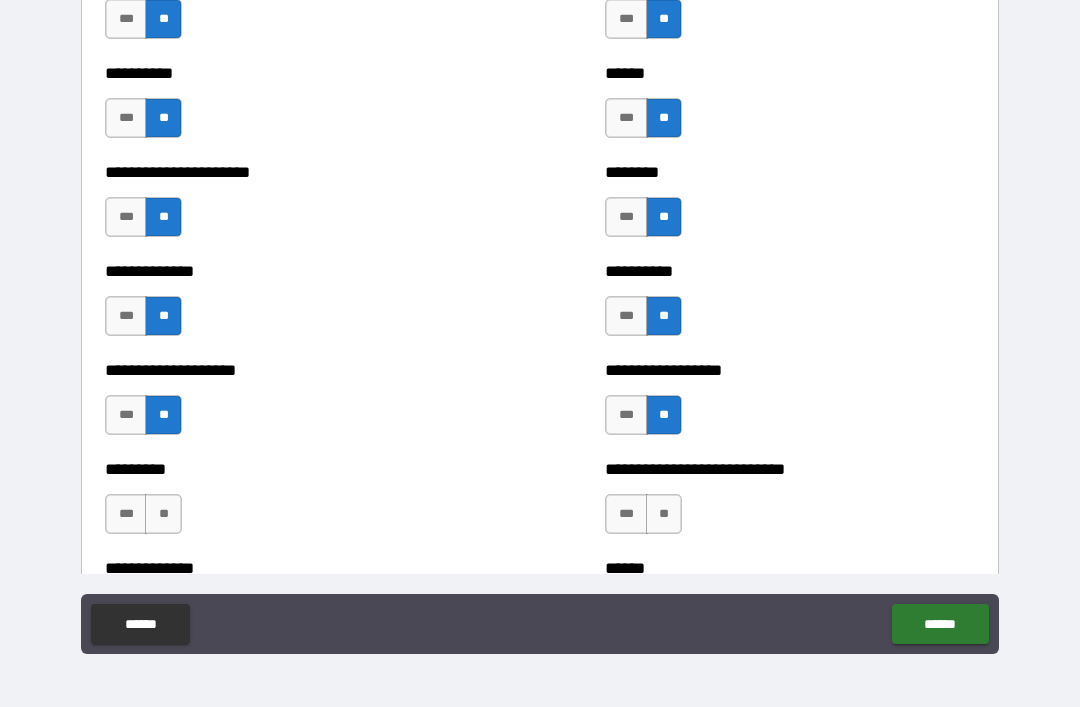 click on "**" at bounding box center [664, 514] 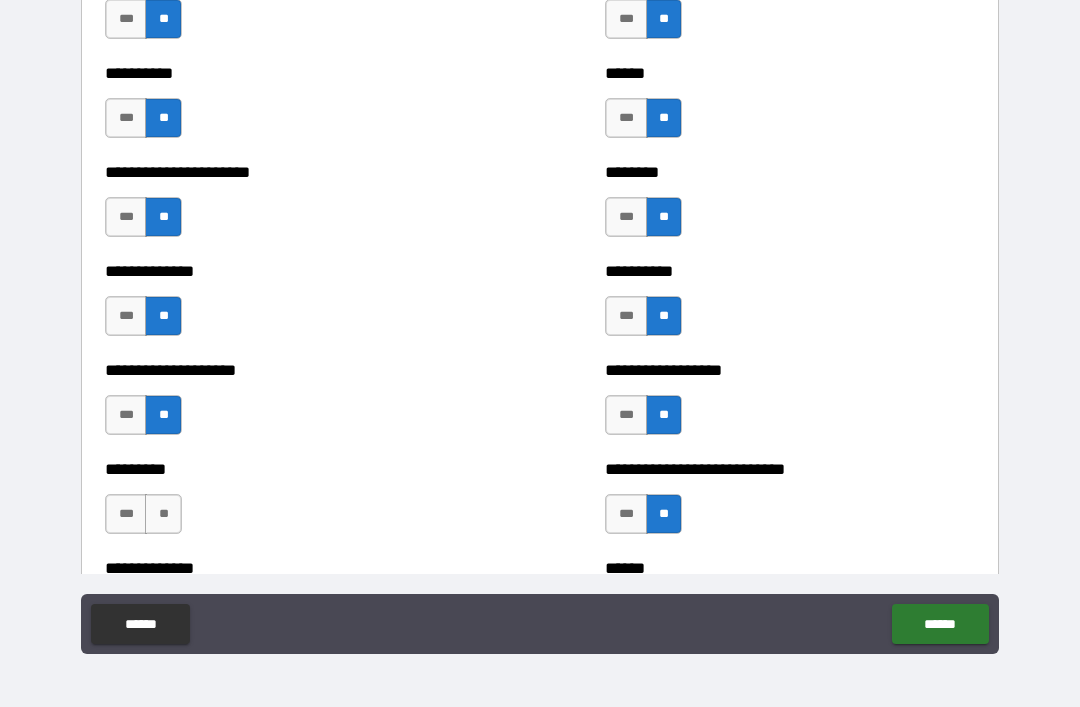 click on "**" at bounding box center (163, 514) 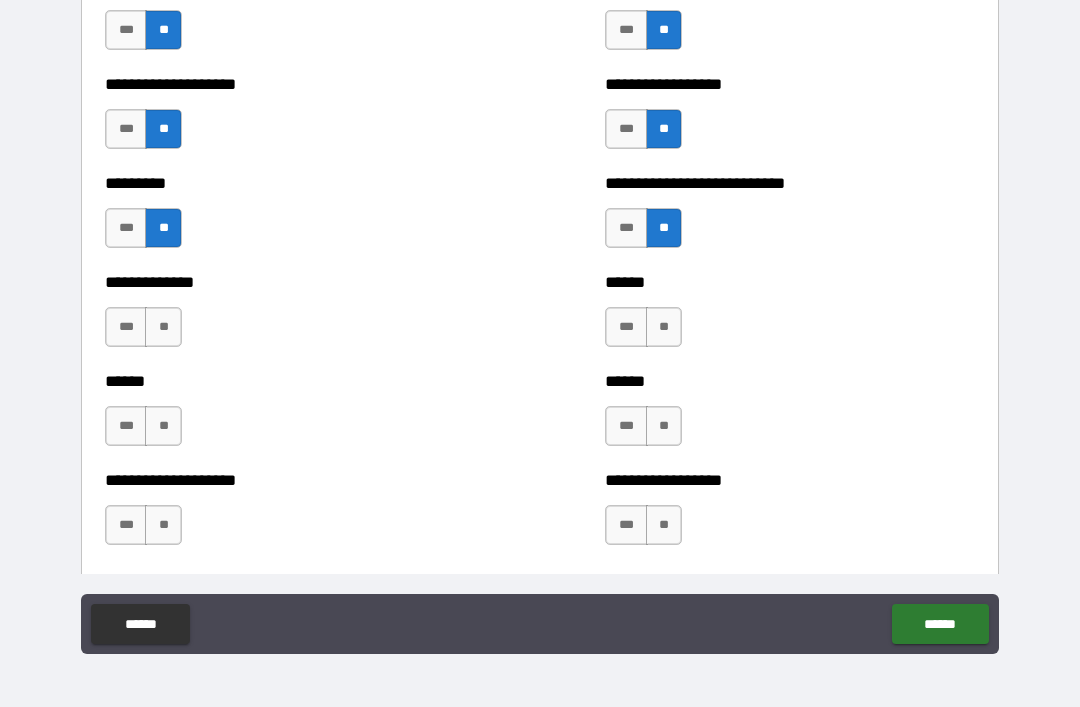 scroll, scrollTop: 3317, scrollLeft: 0, axis: vertical 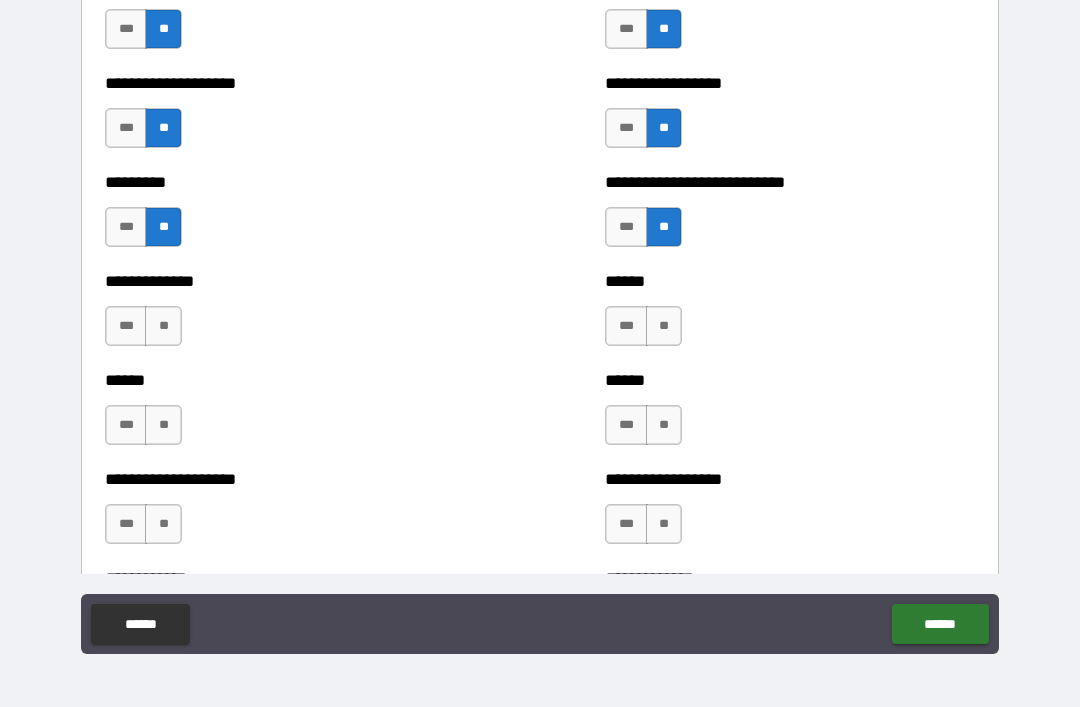 click on "**" at bounding box center (664, 326) 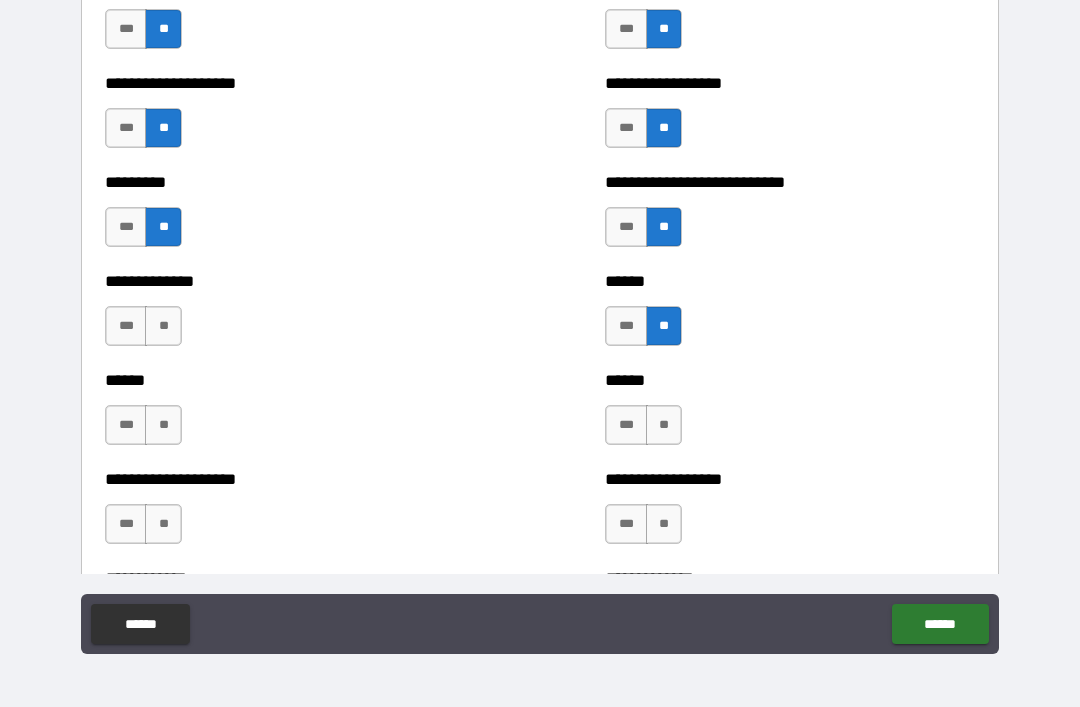 click on "**" at bounding box center (664, 425) 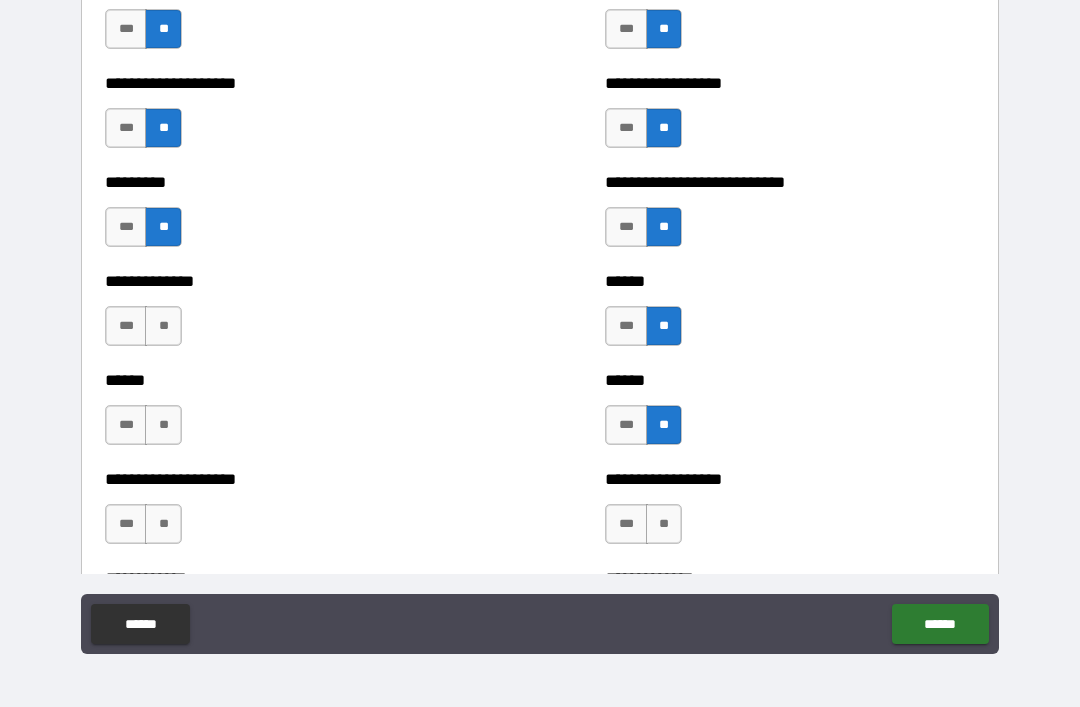 click on "**" at bounding box center [664, 524] 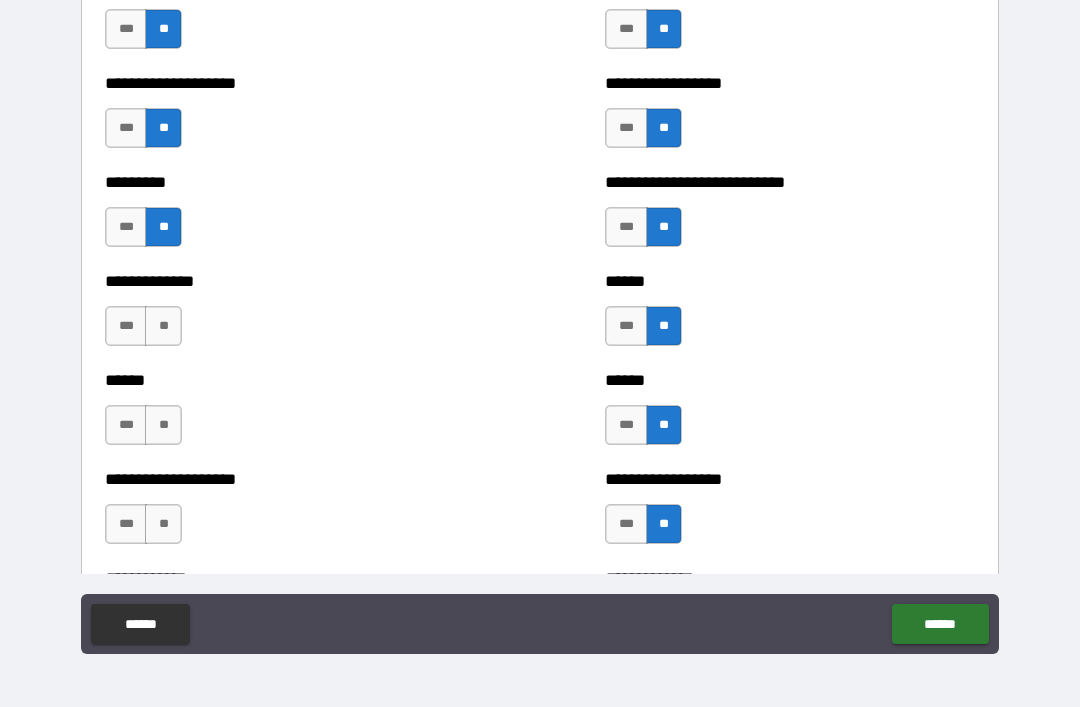 click on "**" at bounding box center [163, 326] 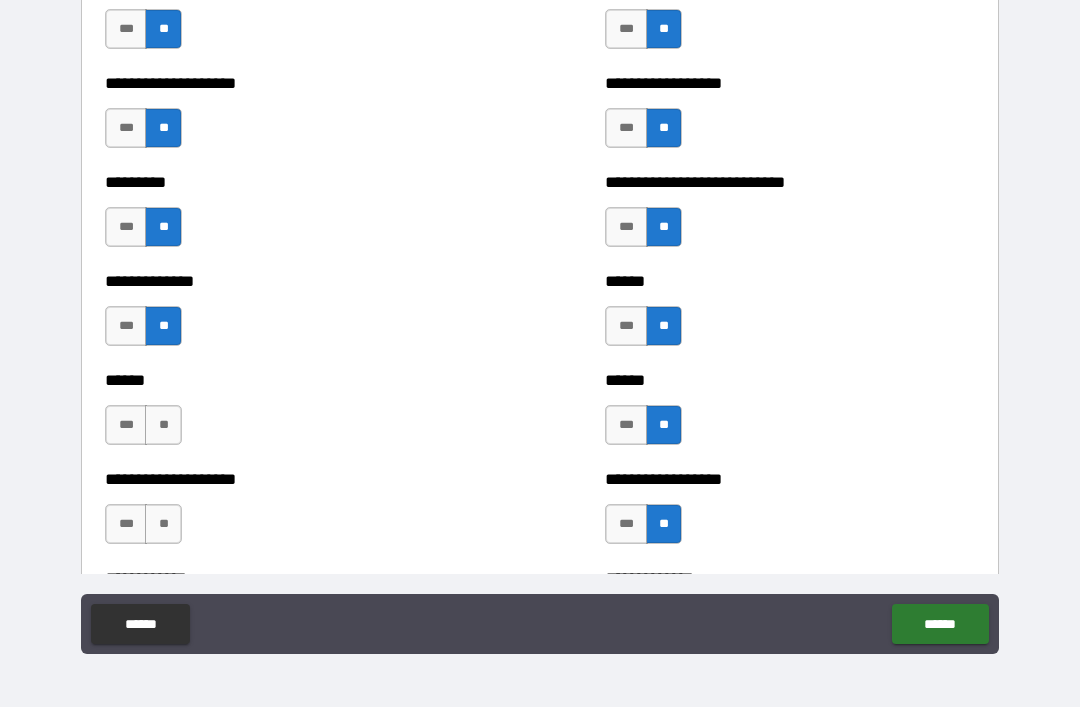 click on "**" at bounding box center (163, 425) 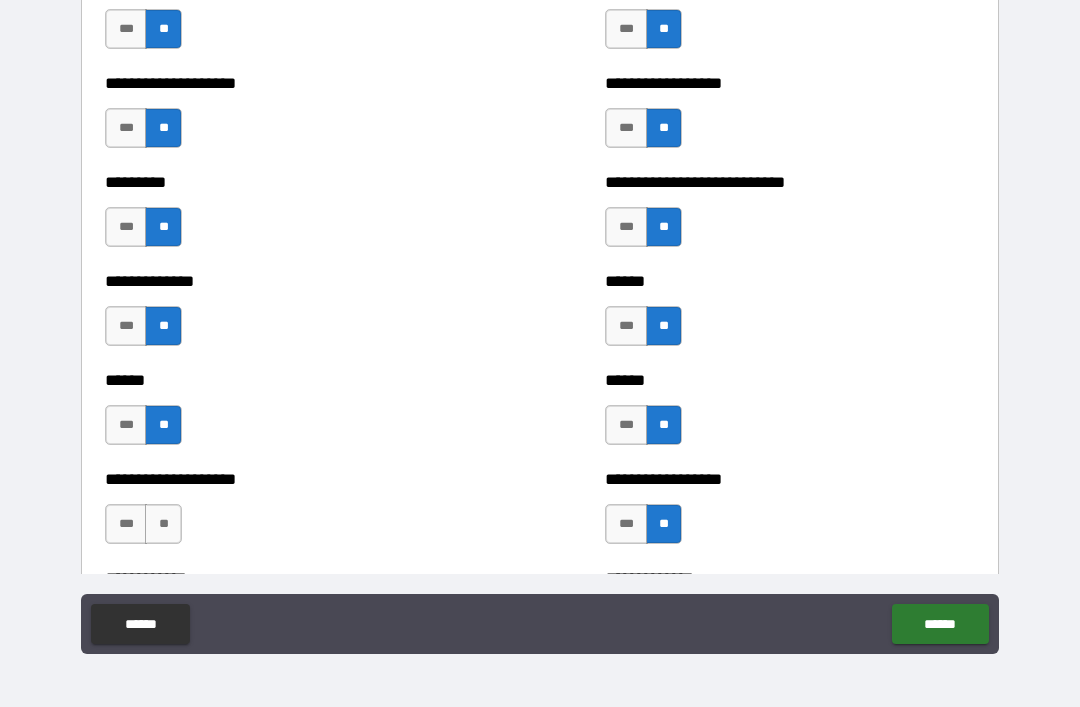 click on "**" at bounding box center [163, 524] 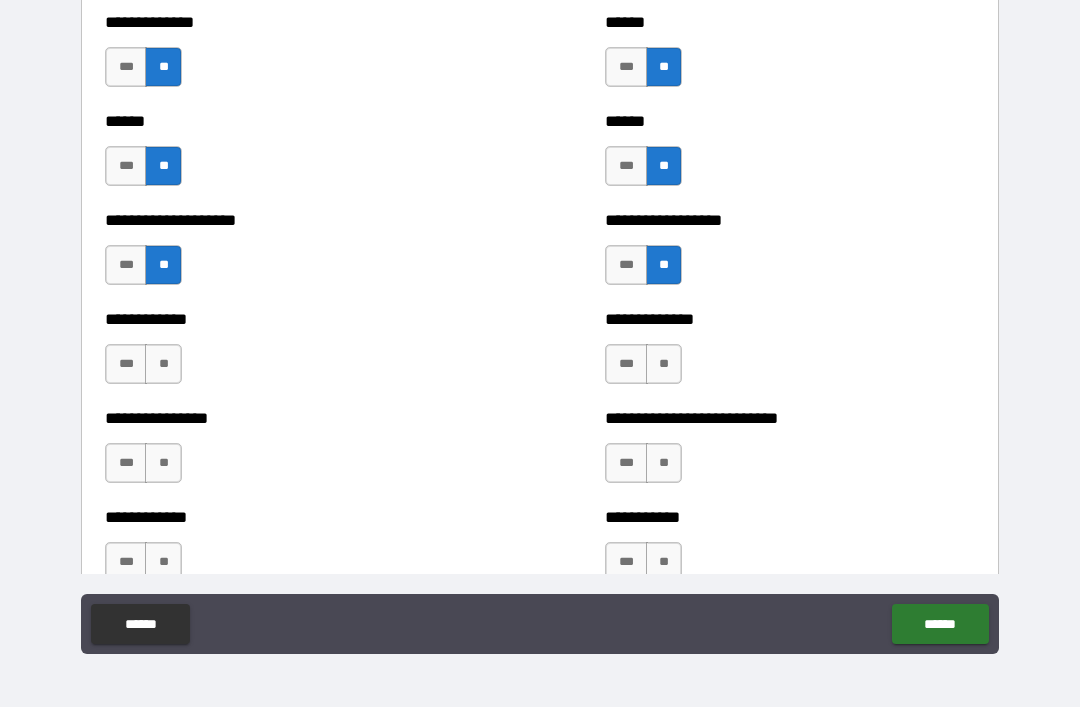 scroll, scrollTop: 3578, scrollLeft: 0, axis: vertical 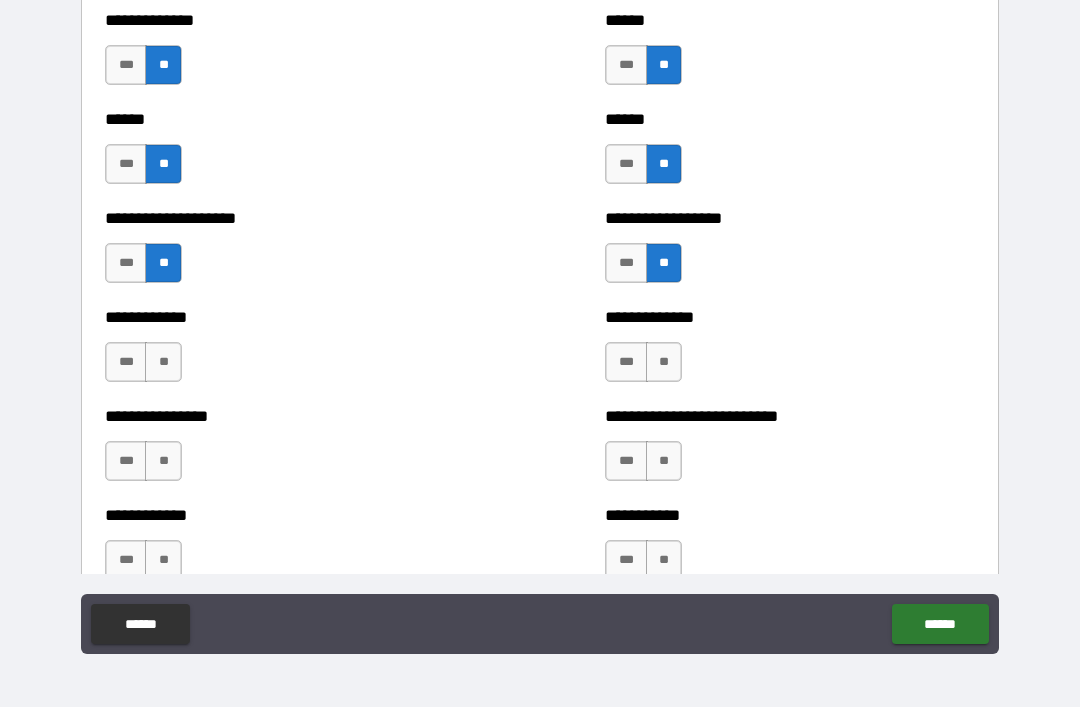 click on "**" at bounding box center [163, 362] 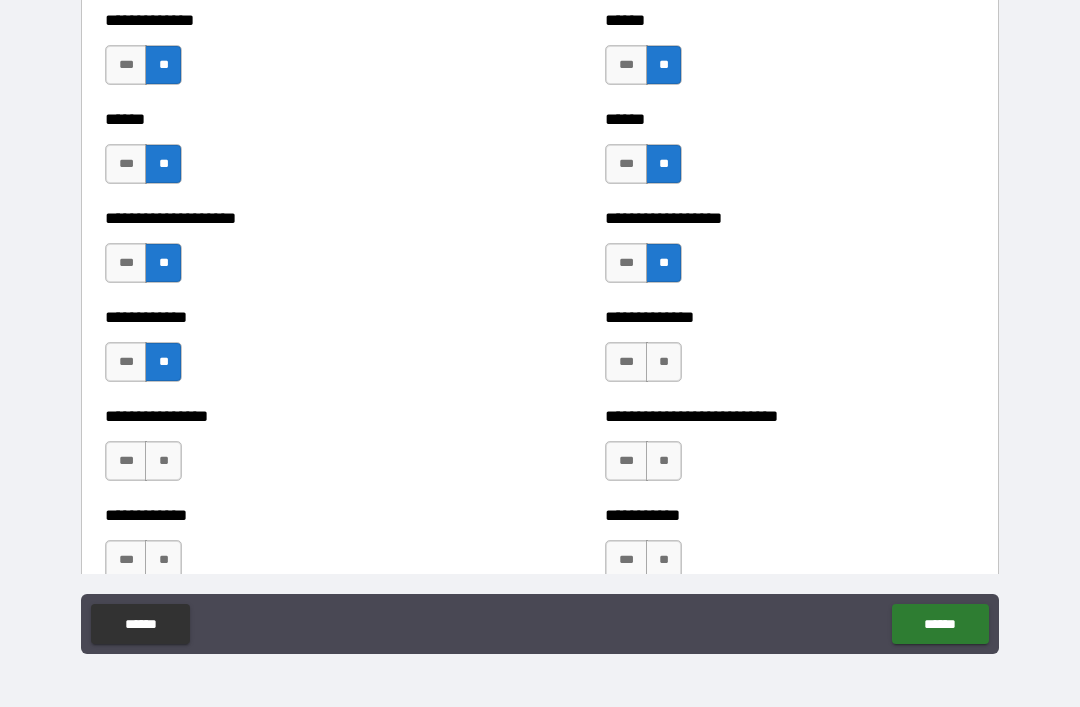 click on "**" at bounding box center [163, 461] 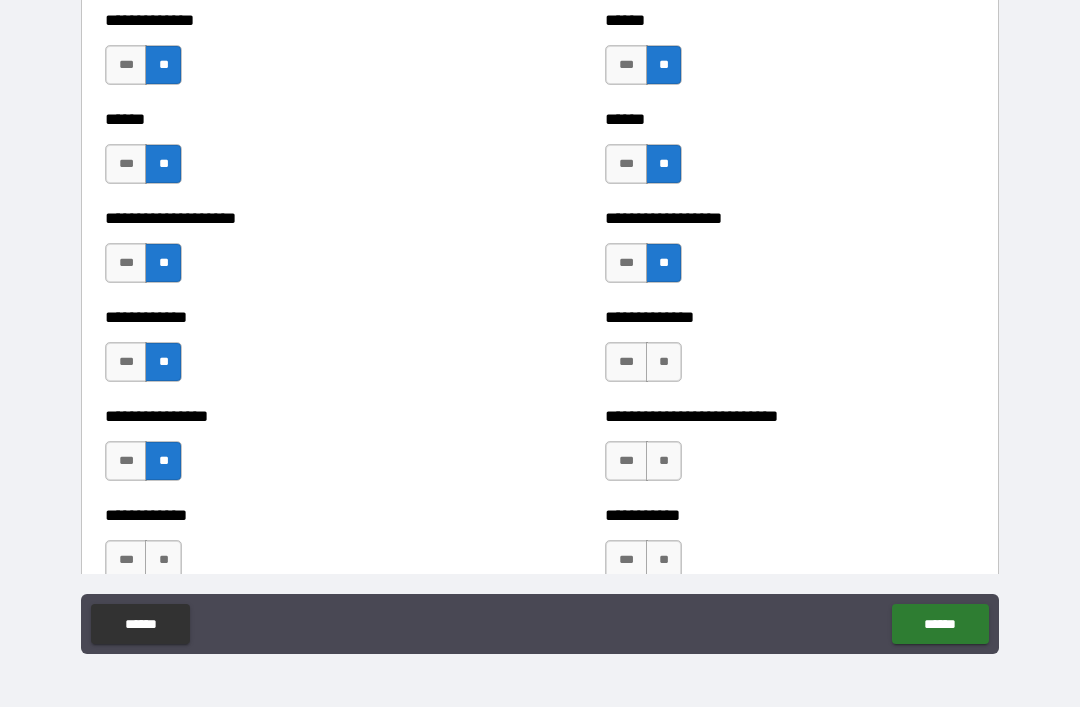 click on "**" at bounding box center (163, 560) 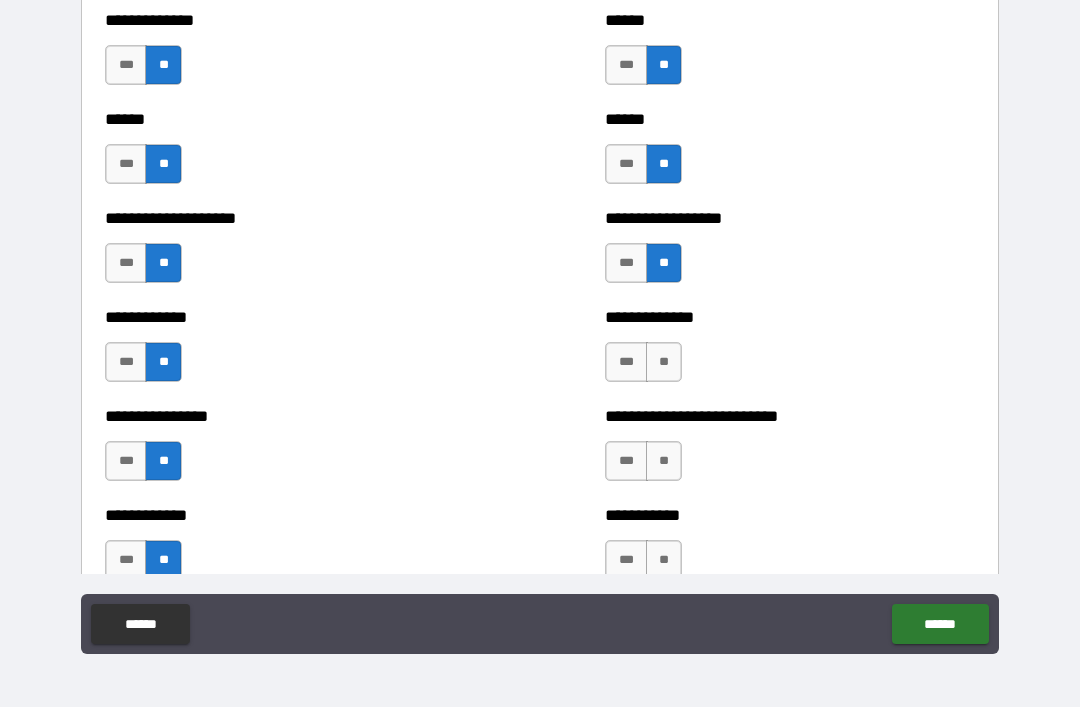 click on "**" at bounding box center [664, 362] 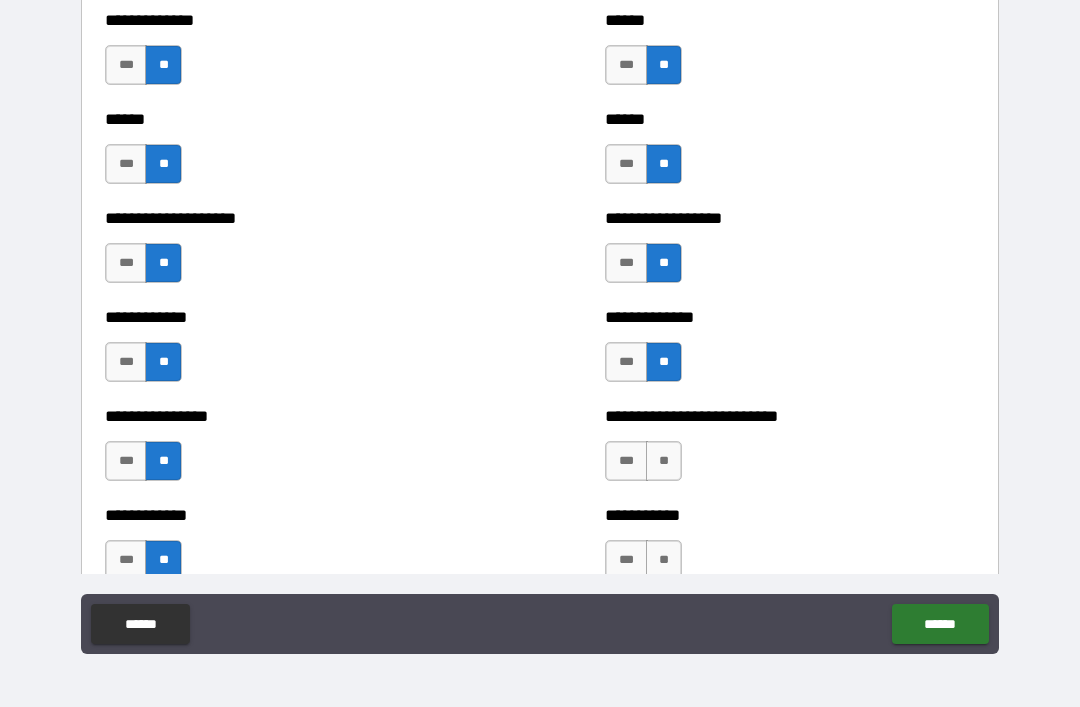 click on "**" at bounding box center [664, 461] 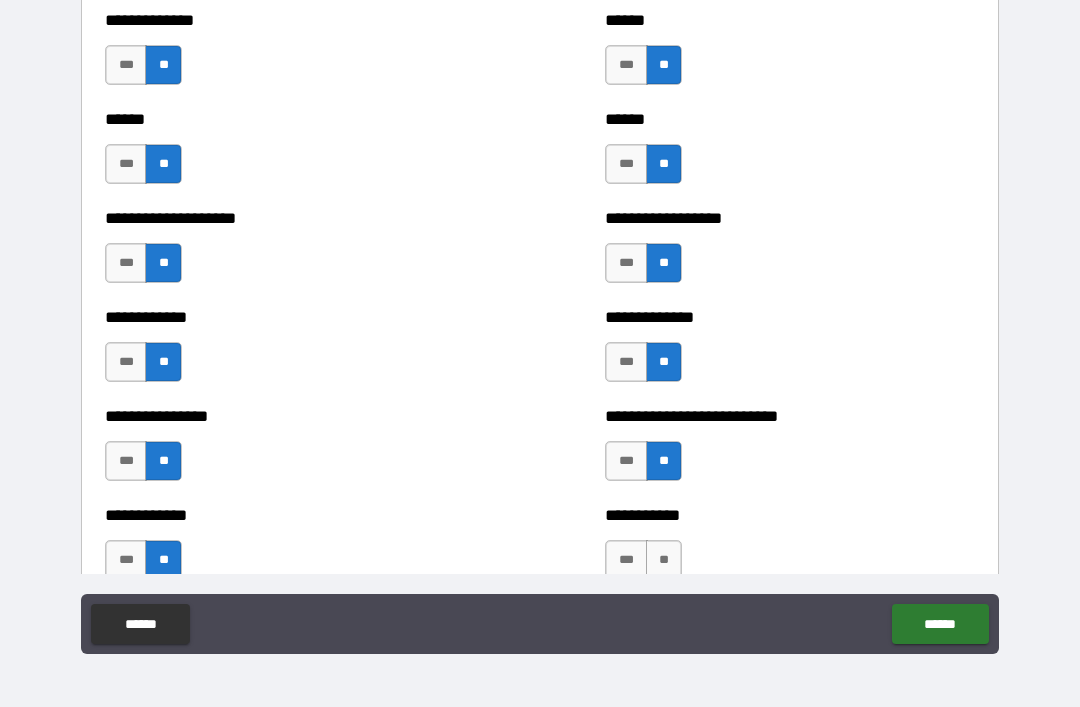 click on "**" at bounding box center [664, 560] 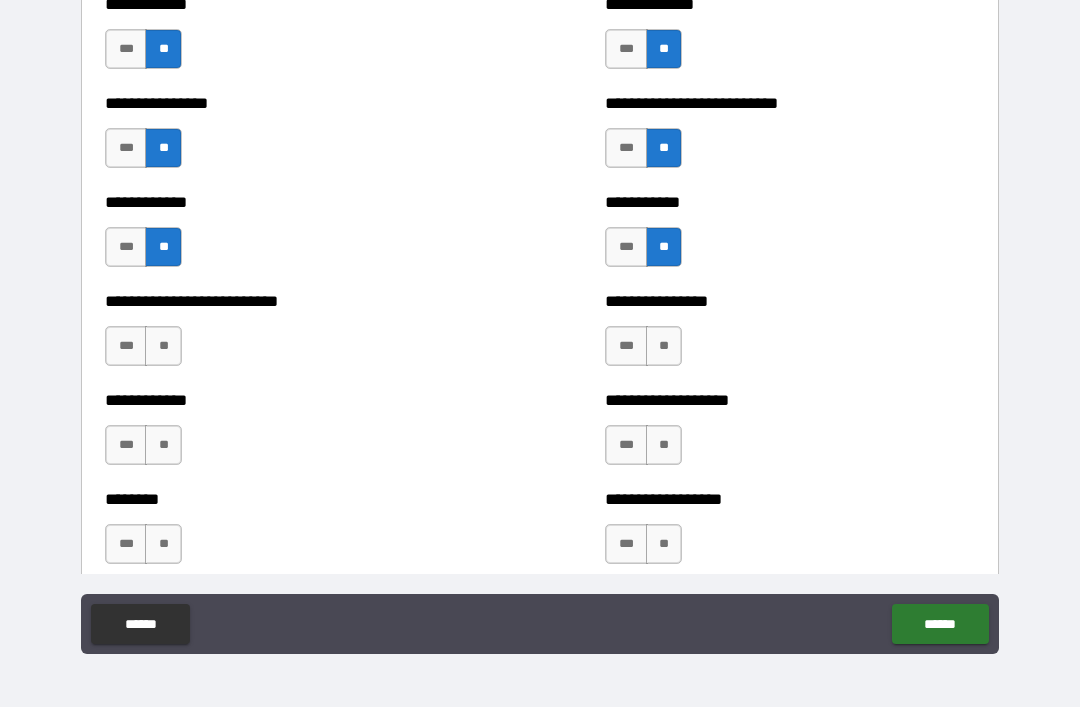scroll, scrollTop: 3918, scrollLeft: 0, axis: vertical 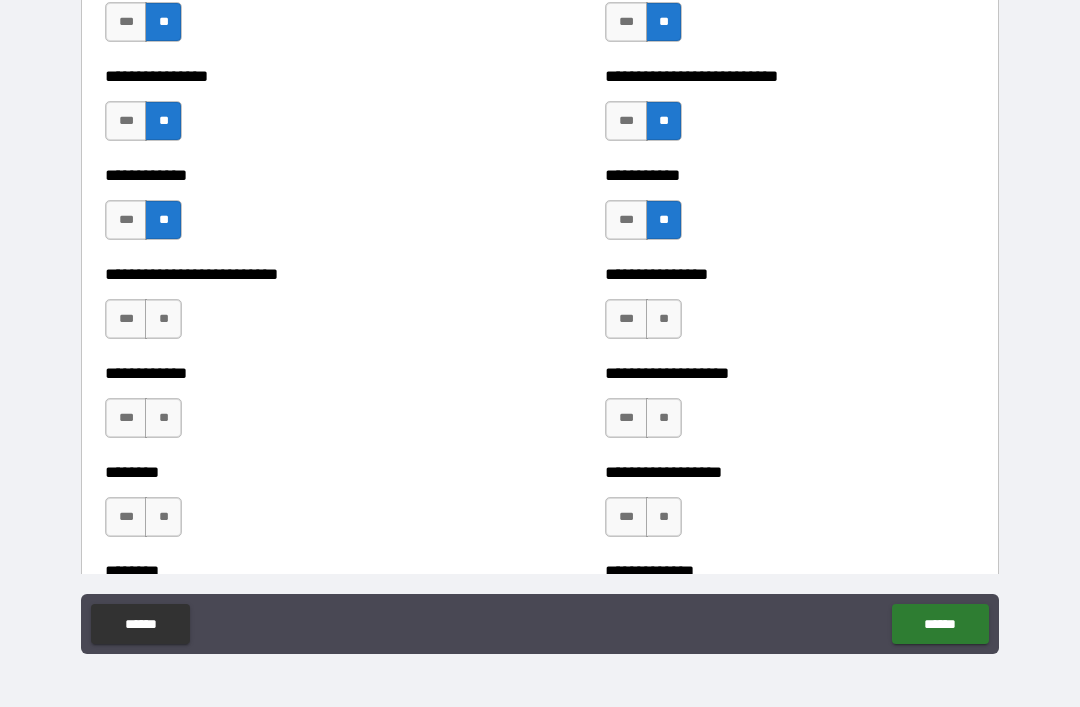 click on "**" at bounding box center [163, 319] 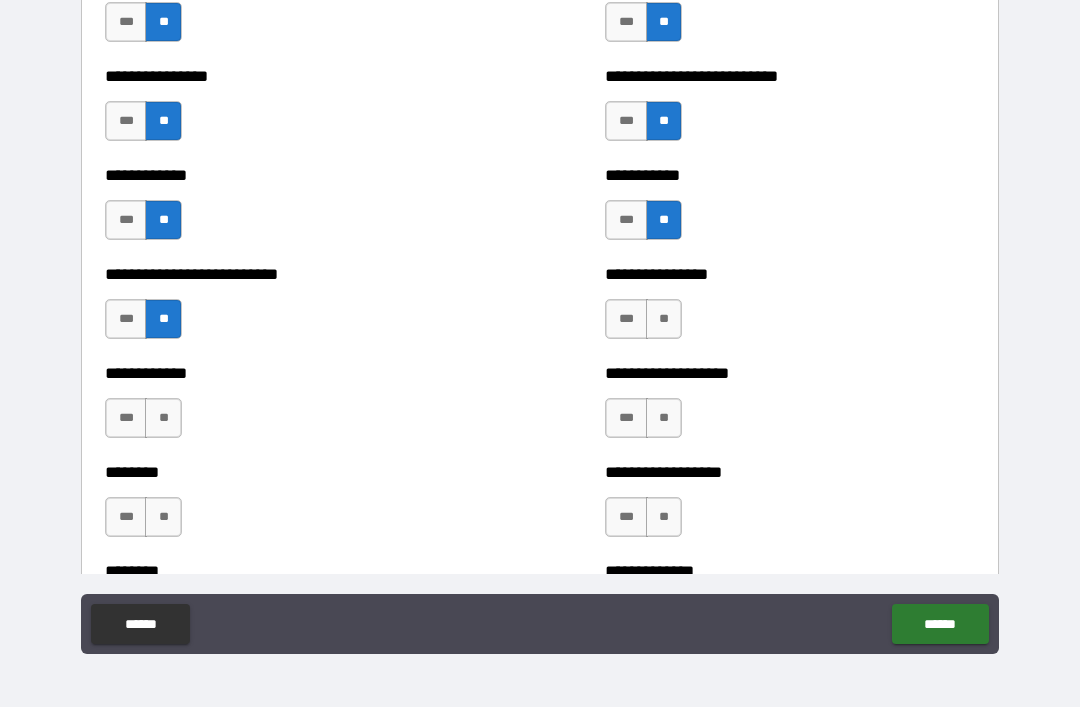 click on "**" at bounding box center [163, 418] 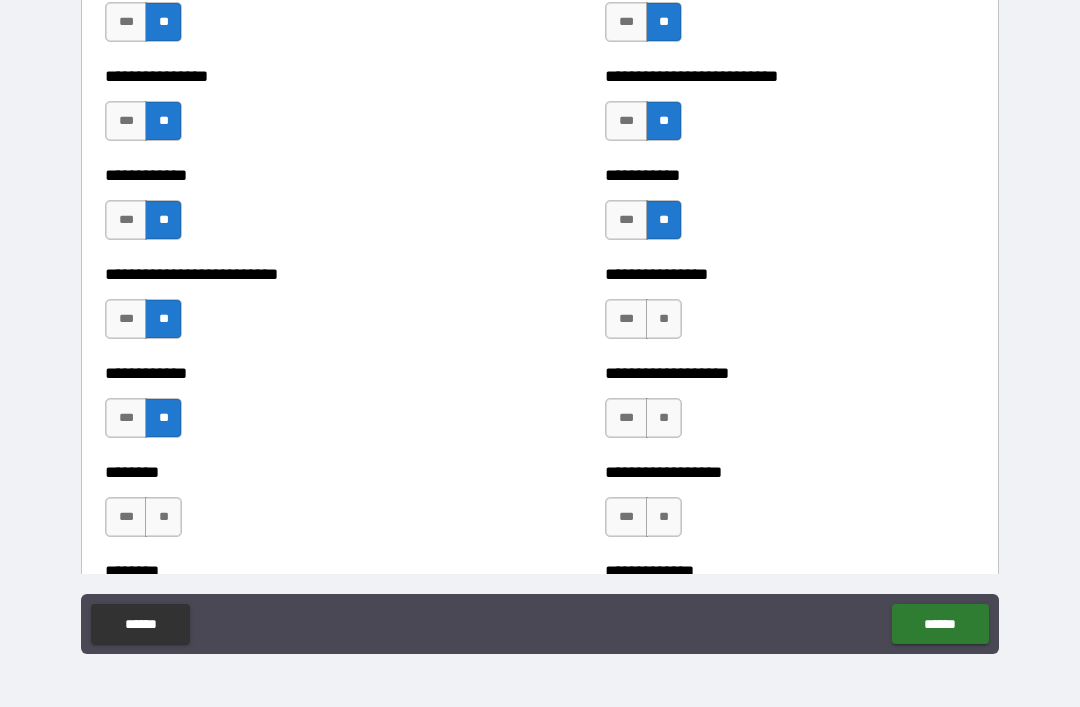 click on "**" at bounding box center [163, 517] 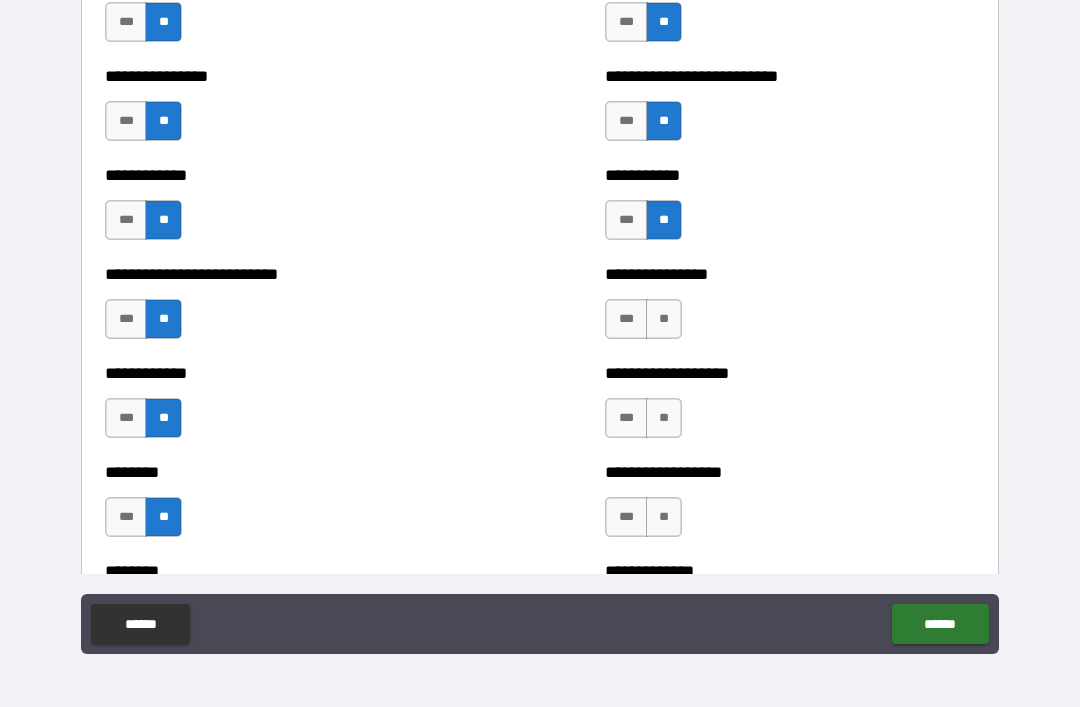 click on "**" at bounding box center [664, 319] 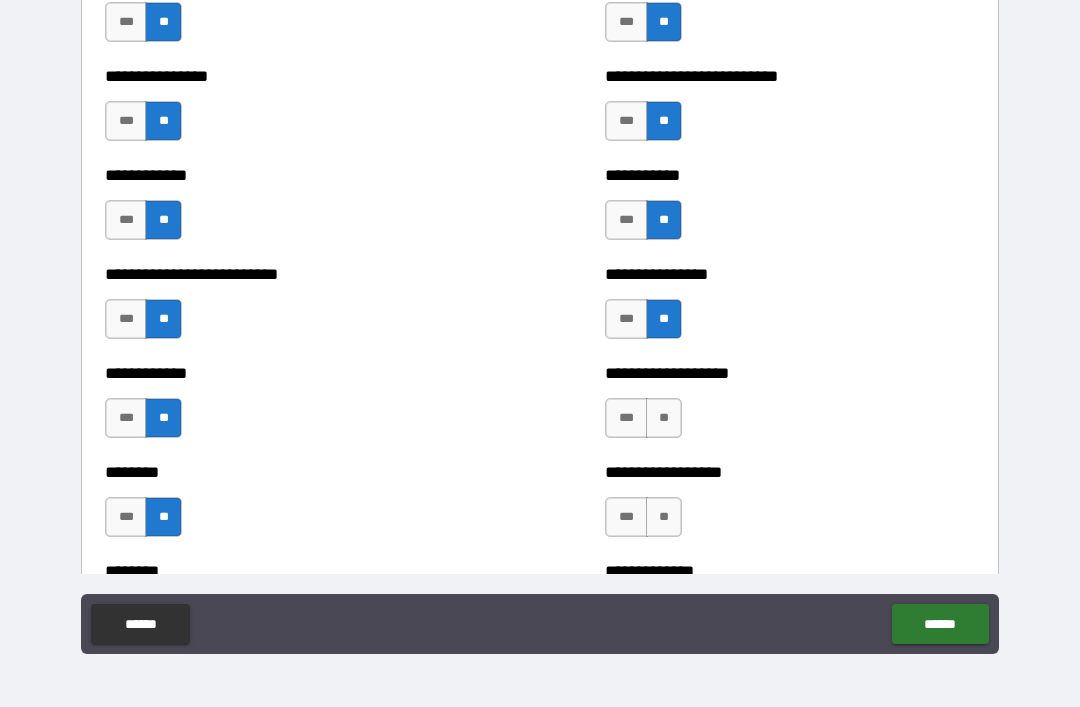 click on "**" at bounding box center [664, 418] 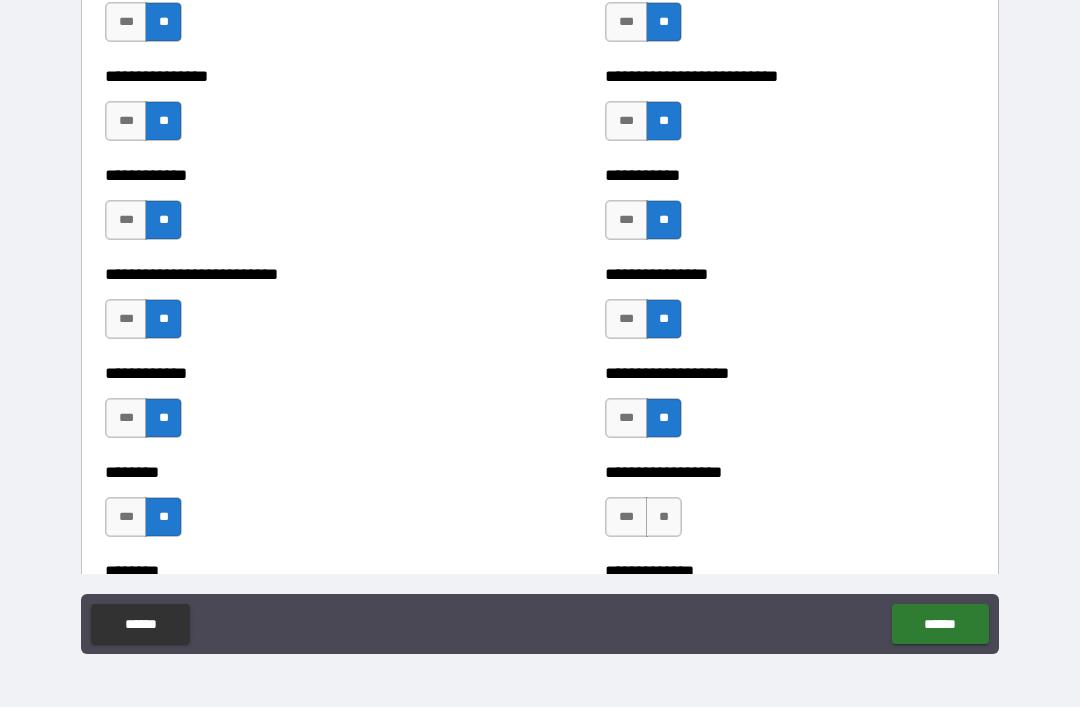 click on "**" at bounding box center [664, 517] 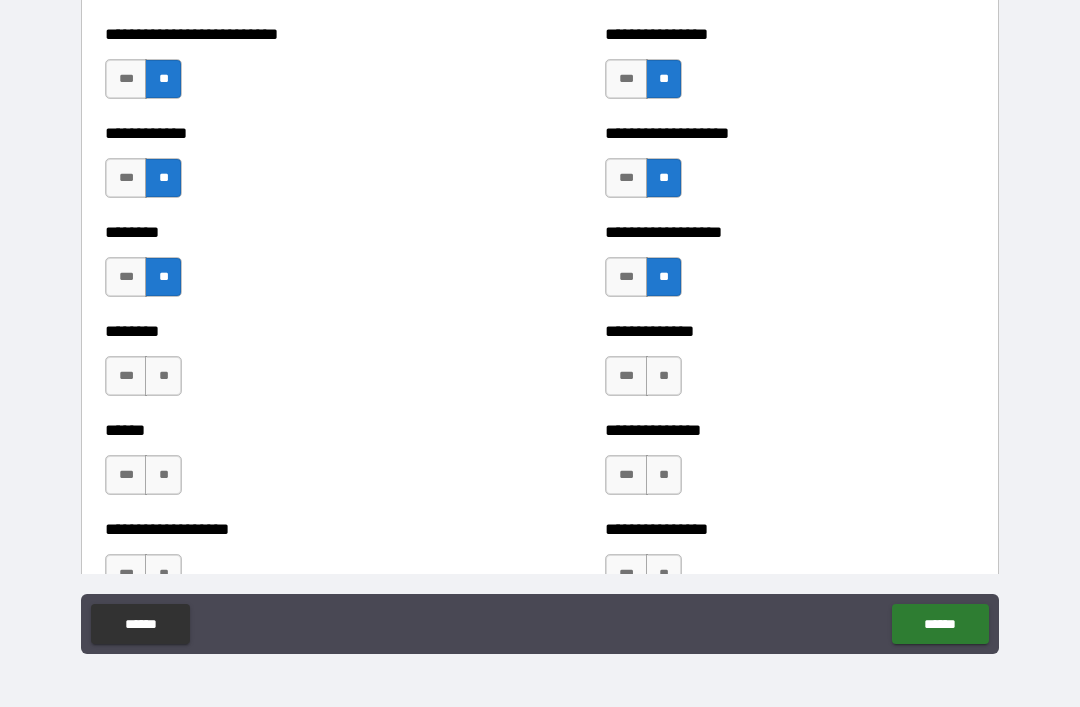 scroll, scrollTop: 4213, scrollLeft: 0, axis: vertical 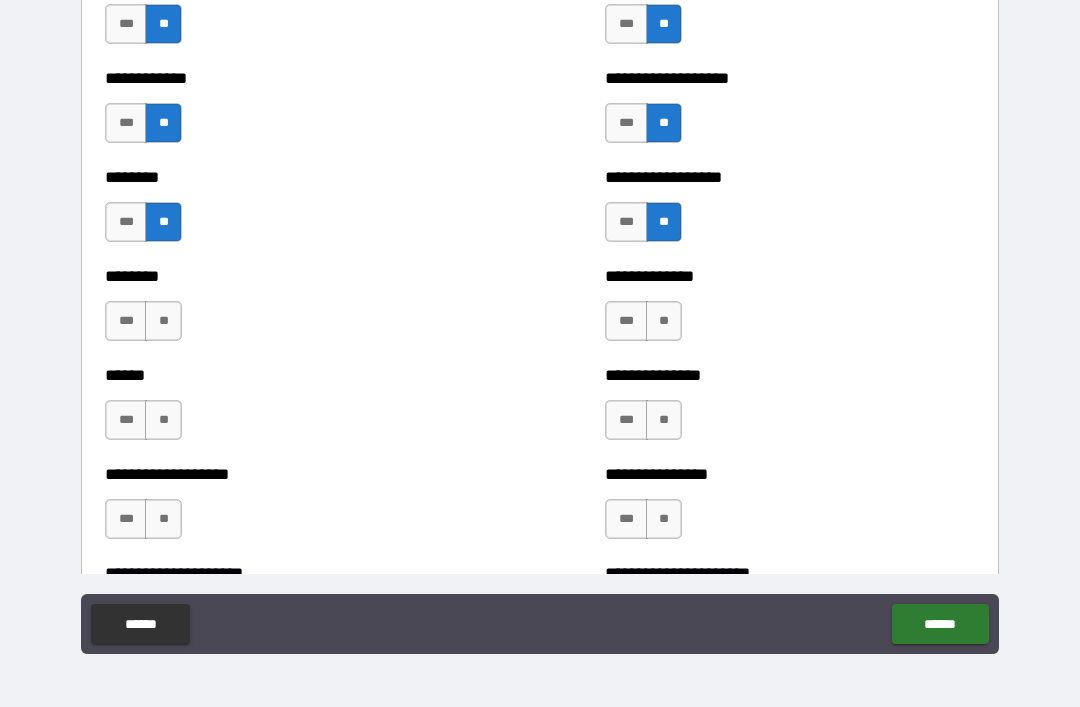 click on "**" at bounding box center (664, 321) 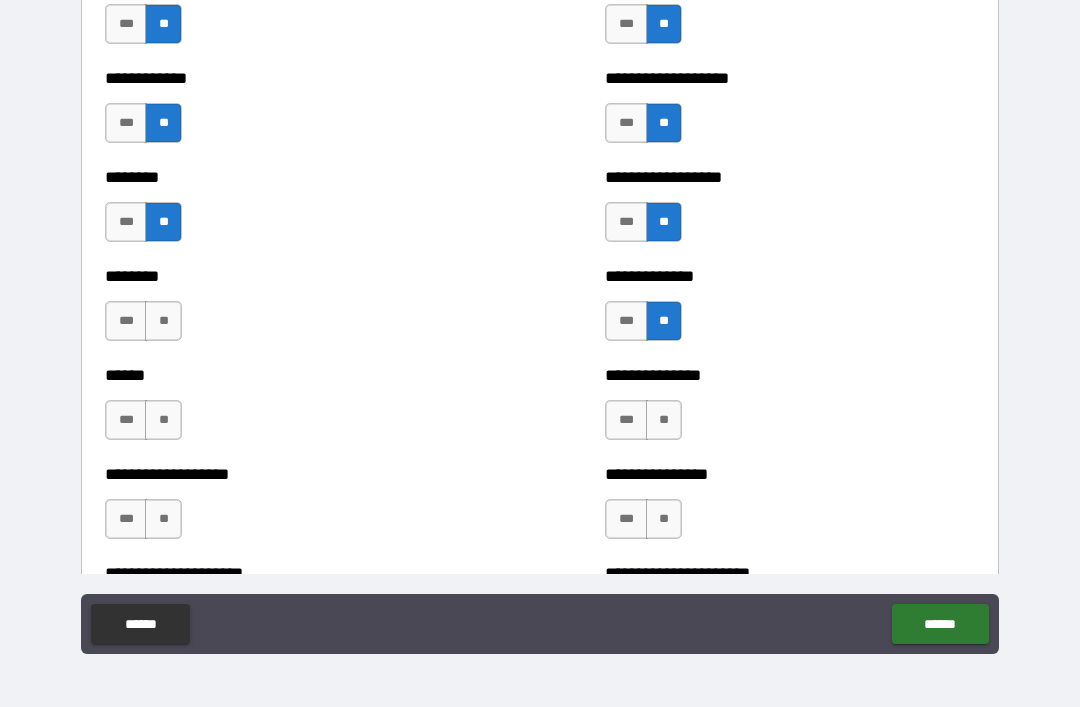 click on "**" at bounding box center [664, 420] 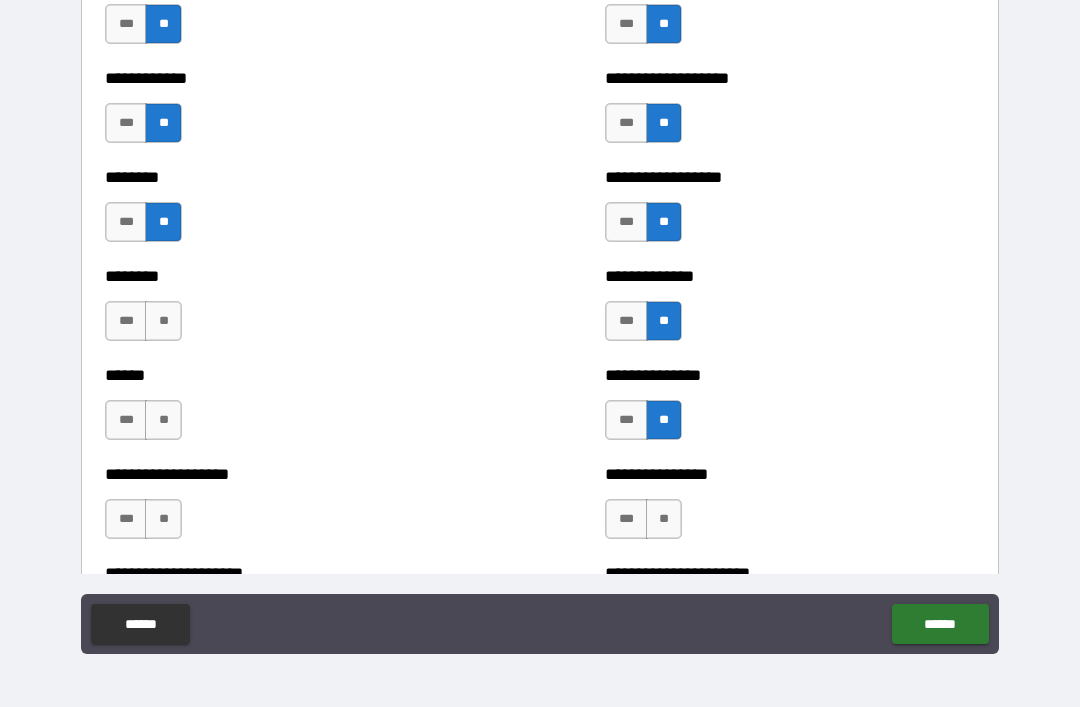 click on "**" at bounding box center [664, 519] 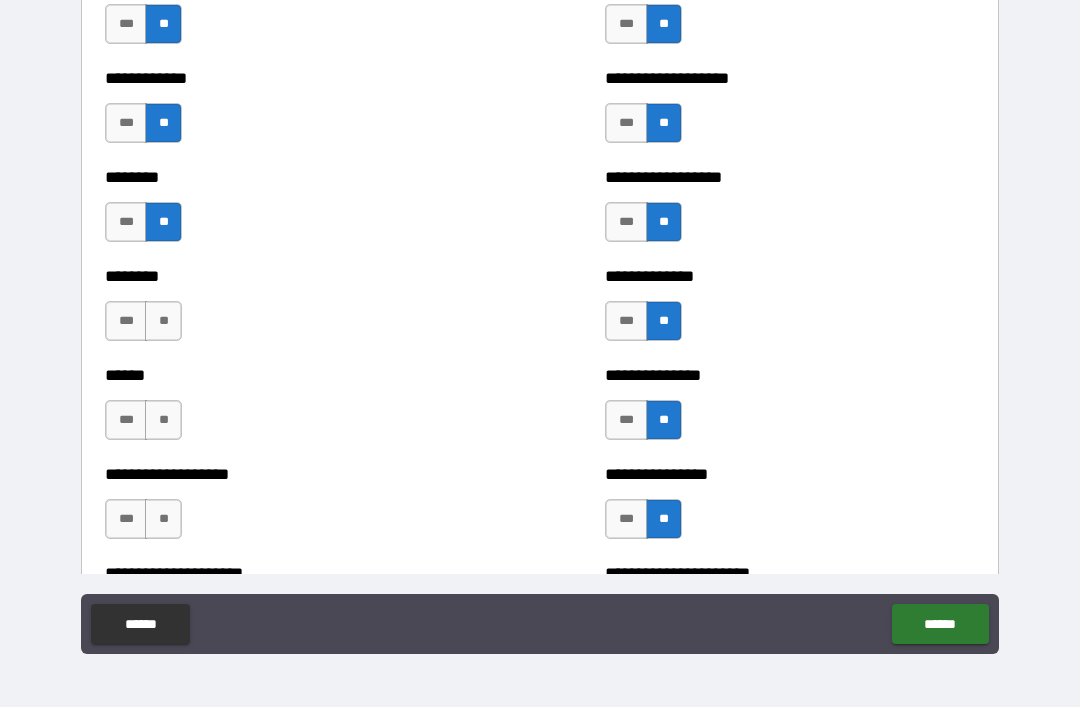 click on "**" at bounding box center (163, 321) 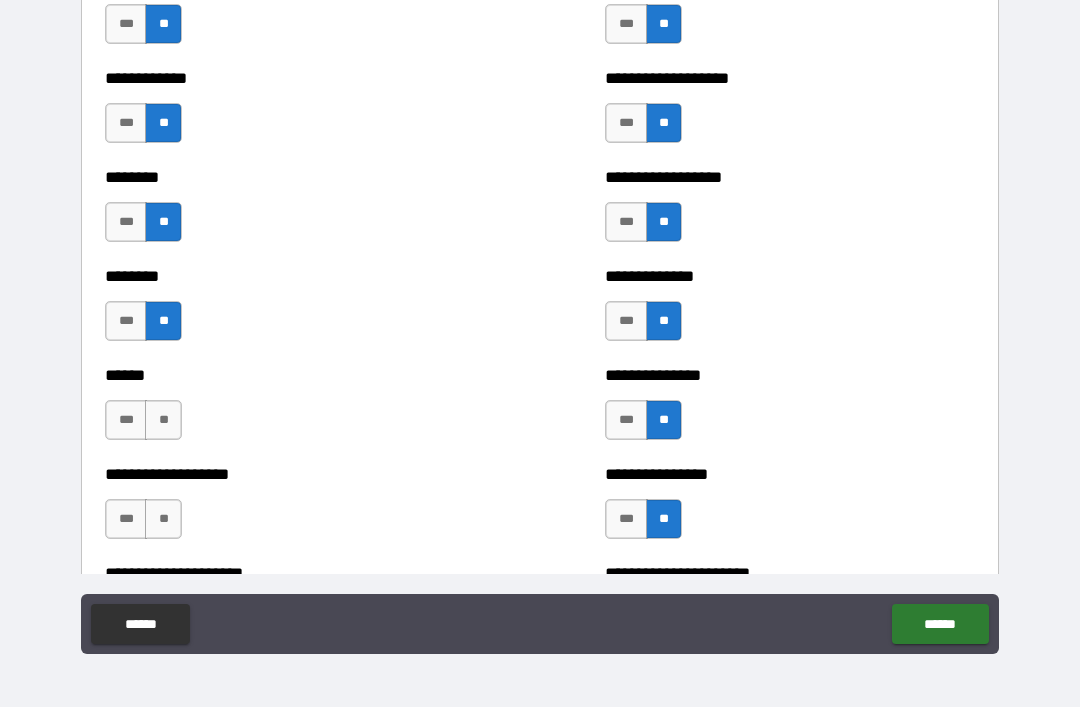 click on "**" at bounding box center (163, 420) 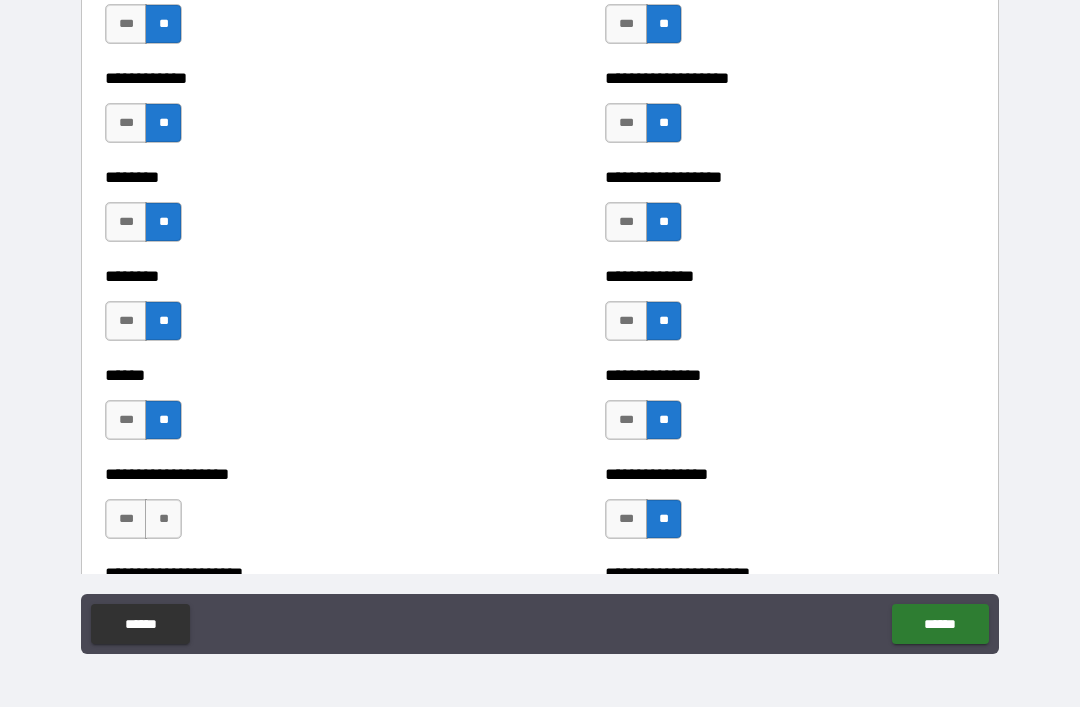 click on "**" at bounding box center (163, 519) 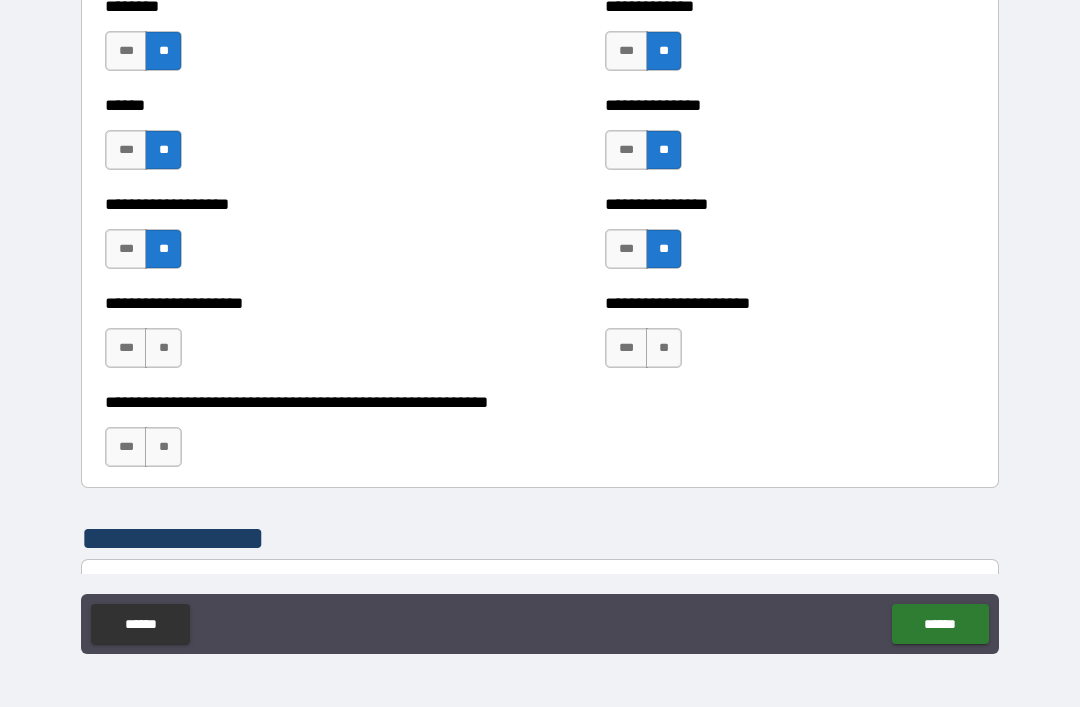 scroll, scrollTop: 4485, scrollLeft: 0, axis: vertical 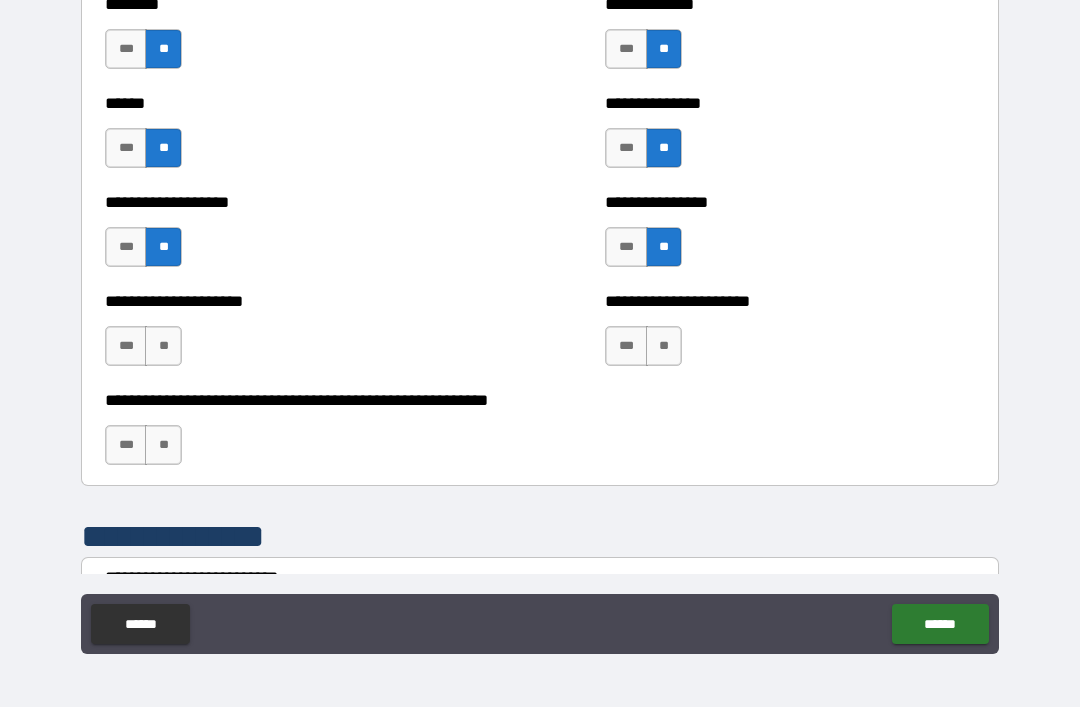 click on "**" at bounding box center [163, 346] 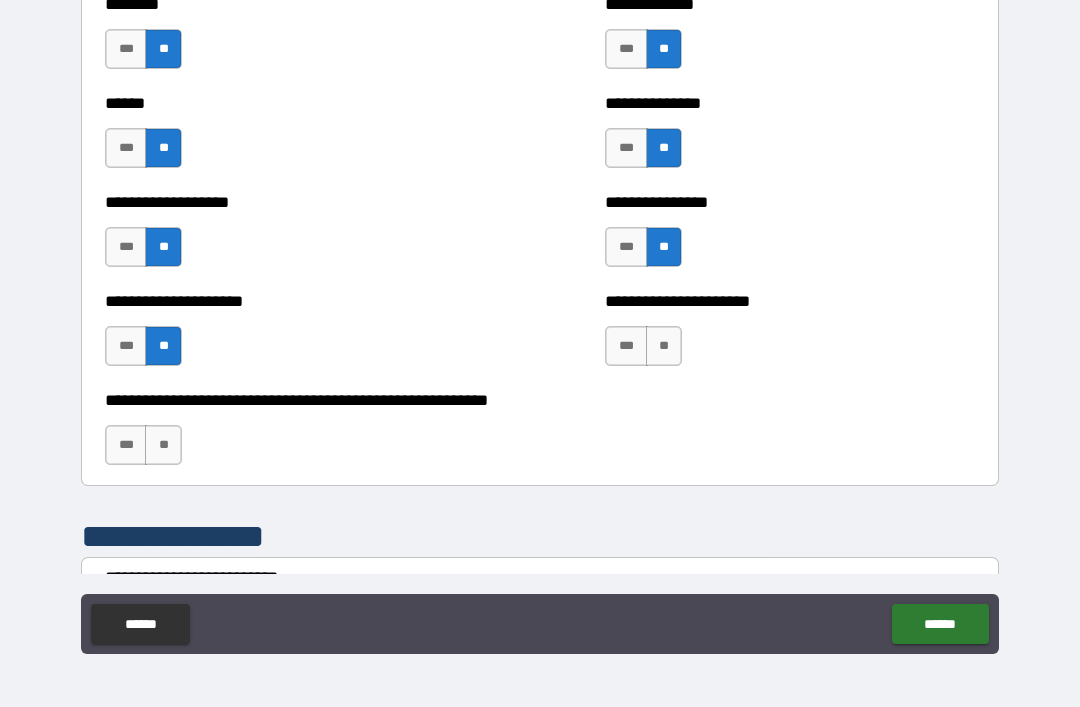click on "**" at bounding box center [163, 445] 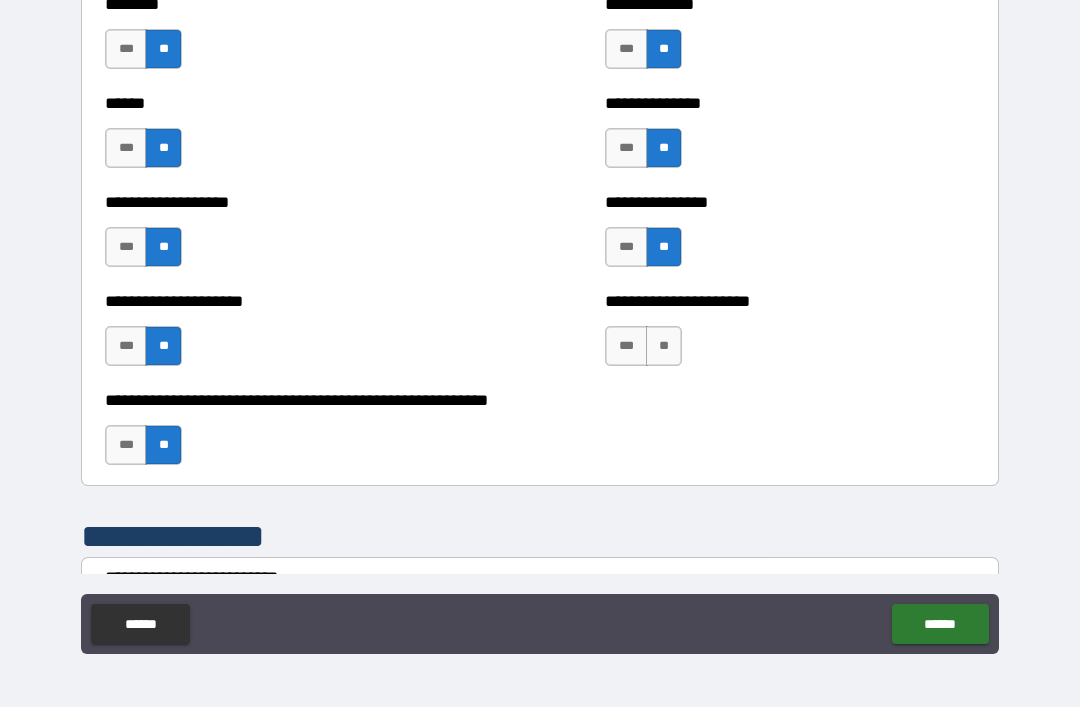 click on "**" at bounding box center (664, 346) 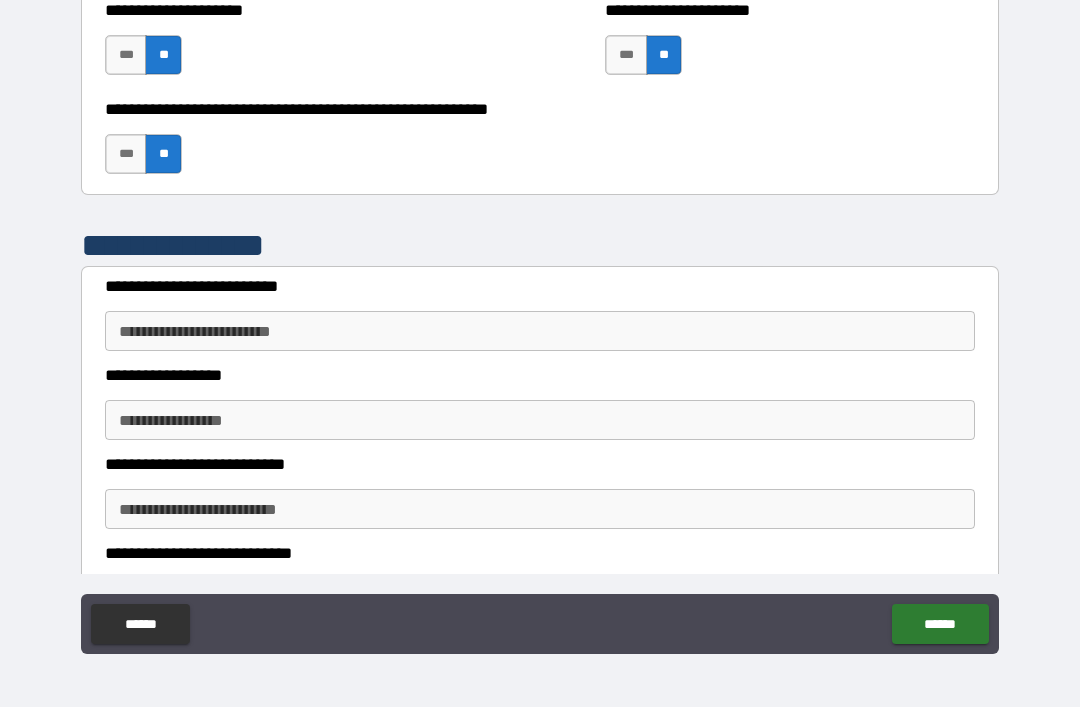 scroll, scrollTop: 4781, scrollLeft: 0, axis: vertical 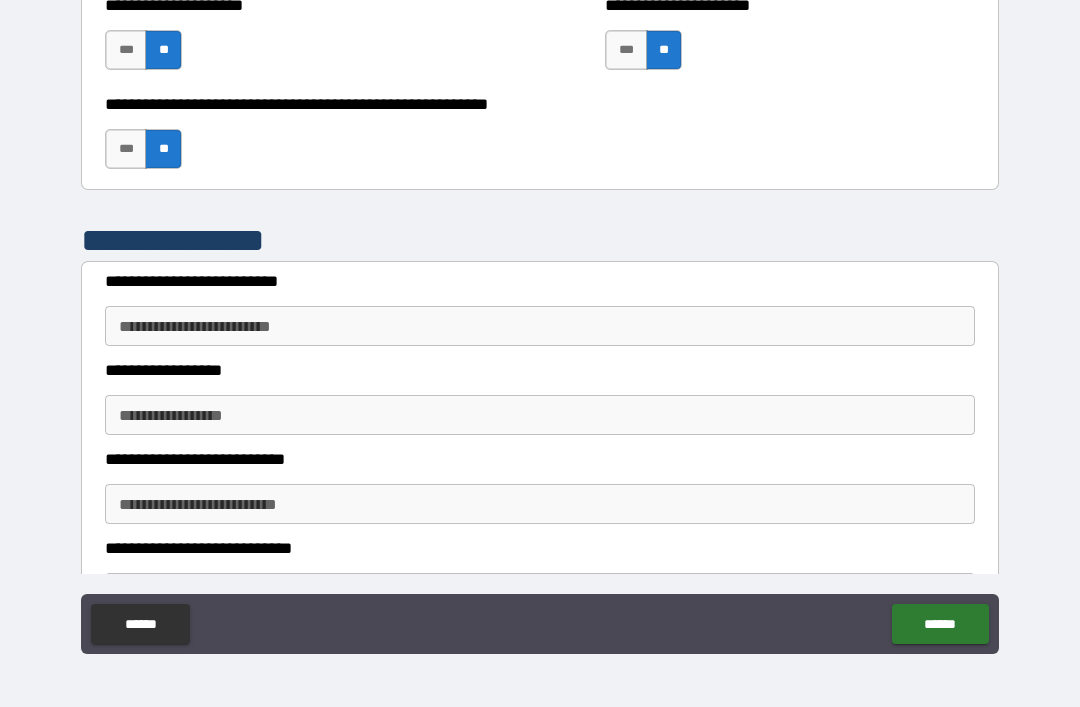 click on "**********" at bounding box center [540, 326] 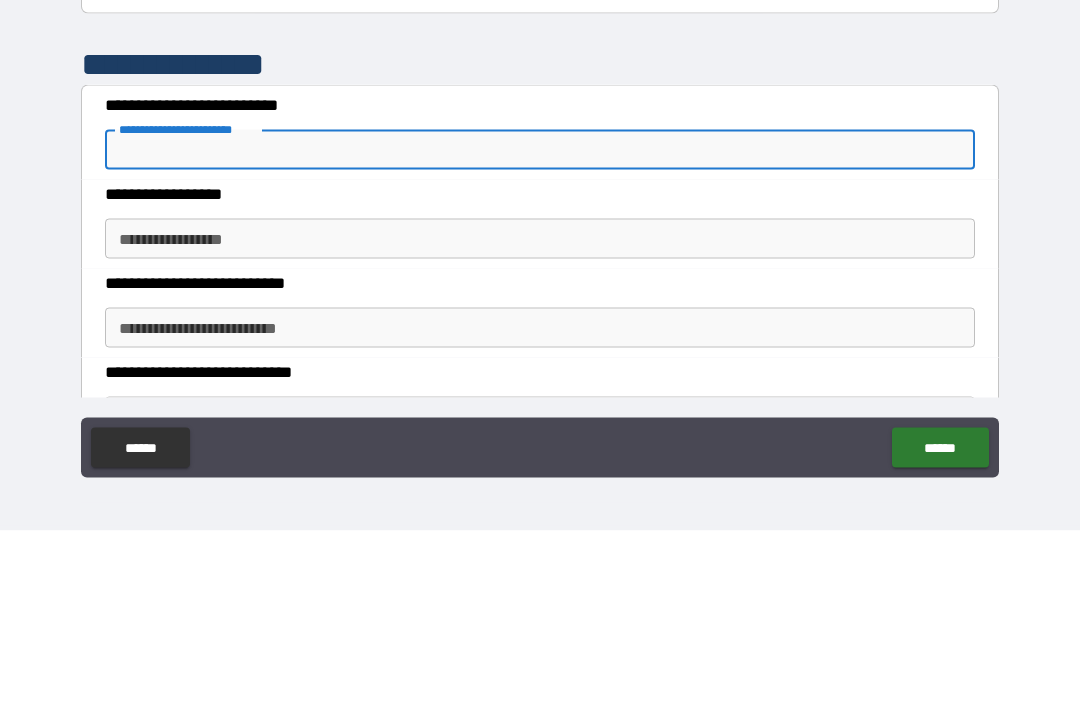 type on "*" 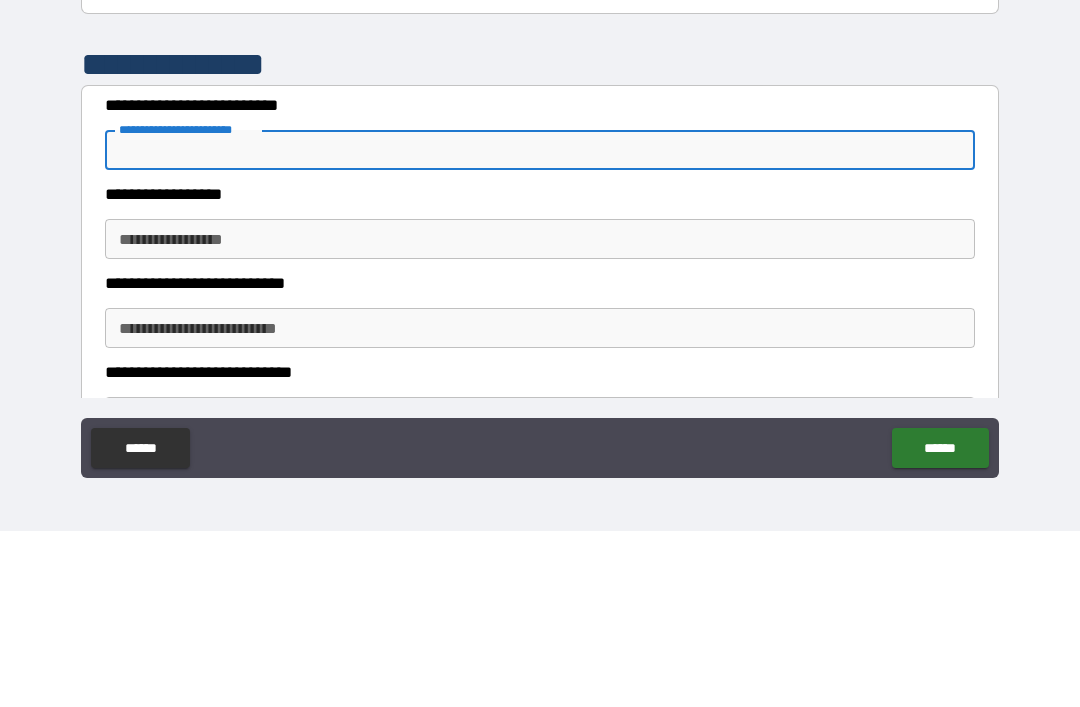 type on "*" 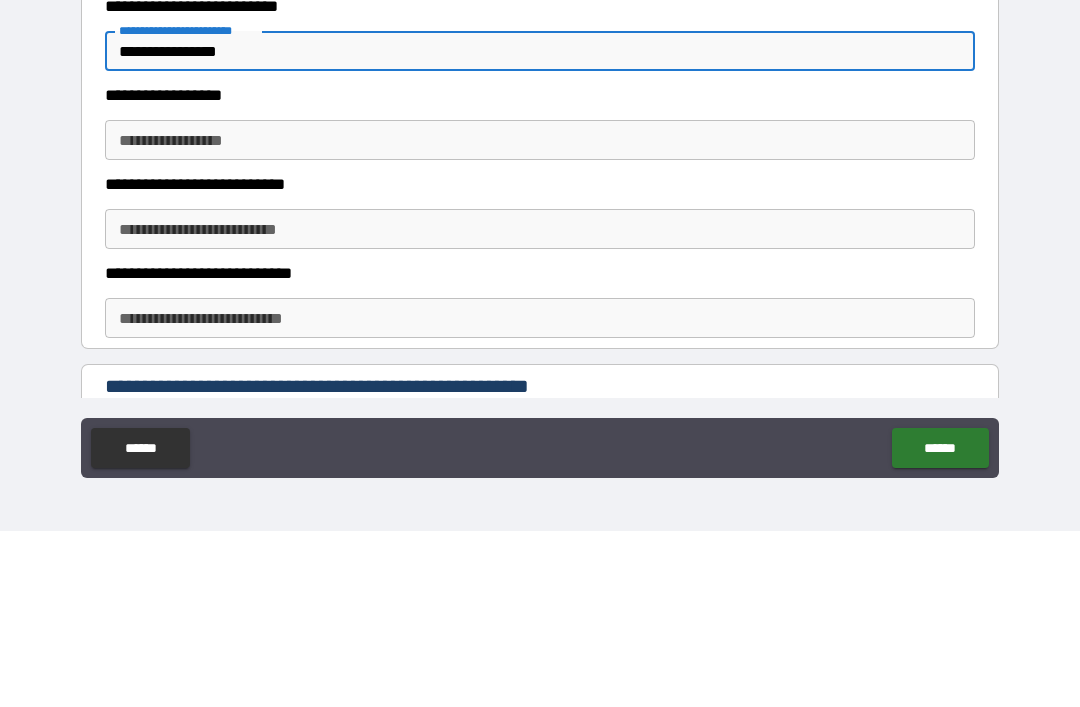scroll, scrollTop: 4883, scrollLeft: 0, axis: vertical 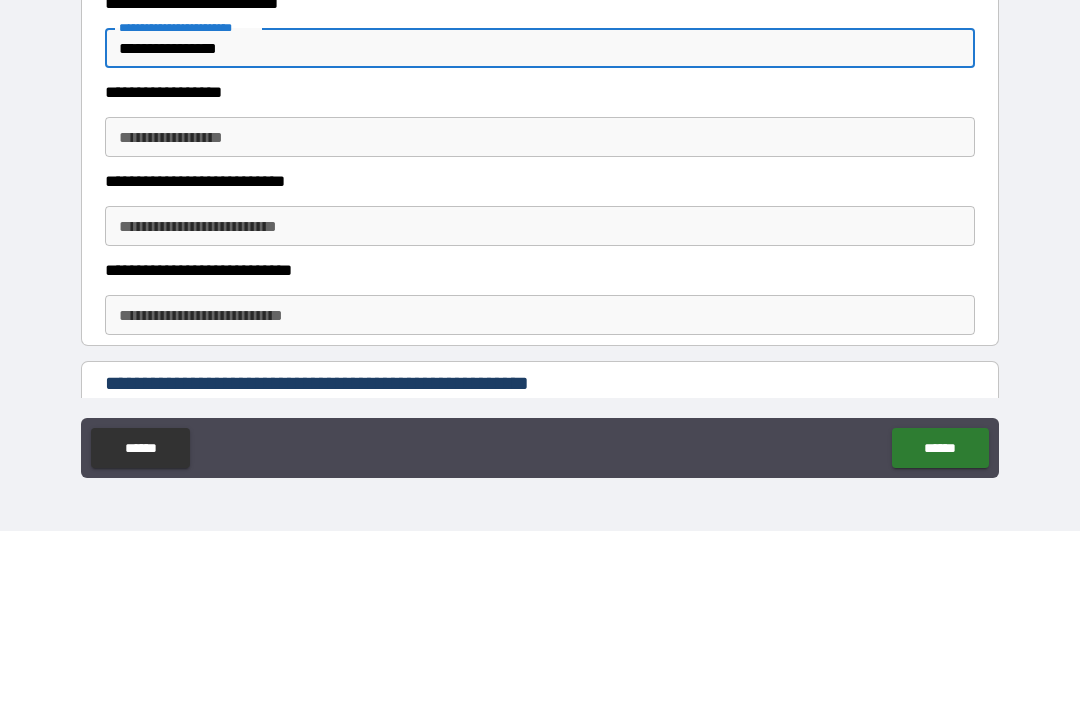 type on "**********" 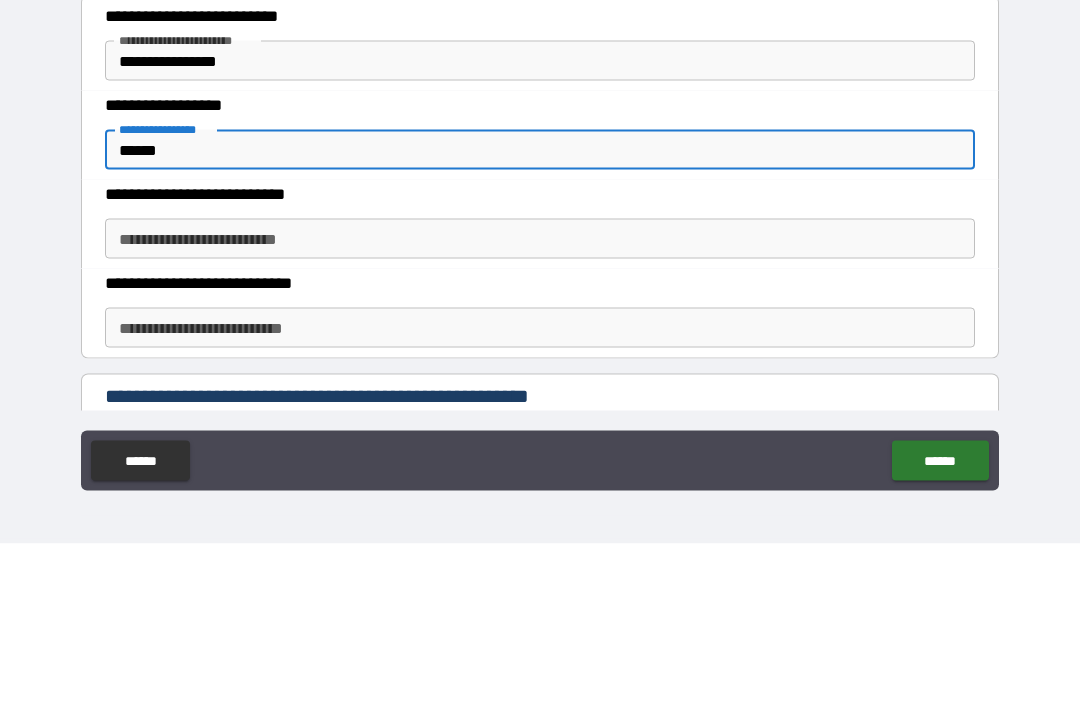 click on "**********" at bounding box center [540, 402] 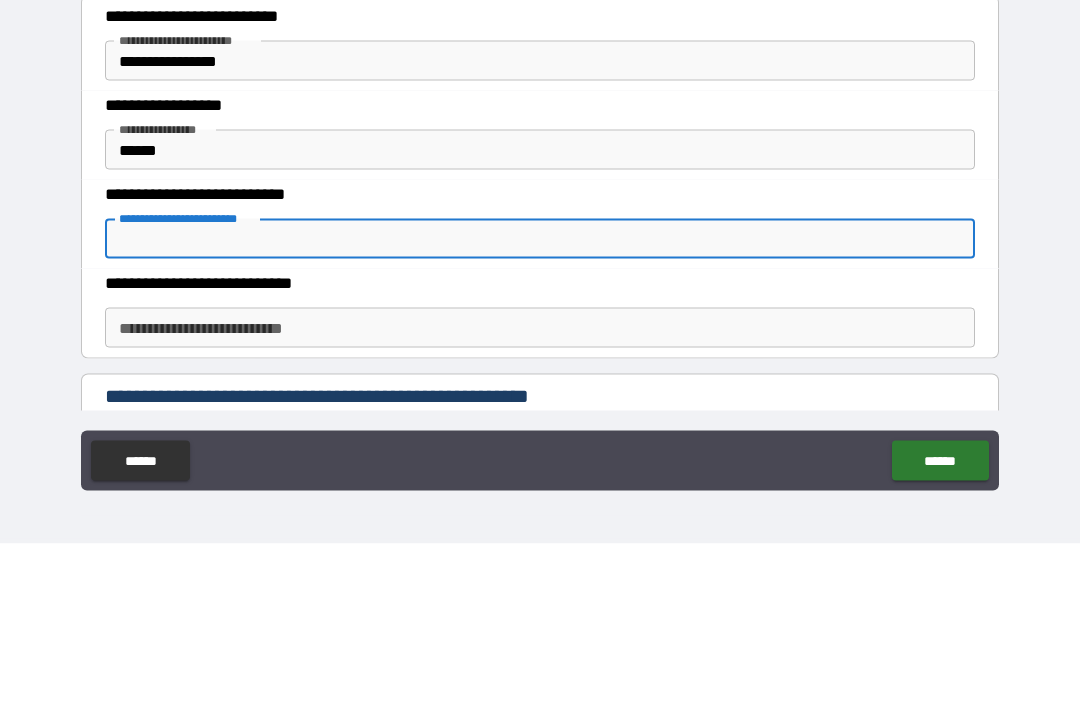 click on "*****" at bounding box center [540, 313] 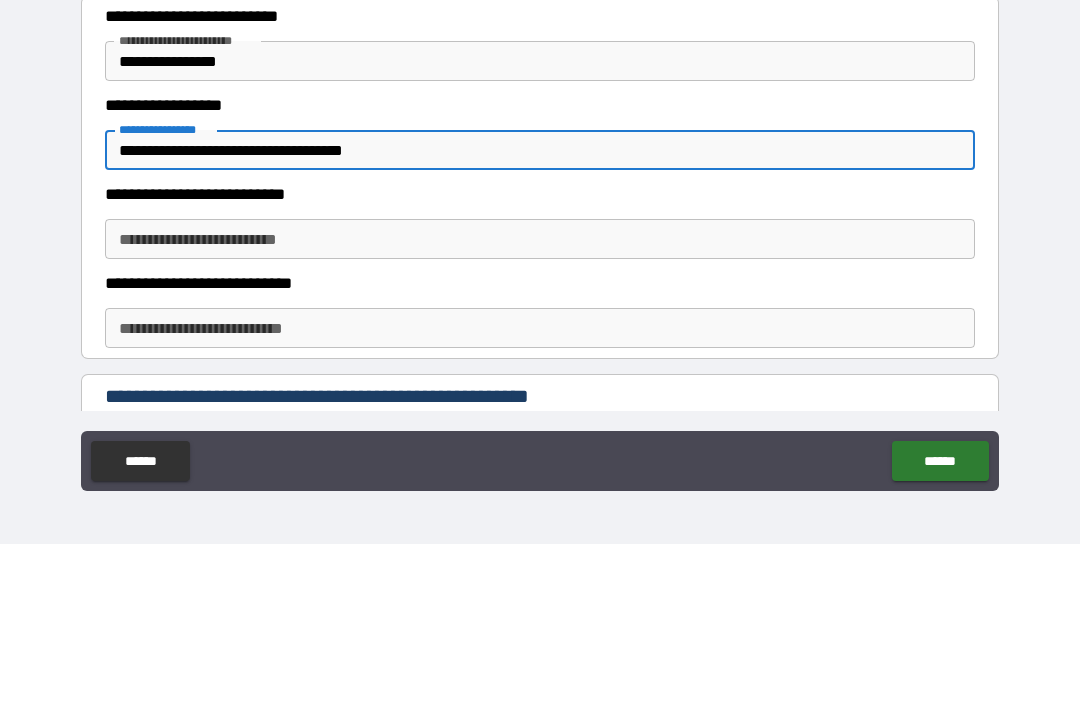 click on "**********" at bounding box center [540, 313] 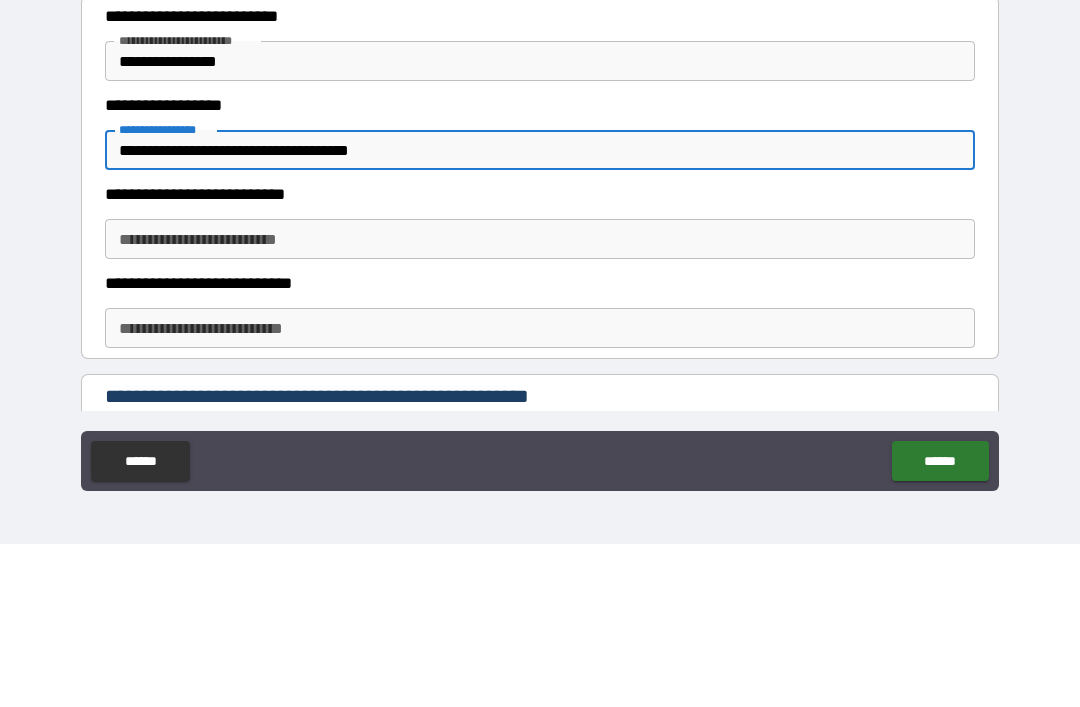 type on "**********" 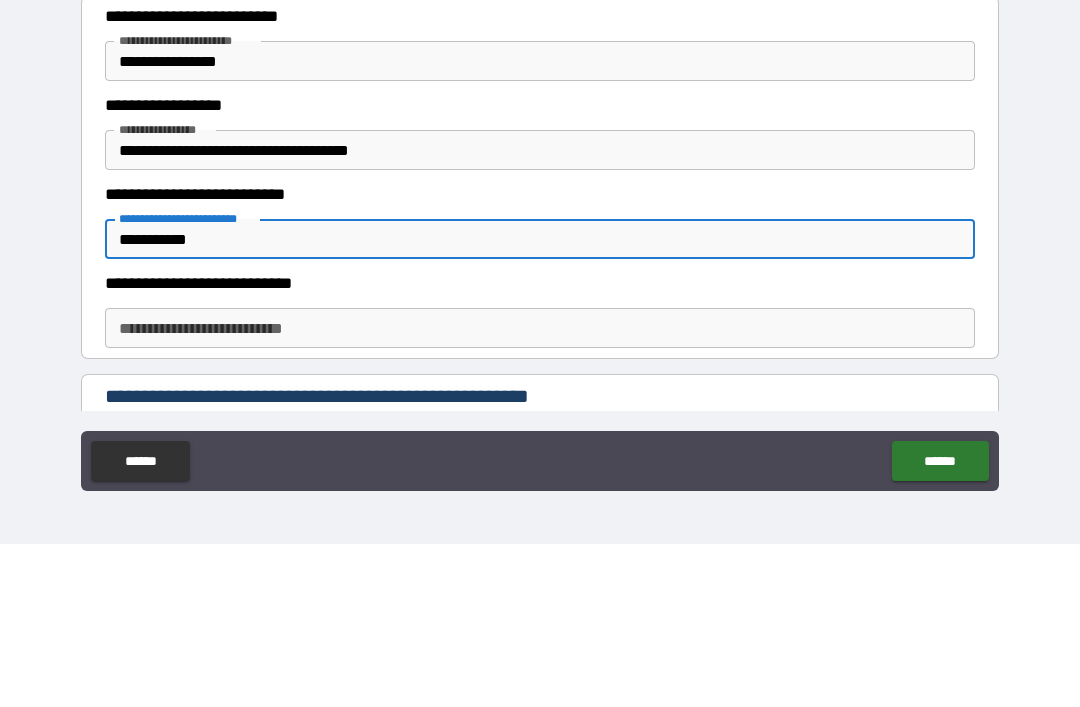 click on "**********" at bounding box center [540, 402] 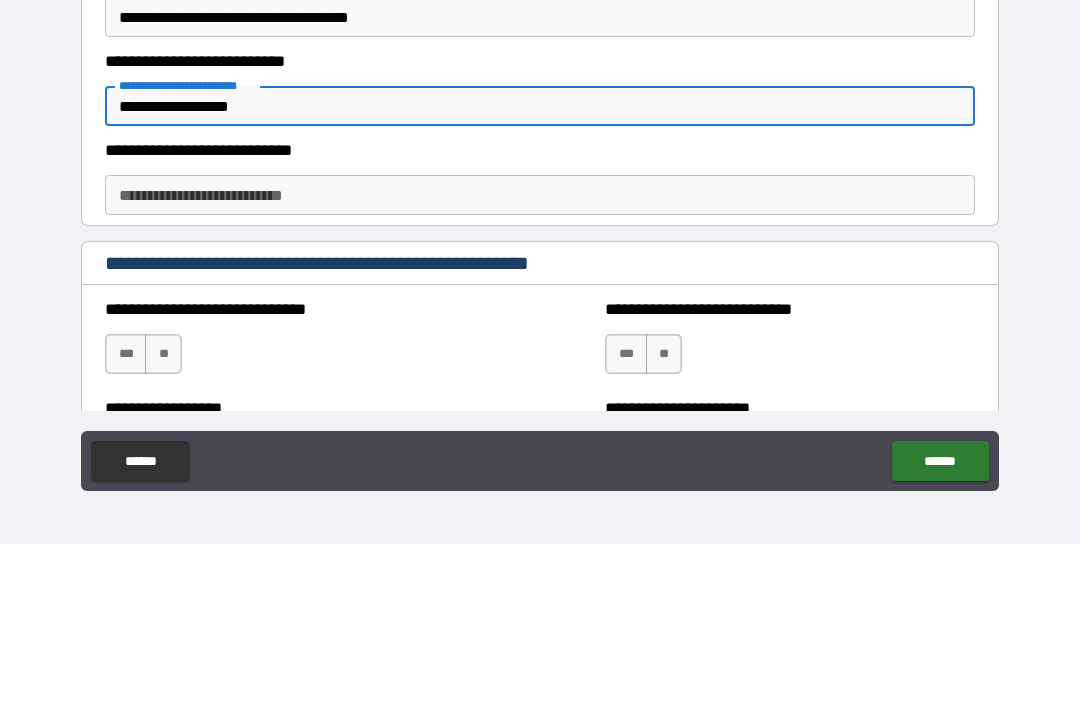 scroll, scrollTop: 5030, scrollLeft: 0, axis: vertical 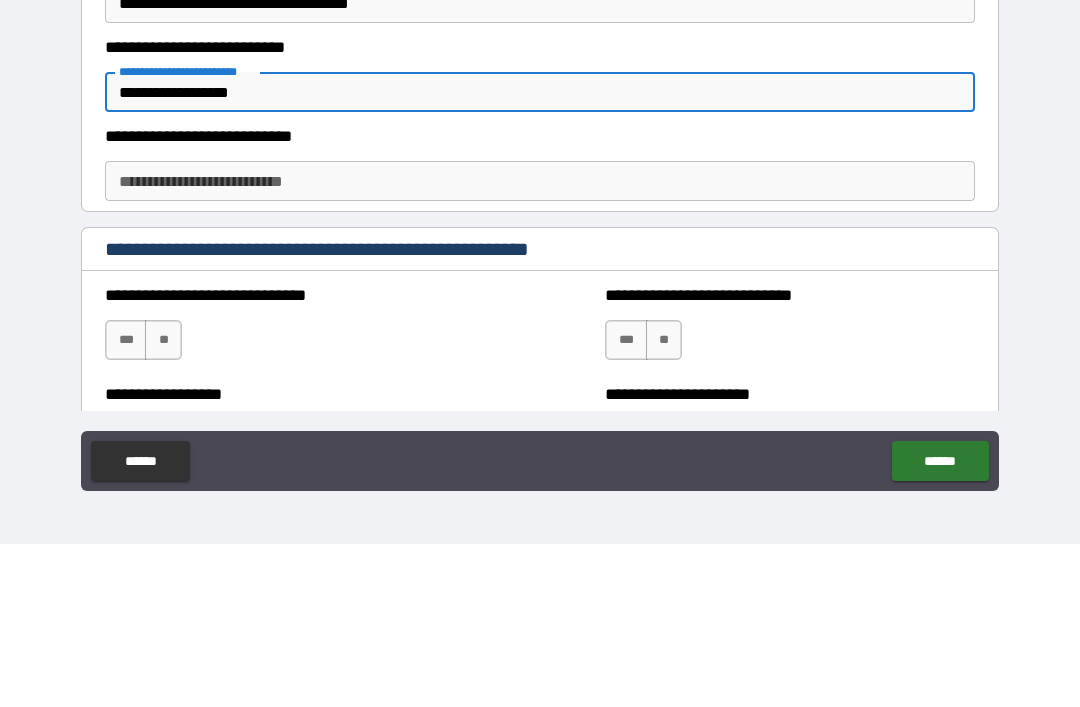 type on "**********" 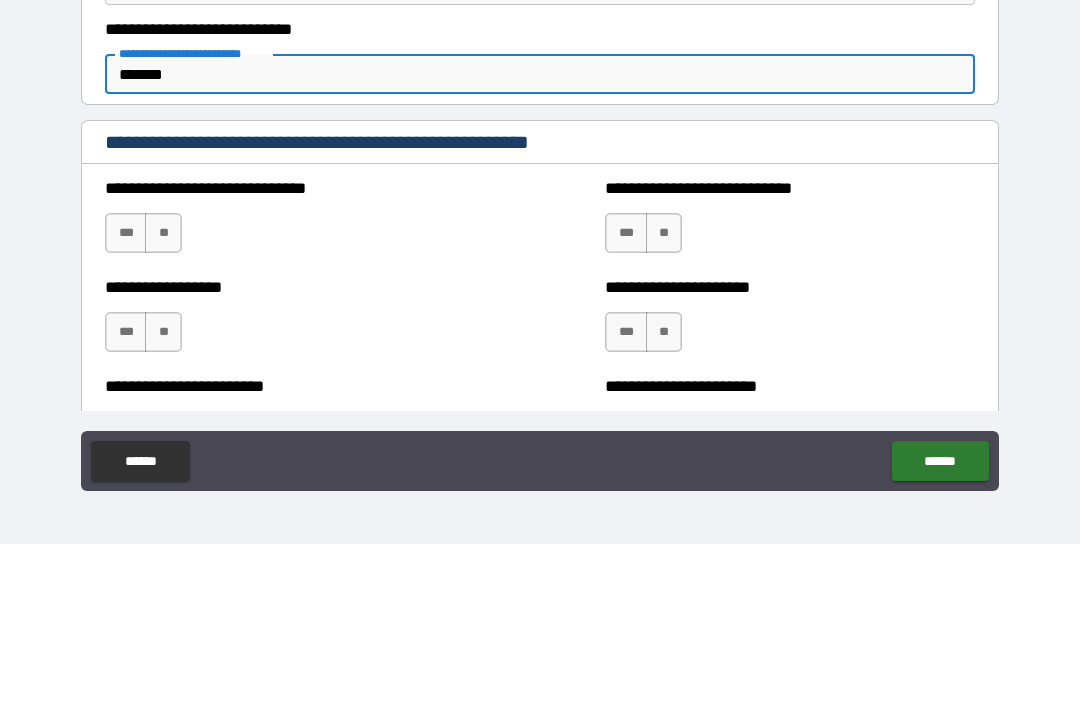 scroll, scrollTop: 5149, scrollLeft: 0, axis: vertical 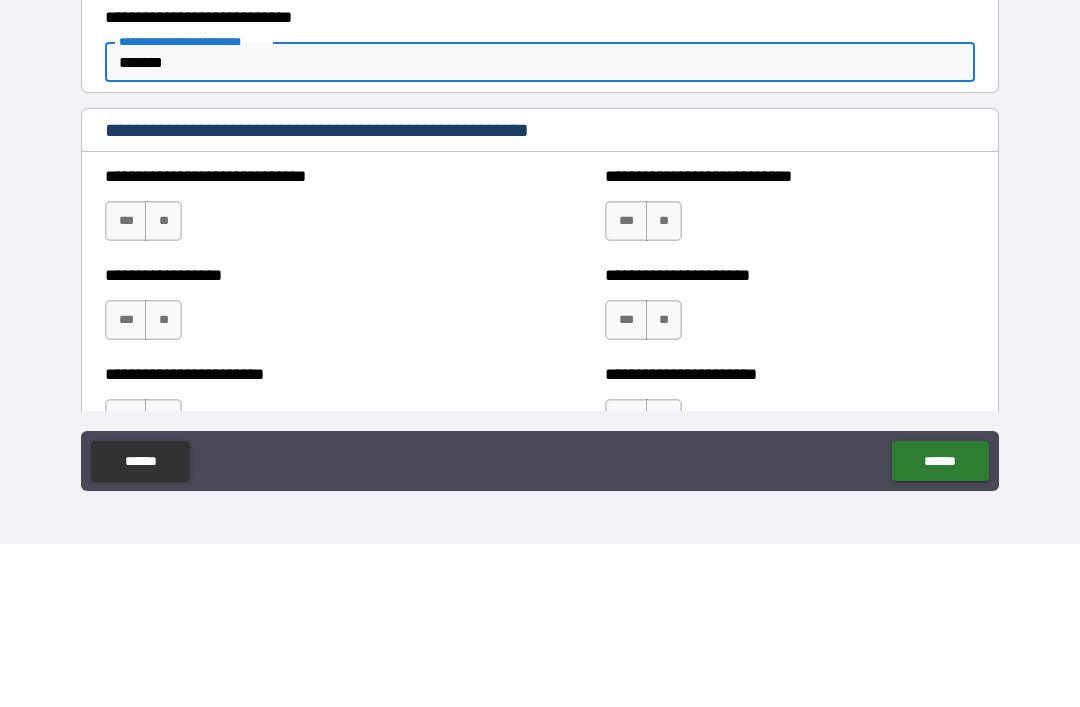 type on "*******" 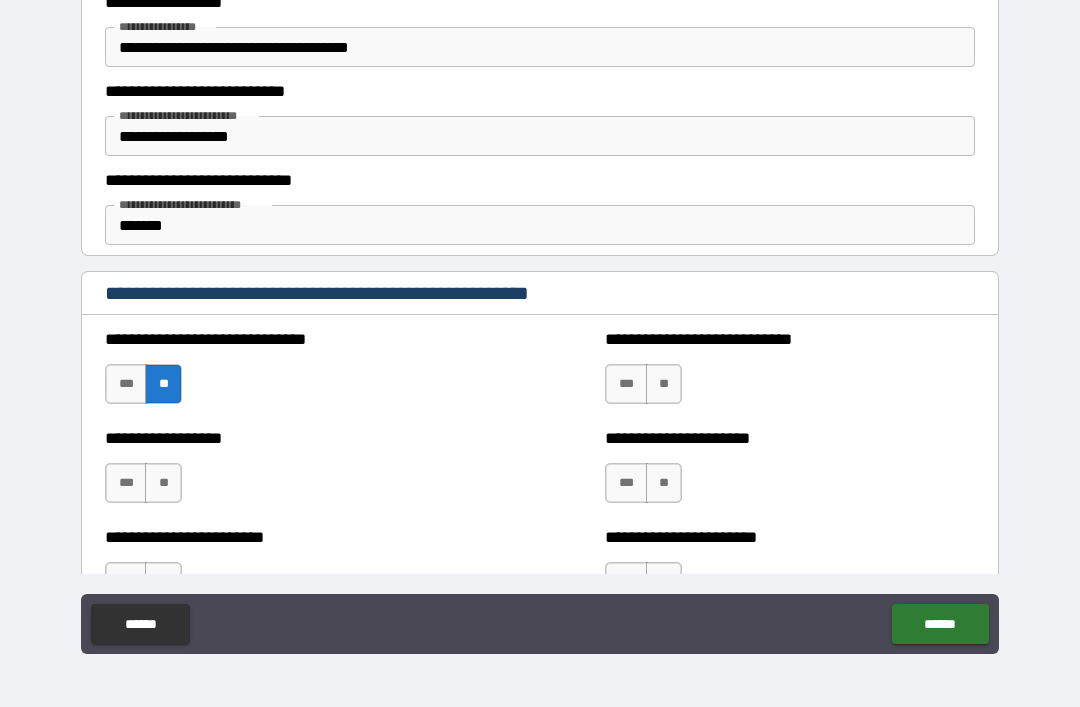 click on "**" at bounding box center (664, 384) 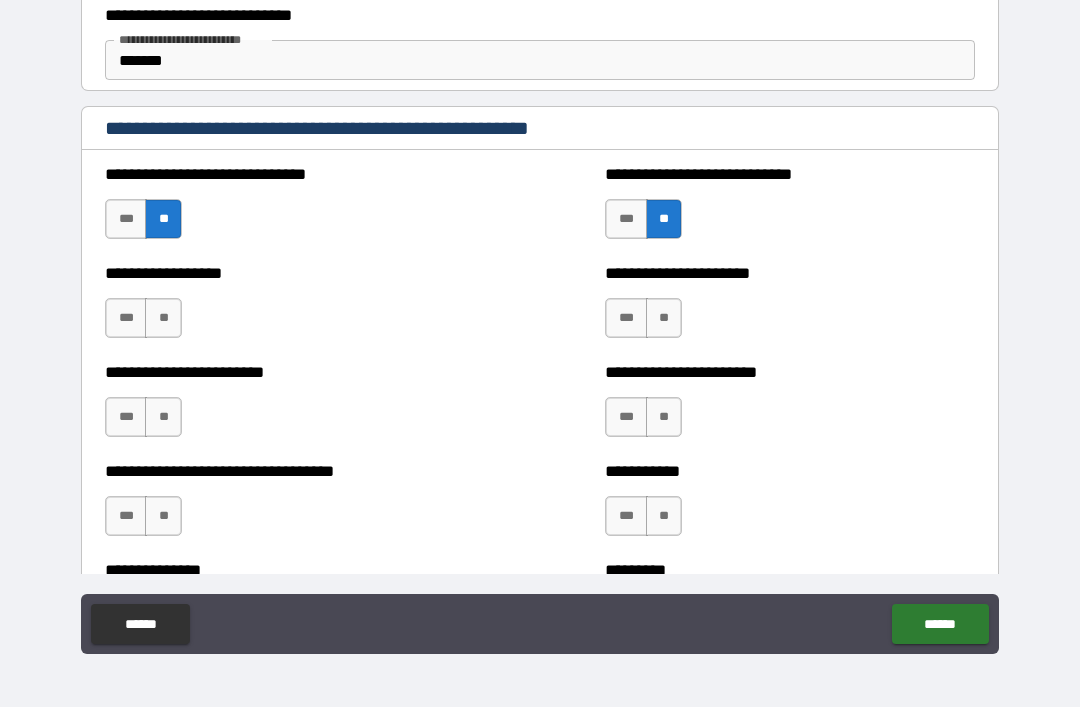 scroll, scrollTop: 5332, scrollLeft: 0, axis: vertical 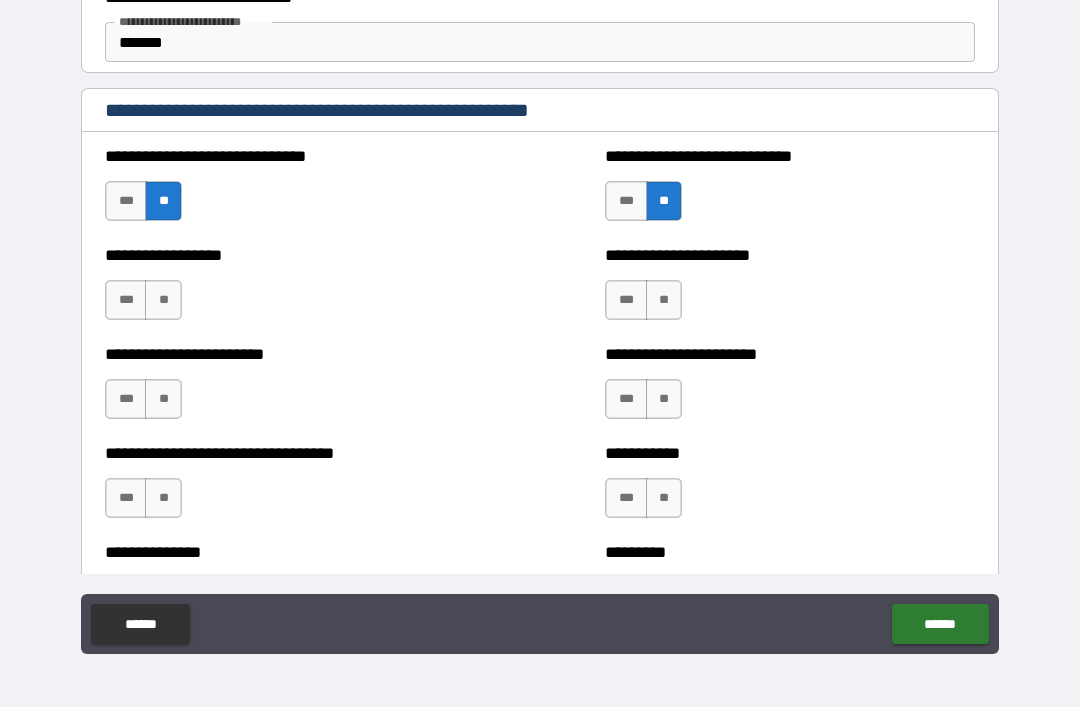 click on "**" at bounding box center [664, 300] 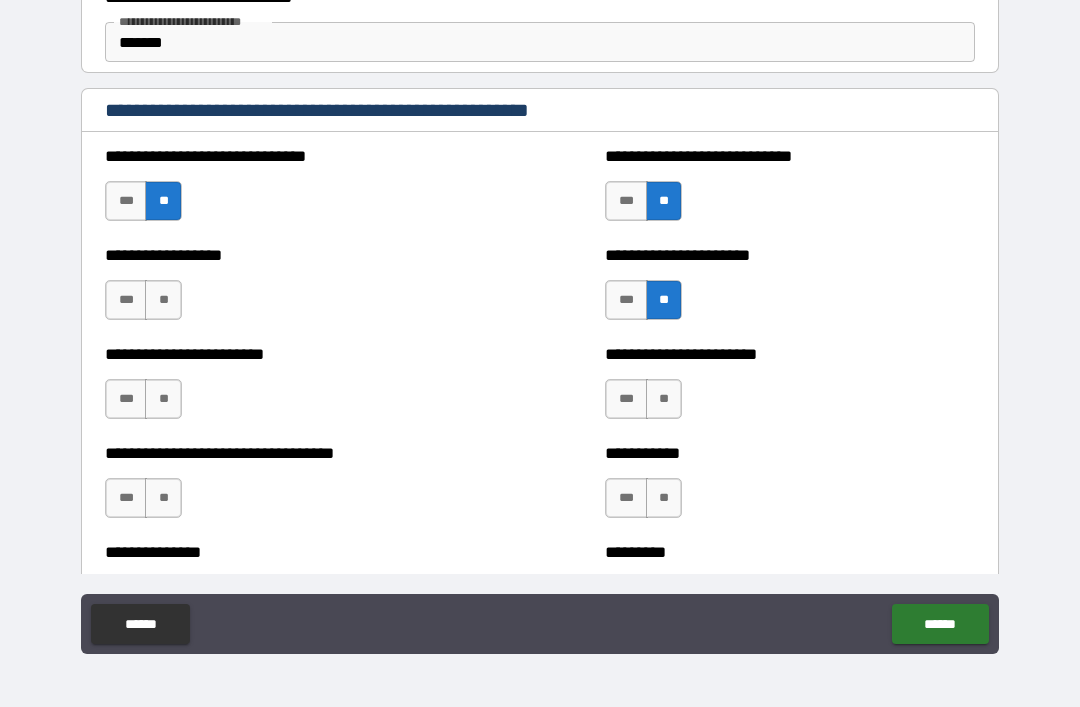 click on "**********" at bounding box center (290, 290) 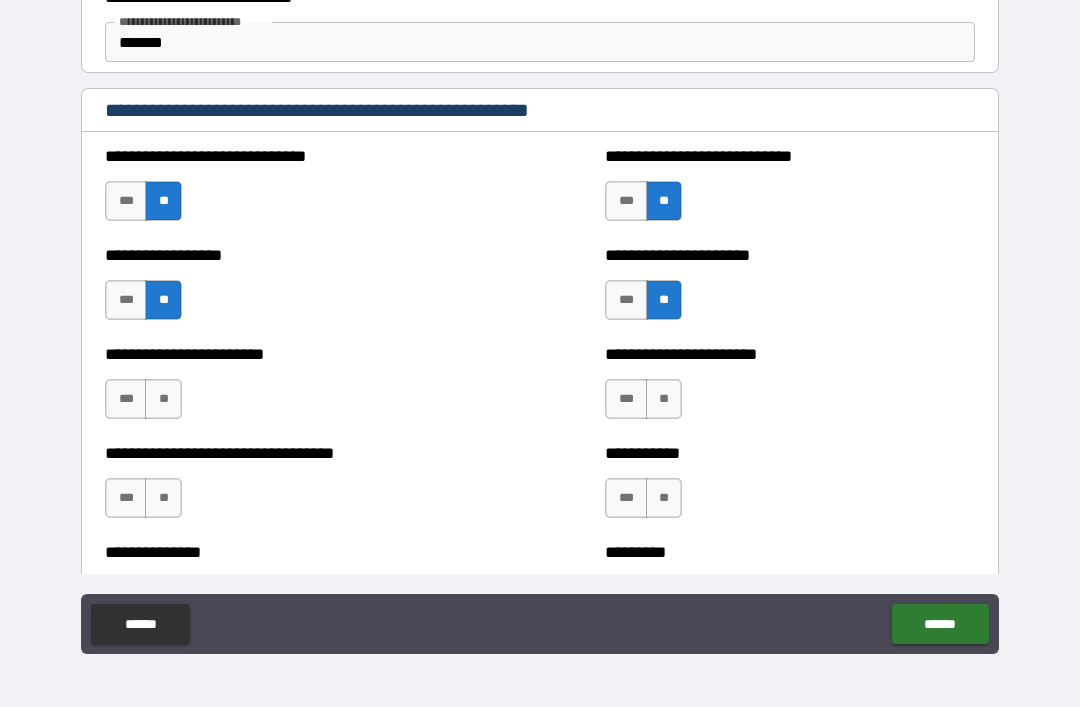 click on "**" at bounding box center (163, 399) 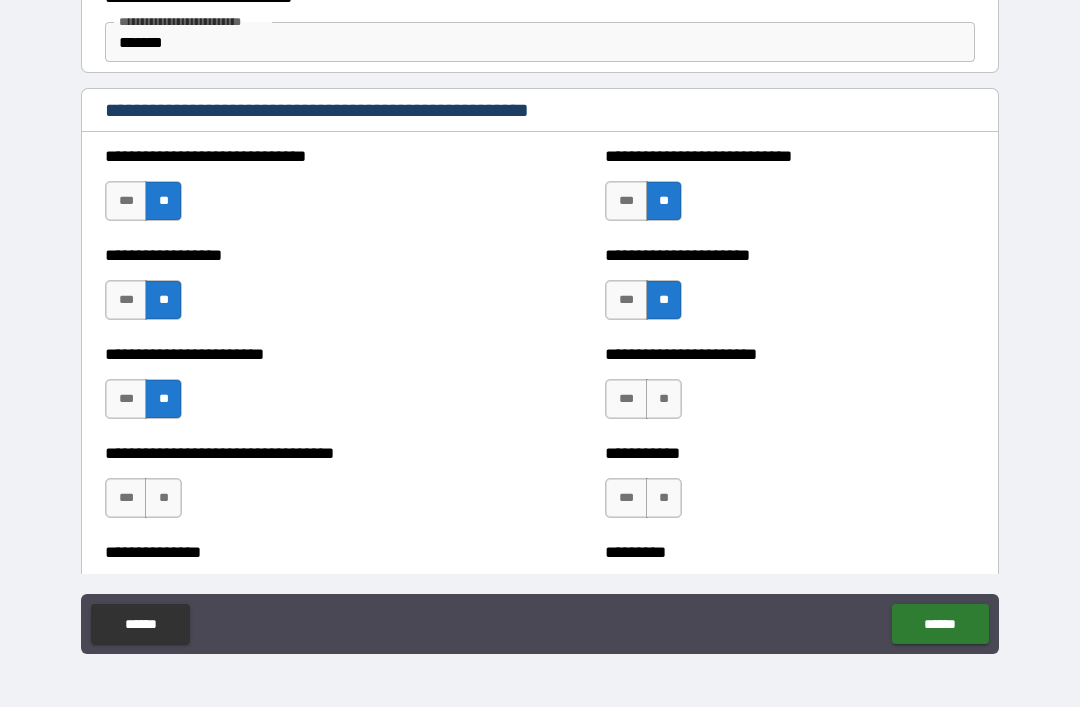 click on "**" at bounding box center [664, 399] 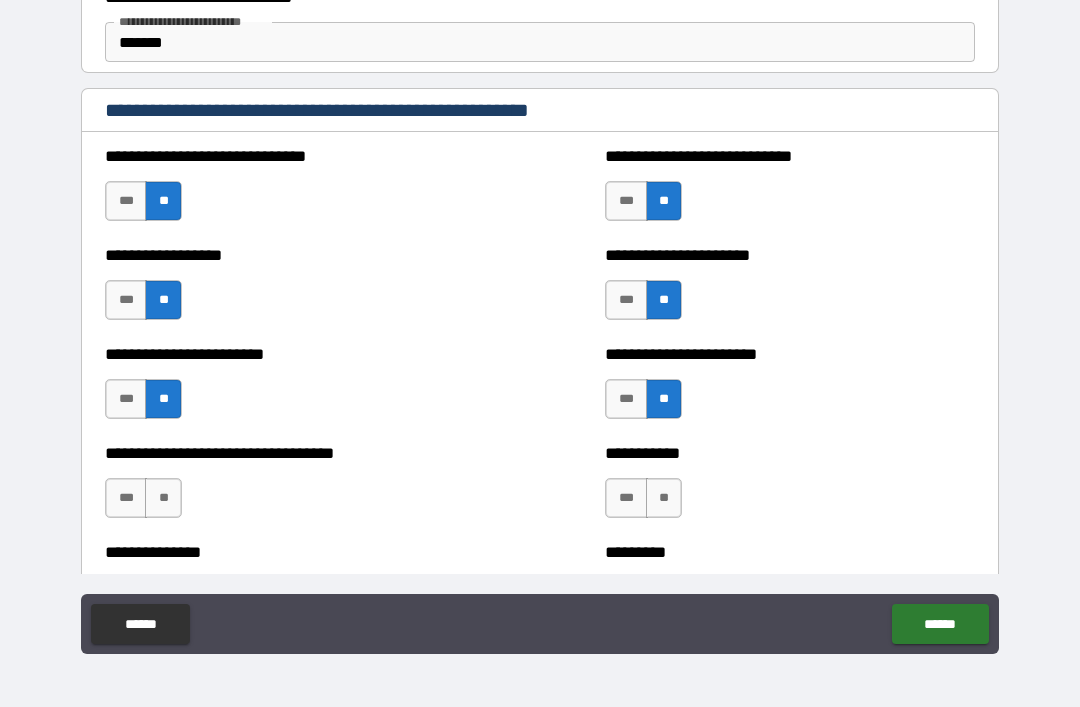 click on "**" at bounding box center (664, 498) 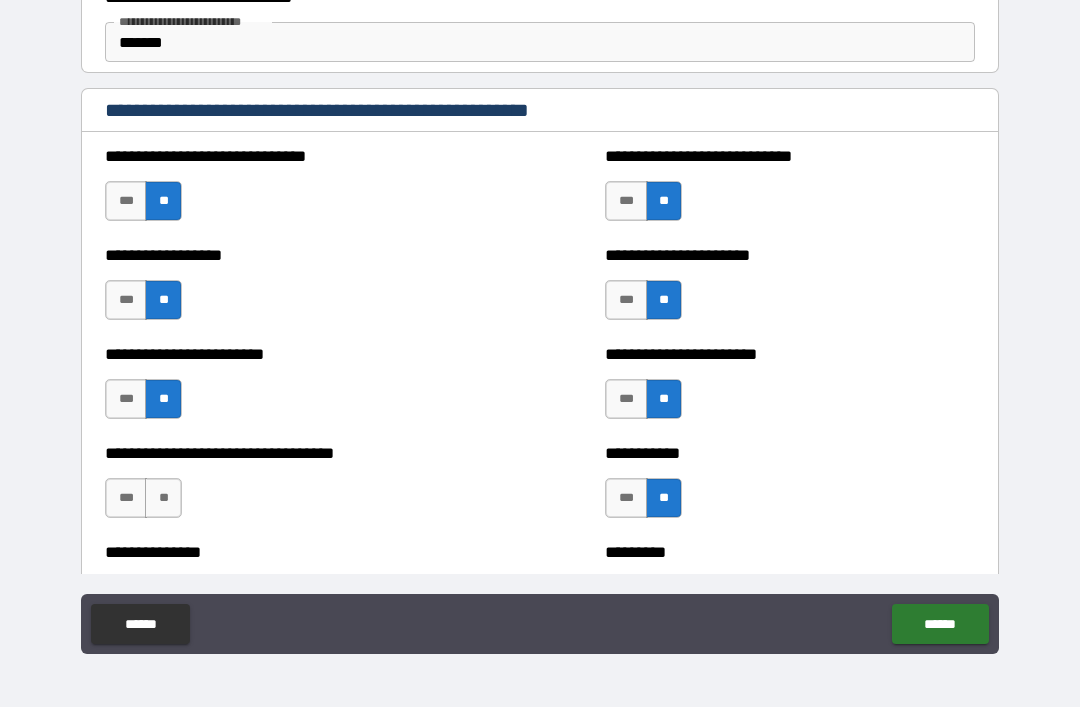 click on "**" at bounding box center (163, 498) 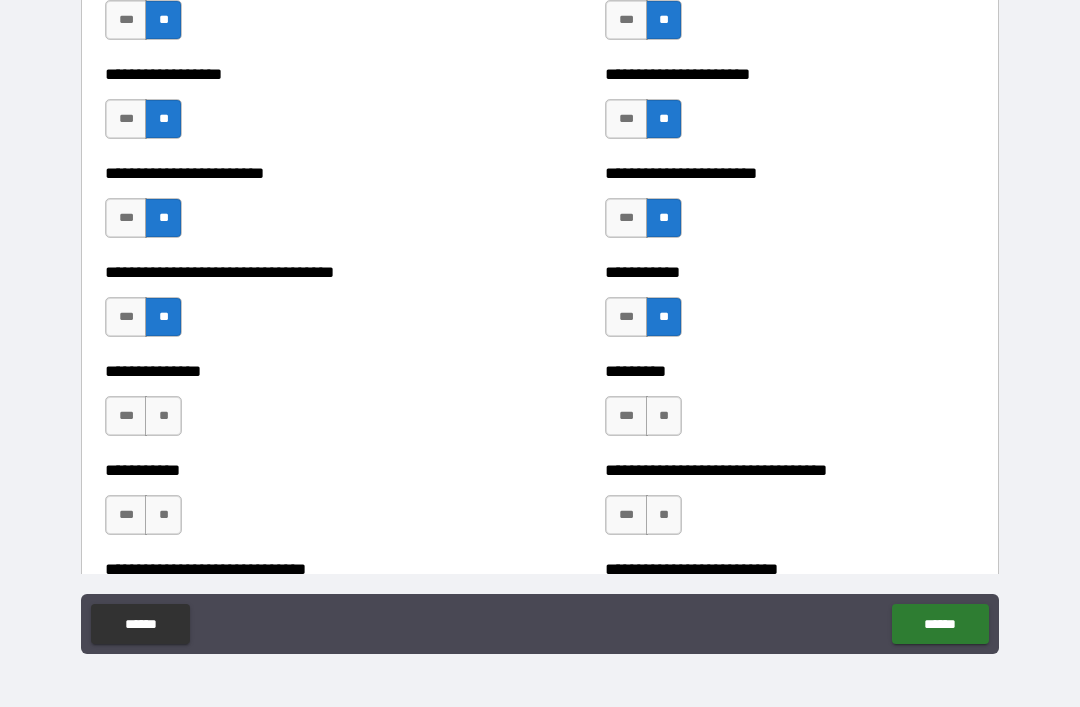 scroll, scrollTop: 5542, scrollLeft: 0, axis: vertical 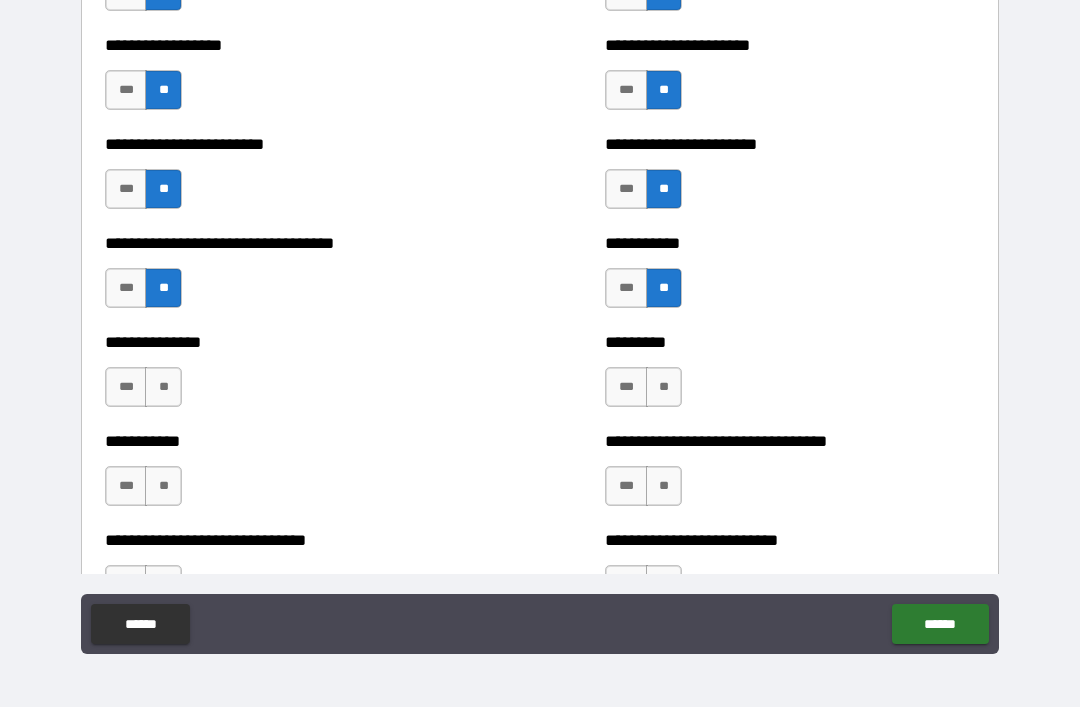 click on "**" at bounding box center (664, 387) 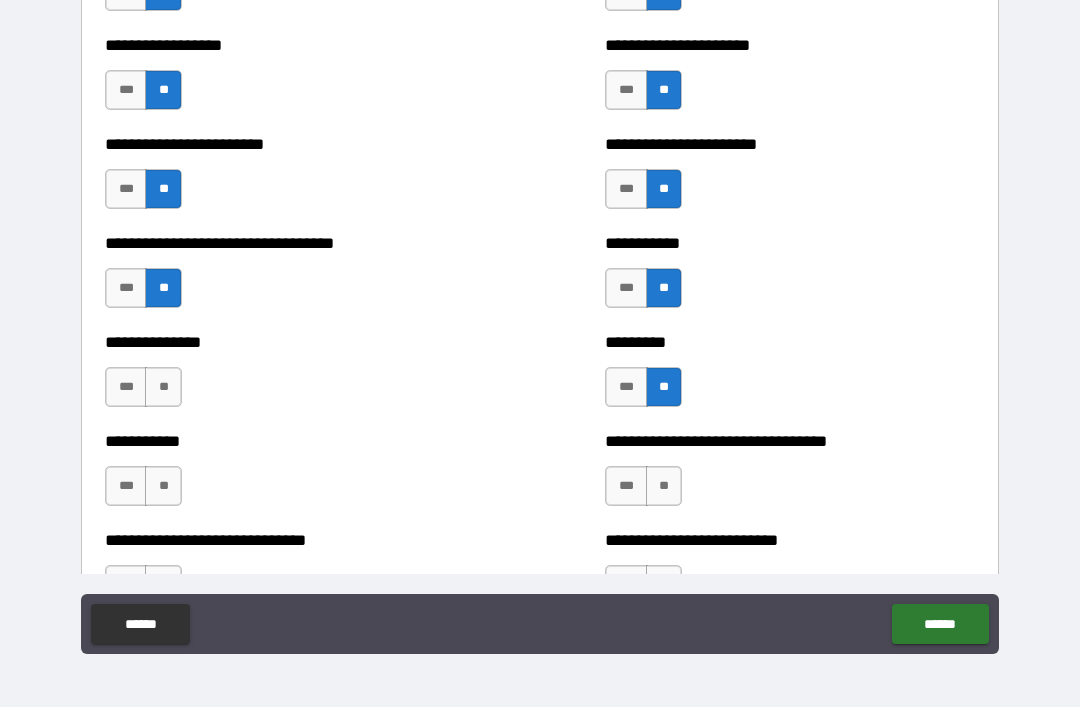 click on "**" at bounding box center [163, 387] 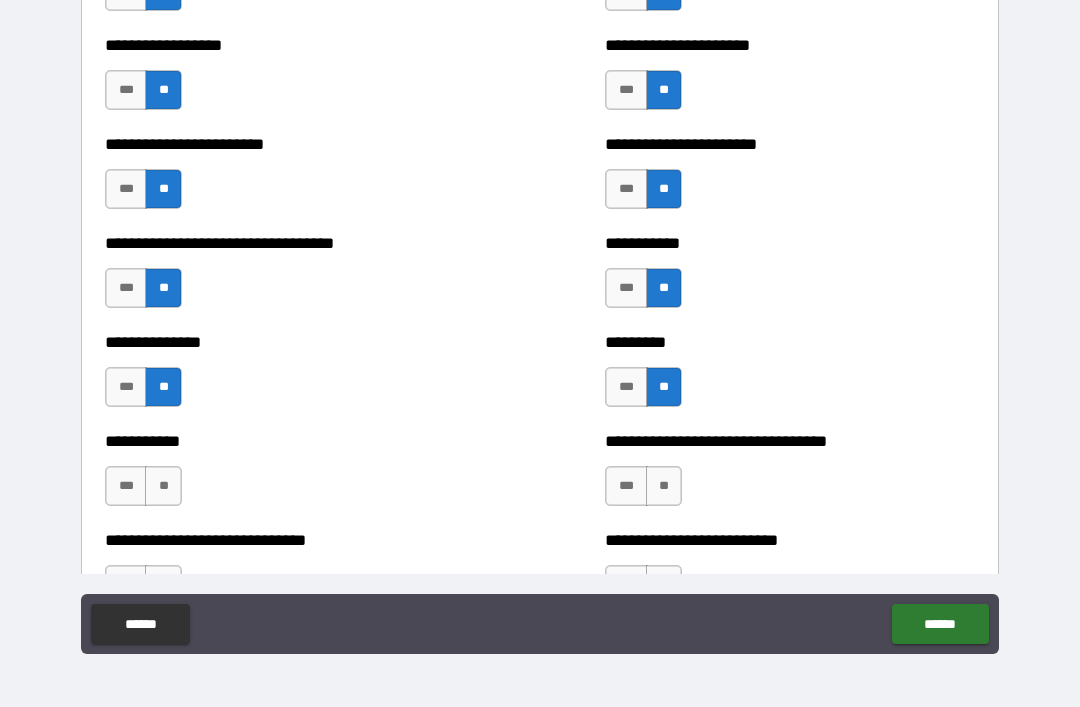 click on "**" at bounding box center (163, 486) 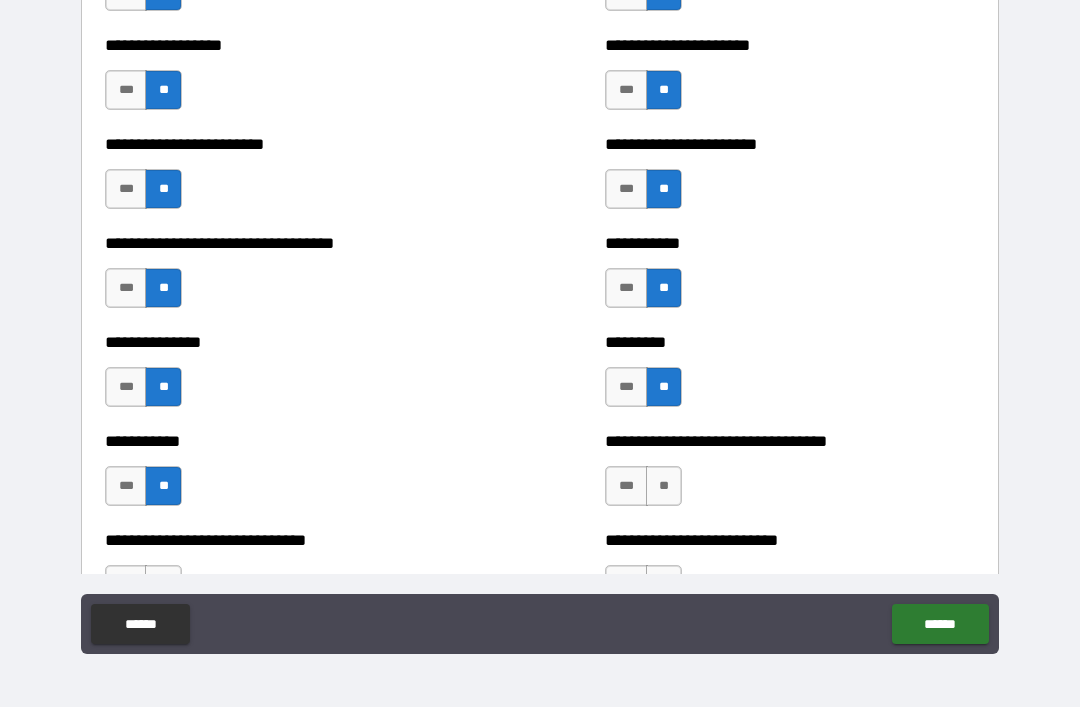 click on "**" at bounding box center [664, 486] 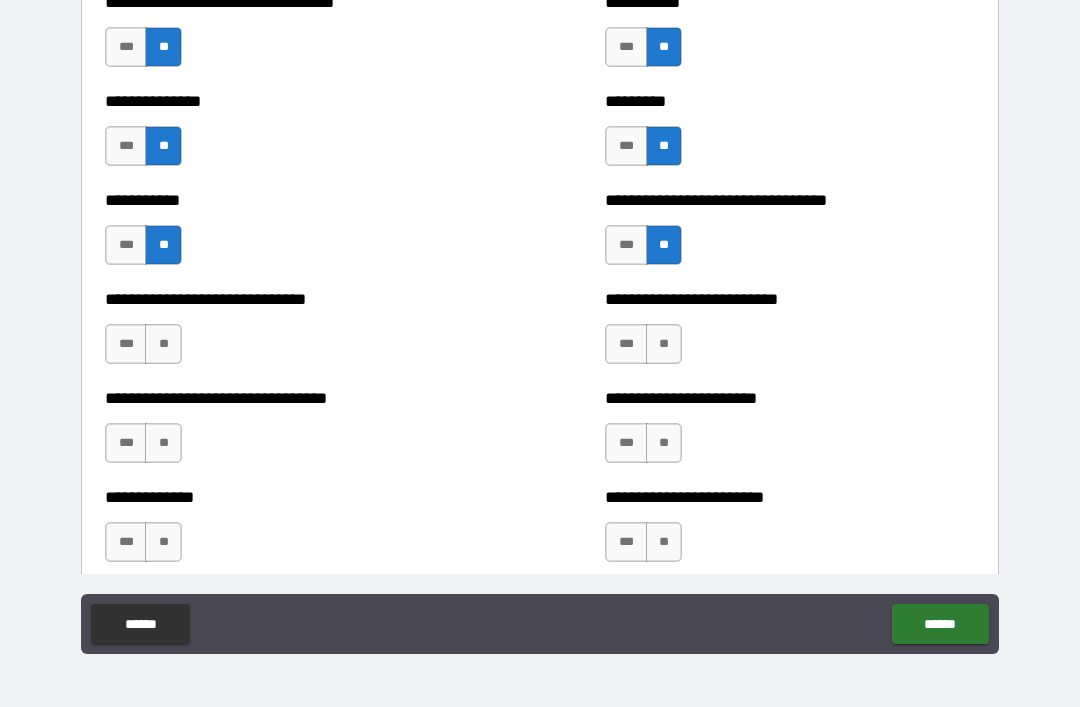 scroll, scrollTop: 5791, scrollLeft: 0, axis: vertical 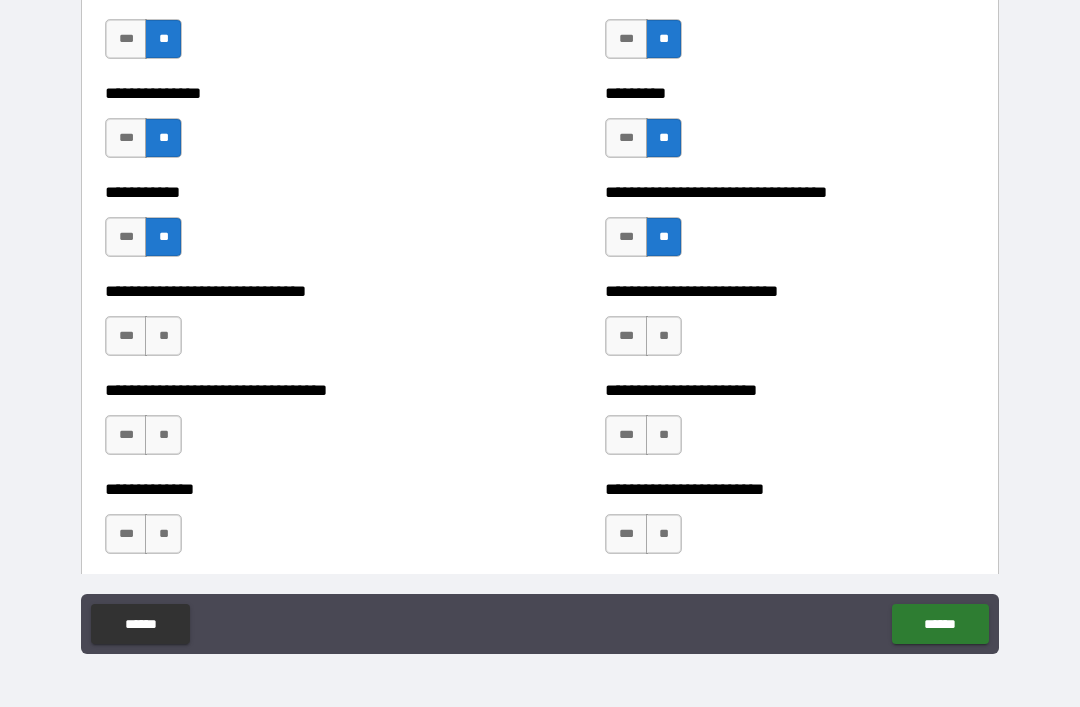 click on "**" at bounding box center [664, 336] 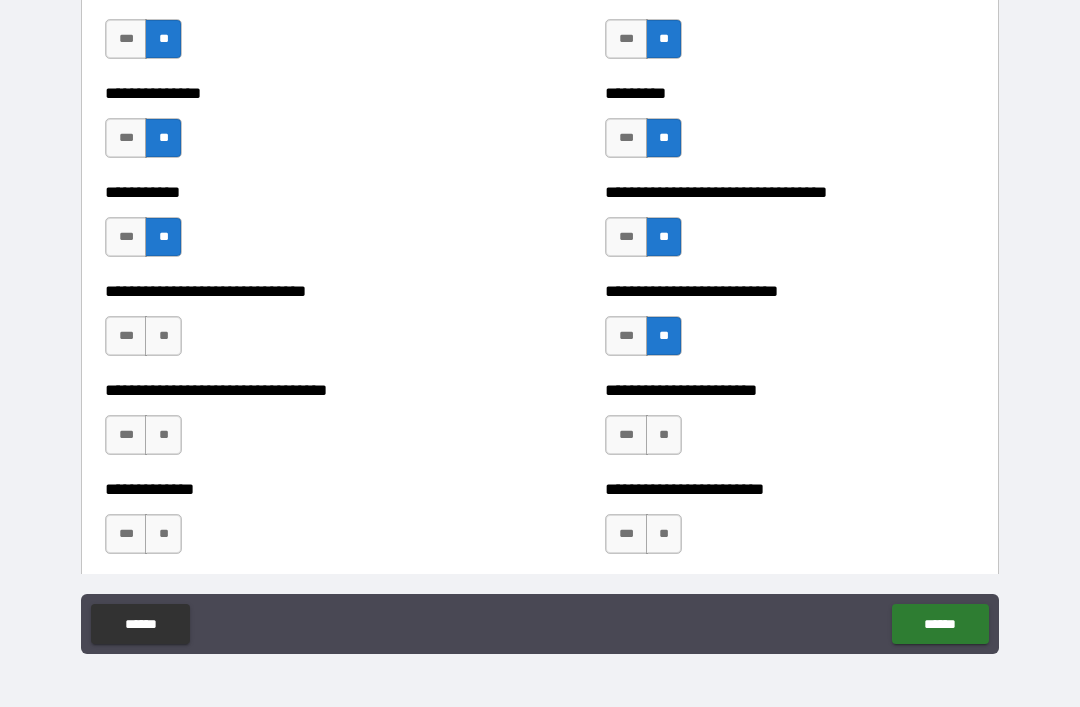 click on "**" at bounding box center [664, 435] 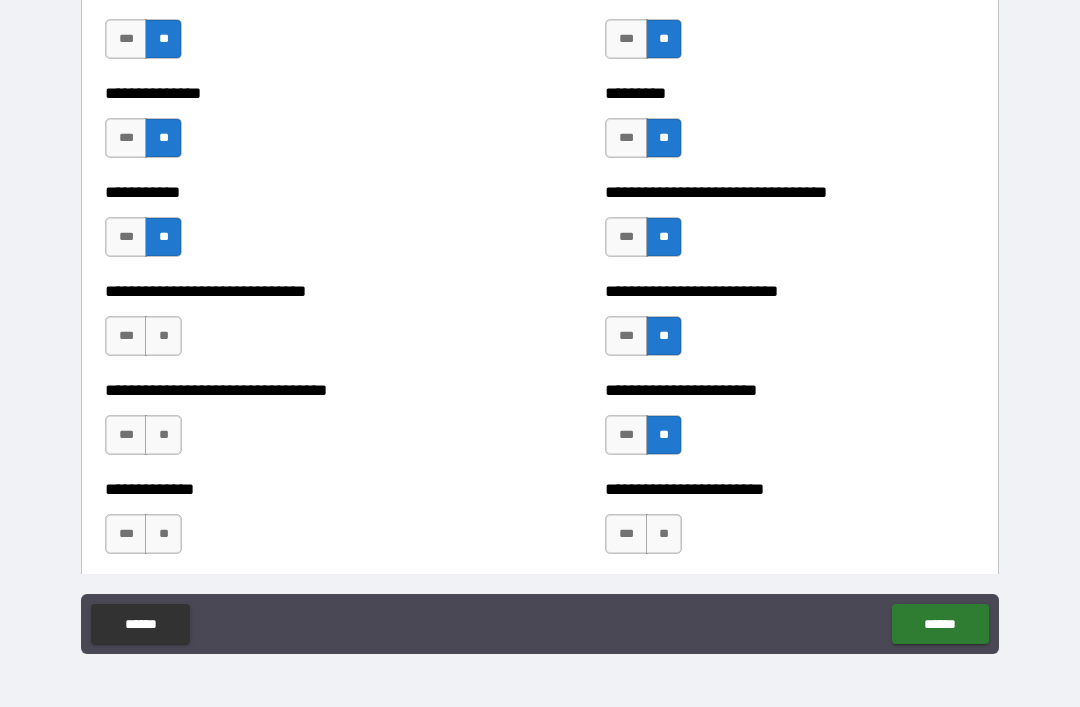 click on "**" at bounding box center (664, 534) 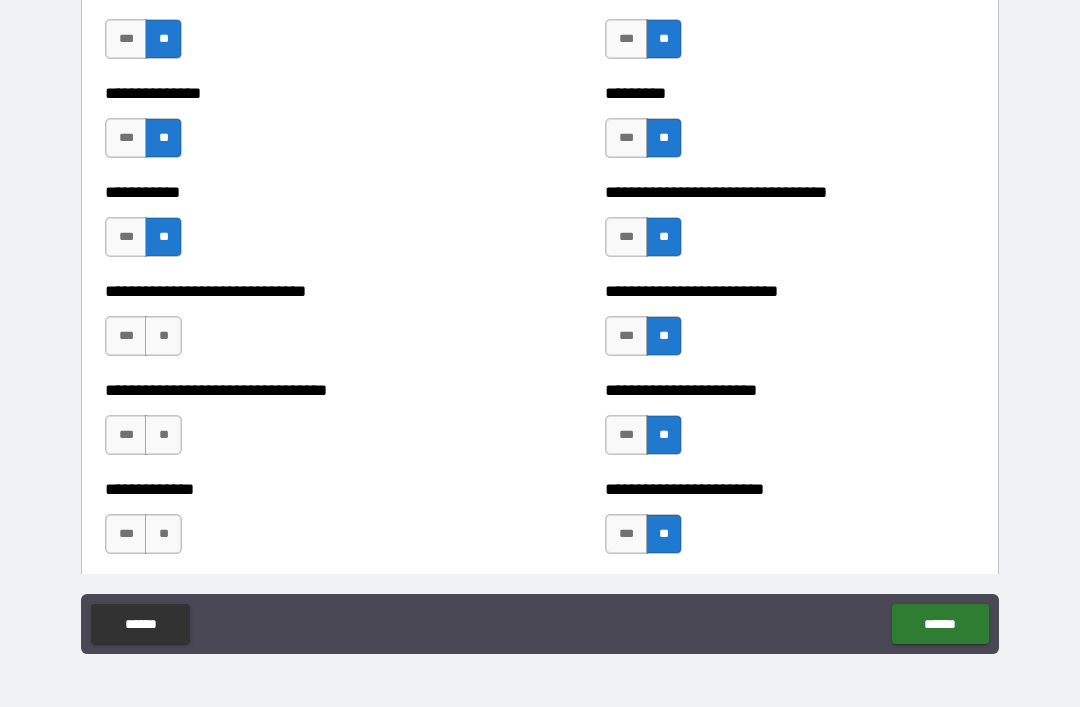 click on "**" at bounding box center (163, 435) 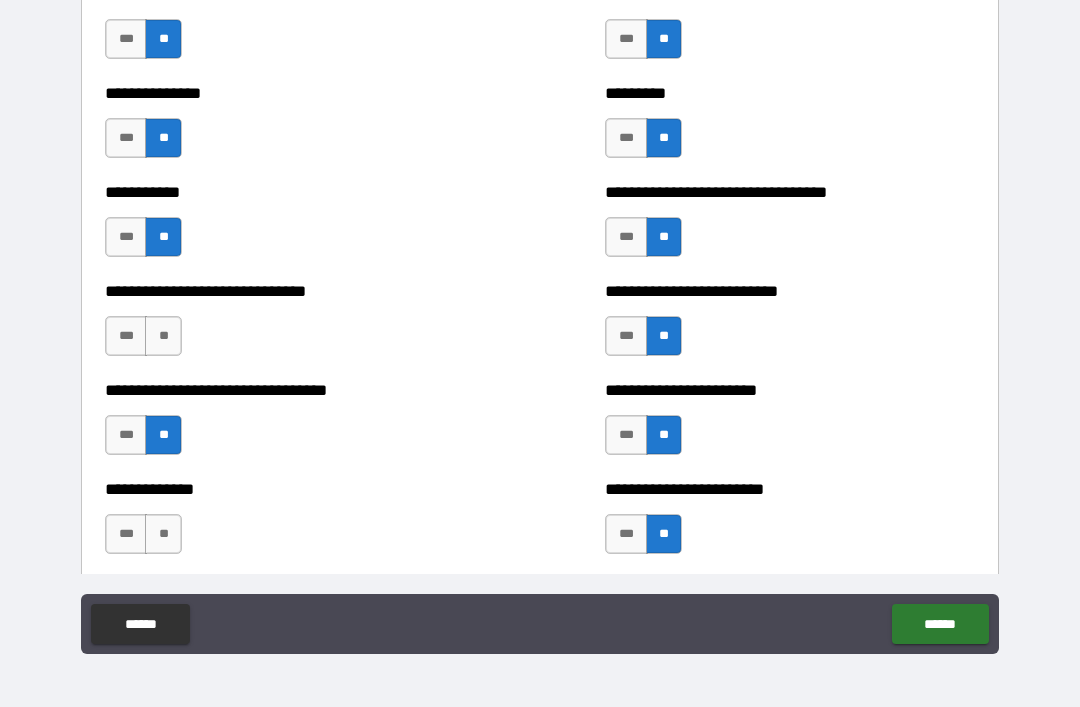 click on "**" at bounding box center (163, 336) 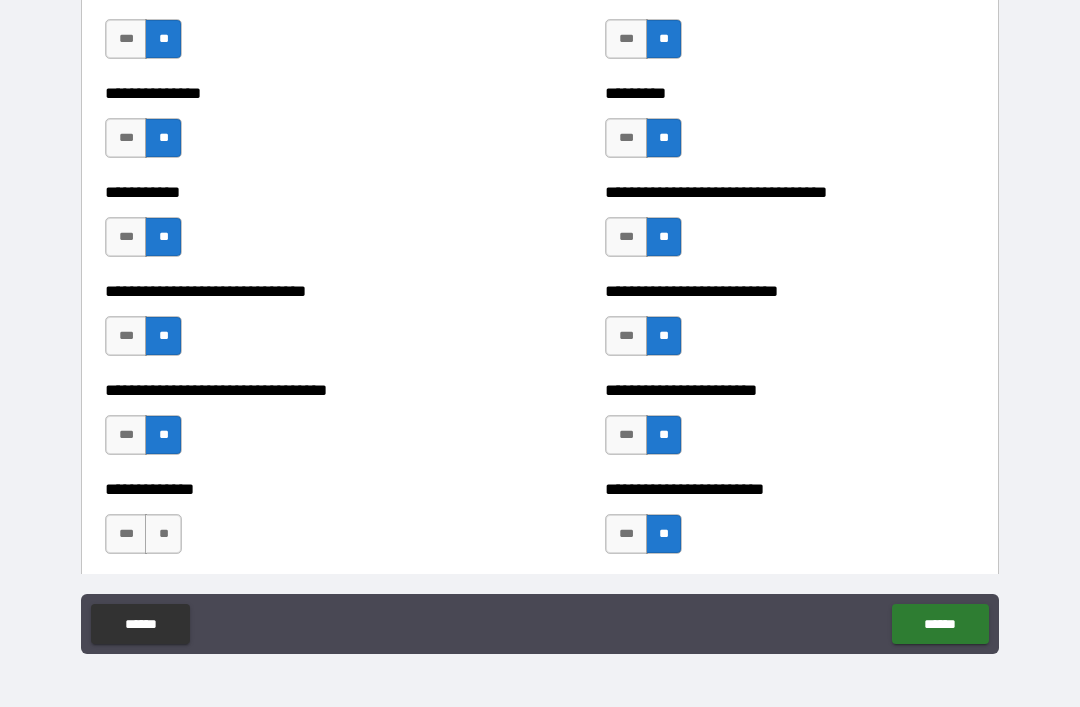 click on "**" at bounding box center [163, 534] 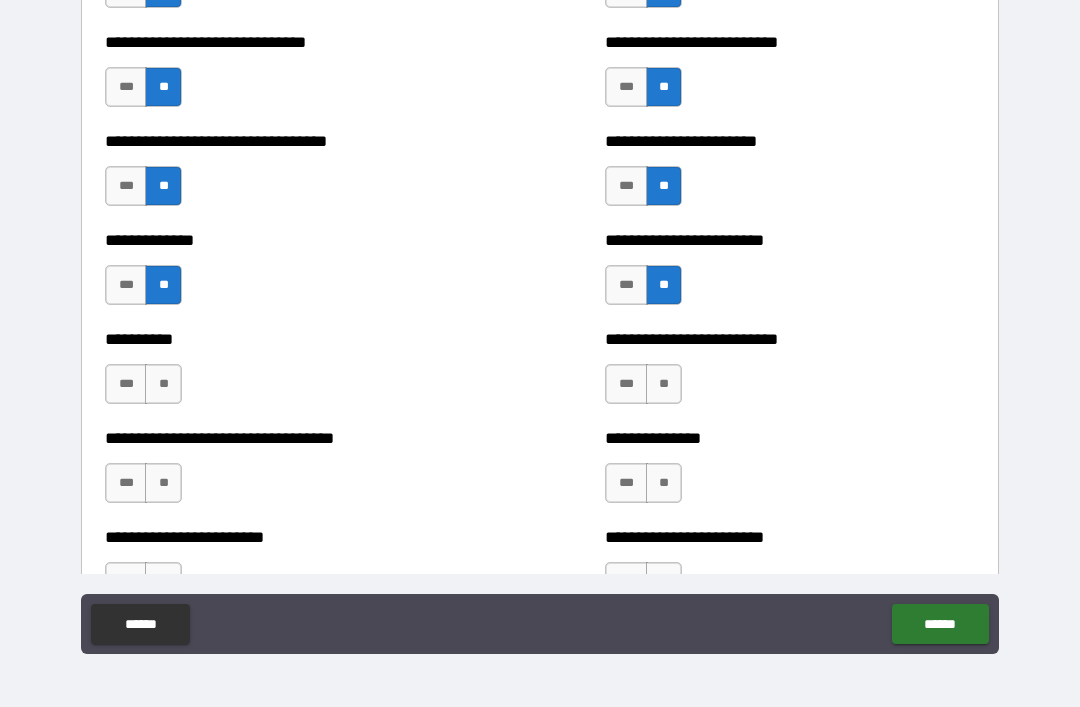 scroll, scrollTop: 6047, scrollLeft: 0, axis: vertical 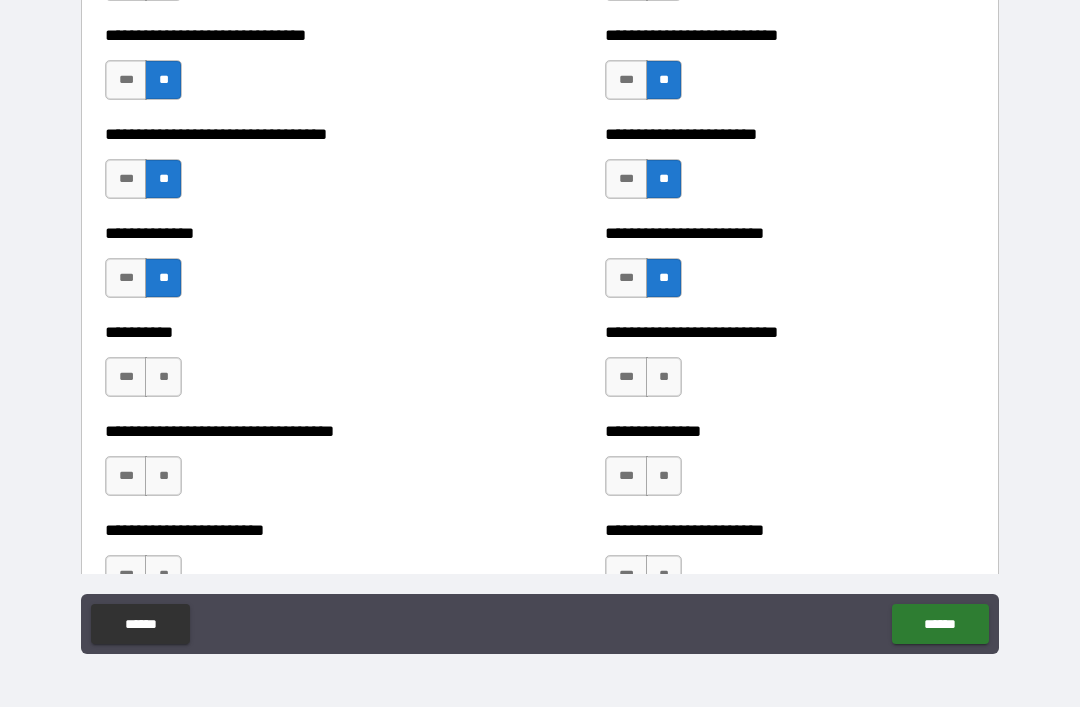click on "**" at bounding box center (664, 377) 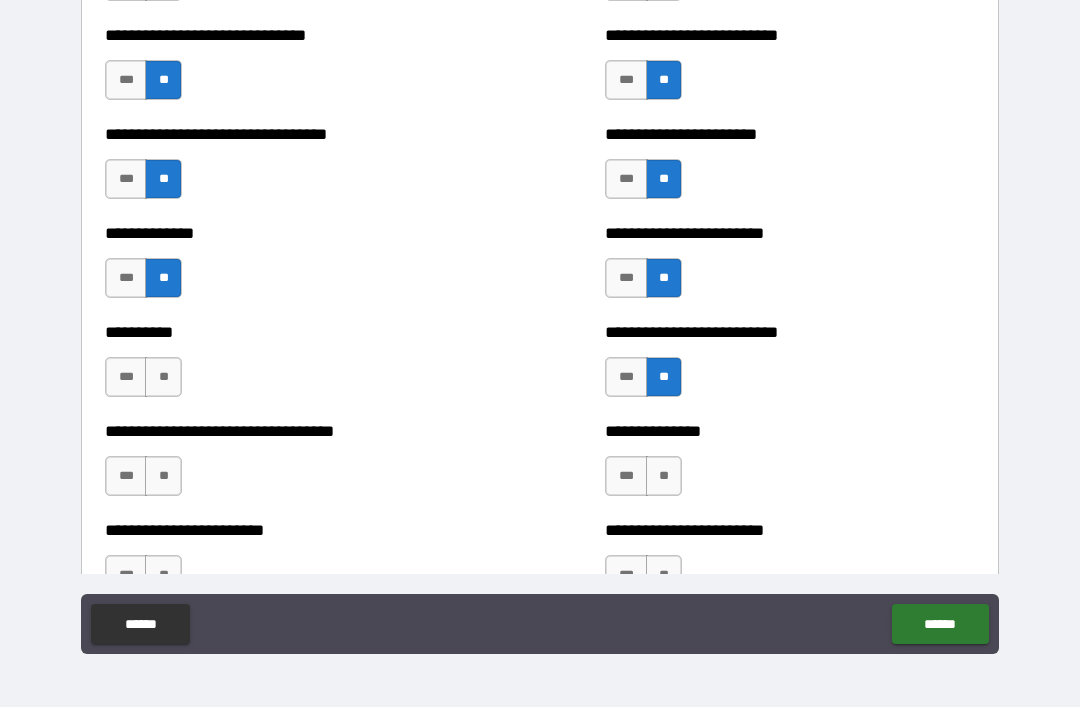 click on "**" at bounding box center [664, 476] 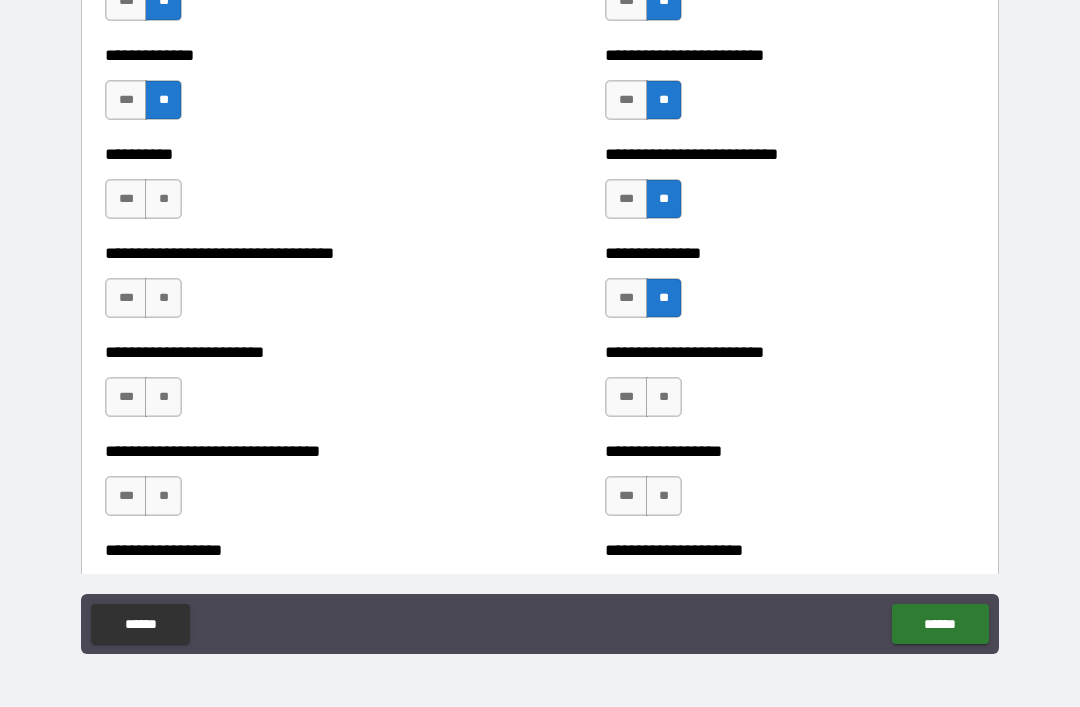 scroll, scrollTop: 6226, scrollLeft: 0, axis: vertical 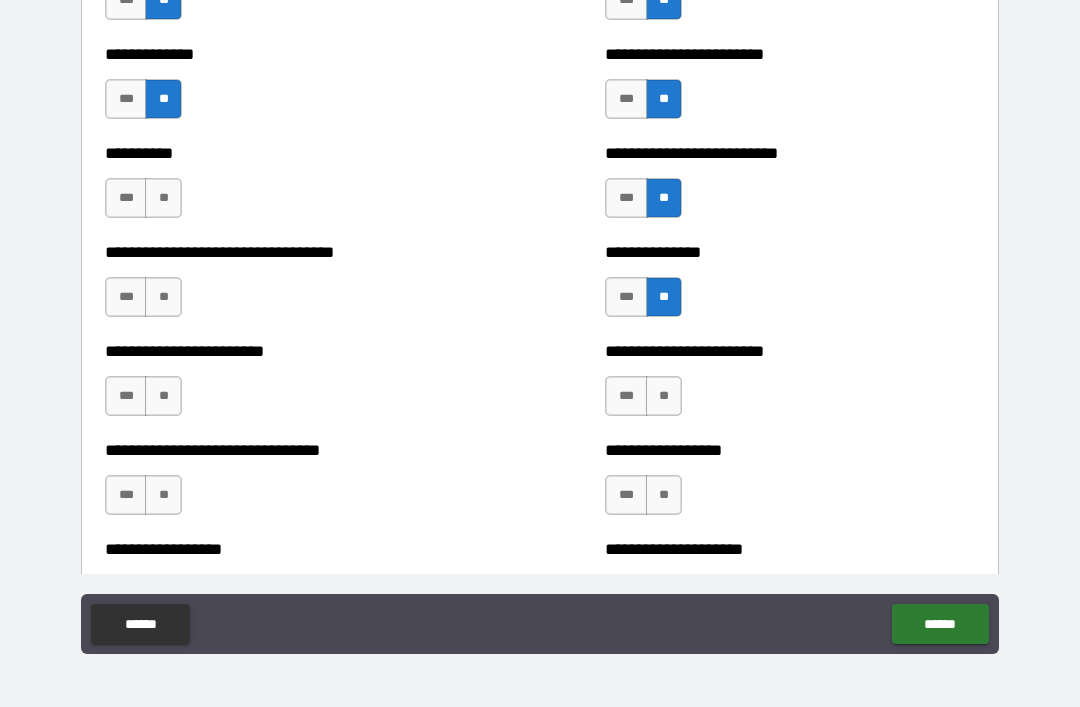 click on "**" at bounding box center (664, 396) 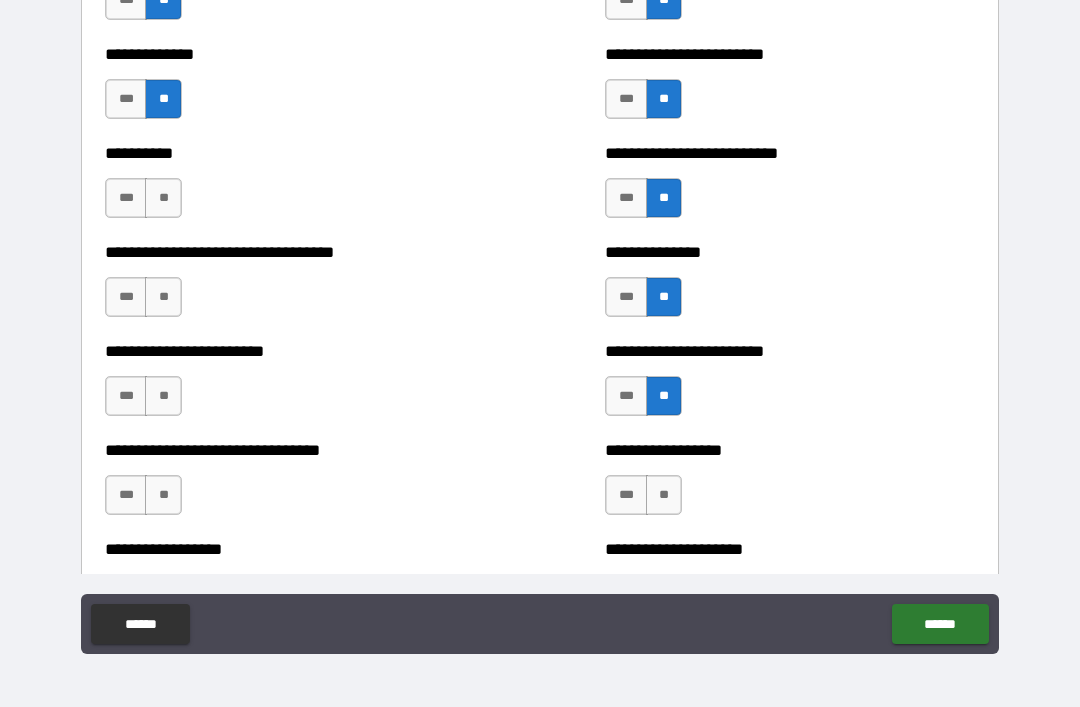 click on "**" at bounding box center [664, 495] 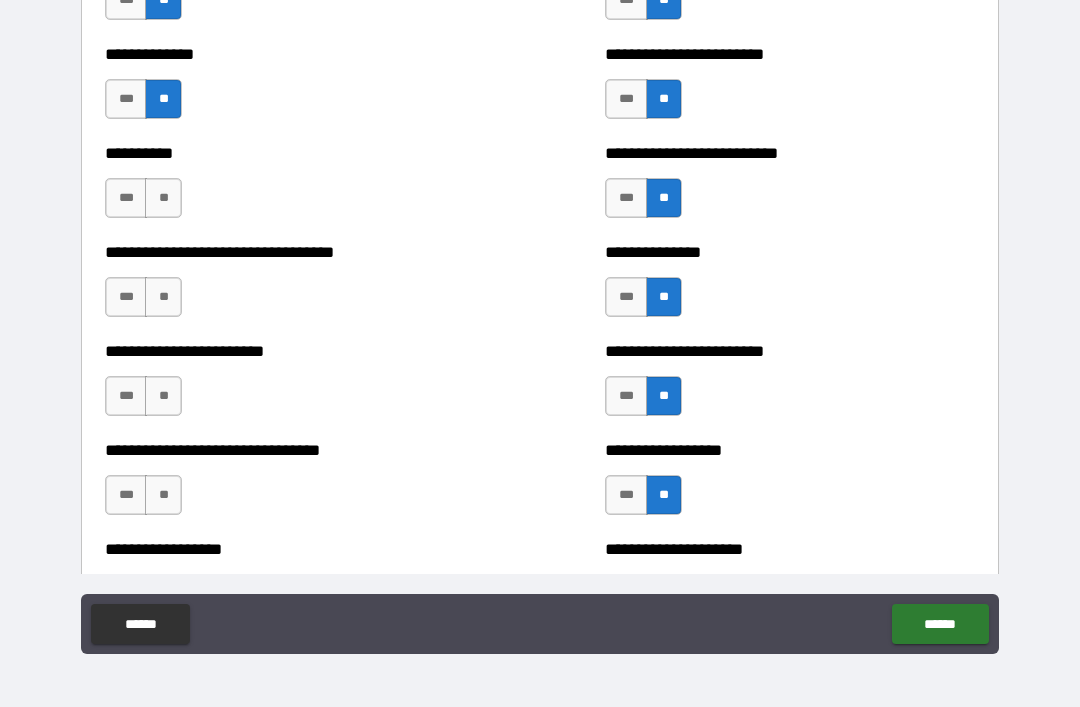 click on "**" at bounding box center [163, 297] 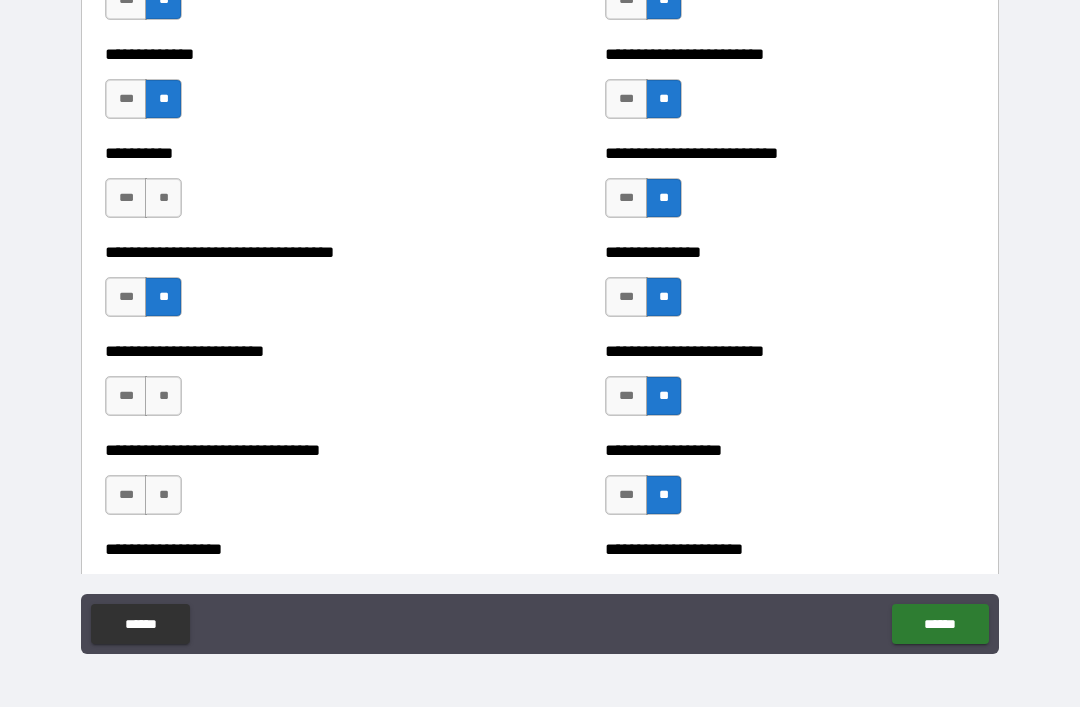 click on "**" at bounding box center (163, 396) 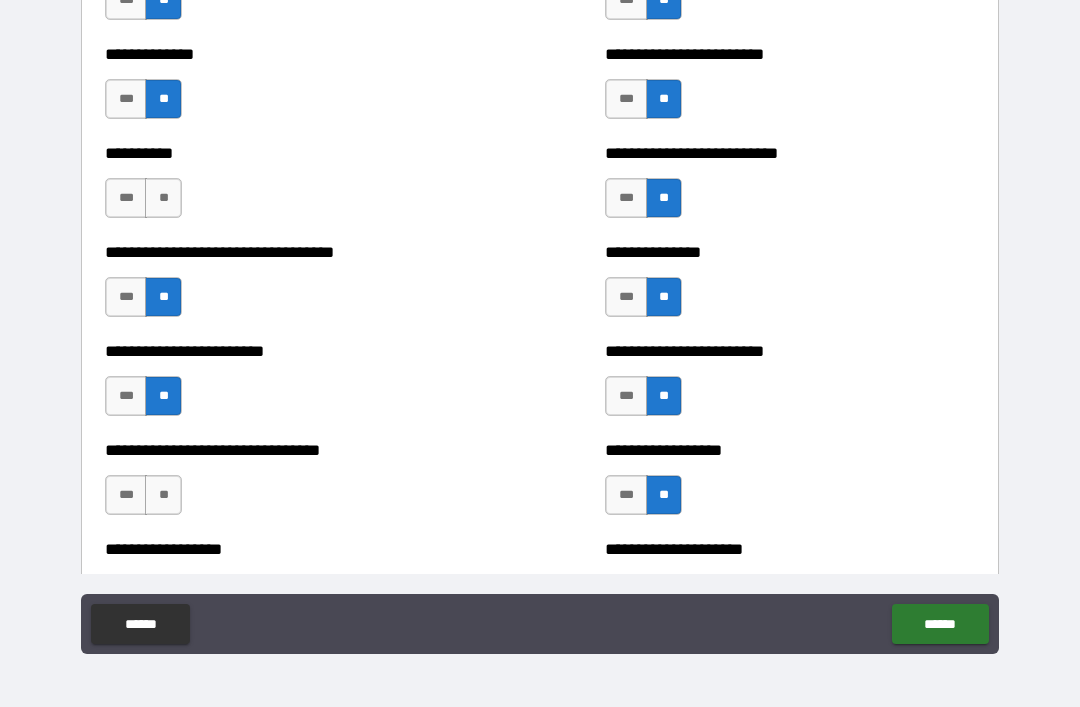 click on "**********" at bounding box center (290, 485) 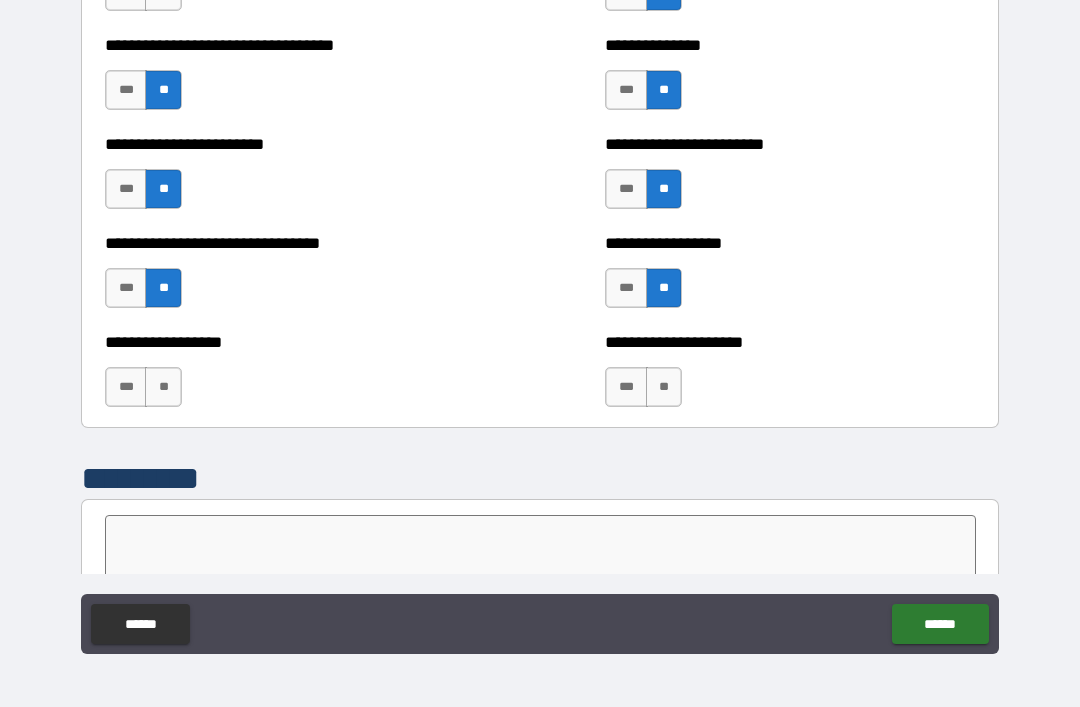 scroll, scrollTop: 6436, scrollLeft: 0, axis: vertical 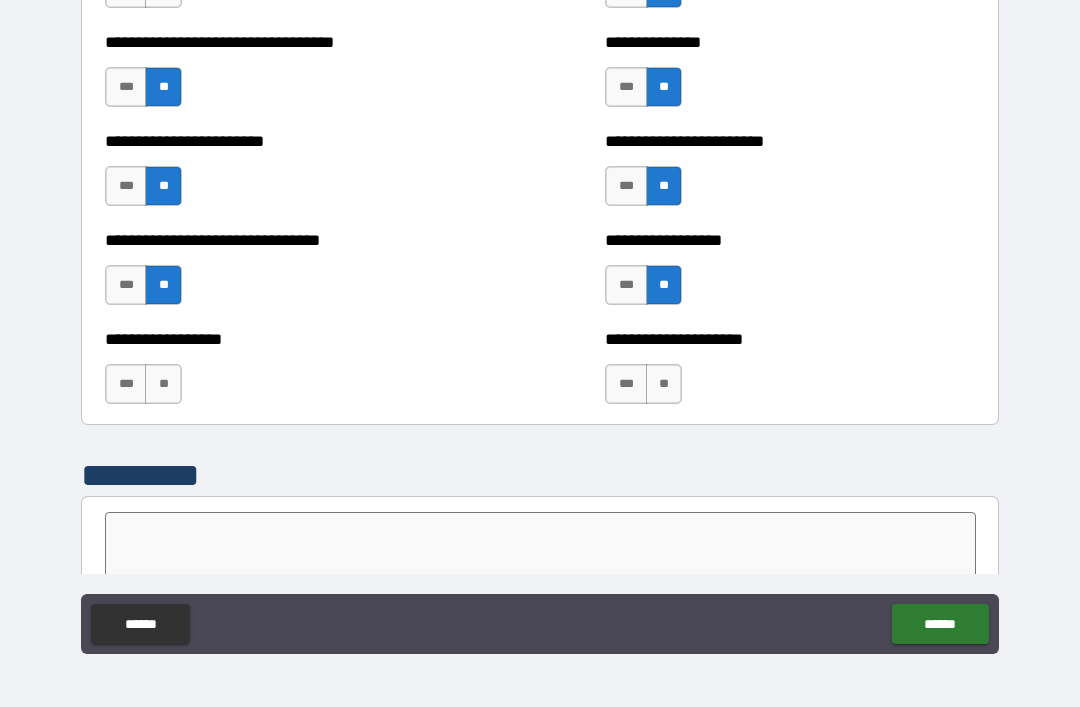 click on "**" at bounding box center [163, 384] 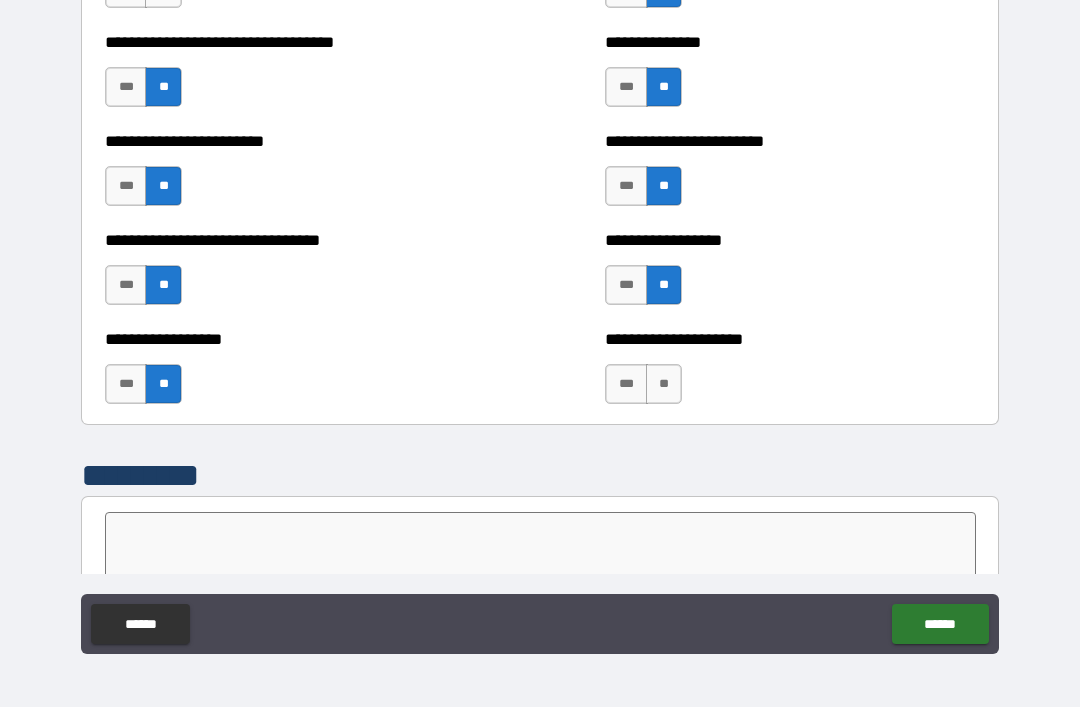 click on "**" at bounding box center [664, 384] 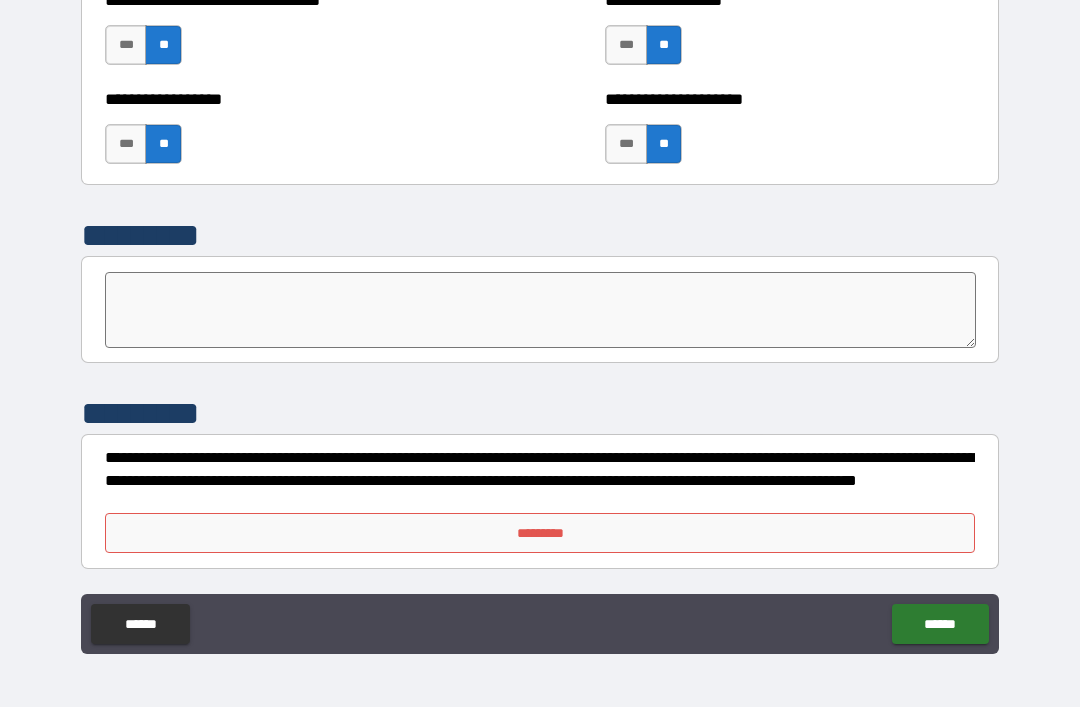 scroll, scrollTop: 6676, scrollLeft: 0, axis: vertical 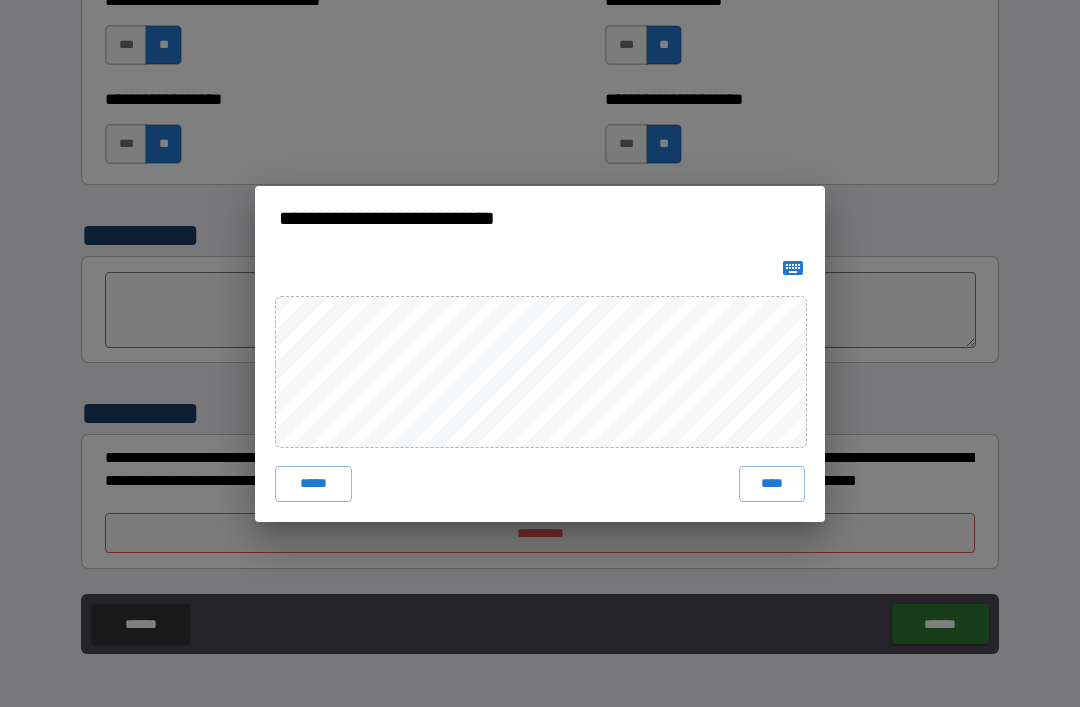 click on "****" at bounding box center (772, 484) 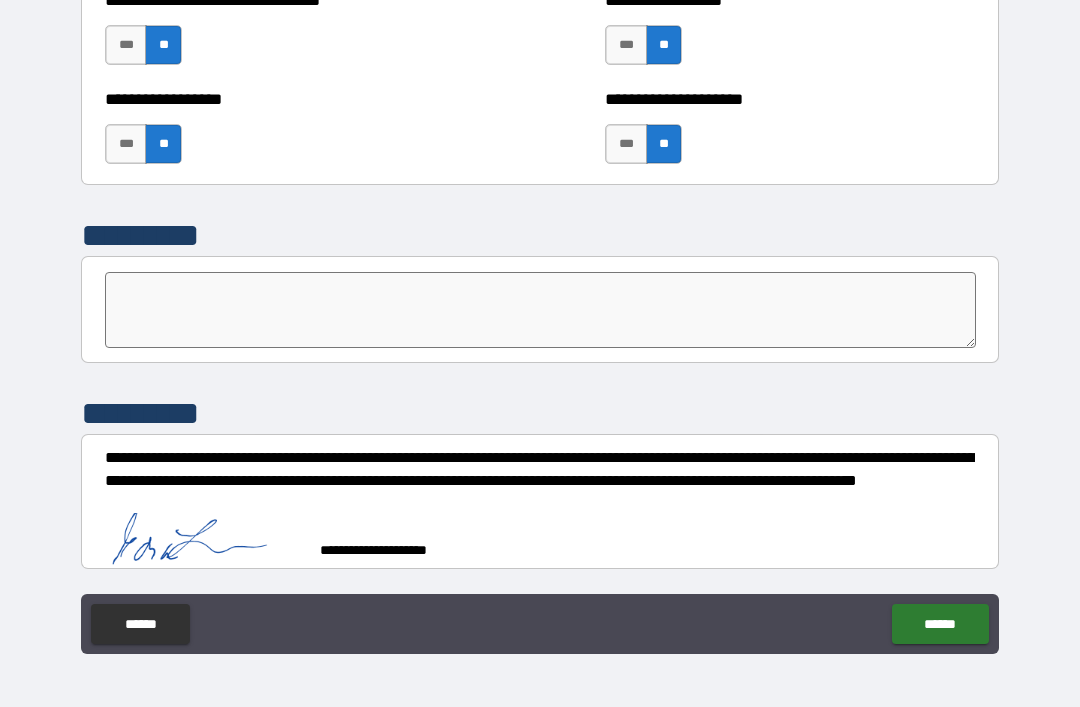 scroll, scrollTop: 6666, scrollLeft: 0, axis: vertical 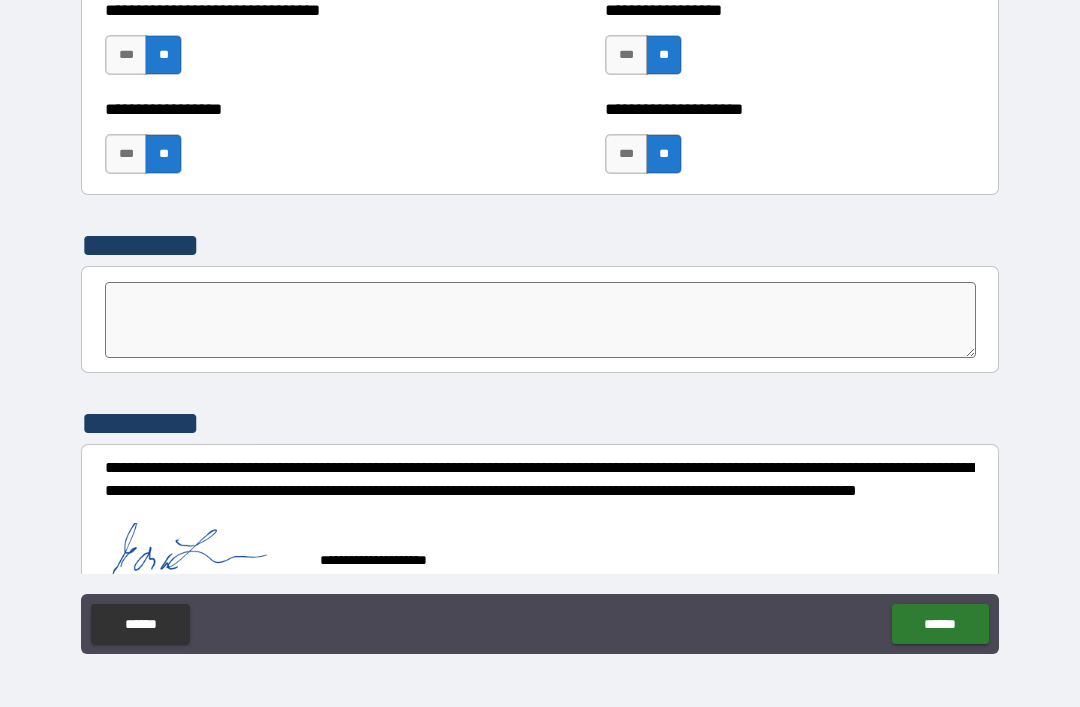 click on "******" at bounding box center [940, 624] 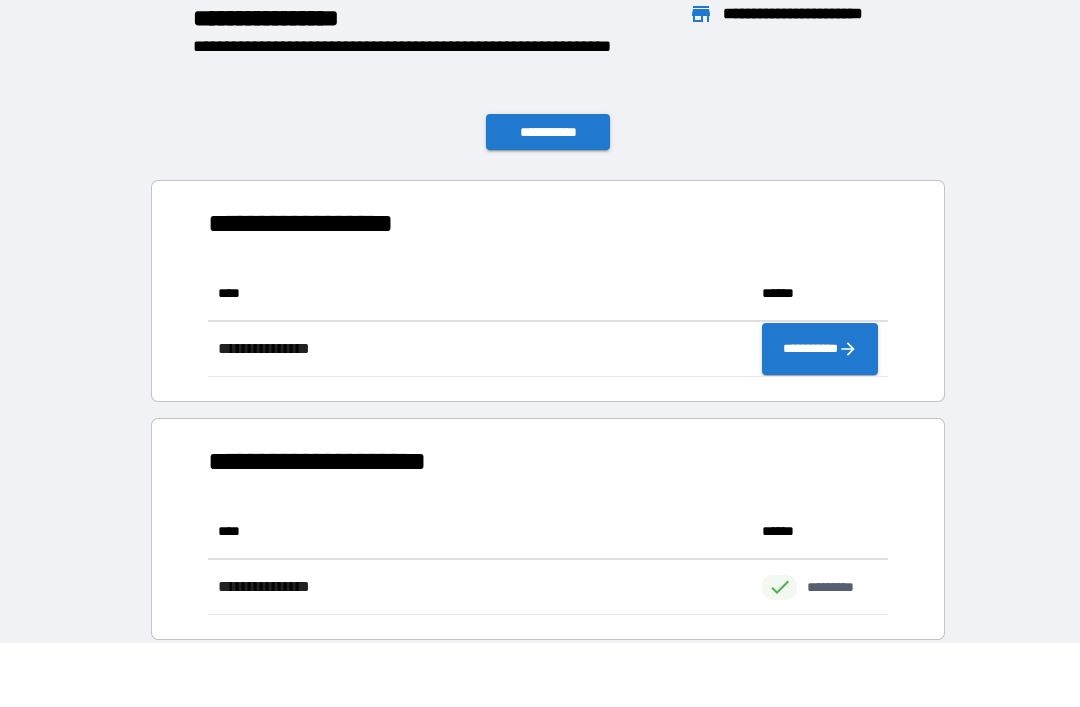 scroll, scrollTop: 111, scrollLeft: 680, axis: both 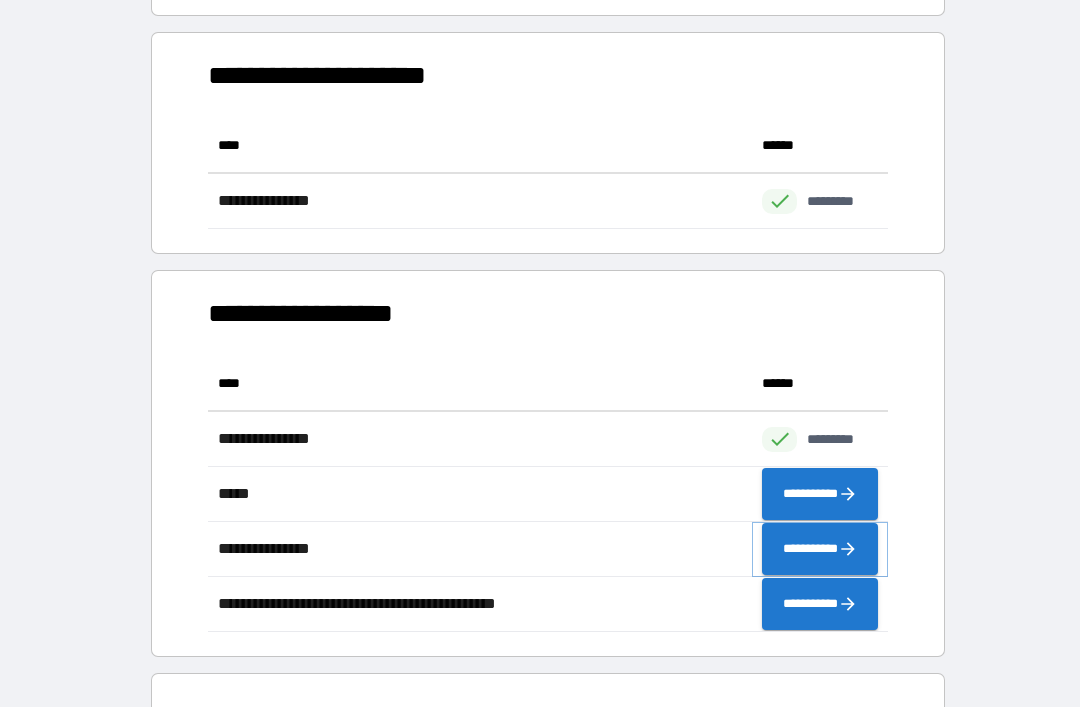 click on "**********" at bounding box center [820, 549] 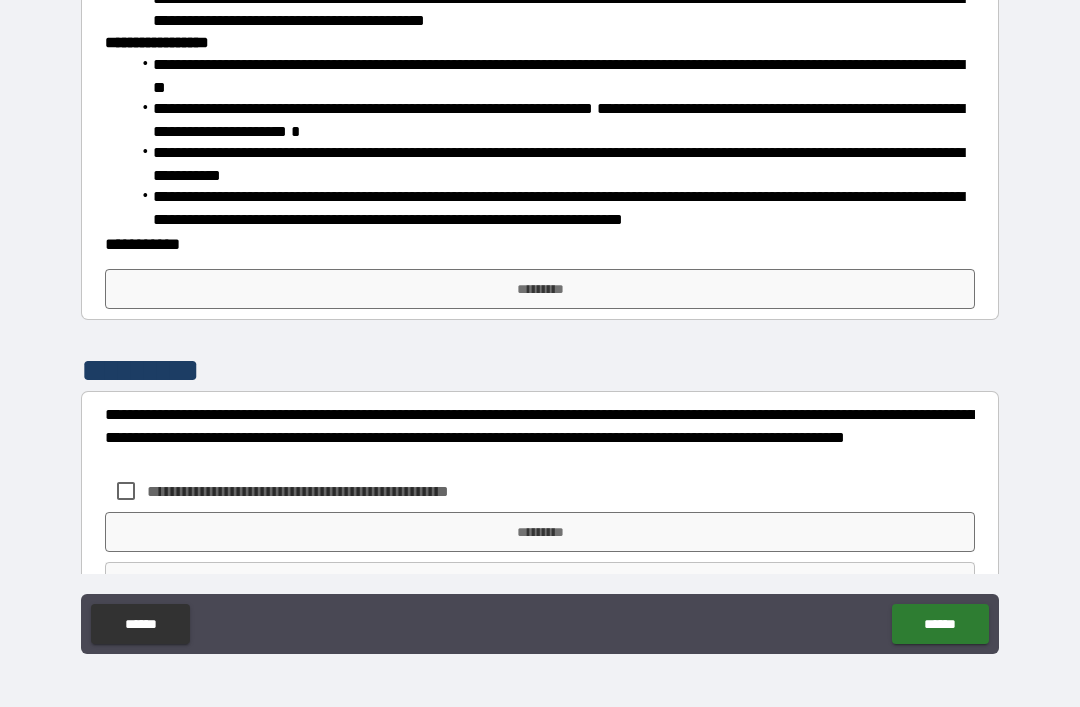 scroll, scrollTop: 574, scrollLeft: 0, axis: vertical 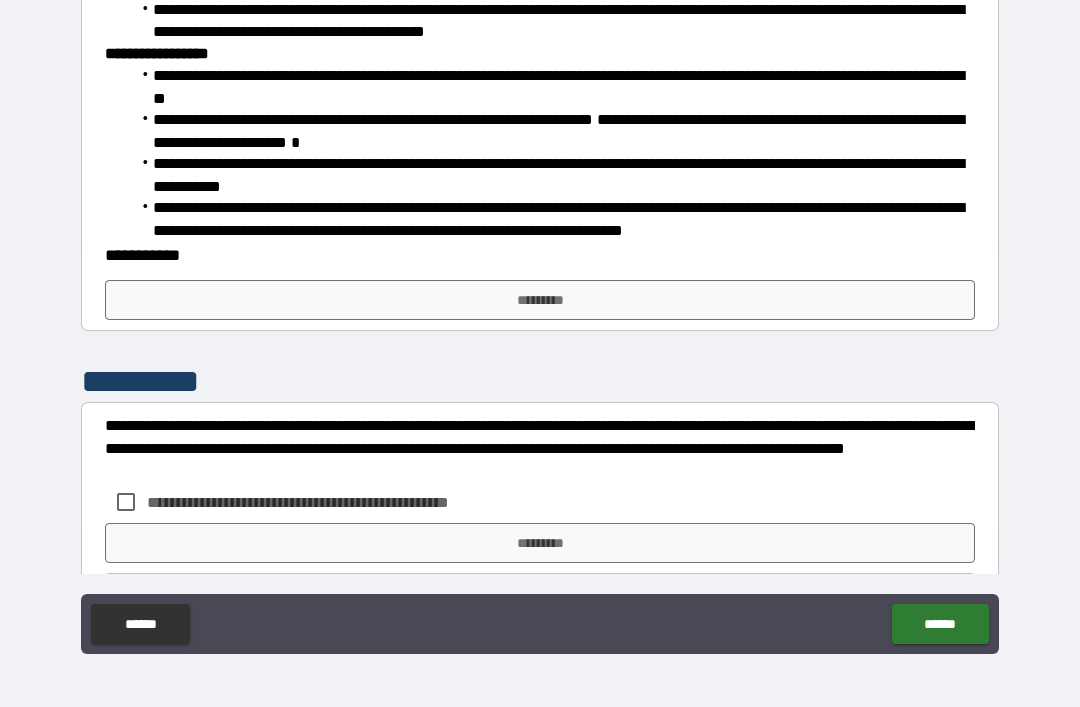 click on "*********" at bounding box center (540, 300) 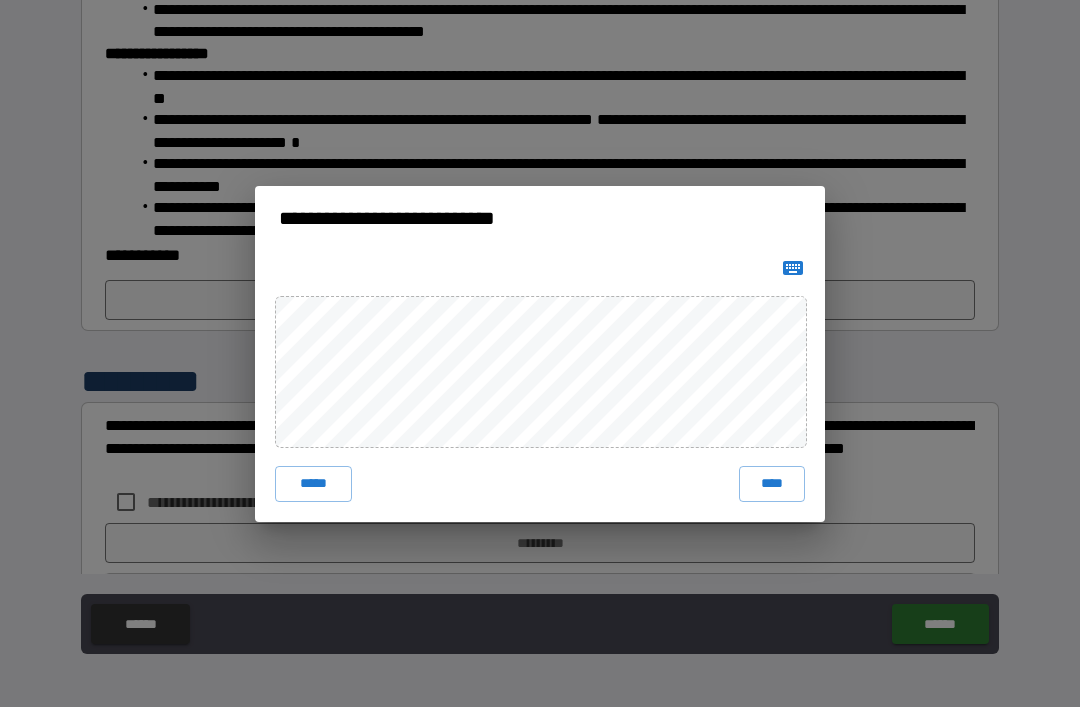 click on "****" at bounding box center [772, 484] 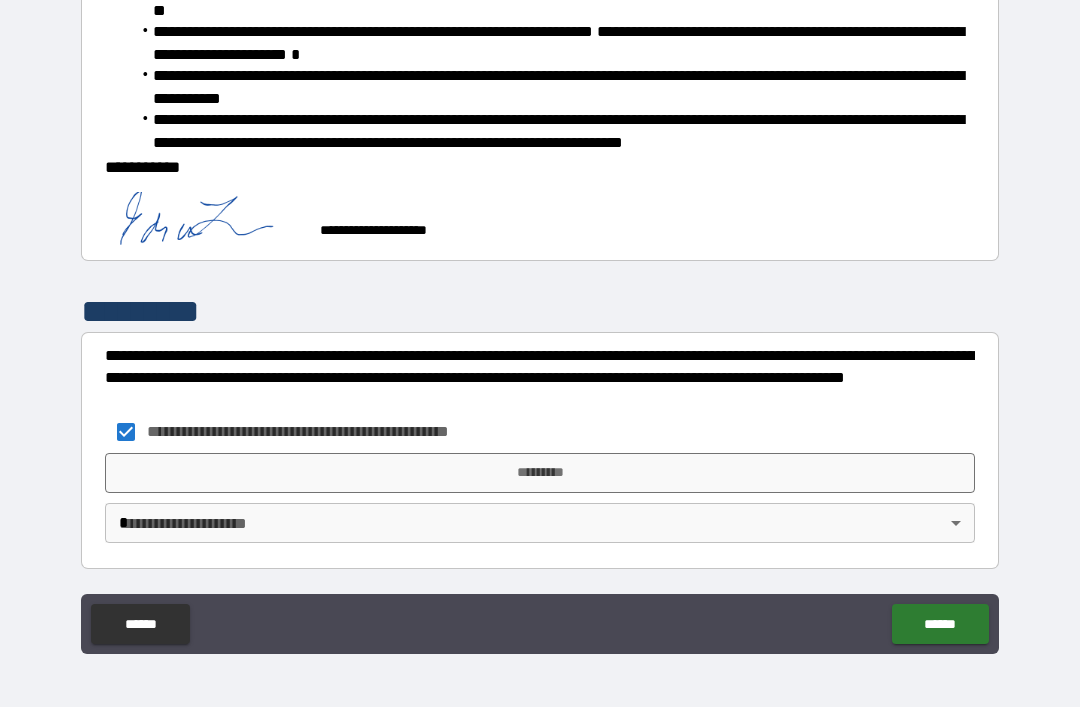 scroll, scrollTop: 660, scrollLeft: 0, axis: vertical 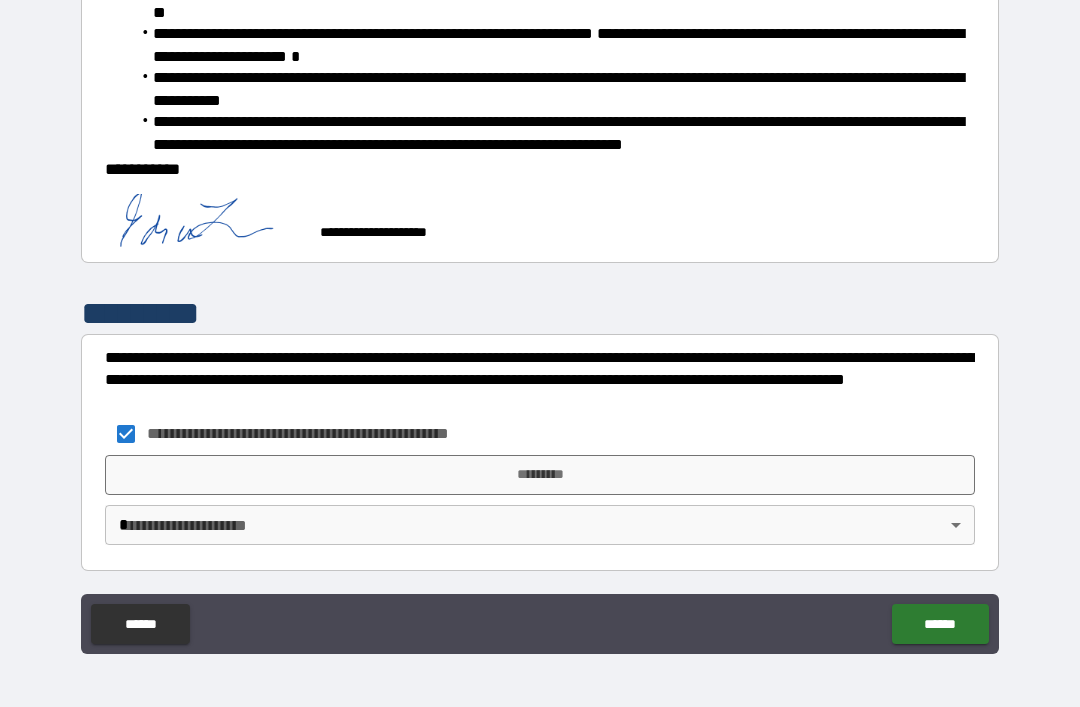 click on "**********" at bounding box center (540, 321) 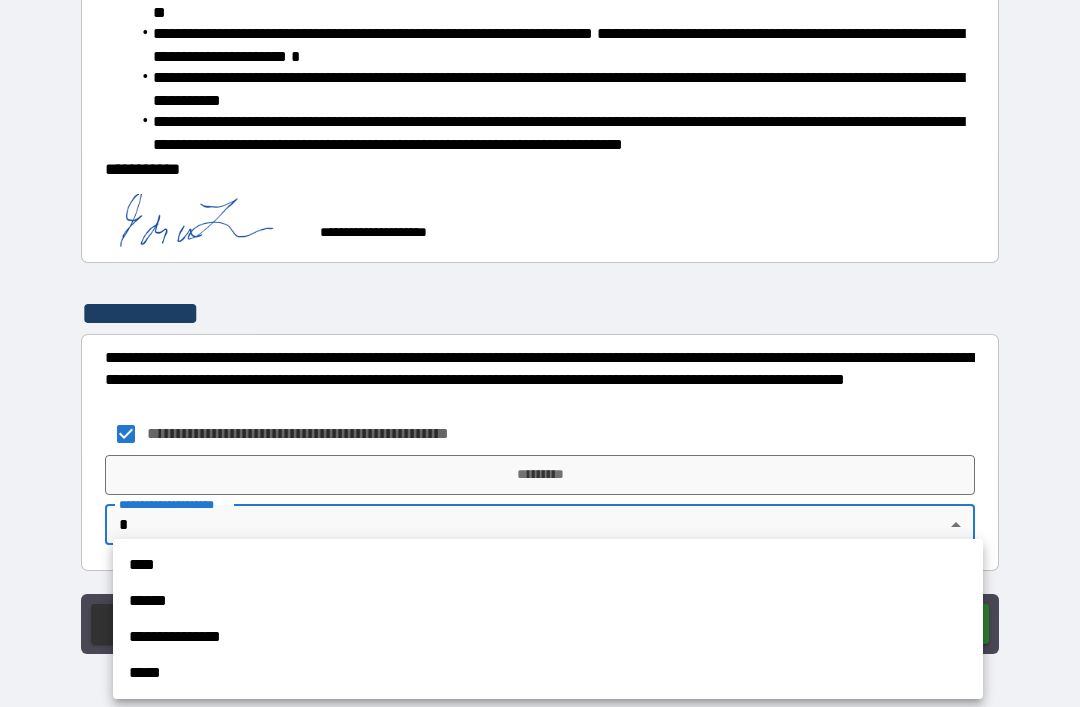 click on "**********" at bounding box center [548, 637] 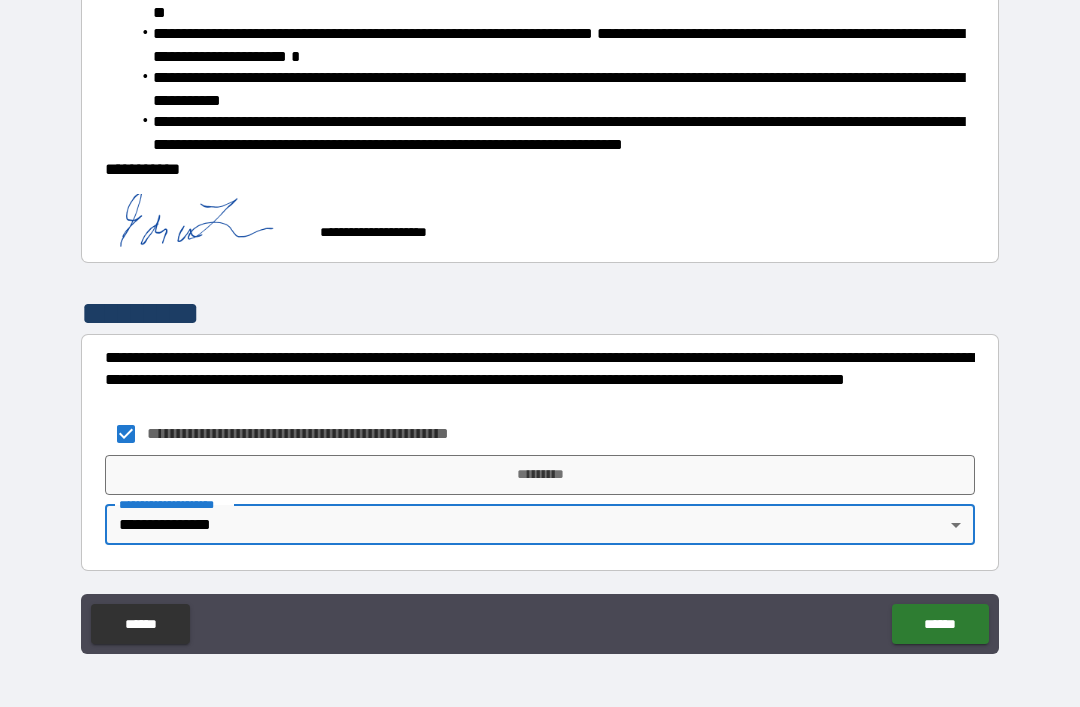 click on "******" at bounding box center [940, 624] 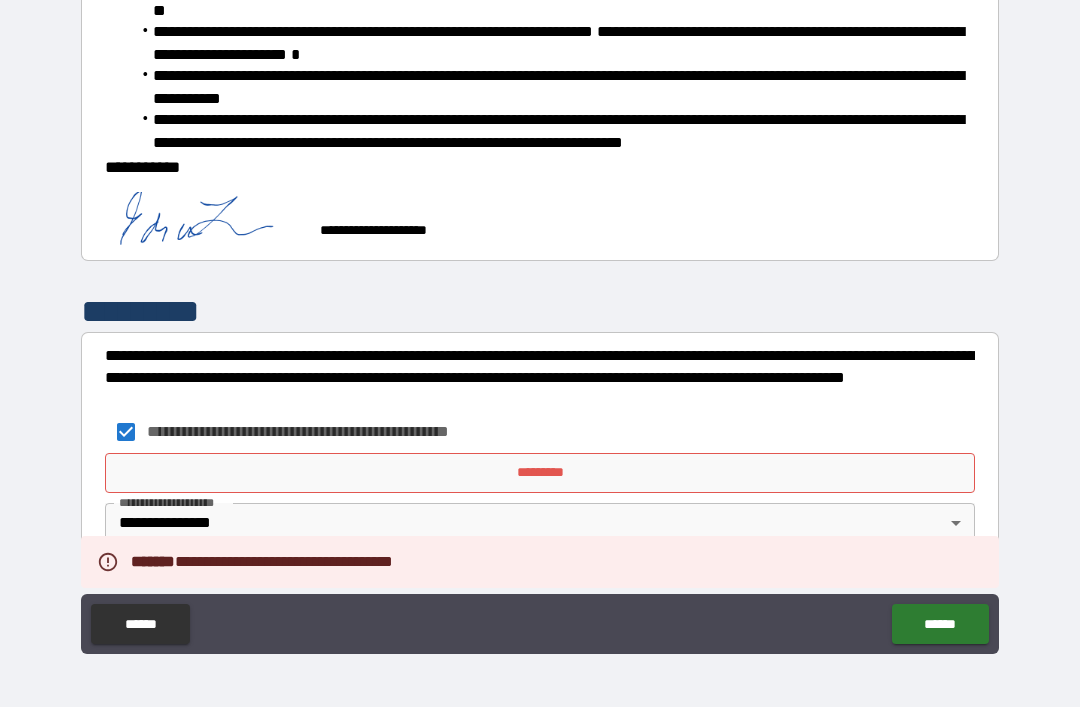 scroll, scrollTop: 660, scrollLeft: 0, axis: vertical 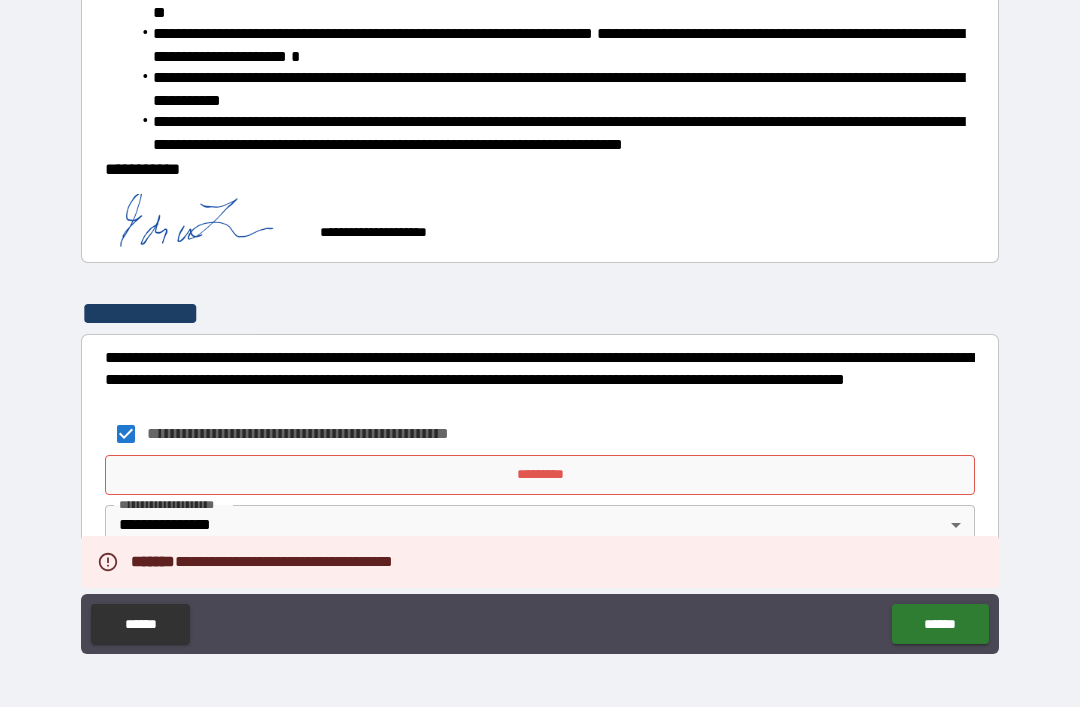 click on "*********" at bounding box center [540, 475] 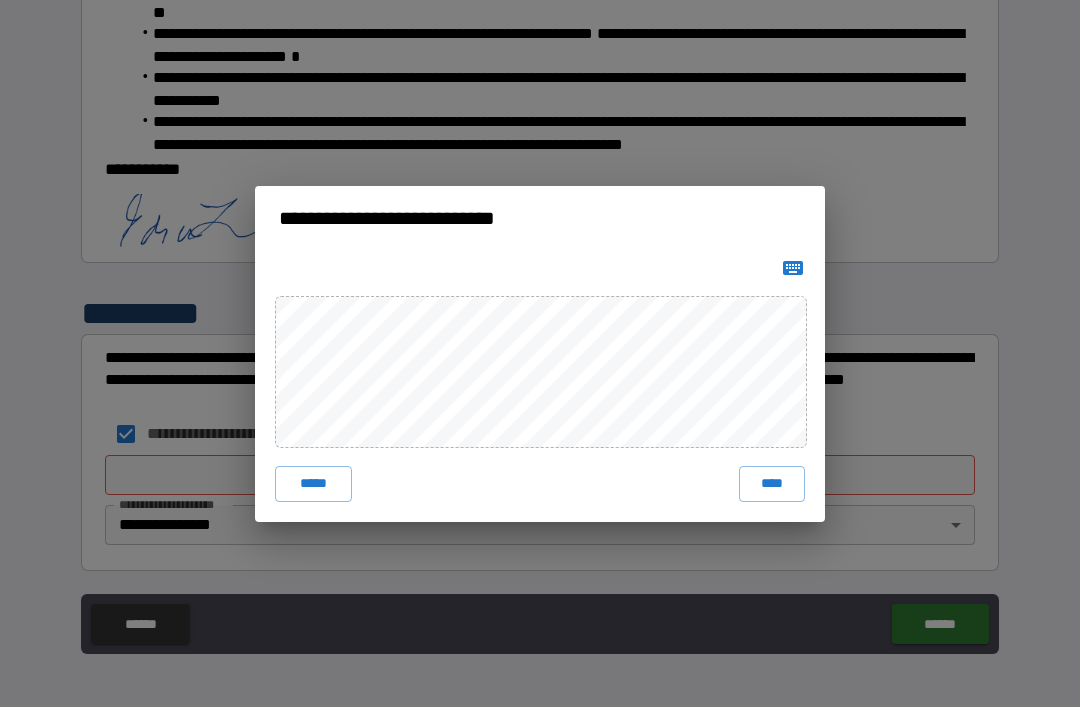 click on "****" at bounding box center [772, 484] 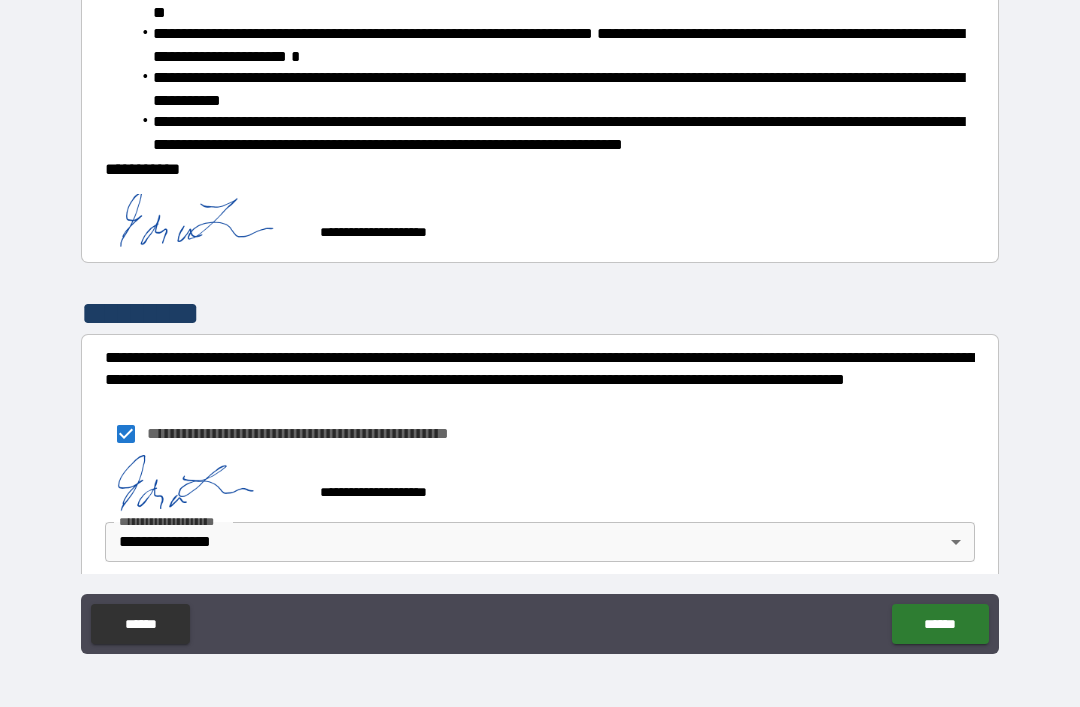 click on "******" at bounding box center [940, 624] 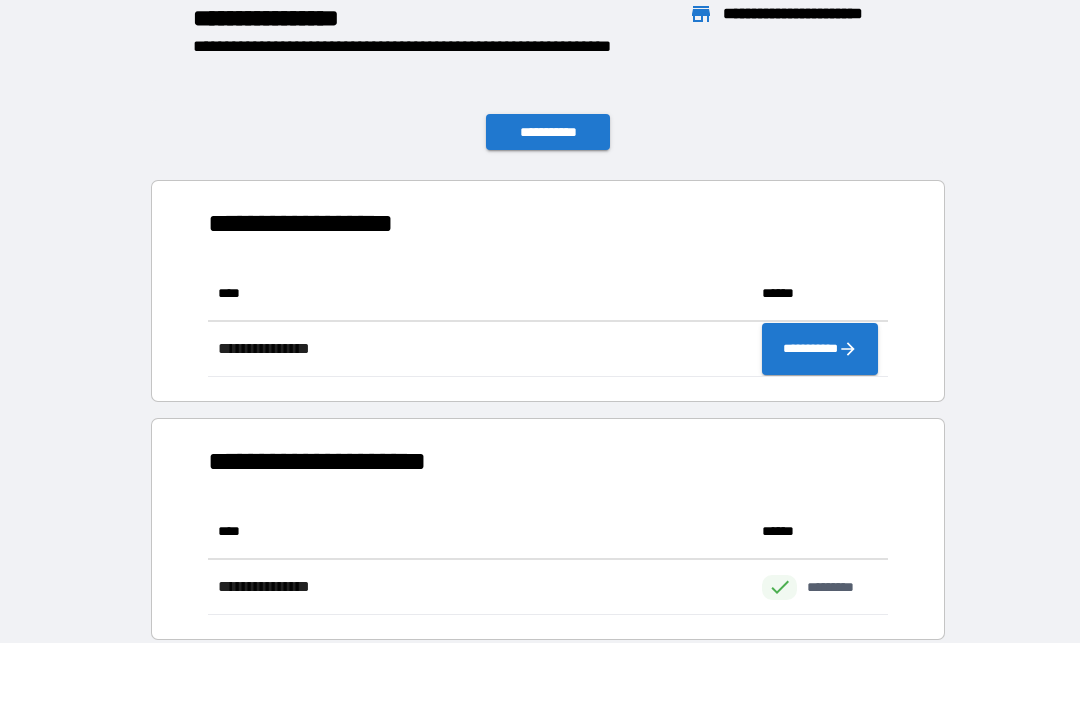 scroll, scrollTop: 111, scrollLeft: 680, axis: both 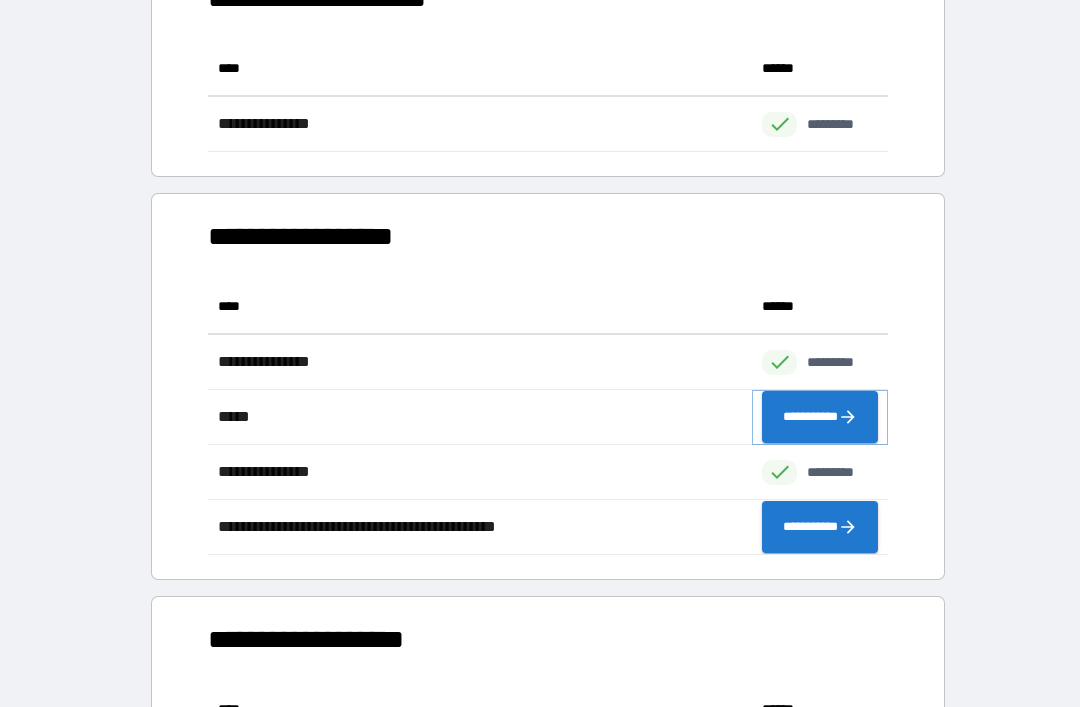 click on "**********" at bounding box center (820, 417) 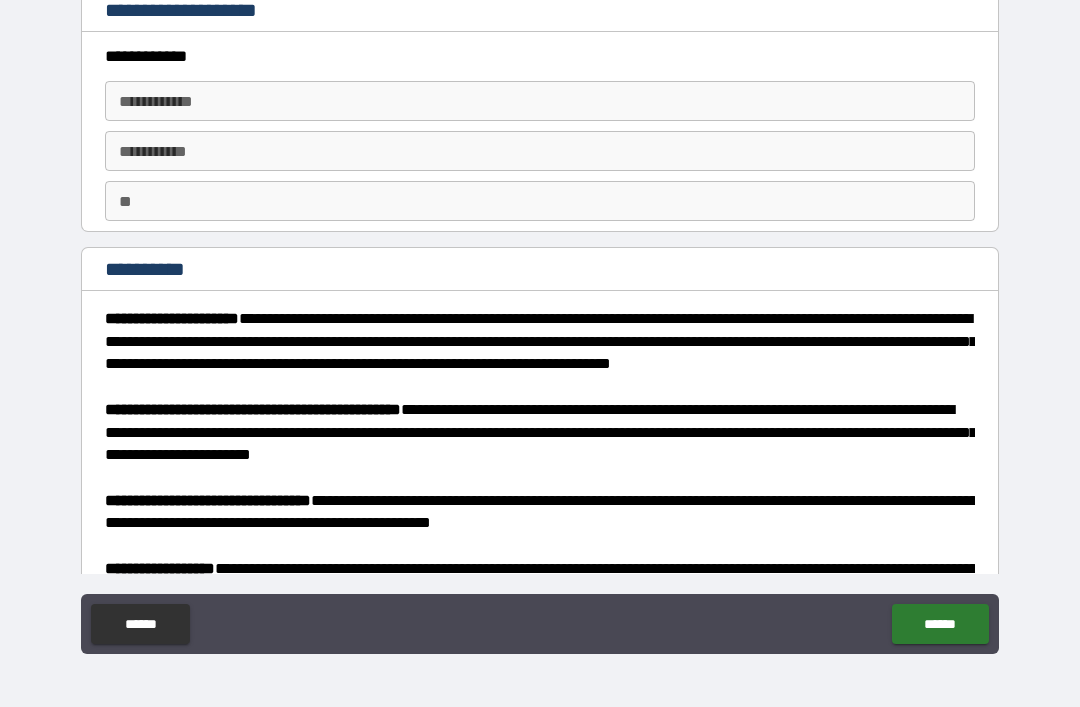 type on "*" 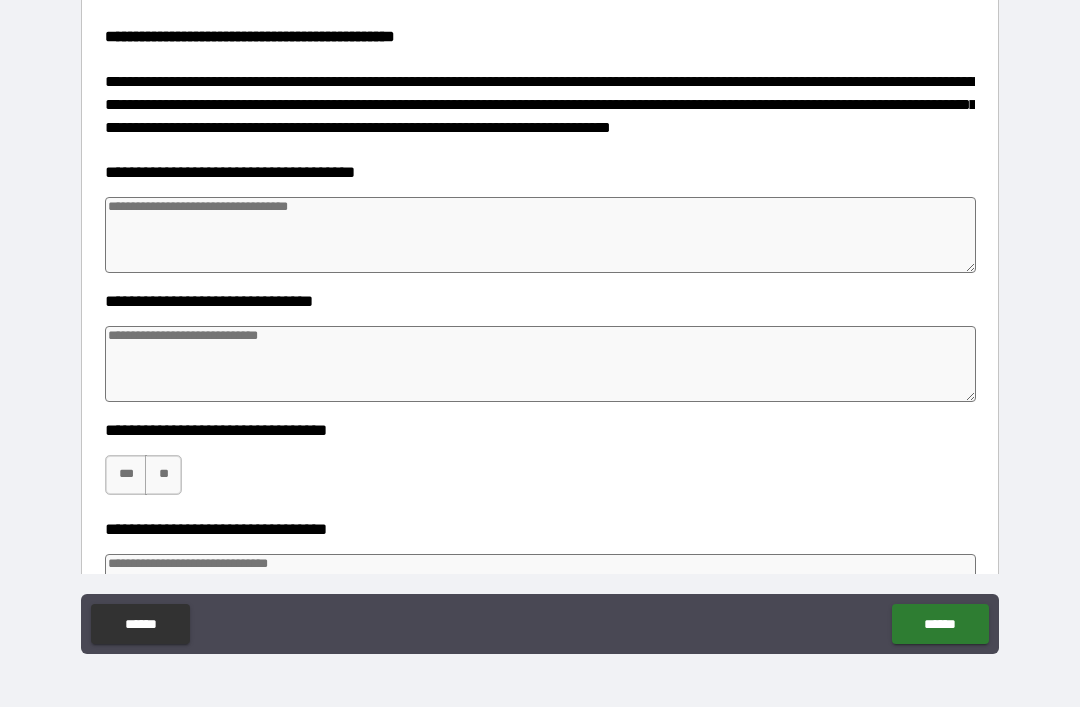 scroll, scrollTop: 885, scrollLeft: 0, axis: vertical 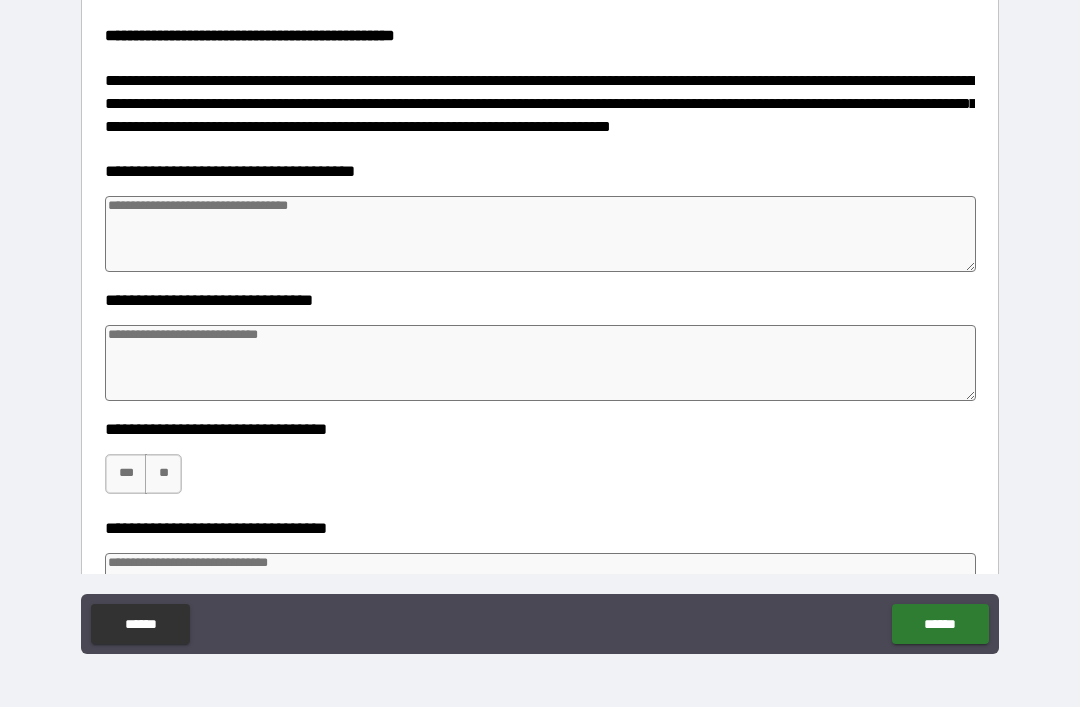 click on "***" at bounding box center [126, 474] 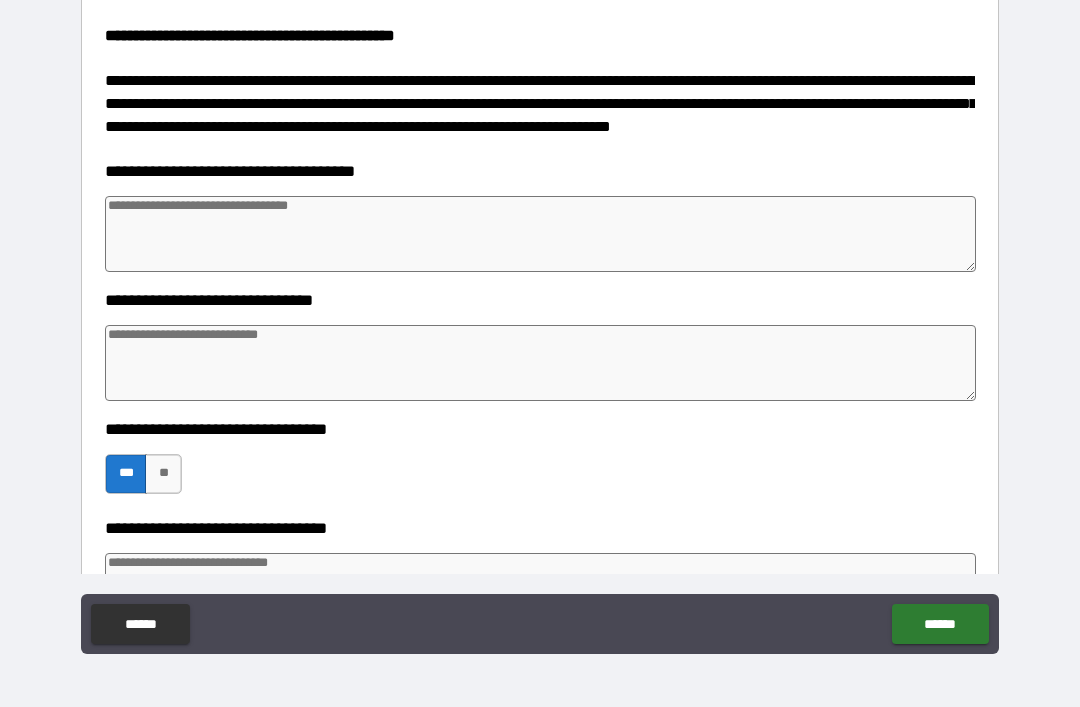 type on "*" 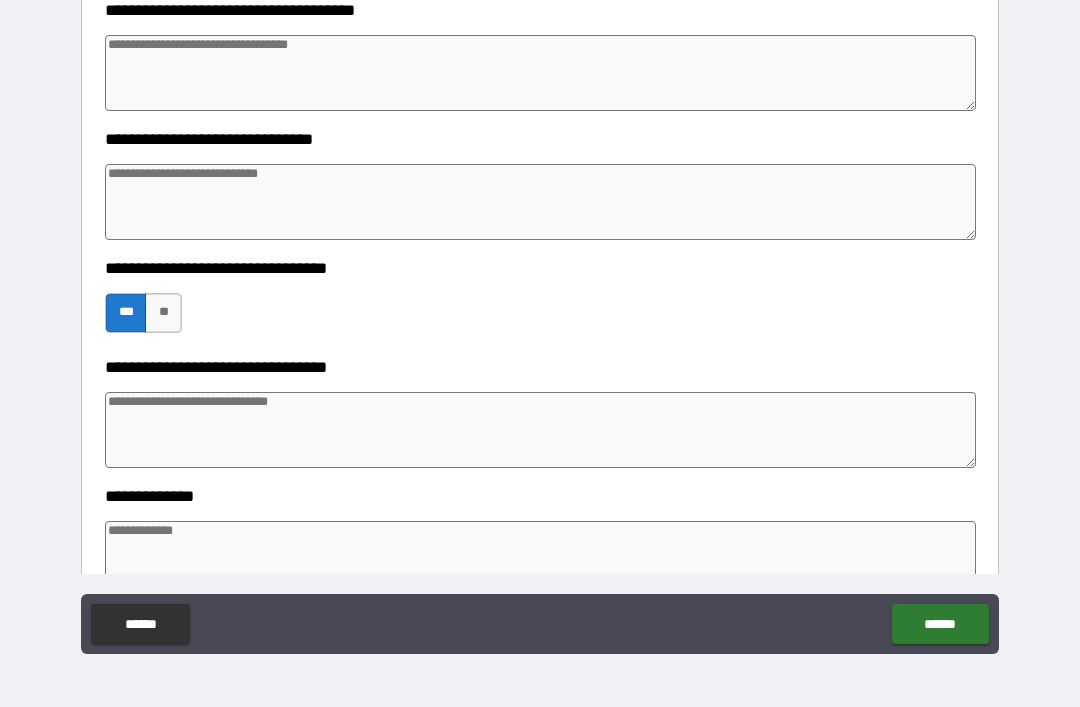 scroll, scrollTop: 1048, scrollLeft: 0, axis: vertical 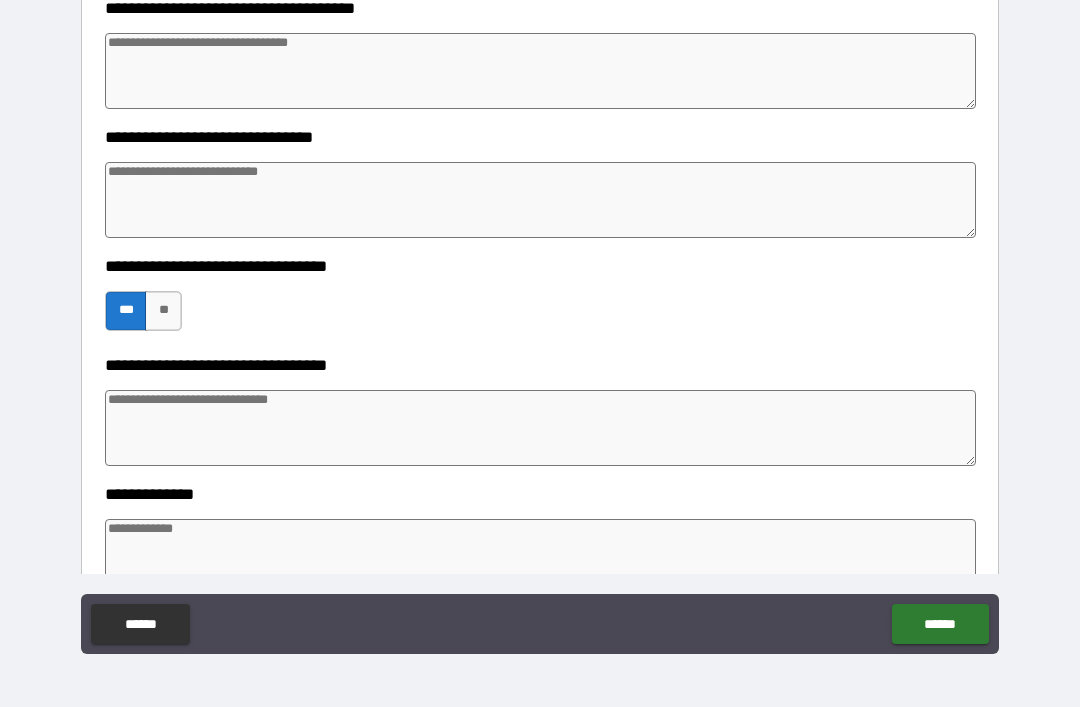 click at bounding box center [540, 428] 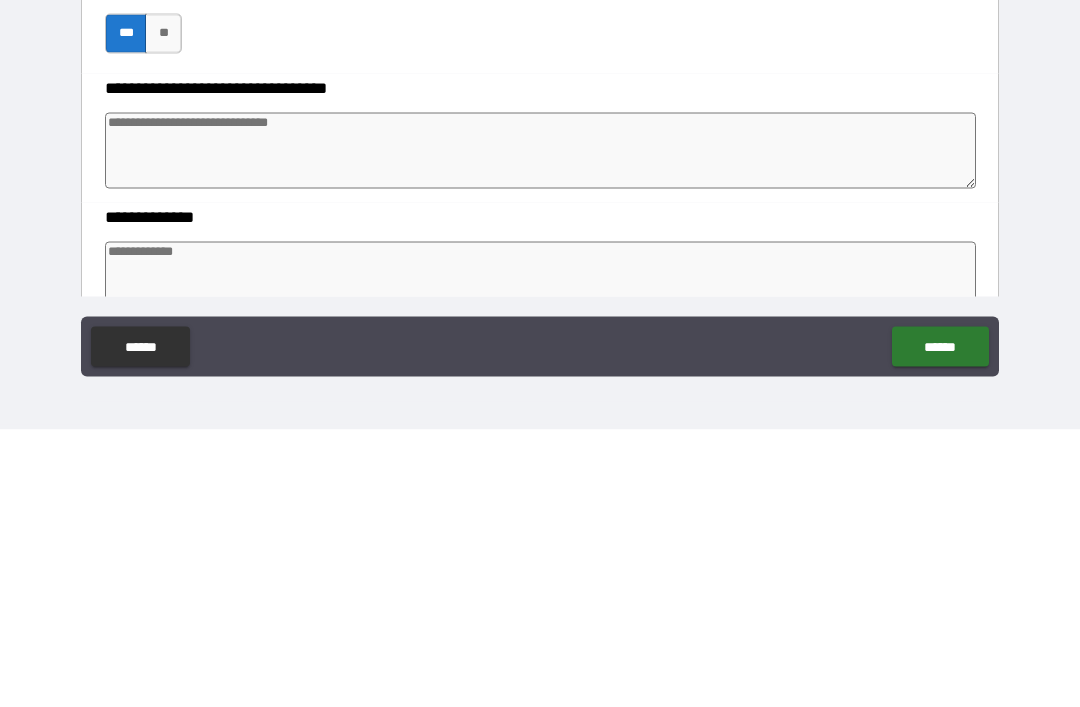 type on "*" 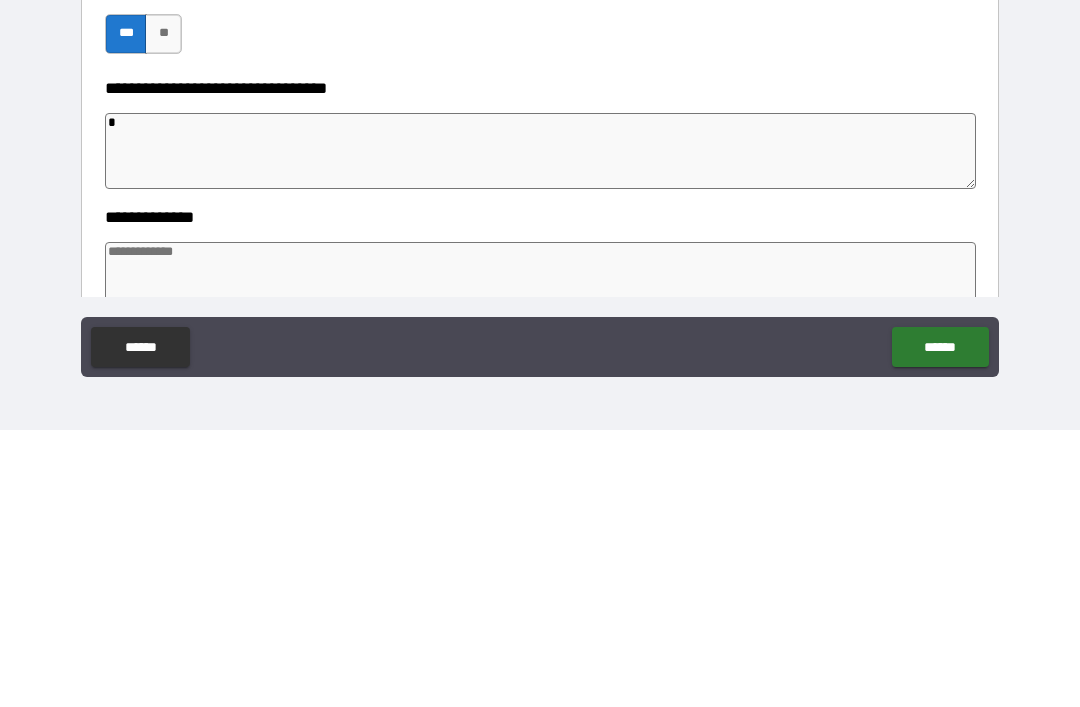 type on "*" 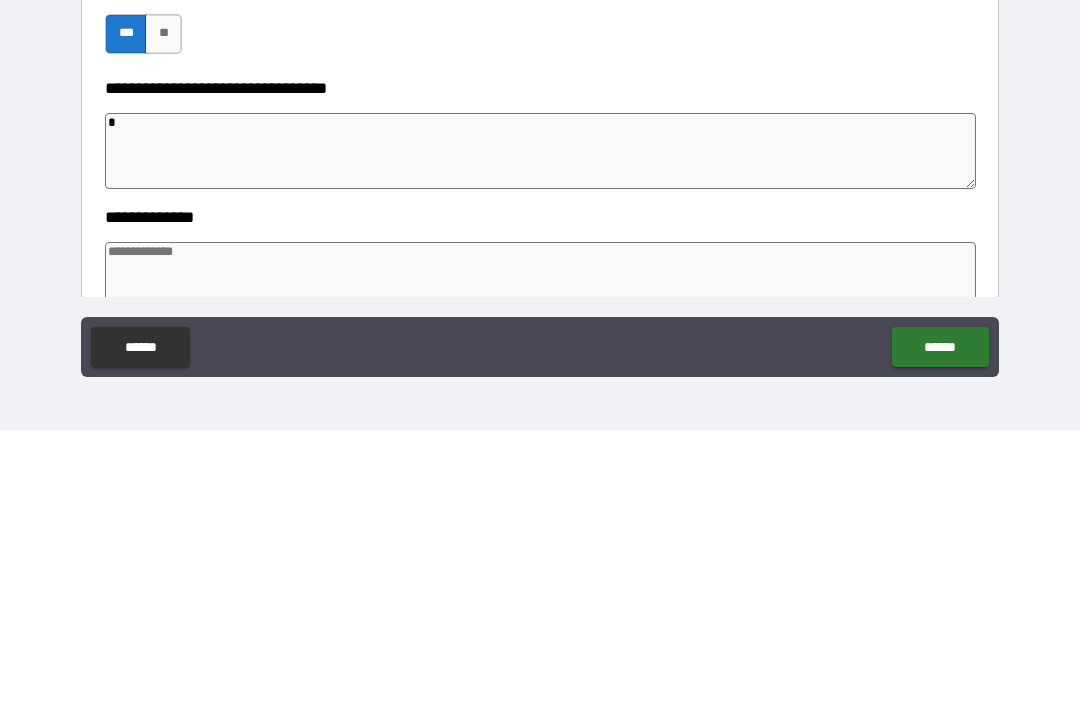 type on "*" 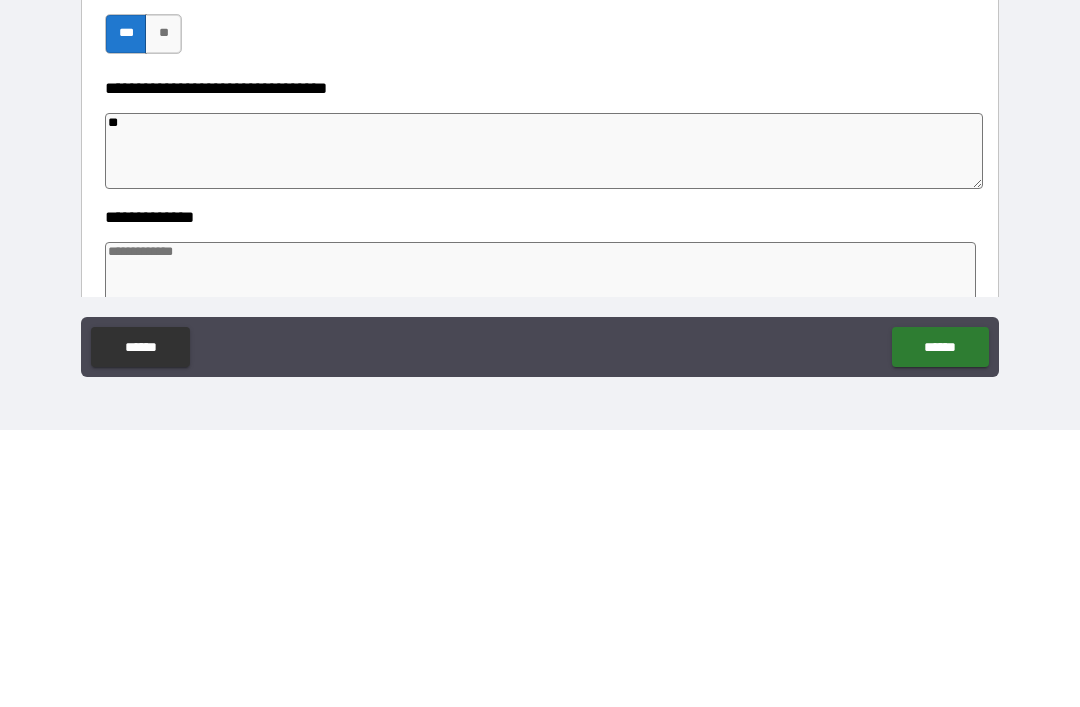 type on "*" 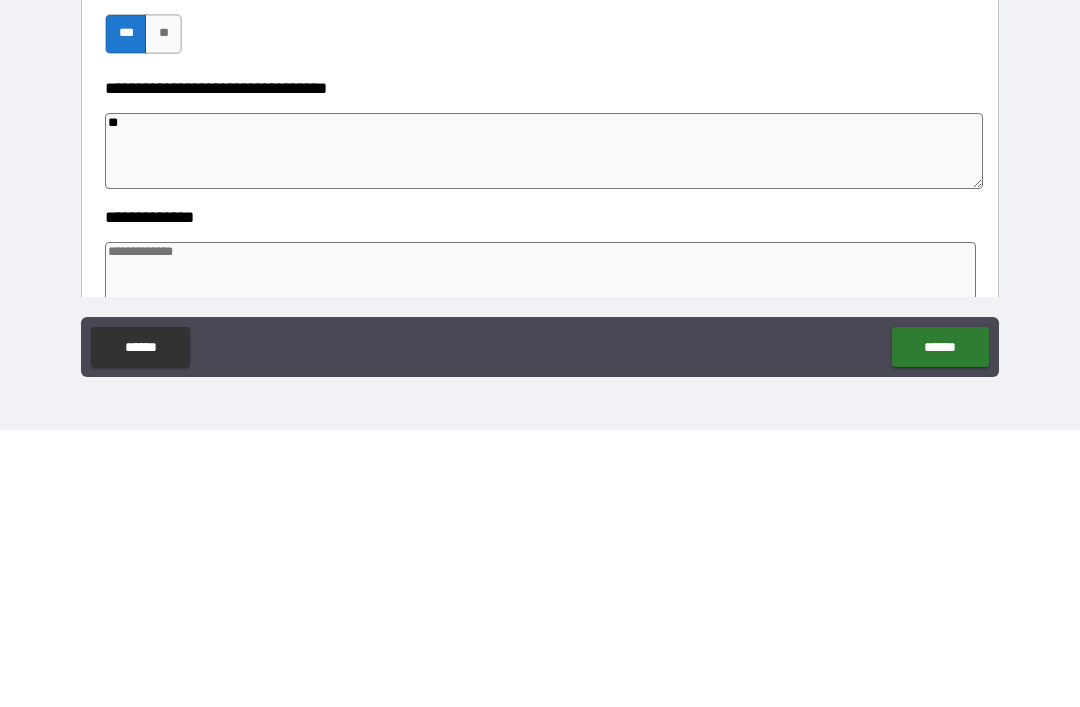 type on "*" 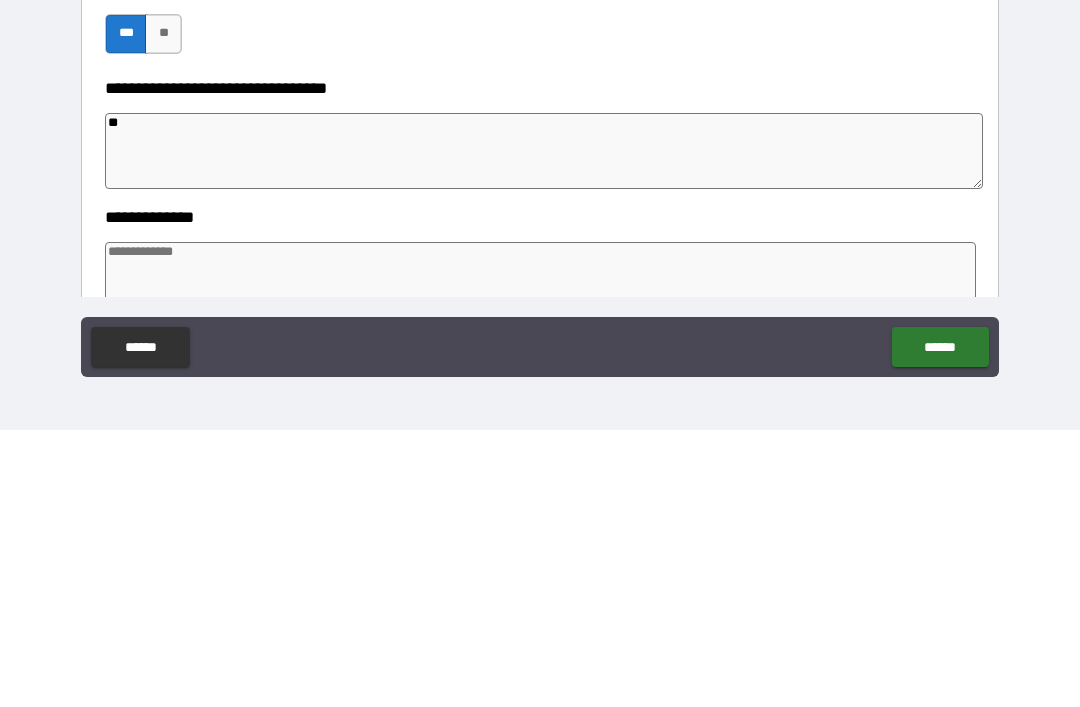 type on "***" 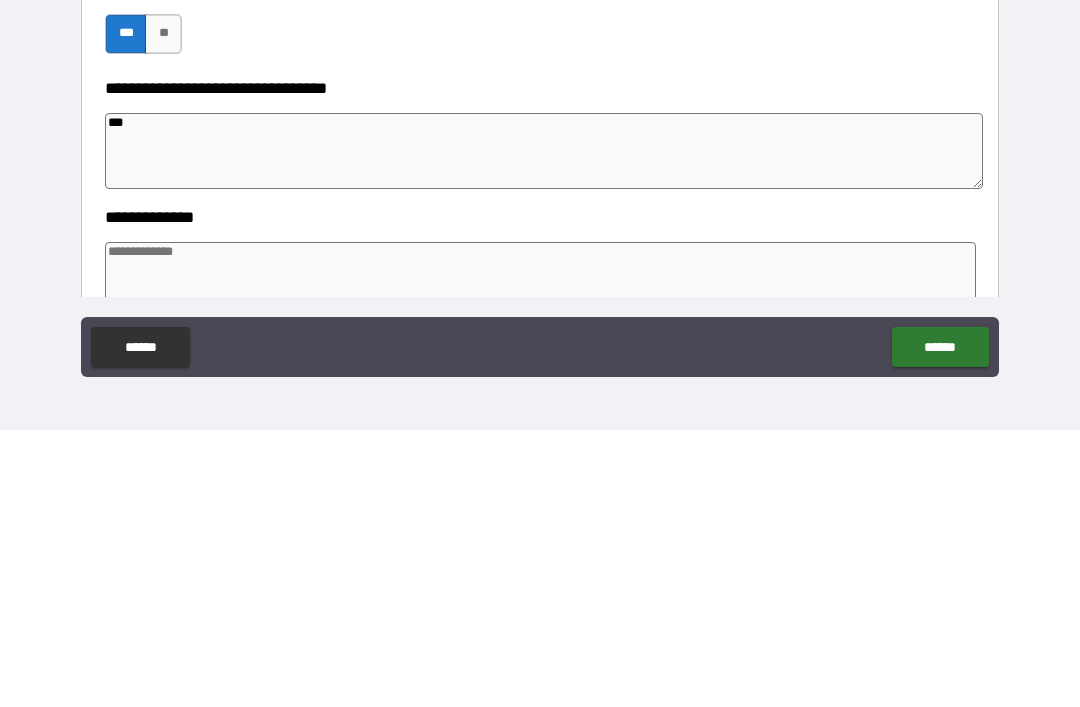 type on "*" 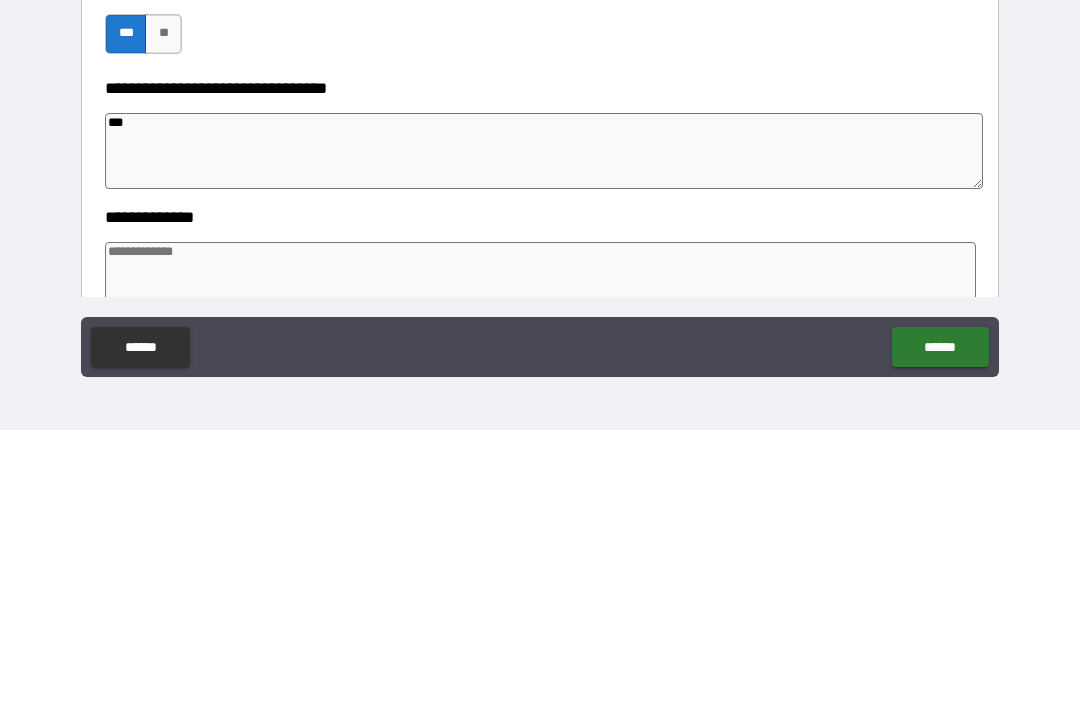 type on "*" 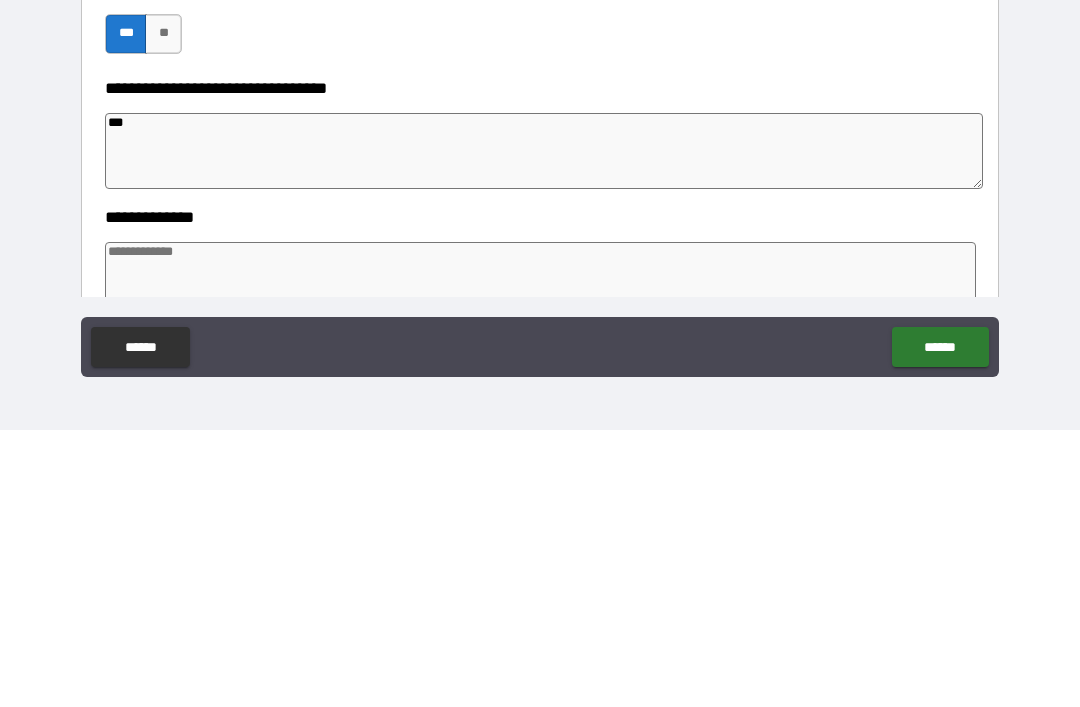 type on "*" 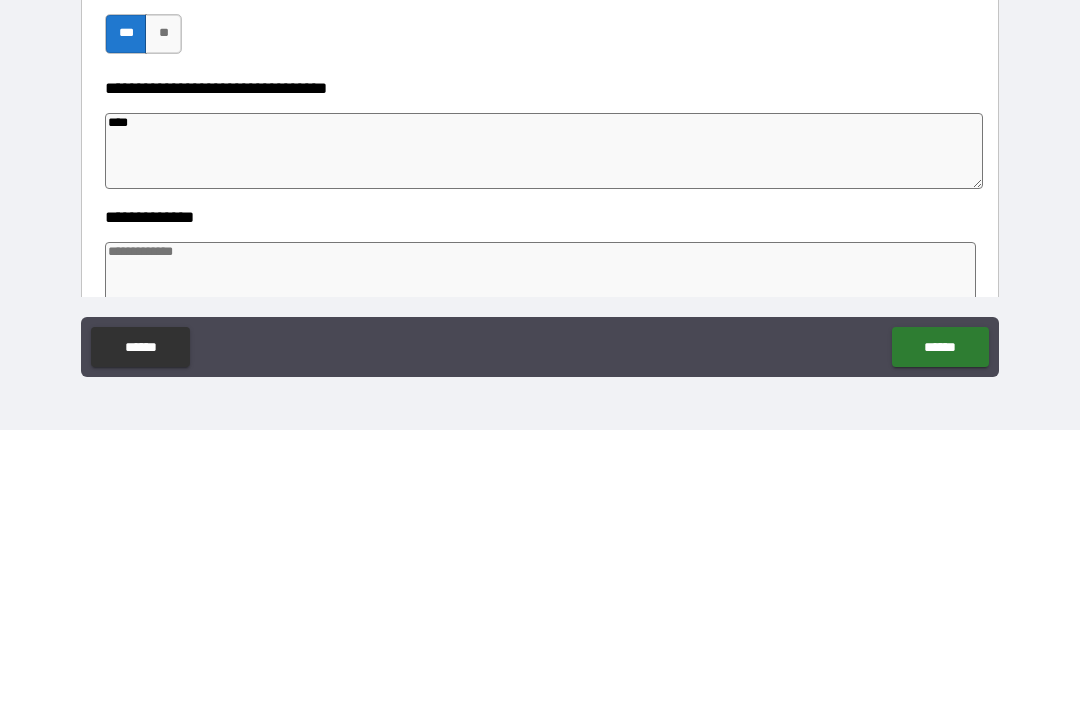 type on "*" 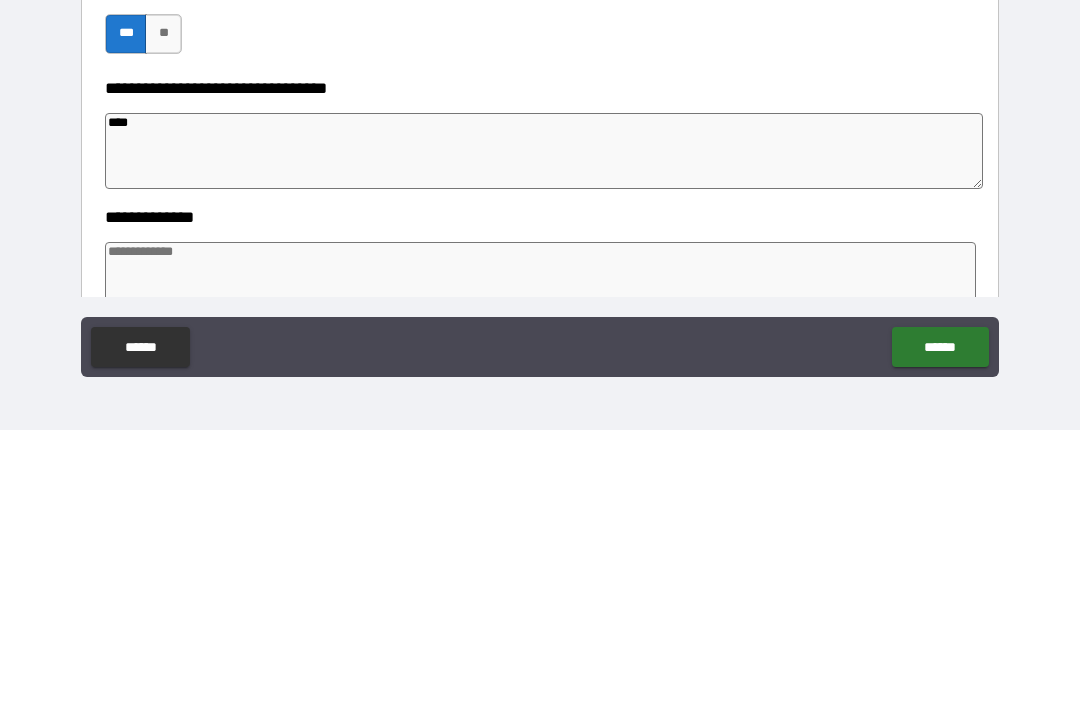 type on "*" 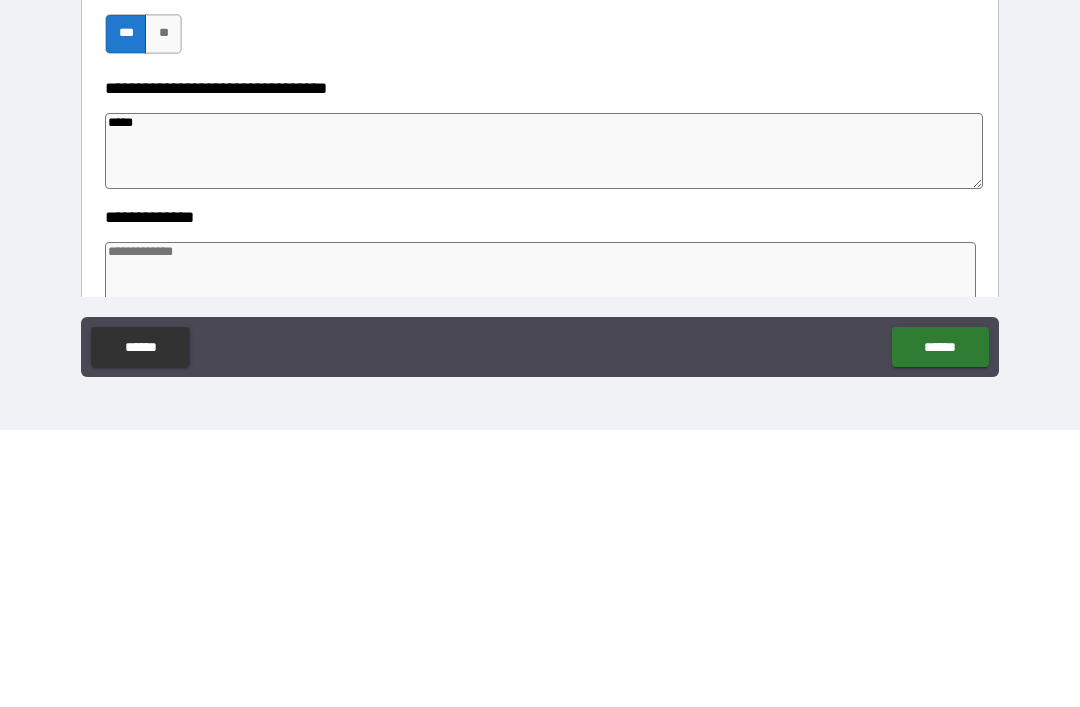 type on "*" 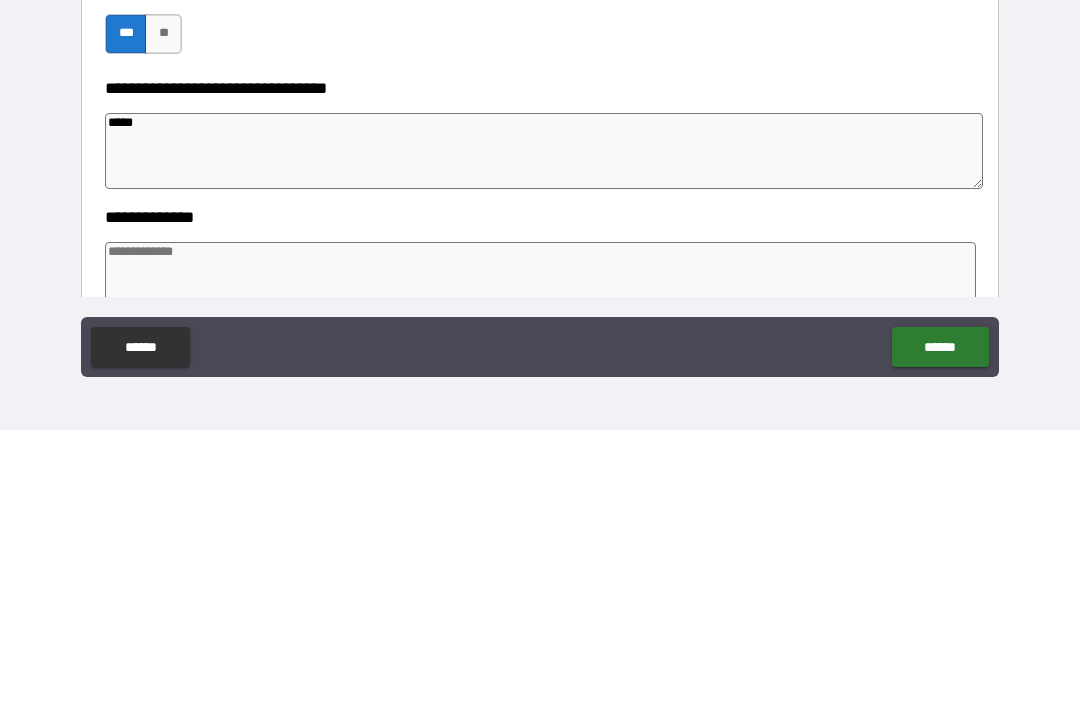 type on "*" 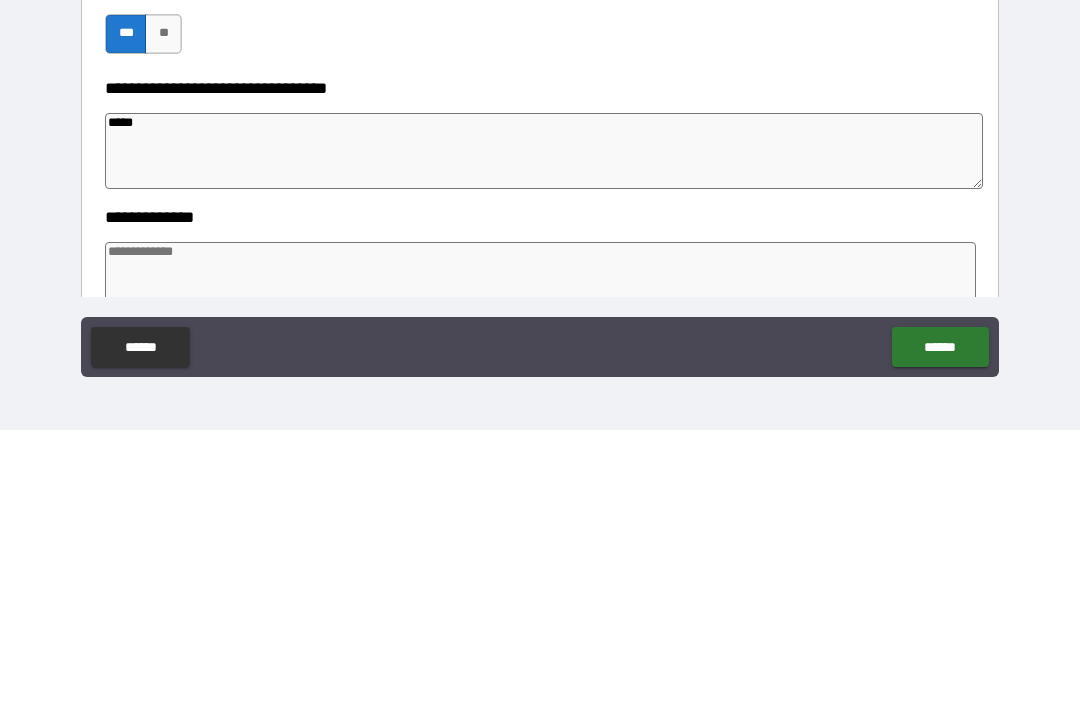 type on "*" 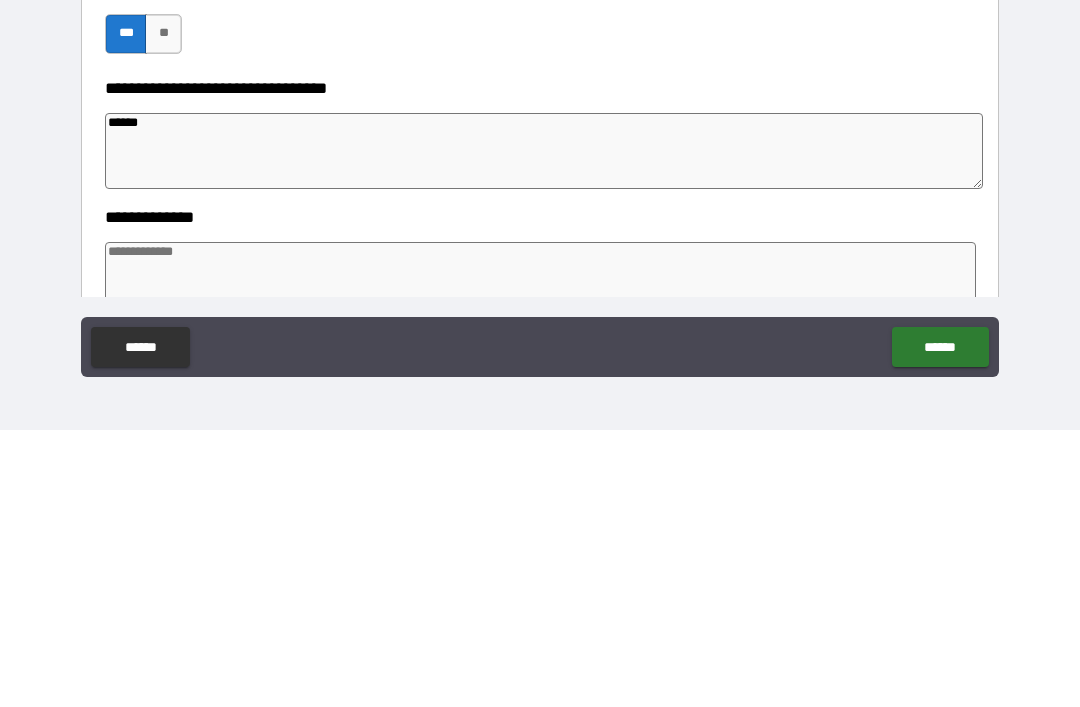 type on "*" 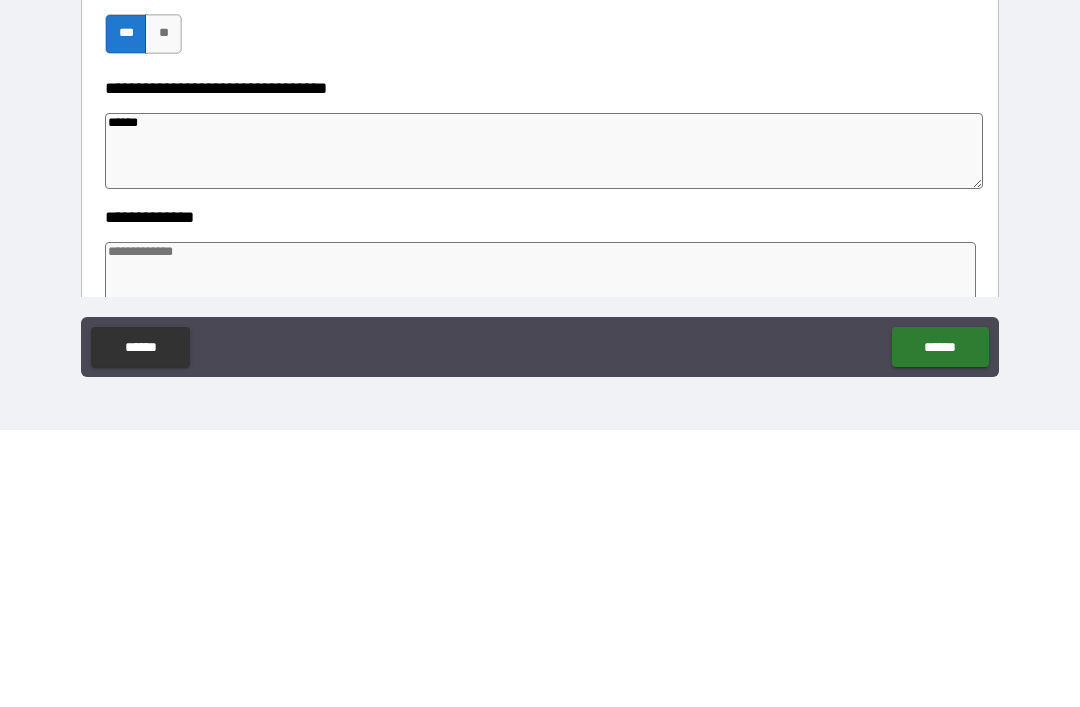 type on "*" 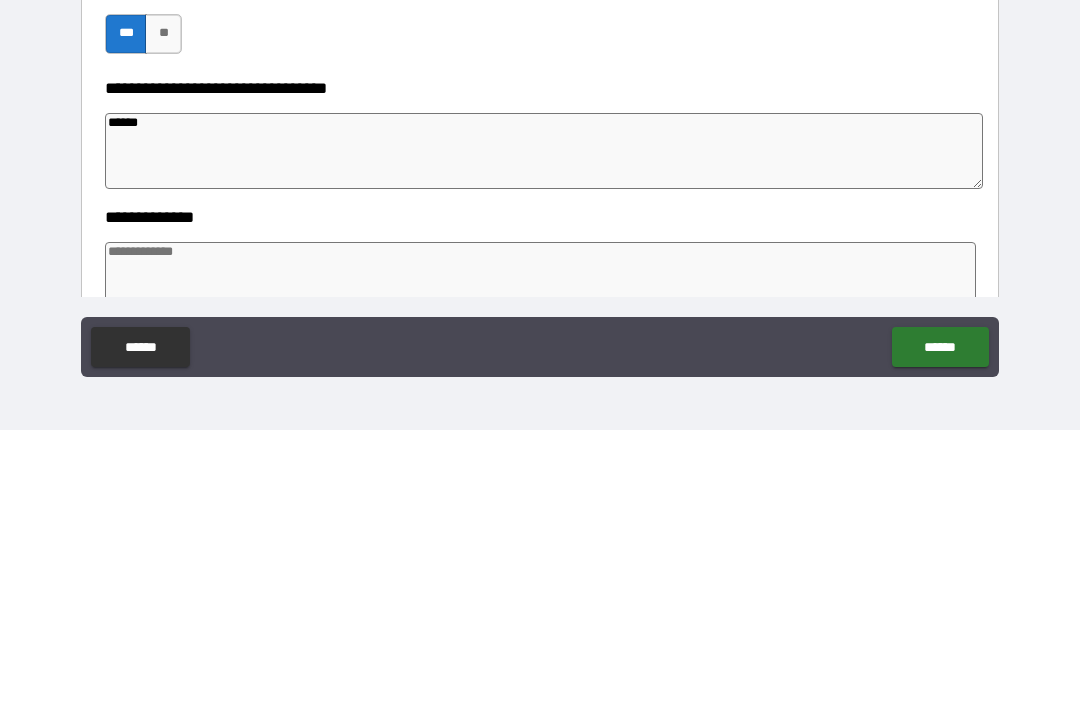 type on "*" 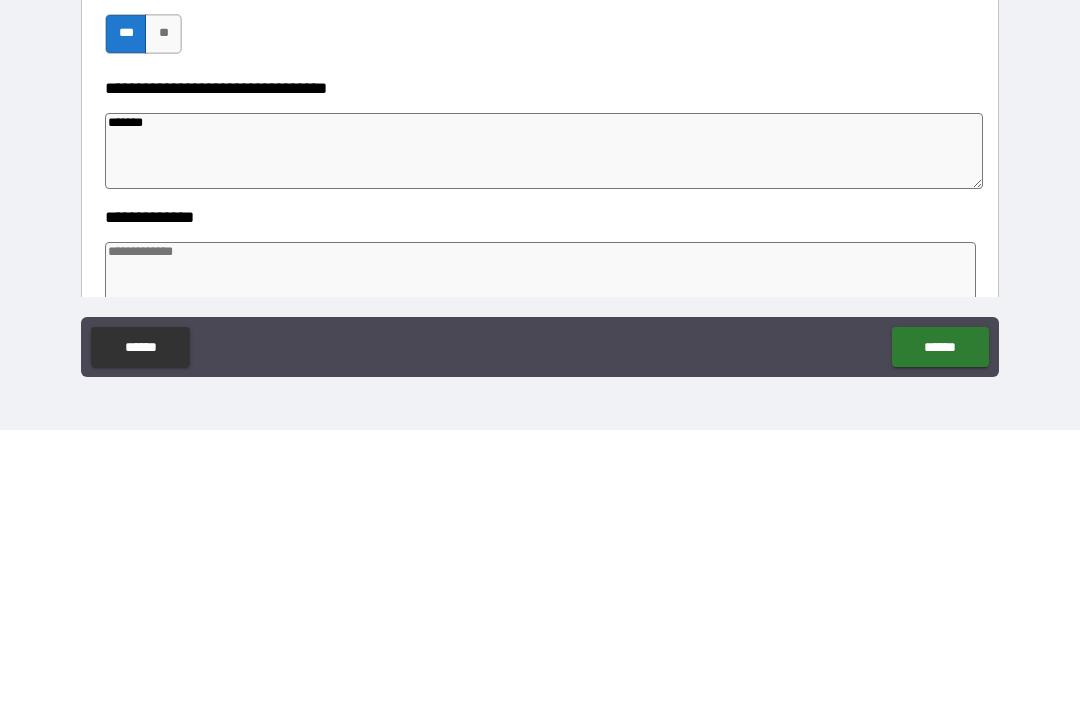 type on "*" 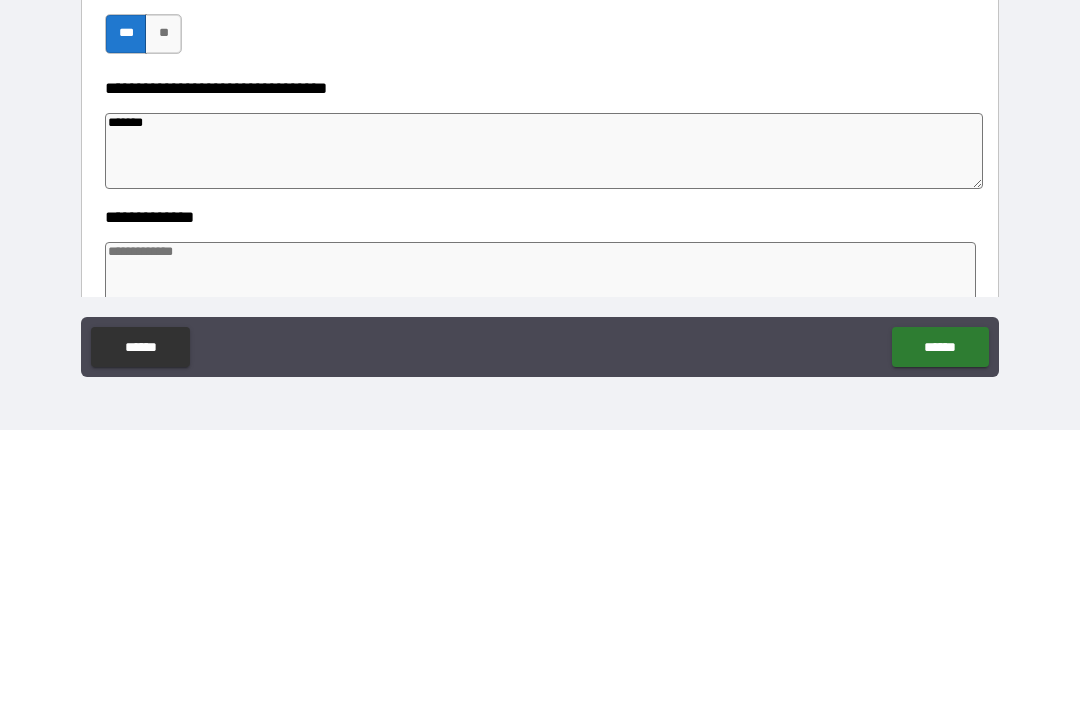 type on "*" 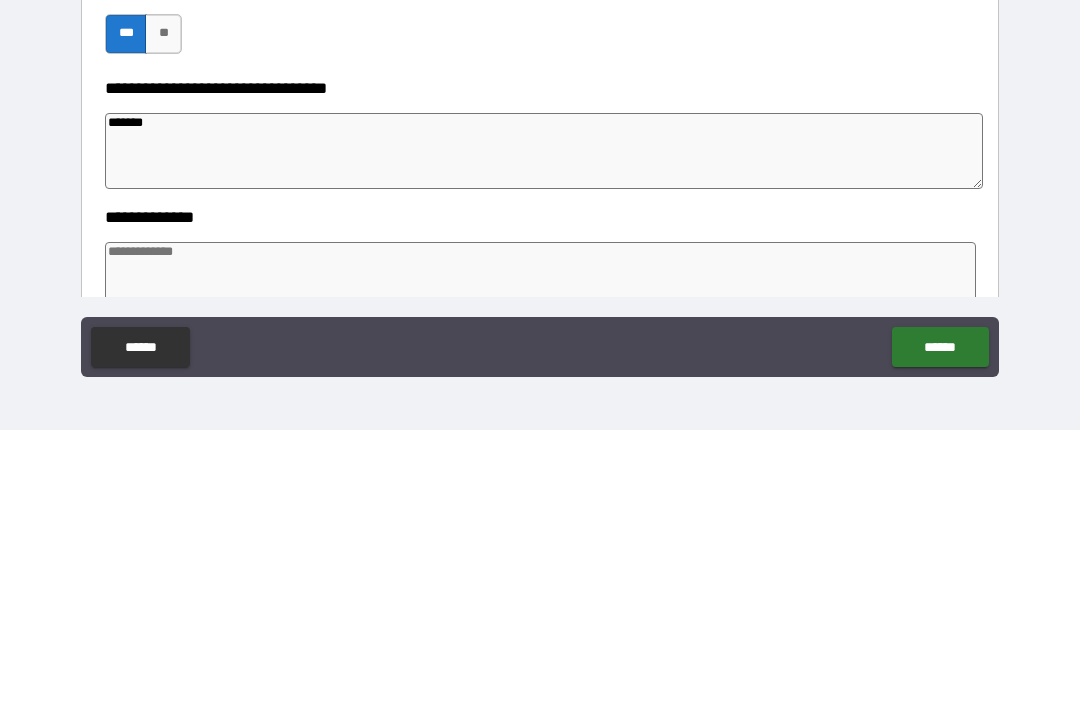 type on "*" 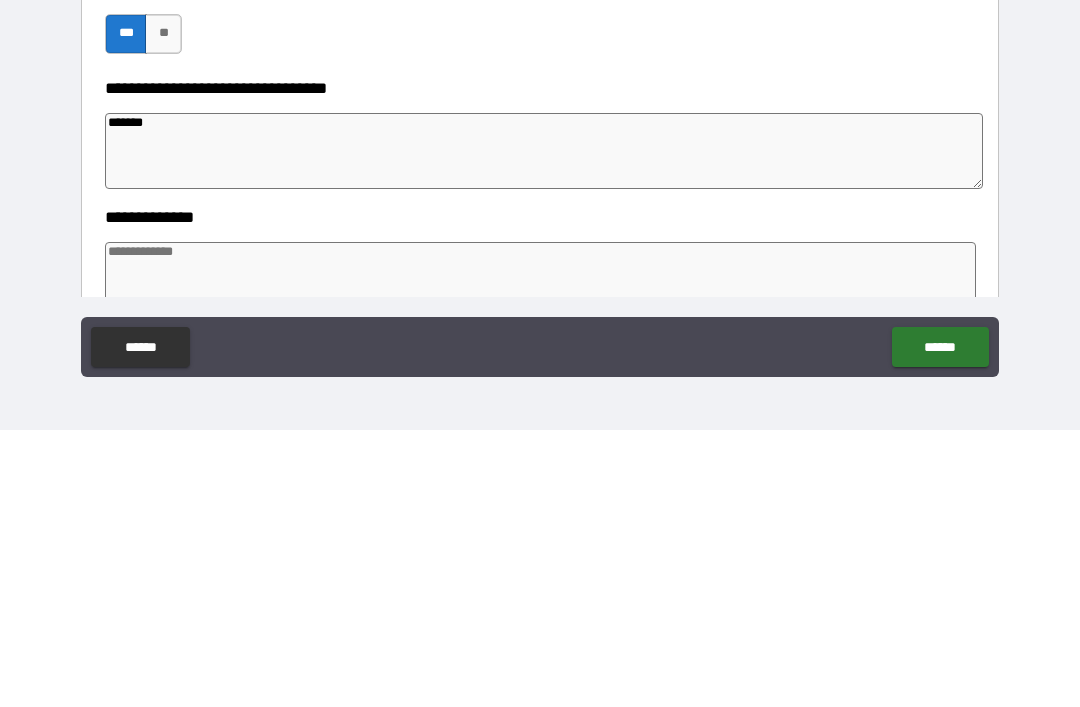 type on "*" 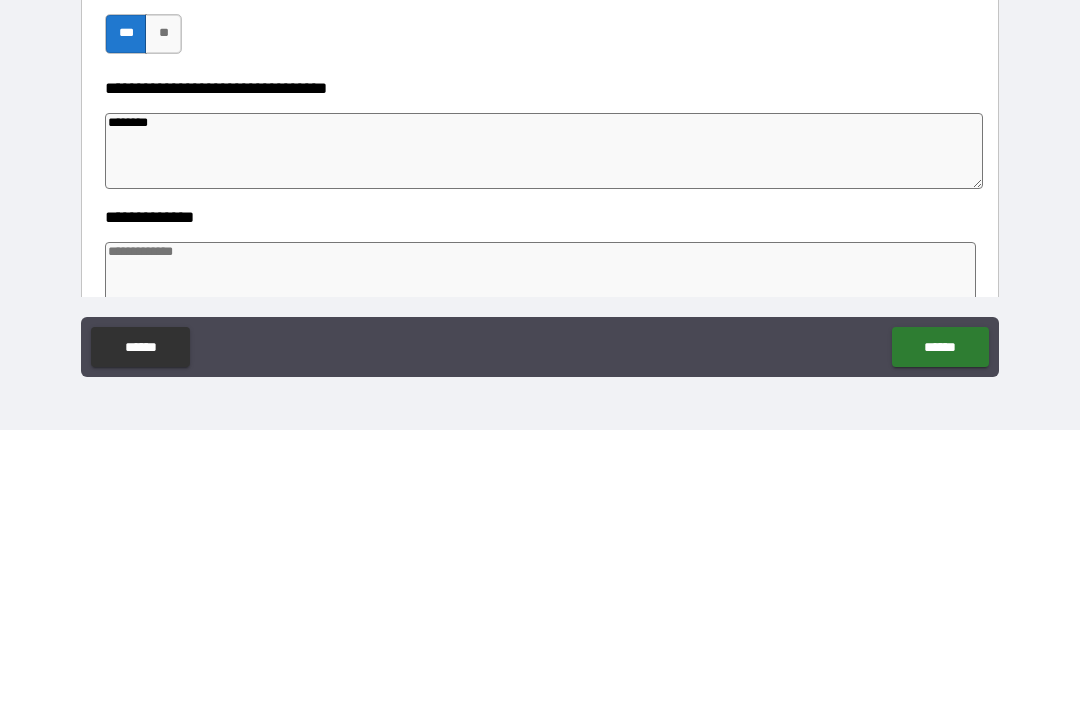 type on "*" 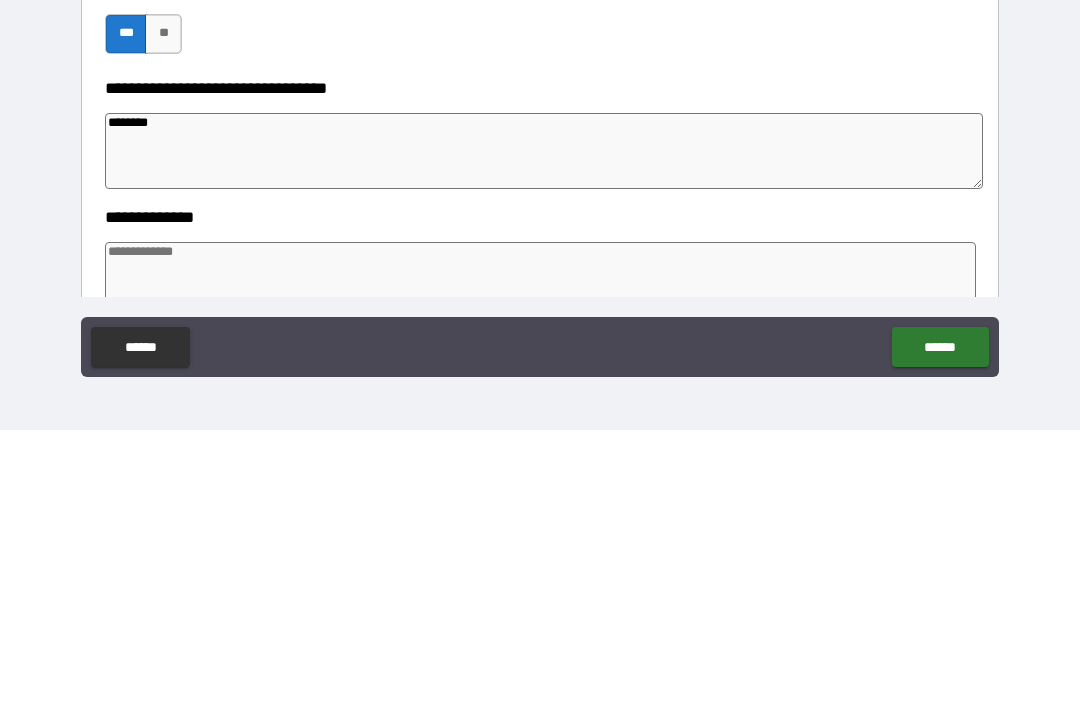 type on "*" 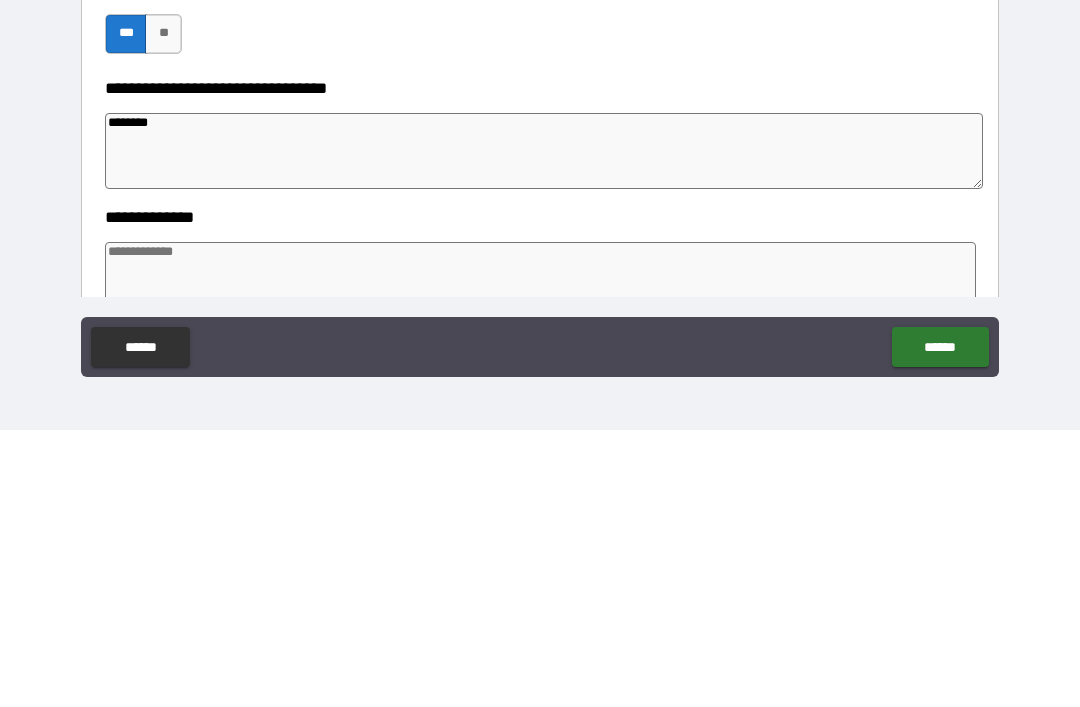 type on "*" 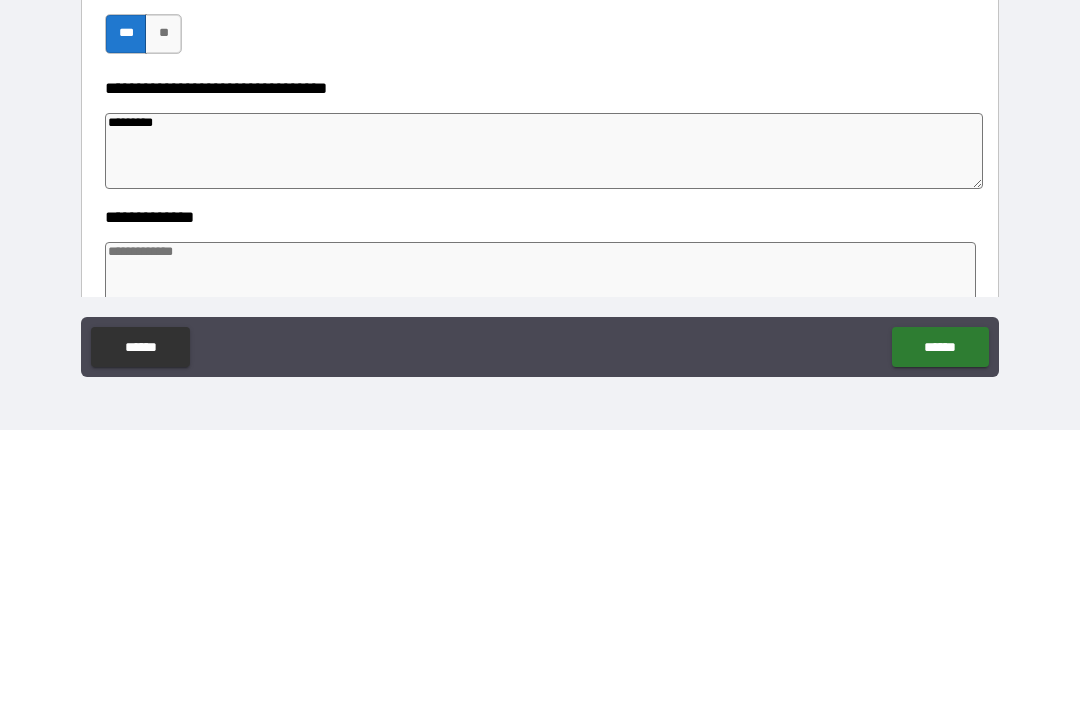type on "*" 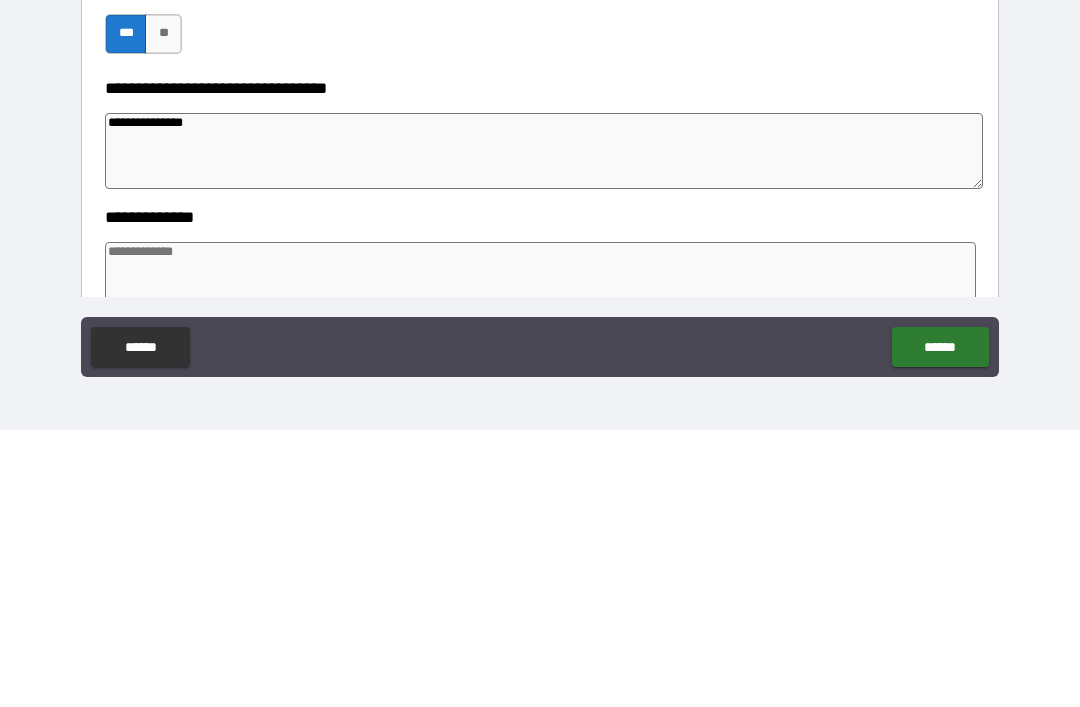 click at bounding box center (540, 557) 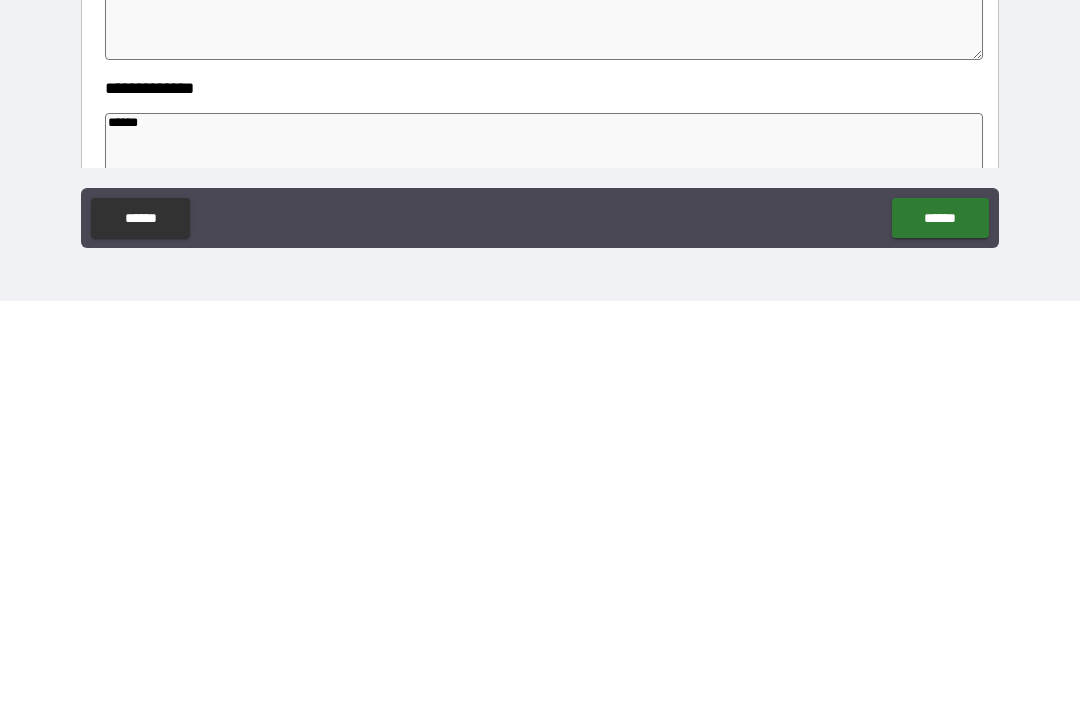 click on "******" at bounding box center (940, 624) 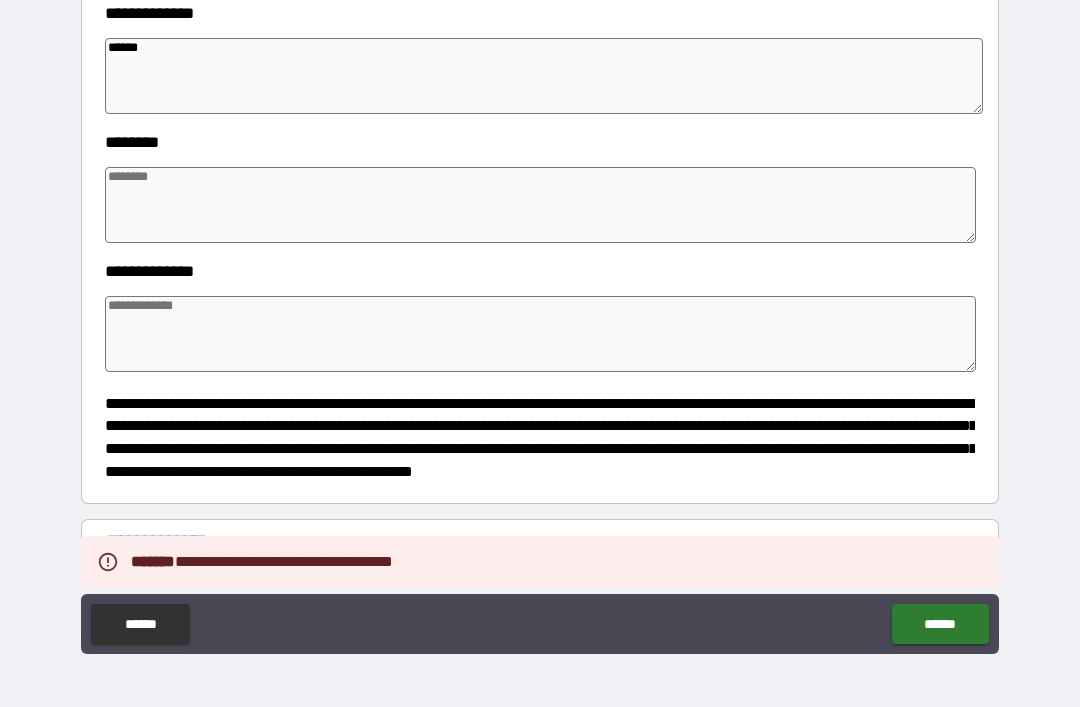 scroll, scrollTop: 1518, scrollLeft: 0, axis: vertical 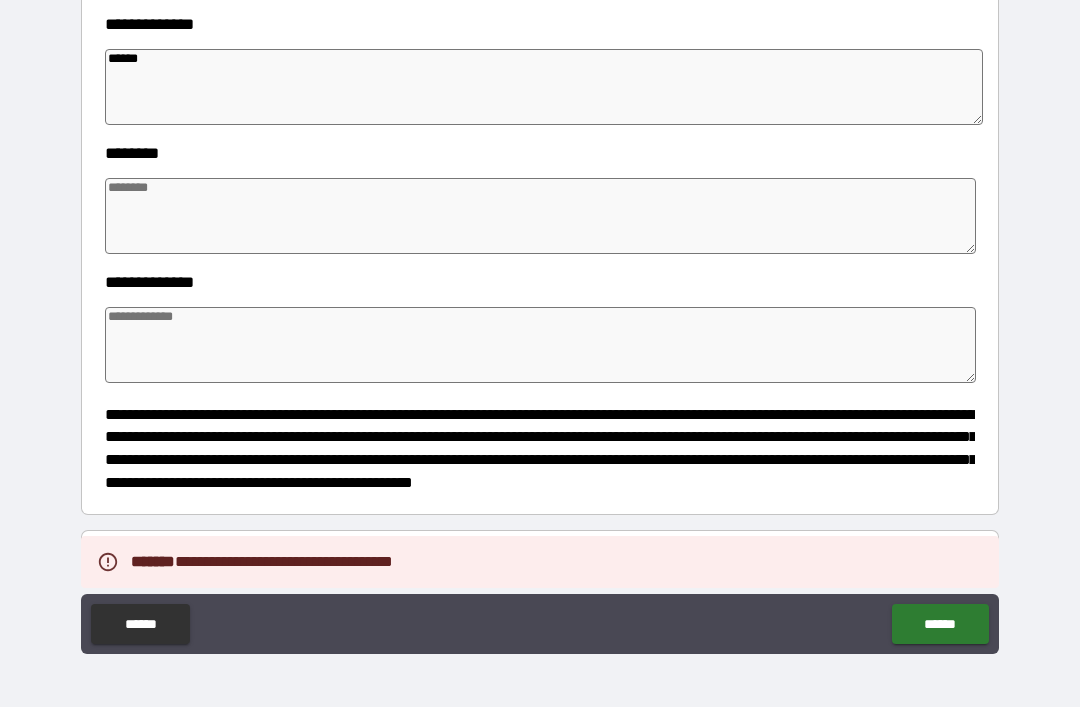 click at bounding box center (540, 216) 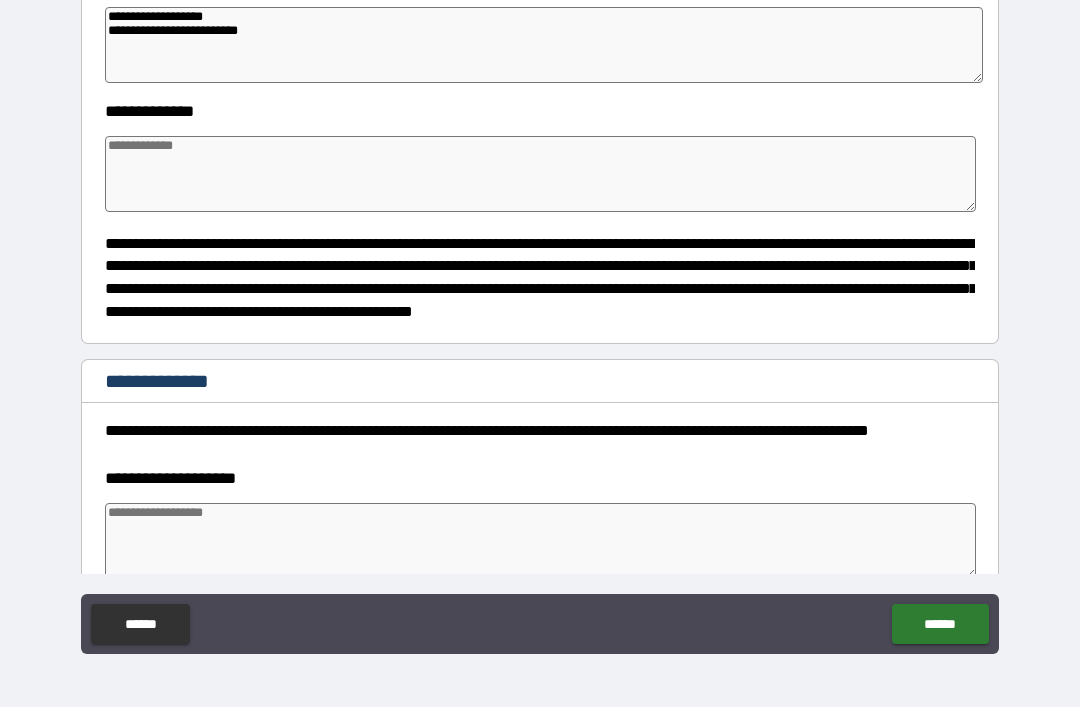 scroll, scrollTop: 1688, scrollLeft: 0, axis: vertical 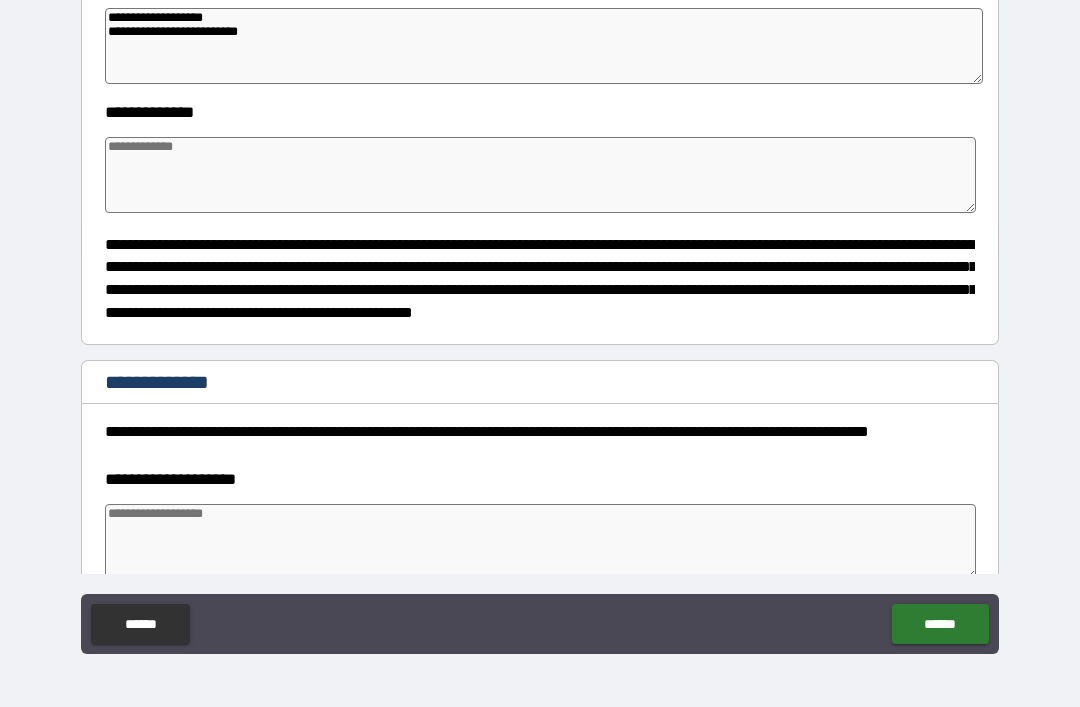 click at bounding box center (540, 175) 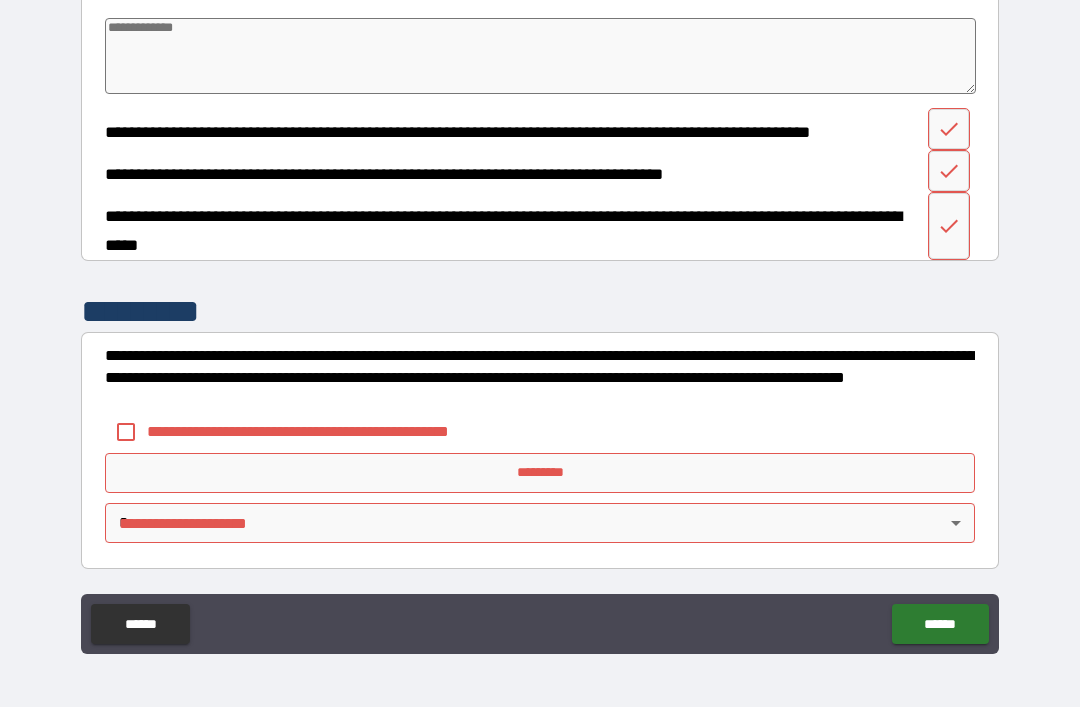 scroll, scrollTop: 2431, scrollLeft: 0, axis: vertical 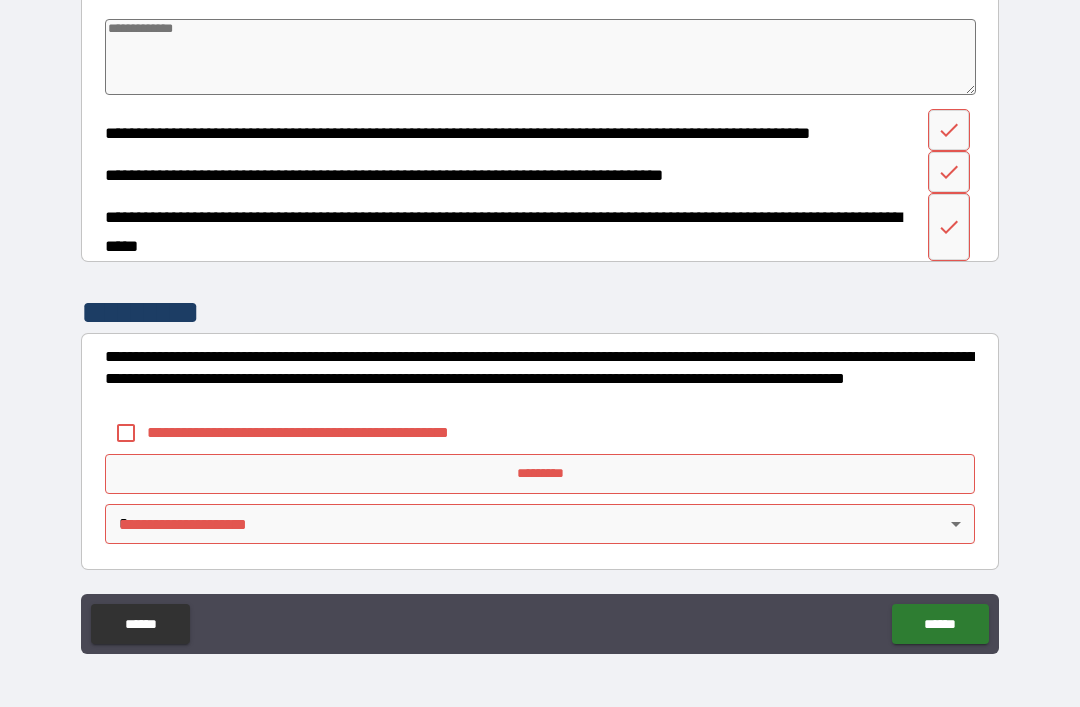 click 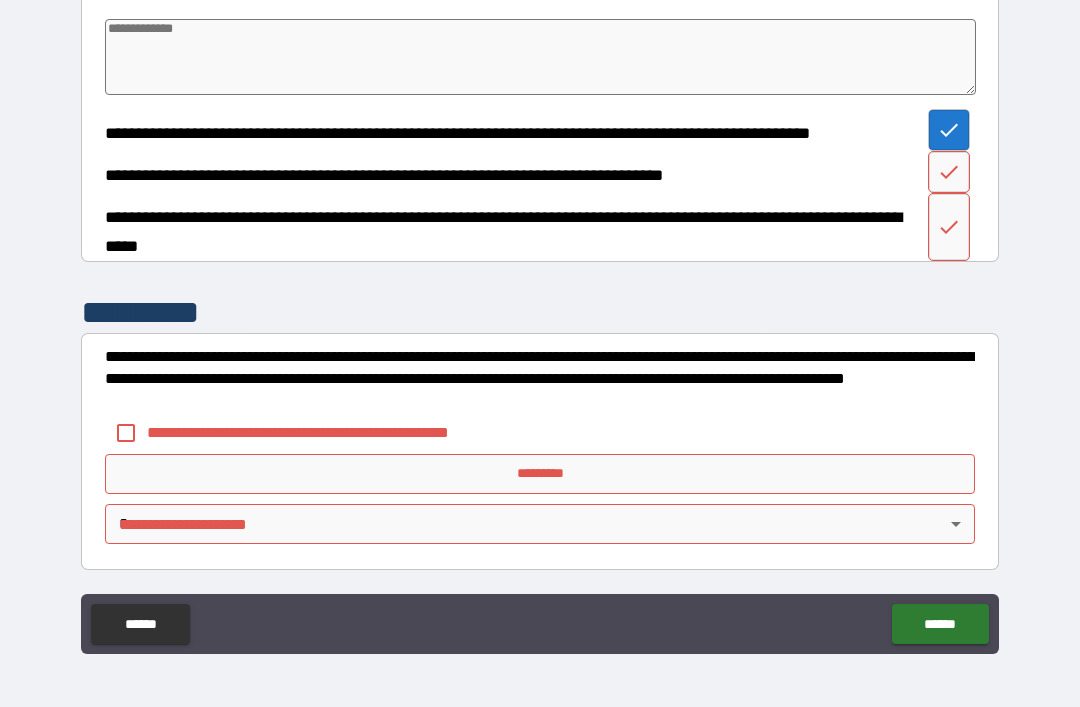 click 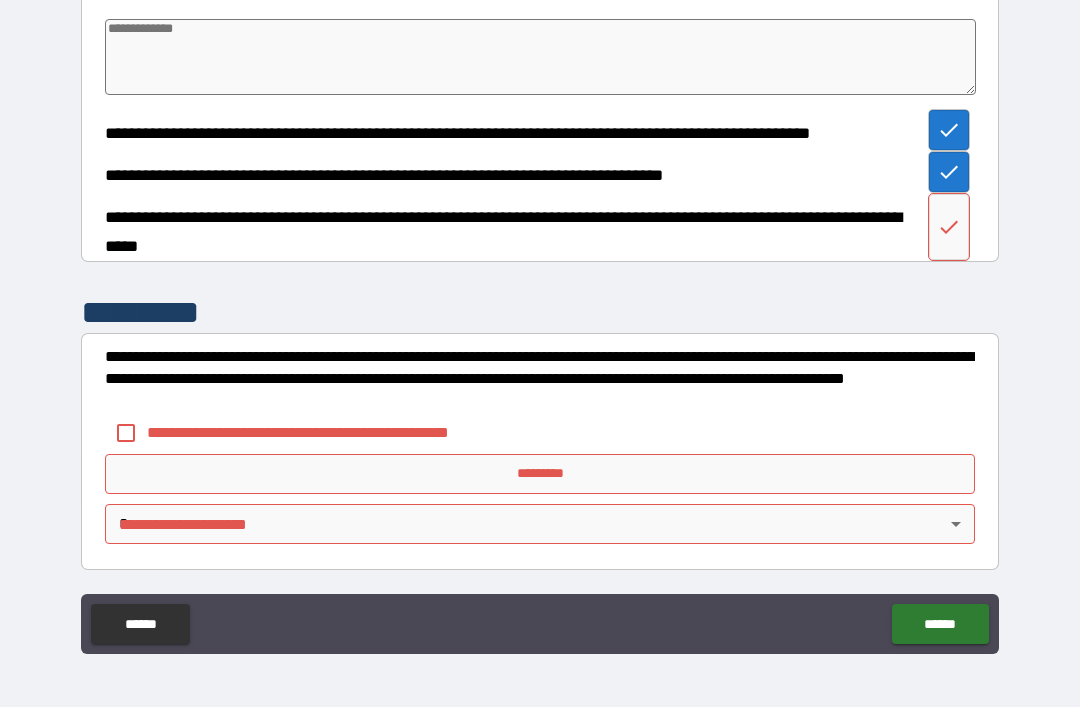 click at bounding box center (949, 227) 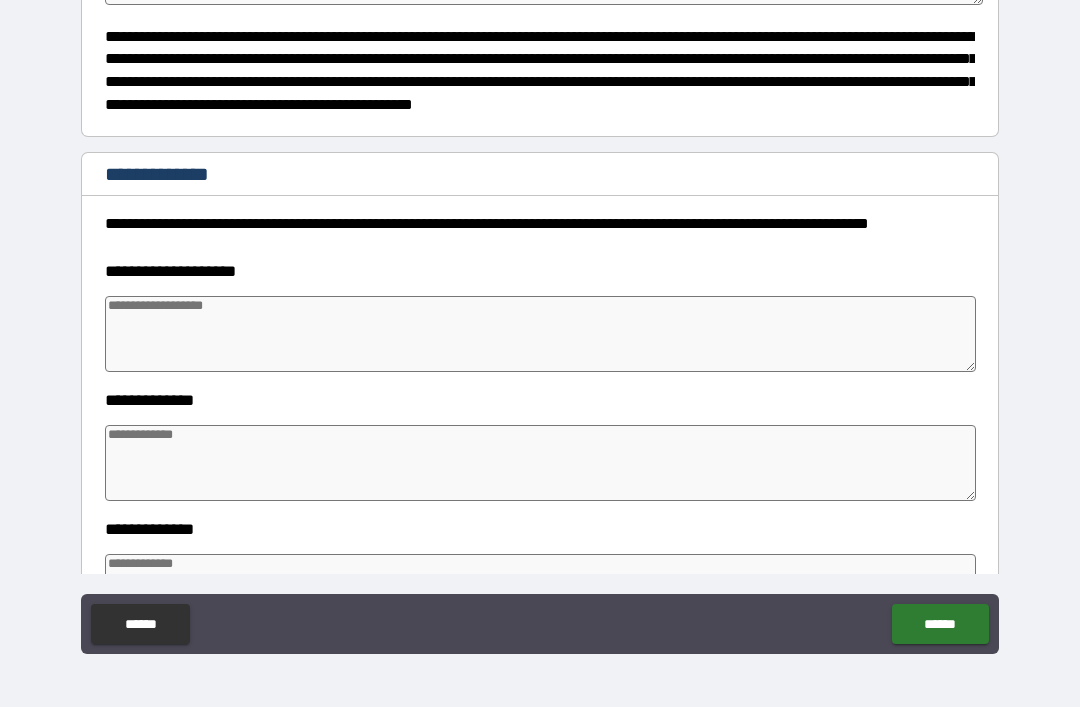 scroll, scrollTop: 1900, scrollLeft: 0, axis: vertical 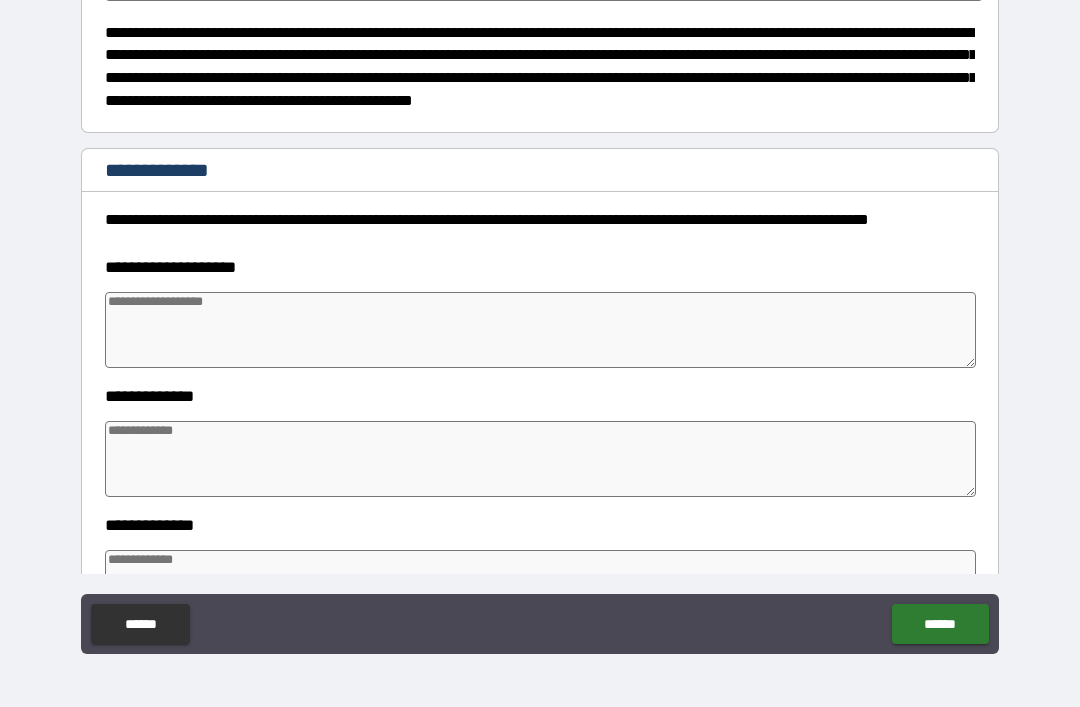click at bounding box center [540, 330] 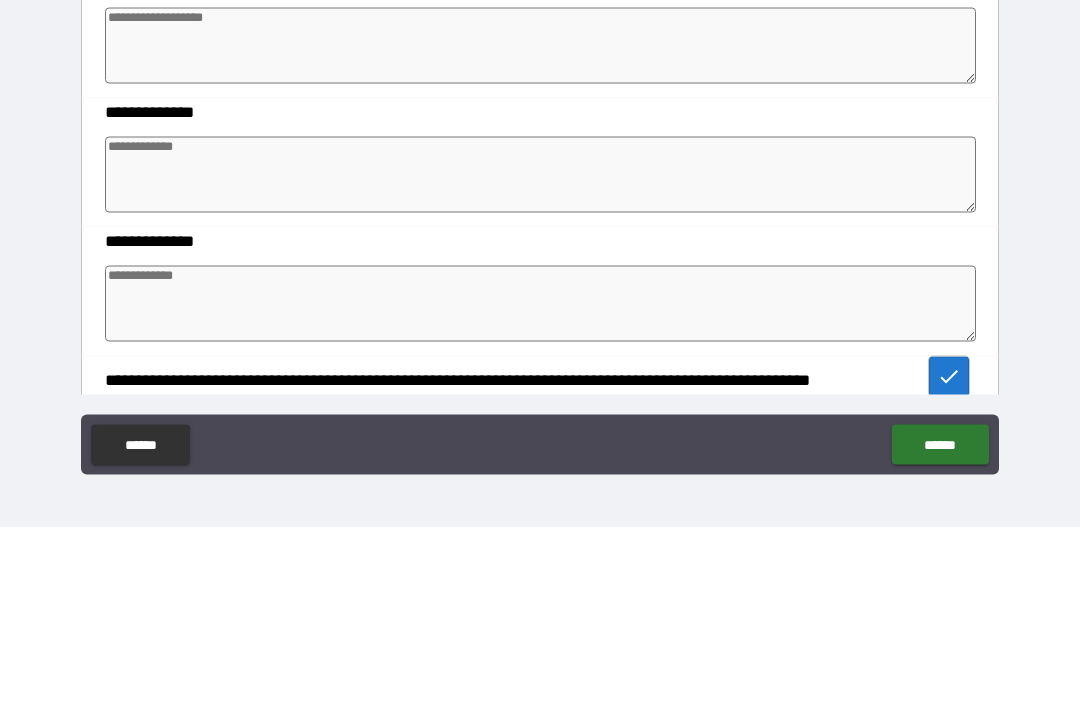 scroll, scrollTop: 2002, scrollLeft: 0, axis: vertical 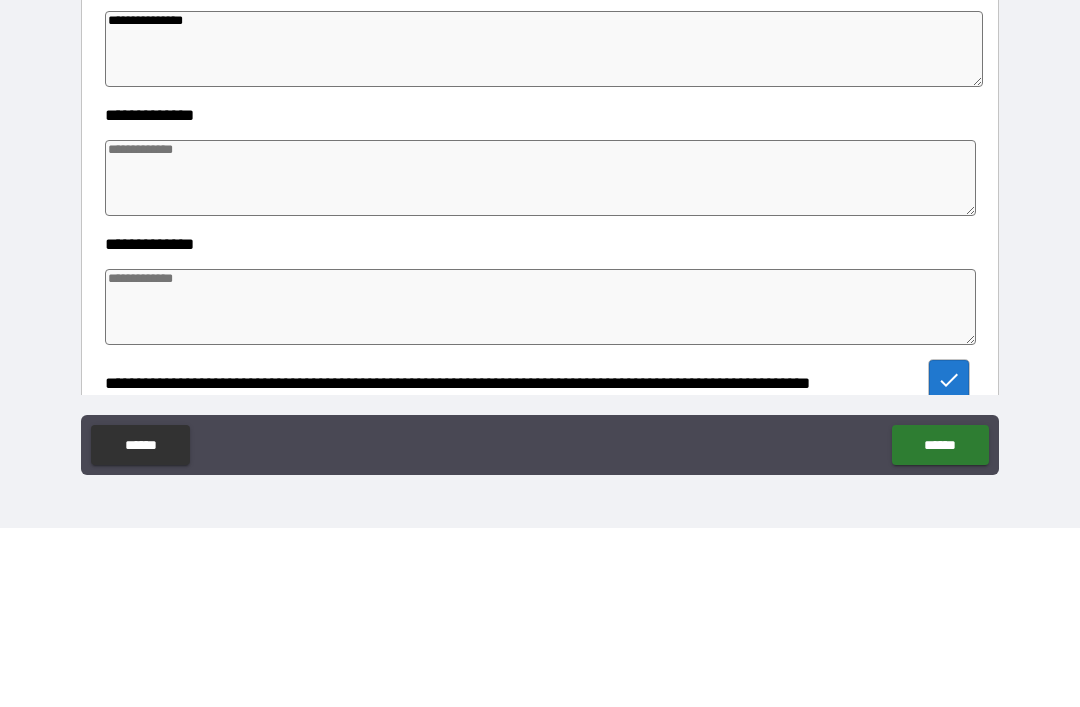 click at bounding box center (540, 357) 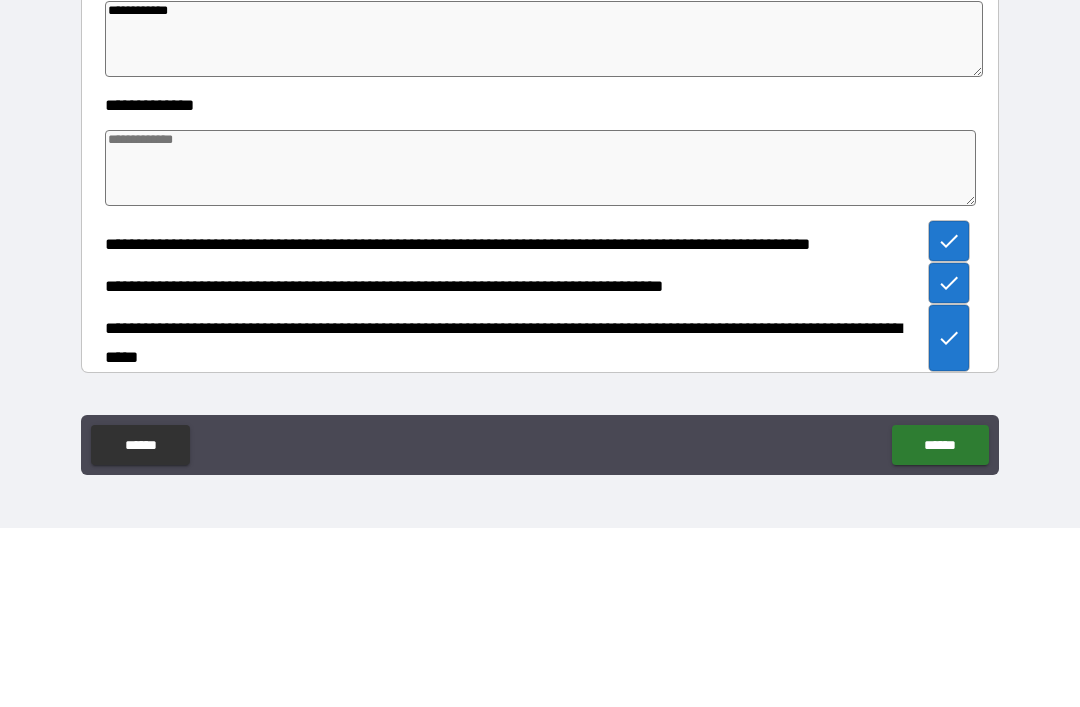 scroll, scrollTop: 2147, scrollLeft: 0, axis: vertical 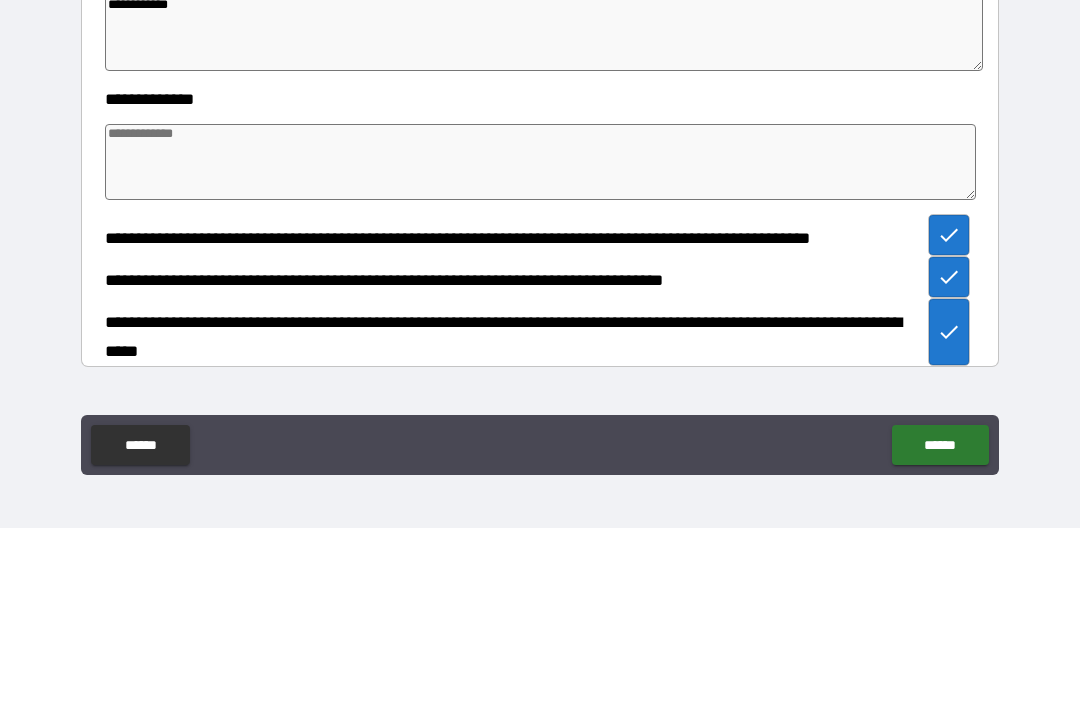 click at bounding box center [540, 341] 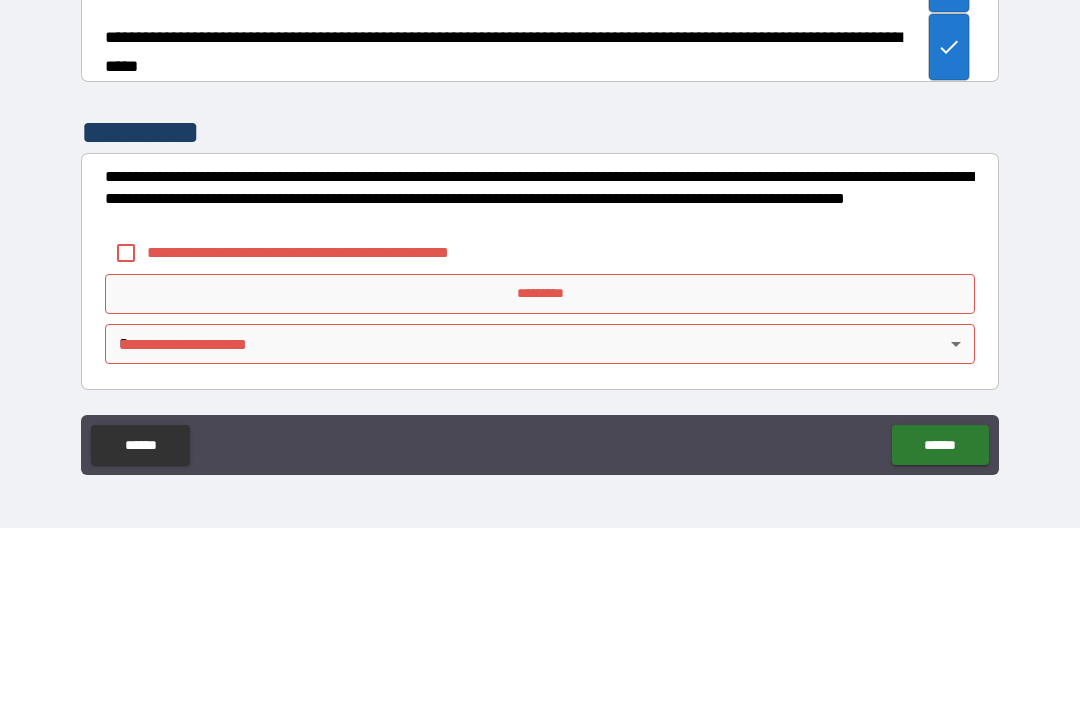 scroll, scrollTop: 2431, scrollLeft: 0, axis: vertical 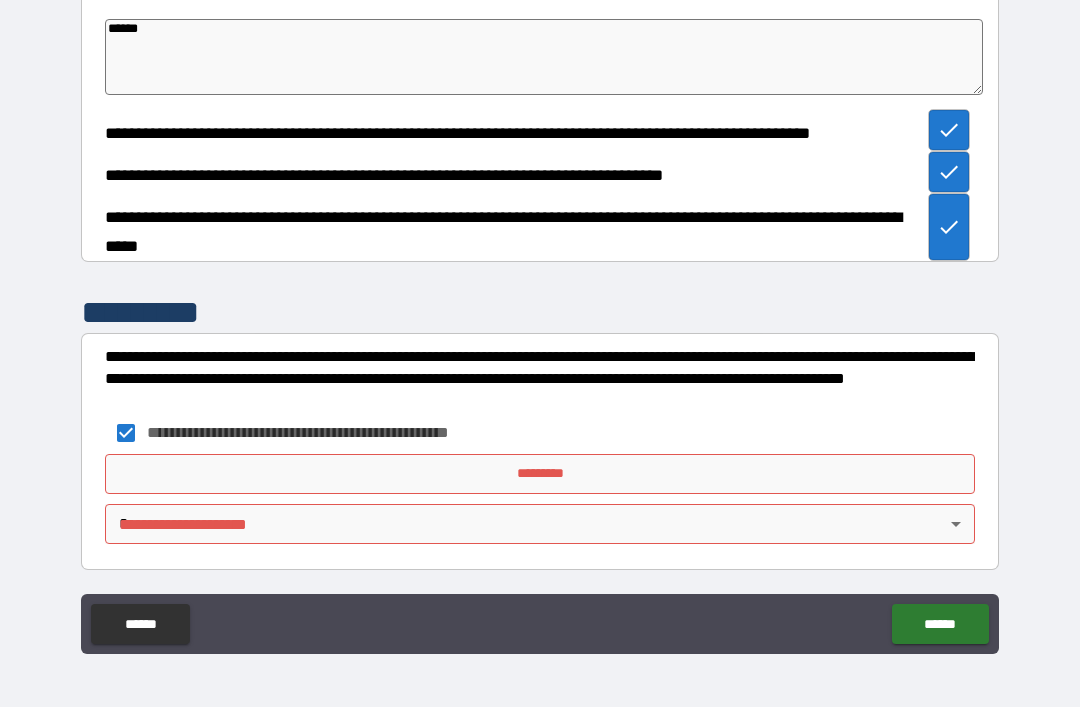 click on "**********" at bounding box center [540, 321] 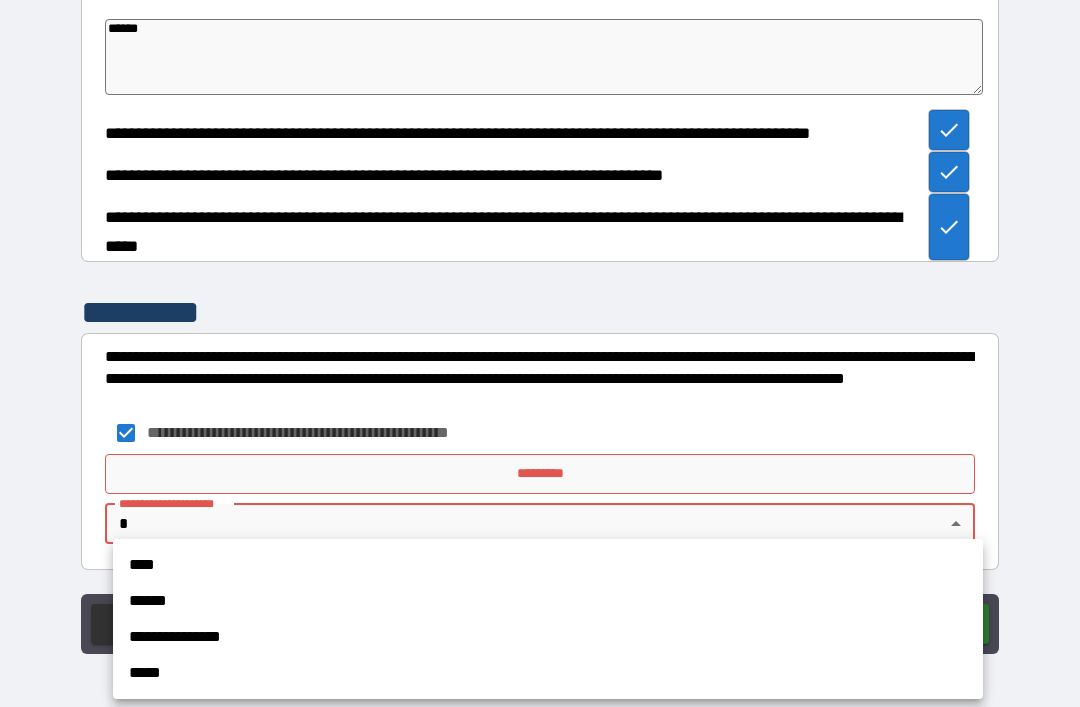 click on "**********" at bounding box center (548, 637) 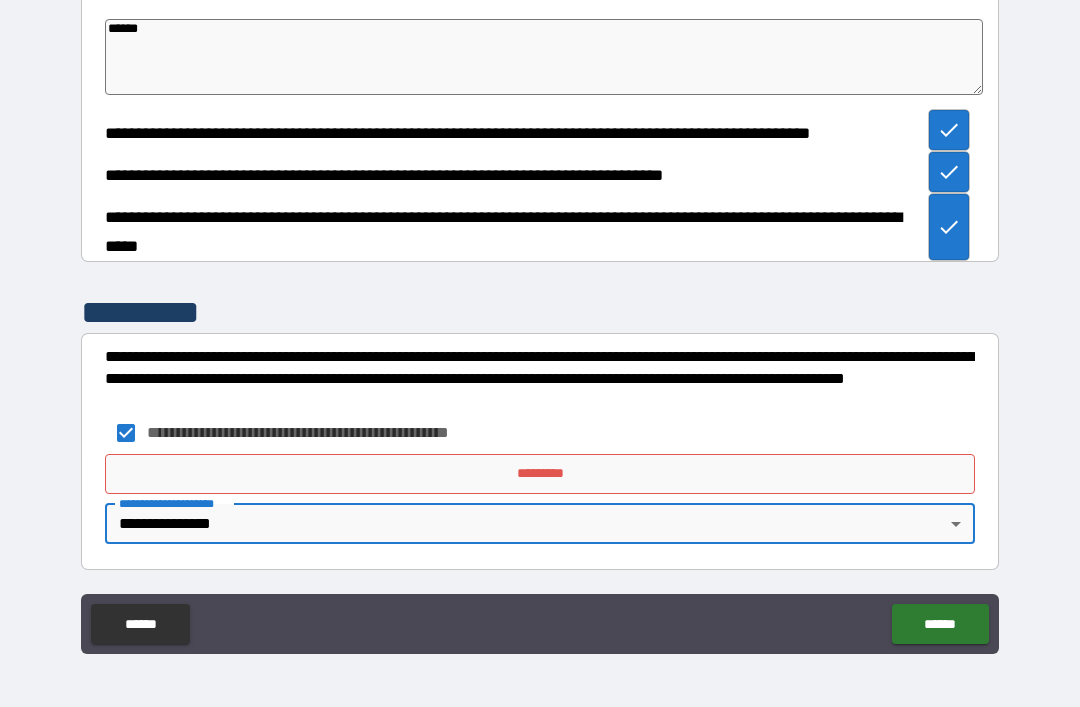 click on "*********" at bounding box center (540, 474) 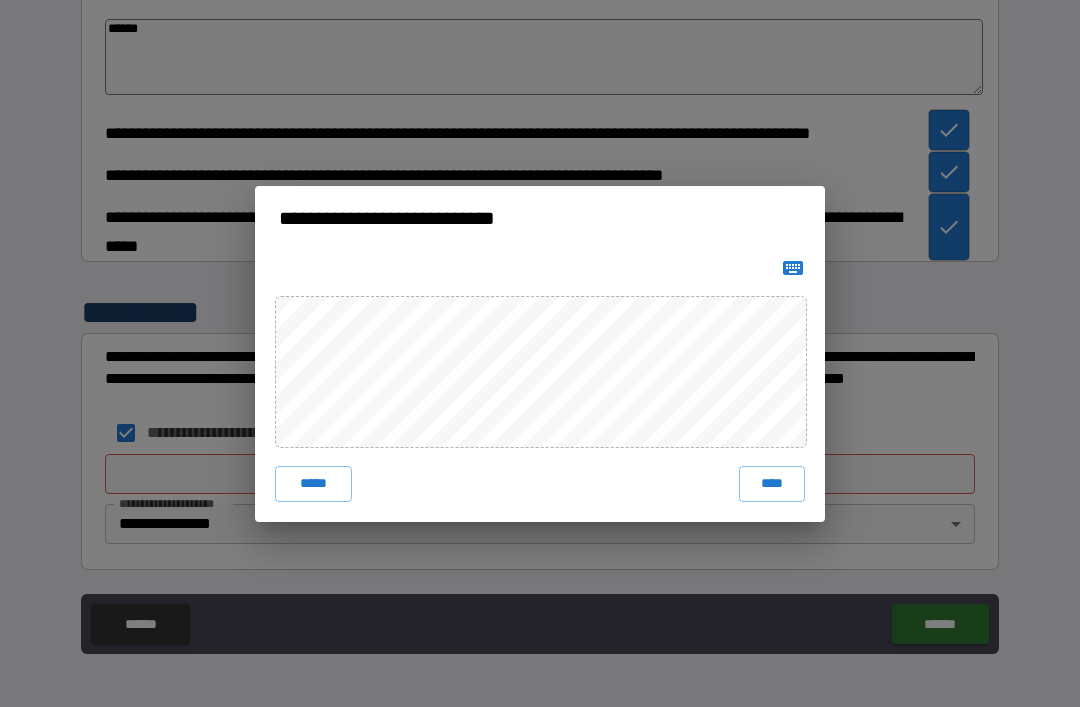 click on "****" at bounding box center (772, 484) 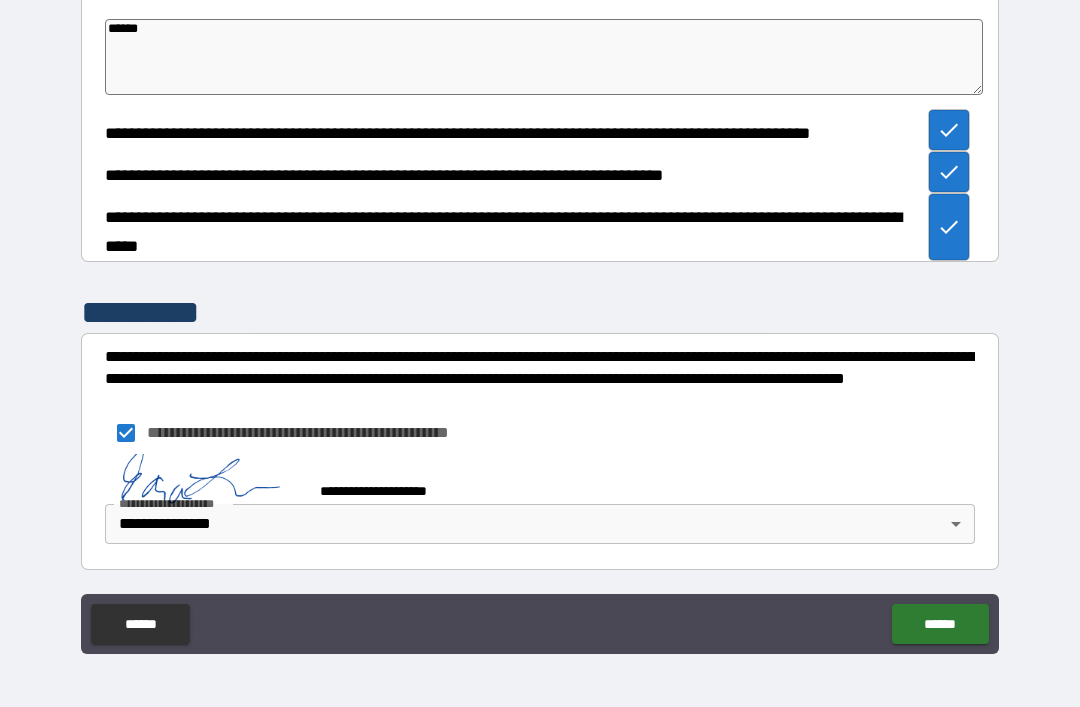 scroll, scrollTop: 2421, scrollLeft: 0, axis: vertical 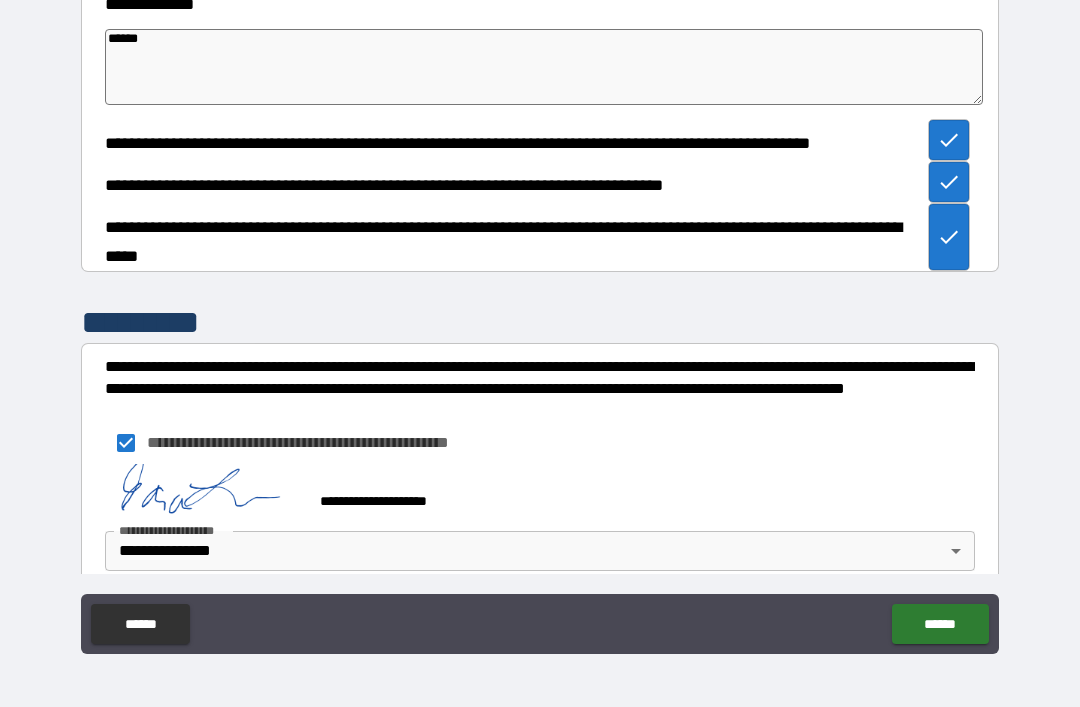 click on "******" at bounding box center [940, 624] 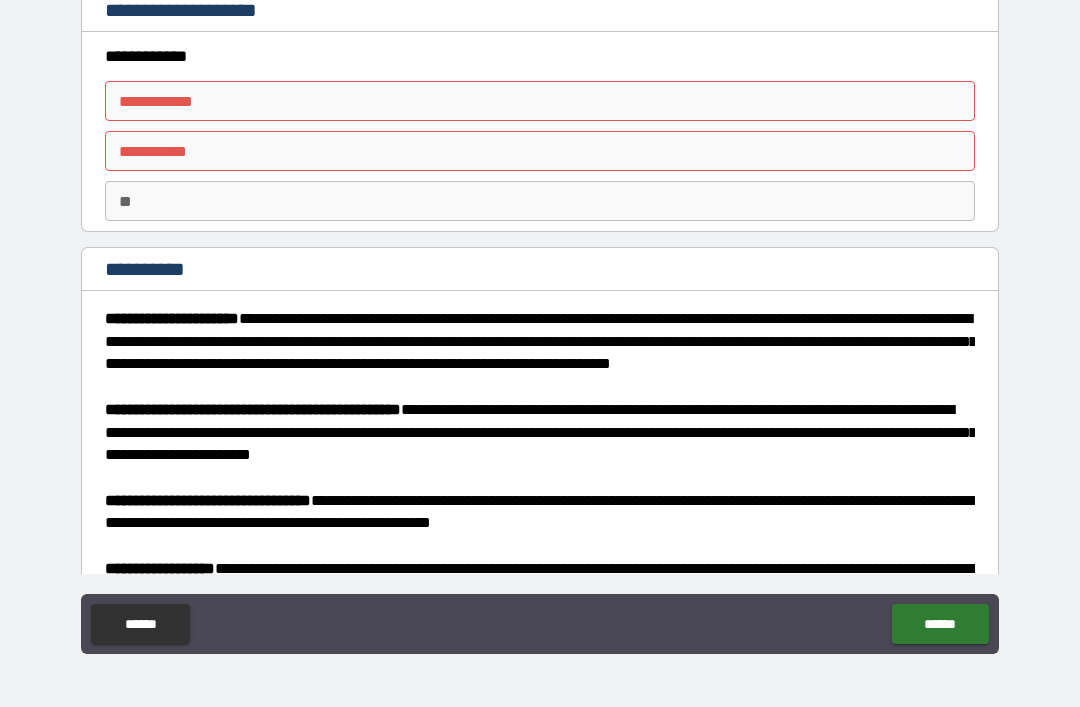 scroll, scrollTop: 0, scrollLeft: 0, axis: both 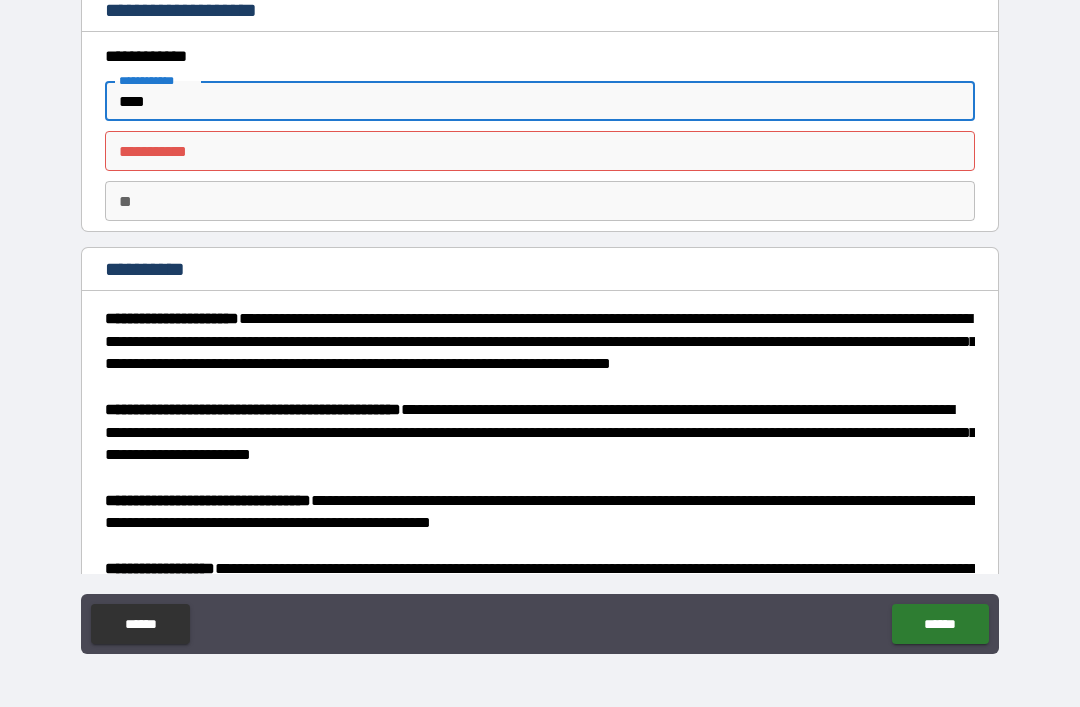 click on "*********   *" at bounding box center [540, 151] 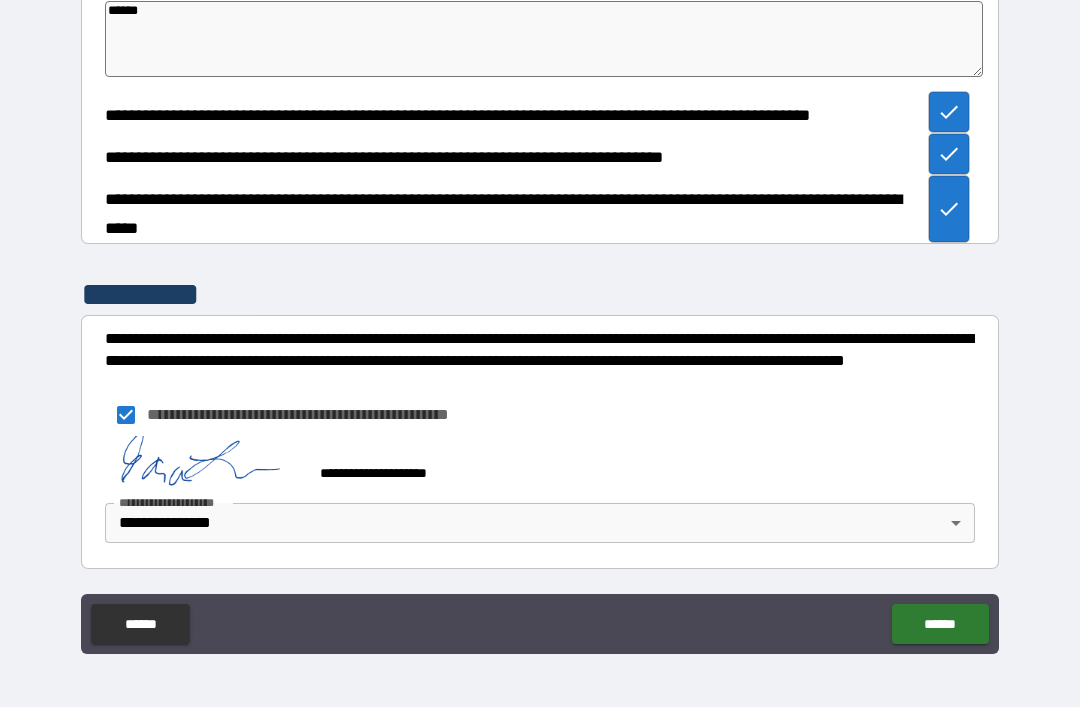 scroll, scrollTop: 2448, scrollLeft: 0, axis: vertical 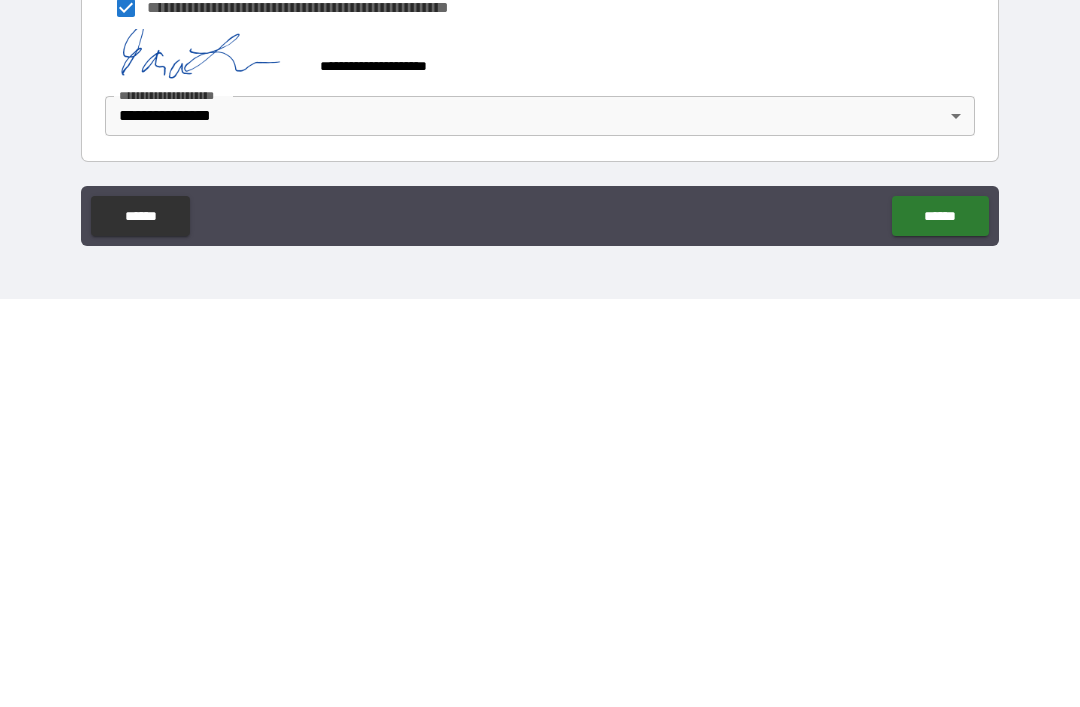 click on "******" at bounding box center (940, 624) 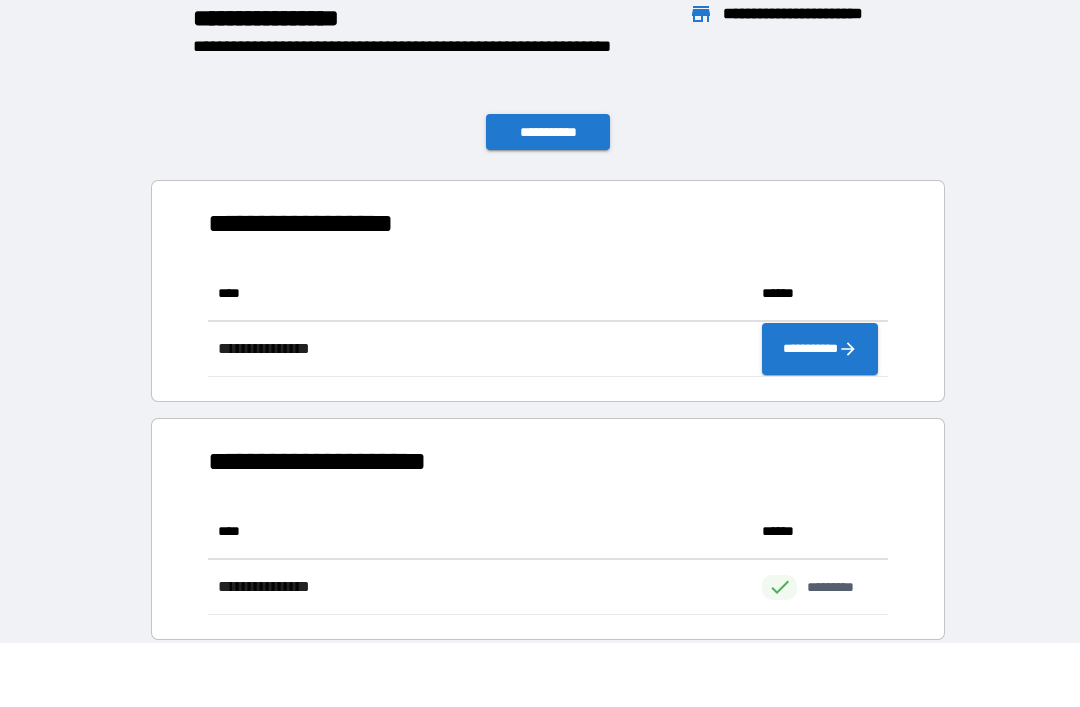 scroll, scrollTop: 1, scrollLeft: 1, axis: both 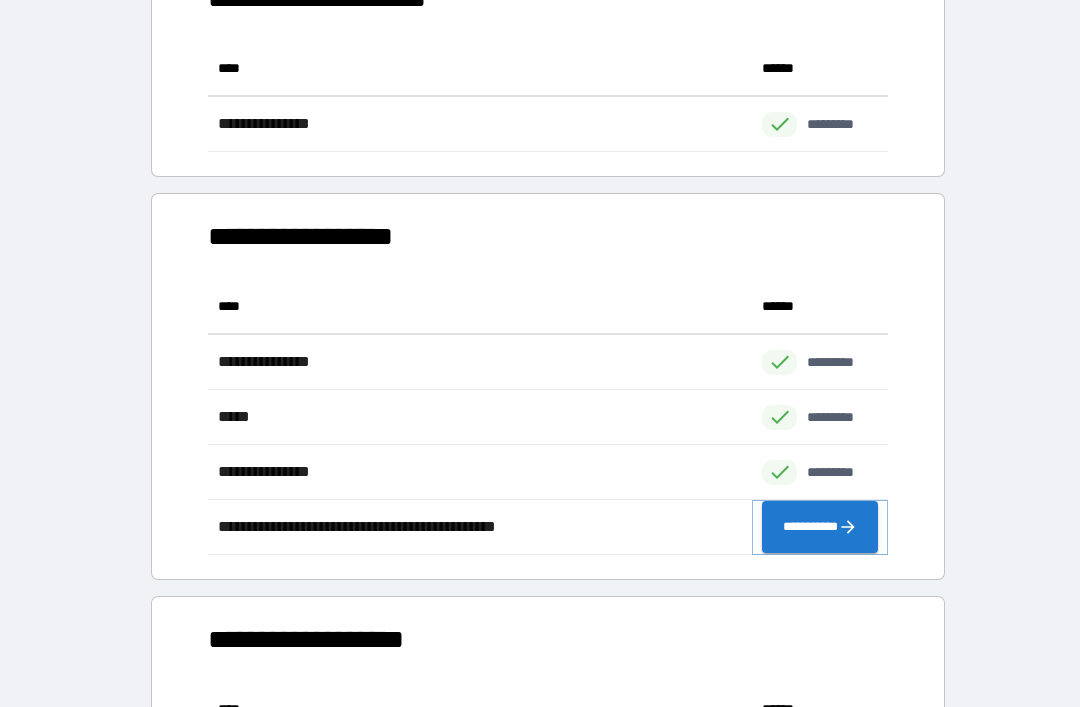 click 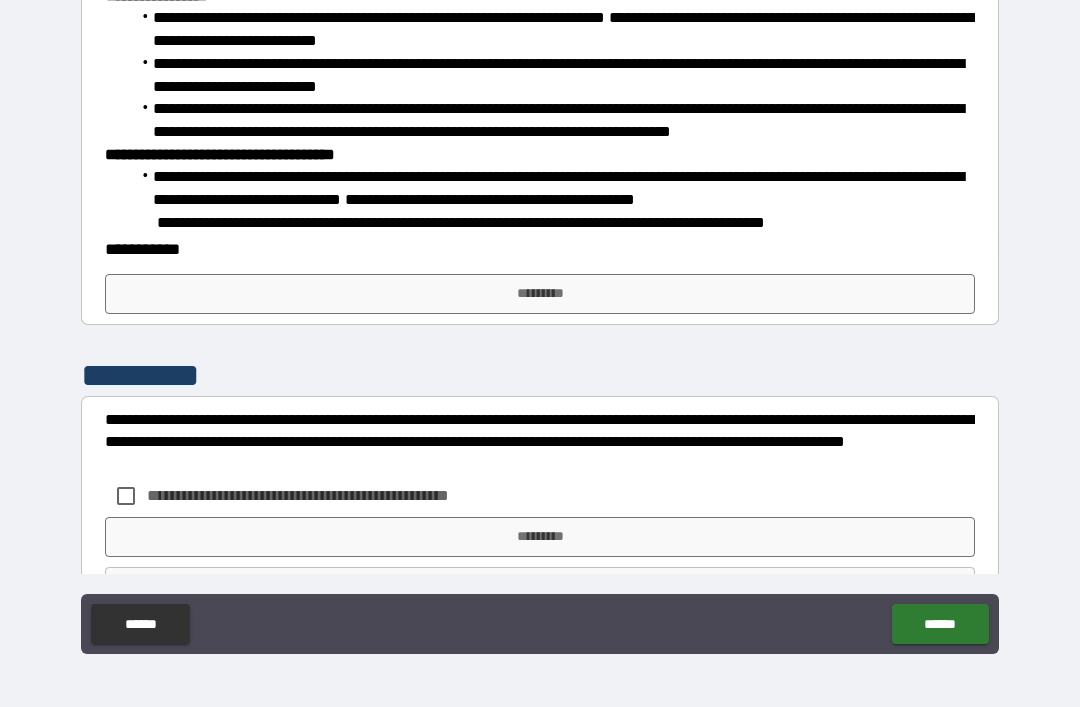 scroll, scrollTop: 1454, scrollLeft: 0, axis: vertical 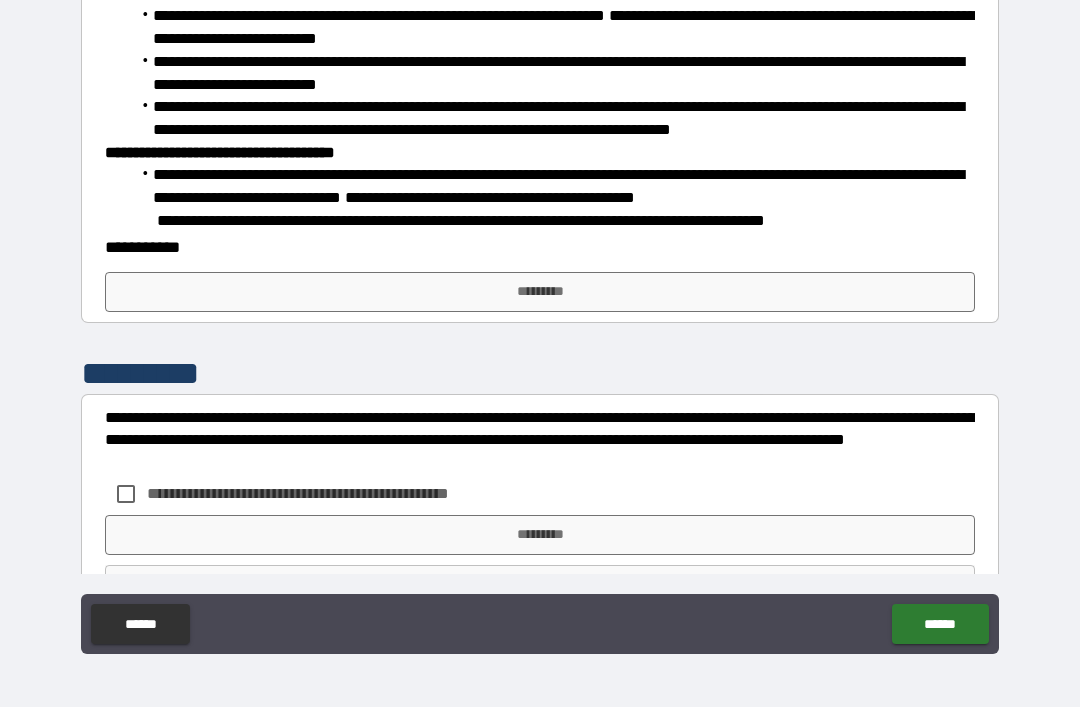 click on "*********" at bounding box center [540, 292] 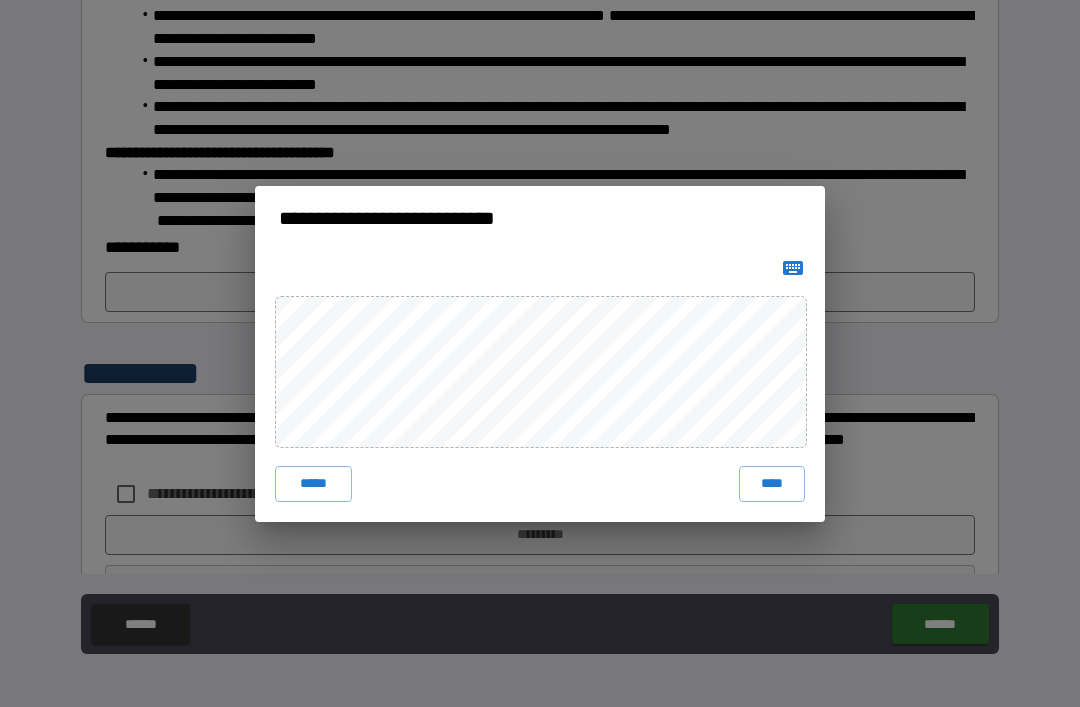 click on "****" at bounding box center (772, 484) 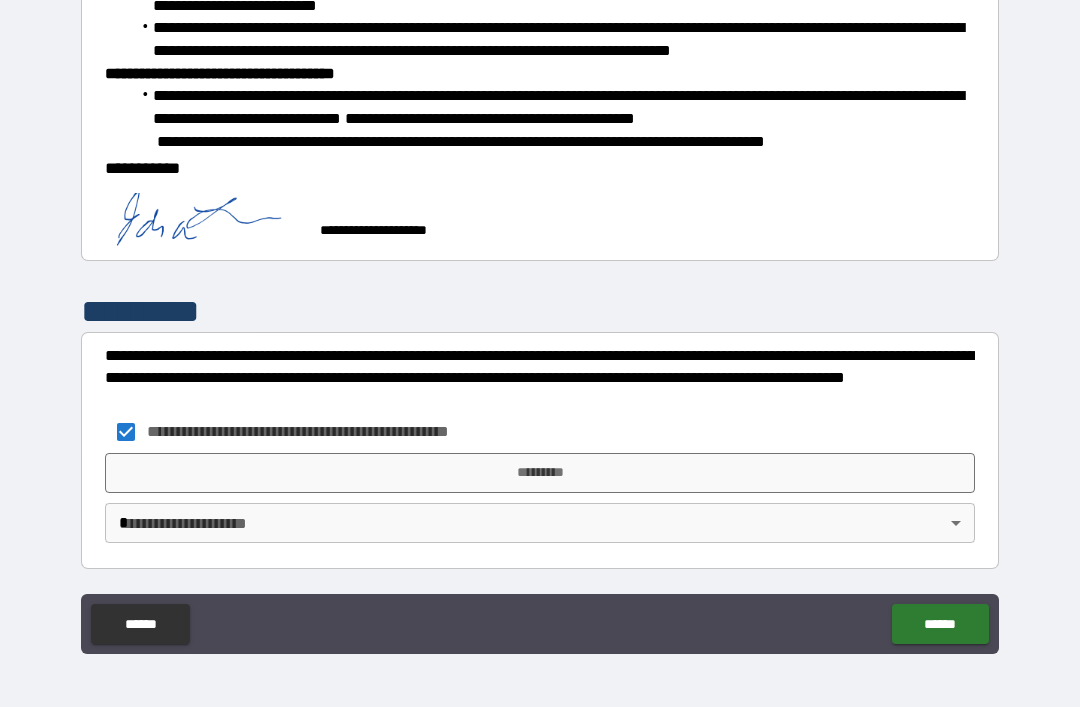 click on "*********" at bounding box center (540, 473) 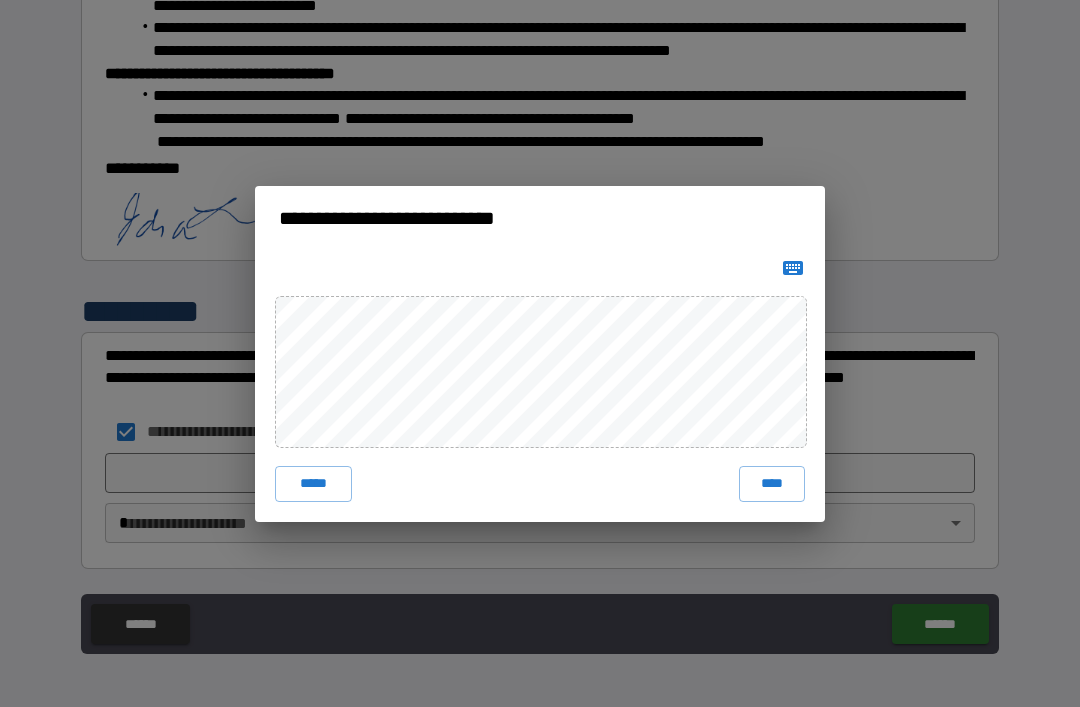 click on "****" at bounding box center [772, 484] 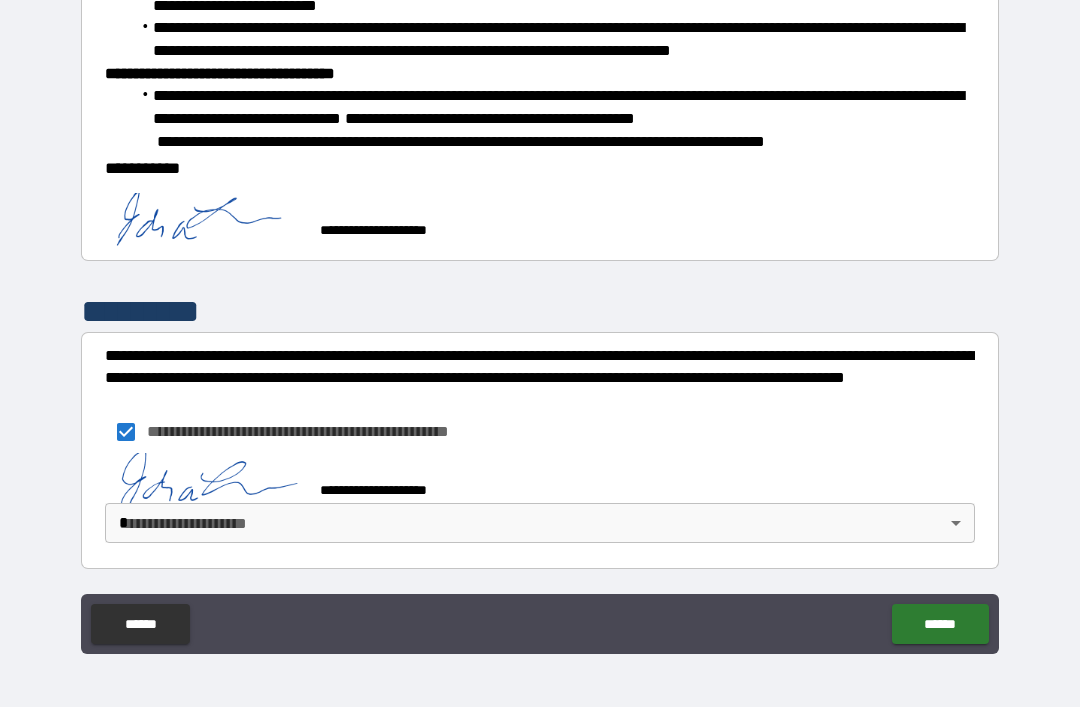 scroll, scrollTop: 1571, scrollLeft: 0, axis: vertical 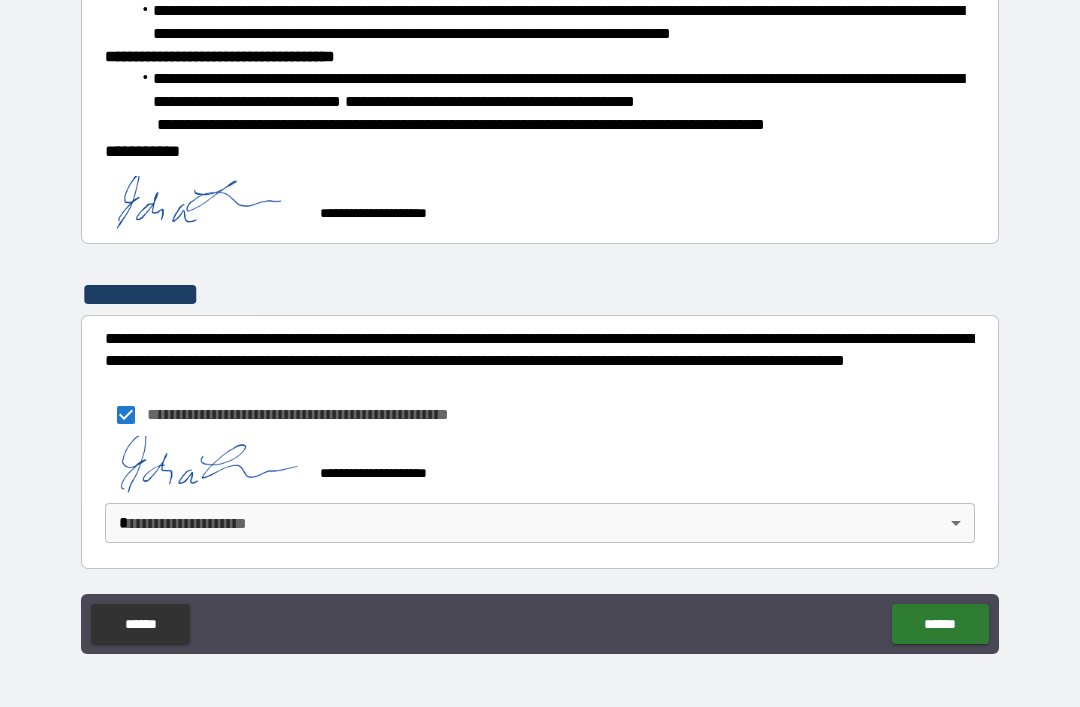 click on "**********" at bounding box center (540, 321) 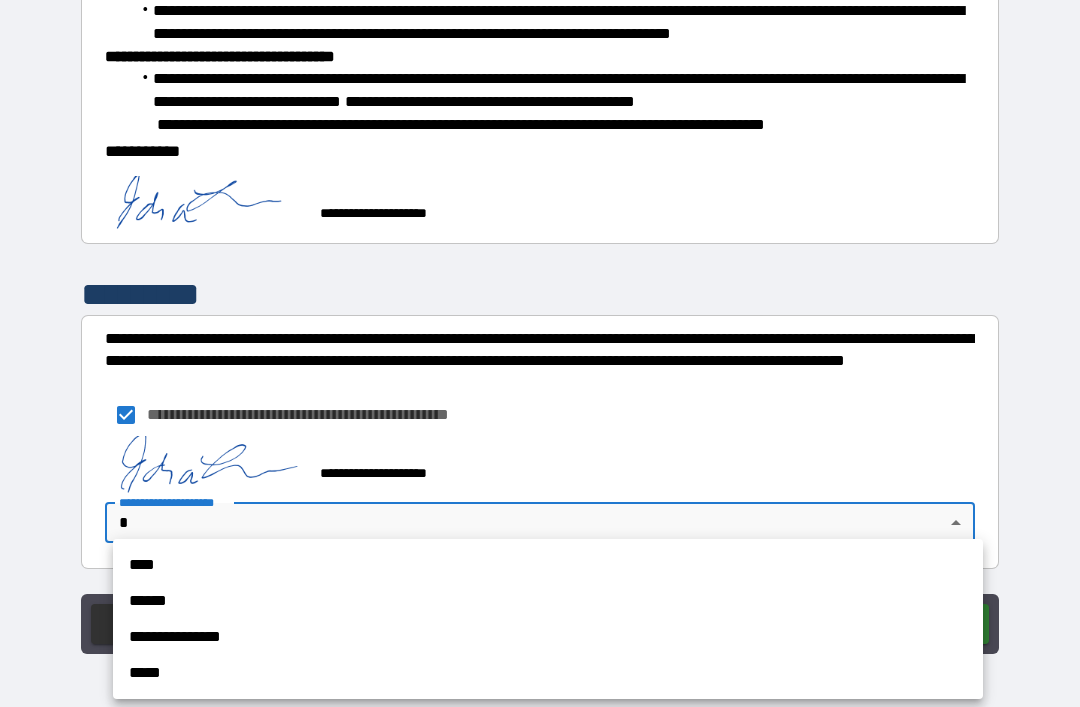 click on "*****" at bounding box center [548, 673] 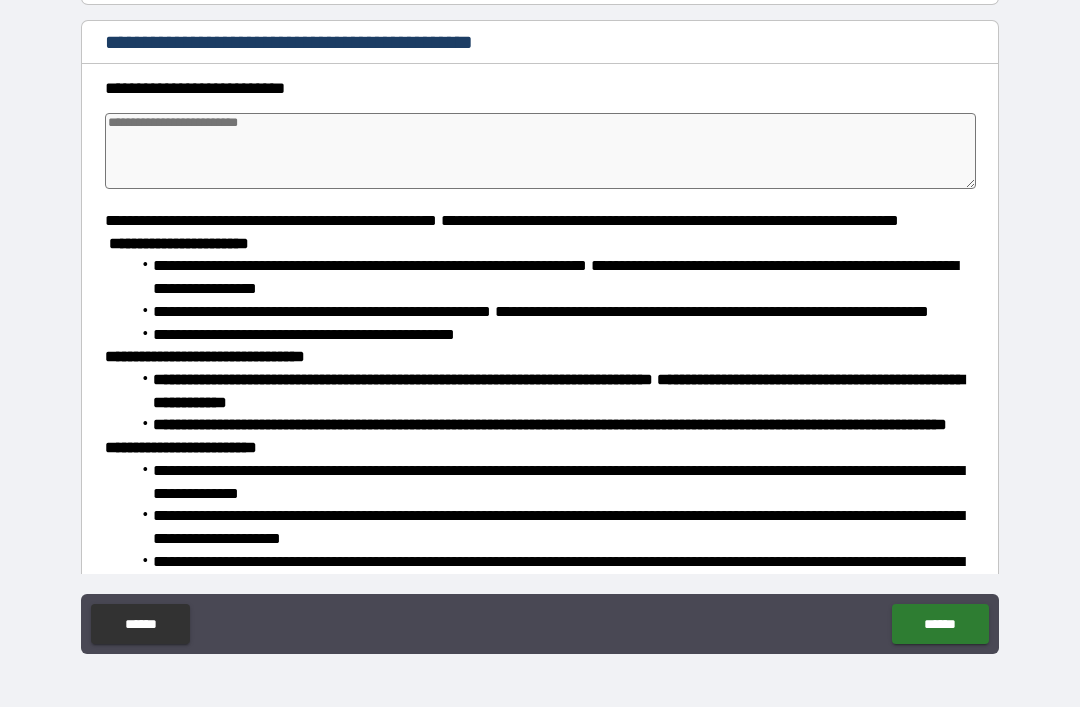 scroll, scrollTop: 226, scrollLeft: 0, axis: vertical 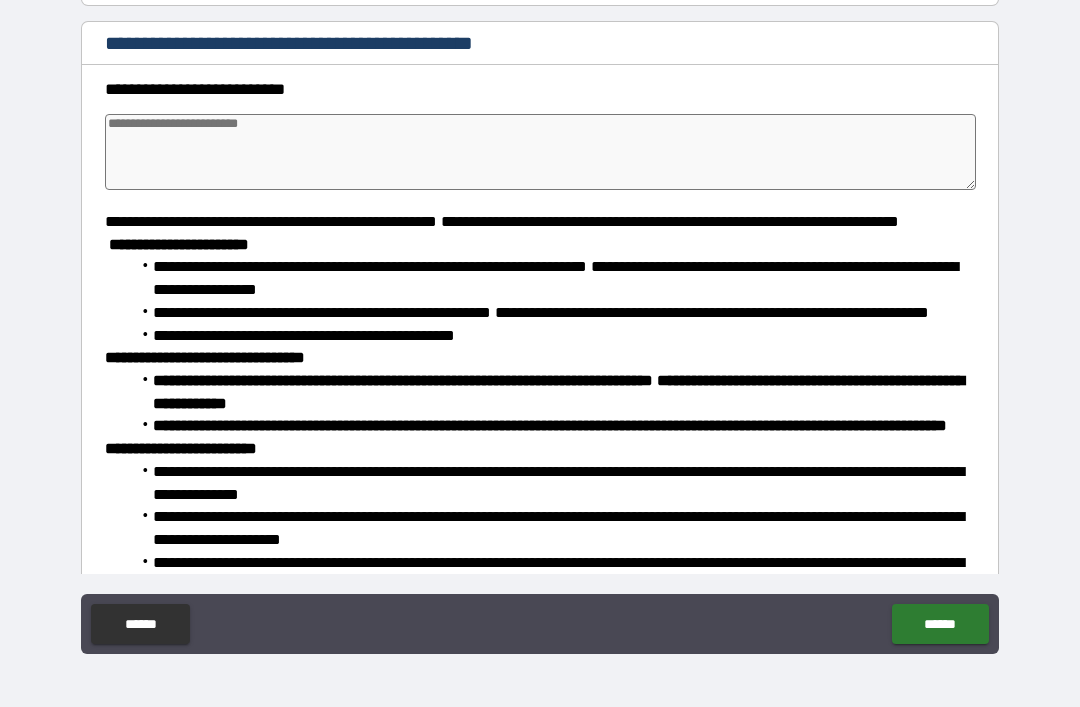 click on "******" at bounding box center (940, 624) 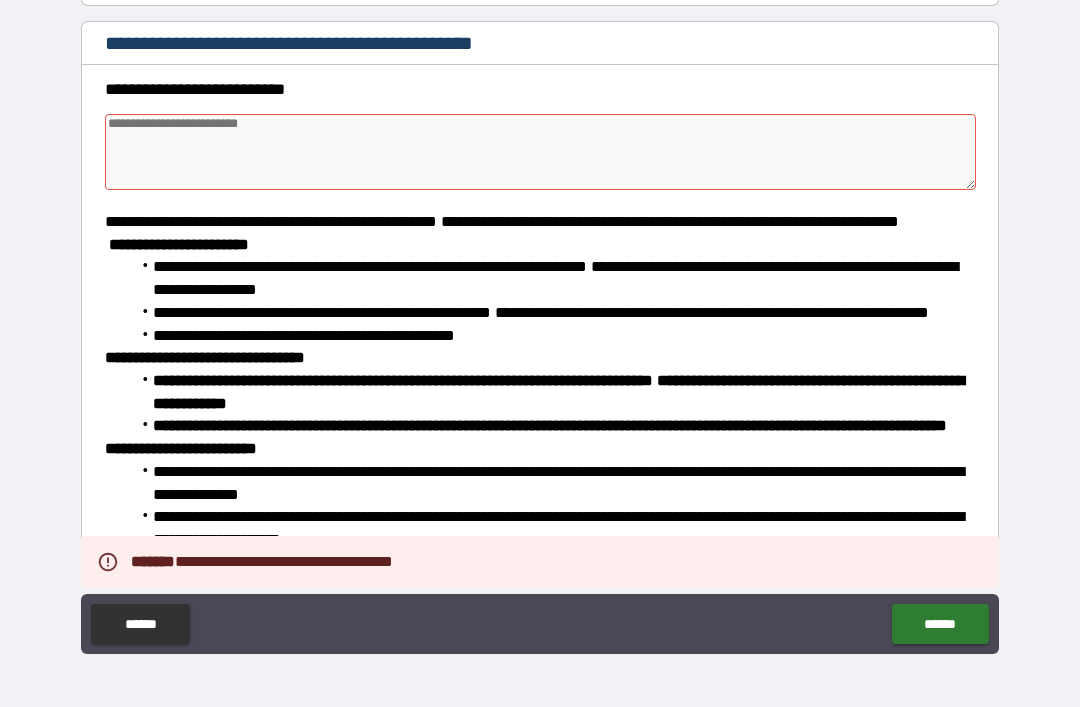 click at bounding box center (540, 152) 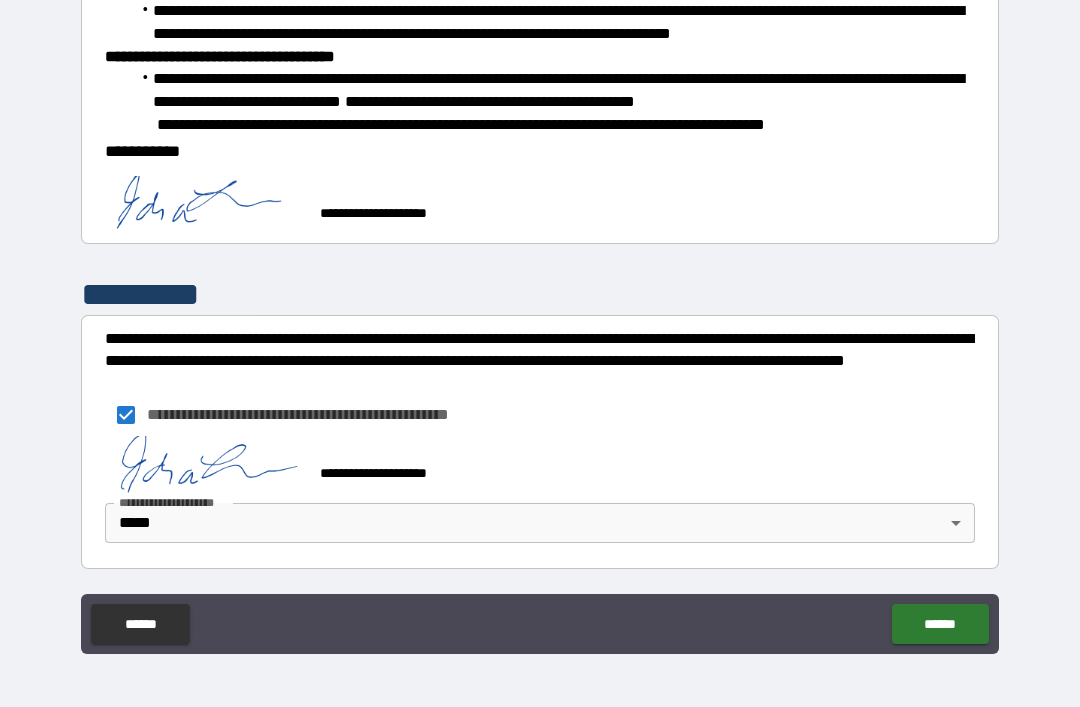 scroll, scrollTop: 1598, scrollLeft: 0, axis: vertical 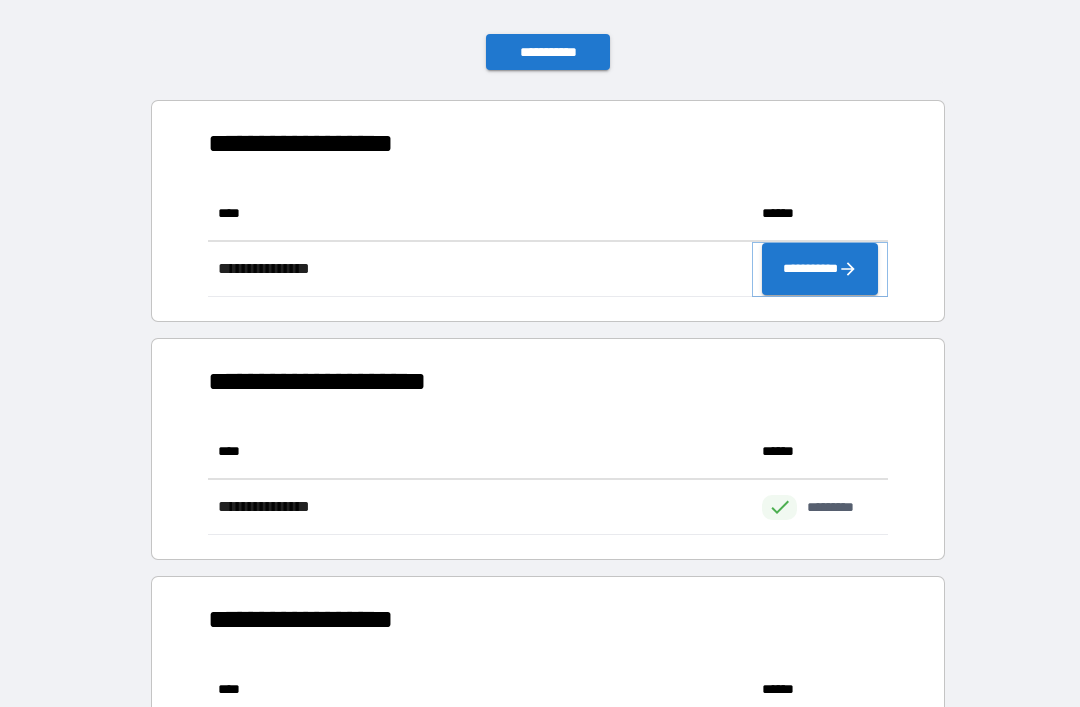 click on "**********" at bounding box center (820, 269) 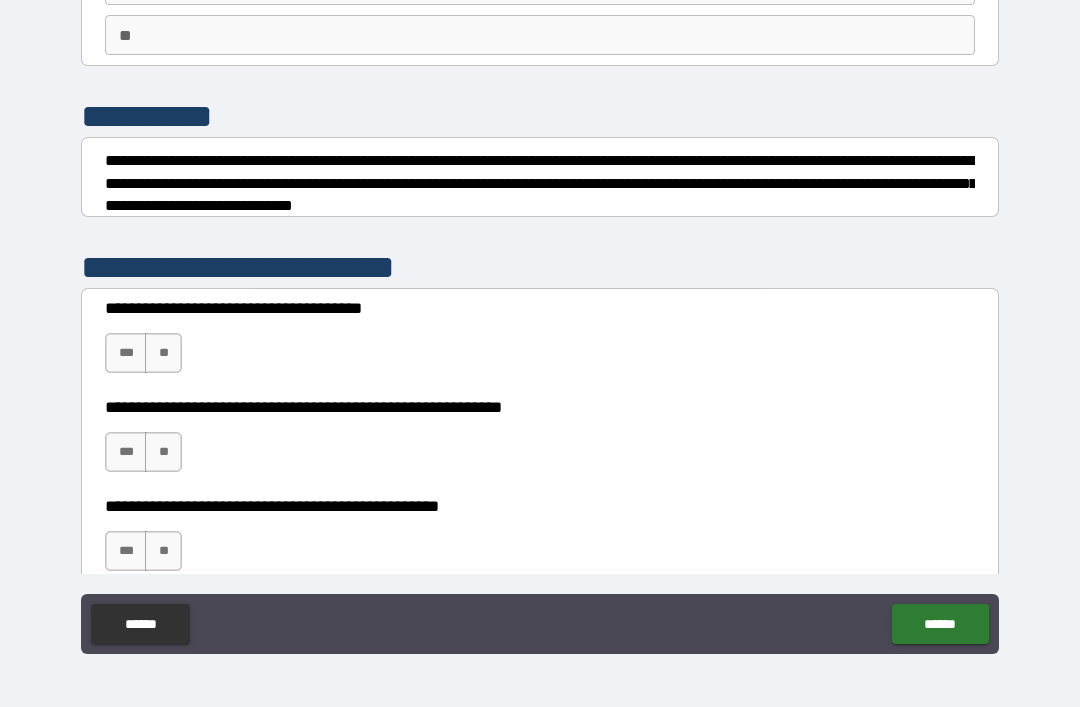 scroll, scrollTop: 185, scrollLeft: 0, axis: vertical 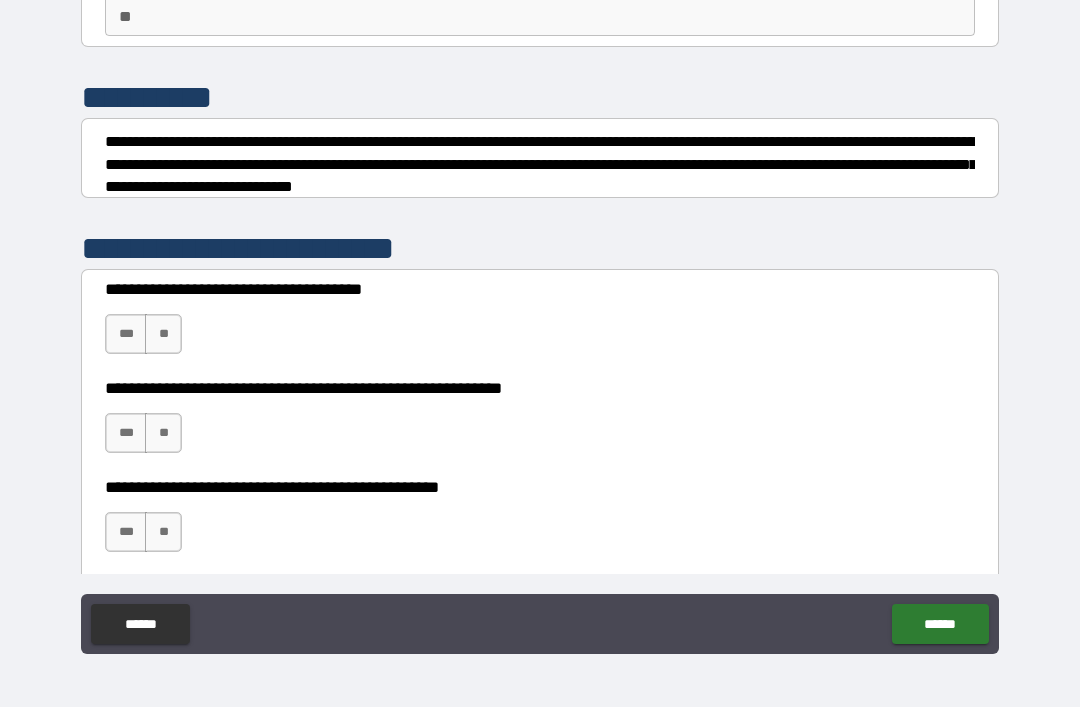 click on "**" at bounding box center (163, 334) 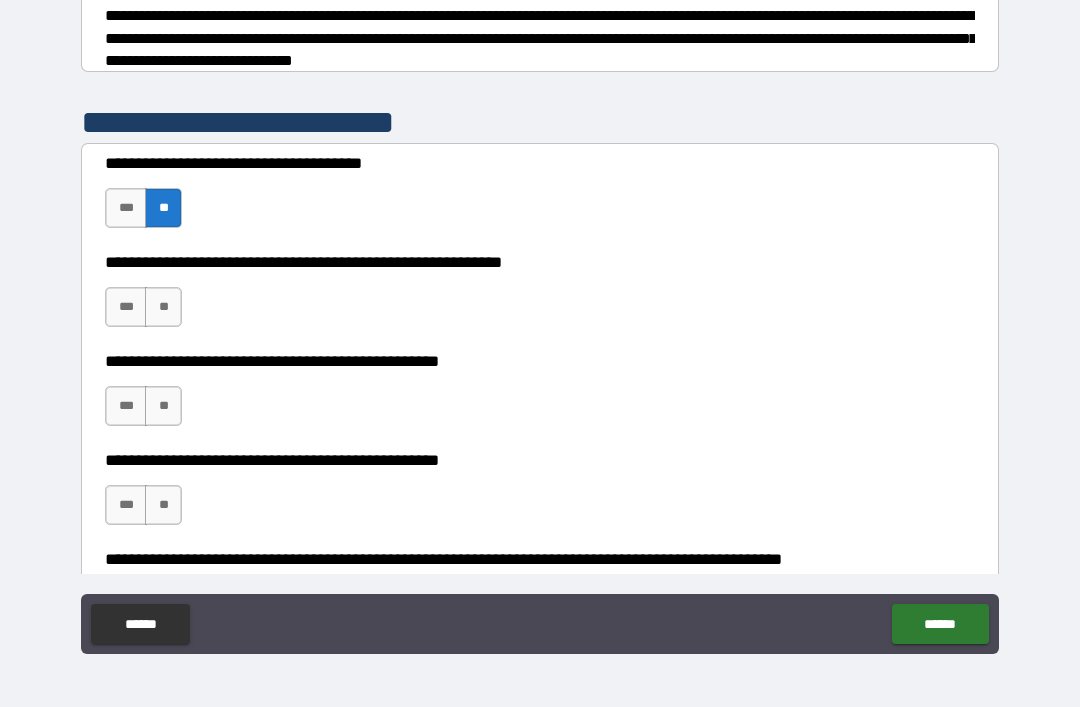 scroll, scrollTop: 312, scrollLeft: 0, axis: vertical 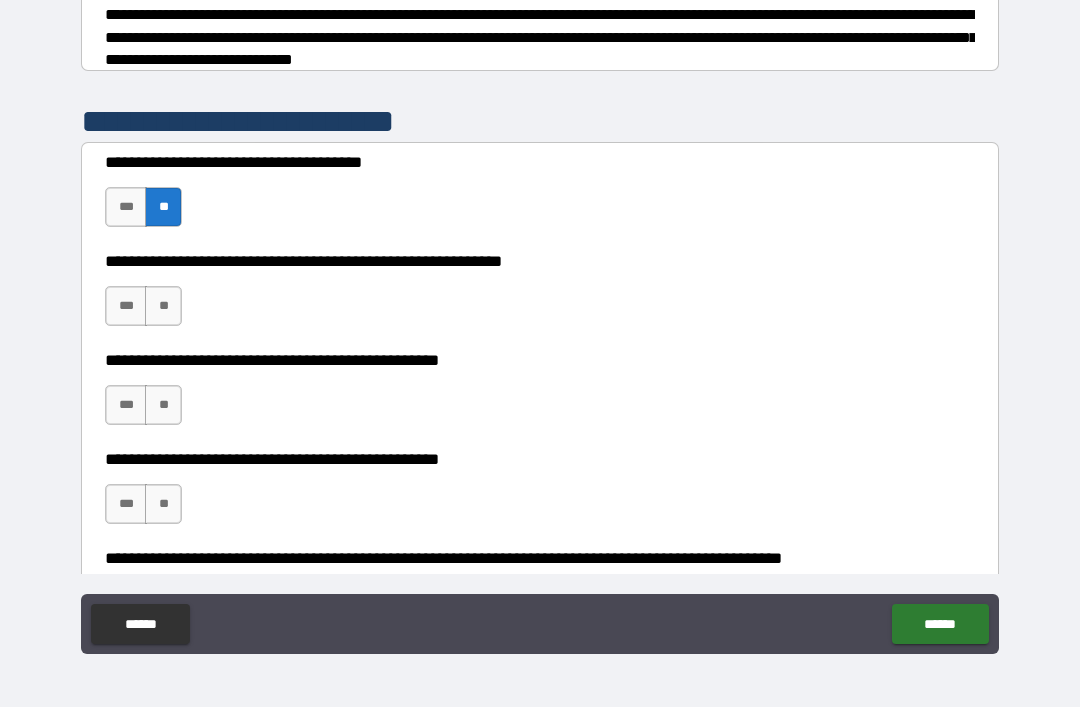 click on "***" at bounding box center [126, 207] 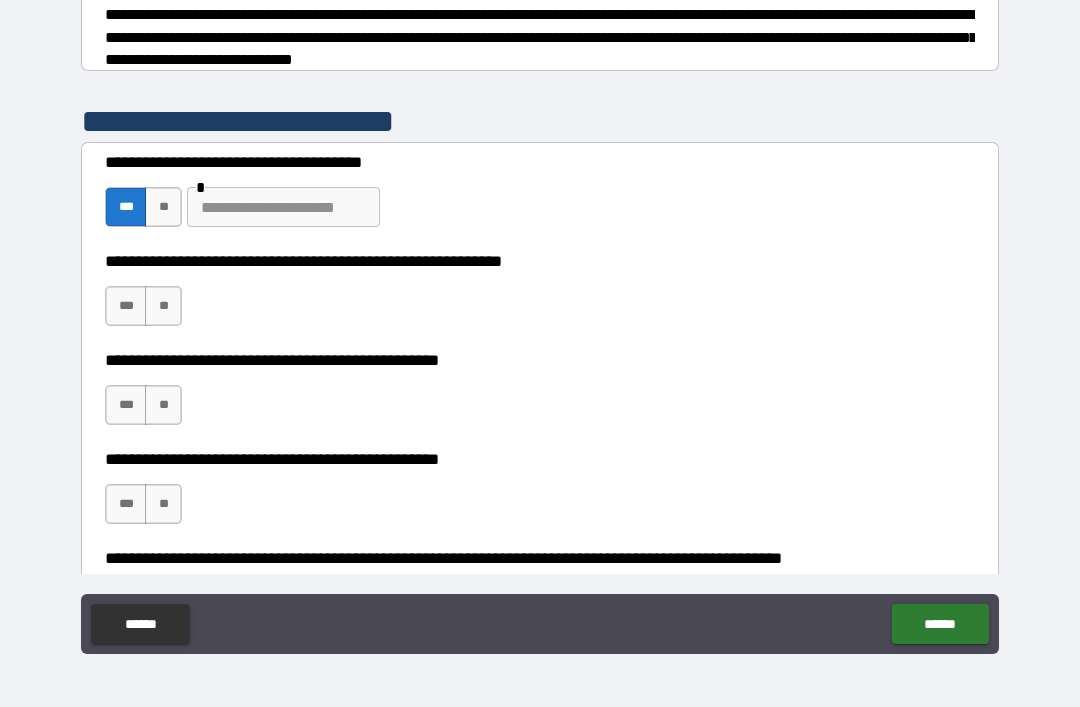 click at bounding box center [283, 207] 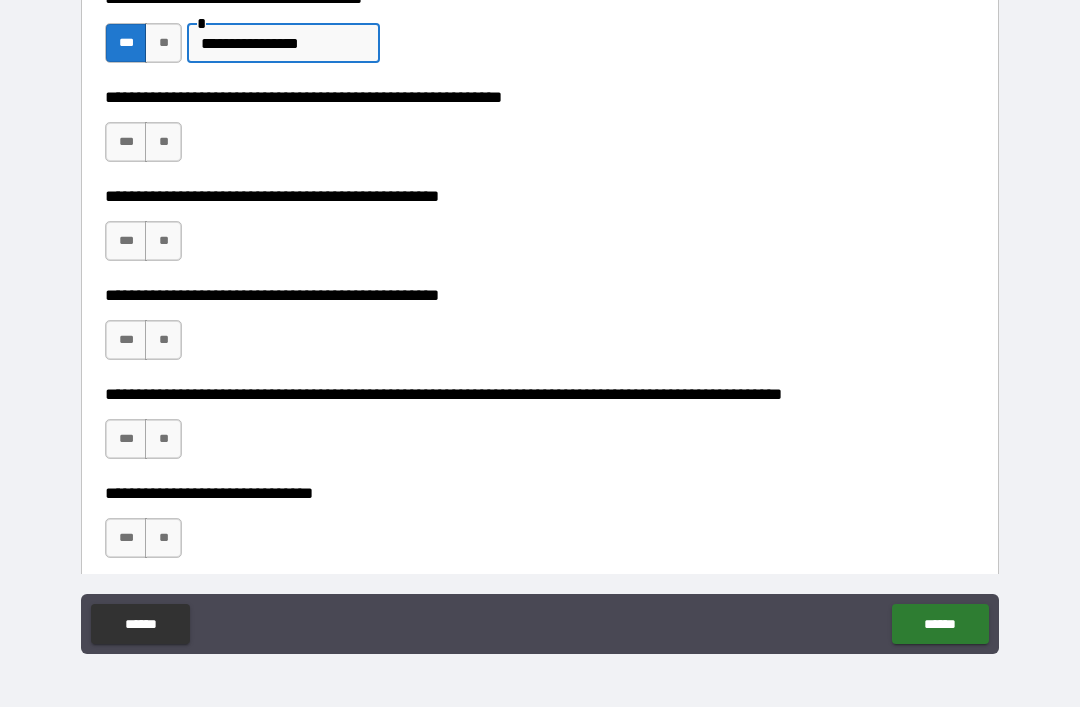 scroll, scrollTop: 477, scrollLeft: 0, axis: vertical 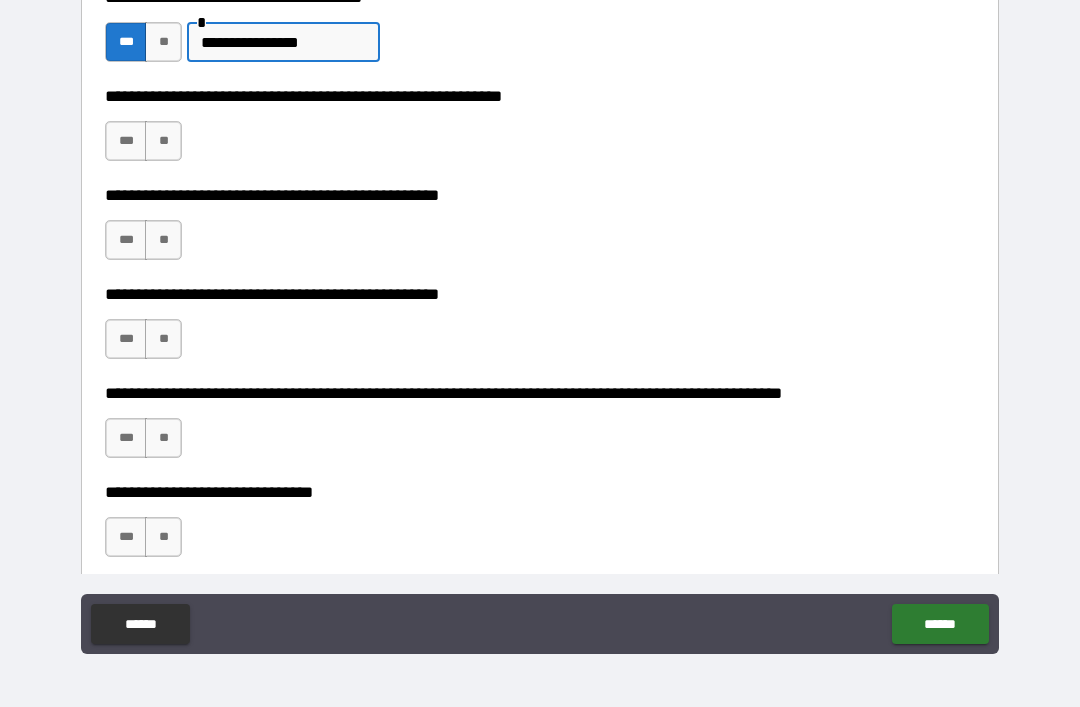 click on "**" at bounding box center [163, 141] 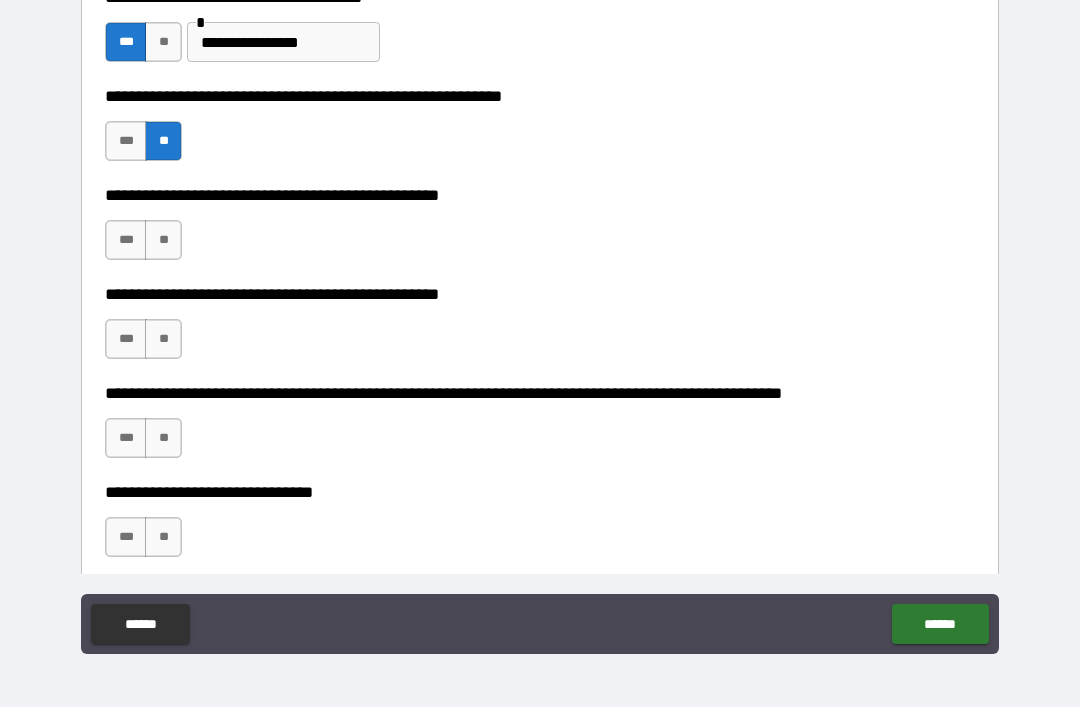 click on "**" at bounding box center (163, 240) 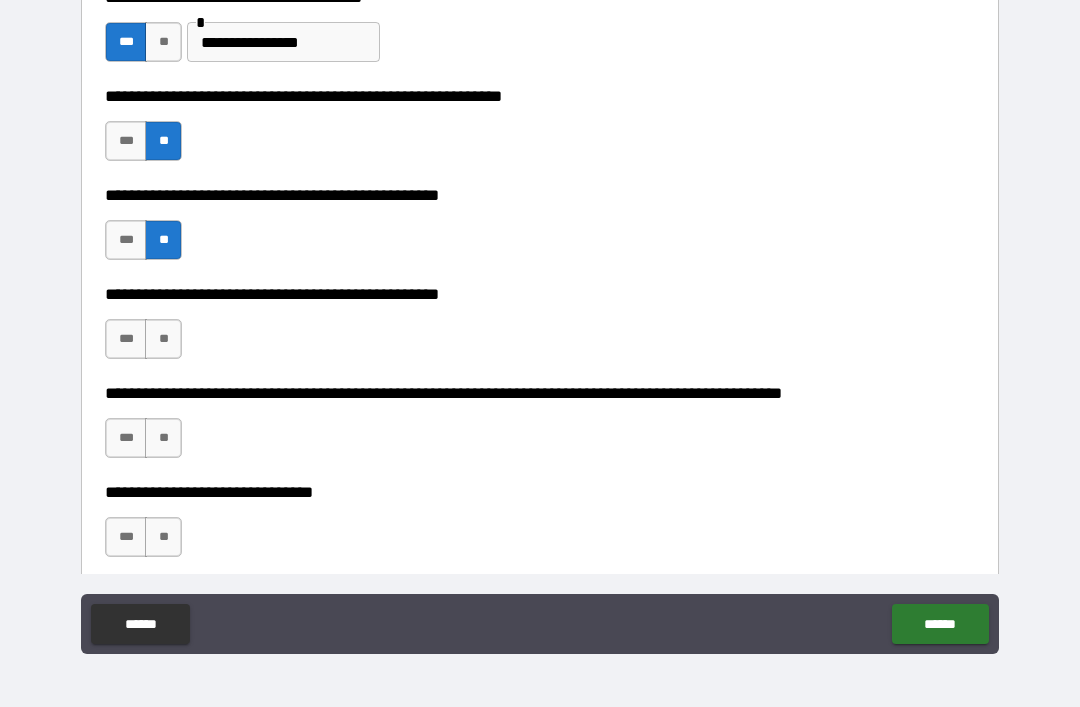 click on "**********" at bounding box center (540, 329) 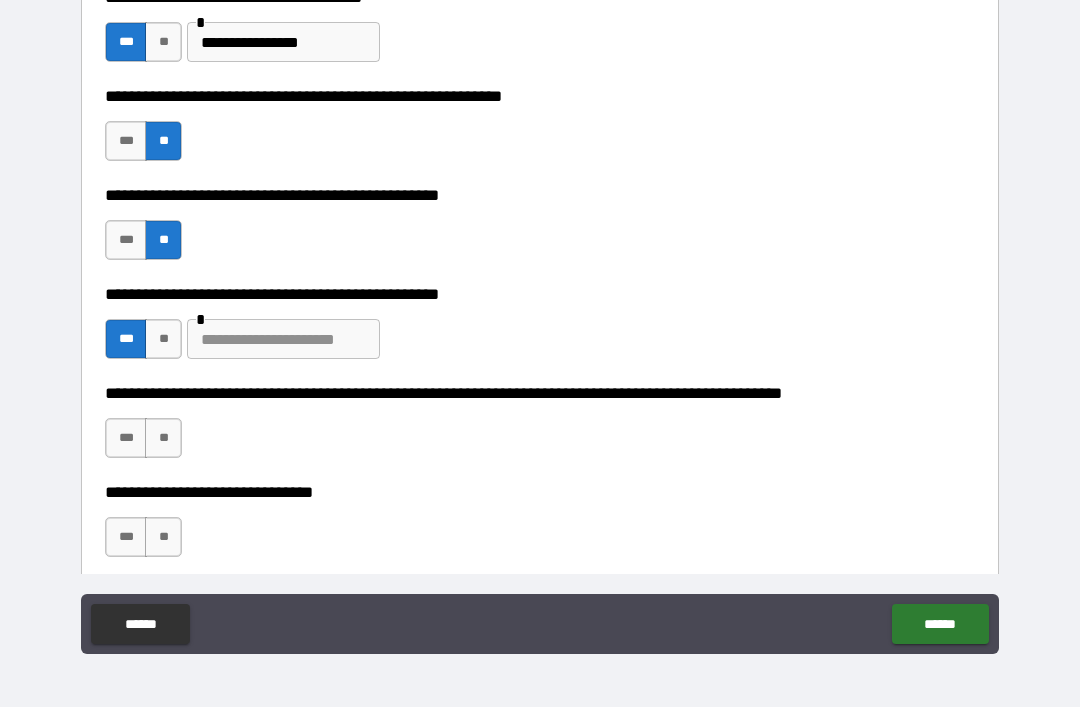 click at bounding box center [283, 339] 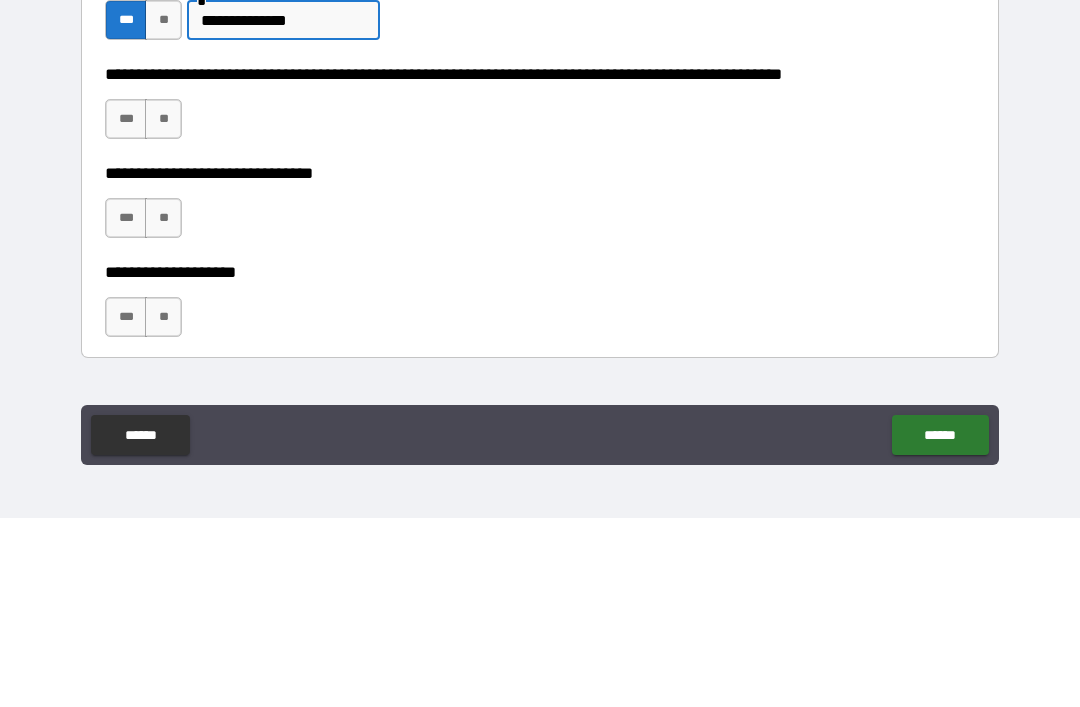 scroll, scrollTop: 613, scrollLeft: 0, axis: vertical 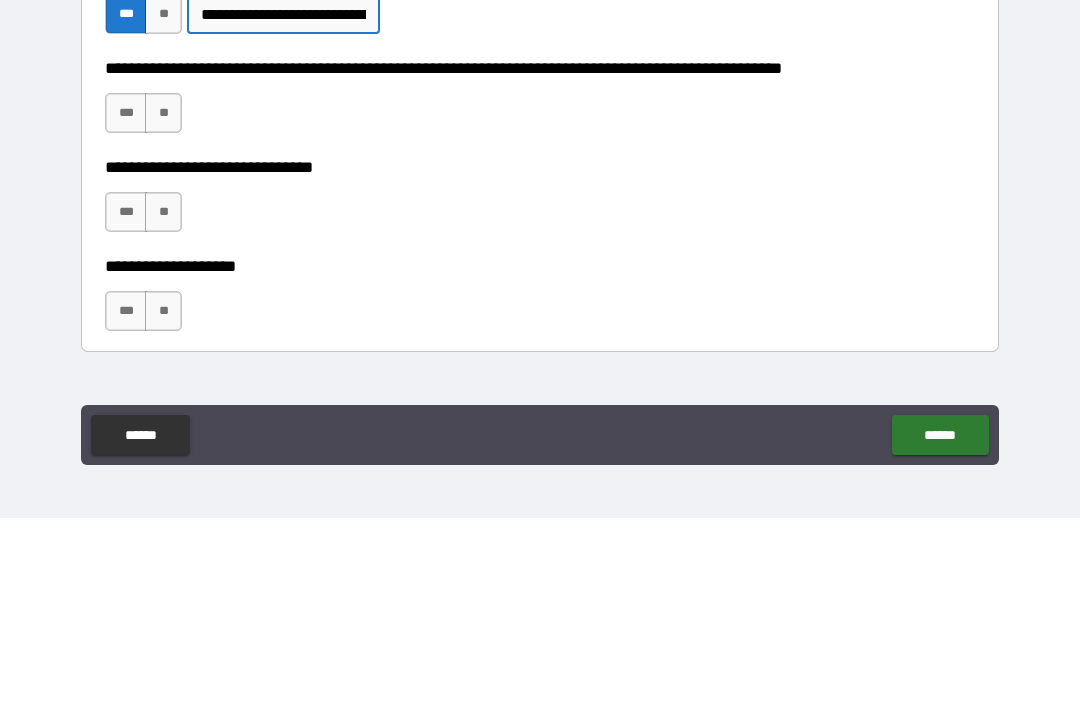 click on "**********" at bounding box center [283, 203] 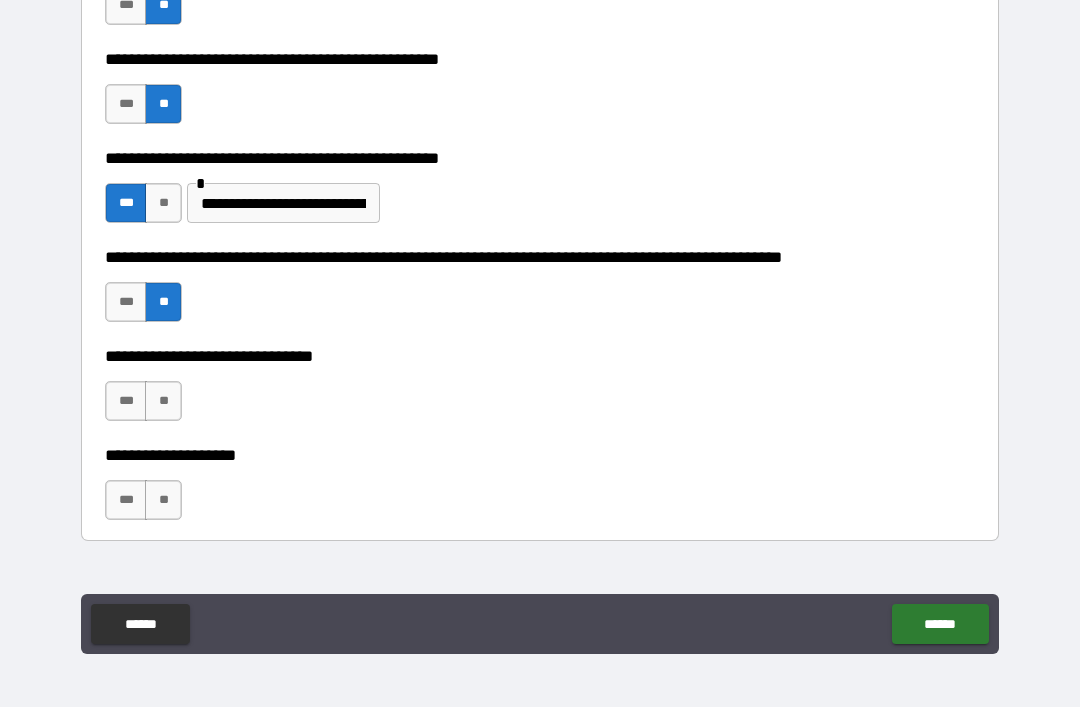 click on "**" at bounding box center [163, 401] 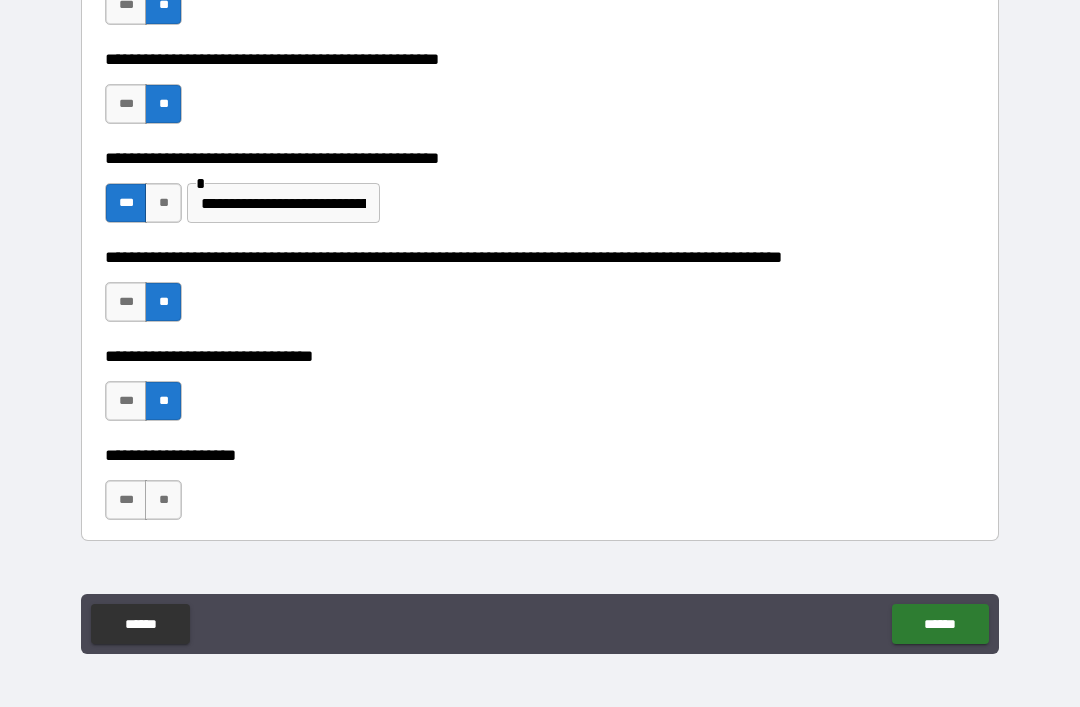click on "*** **" at bounding box center (146, 505) 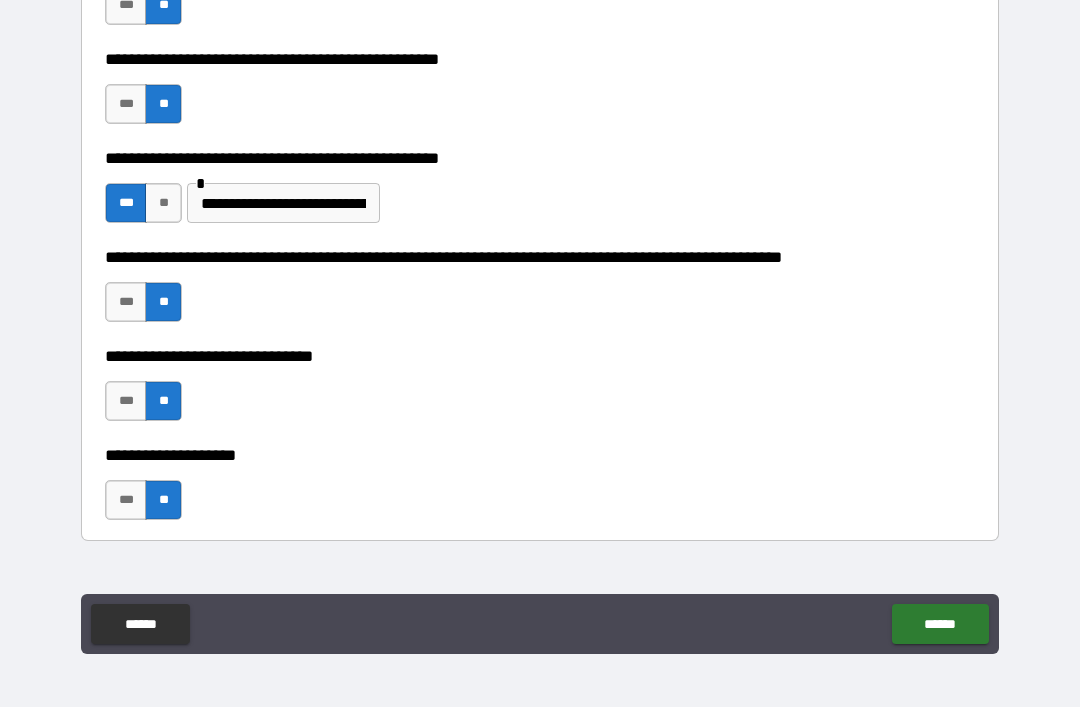 click on "******" at bounding box center (940, 624) 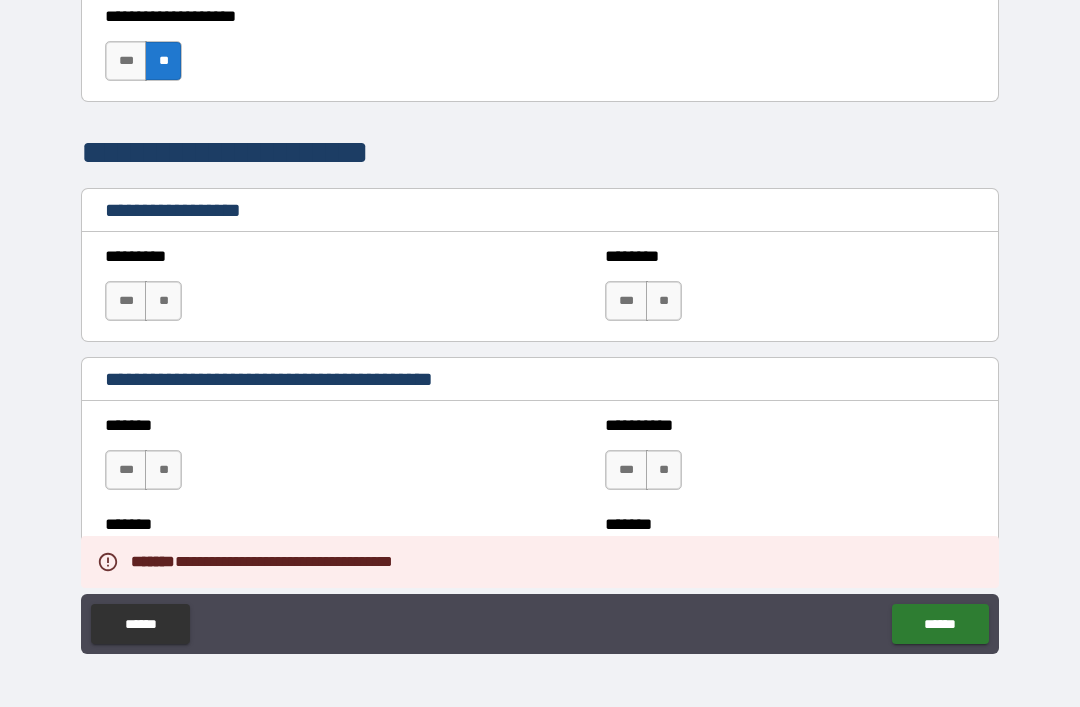 scroll, scrollTop: 1055, scrollLeft: 0, axis: vertical 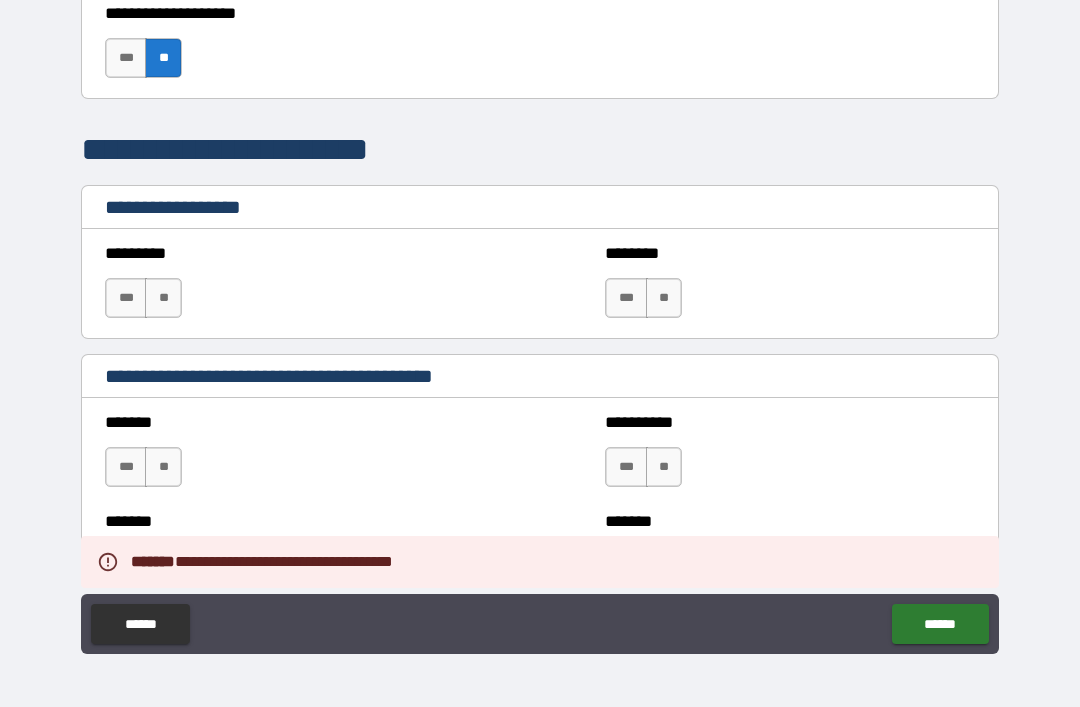 click on "**" at bounding box center (664, 298) 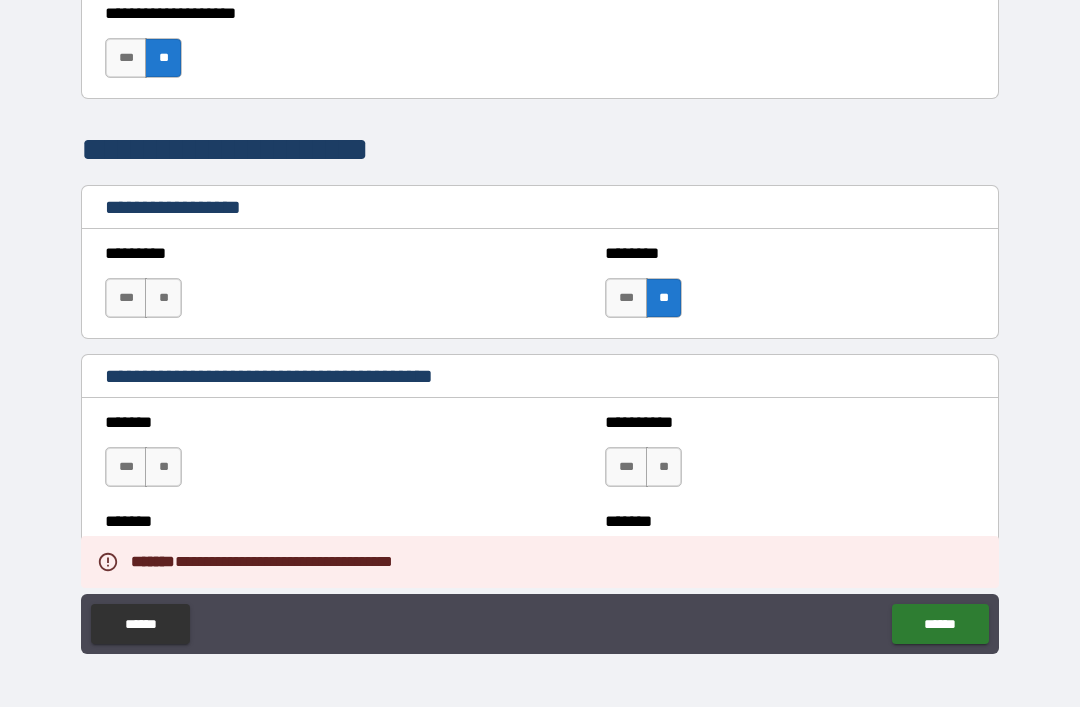 click on "**" at bounding box center [163, 298] 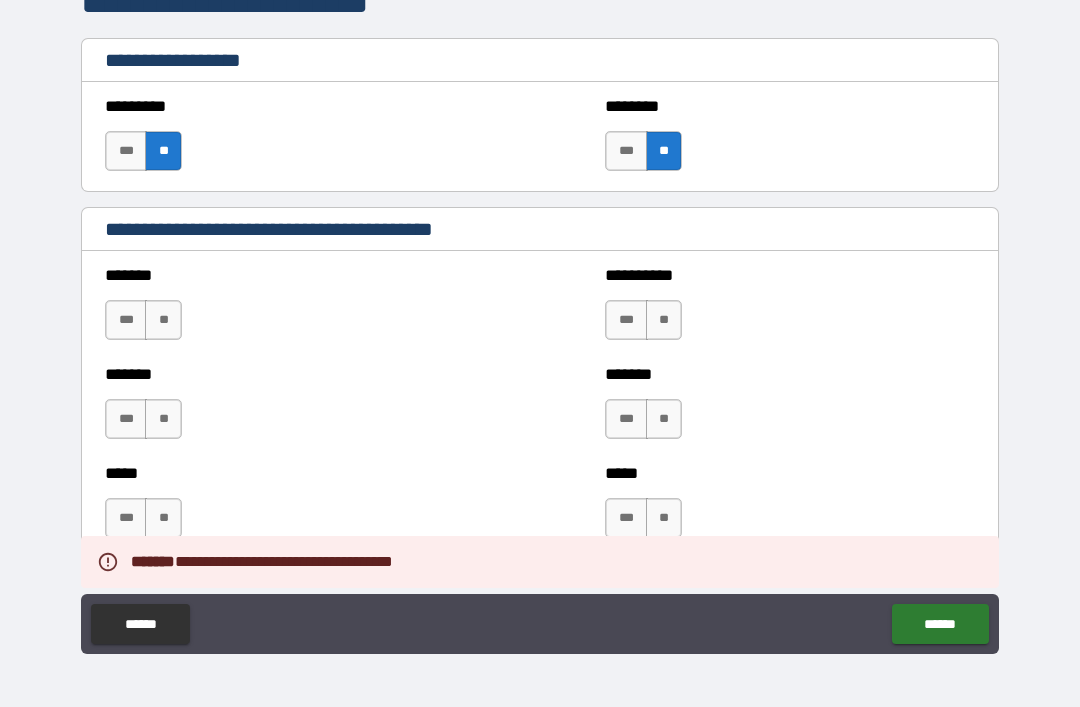 scroll, scrollTop: 1224, scrollLeft: 0, axis: vertical 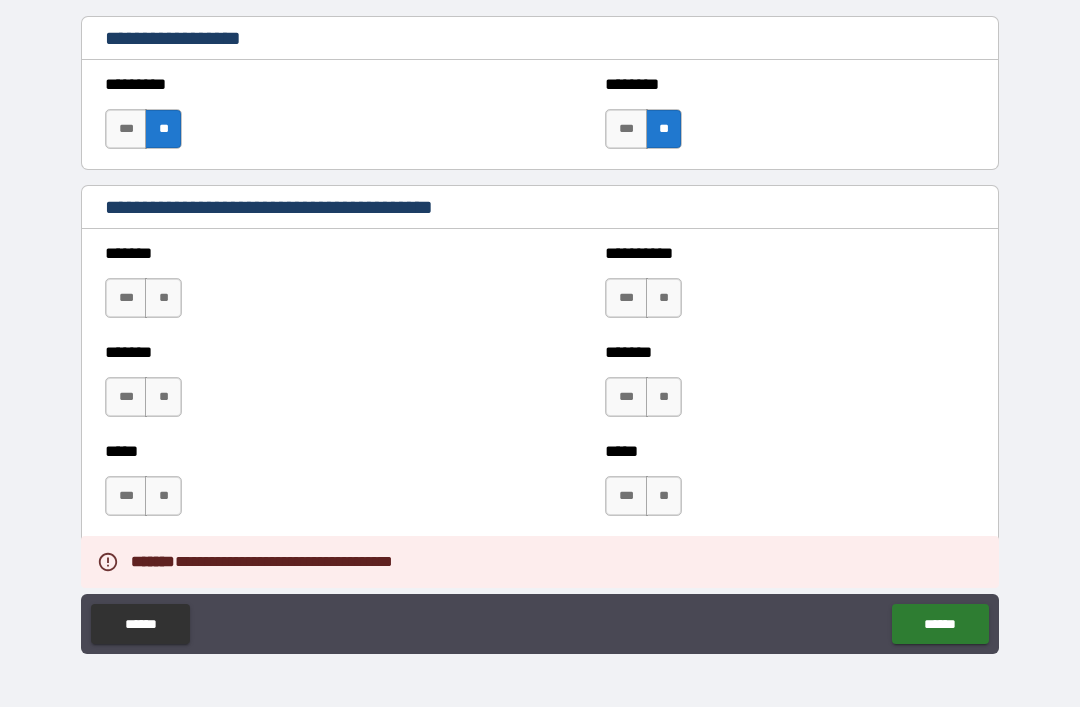 click on "**" at bounding box center [664, 298] 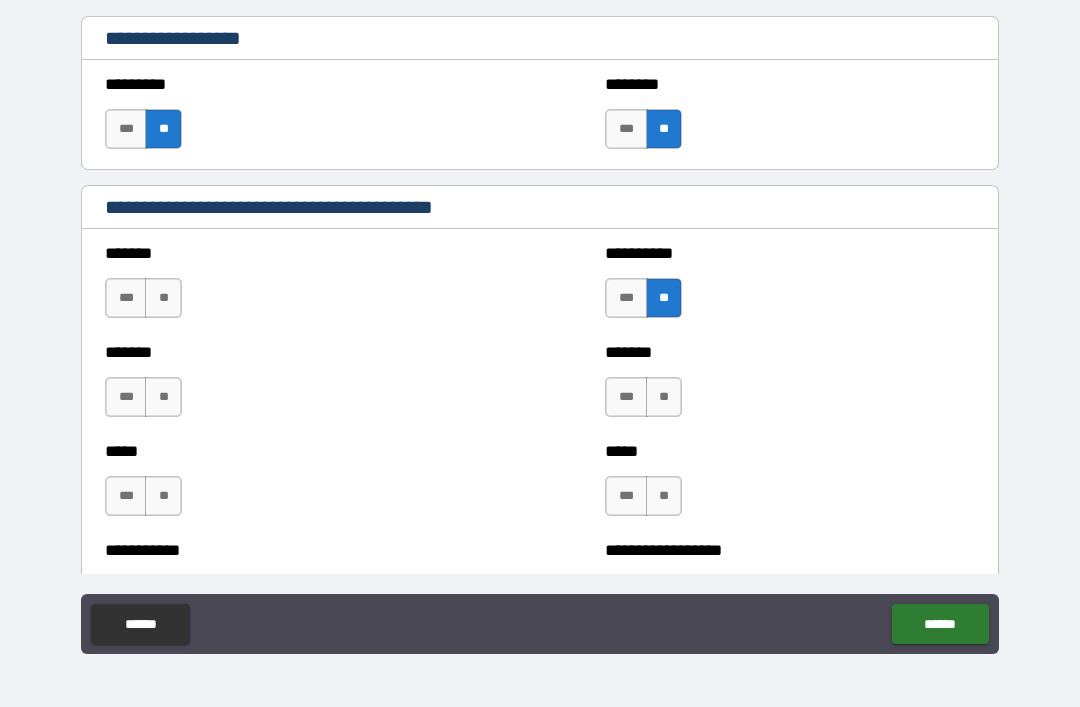 click on "**" at bounding box center [163, 298] 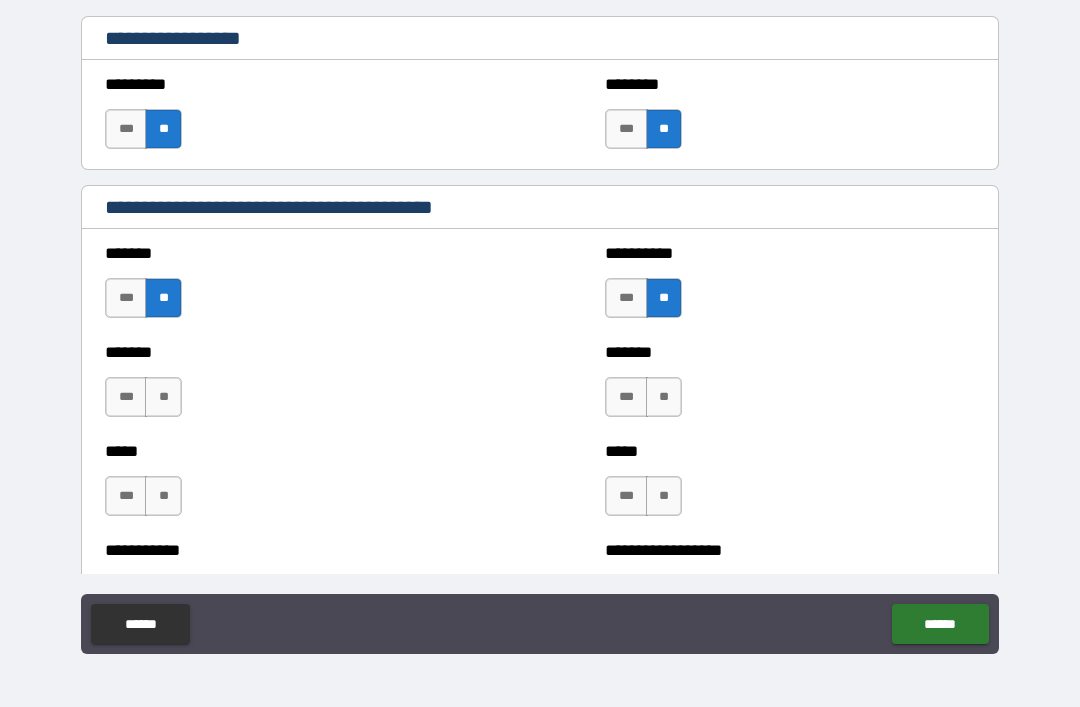 click on "**" at bounding box center (664, 397) 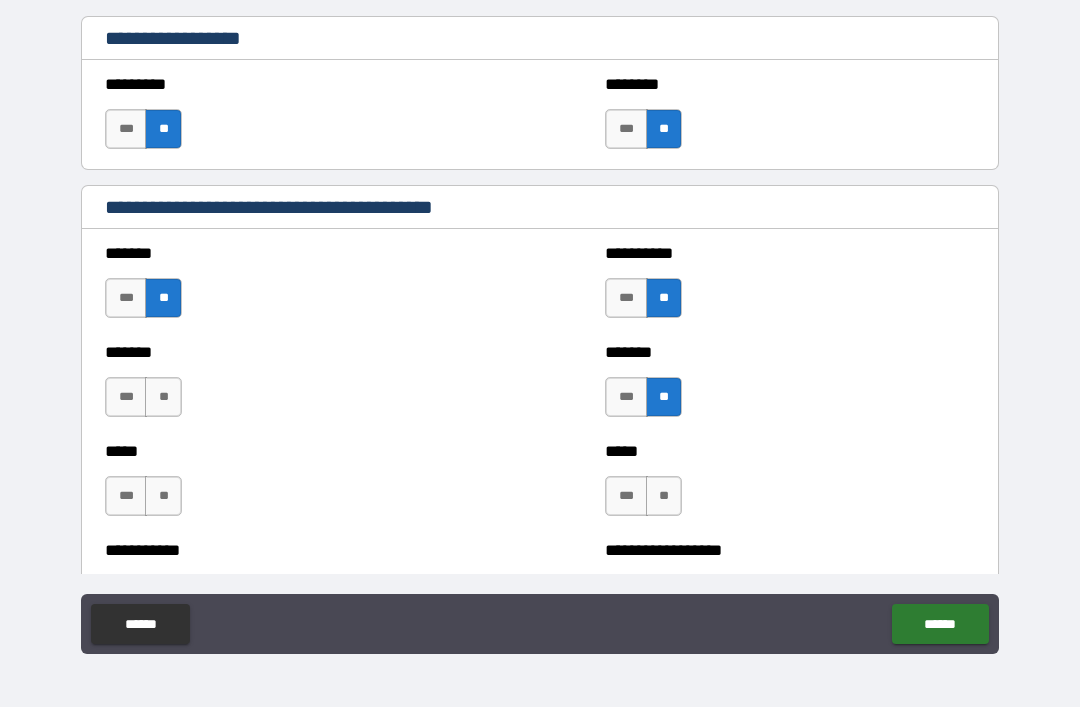 click on "**" at bounding box center (163, 397) 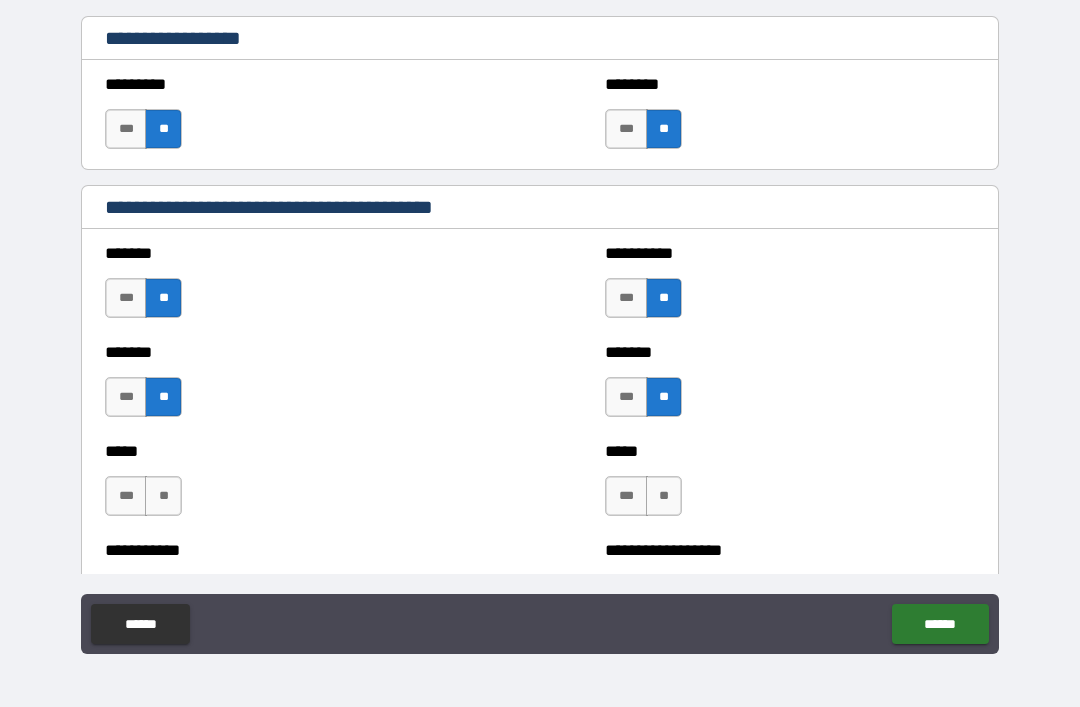 click on "**" at bounding box center [664, 496] 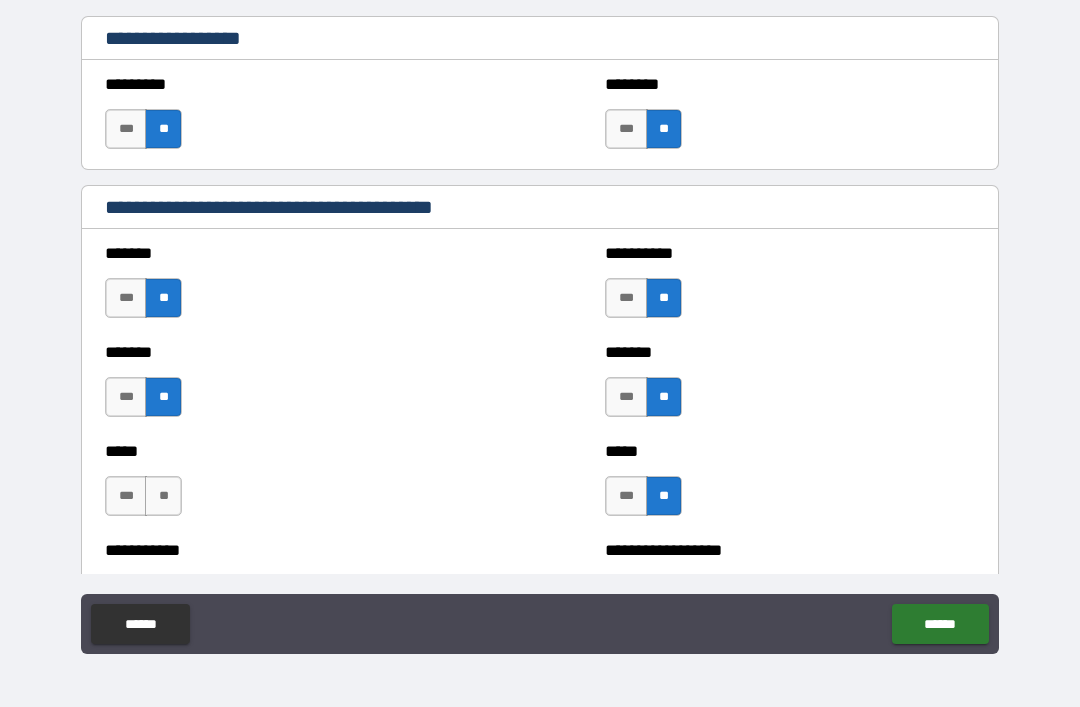 click on "***** *** **" at bounding box center [290, 486] 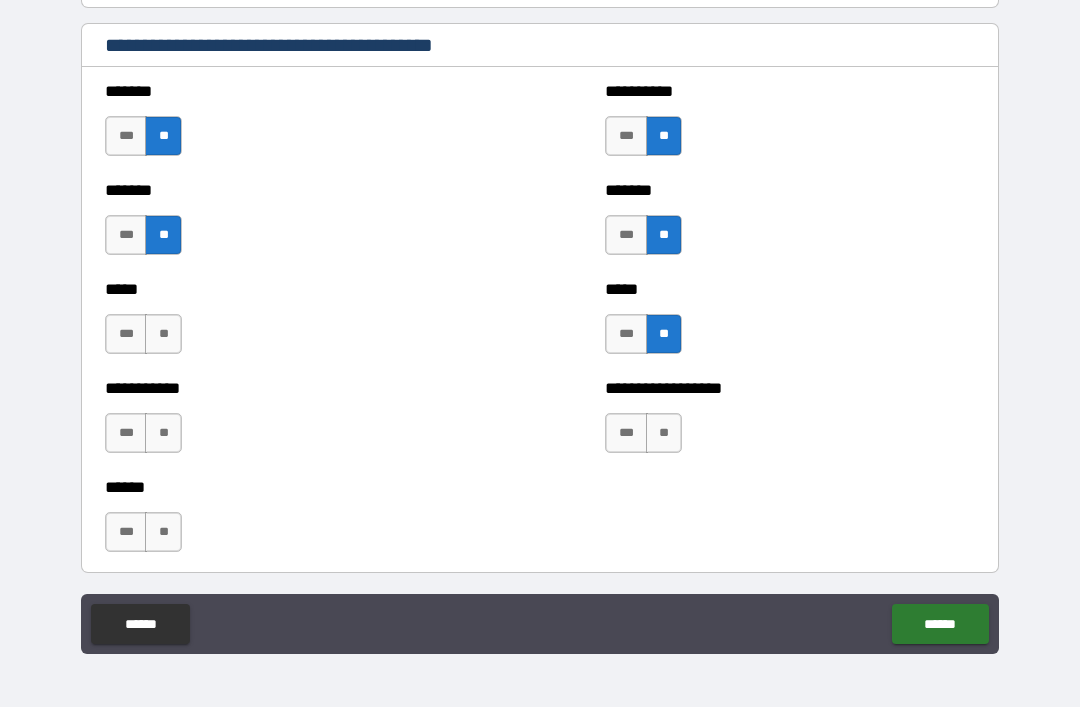 scroll, scrollTop: 1389, scrollLeft: 0, axis: vertical 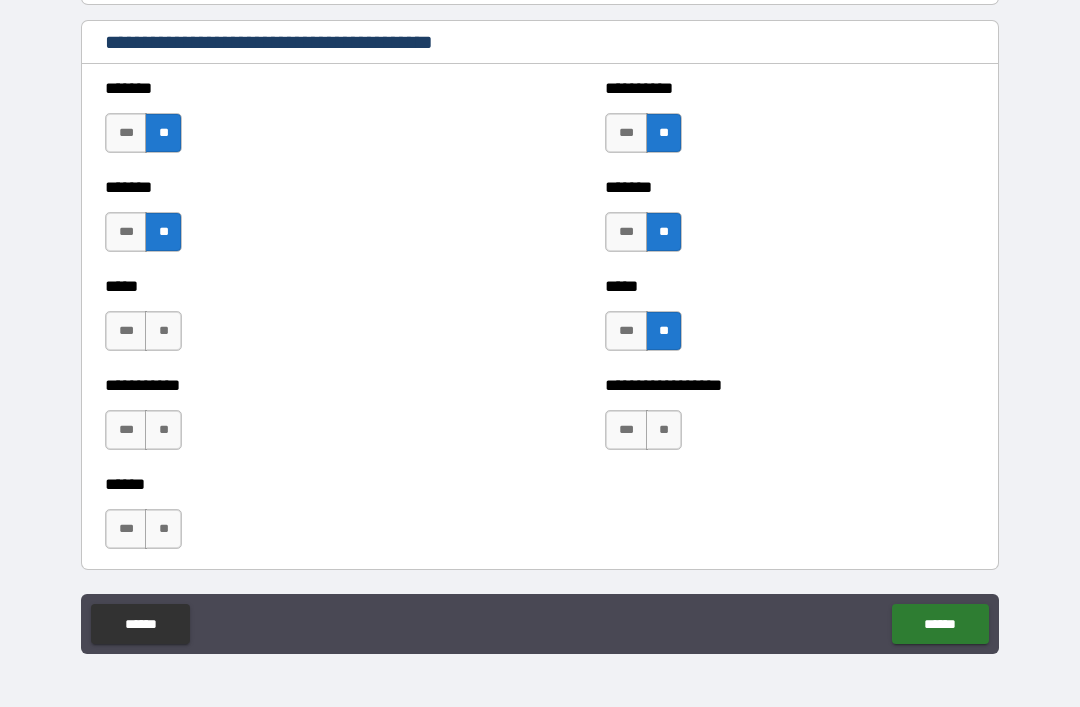 click on "**" at bounding box center (664, 430) 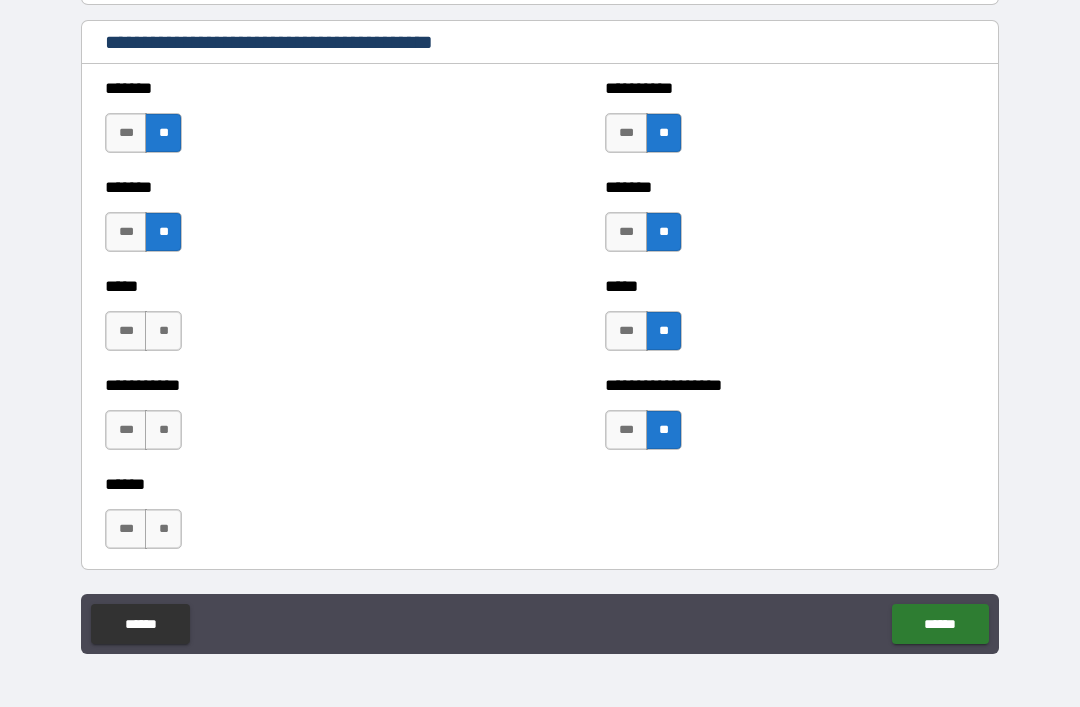 click on "**" at bounding box center (163, 430) 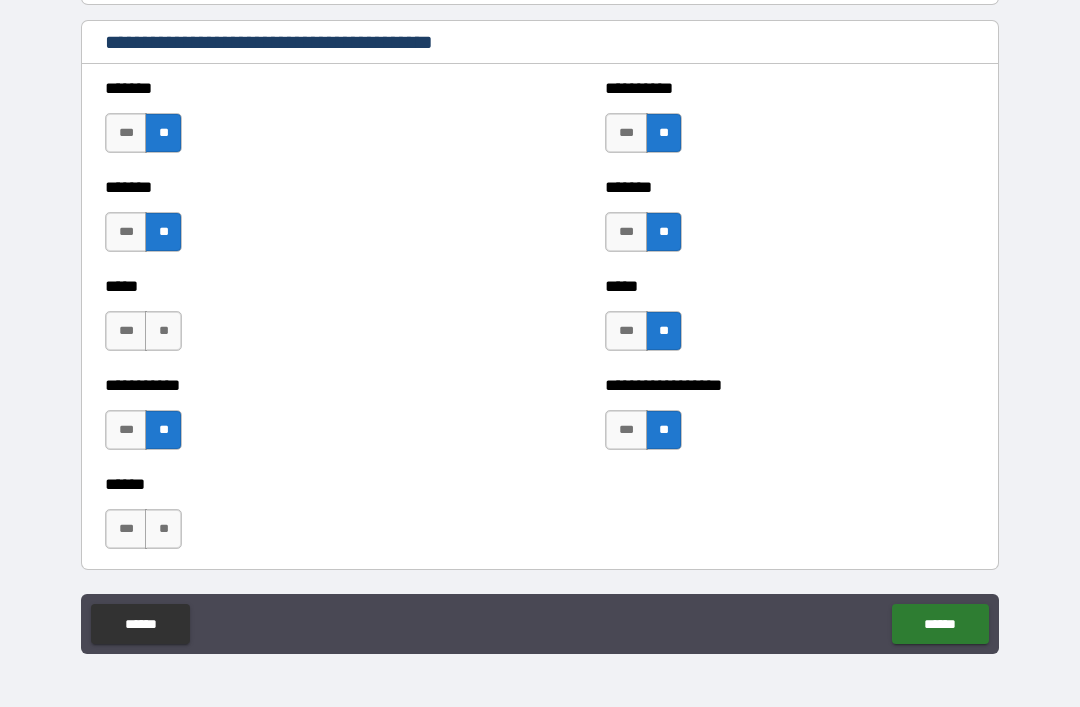 click on "**" at bounding box center (163, 331) 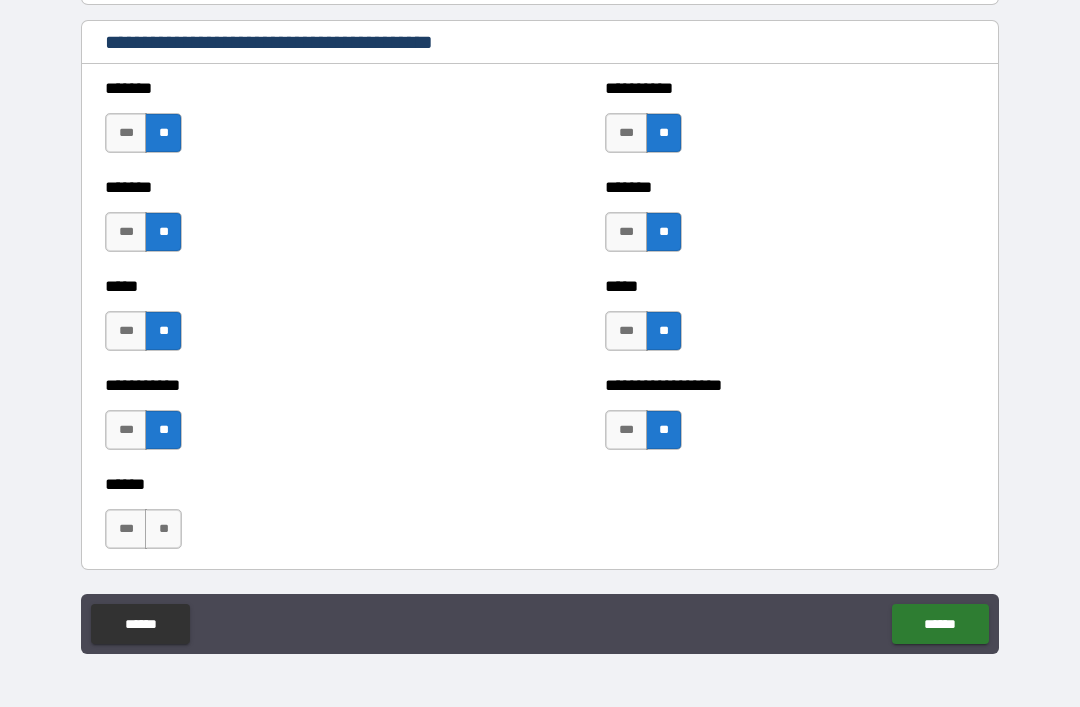 click on "**********" at bounding box center [540, 281] 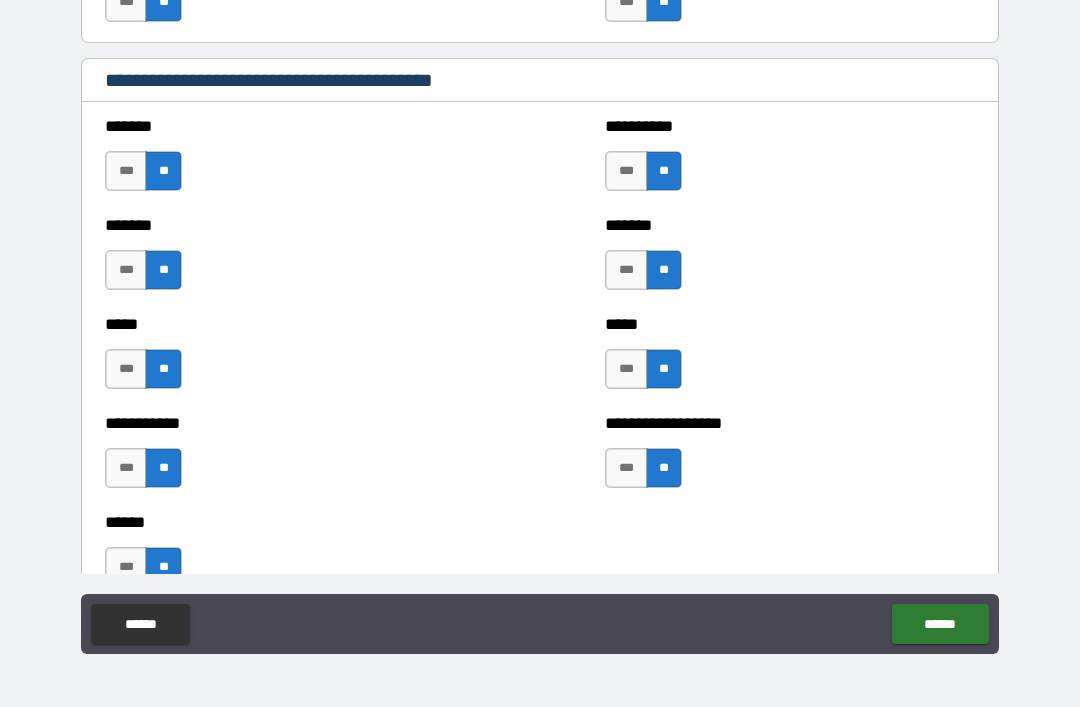 scroll, scrollTop: 1343, scrollLeft: 0, axis: vertical 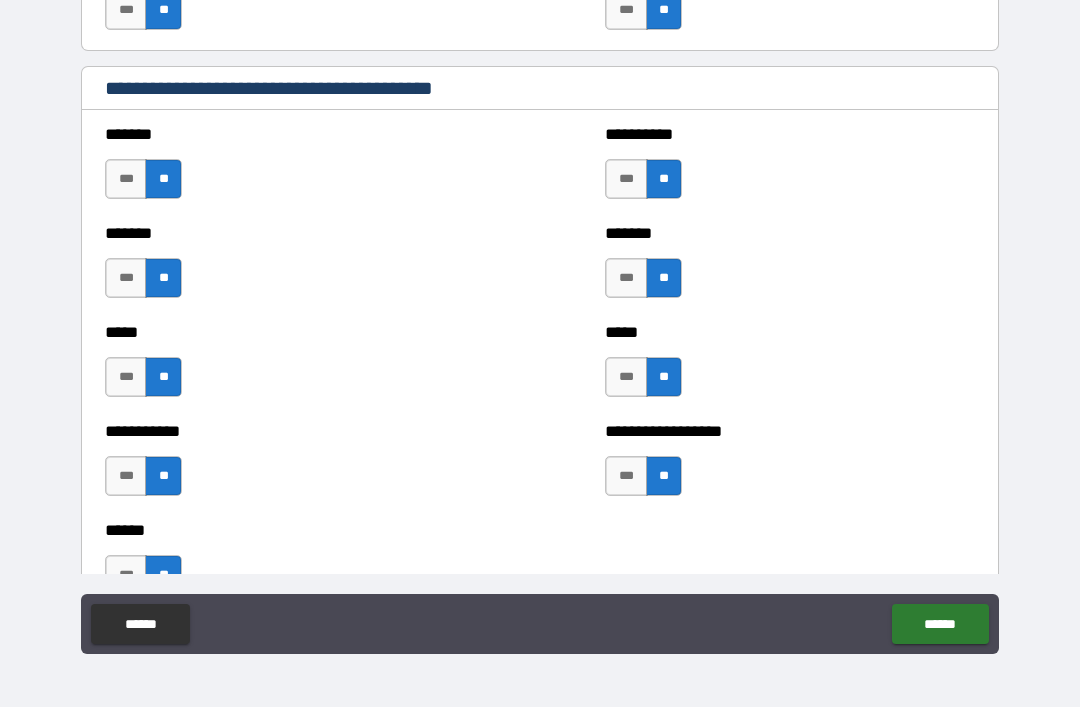 click on "***" at bounding box center (126, 575) 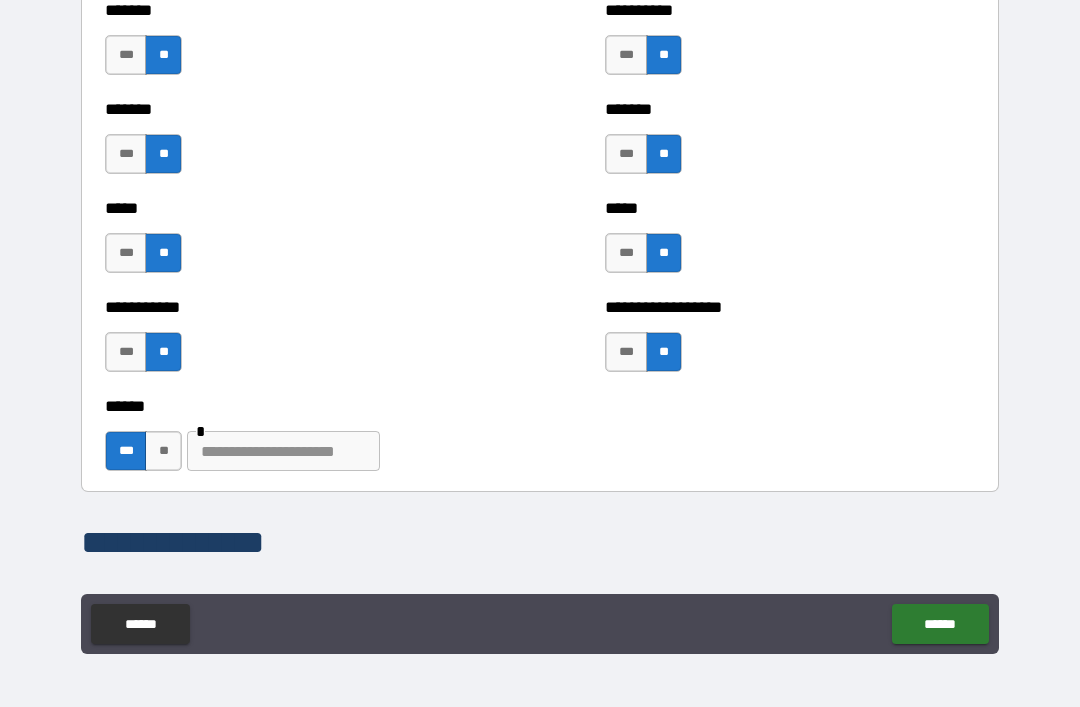 scroll, scrollTop: 1472, scrollLeft: 0, axis: vertical 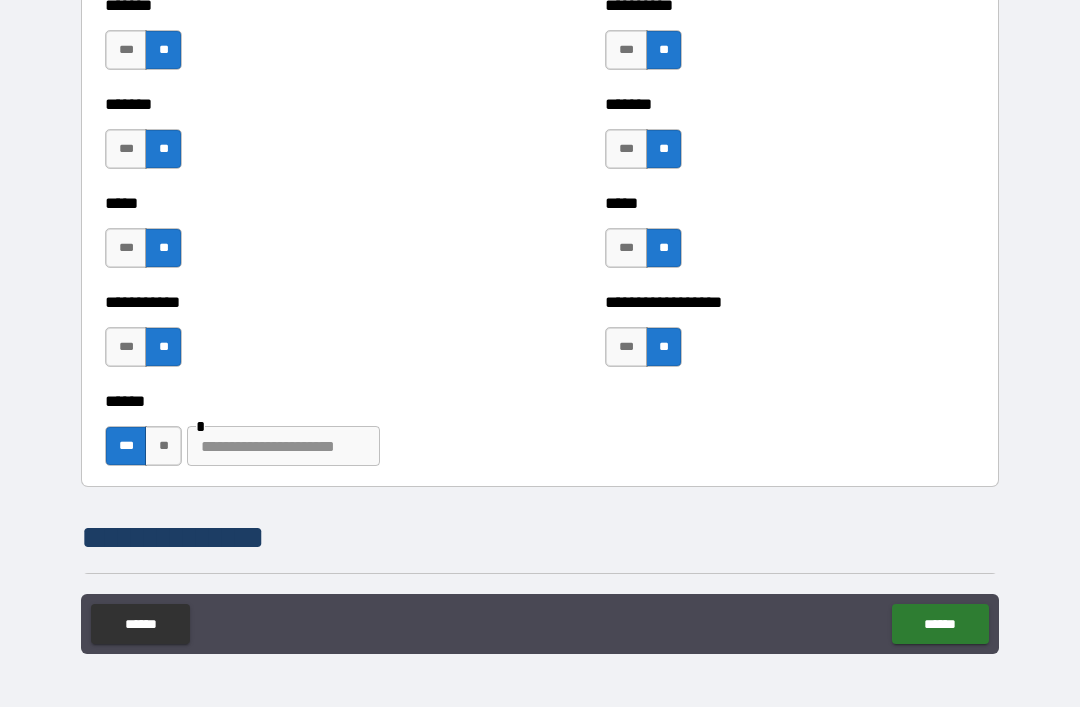 click at bounding box center [283, 446] 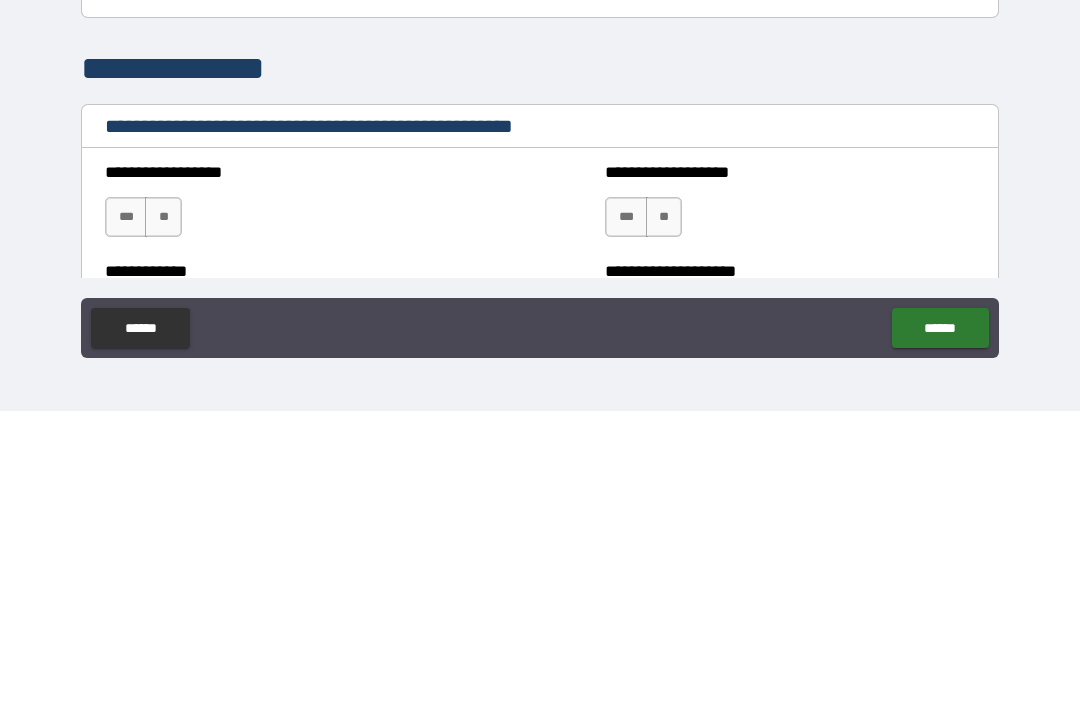 scroll, scrollTop: 1643, scrollLeft: 0, axis: vertical 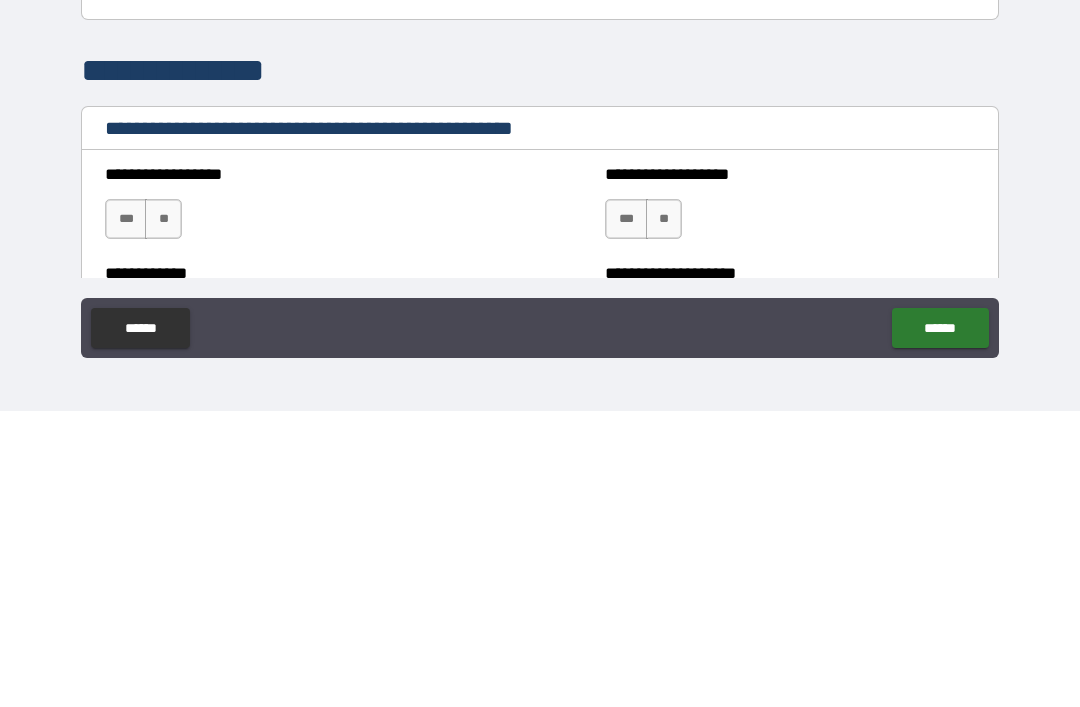 click on "**" at bounding box center (163, 515) 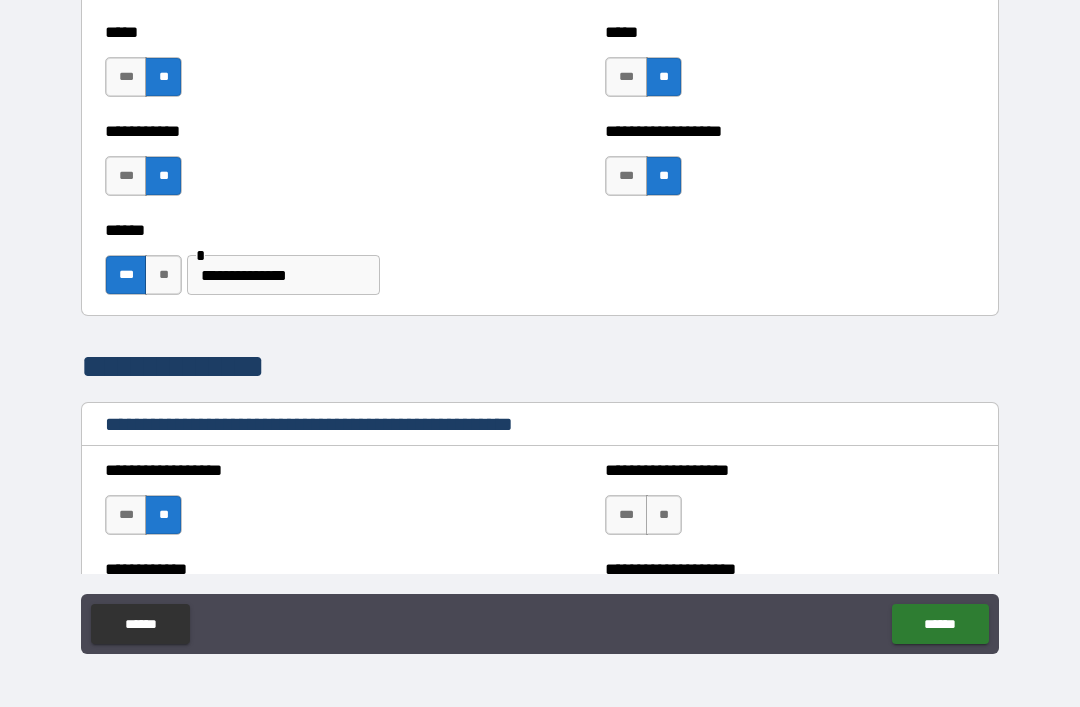 click on "**" at bounding box center [664, 515] 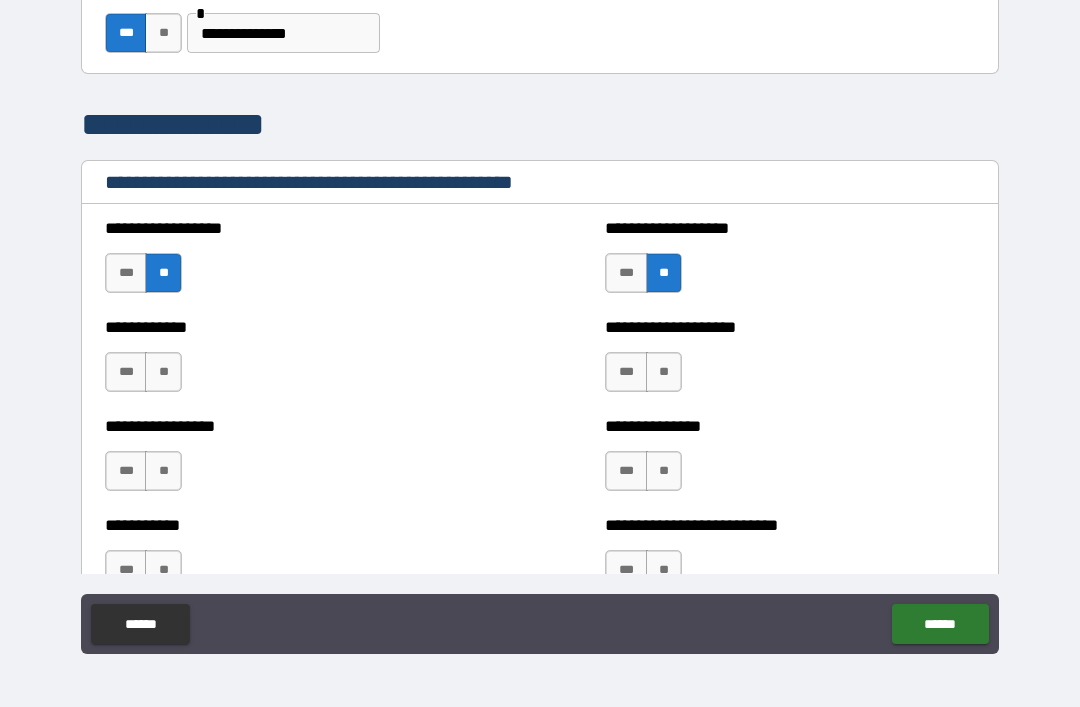scroll, scrollTop: 1908, scrollLeft: 0, axis: vertical 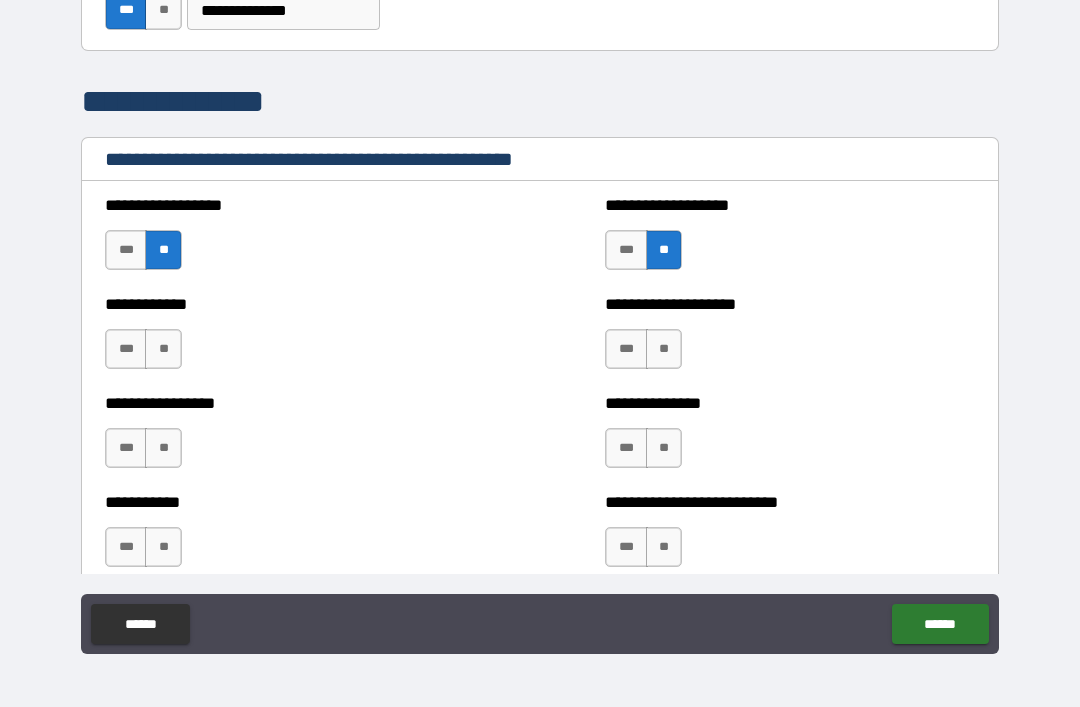click on "**" at bounding box center [664, 349] 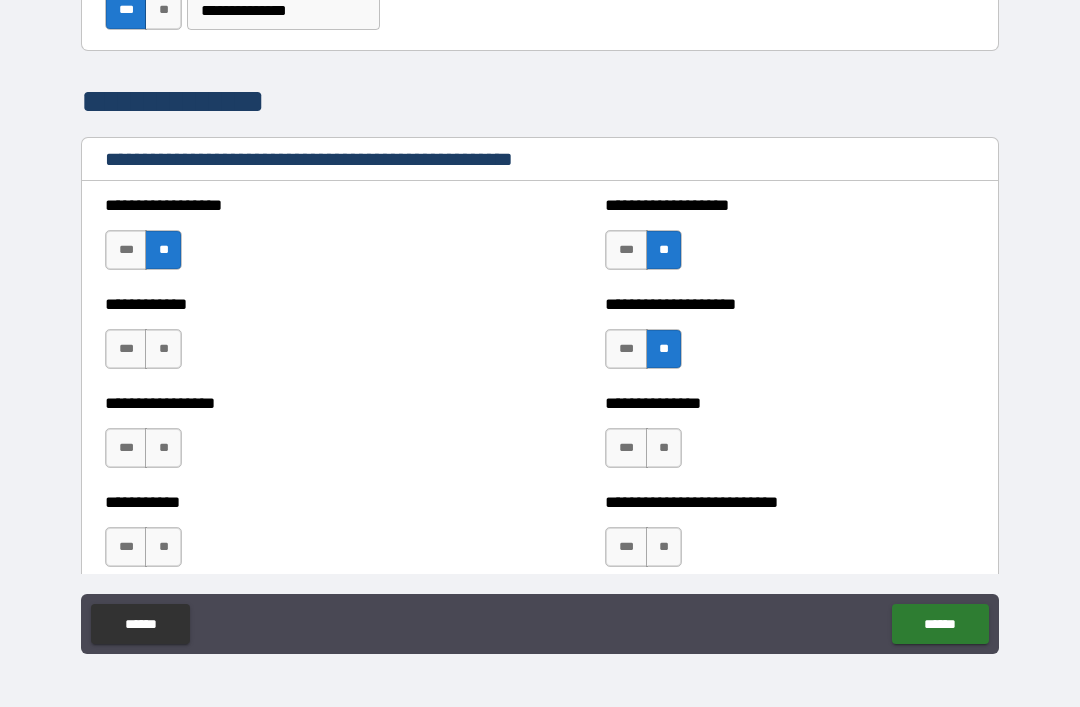 click on "**" at bounding box center [163, 349] 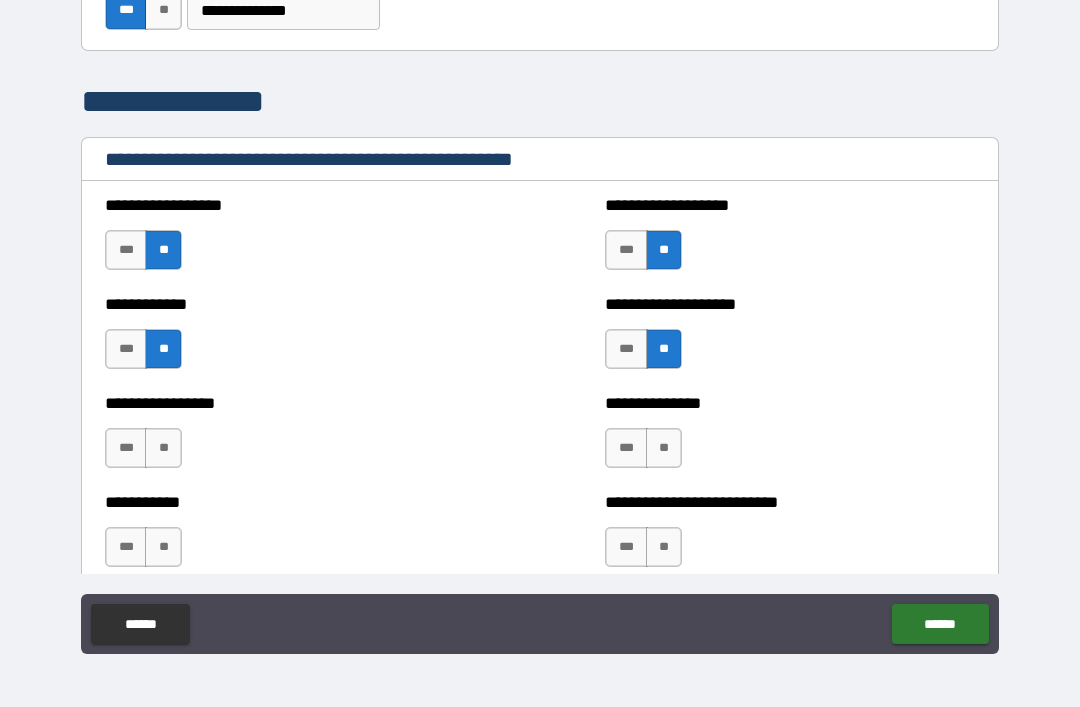 click on "**" at bounding box center (163, 448) 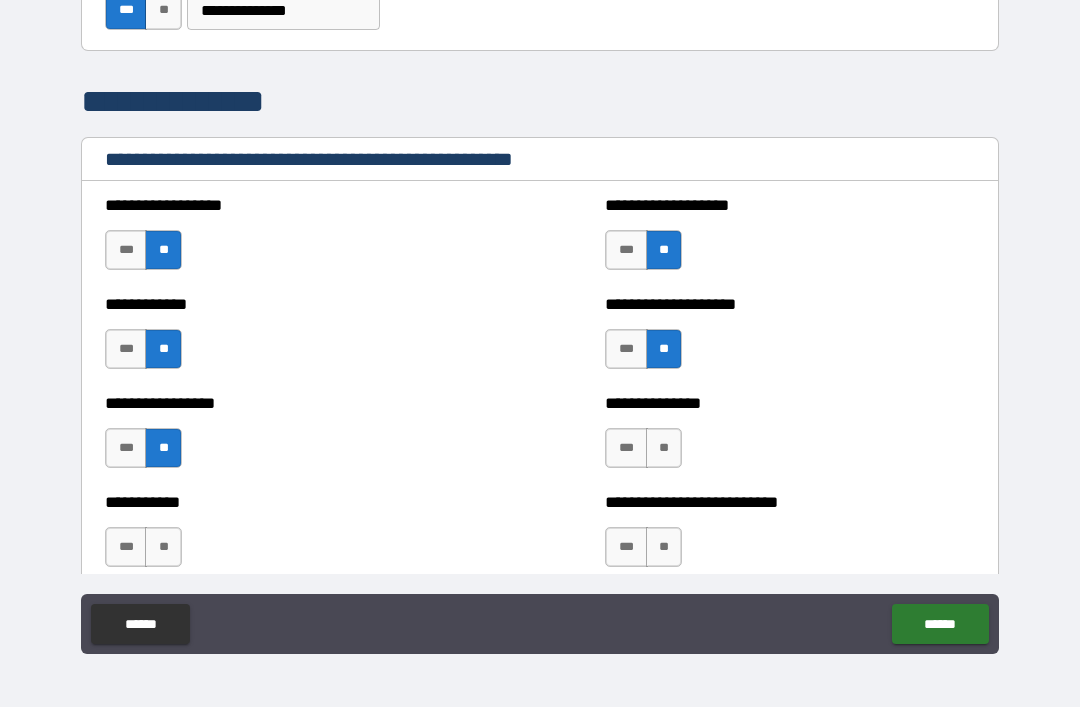 click on "**" at bounding box center [664, 448] 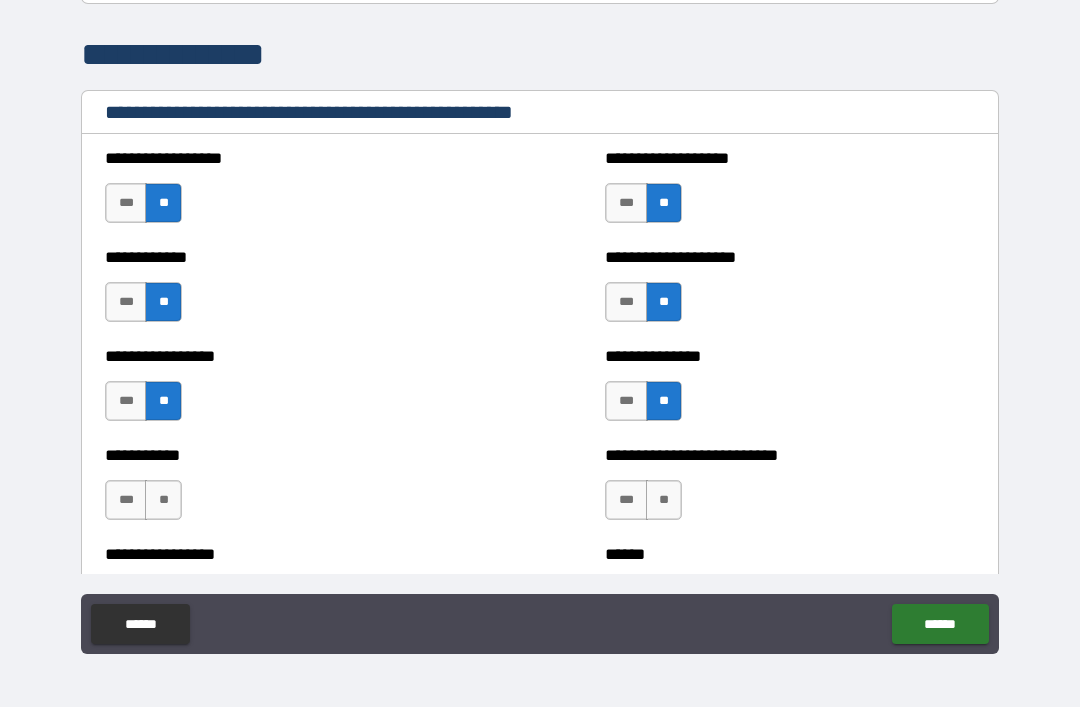 scroll, scrollTop: 2117, scrollLeft: 0, axis: vertical 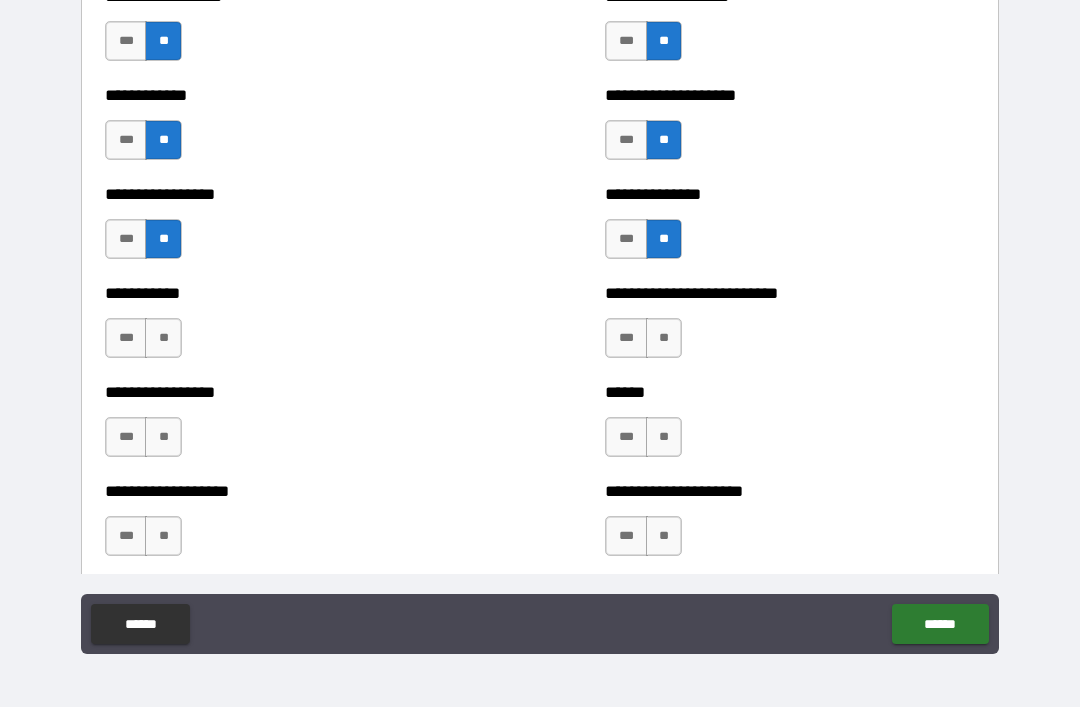 click on "**" at bounding box center [664, 338] 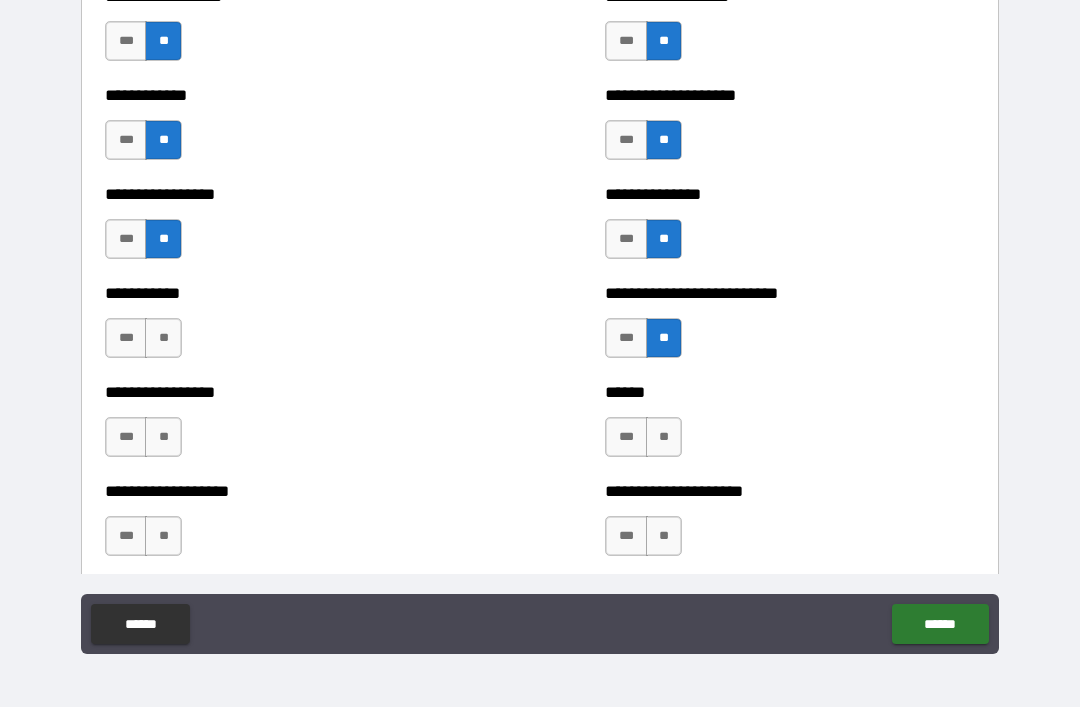 click on "**" at bounding box center [664, 437] 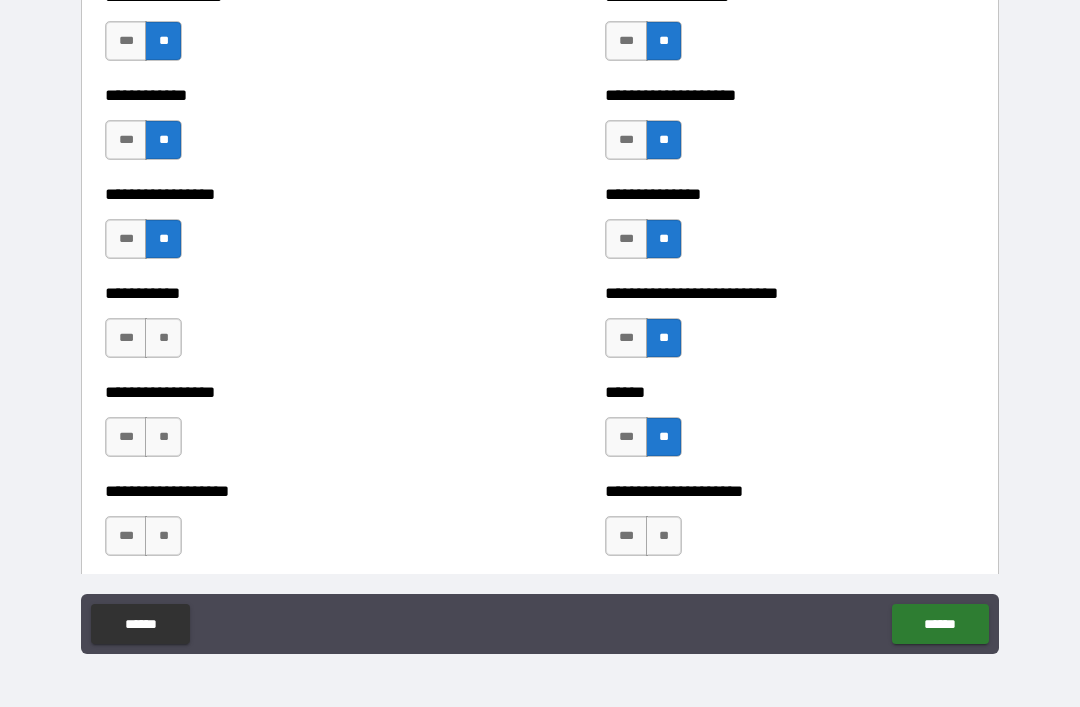 click on "**" at bounding box center (163, 338) 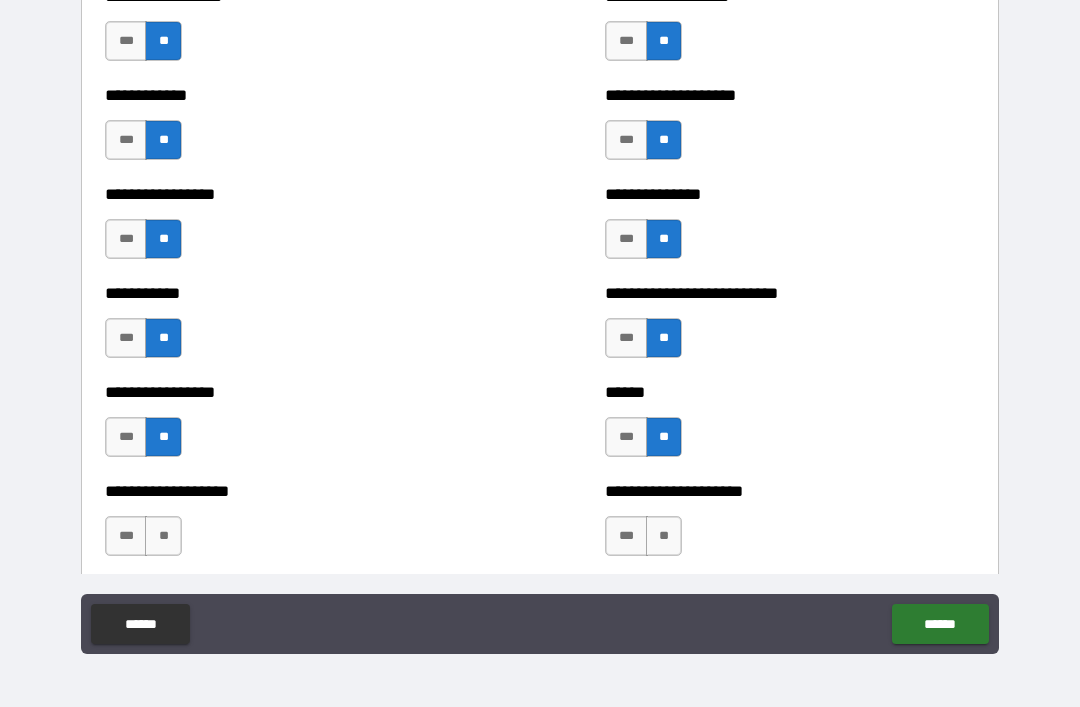click on "***" at bounding box center (626, 437) 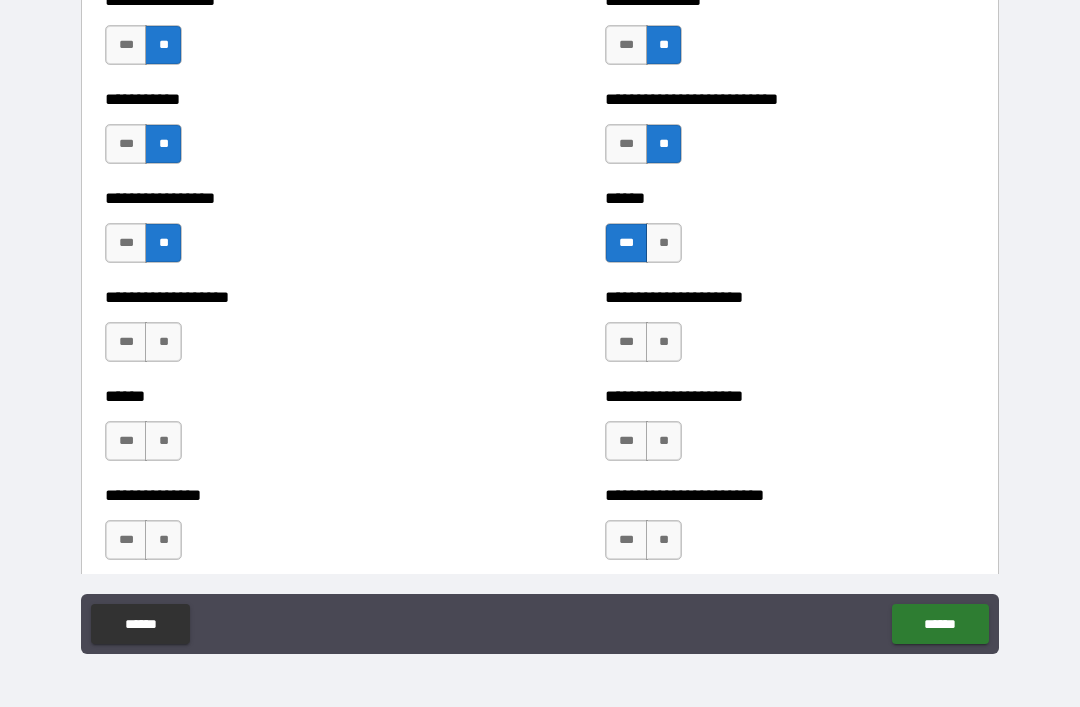 scroll, scrollTop: 2322, scrollLeft: 0, axis: vertical 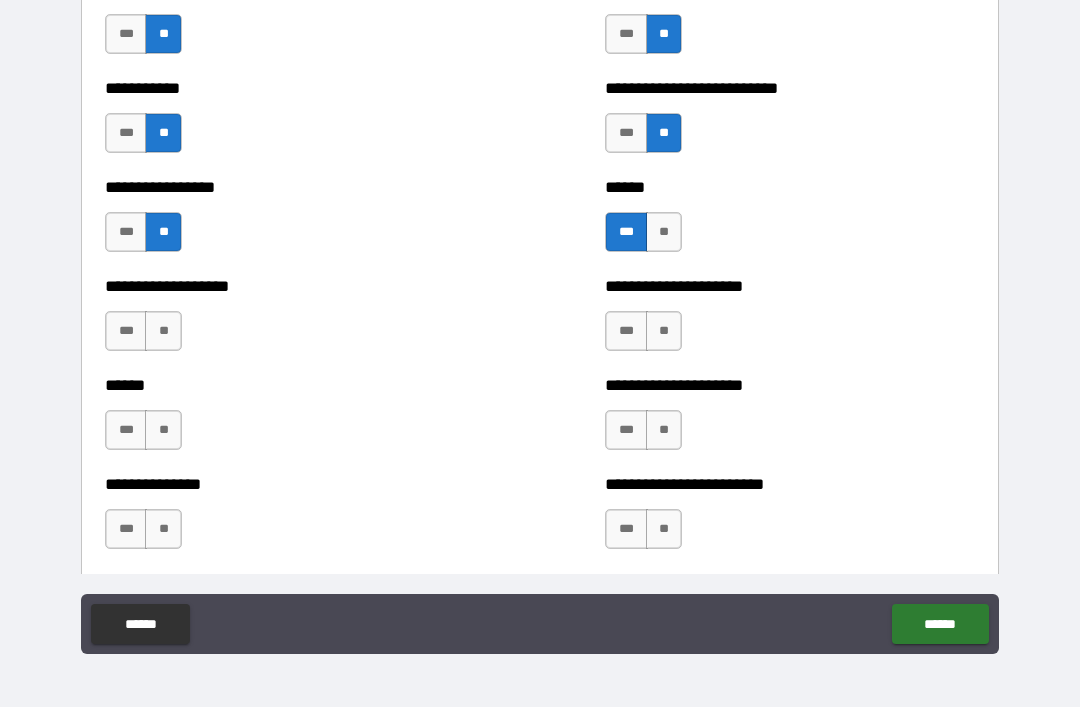 click on "**" at bounding box center [163, 331] 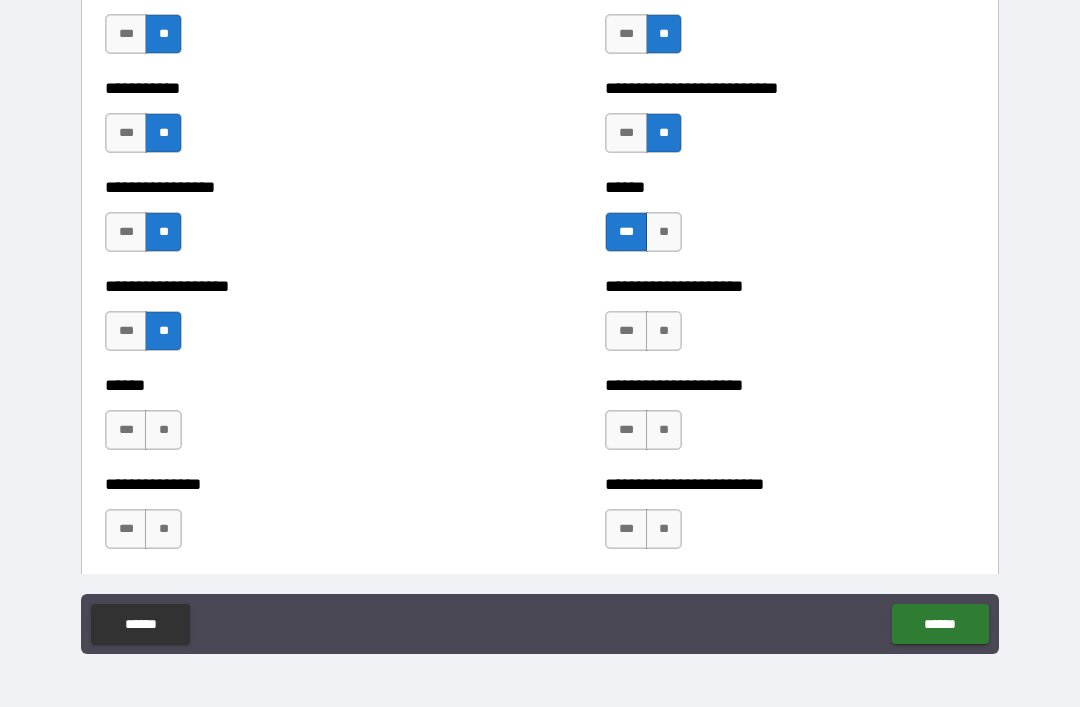 click on "**" at bounding box center [664, 331] 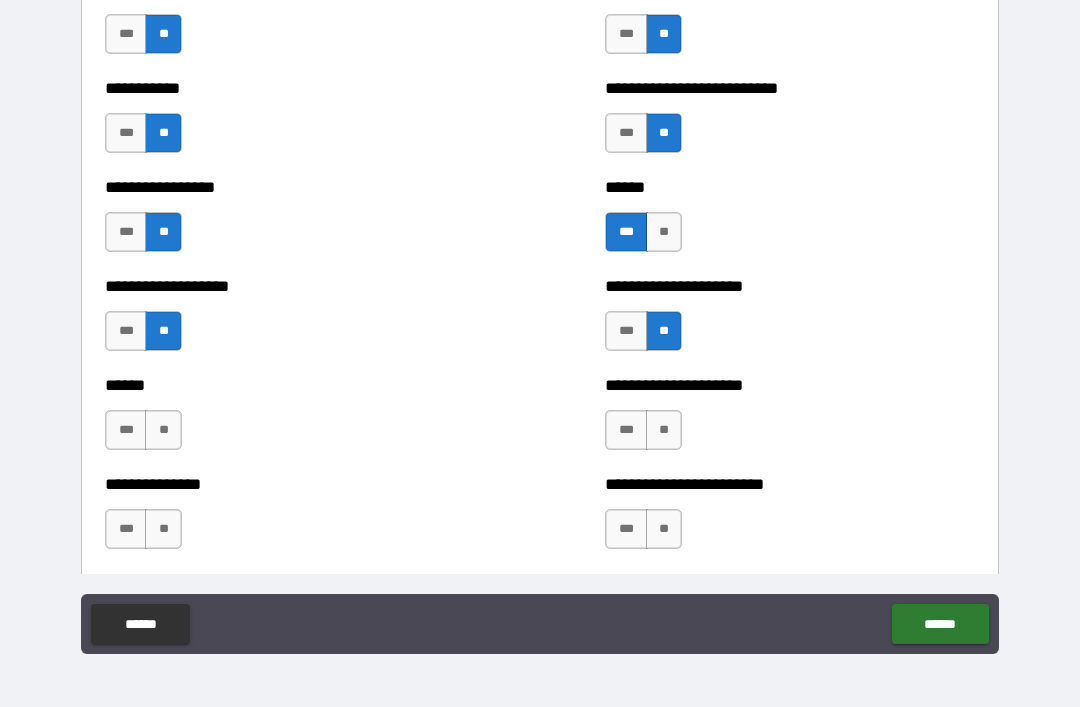 click on "**" at bounding box center [664, 430] 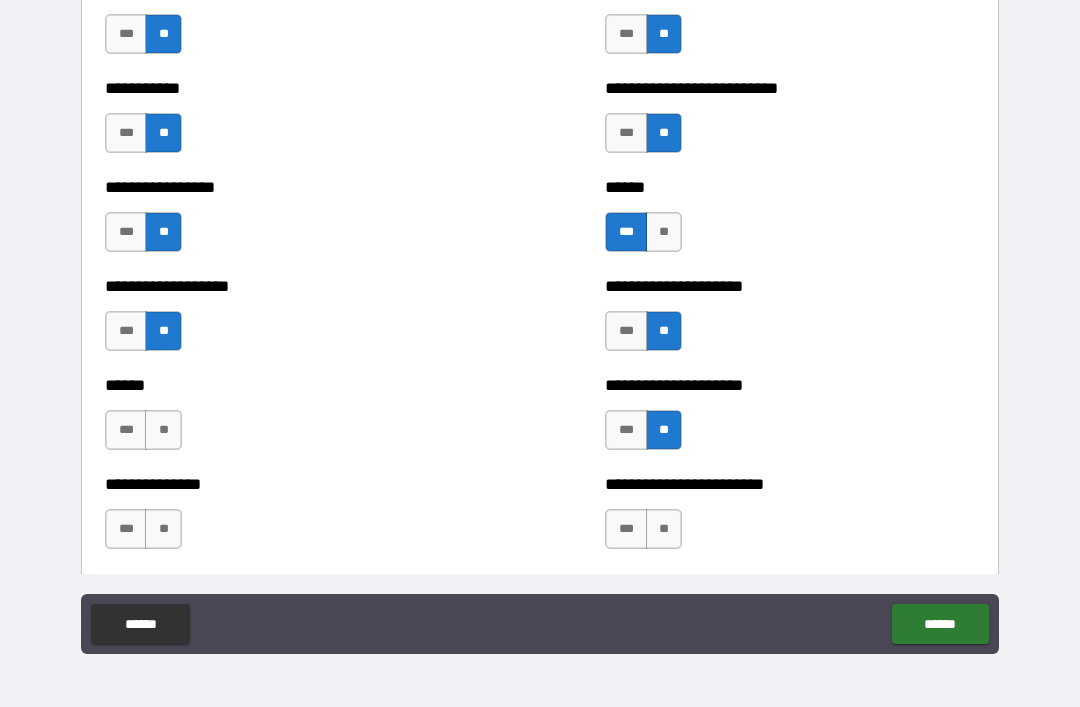click on "**" at bounding box center (664, 529) 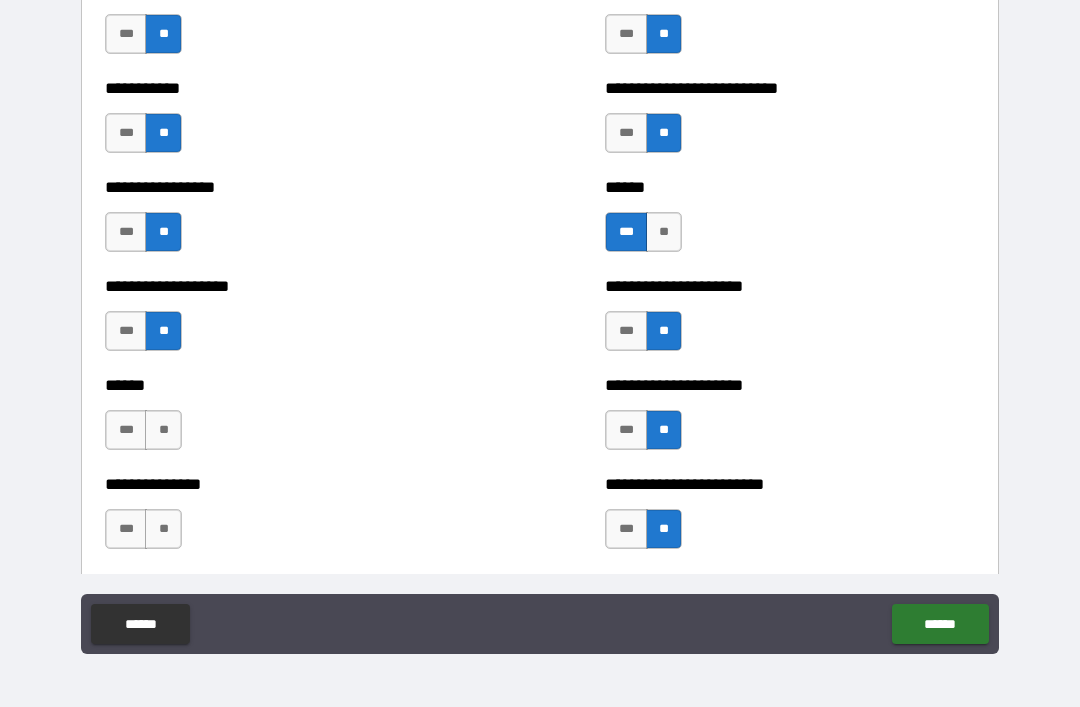 click on "**" at bounding box center [163, 430] 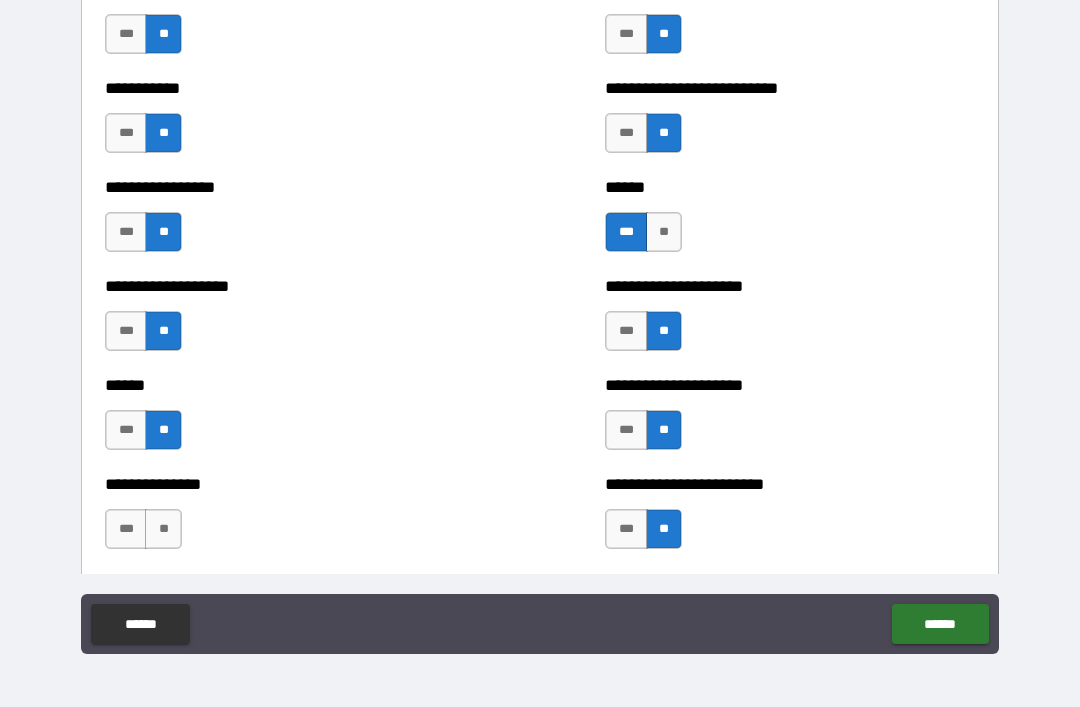 click on "**" at bounding box center [163, 529] 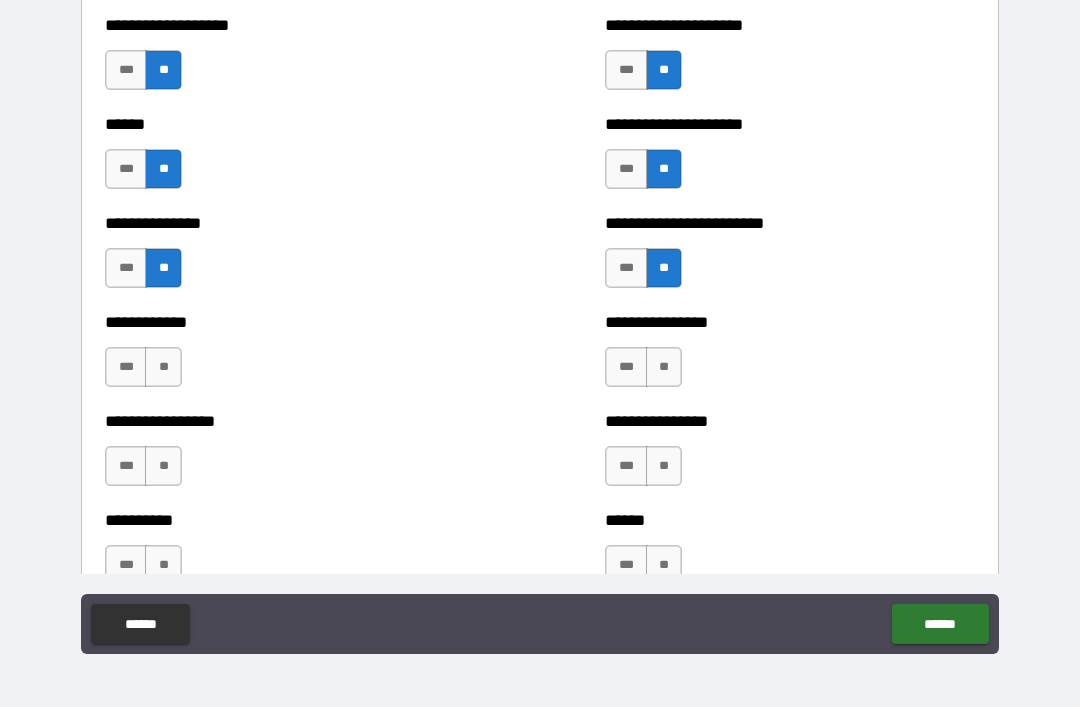 scroll, scrollTop: 2582, scrollLeft: 0, axis: vertical 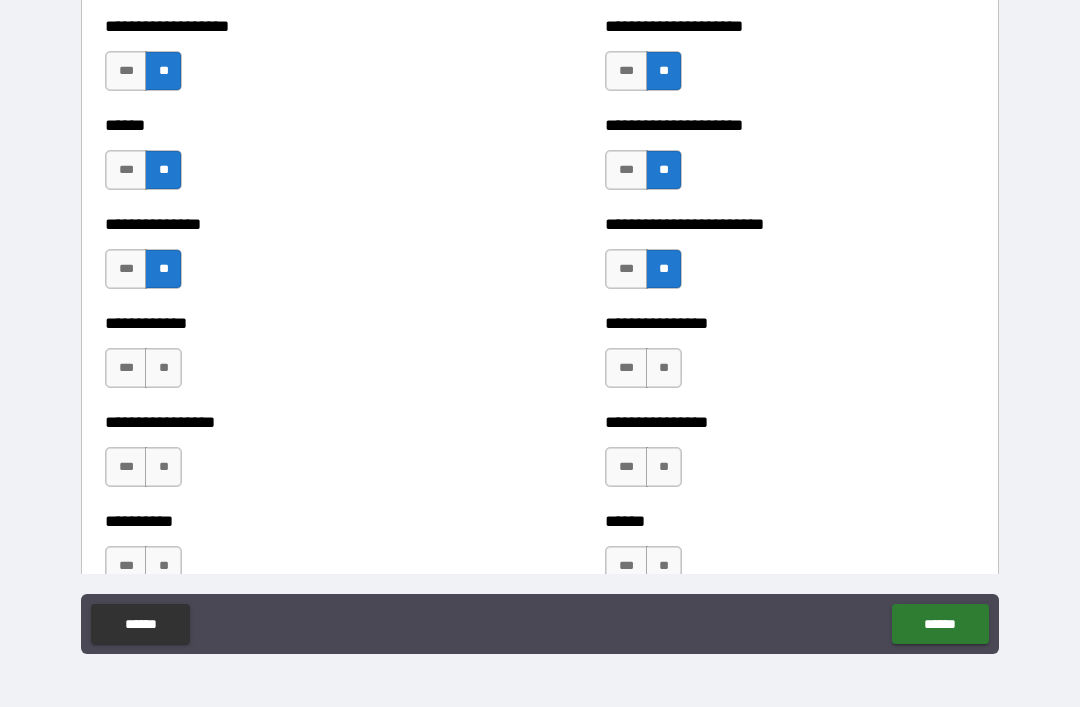 click on "**" at bounding box center (664, 368) 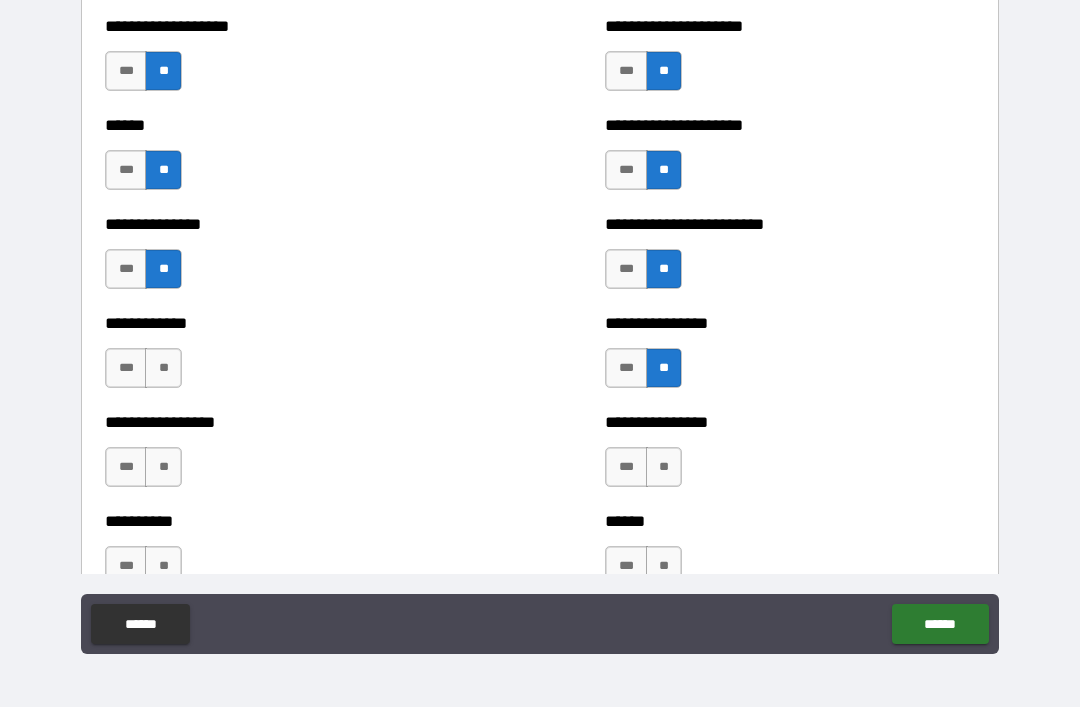 click on "**" at bounding box center [664, 467] 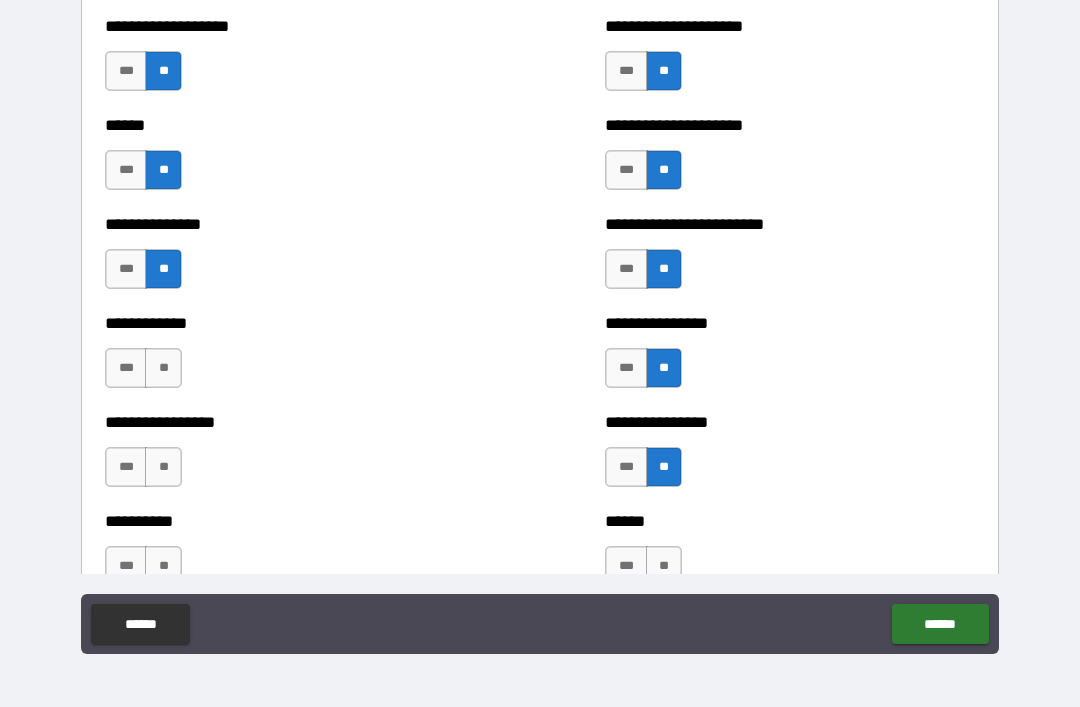click on "**" at bounding box center (664, 566) 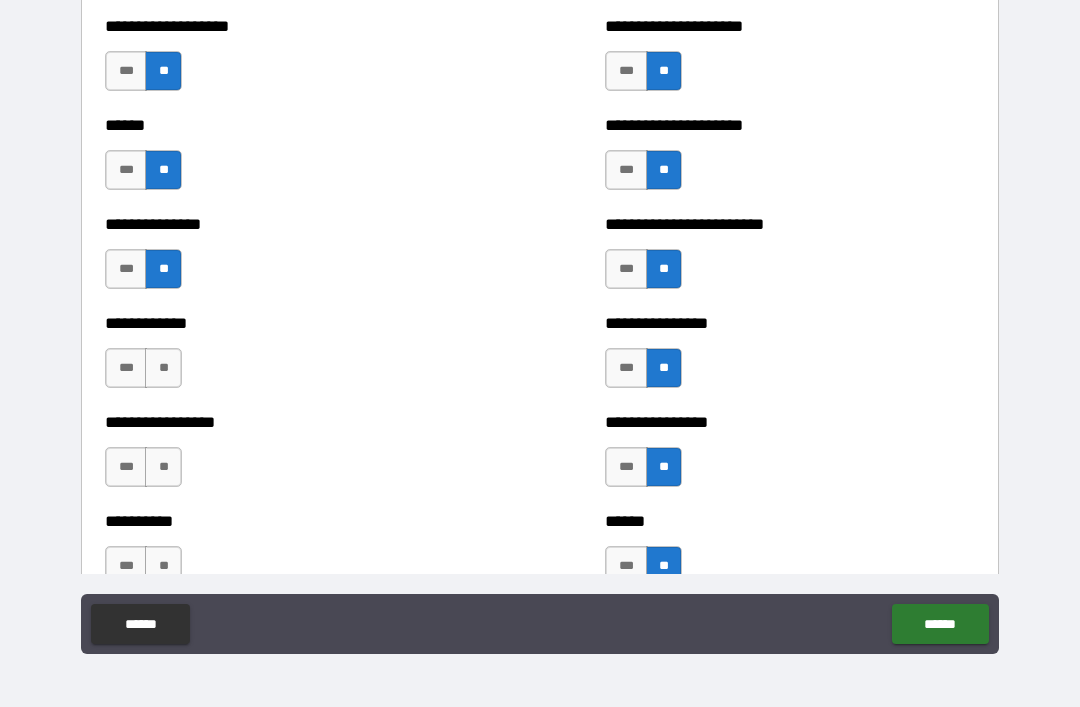click on "**" at bounding box center (163, 368) 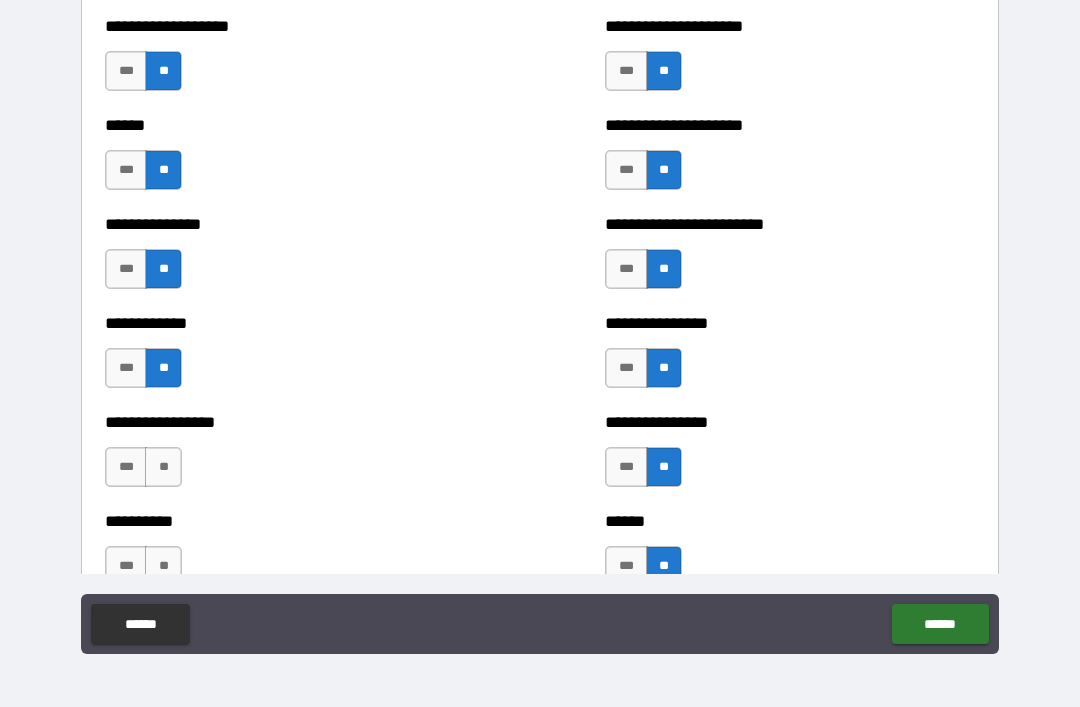 click on "**" at bounding box center (163, 467) 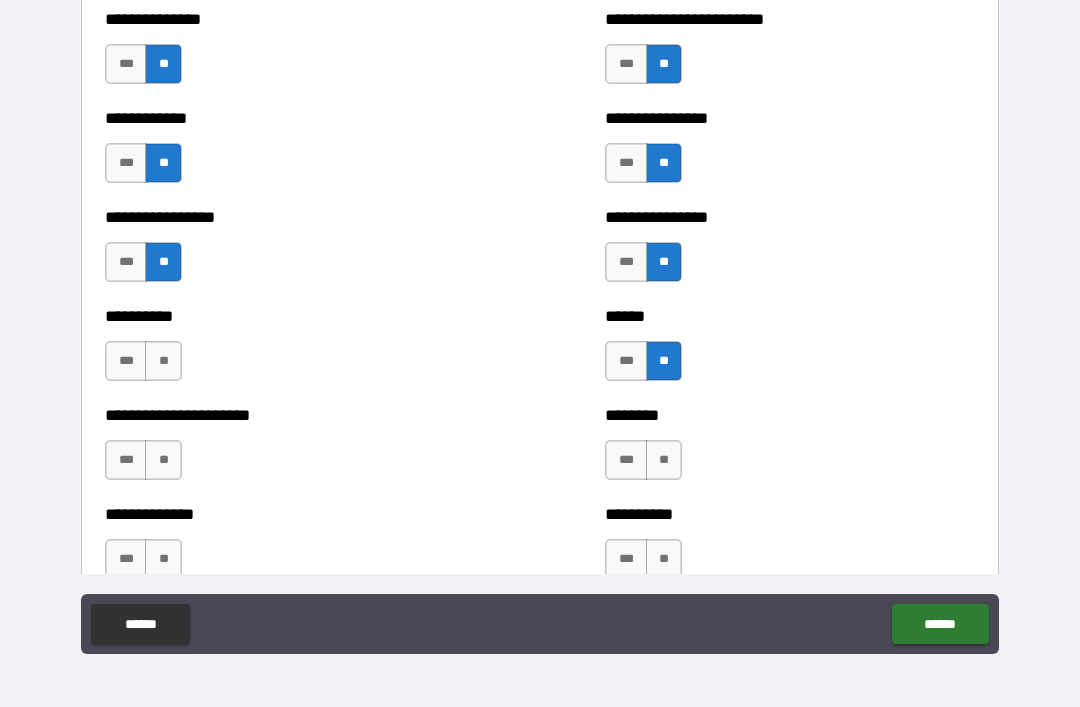 scroll, scrollTop: 2812, scrollLeft: 0, axis: vertical 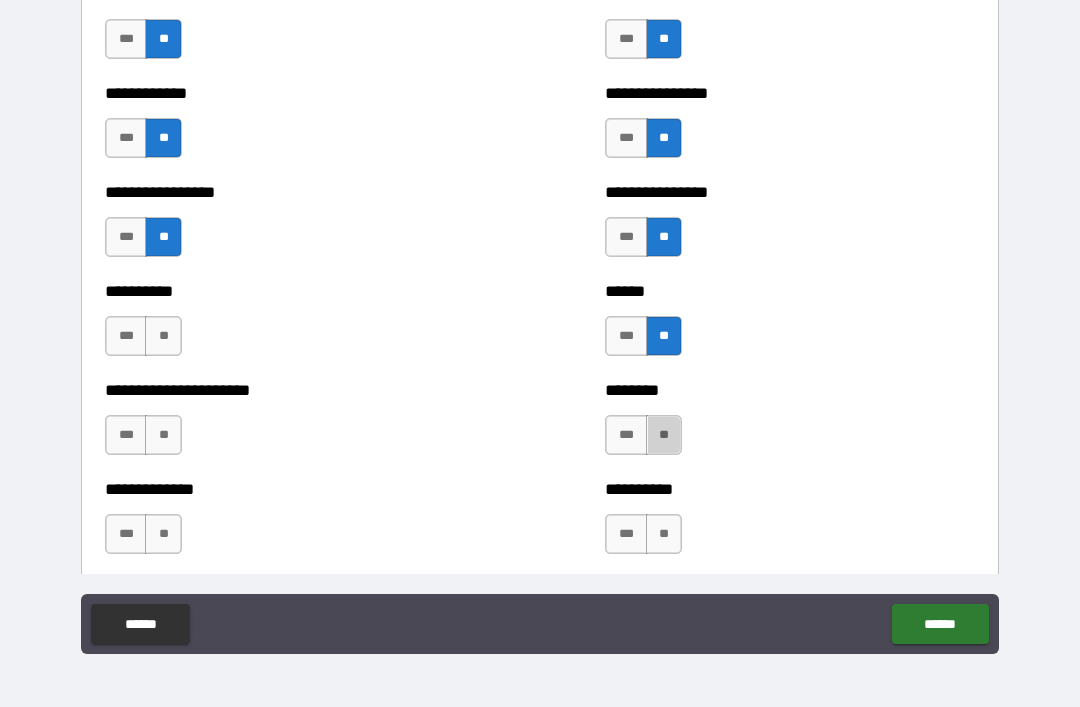 click on "**" at bounding box center [664, 435] 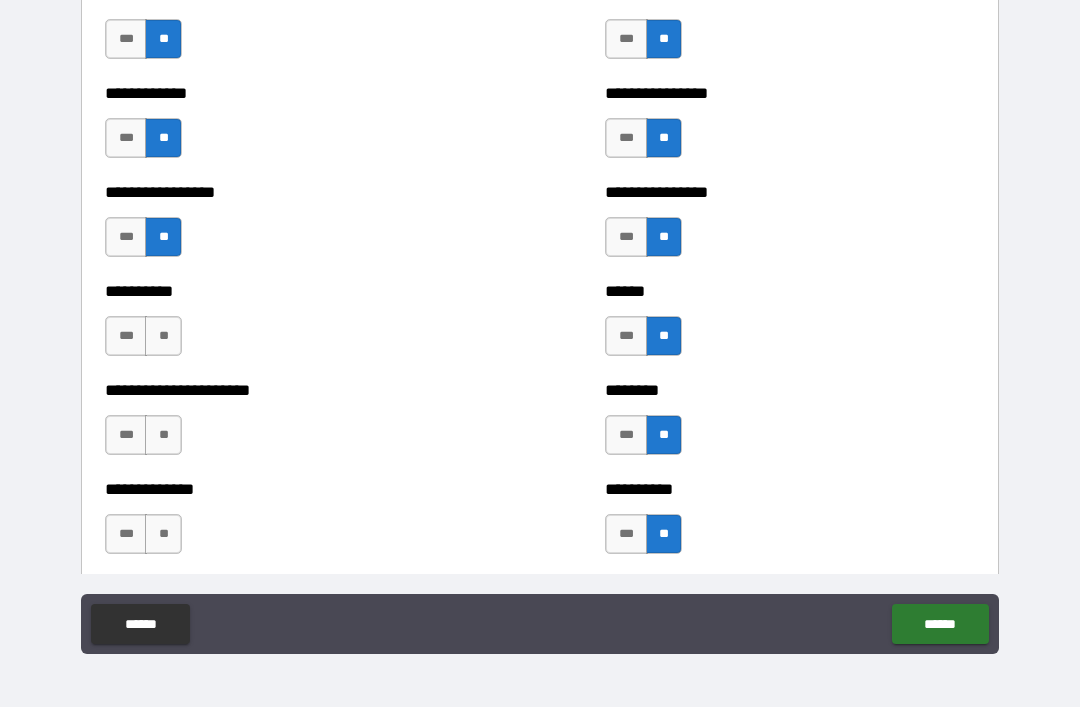click on "**" at bounding box center [163, 435] 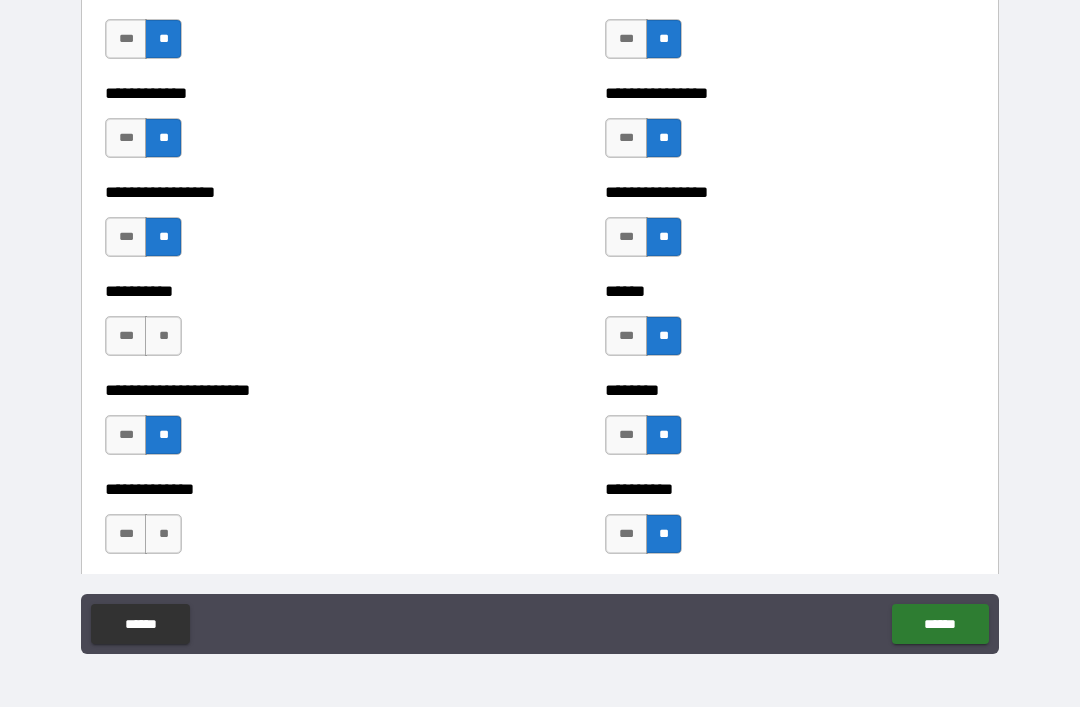 click on "**" at bounding box center (163, 534) 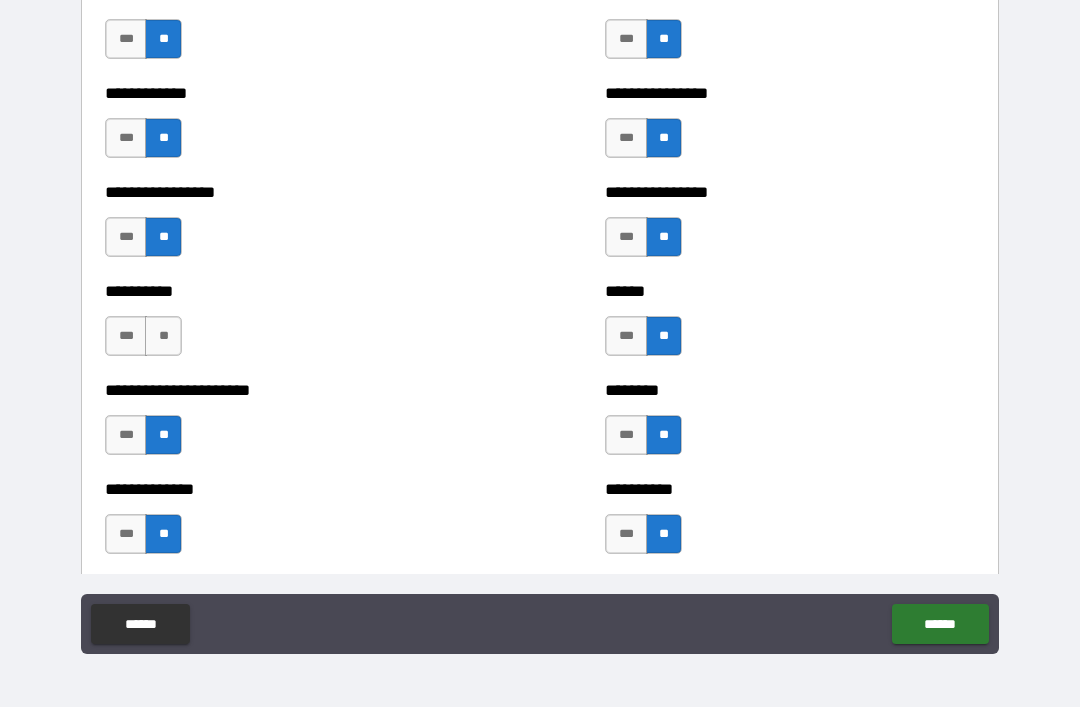 click on "*** **" at bounding box center (146, 341) 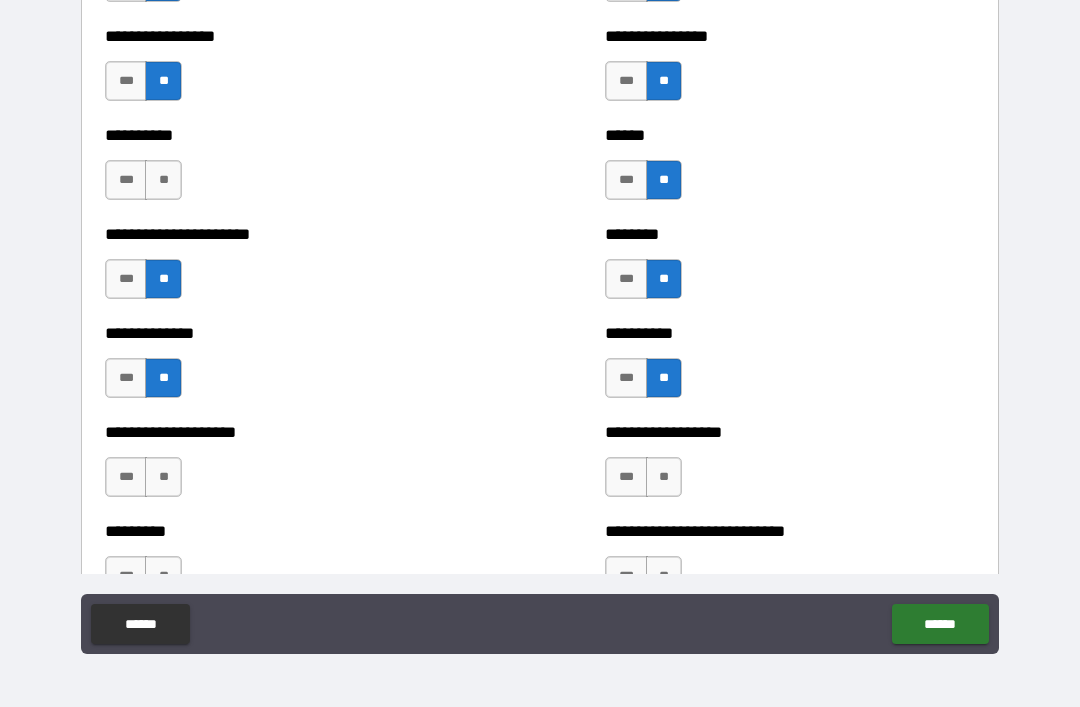 scroll, scrollTop: 2974, scrollLeft: 0, axis: vertical 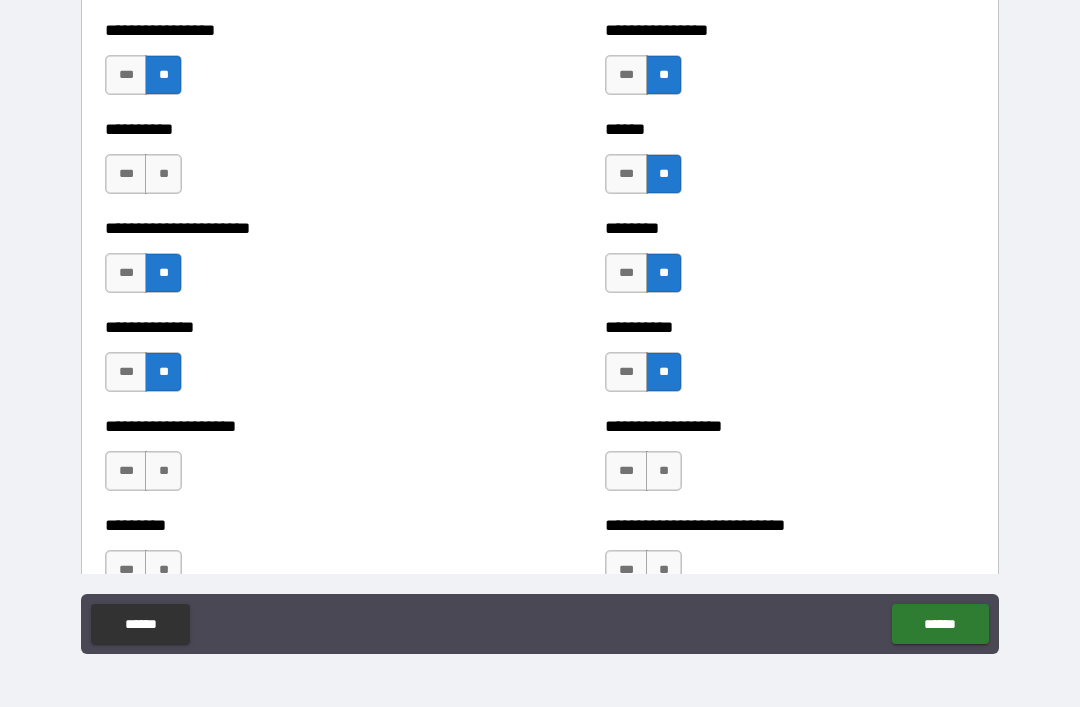 click on "**" at bounding box center [163, 174] 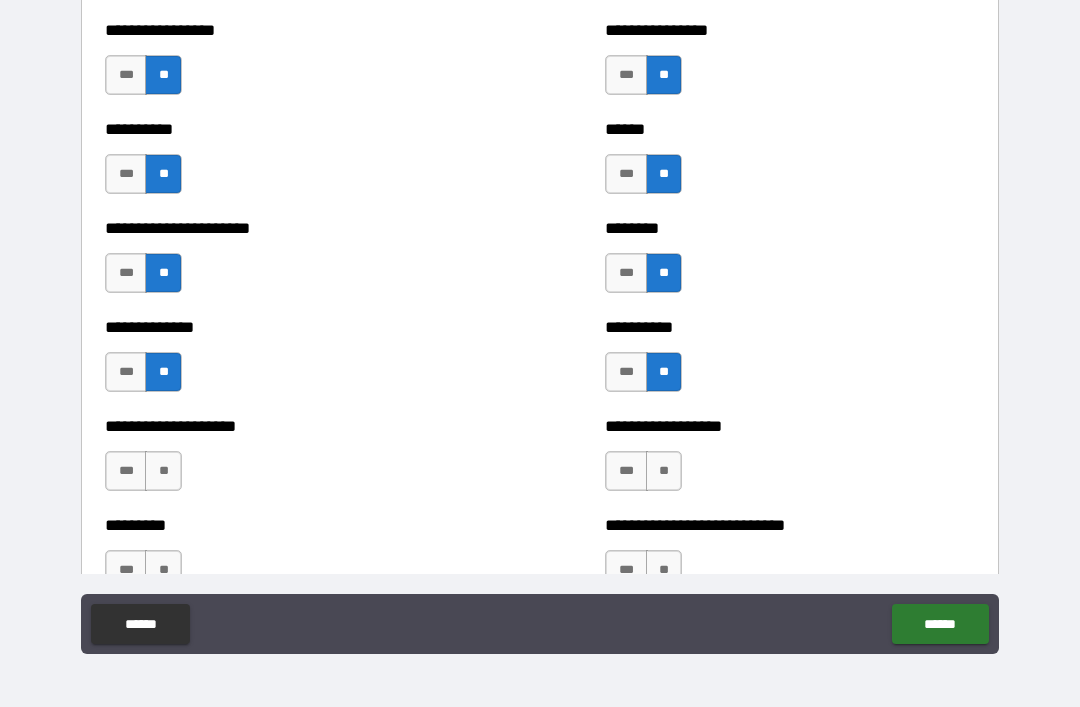 click on "**********" at bounding box center (290, 461) 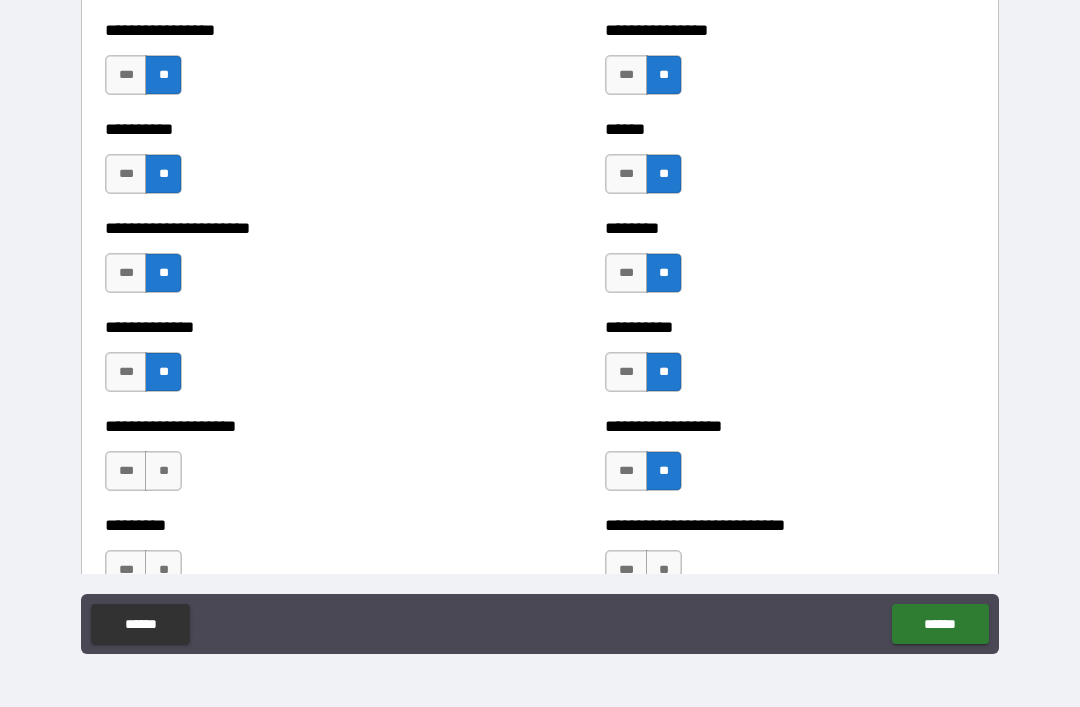 click on "**" at bounding box center [163, 471] 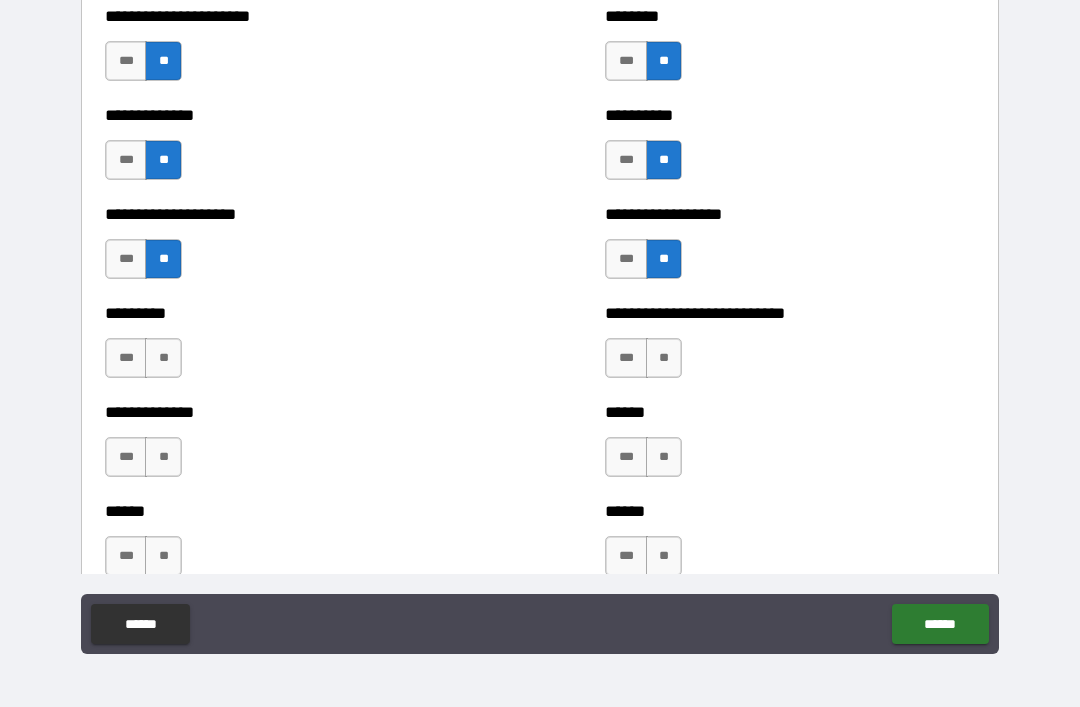 scroll, scrollTop: 3185, scrollLeft: 0, axis: vertical 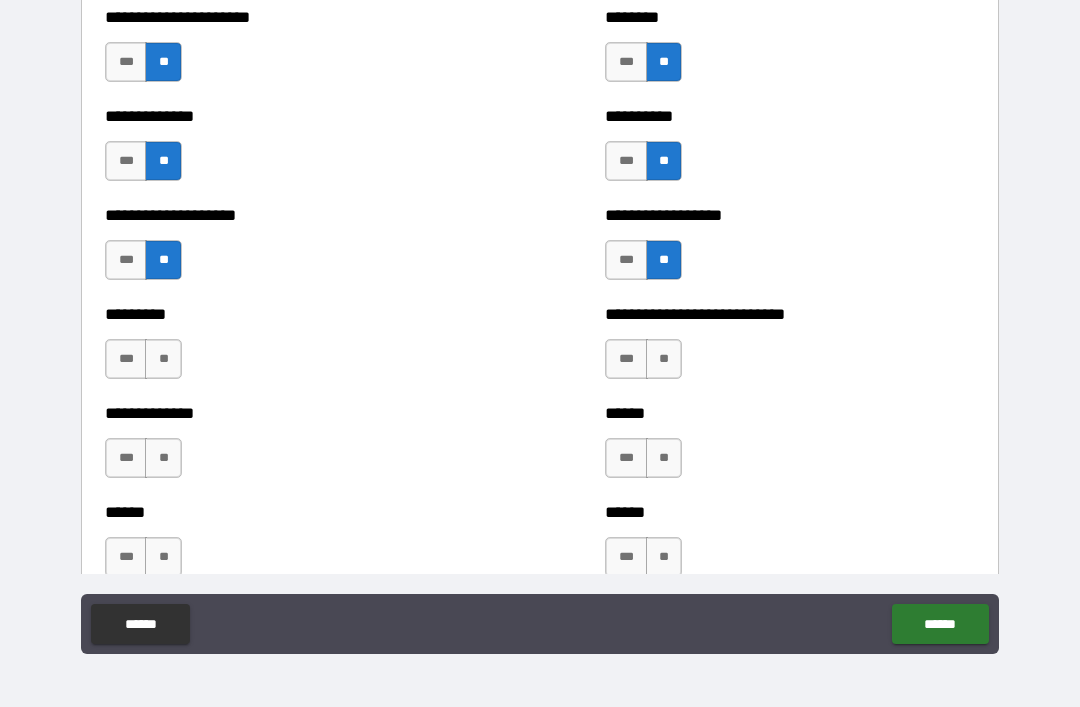 click on "**" at bounding box center [163, 359] 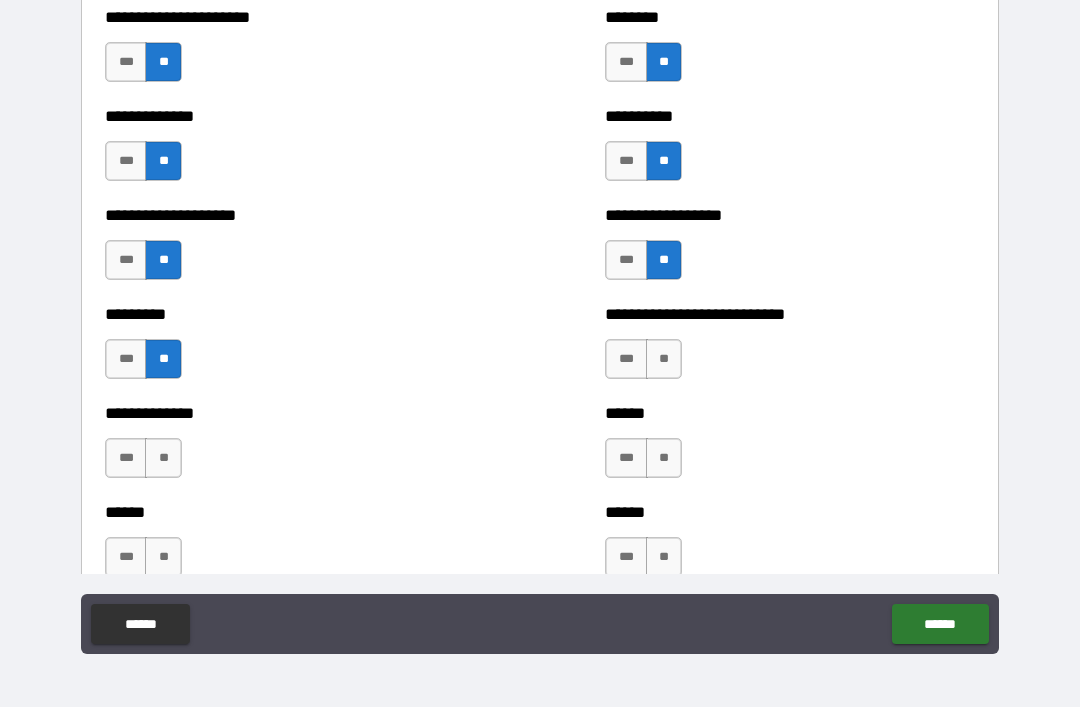 click on "**" at bounding box center [664, 359] 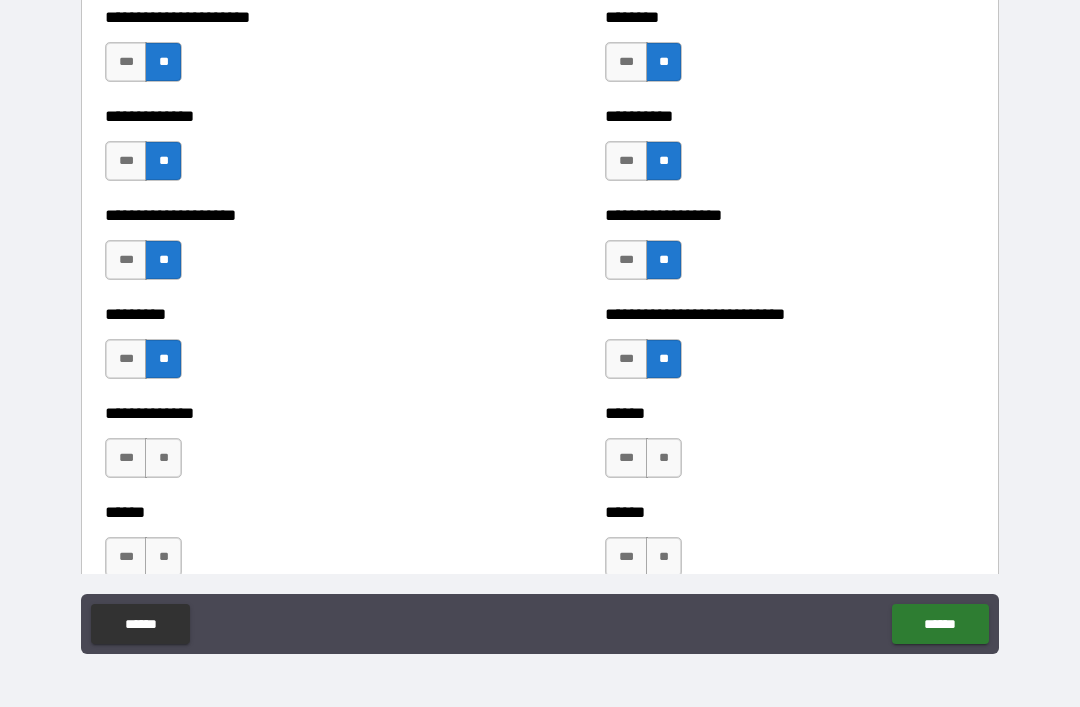 click on "**" at bounding box center [664, 458] 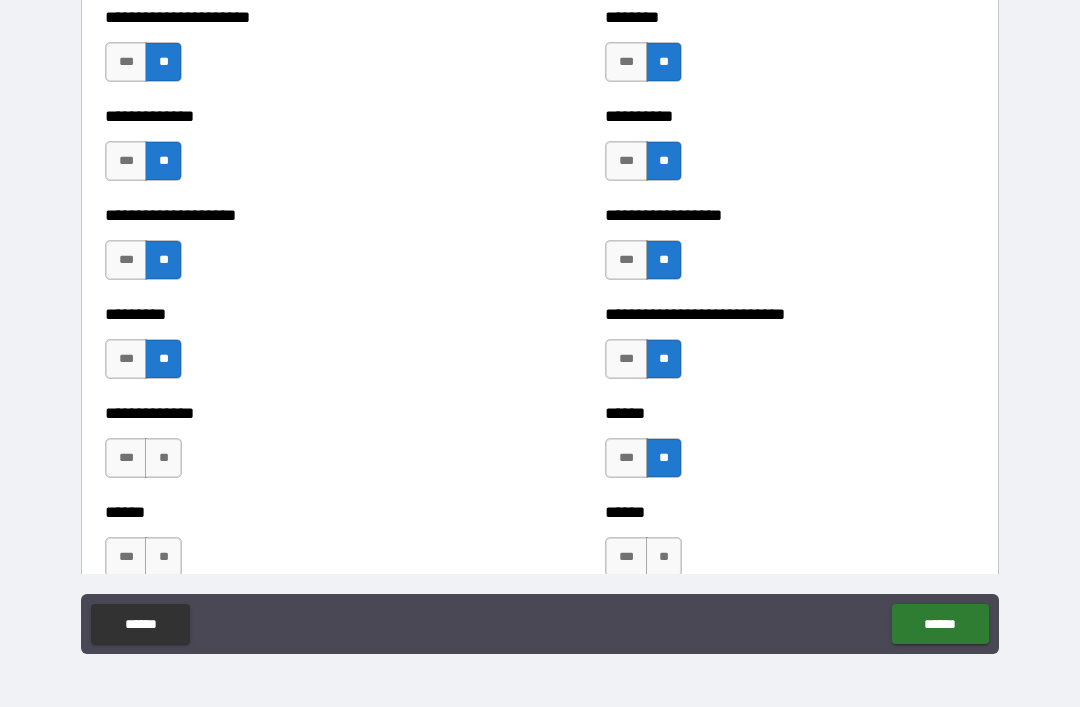 click on "**" at bounding box center [163, 458] 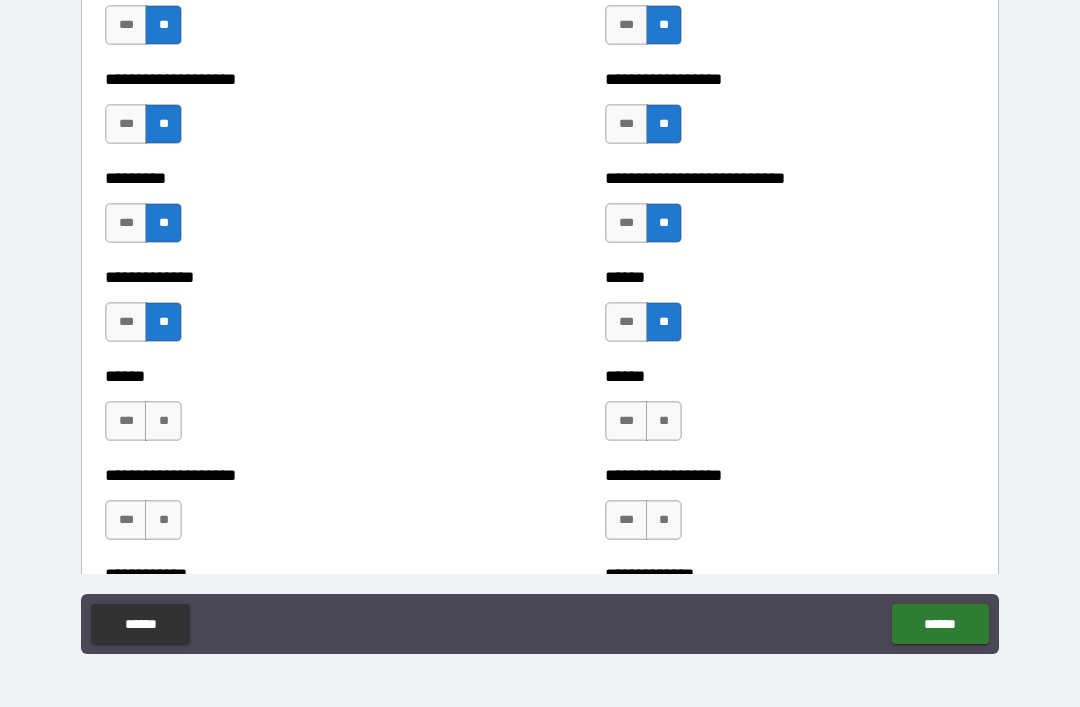 scroll, scrollTop: 3322, scrollLeft: 0, axis: vertical 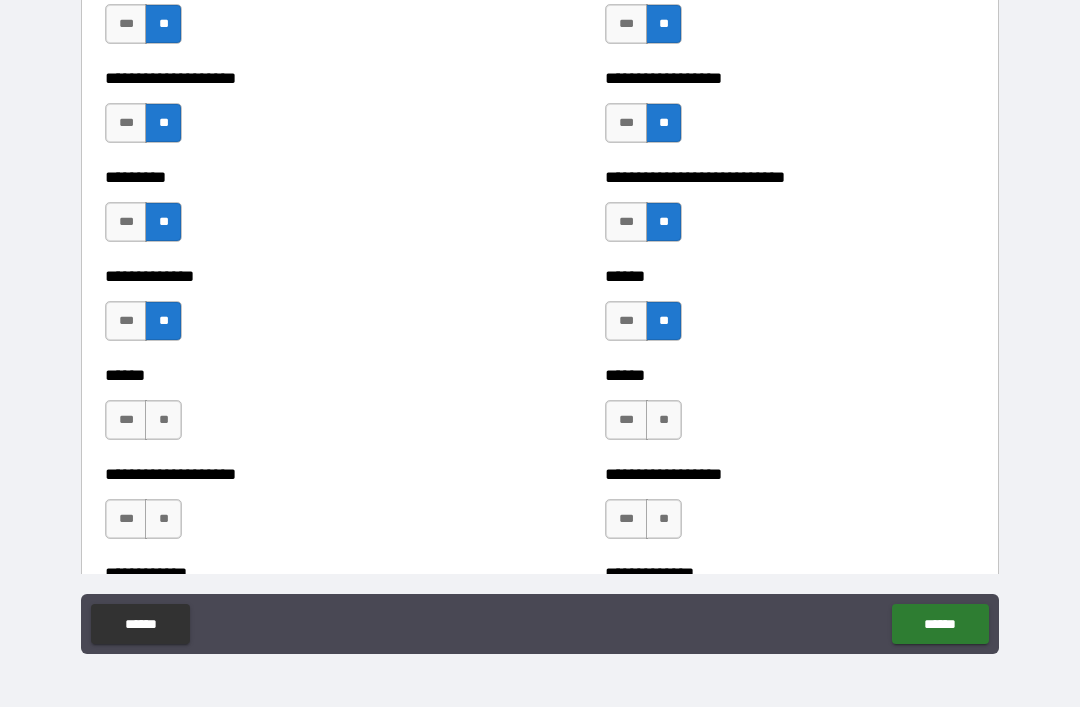 click on "**" at bounding box center (664, 420) 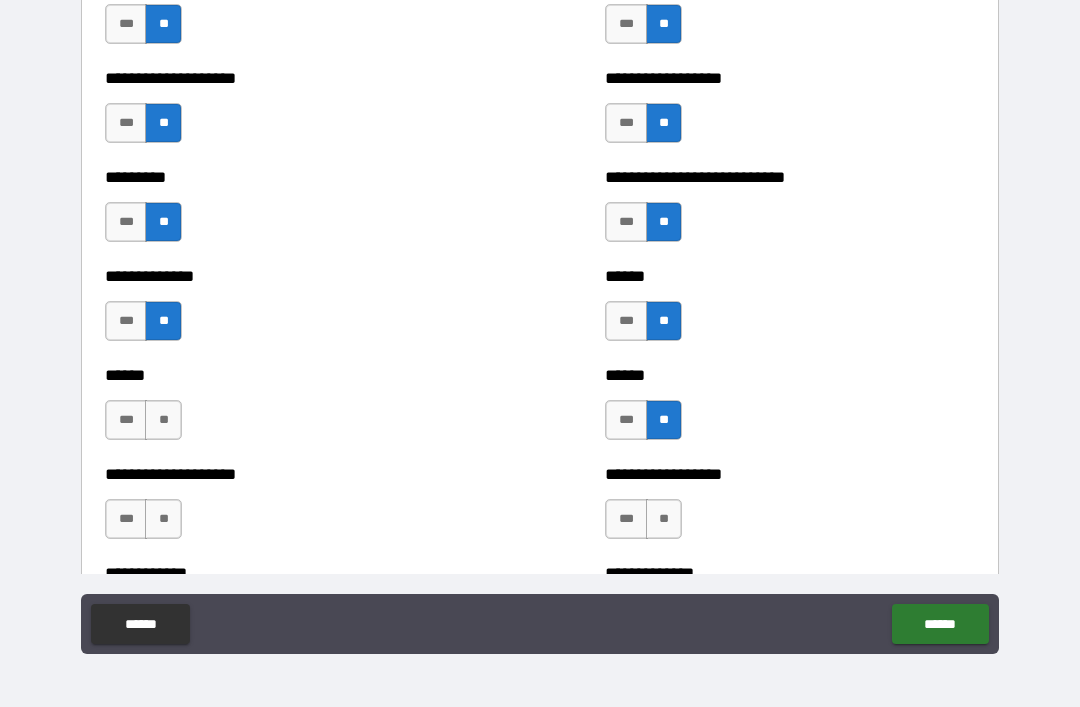click on "**" at bounding box center (163, 420) 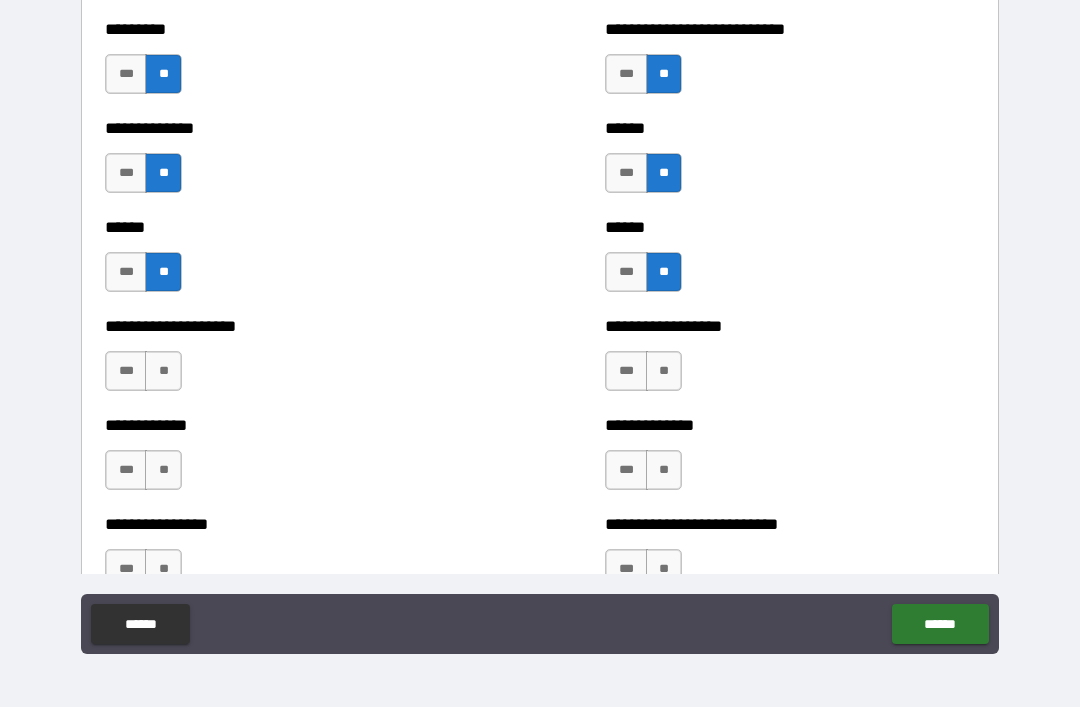 scroll, scrollTop: 3517, scrollLeft: 0, axis: vertical 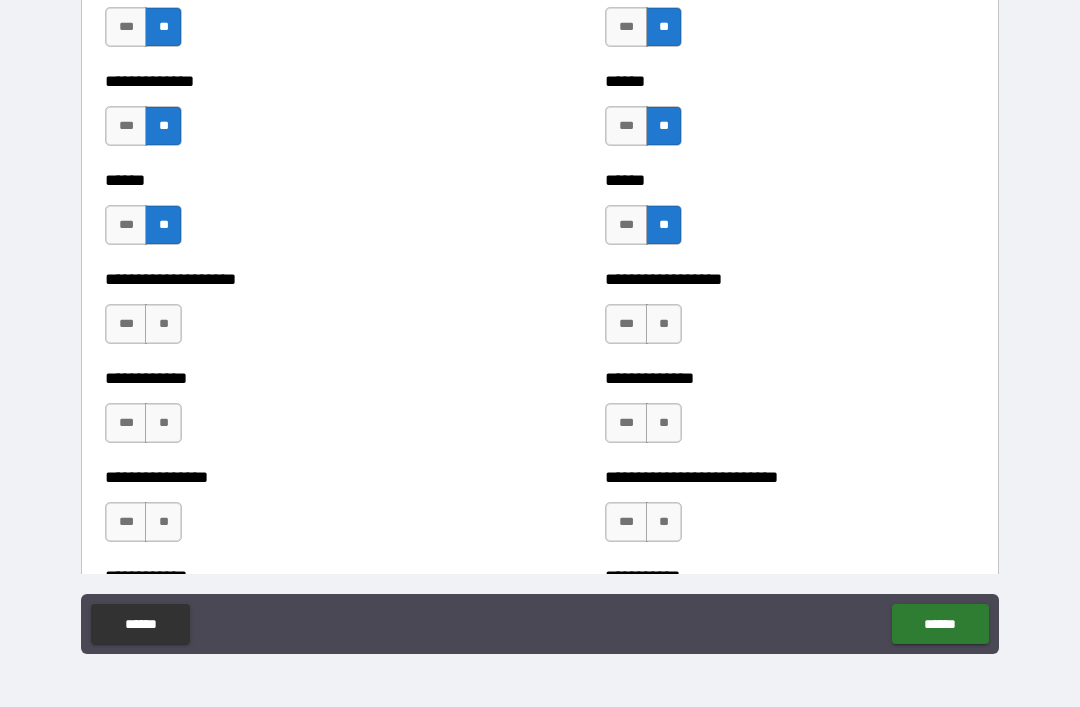 click on "**" at bounding box center (664, 324) 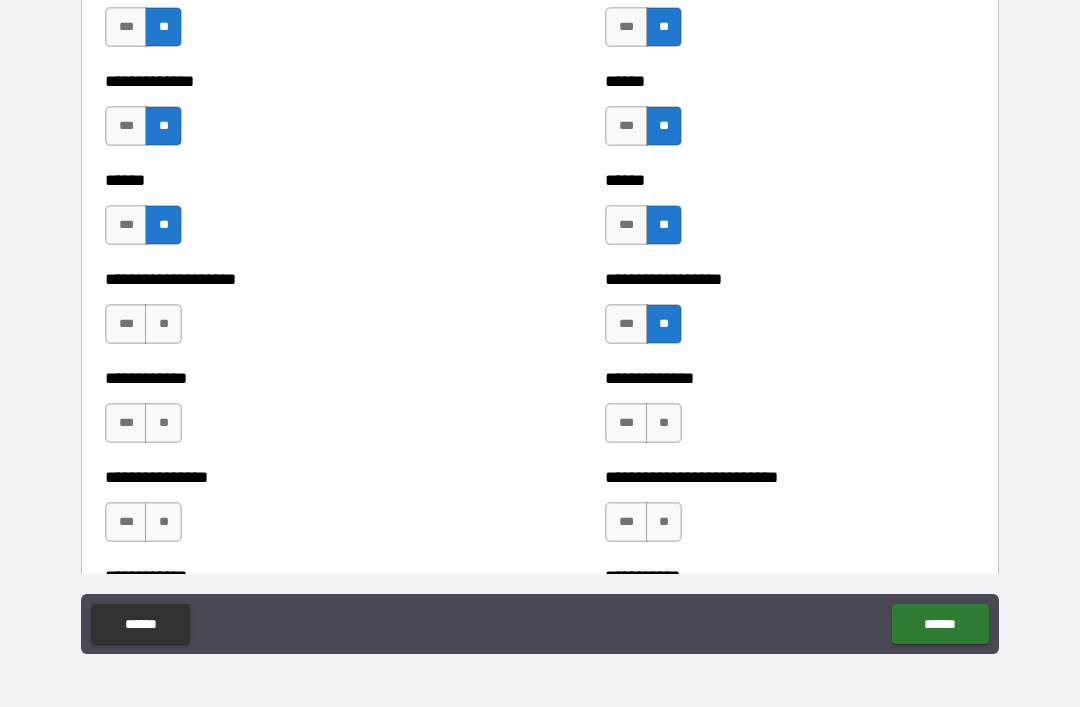 click on "**" at bounding box center [664, 423] 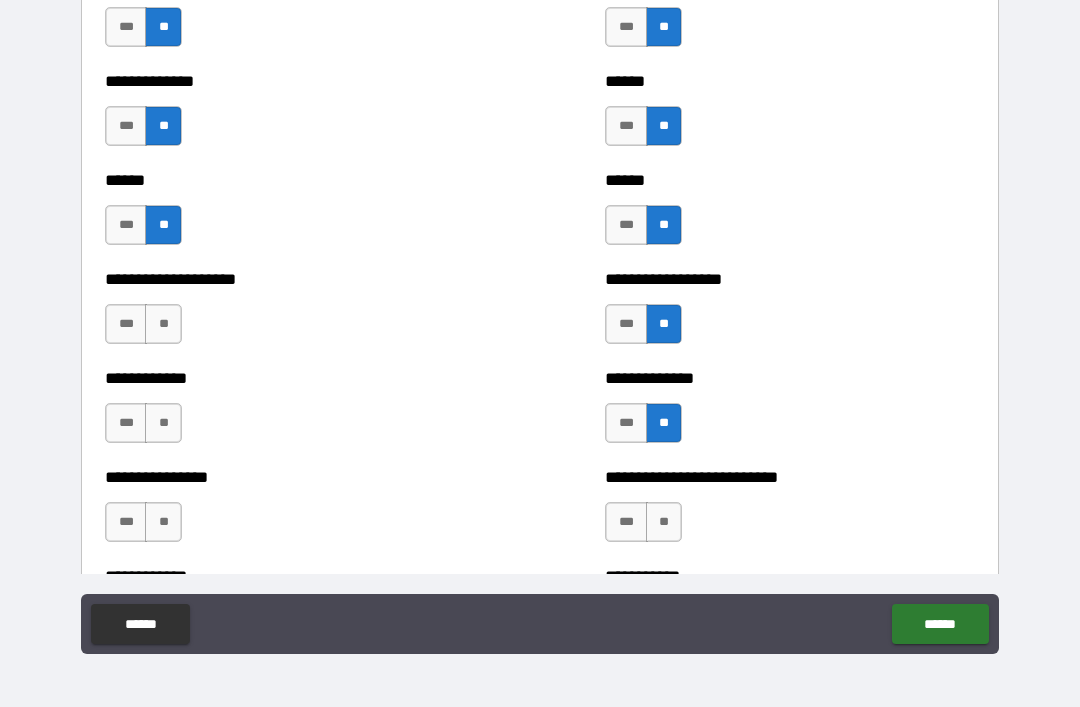 click on "**" at bounding box center [163, 324] 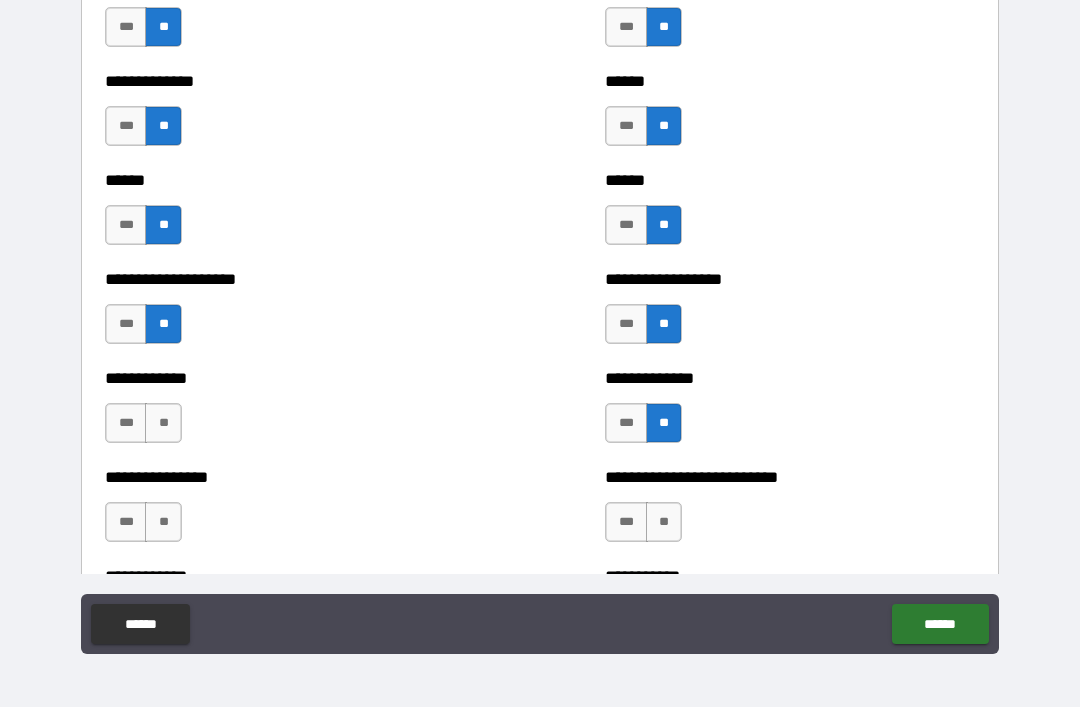 click on "***" at bounding box center [126, 324] 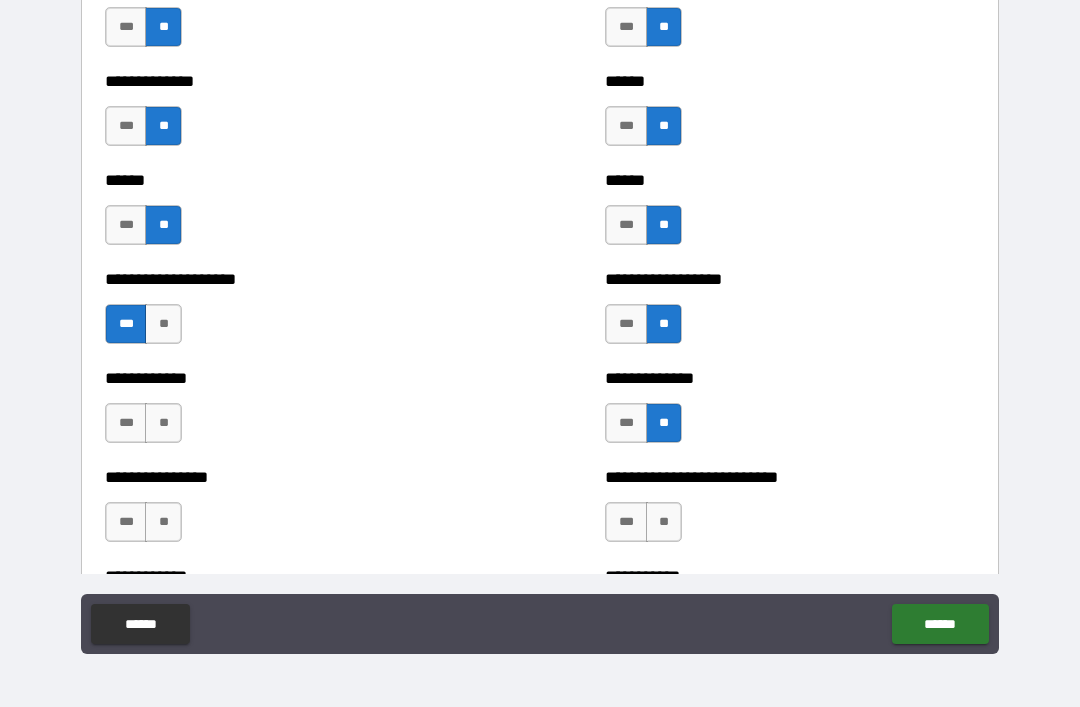 click on "**" at bounding box center (163, 423) 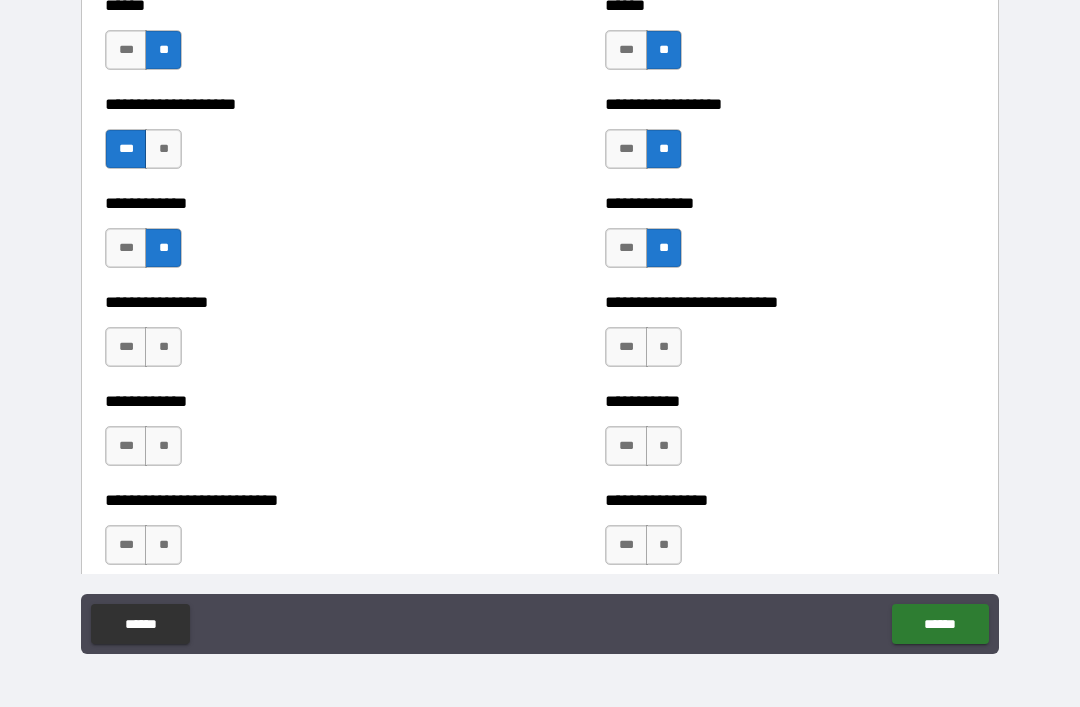 scroll, scrollTop: 3699, scrollLeft: 0, axis: vertical 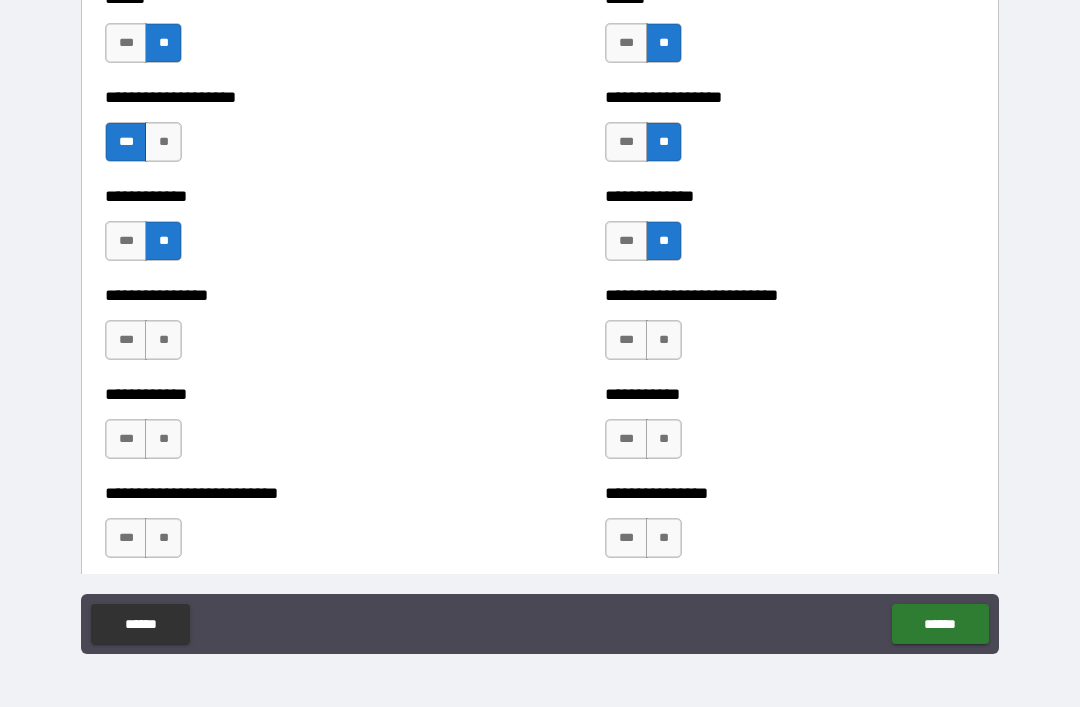 click on "***" at bounding box center [626, 340] 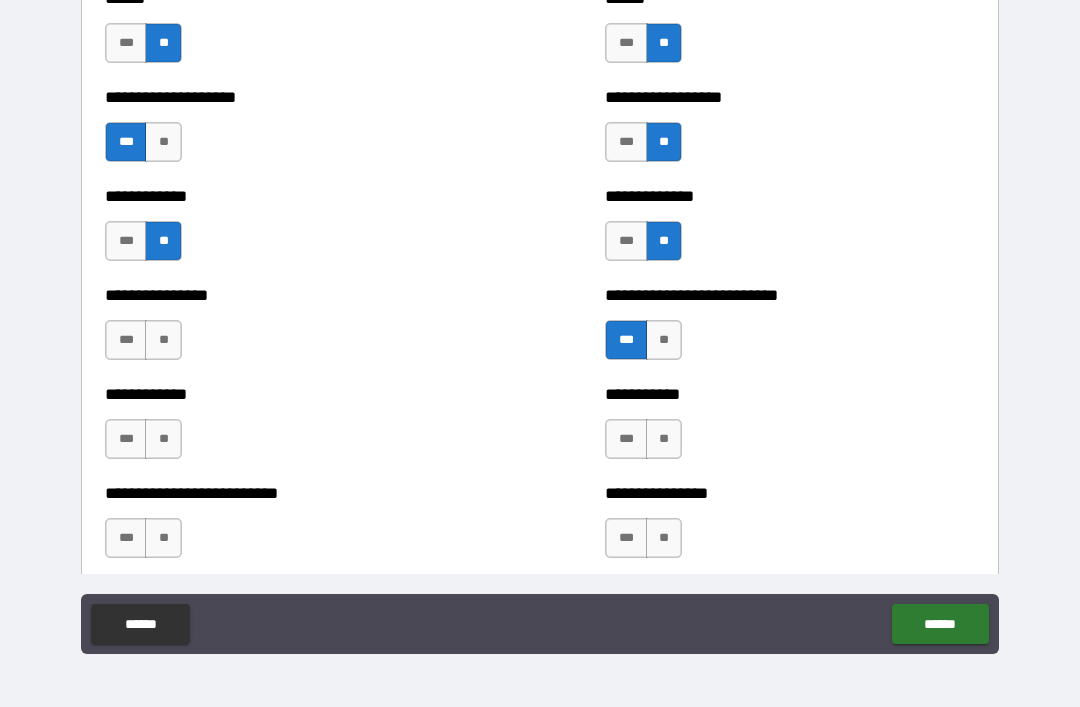 click on "**" at bounding box center (664, 439) 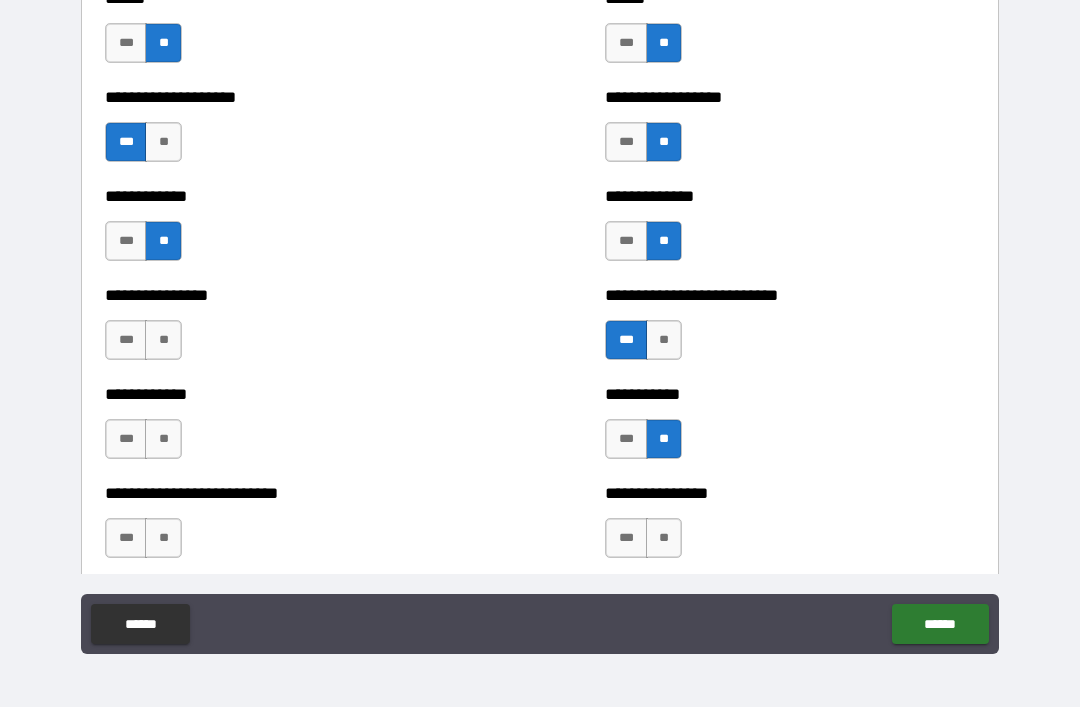 click on "**" at bounding box center (163, 340) 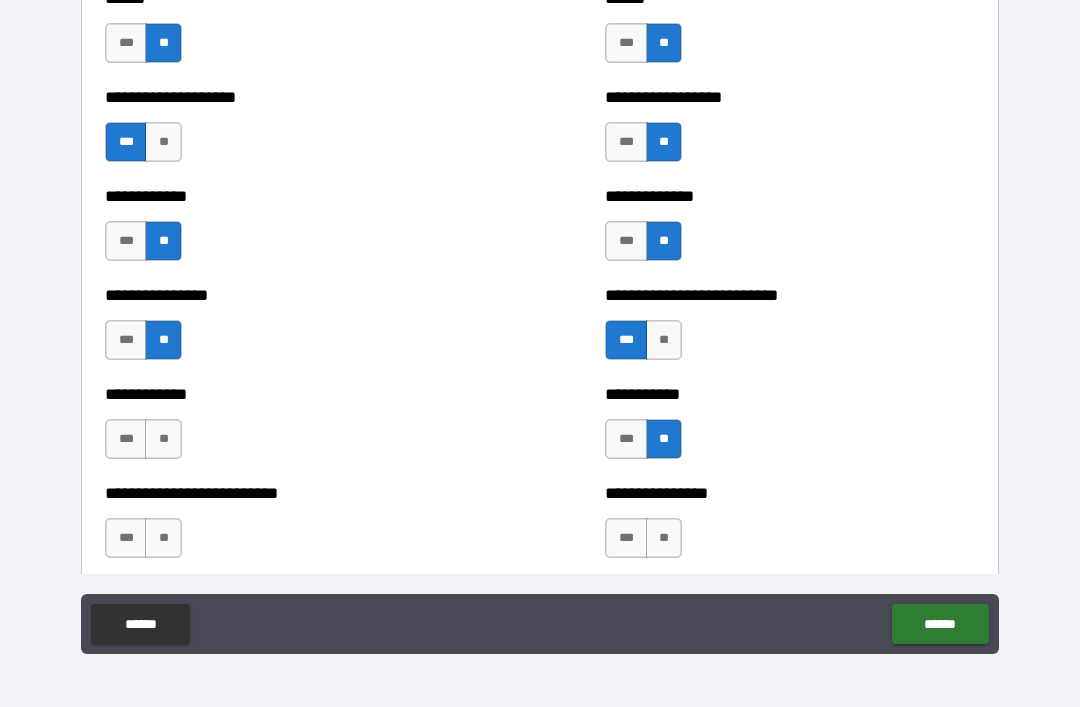 click on "**" at bounding box center [163, 439] 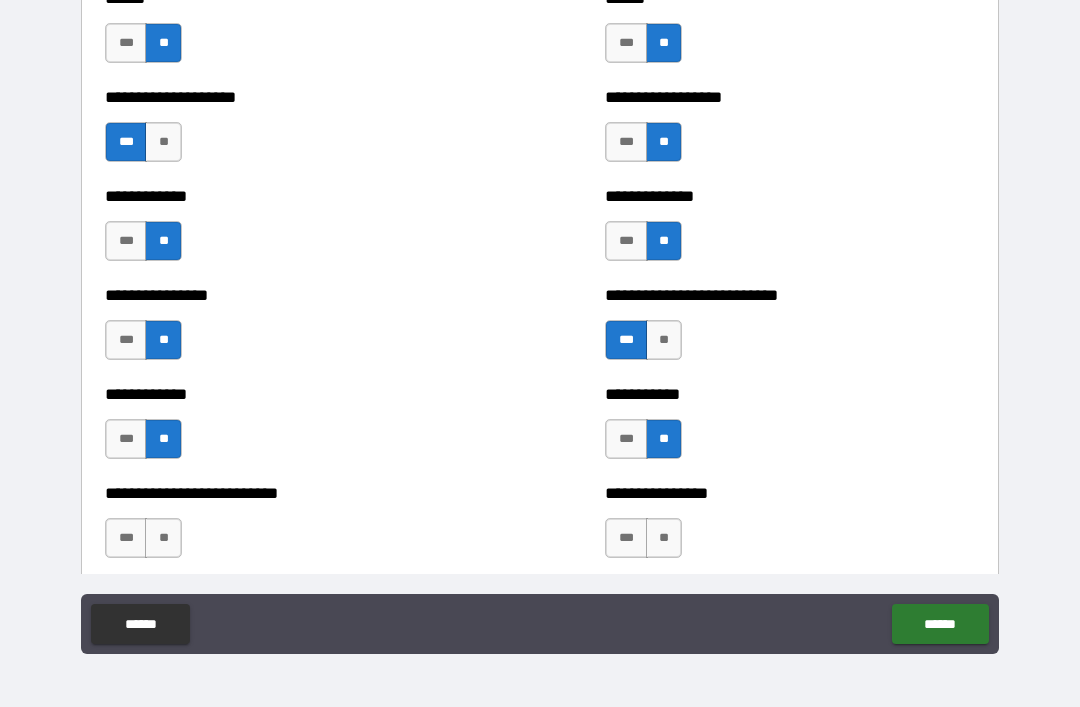 scroll, scrollTop: 3816, scrollLeft: 0, axis: vertical 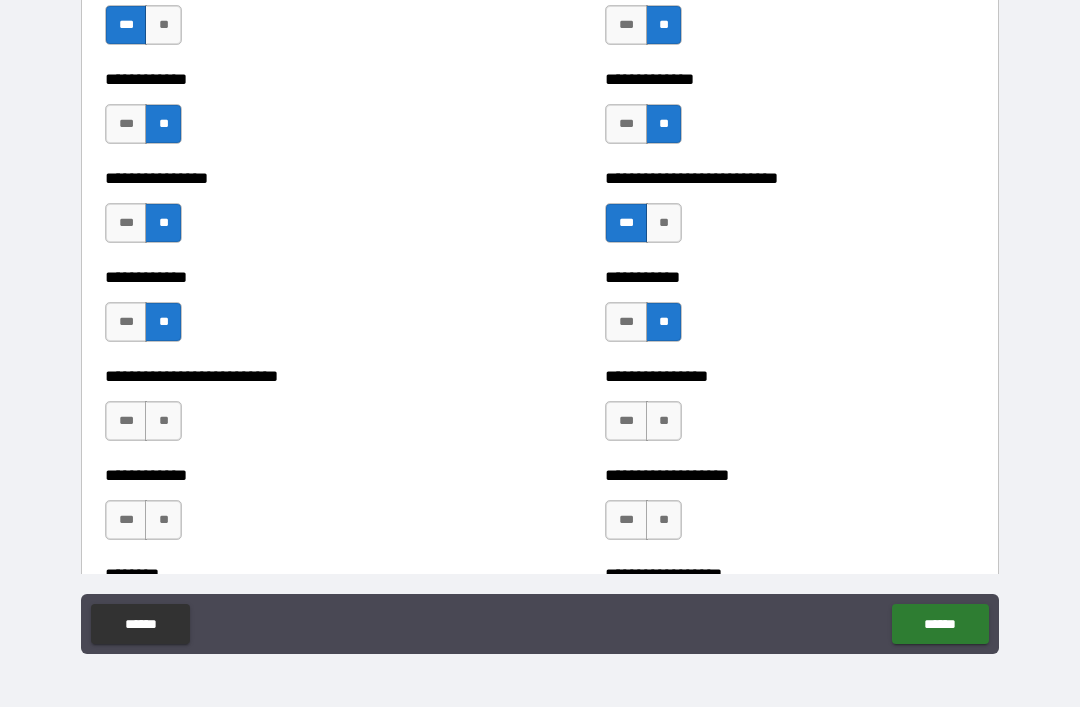 click on "**" at bounding box center [163, 421] 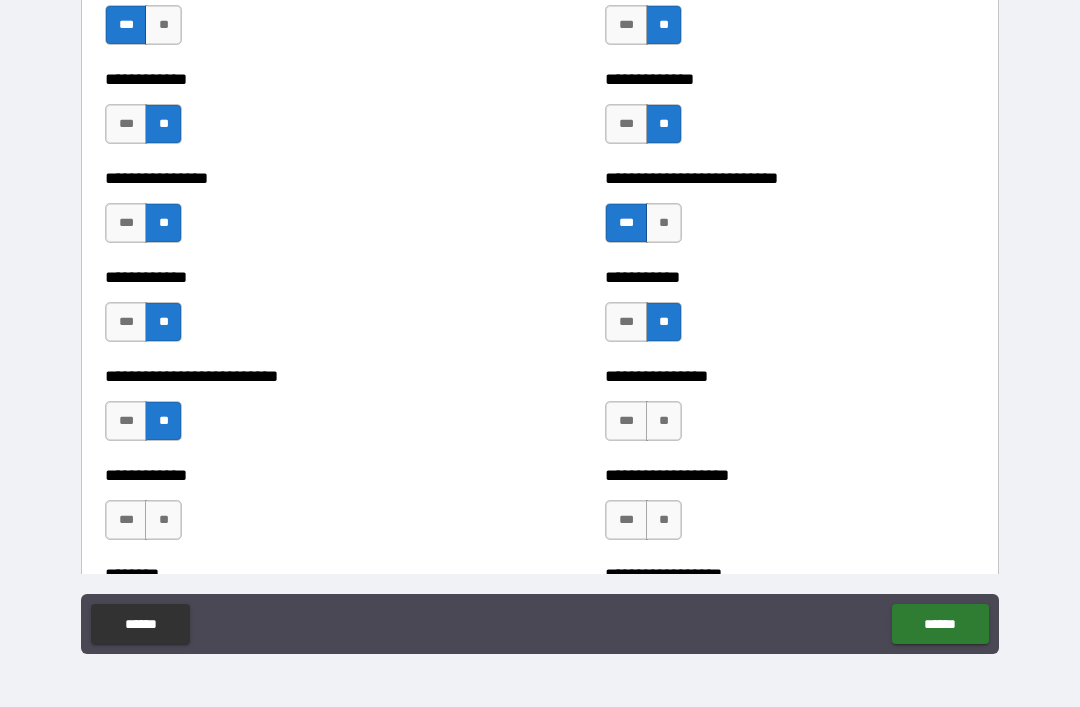 click on "**" at bounding box center [664, 421] 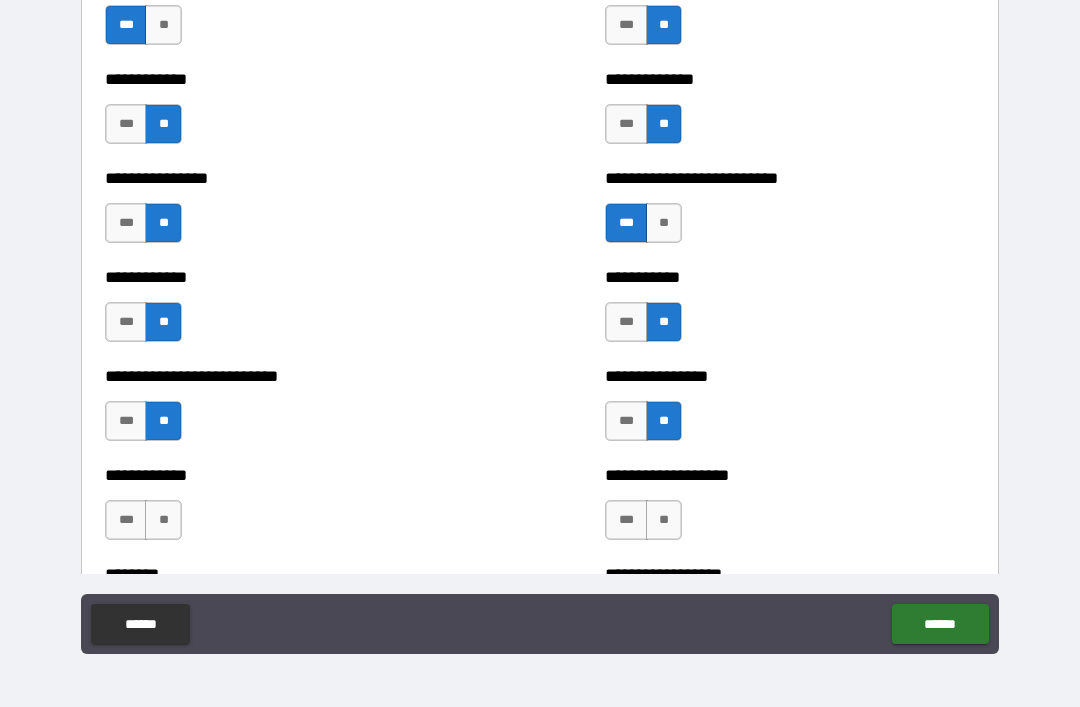click on "**" at bounding box center [664, 520] 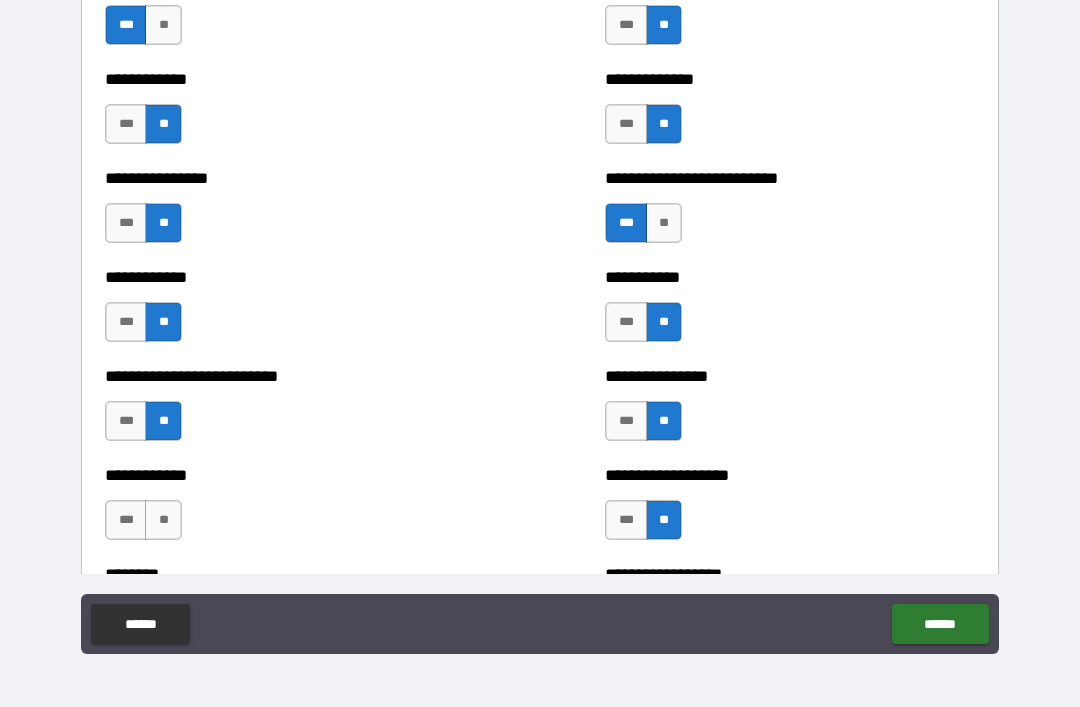 click on "**" at bounding box center [163, 520] 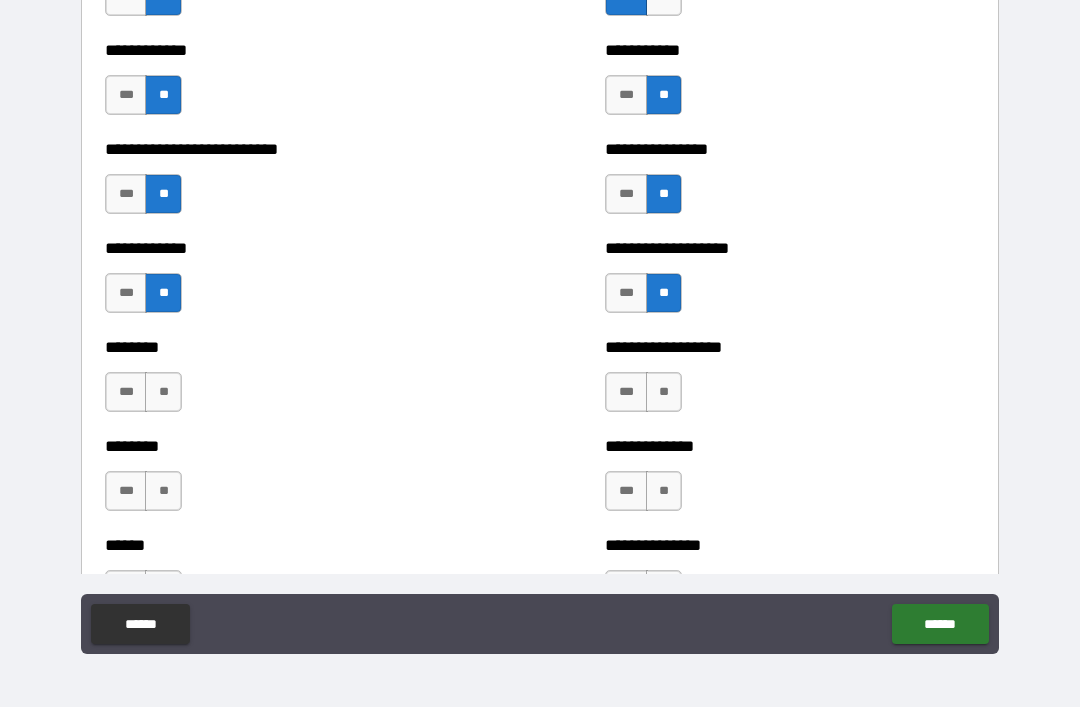 scroll, scrollTop: 4049, scrollLeft: 0, axis: vertical 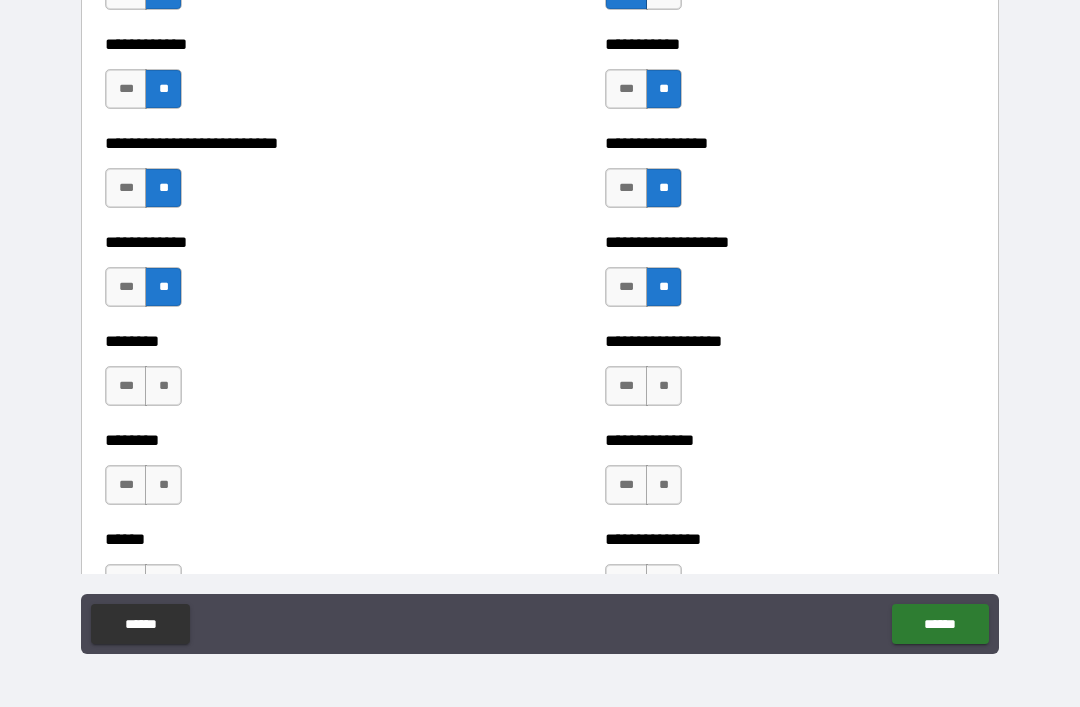 click on "**" at bounding box center (664, 386) 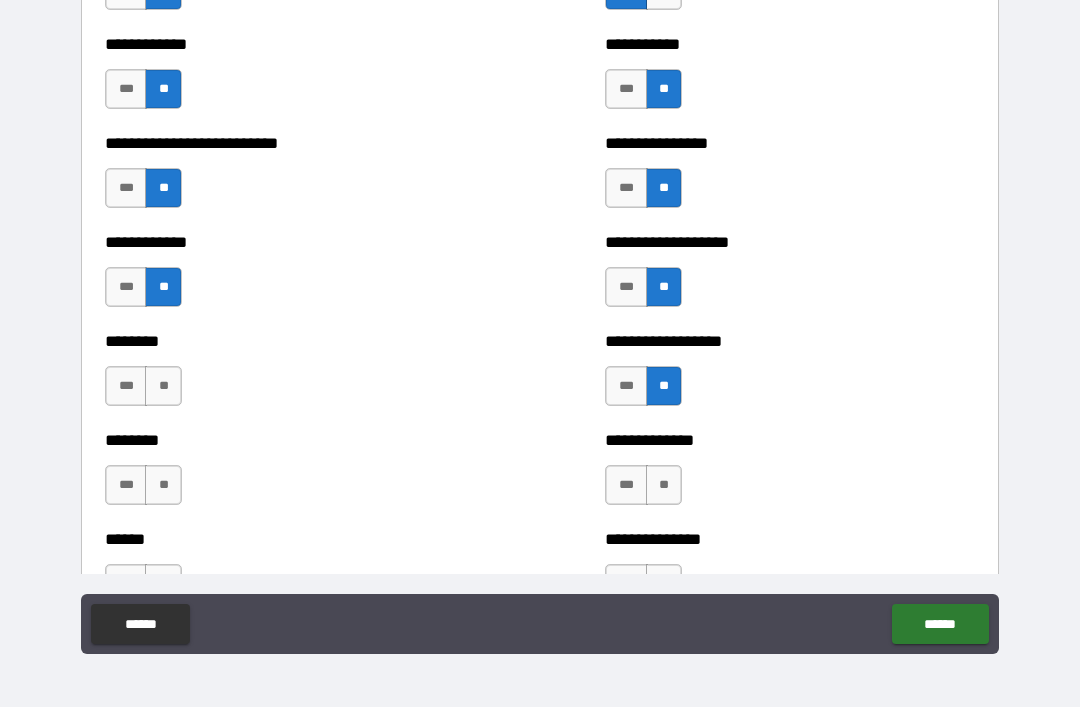 click on "**" at bounding box center [163, 386] 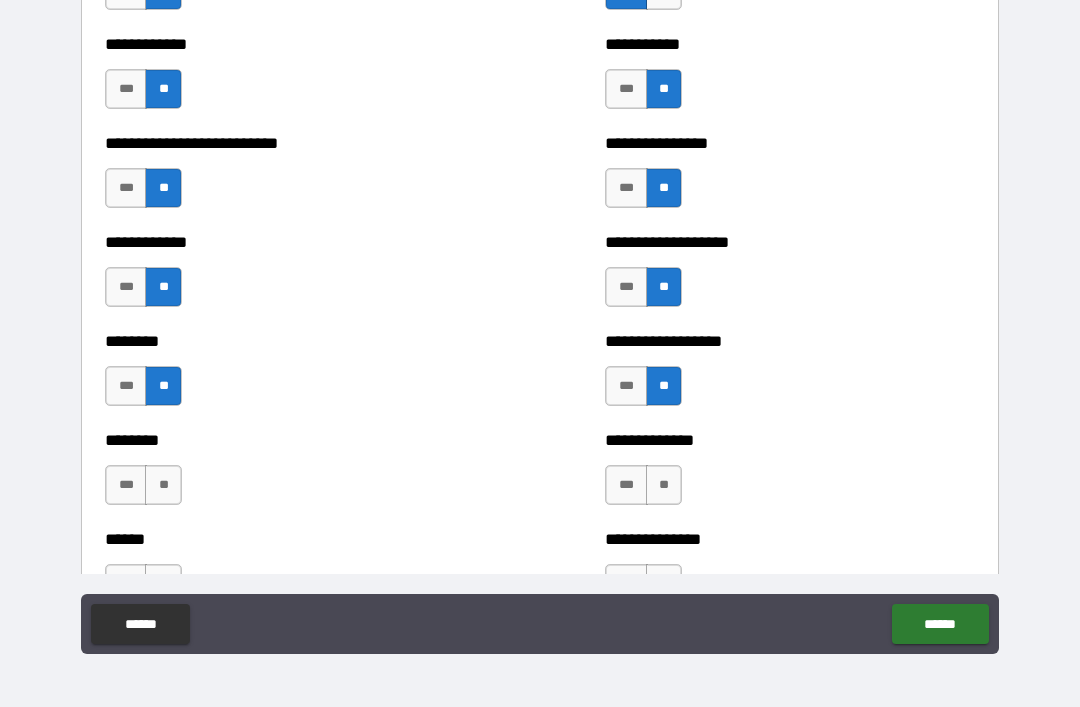 click on "**" at bounding box center (664, 485) 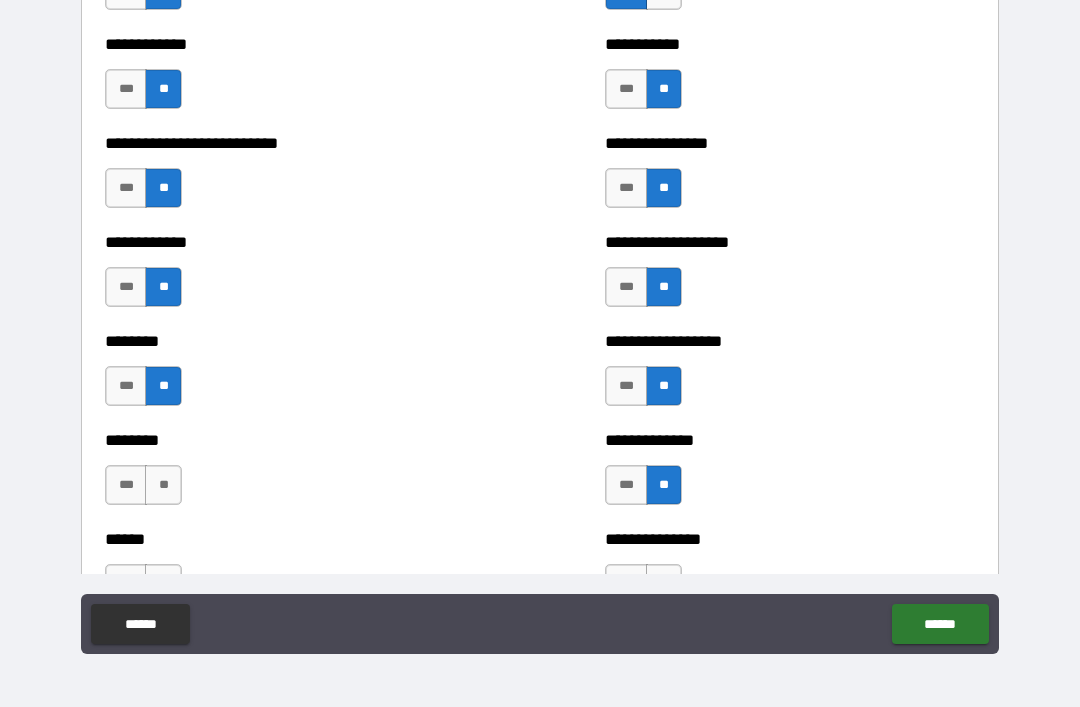 click on "**" at bounding box center [163, 485] 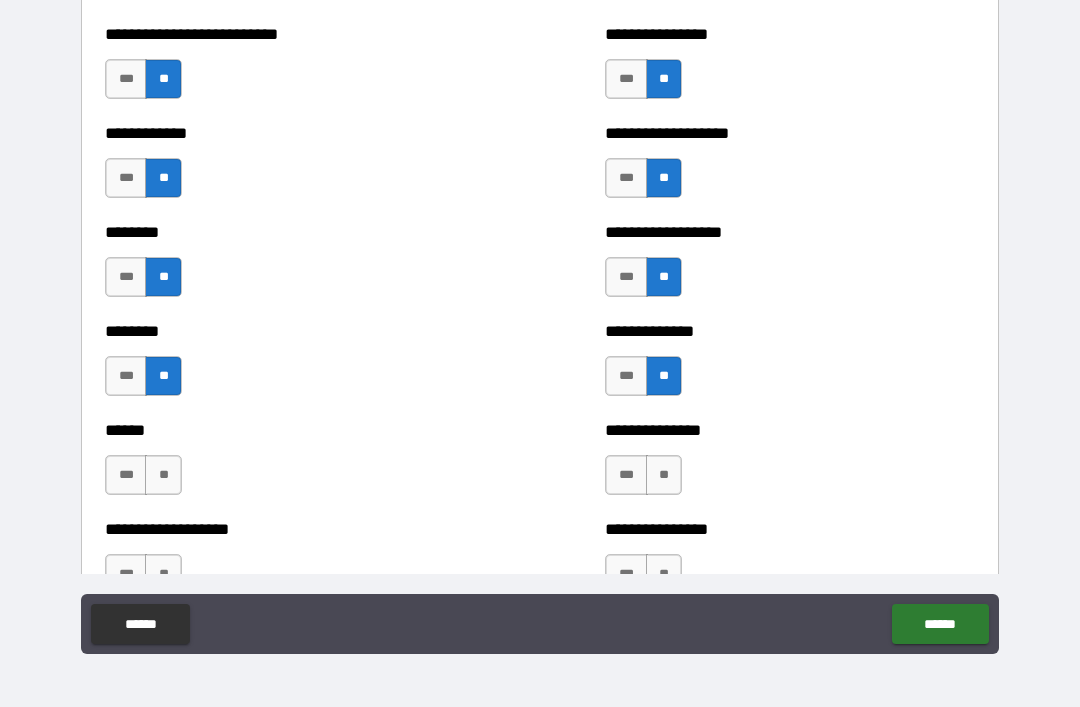 scroll, scrollTop: 4173, scrollLeft: 0, axis: vertical 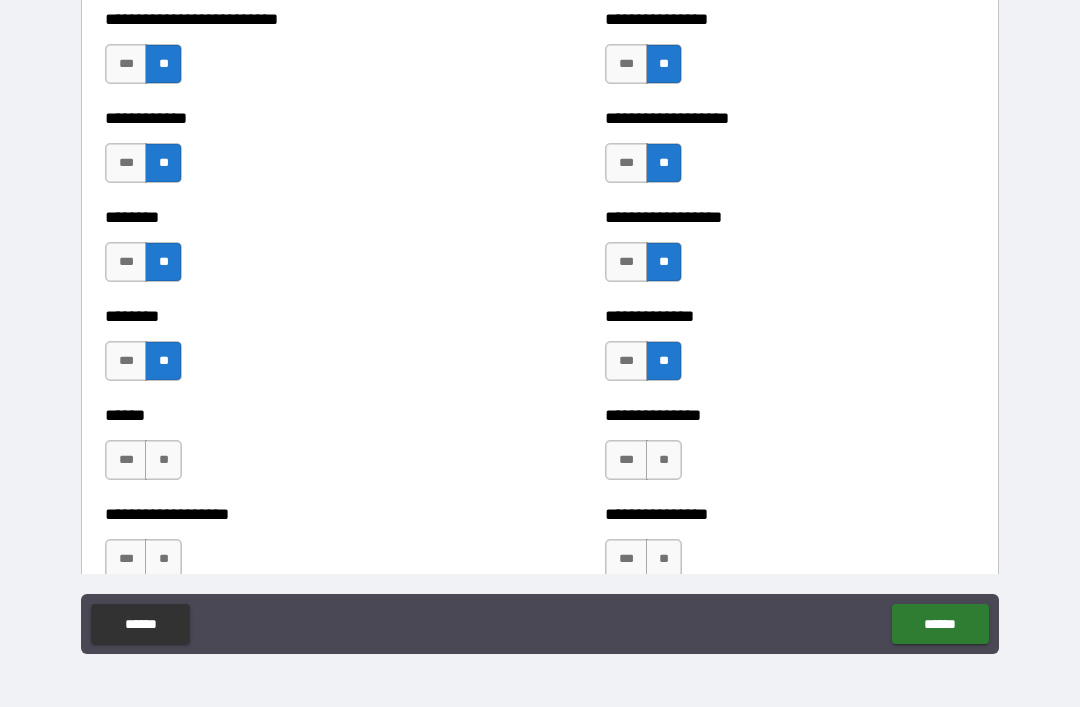 click on "**" at bounding box center [664, 460] 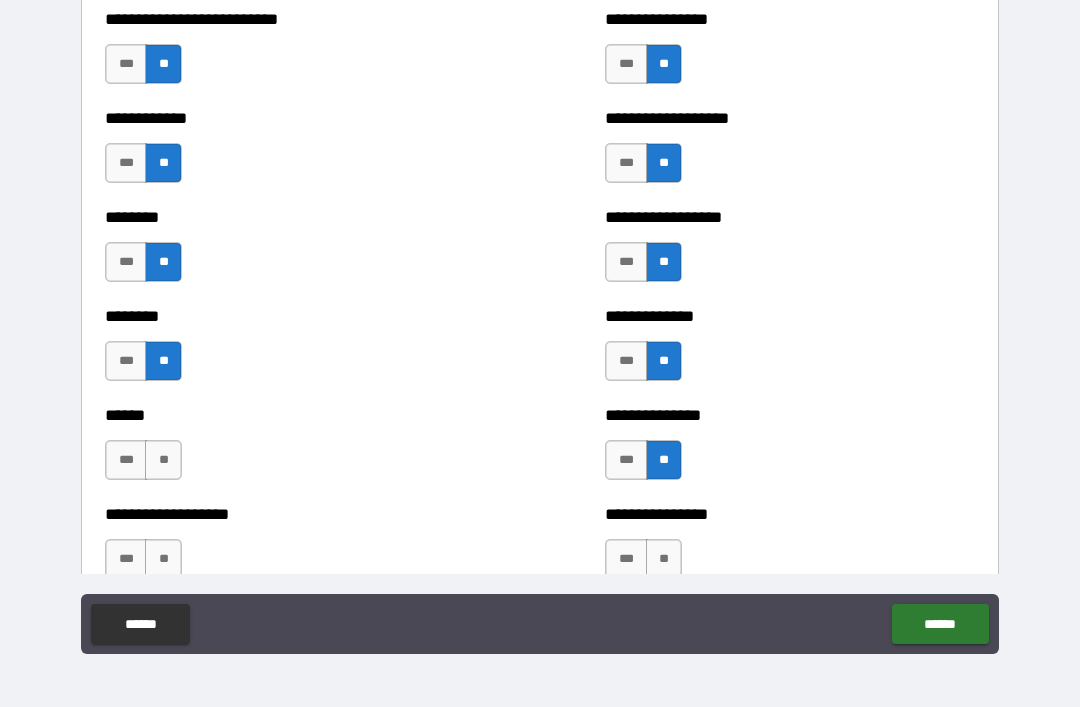 click on "**" at bounding box center [163, 460] 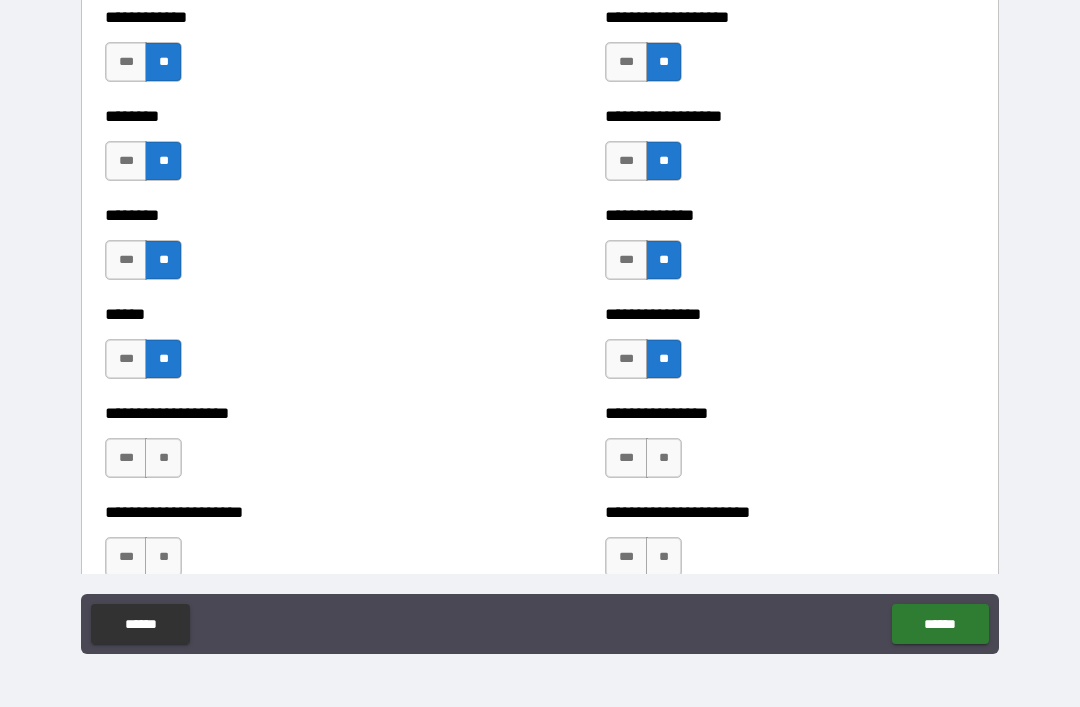 scroll, scrollTop: 4275, scrollLeft: 0, axis: vertical 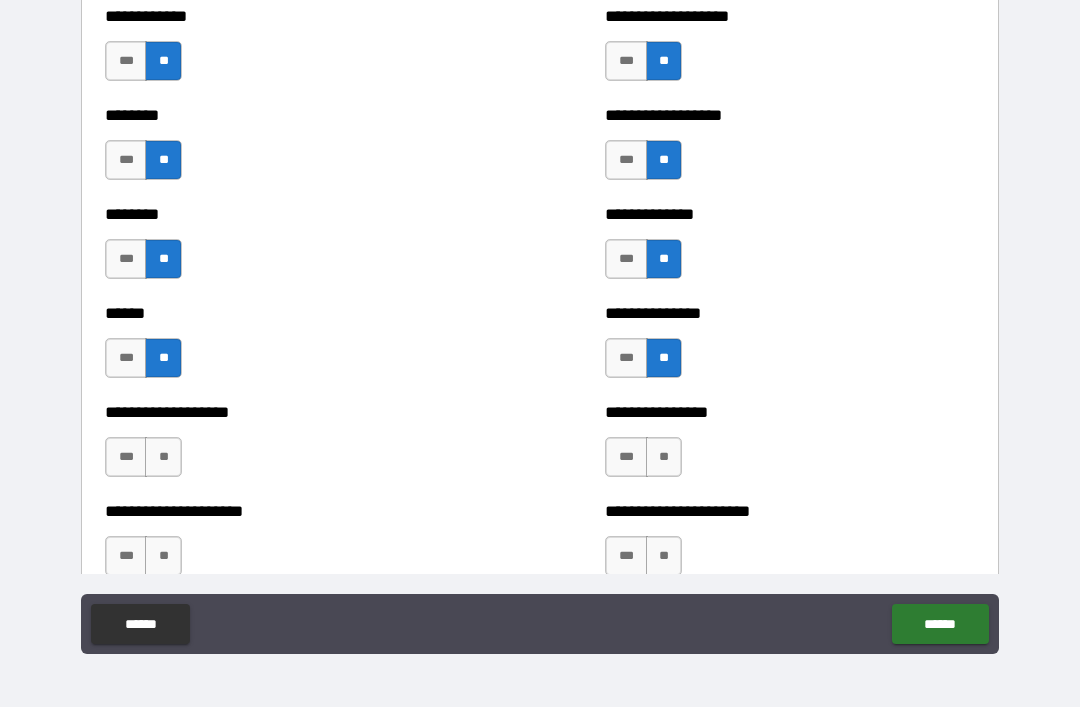 click on "**" at bounding box center (163, 457) 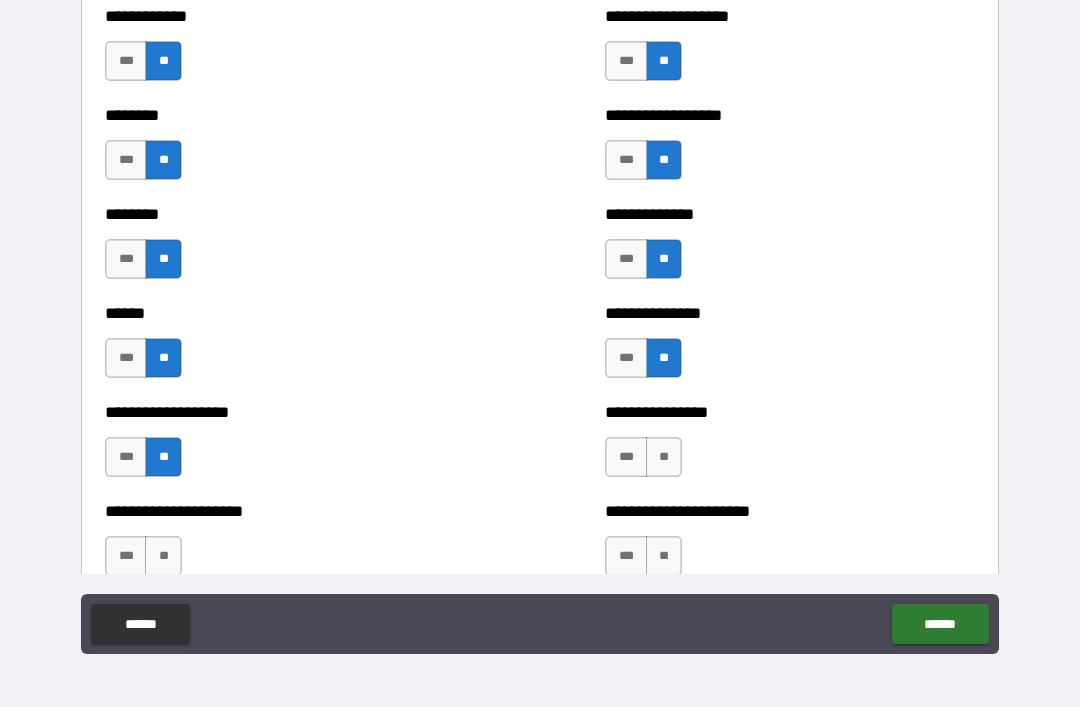click on "**" at bounding box center [664, 457] 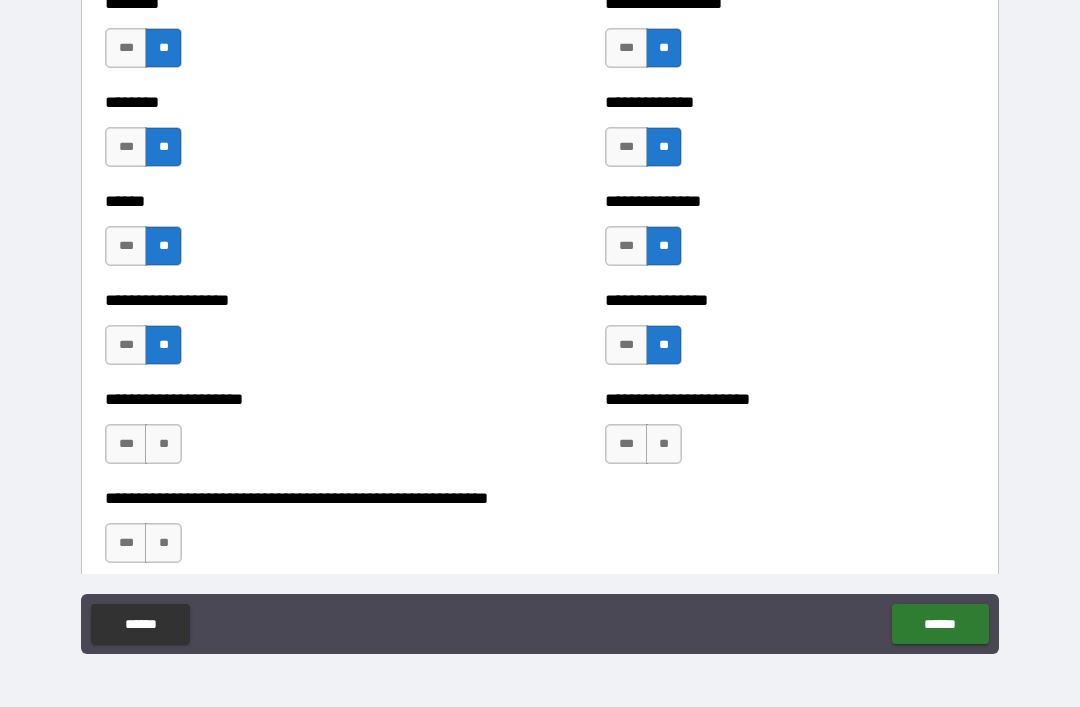 scroll, scrollTop: 4399, scrollLeft: 0, axis: vertical 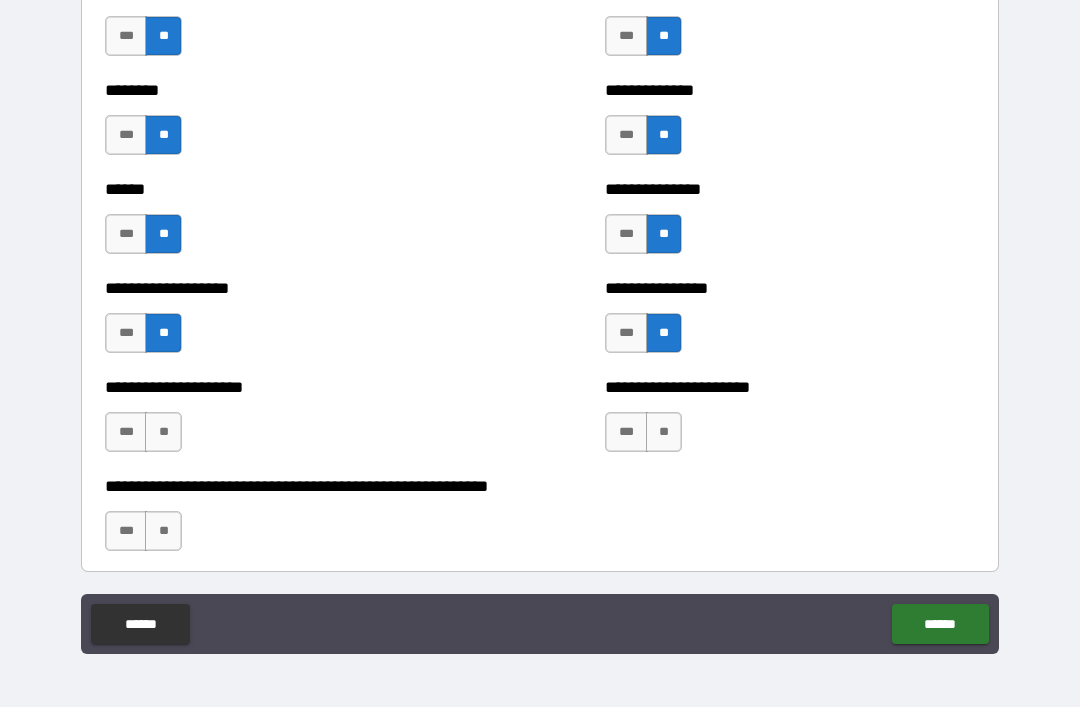 click on "**" at bounding box center (163, 432) 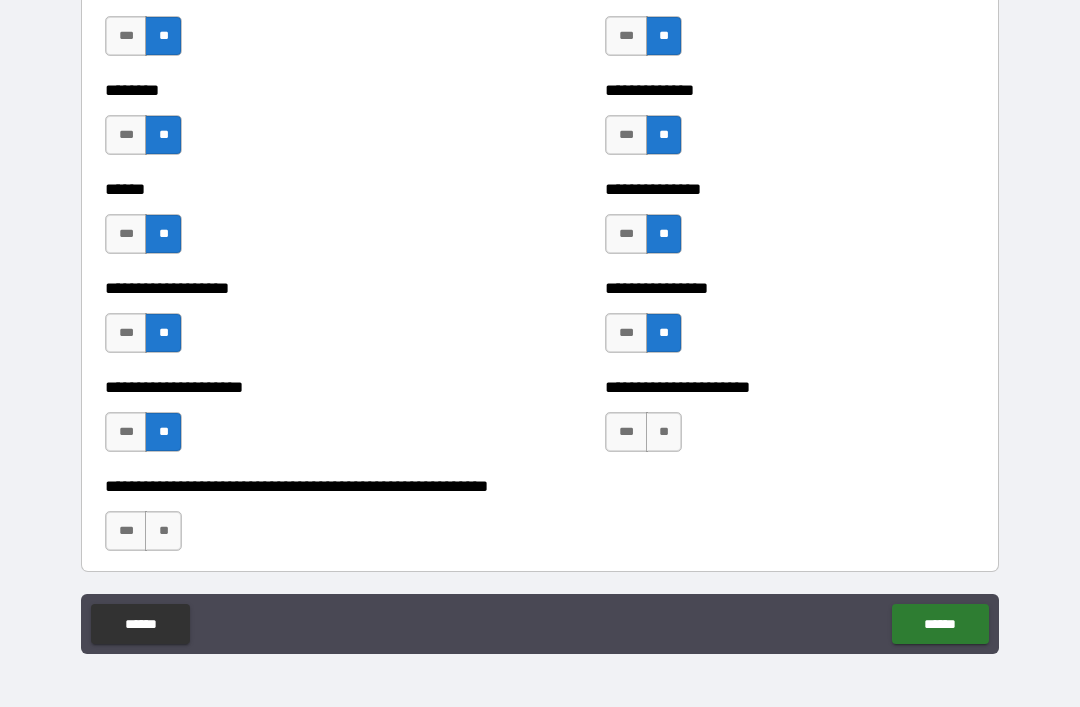 click on "**" at bounding box center (664, 432) 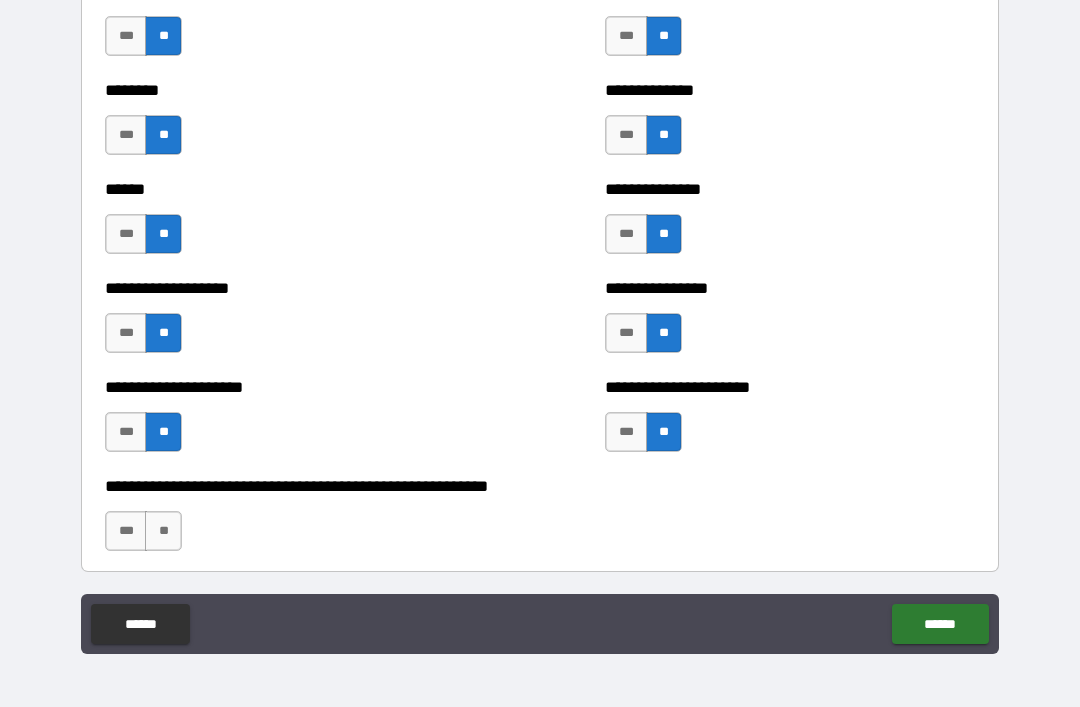 click on "**" at bounding box center [163, 531] 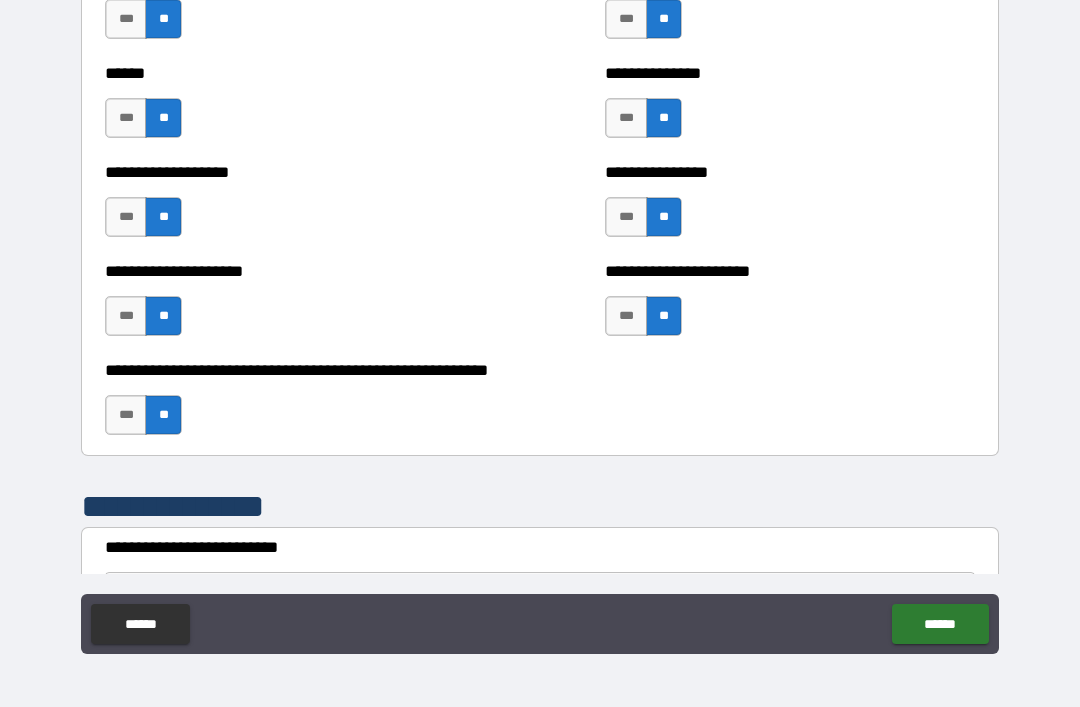 scroll, scrollTop: 4521, scrollLeft: 0, axis: vertical 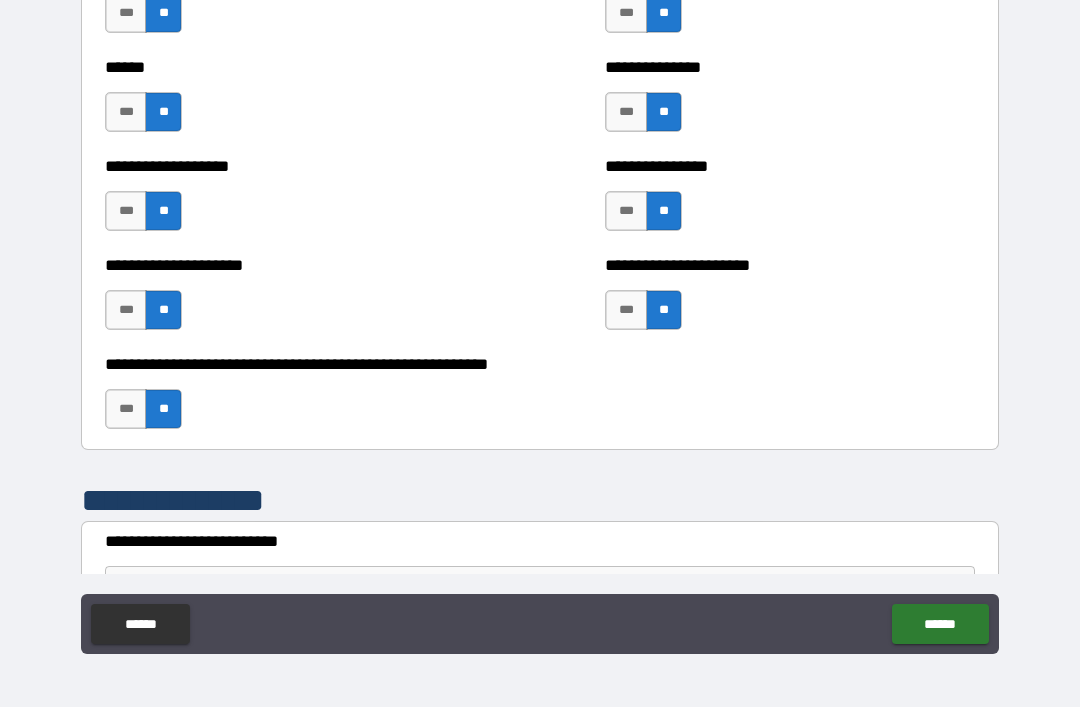 click on "**********" at bounding box center (540, 324) 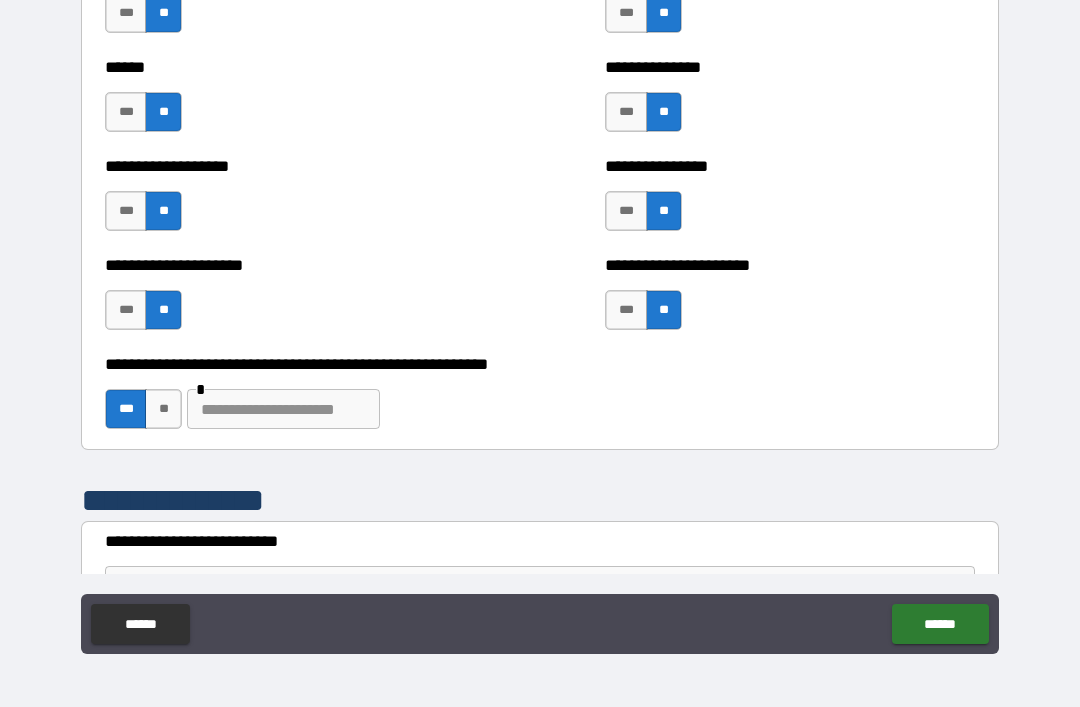 click at bounding box center [283, 409] 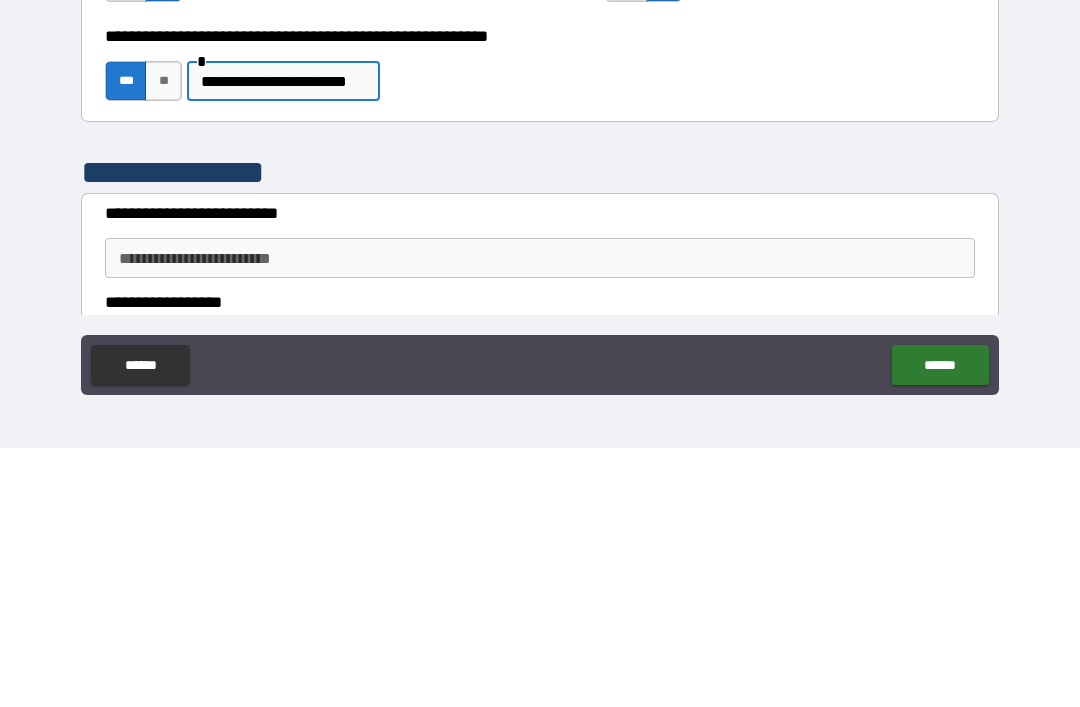 scroll, scrollTop: 4604, scrollLeft: 0, axis: vertical 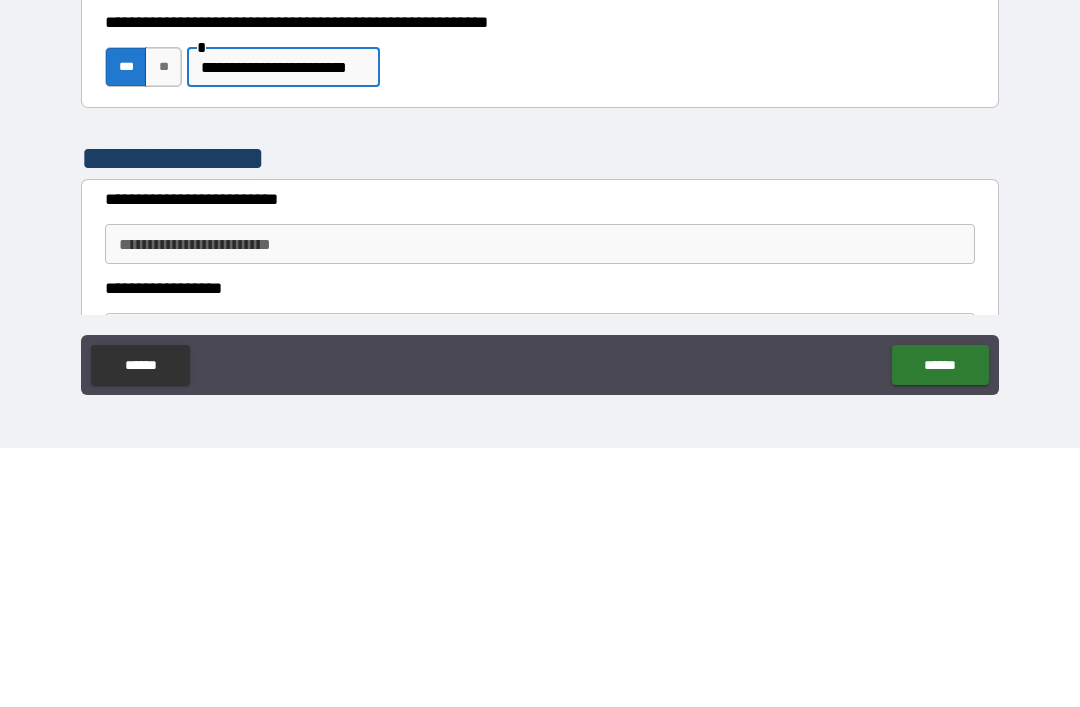 click on "**********" at bounding box center (283, 326) 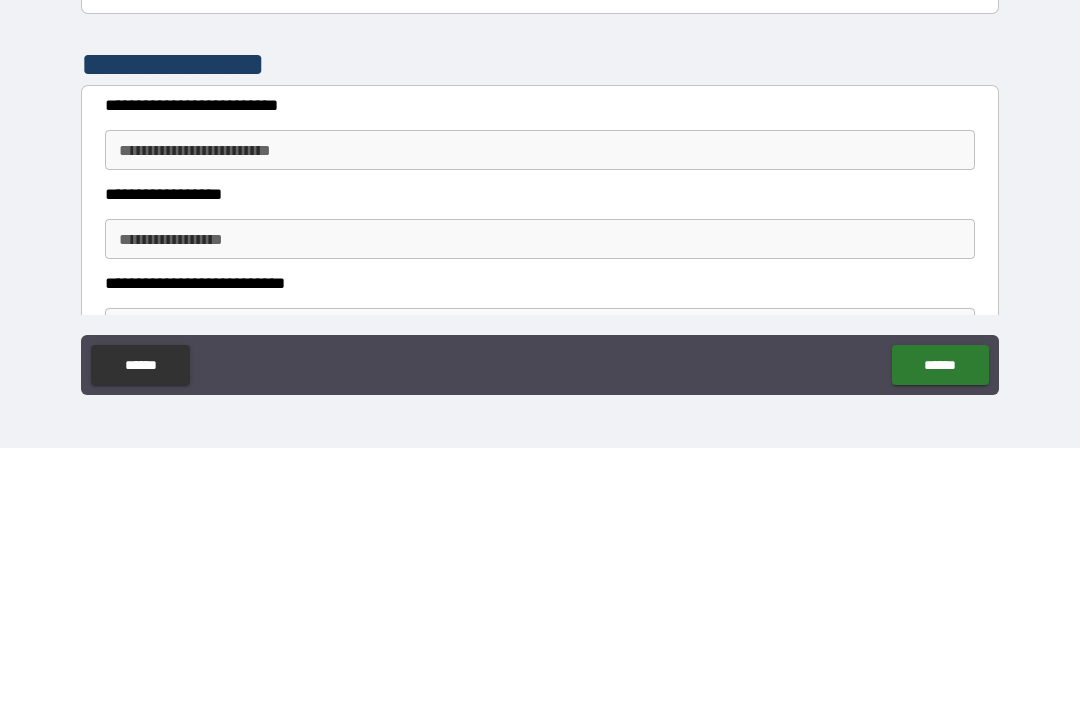 scroll, scrollTop: 4702, scrollLeft: 0, axis: vertical 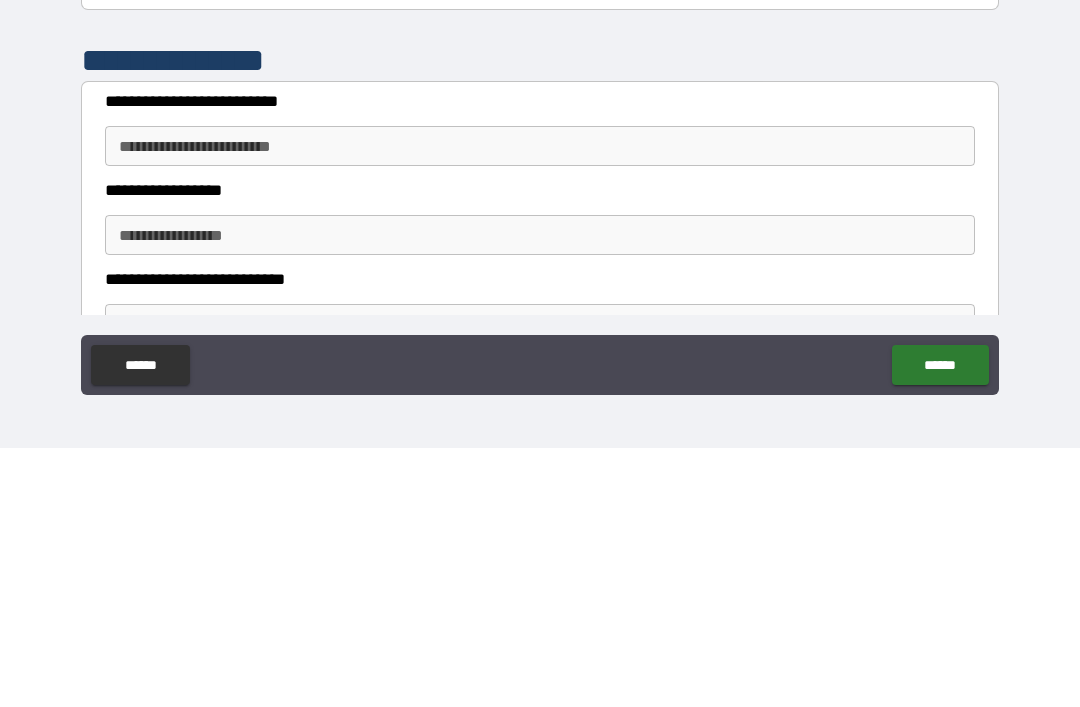 click on "**********" at bounding box center [540, 405] 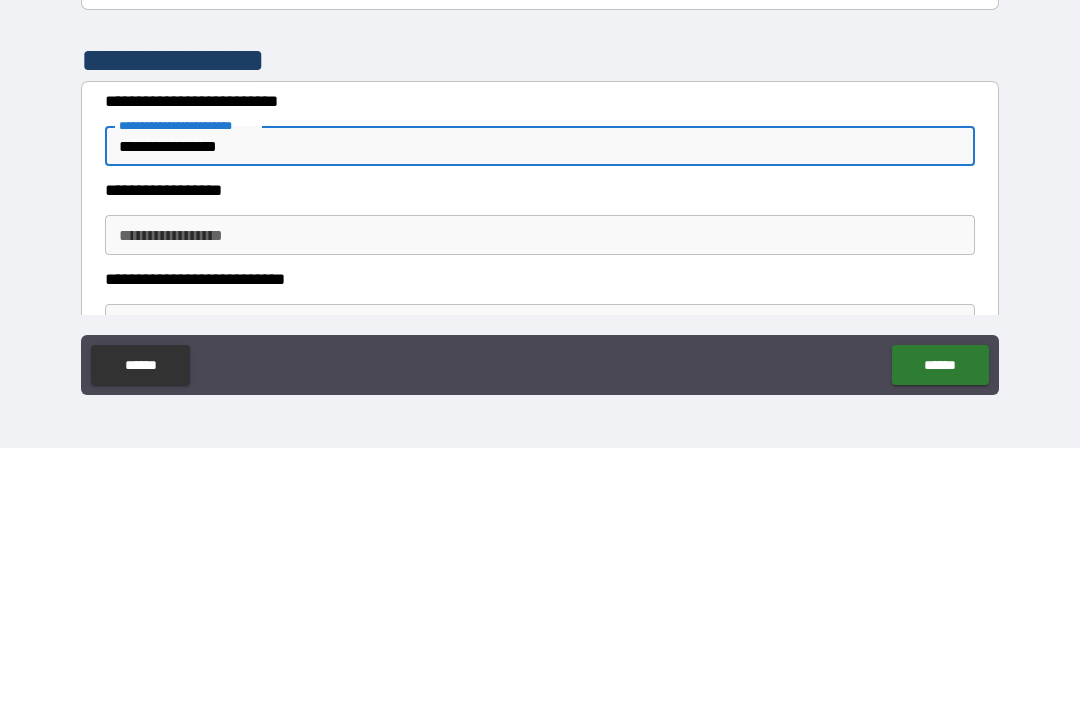 click on "**********" at bounding box center [540, 494] 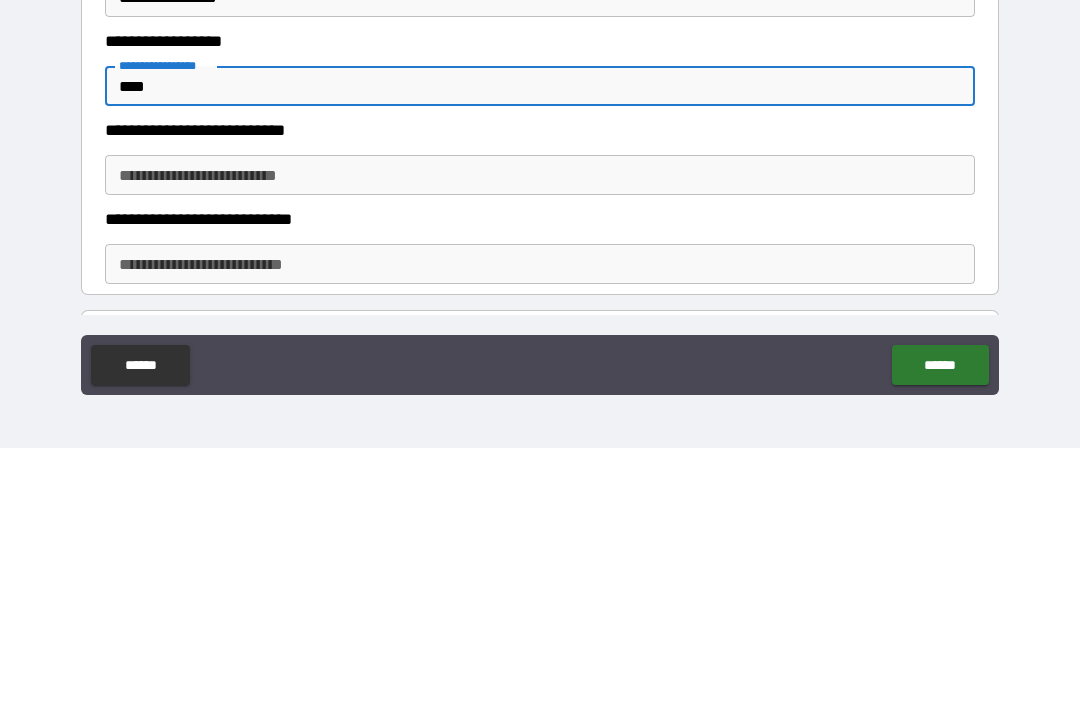 scroll, scrollTop: 4850, scrollLeft: 0, axis: vertical 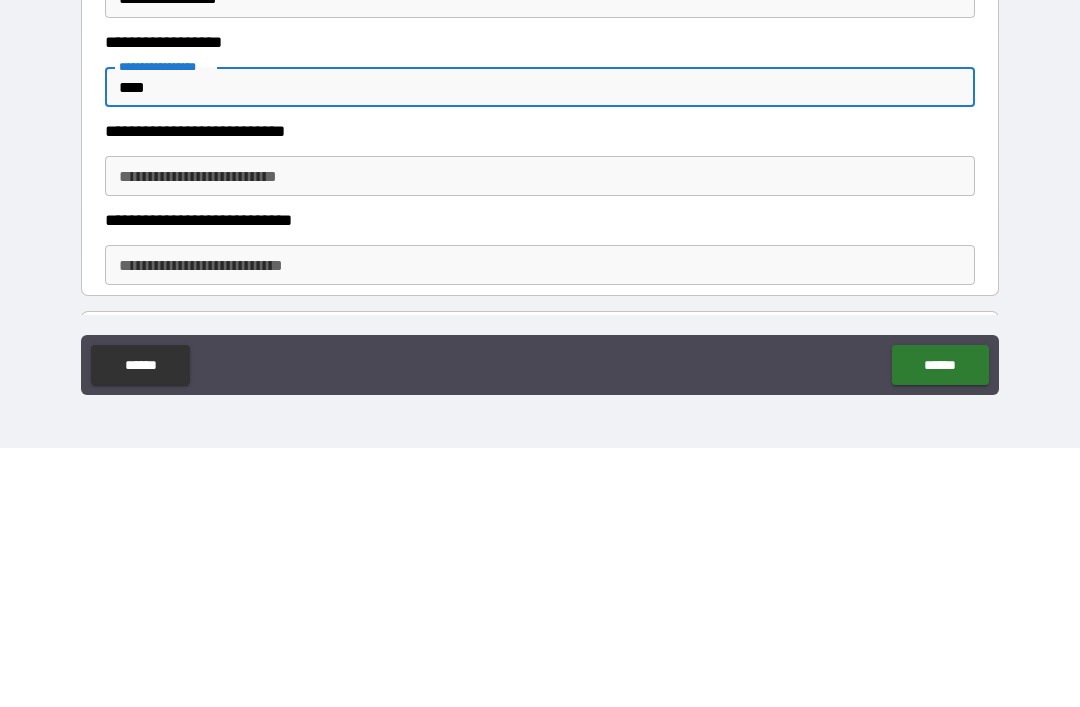 click on "**********" at bounding box center (540, 435) 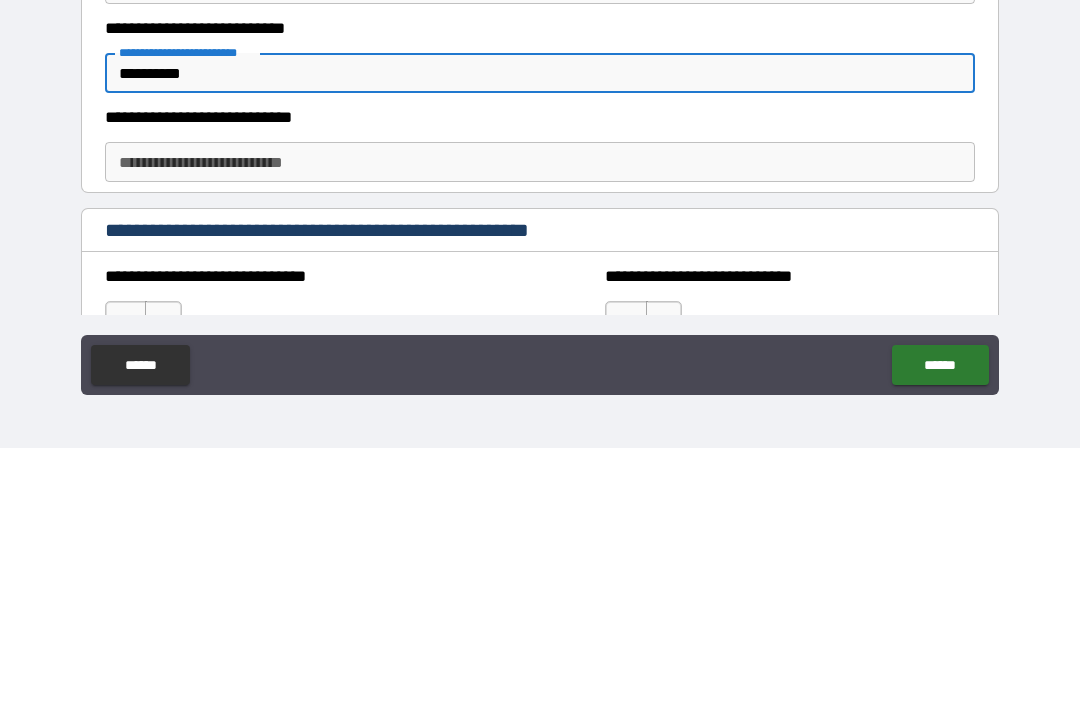 scroll, scrollTop: 4963, scrollLeft: 0, axis: vertical 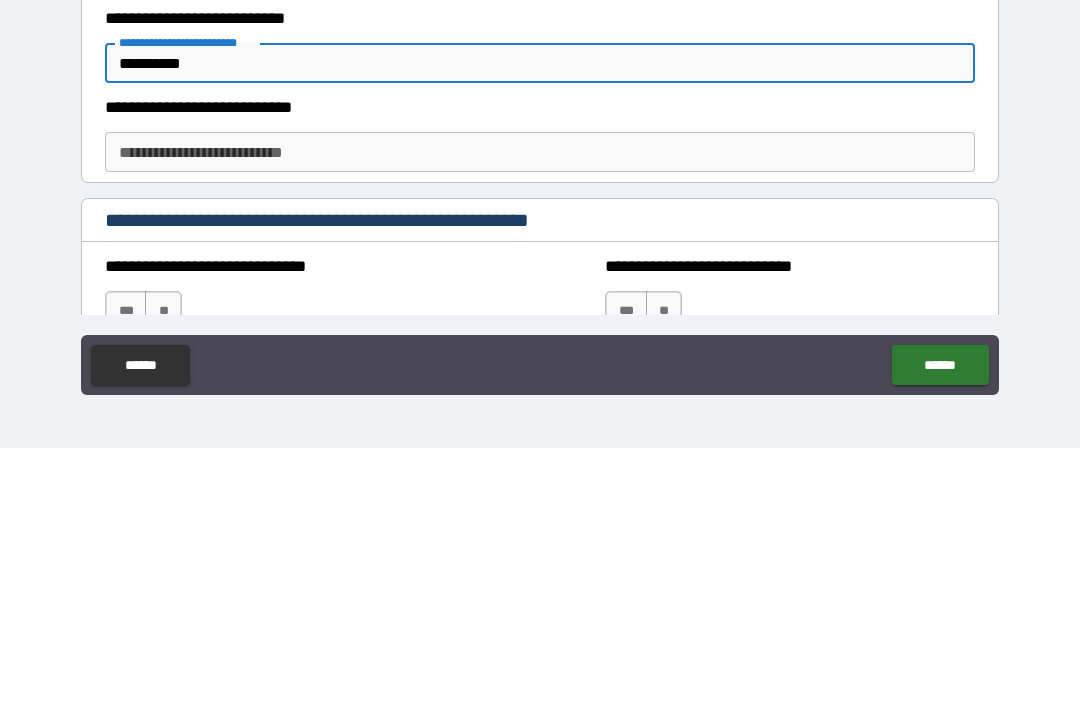 click on "**********" at bounding box center [540, 411] 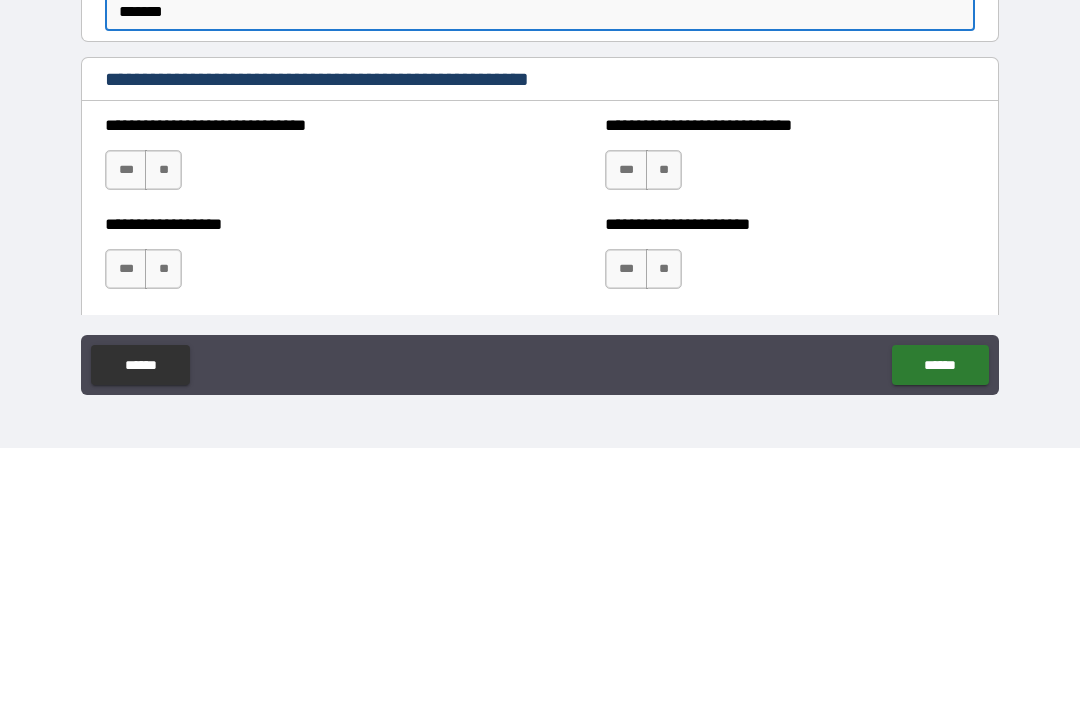 scroll, scrollTop: 5127, scrollLeft: 0, axis: vertical 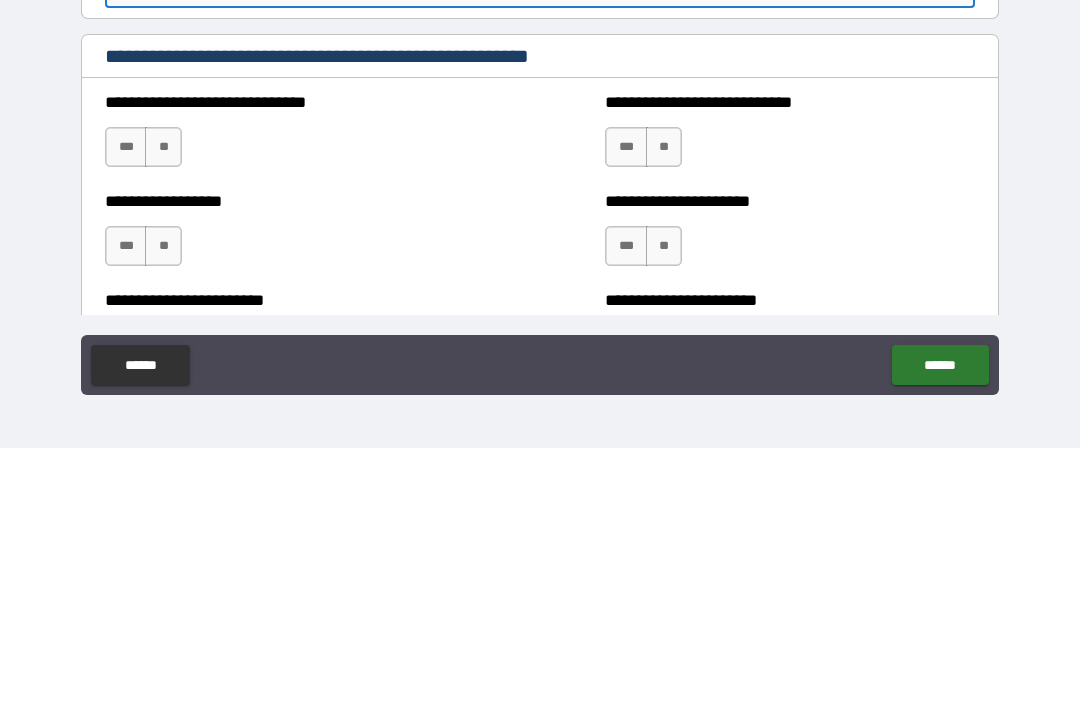 click on "**" at bounding box center (163, 406) 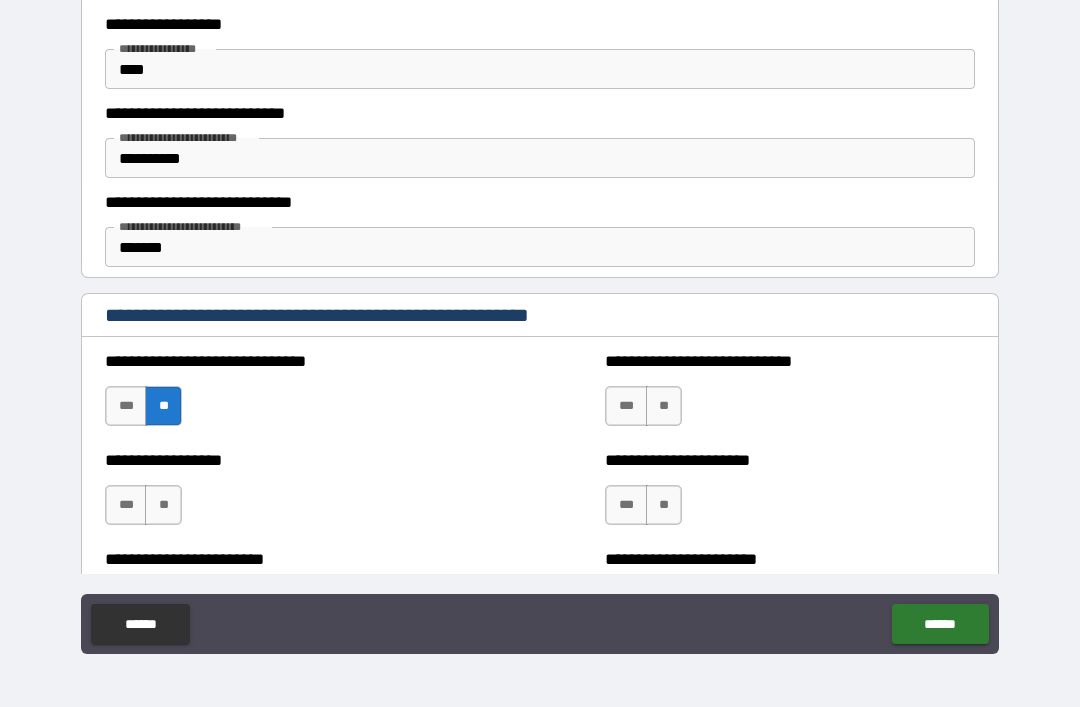 click on "***" at bounding box center [626, 505] 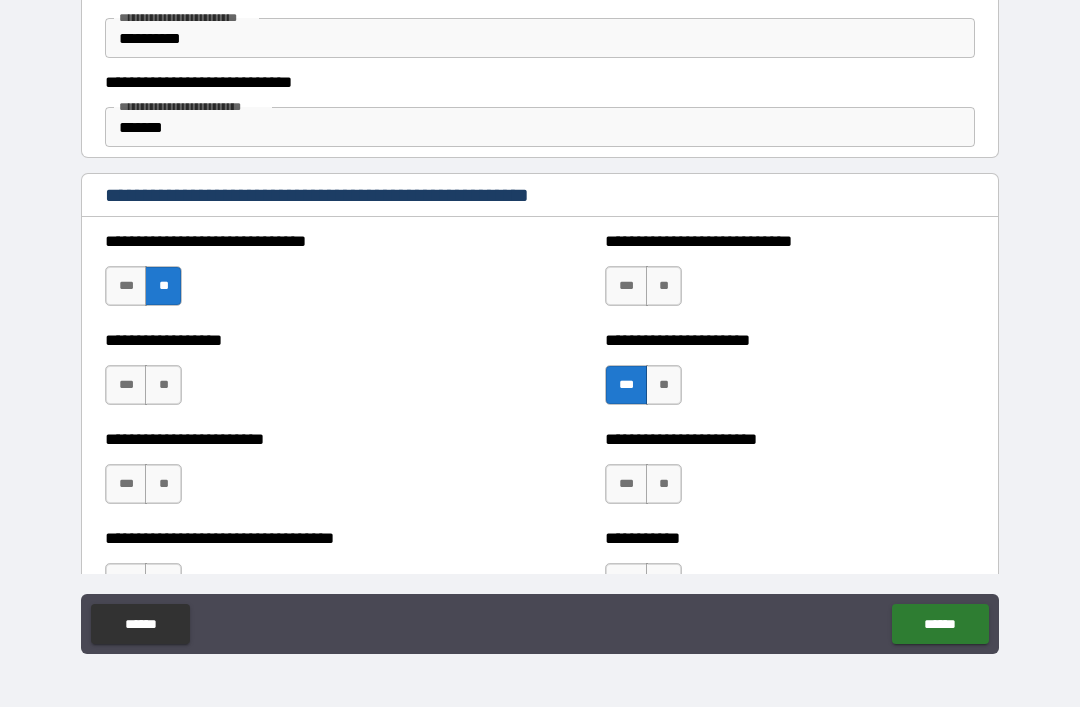 scroll, scrollTop: 5255, scrollLeft: 0, axis: vertical 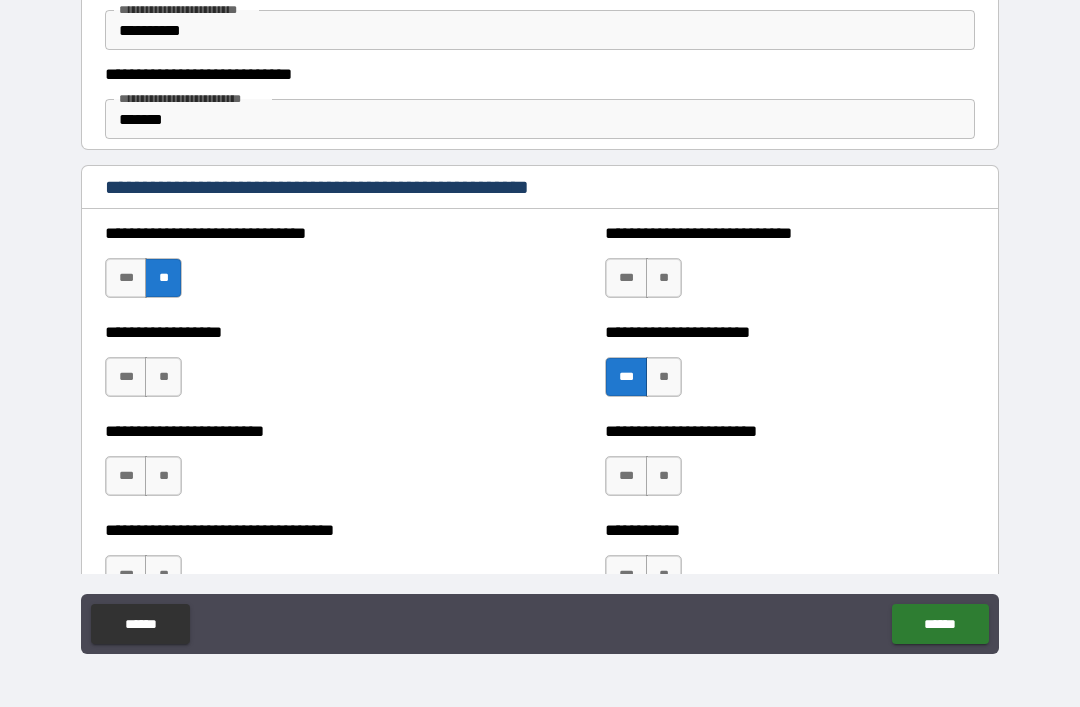 click on "***" at bounding box center [626, 278] 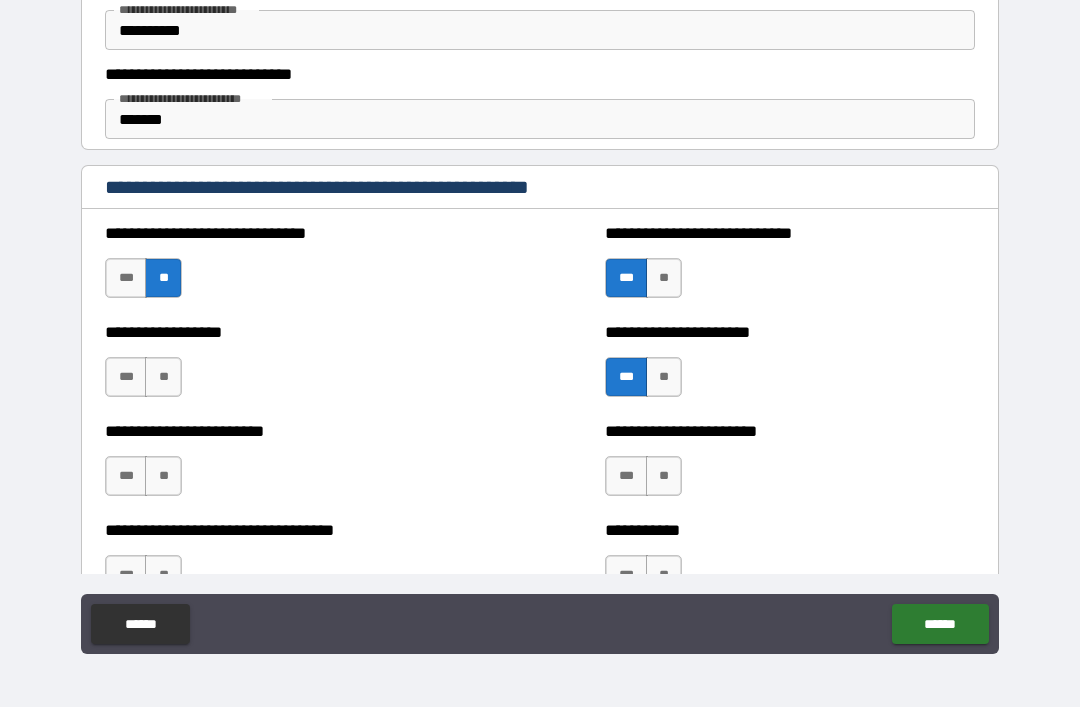 click on "**" at bounding box center [163, 377] 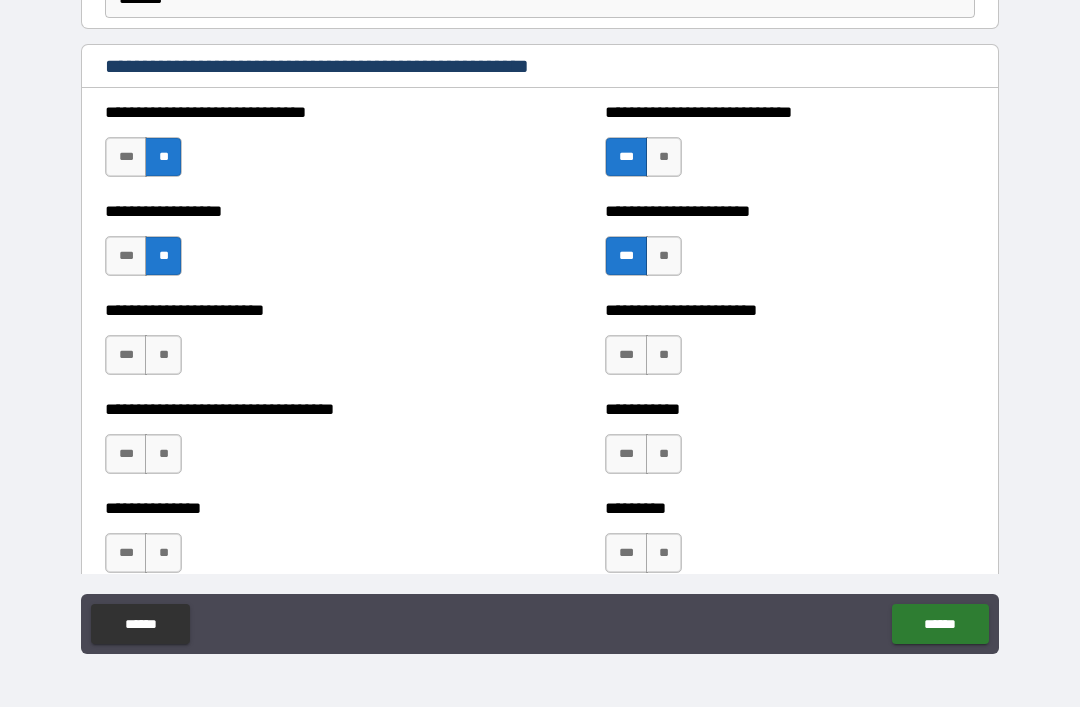 scroll, scrollTop: 5379, scrollLeft: 0, axis: vertical 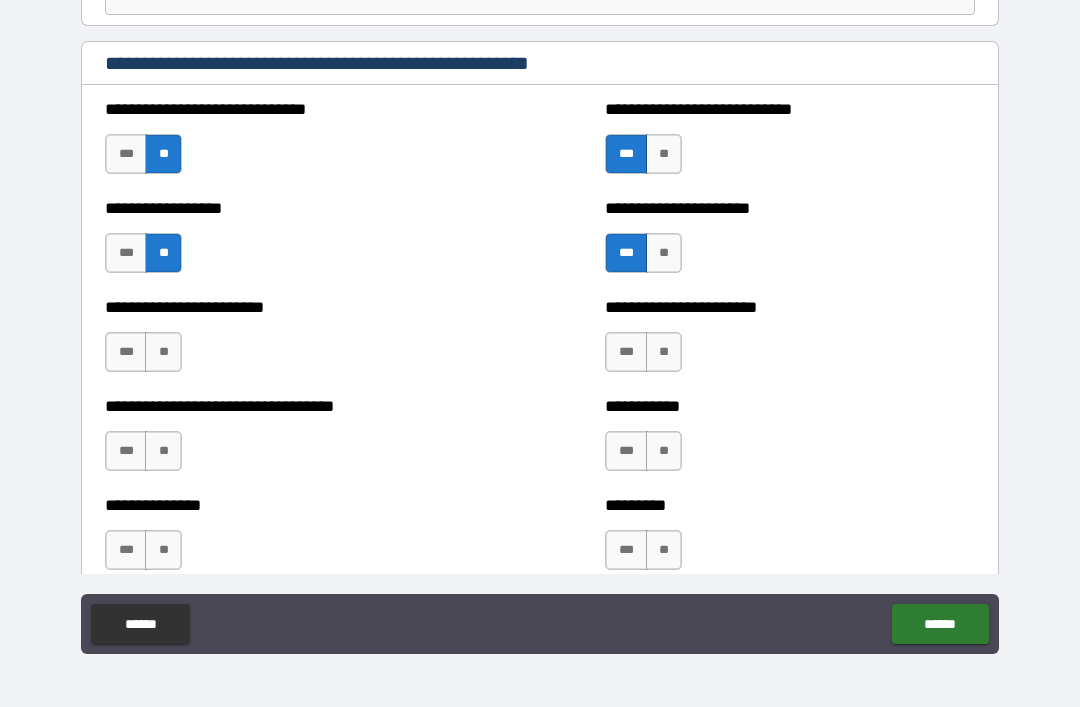 click on "**" at bounding box center (163, 352) 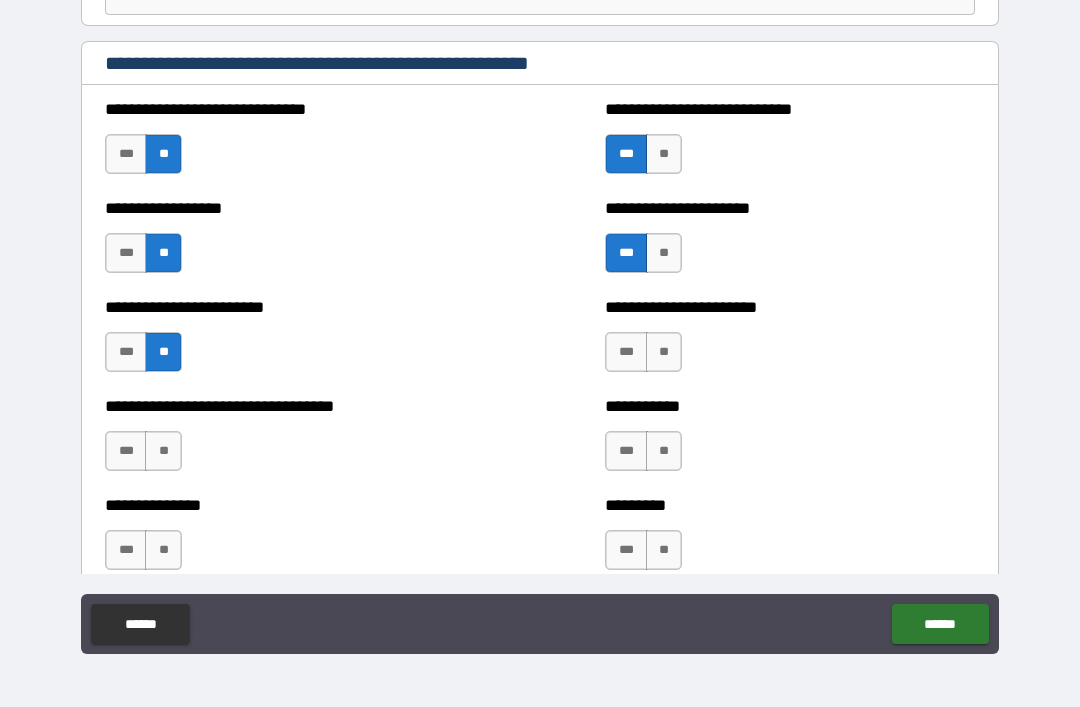 click on "**" at bounding box center [664, 352] 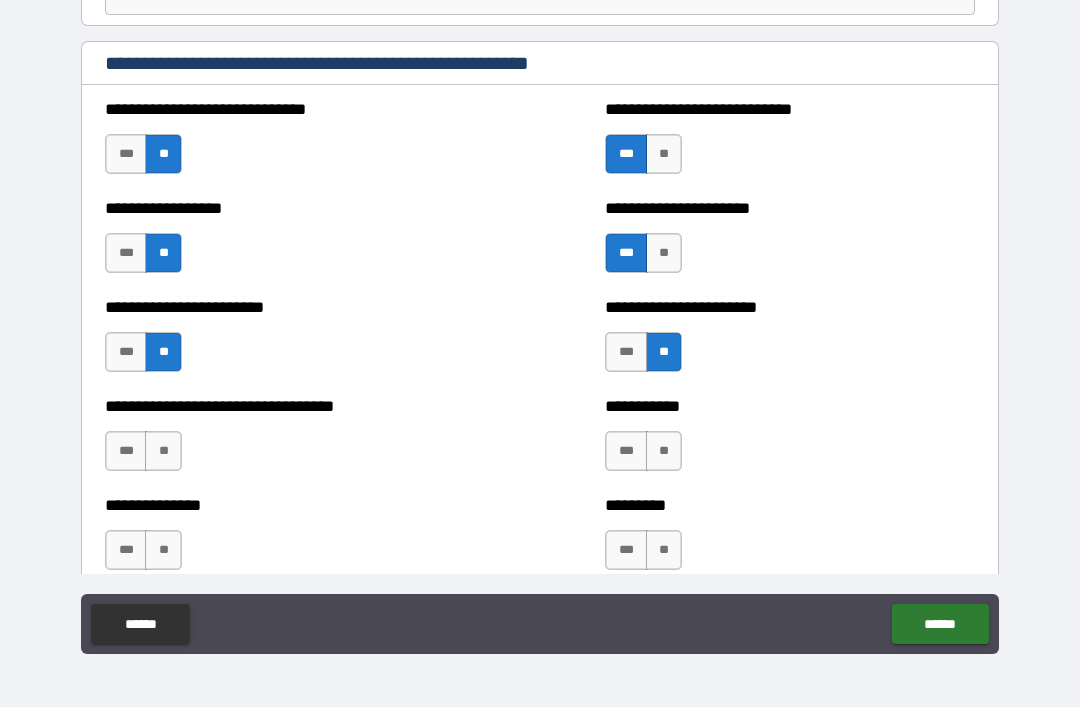 click on "**" at bounding box center (664, 451) 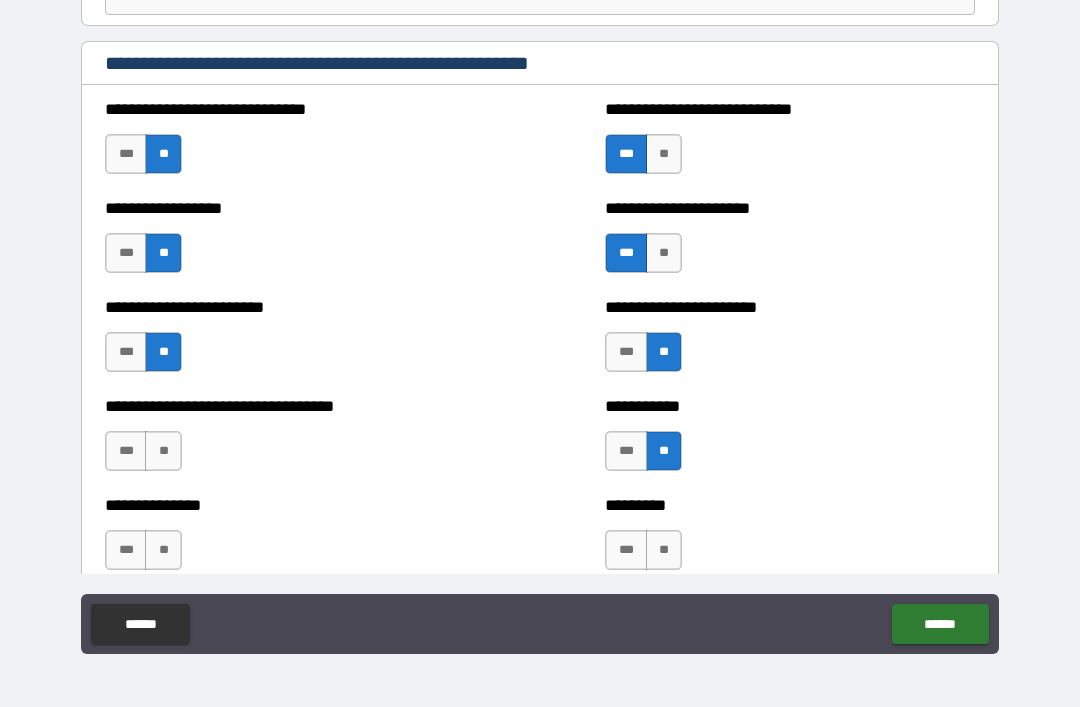 click on "**" at bounding box center [163, 451] 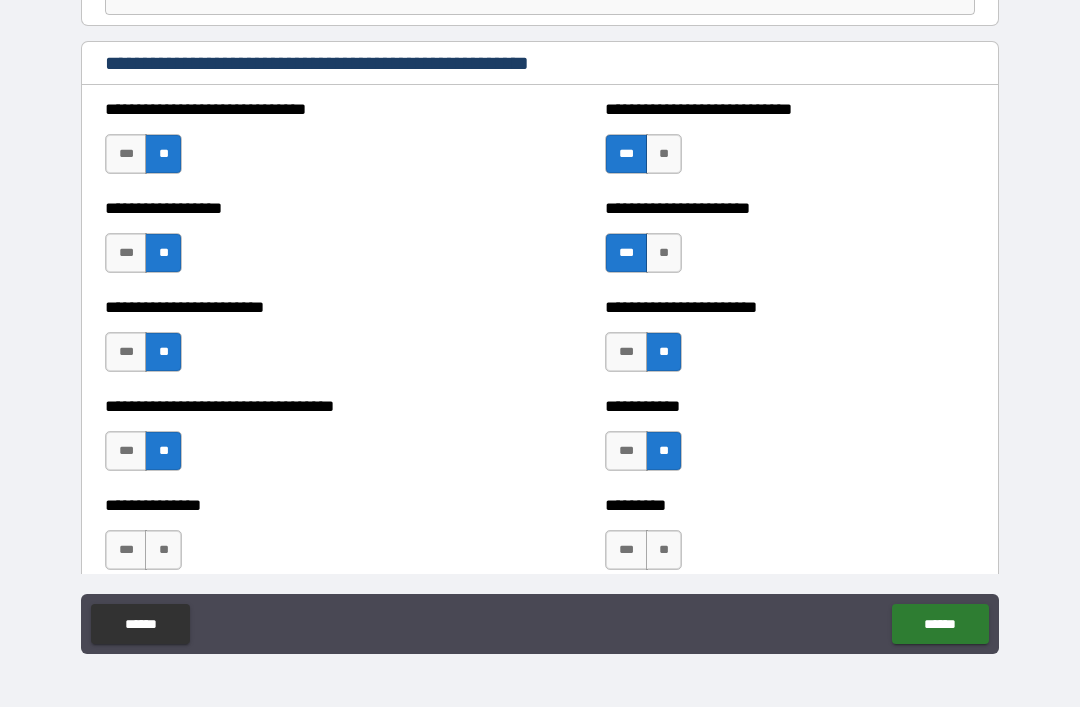 click on "**" at bounding box center [163, 550] 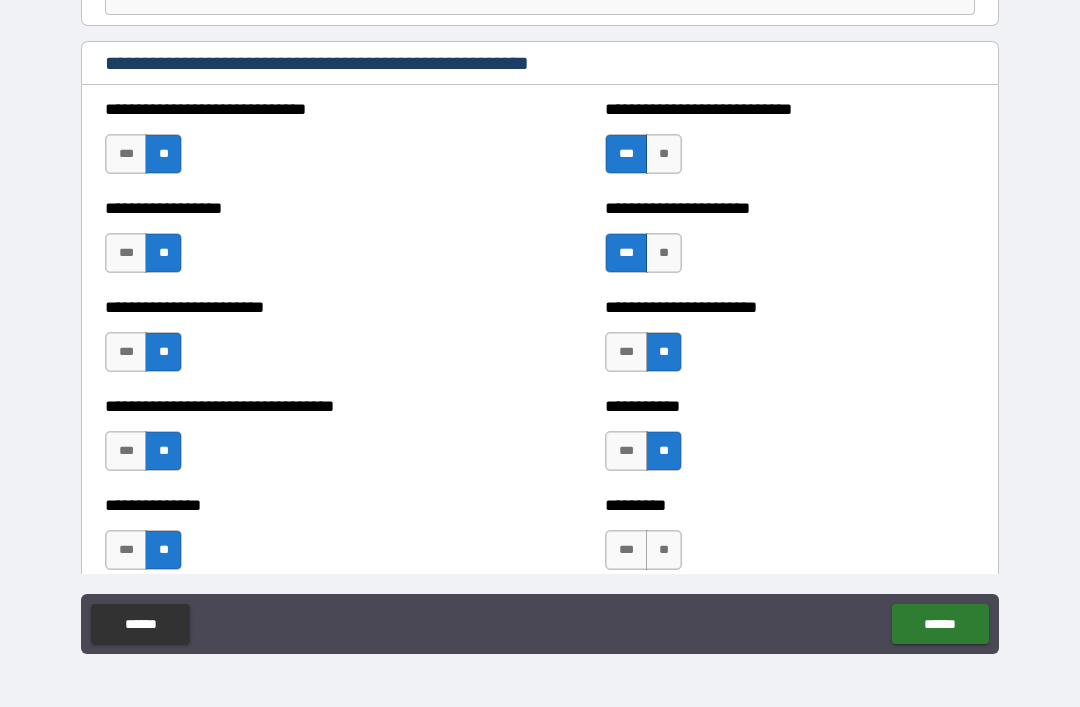 click on "**" at bounding box center (664, 550) 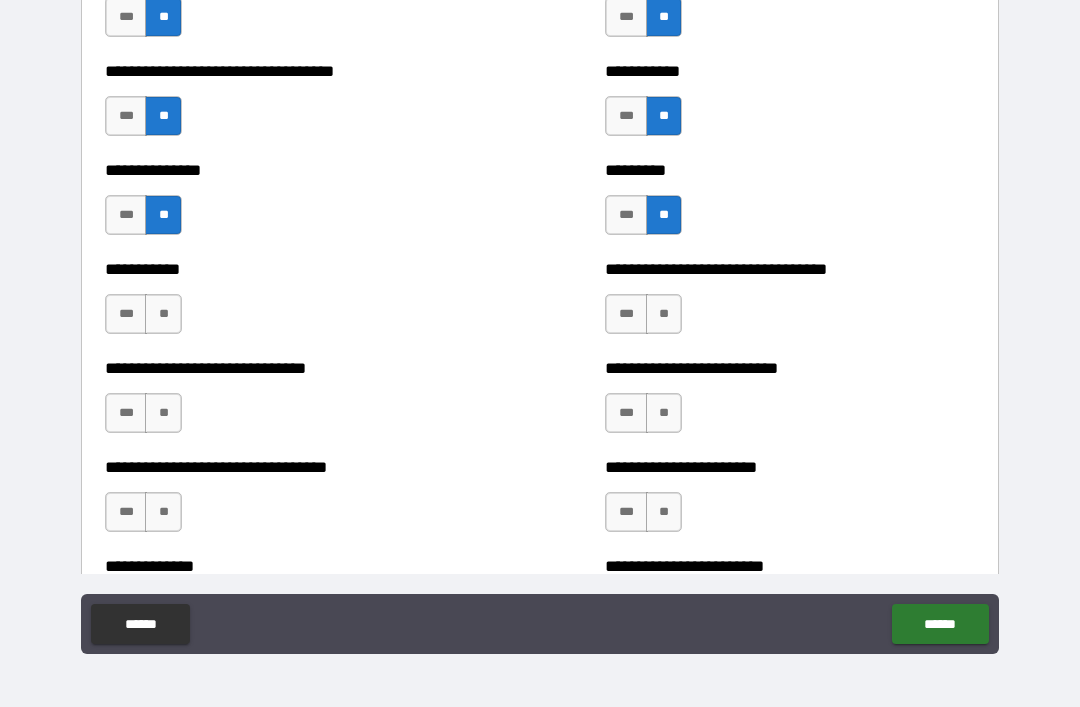 scroll, scrollTop: 5718, scrollLeft: 0, axis: vertical 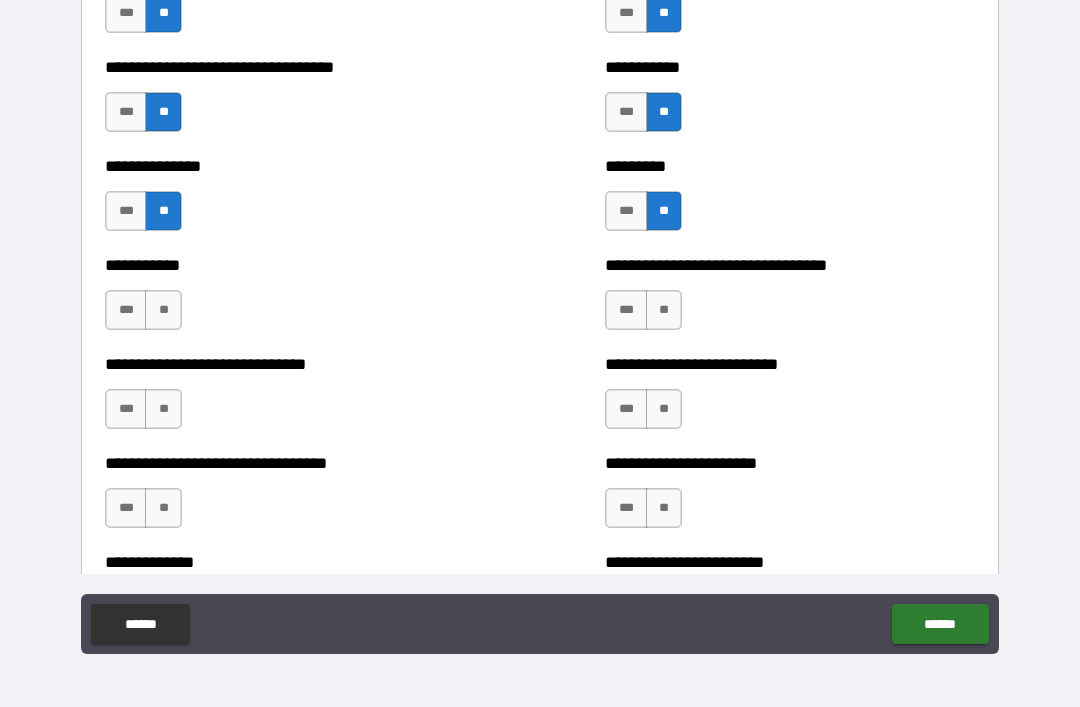 click on "**" at bounding box center [664, 310] 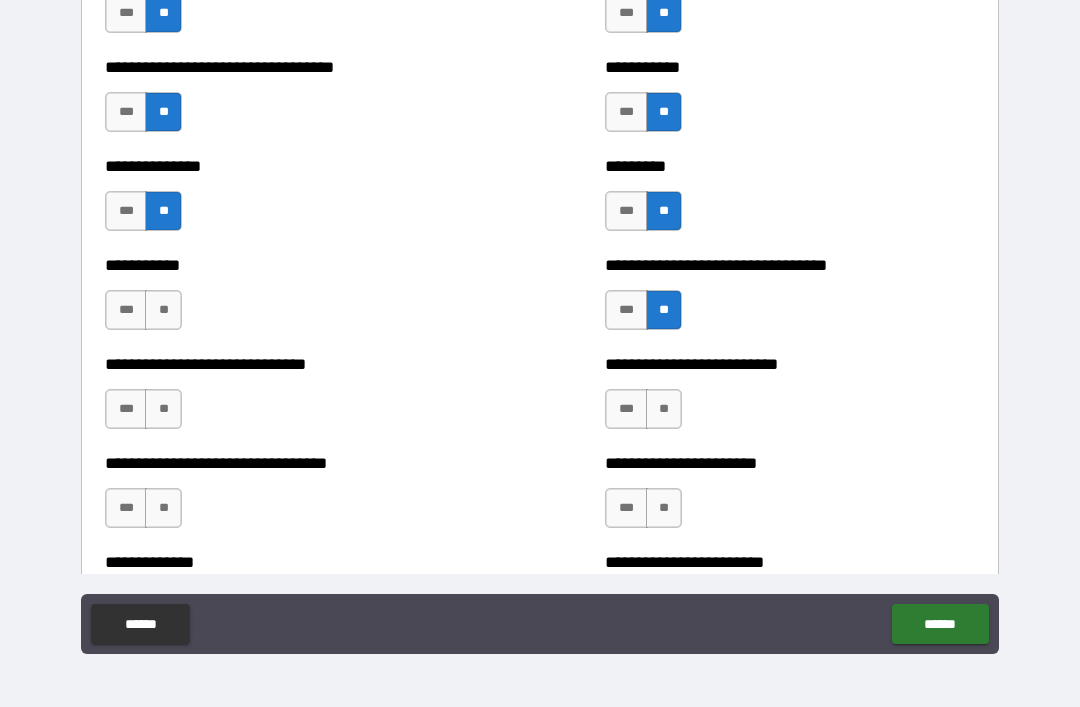 click on "**" at bounding box center (163, 310) 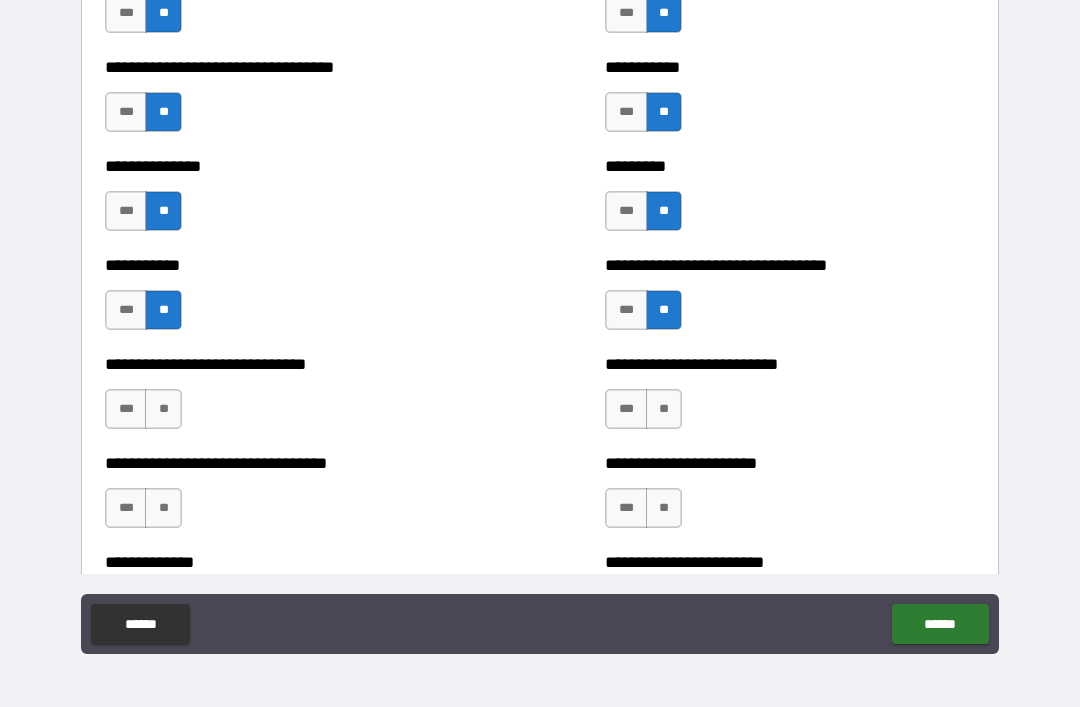 click on "**" at bounding box center [163, 409] 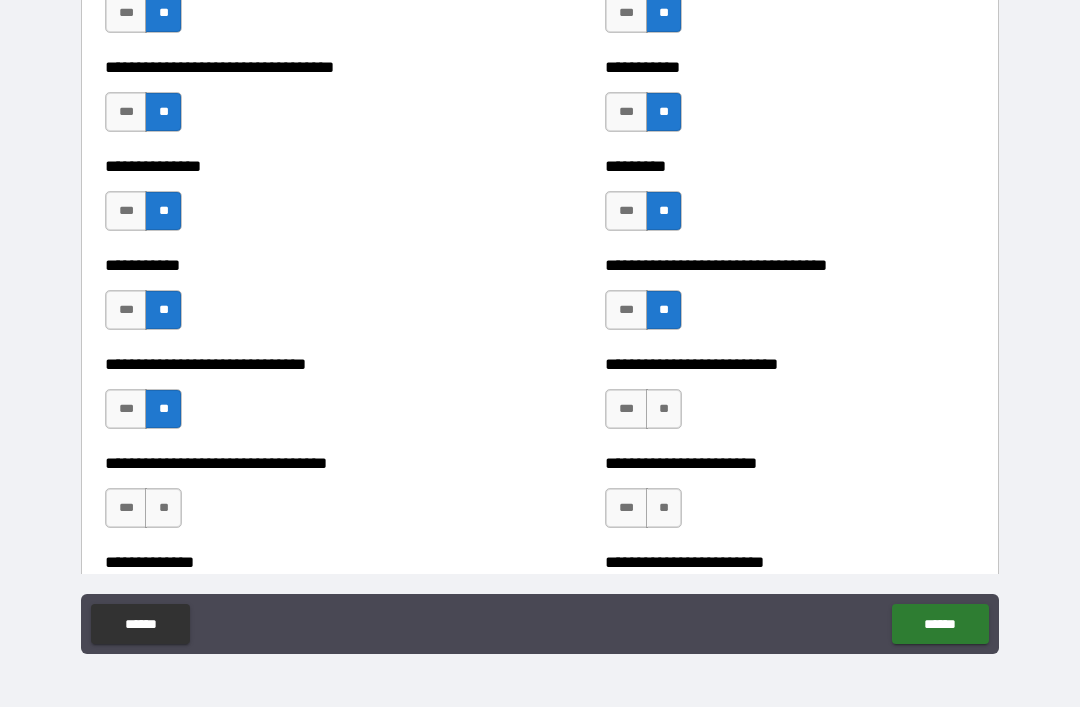 click on "***" at bounding box center (626, 409) 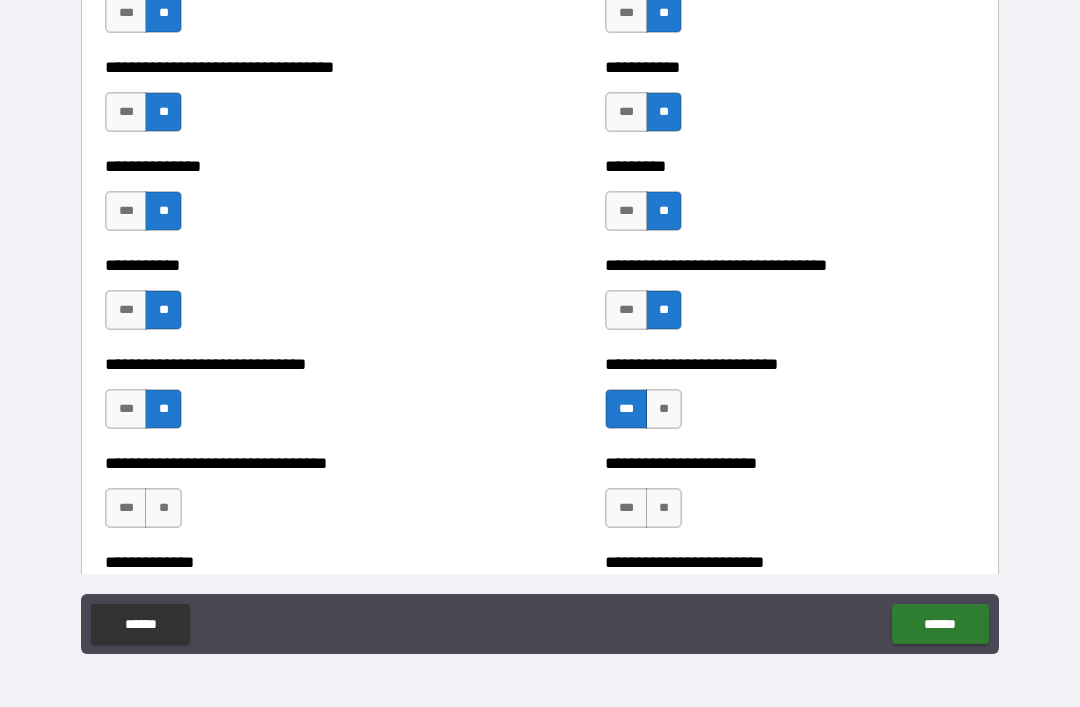 click on "**" at bounding box center (163, 508) 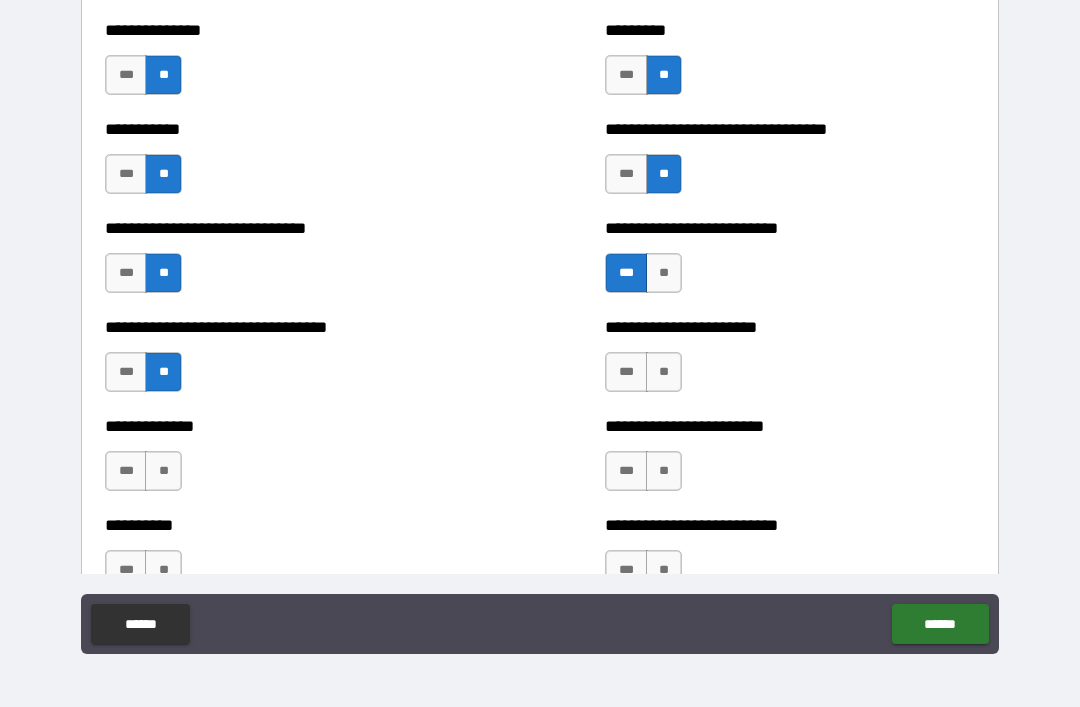 scroll, scrollTop: 5874, scrollLeft: 0, axis: vertical 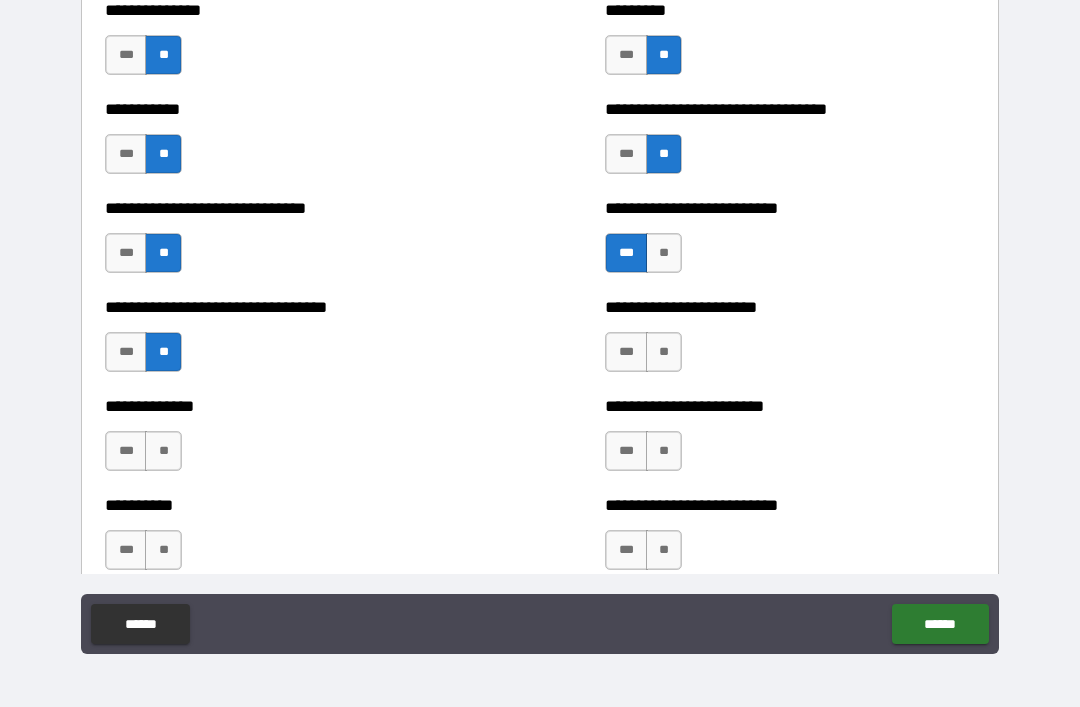 click on "**" at bounding box center (664, 352) 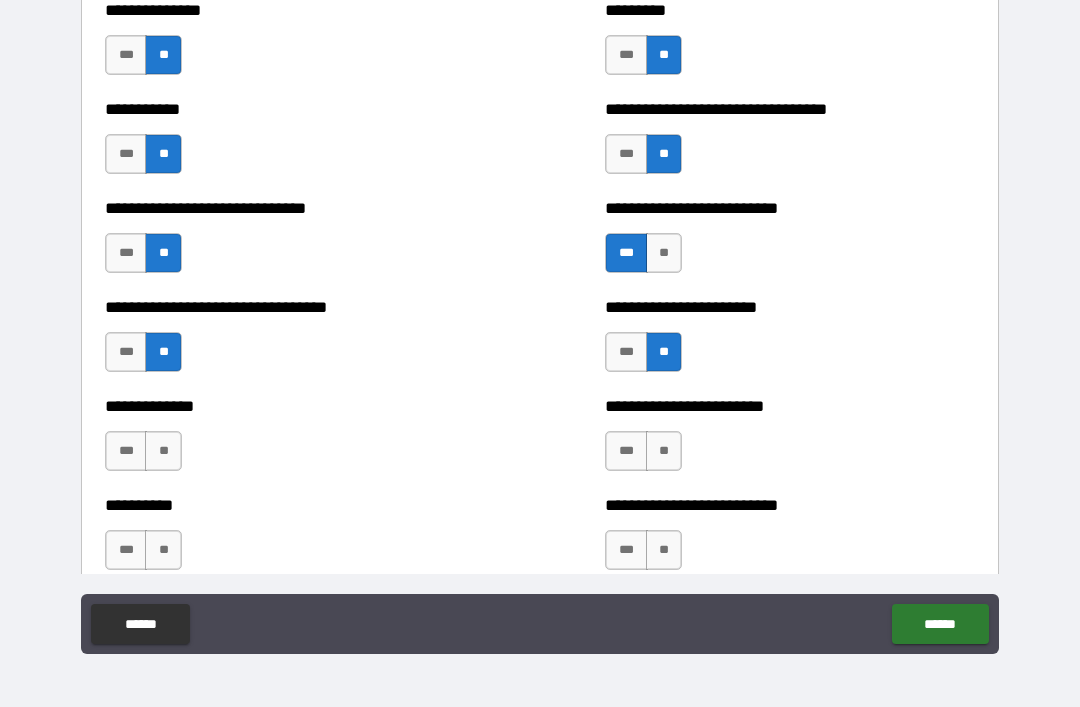 click on "**" at bounding box center [664, 451] 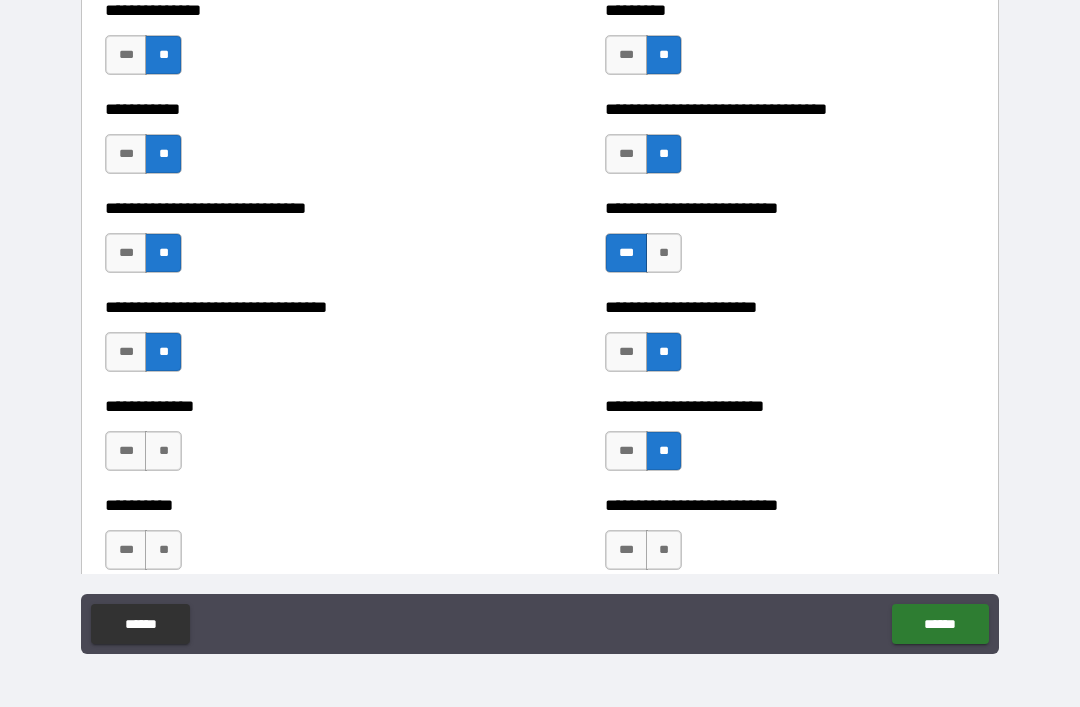 click on "**" at bounding box center (163, 451) 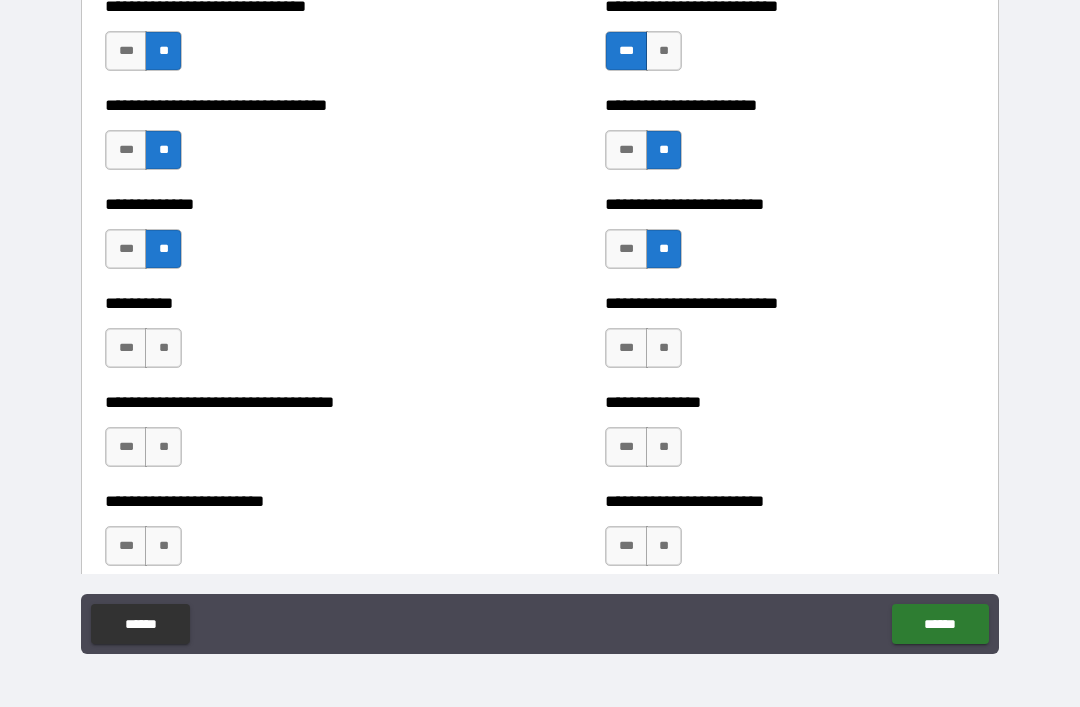 scroll, scrollTop: 6083, scrollLeft: 0, axis: vertical 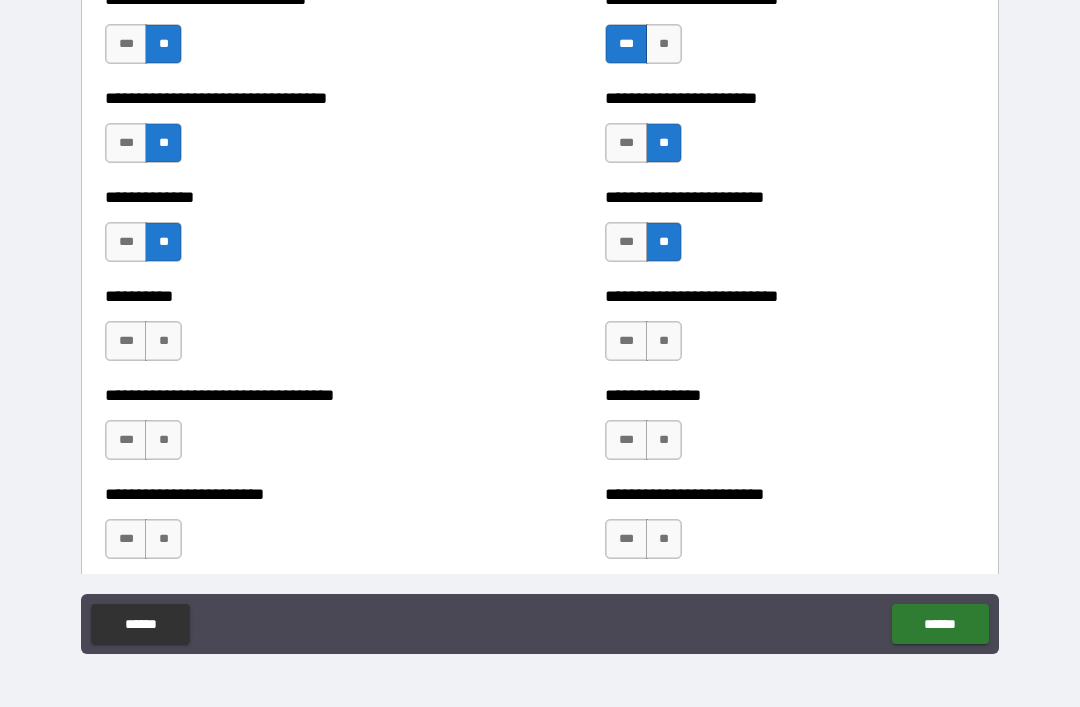 click on "***" at bounding box center [626, 242] 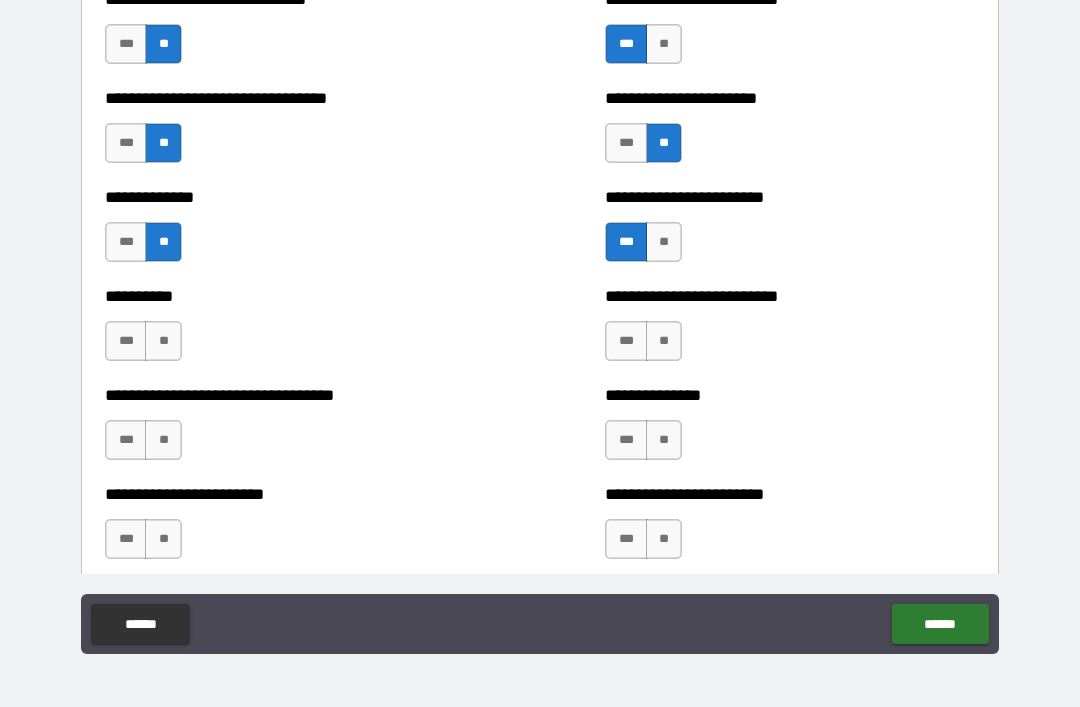 click on "**" at bounding box center [664, 341] 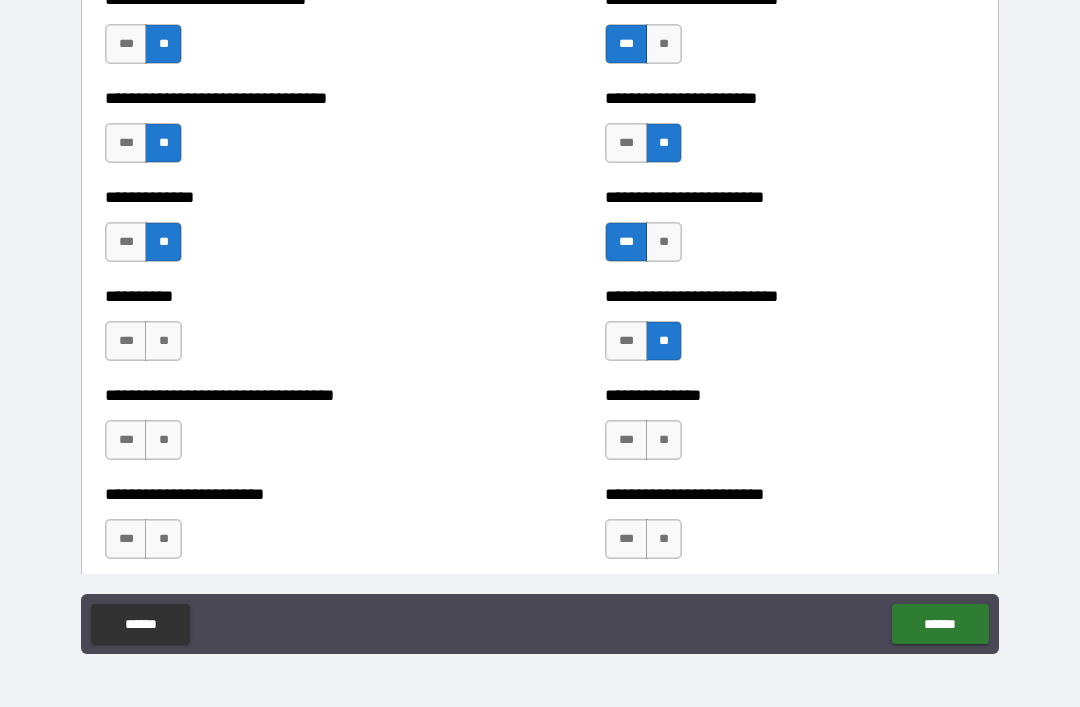 click on "**" at bounding box center [163, 341] 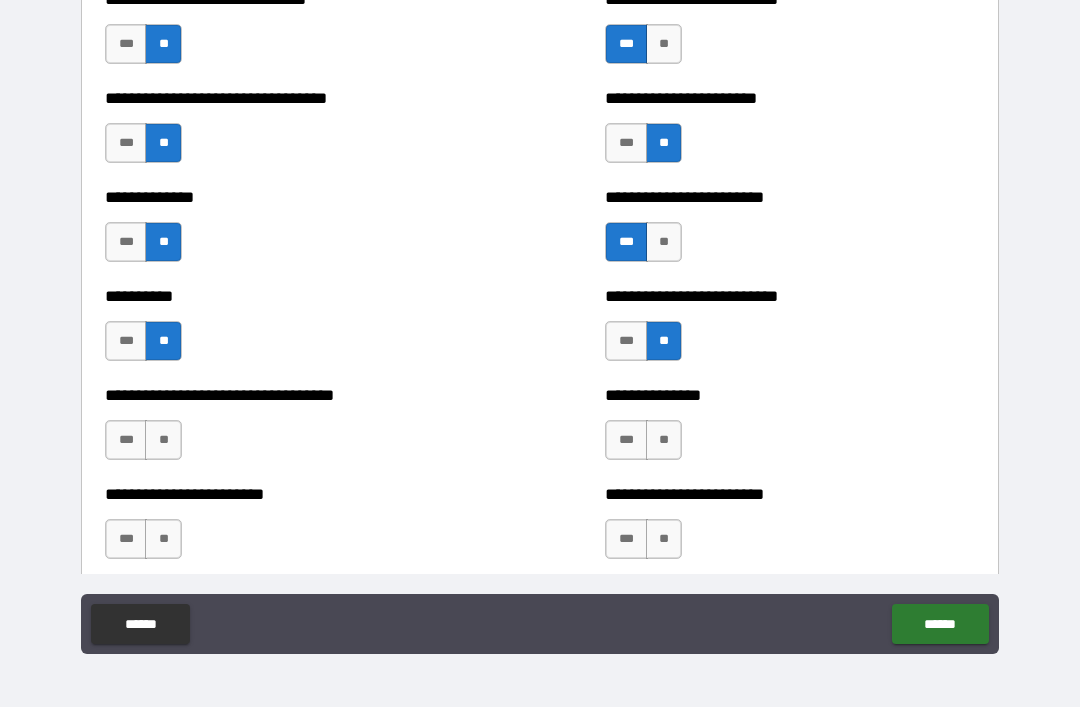 click on "**" at bounding box center (163, 440) 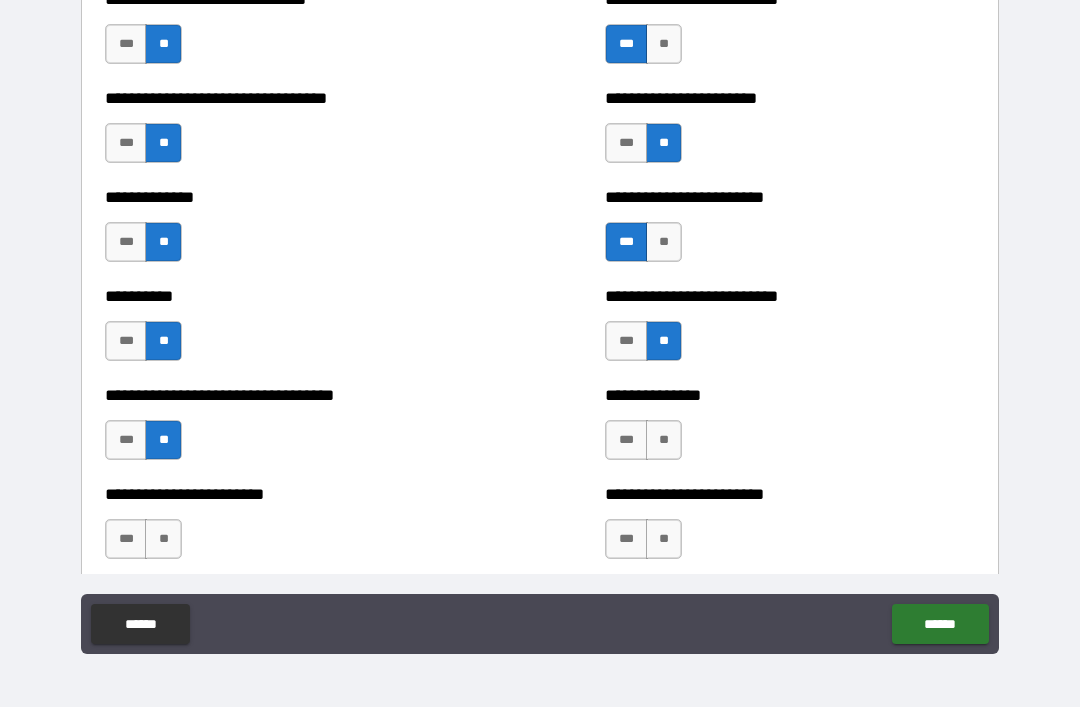 click on "**" at bounding box center (664, 440) 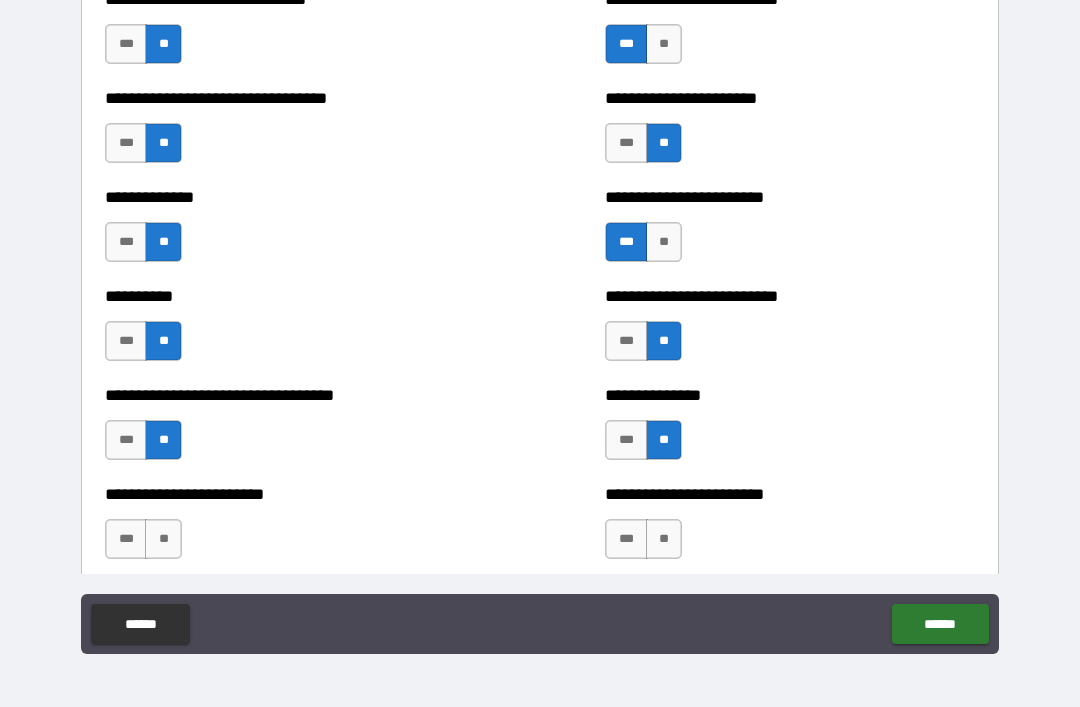 click on "**" at bounding box center (664, 539) 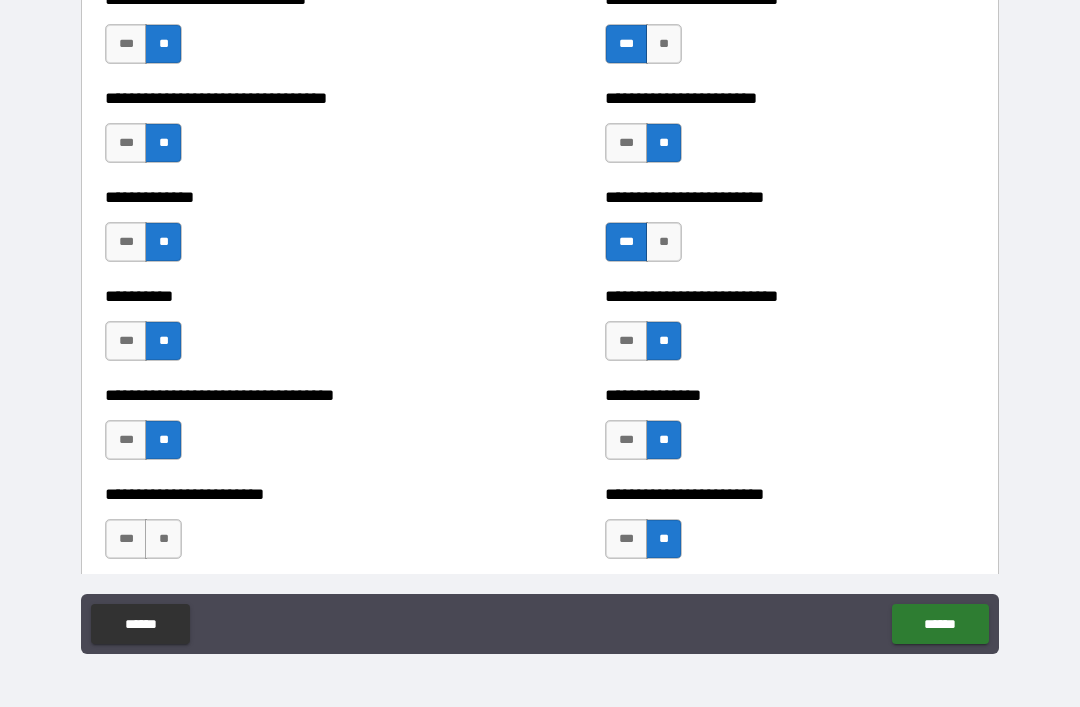 click on "**" at bounding box center [163, 539] 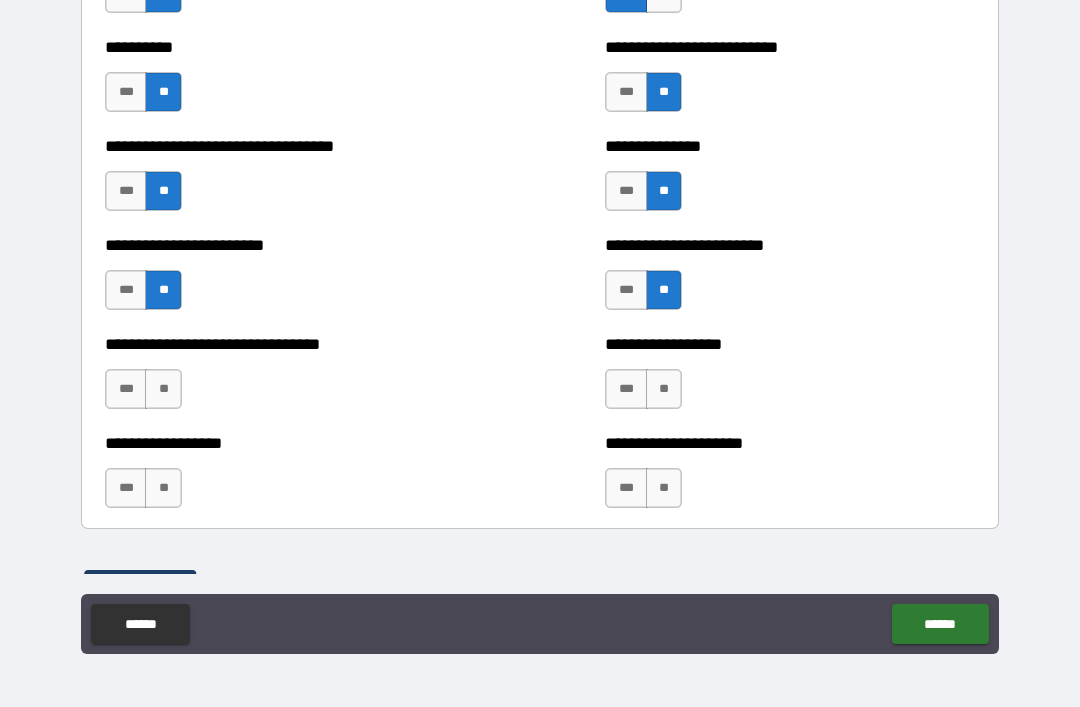 scroll, scrollTop: 6364, scrollLeft: 0, axis: vertical 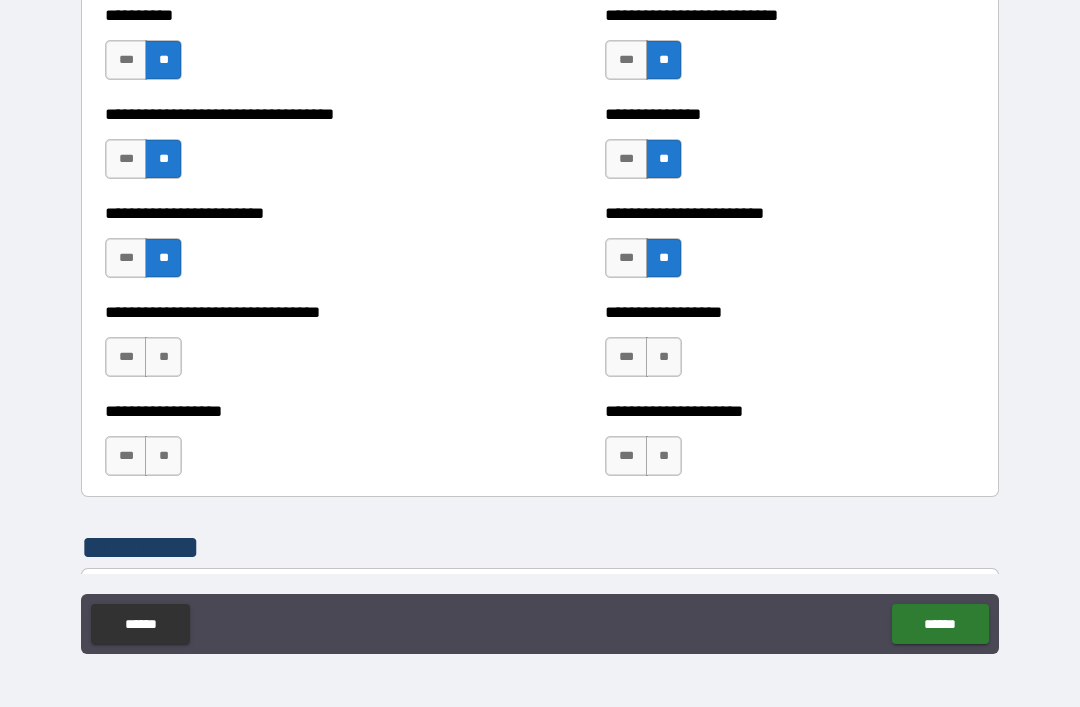 click on "**" at bounding box center (163, 357) 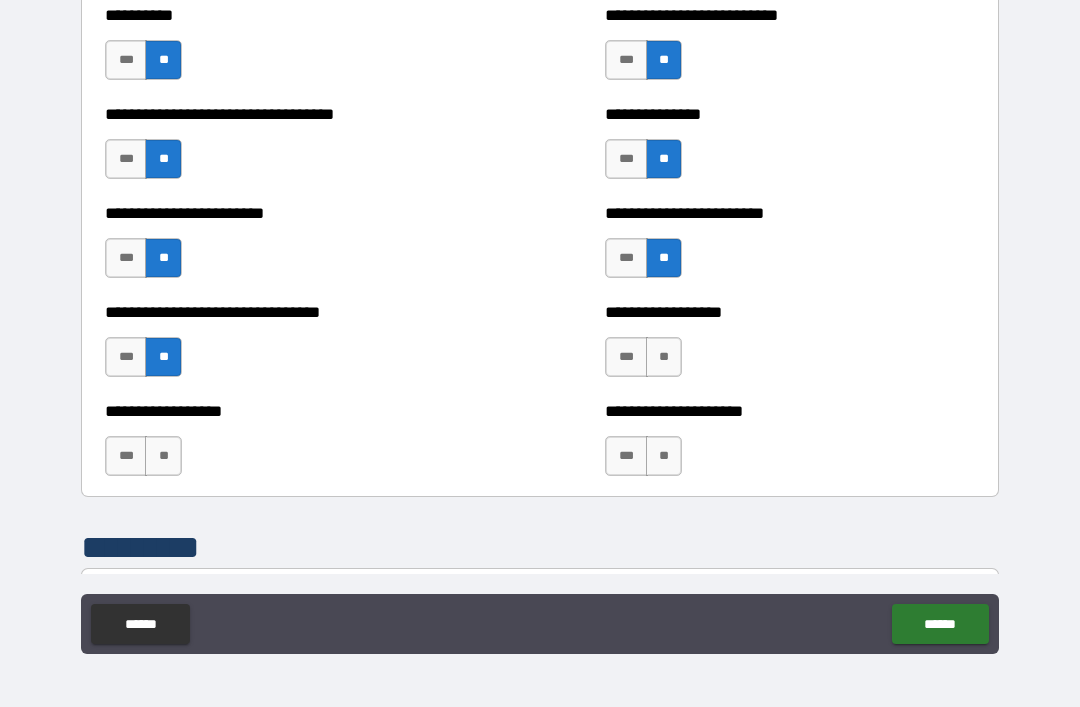click on "**" at bounding box center [664, 357] 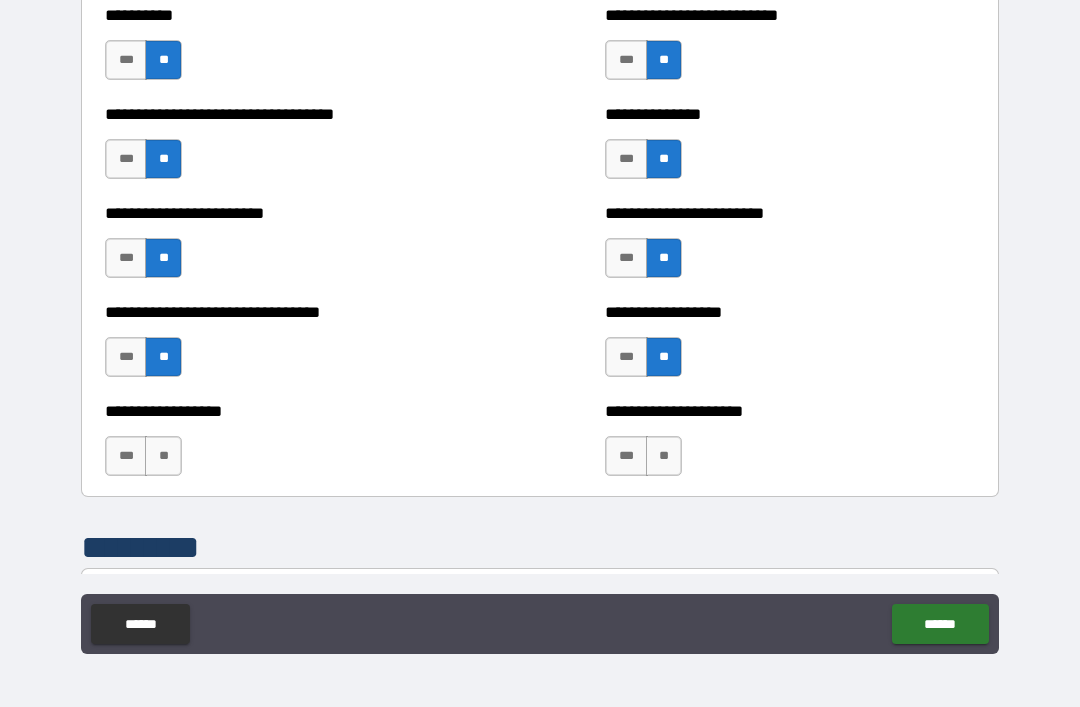 click on "***" at bounding box center (126, 357) 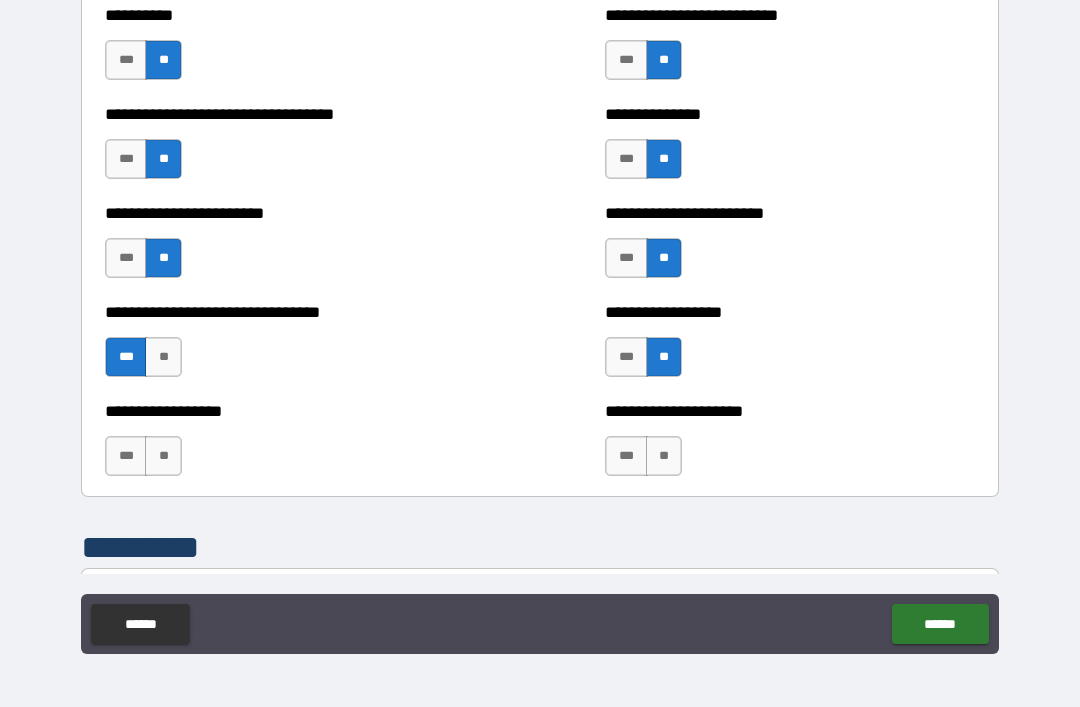 click on "**" at bounding box center (163, 456) 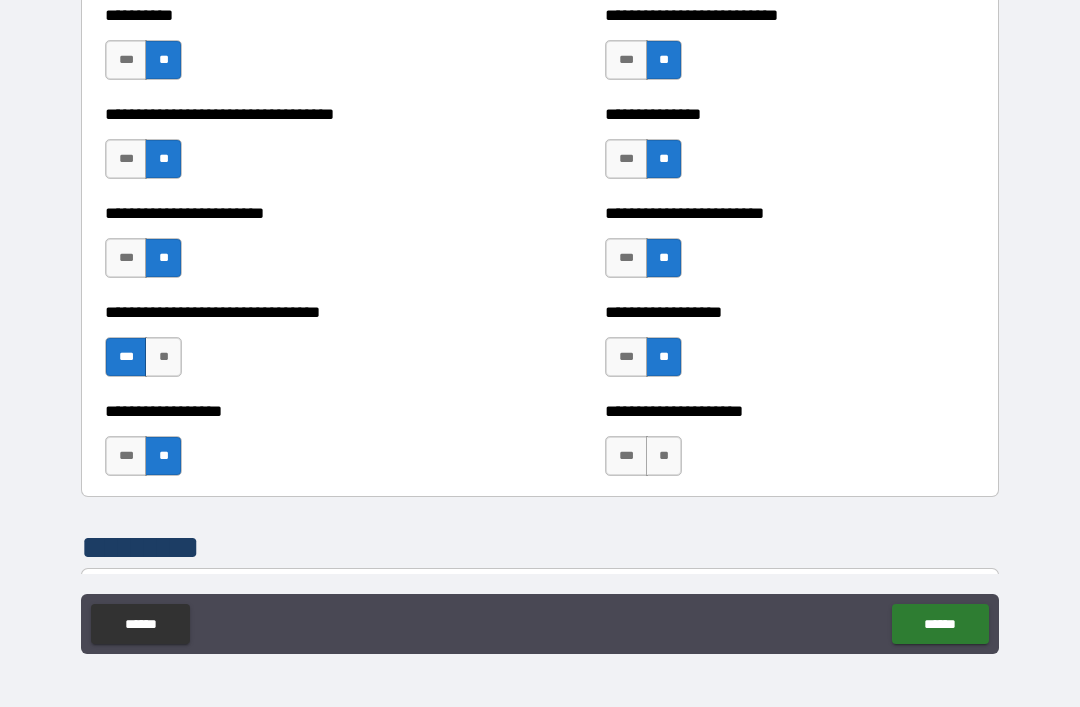 click on "***" at bounding box center [626, 456] 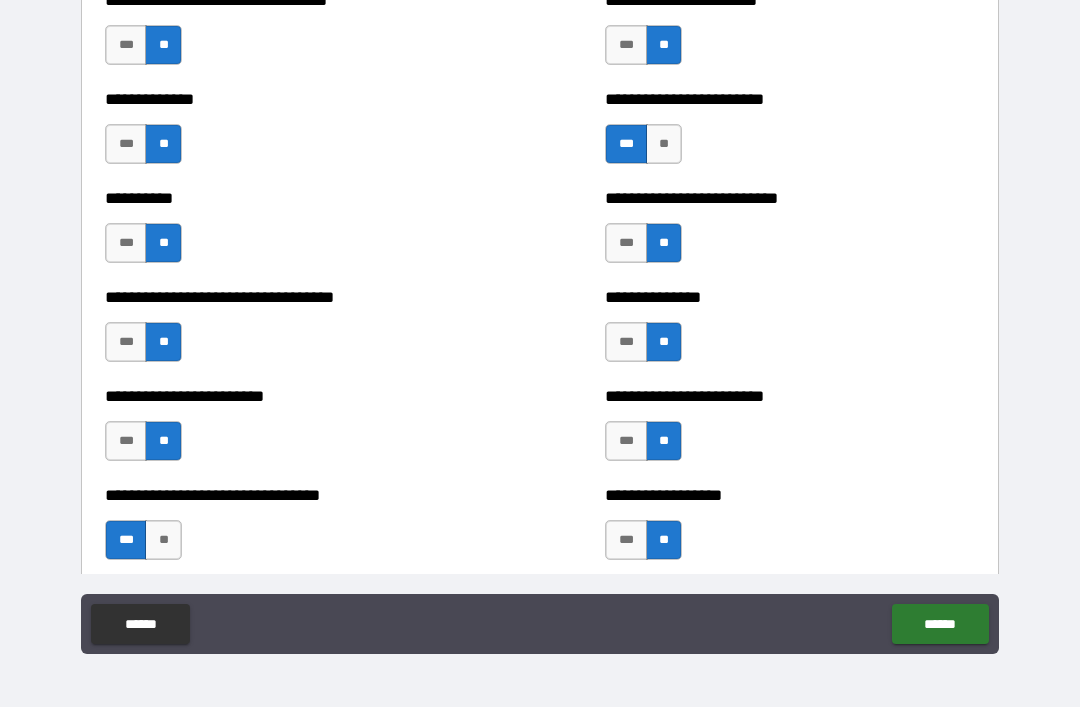 scroll, scrollTop: 6174, scrollLeft: 0, axis: vertical 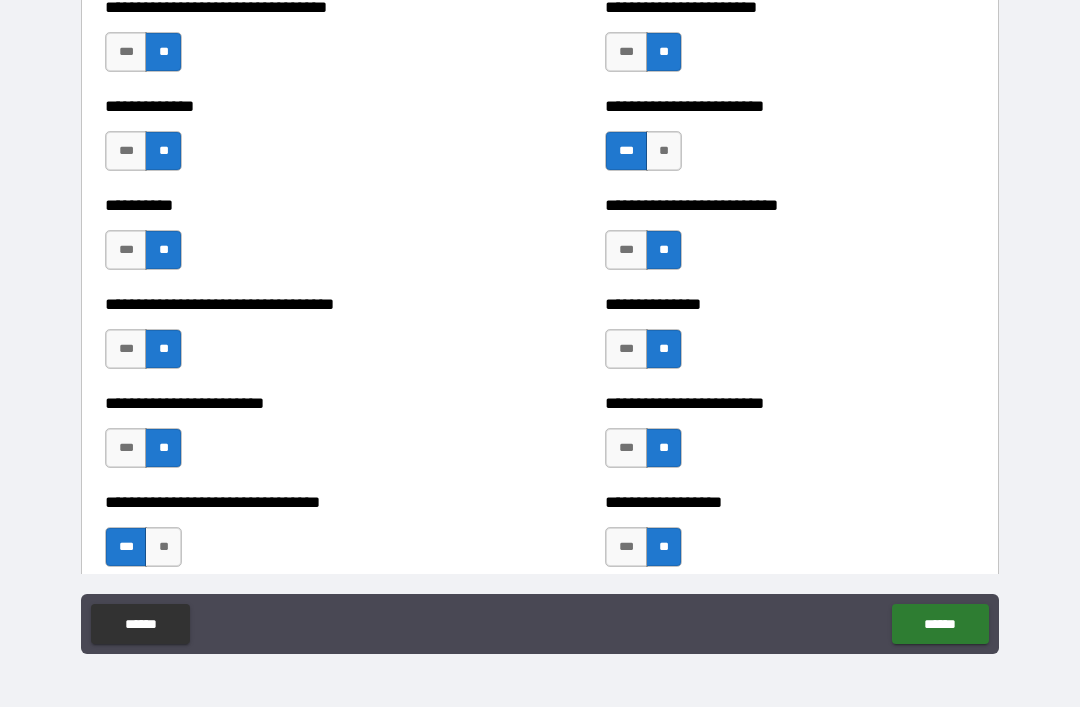 click on "**" at bounding box center [664, 151] 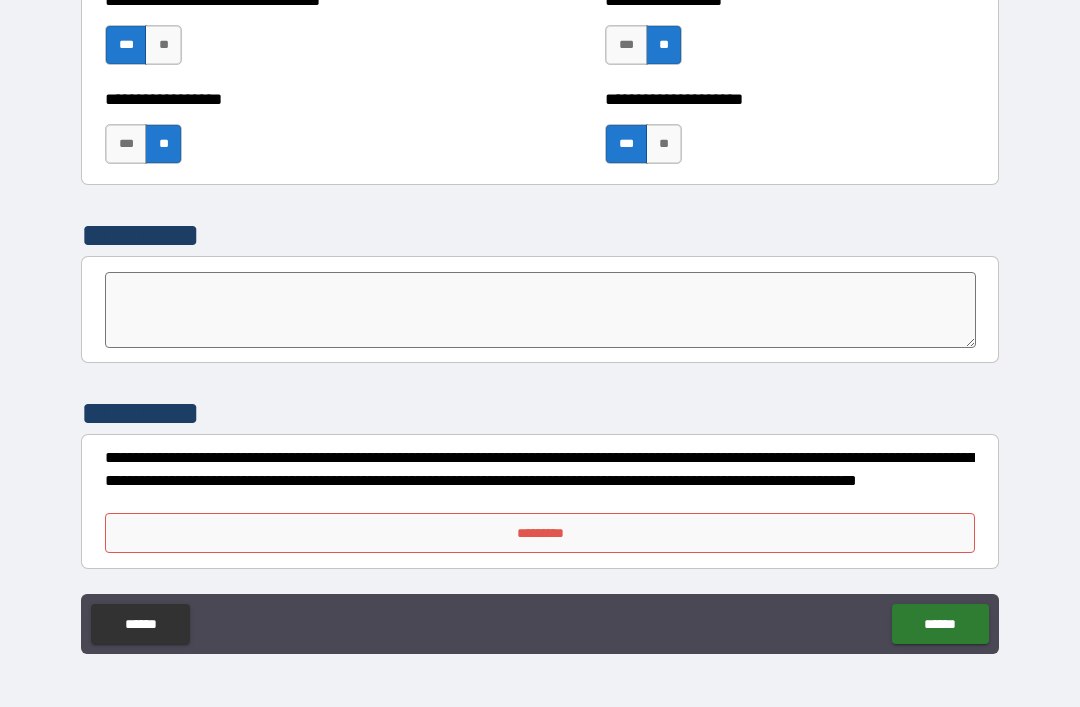 scroll, scrollTop: 6676, scrollLeft: 0, axis: vertical 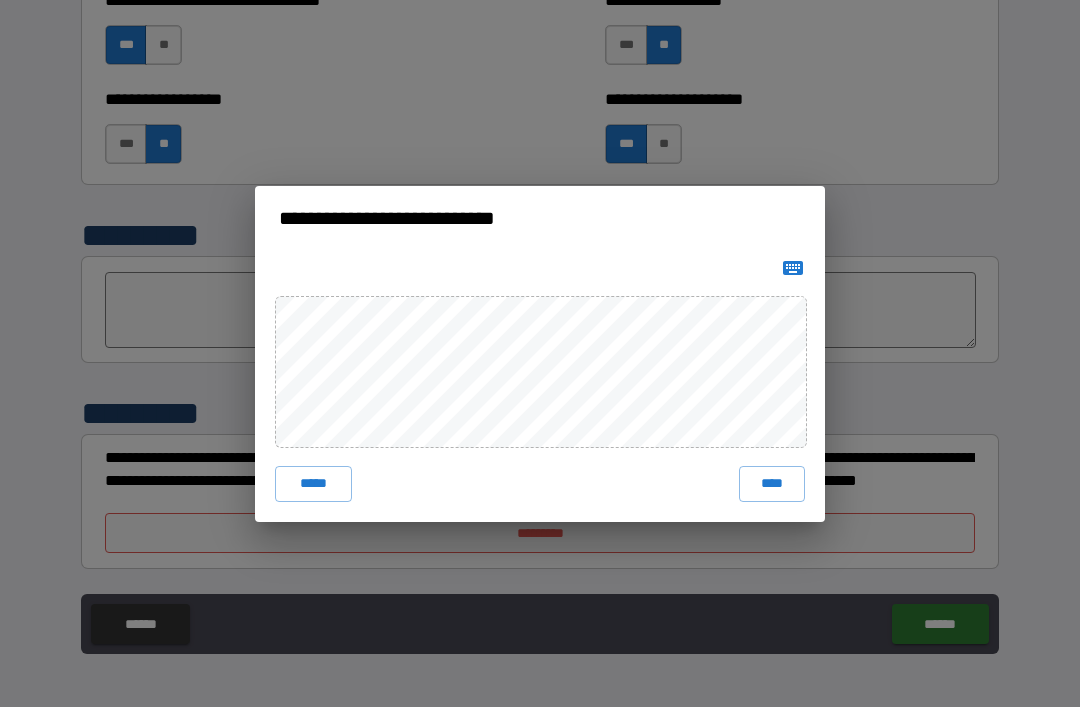 click on "****" at bounding box center [772, 484] 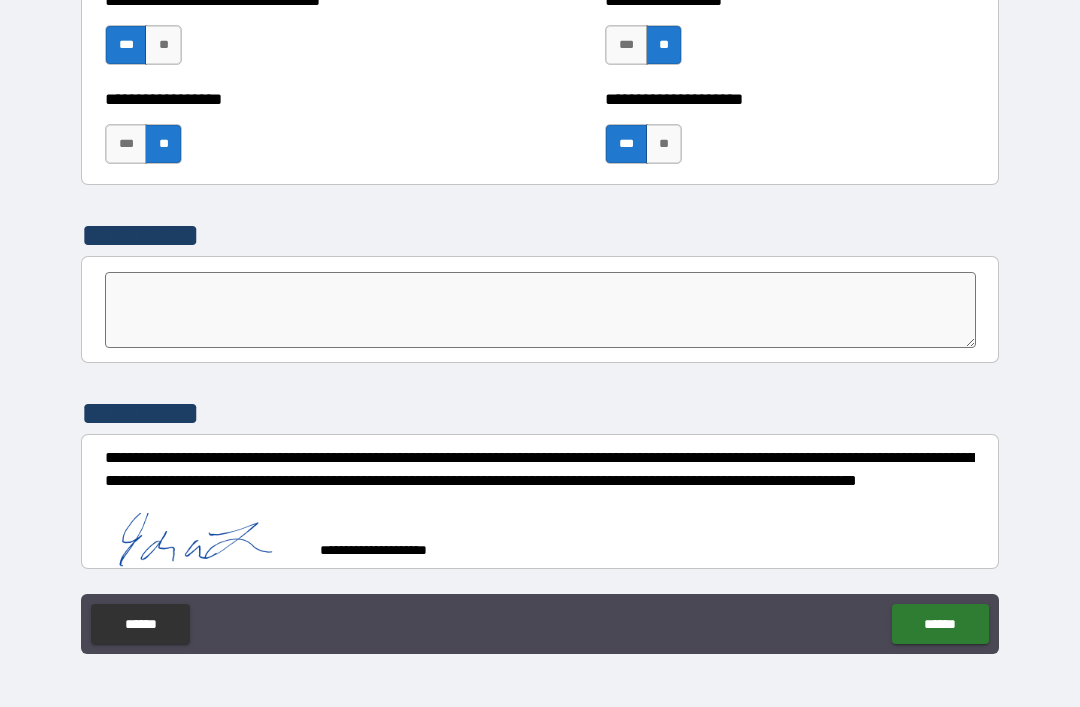 scroll, scrollTop: 6666, scrollLeft: 0, axis: vertical 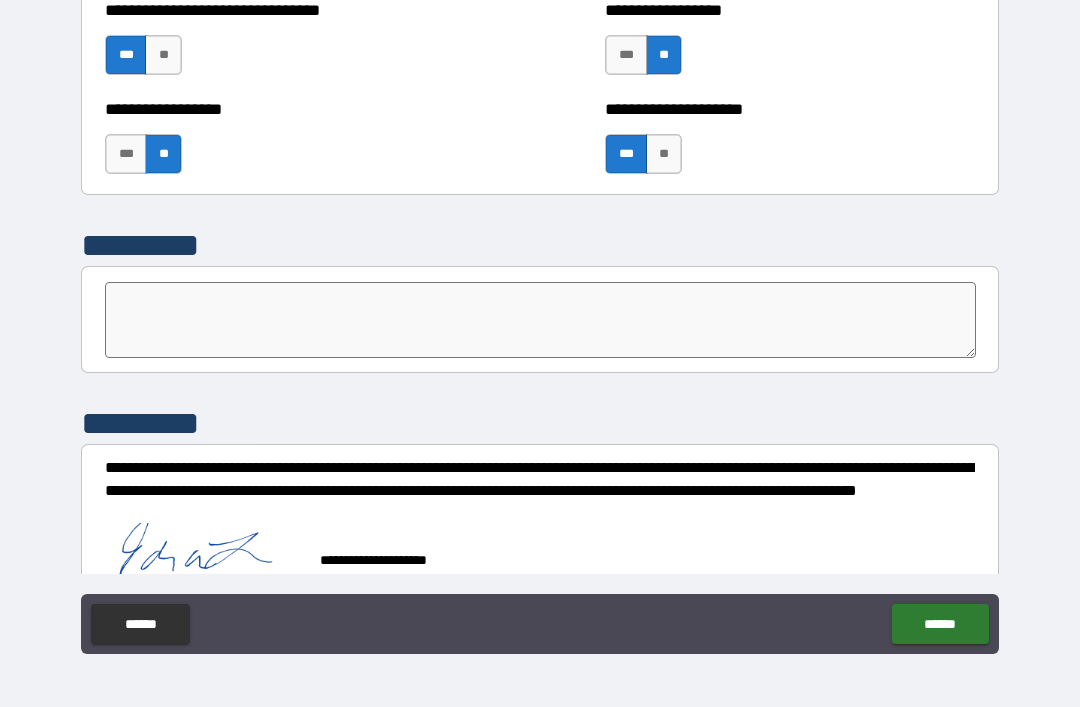 click on "******" at bounding box center [940, 624] 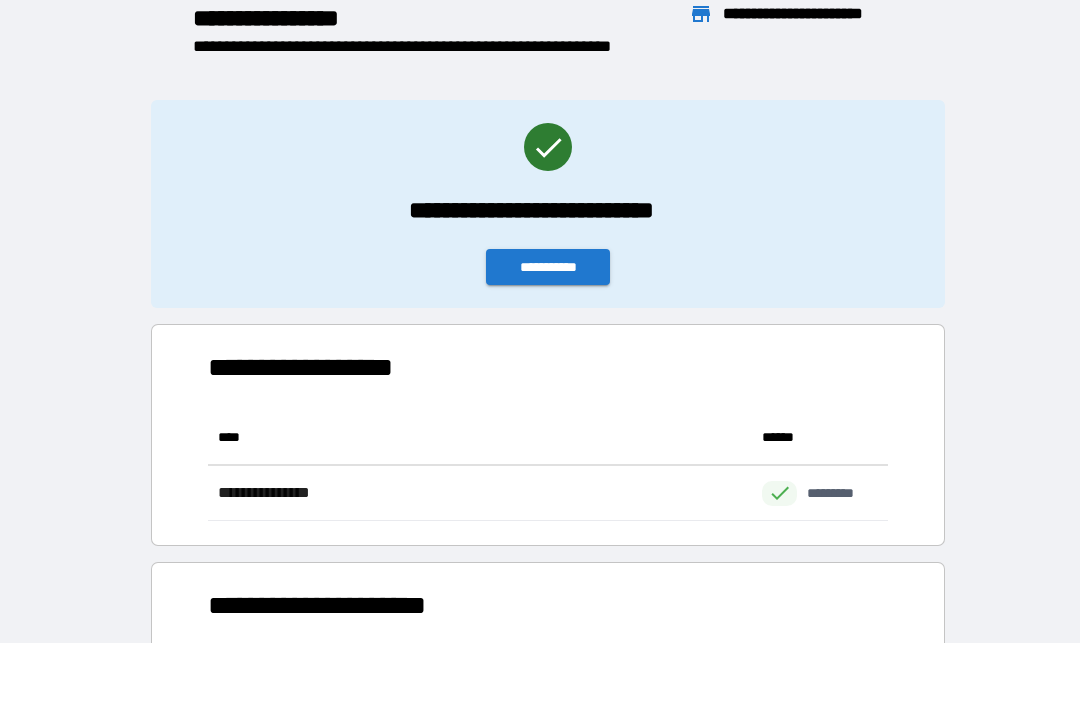 scroll, scrollTop: 1, scrollLeft: 1, axis: both 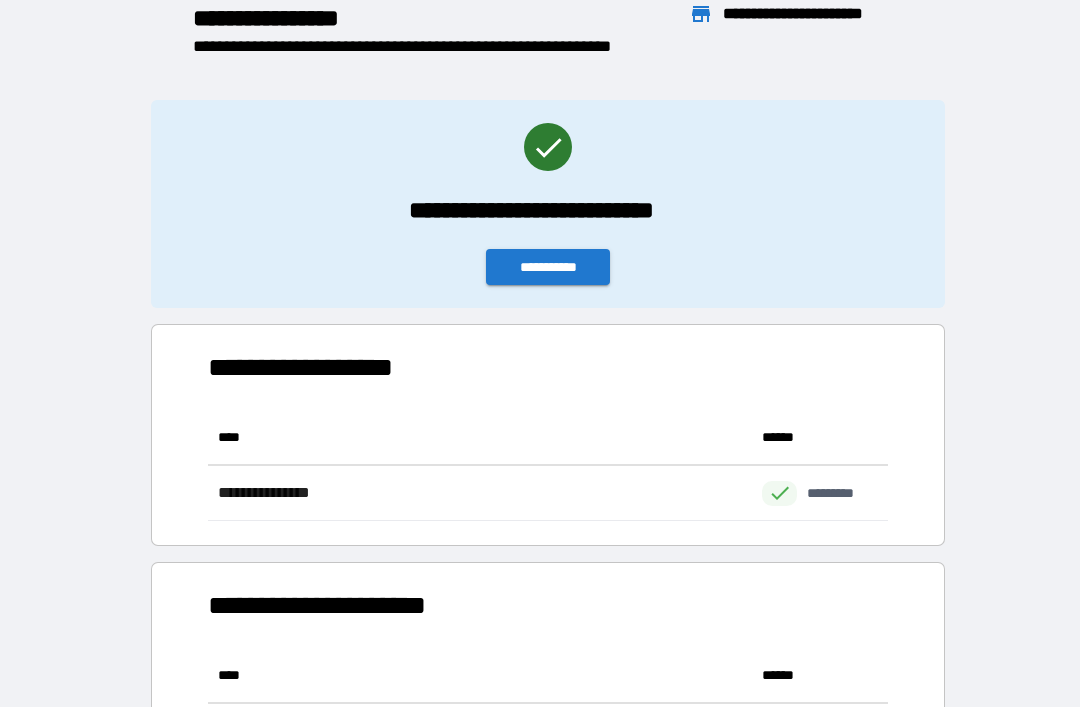 click on "**********" at bounding box center (548, 267) 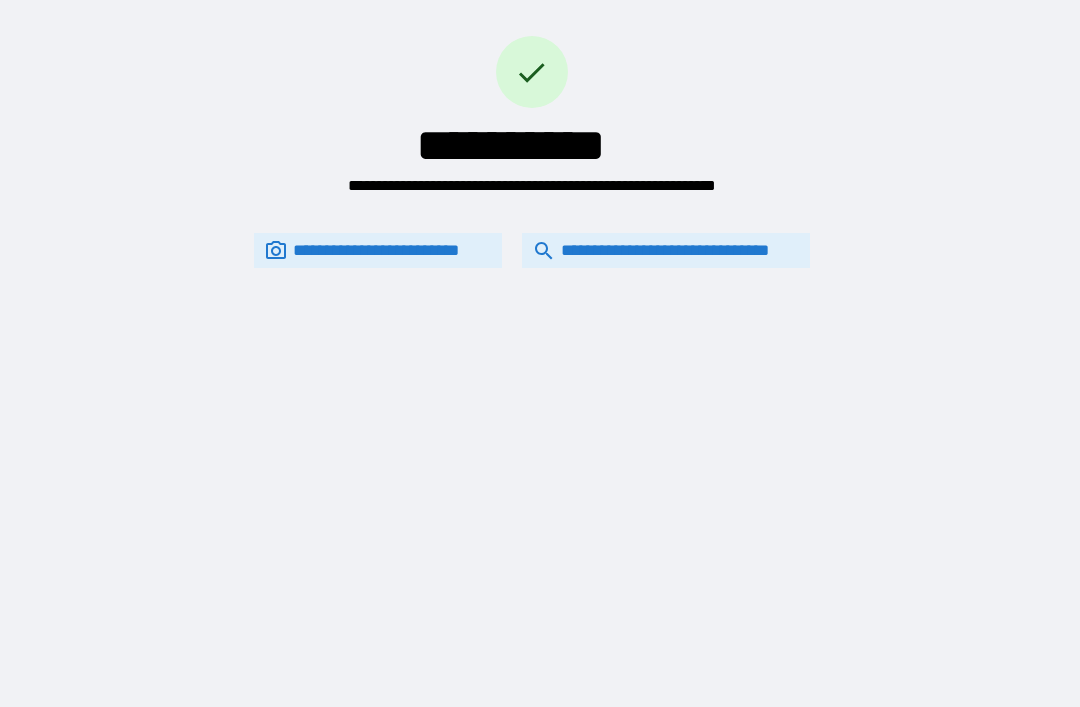 click on "**********" at bounding box center (666, 250) 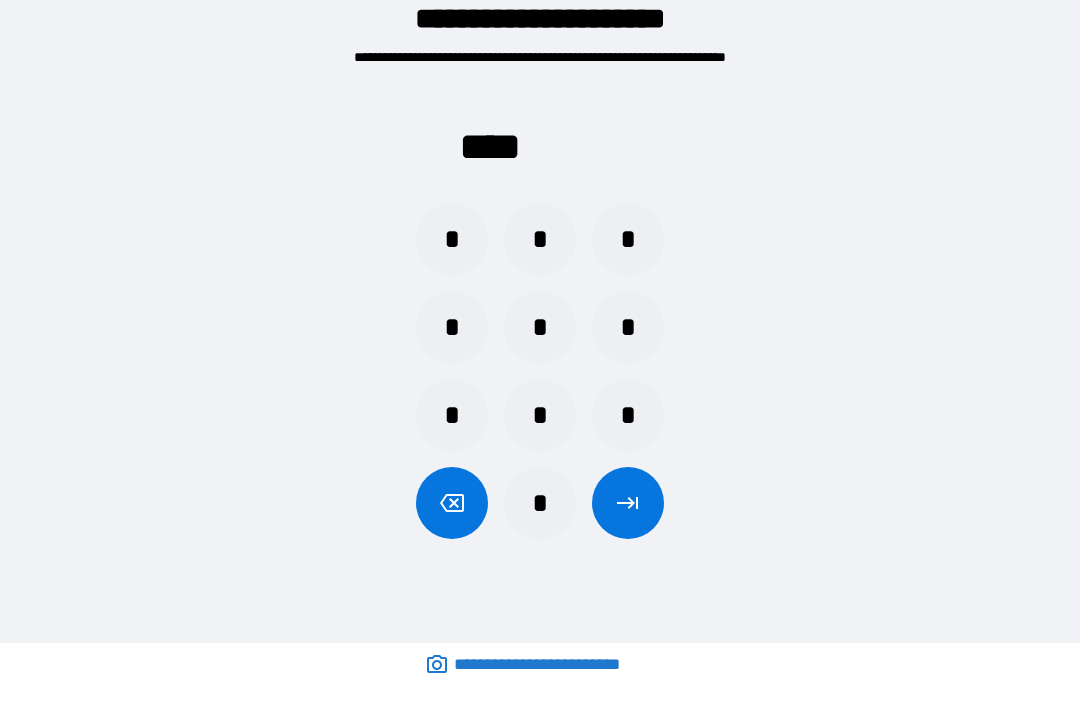 click on "*" at bounding box center [540, 327] 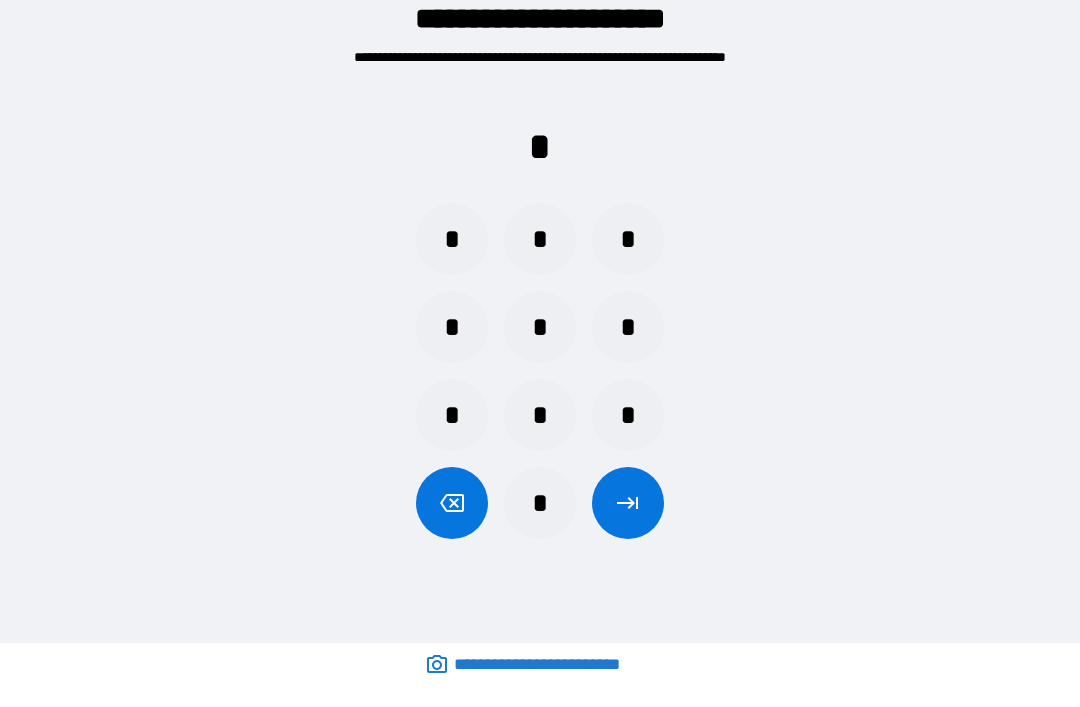 click on "*" at bounding box center [452, 327] 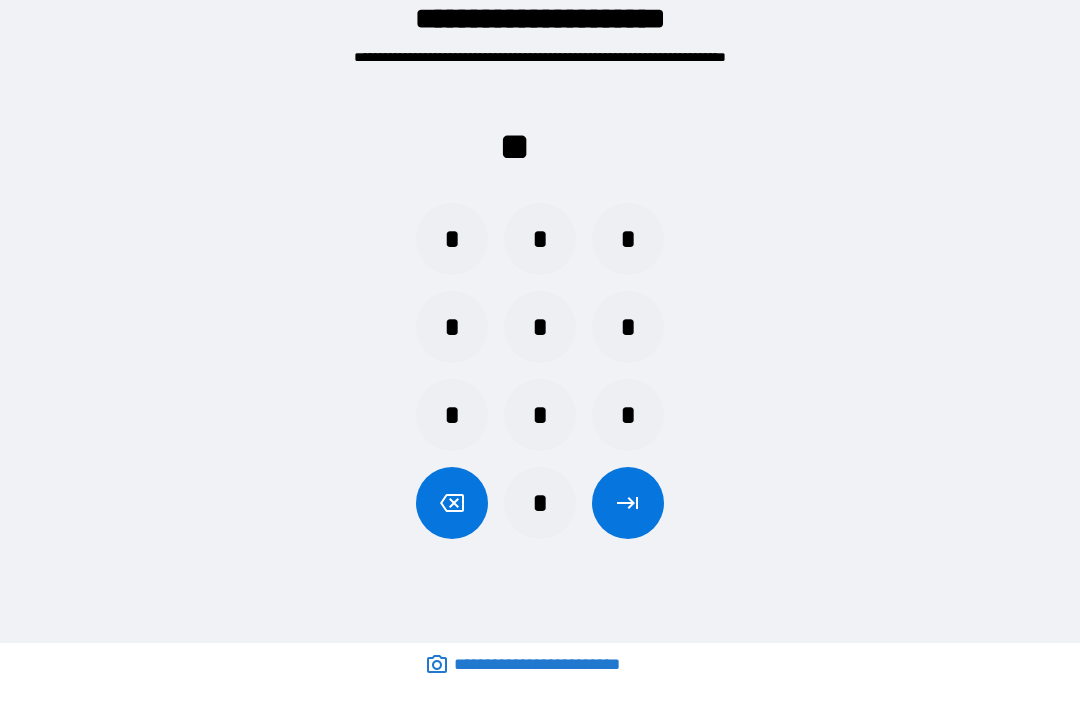 click on "*" at bounding box center (540, 503) 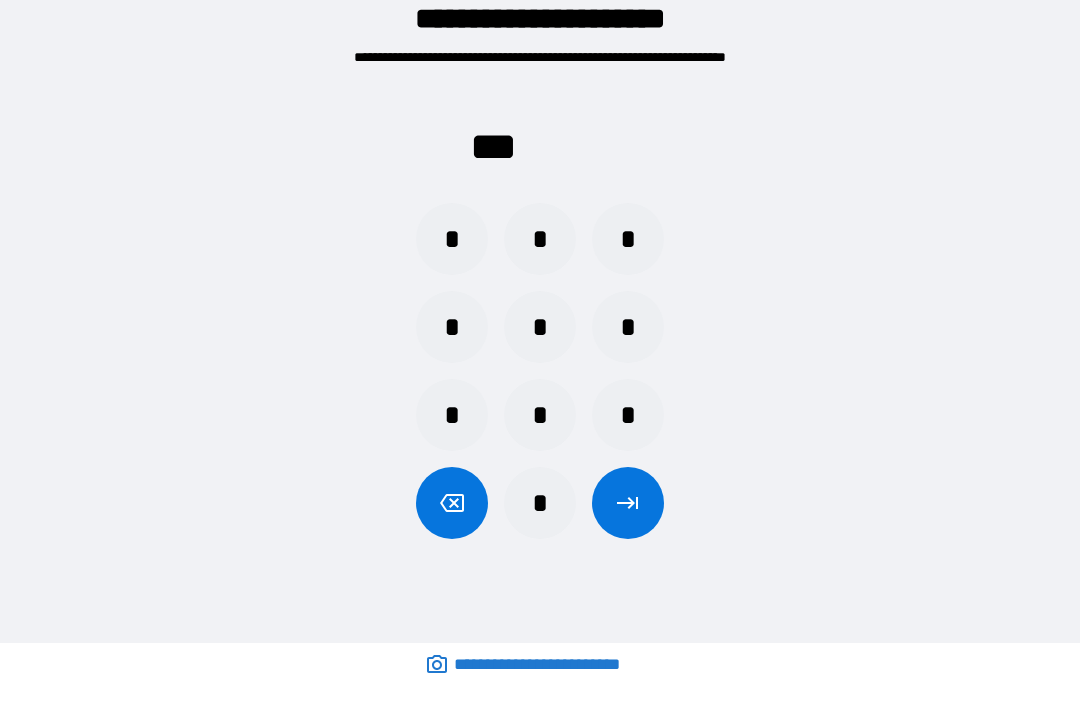 click on "*" at bounding box center [452, 239] 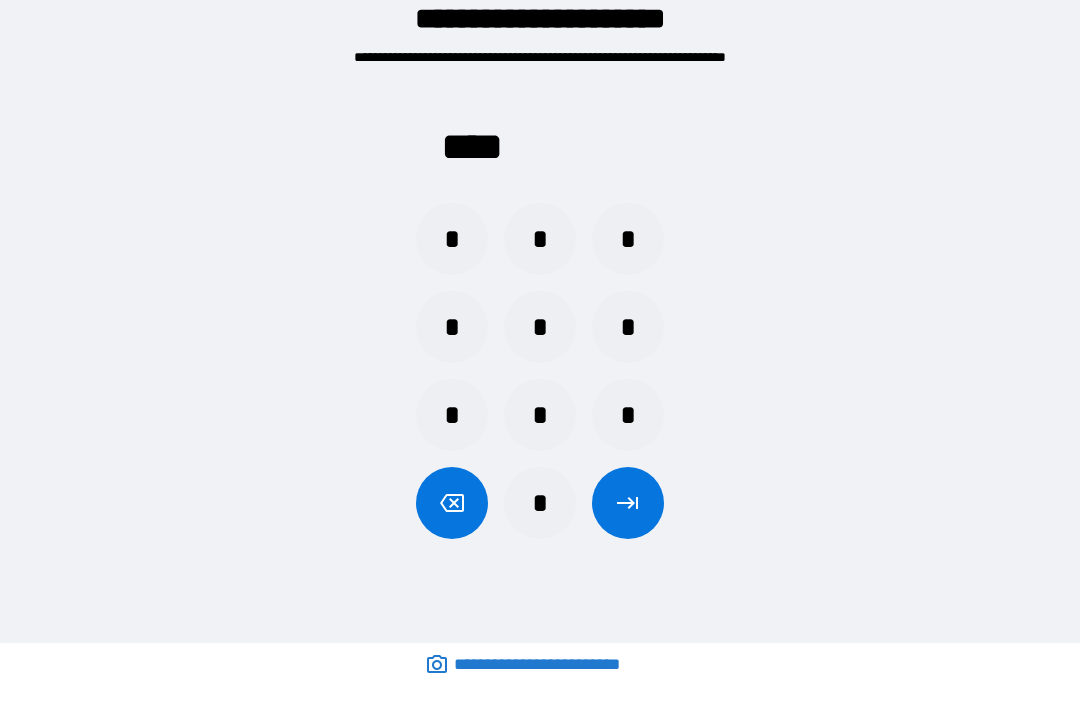 click 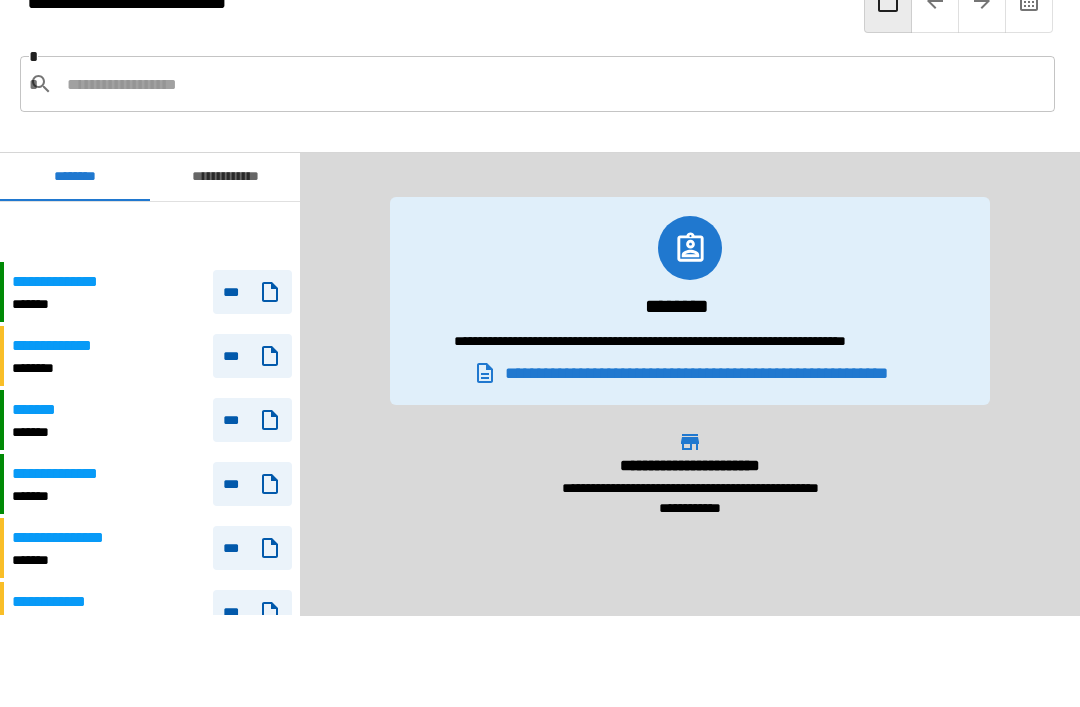 scroll, scrollTop: 60, scrollLeft: 0, axis: vertical 